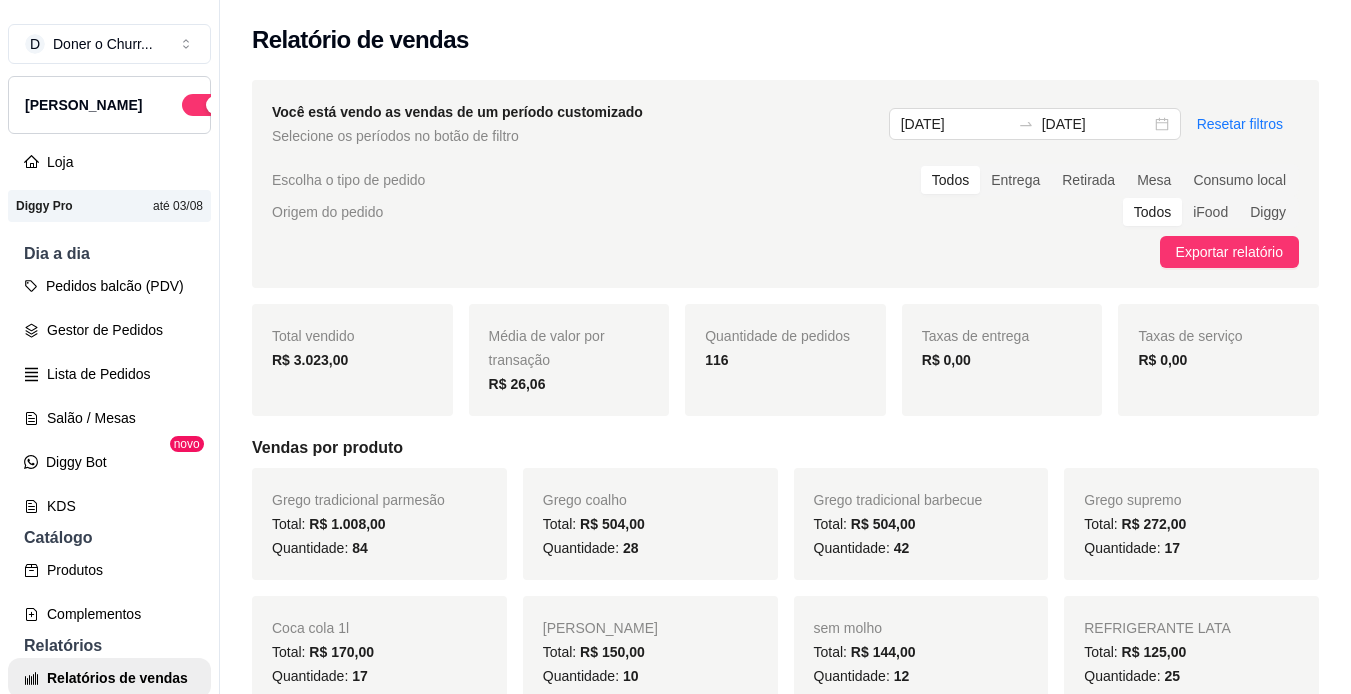 click on "[PERSON_NAME]" at bounding box center (83, 105) 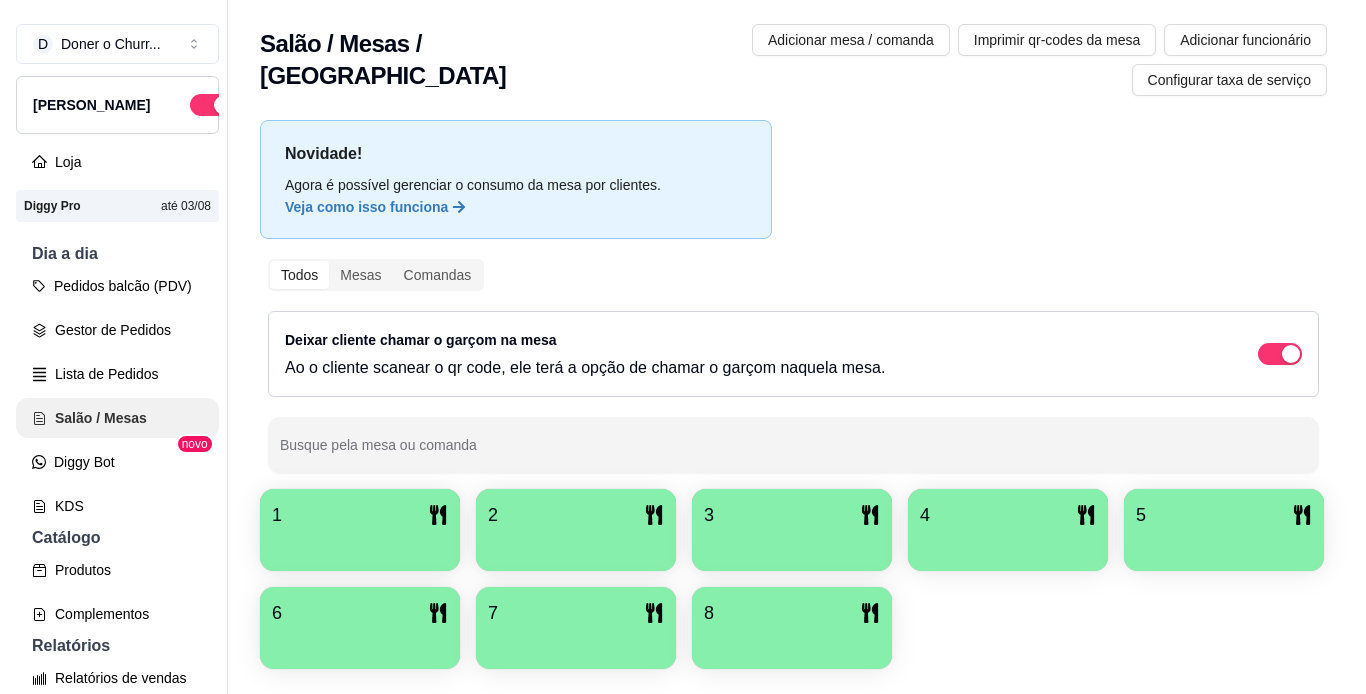 scroll, scrollTop: 0, scrollLeft: 0, axis: both 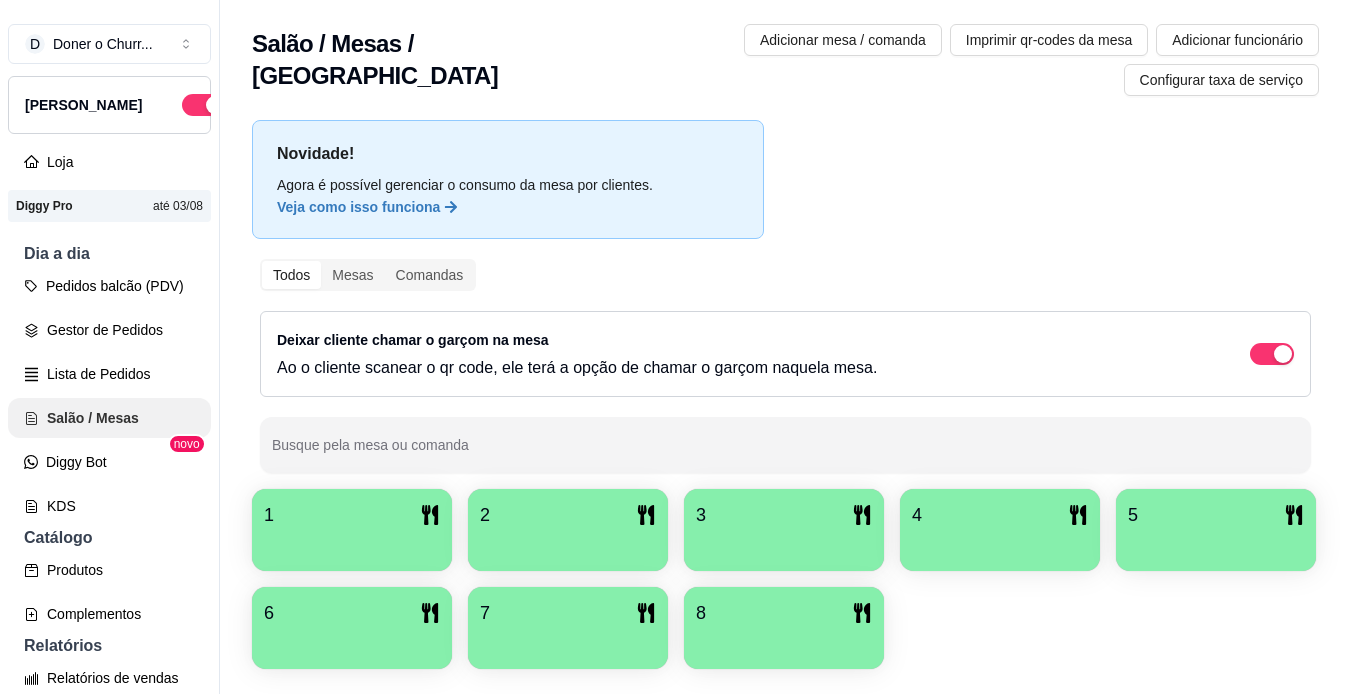 click on "Salão / Mesas" at bounding box center [109, 418] 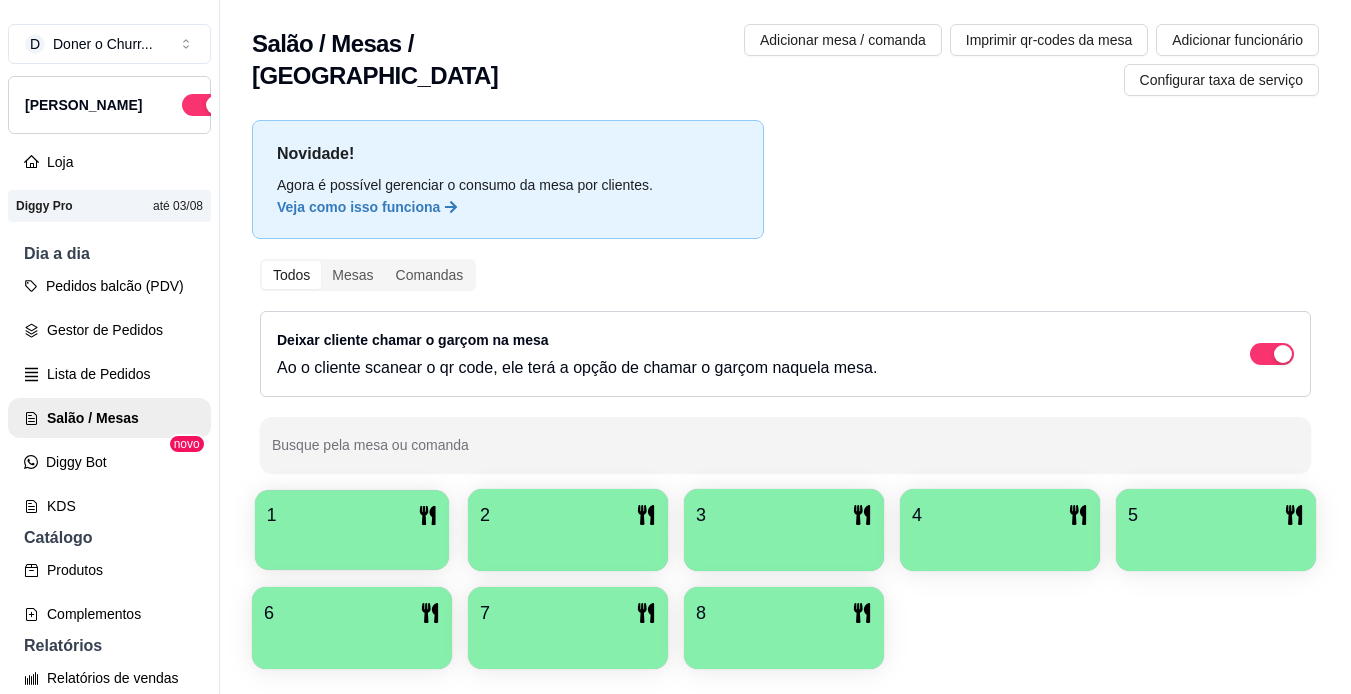 click on "1" at bounding box center [352, 515] 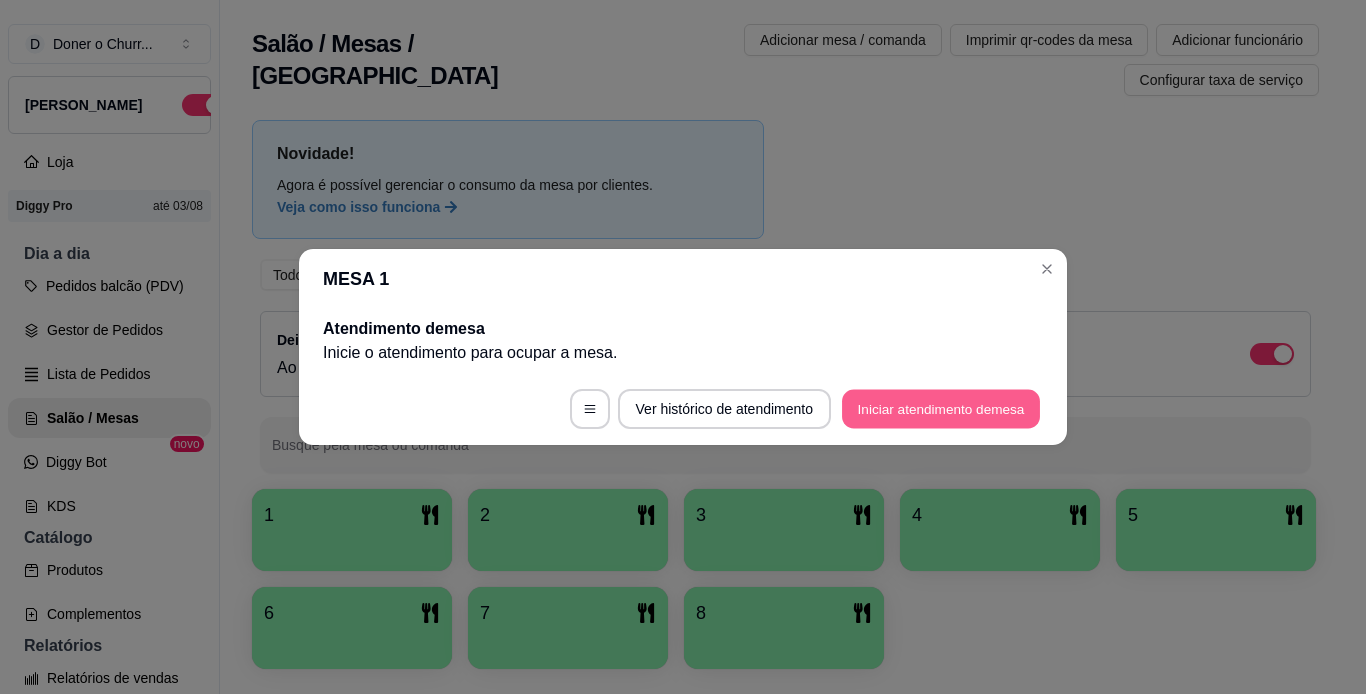 click on "Iniciar atendimento de  mesa" at bounding box center (941, 409) 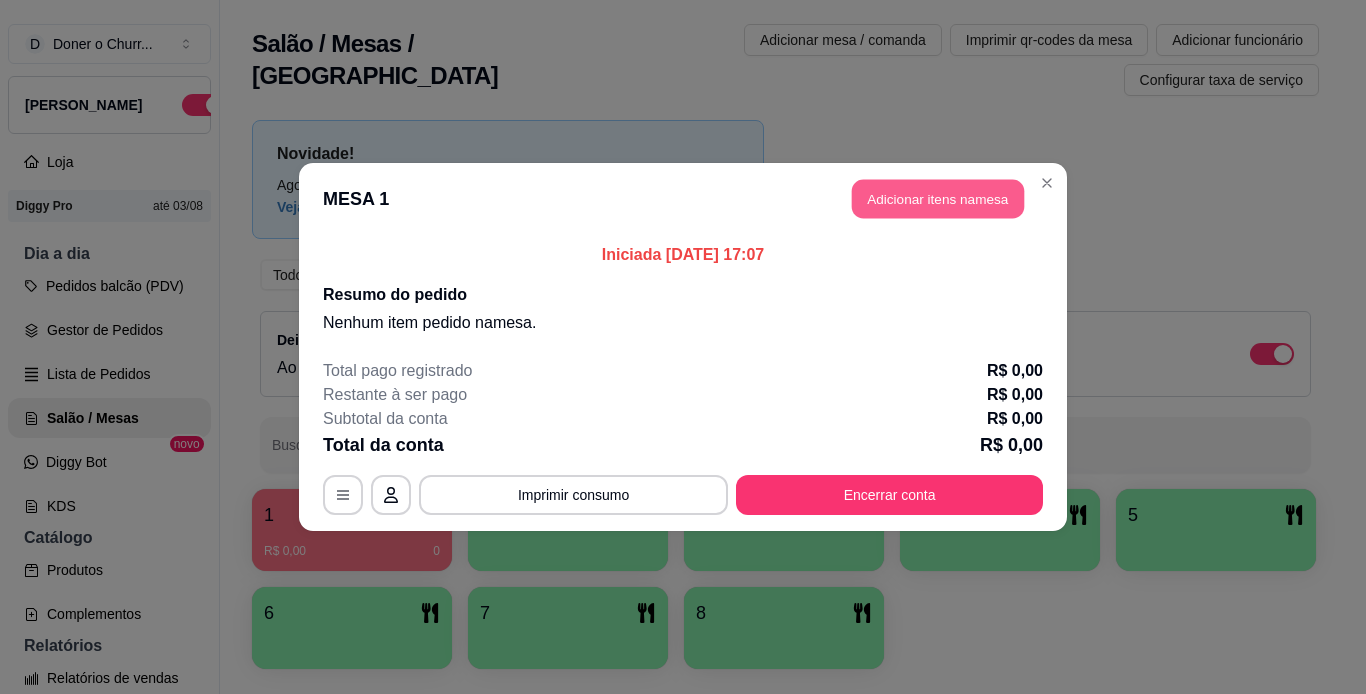 click on "Adicionar itens na  mesa" at bounding box center (938, 199) 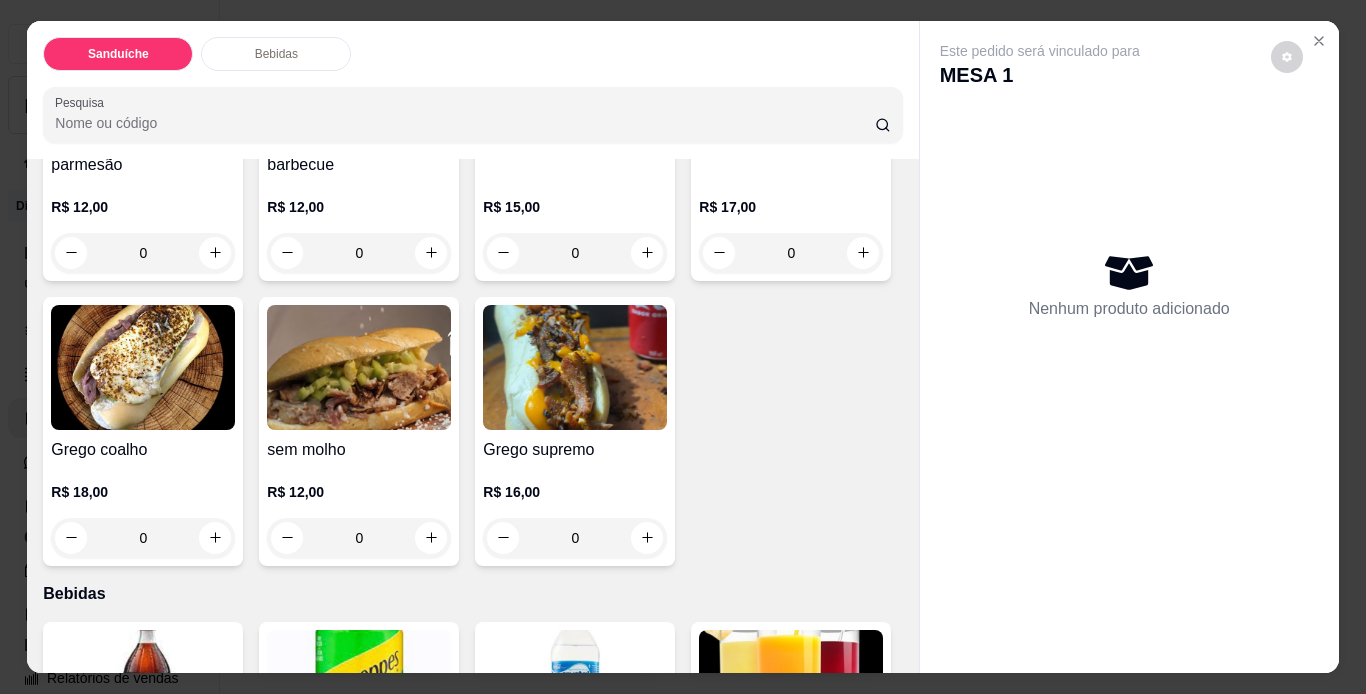 scroll, scrollTop: 300, scrollLeft: 0, axis: vertical 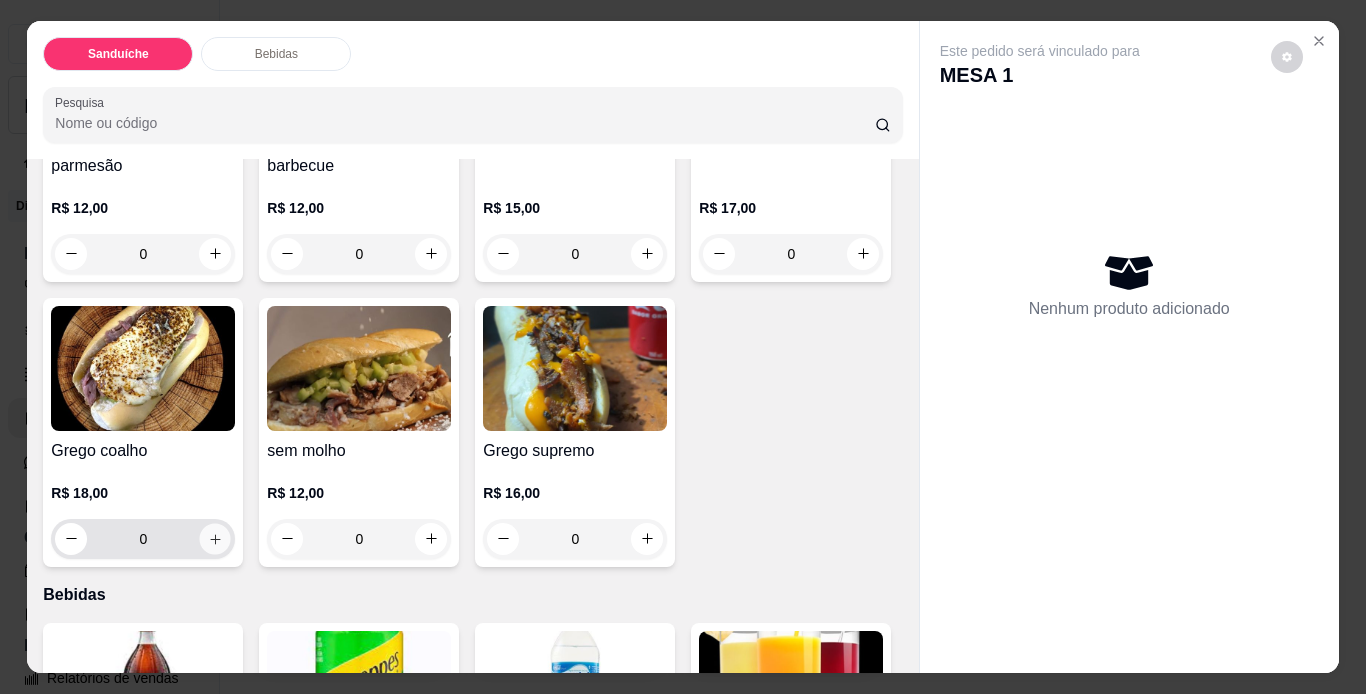 click 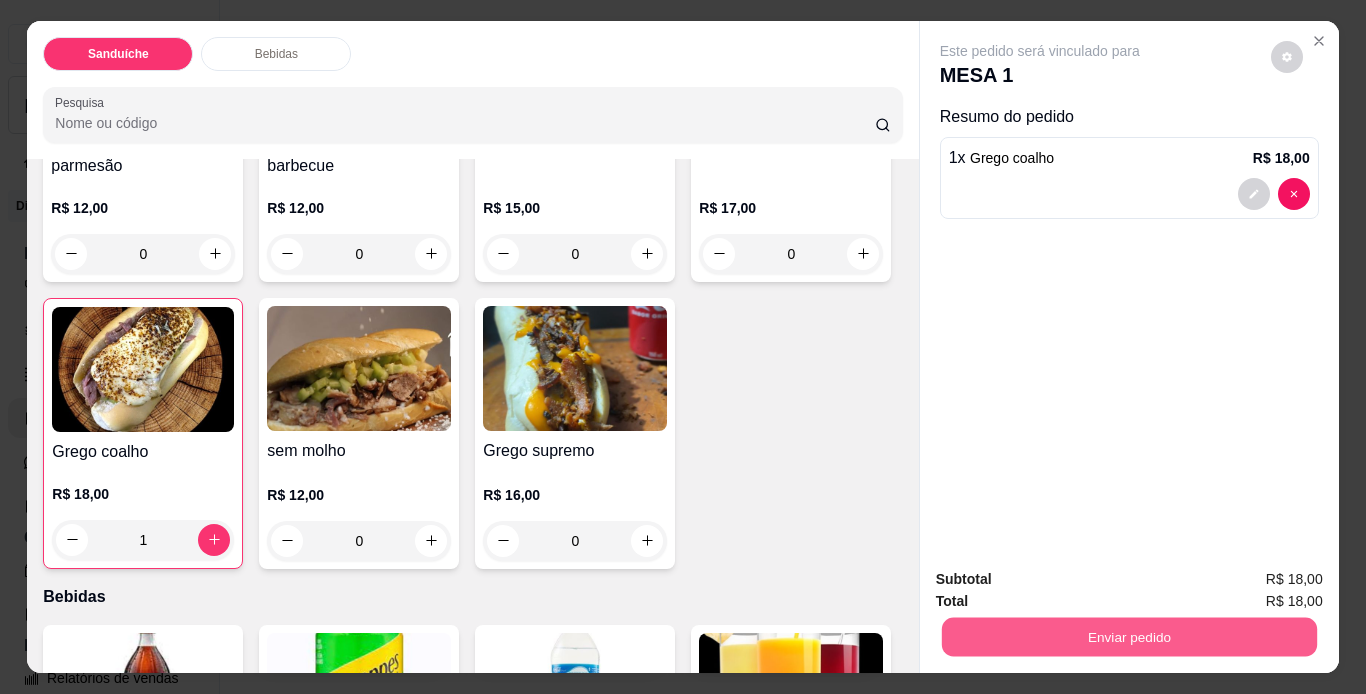 click on "Enviar pedido" at bounding box center (1128, 637) 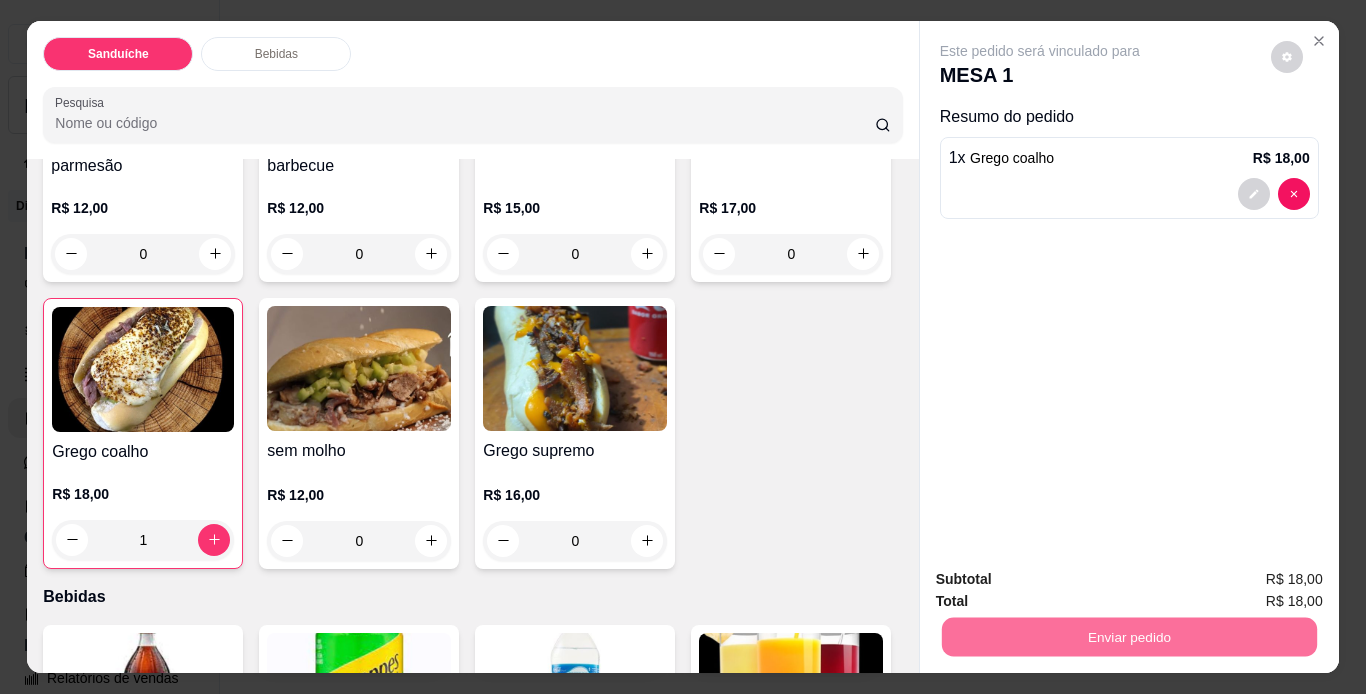 click on "Não registrar e enviar pedido" at bounding box center [1063, 581] 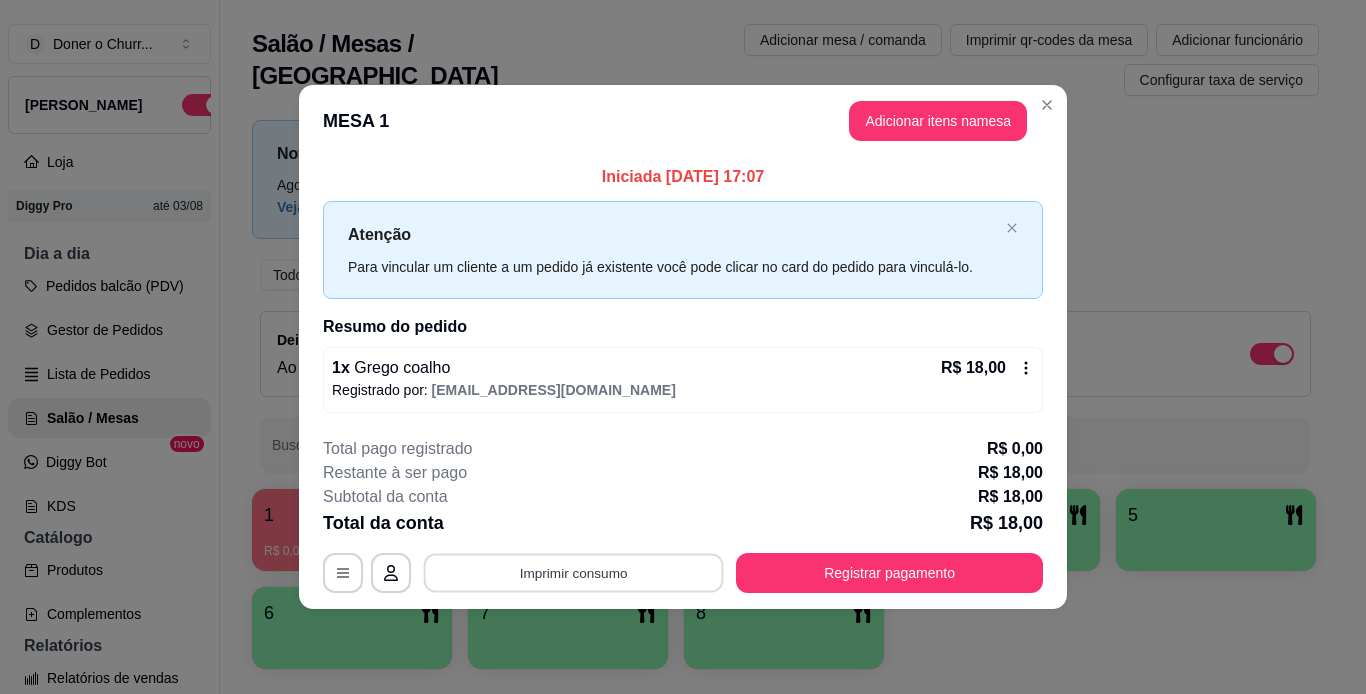 click on "Imprimir consumo" at bounding box center (574, 572) 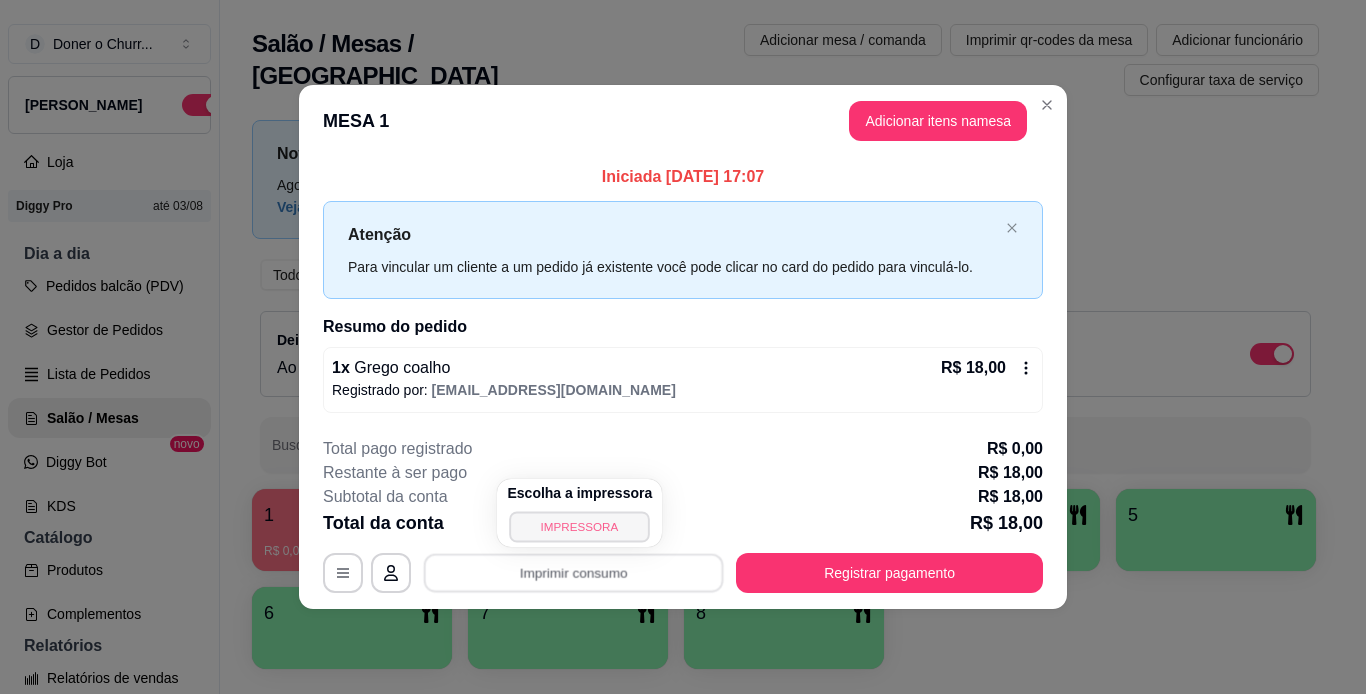 click on "IMPRESSORA" at bounding box center (580, 526) 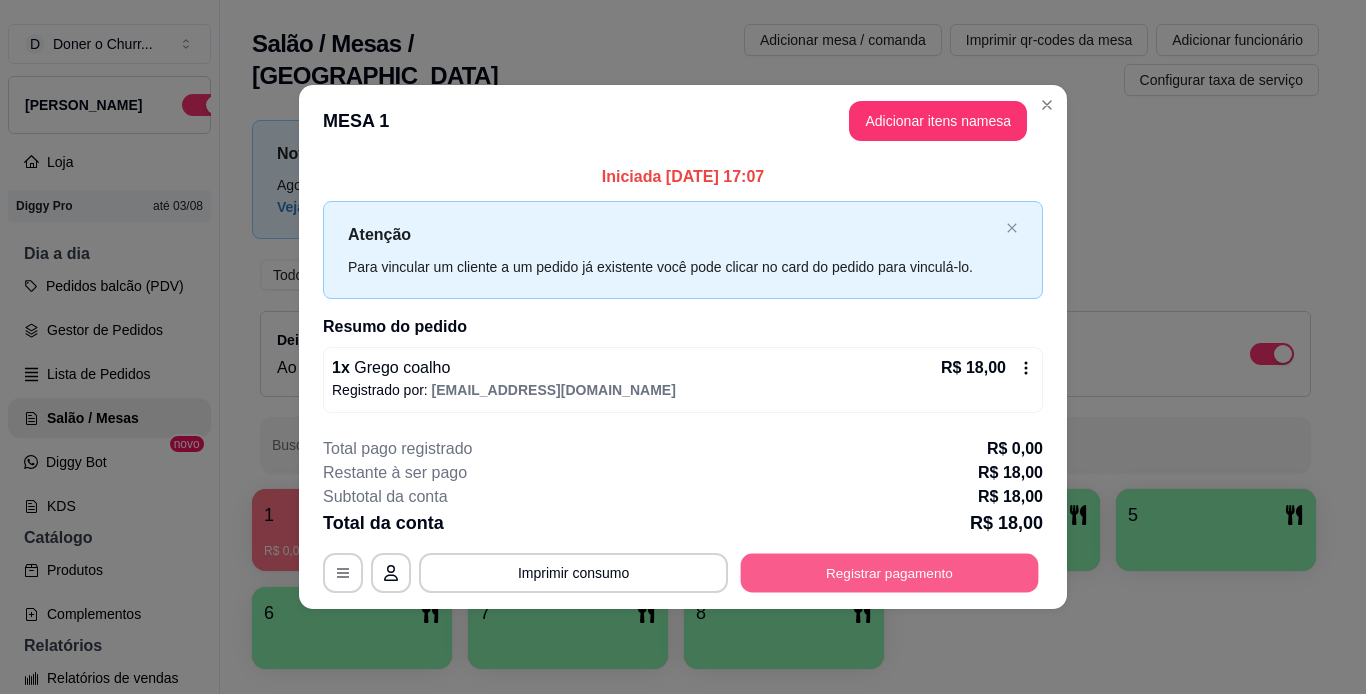 click on "Registrar pagamento" at bounding box center [890, 572] 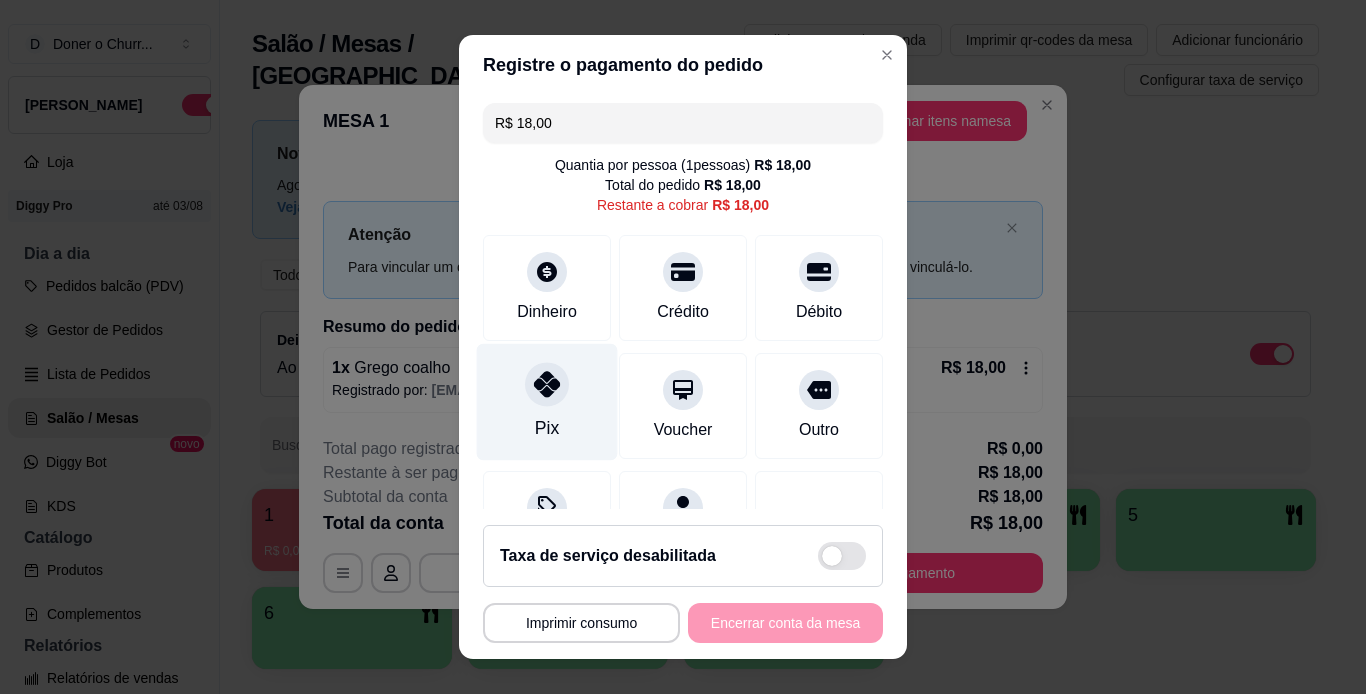 click on "Pix" at bounding box center (547, 401) 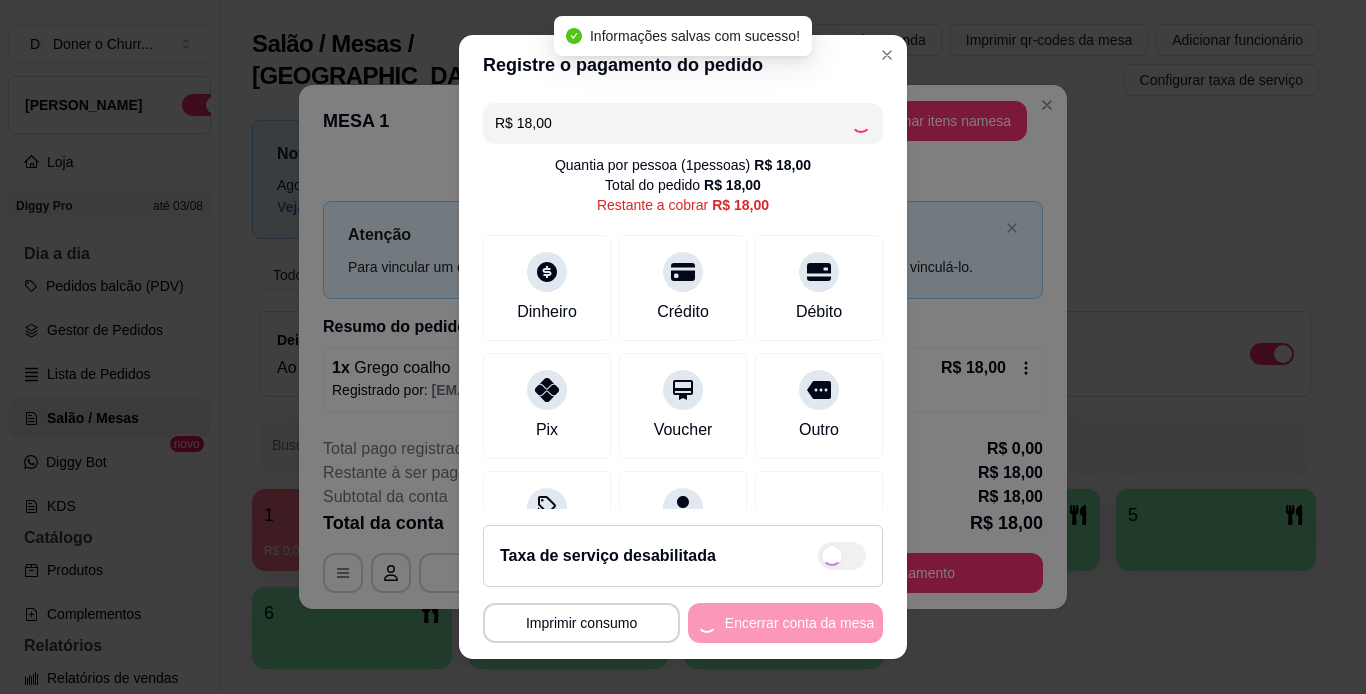 type on "R$ 0,00" 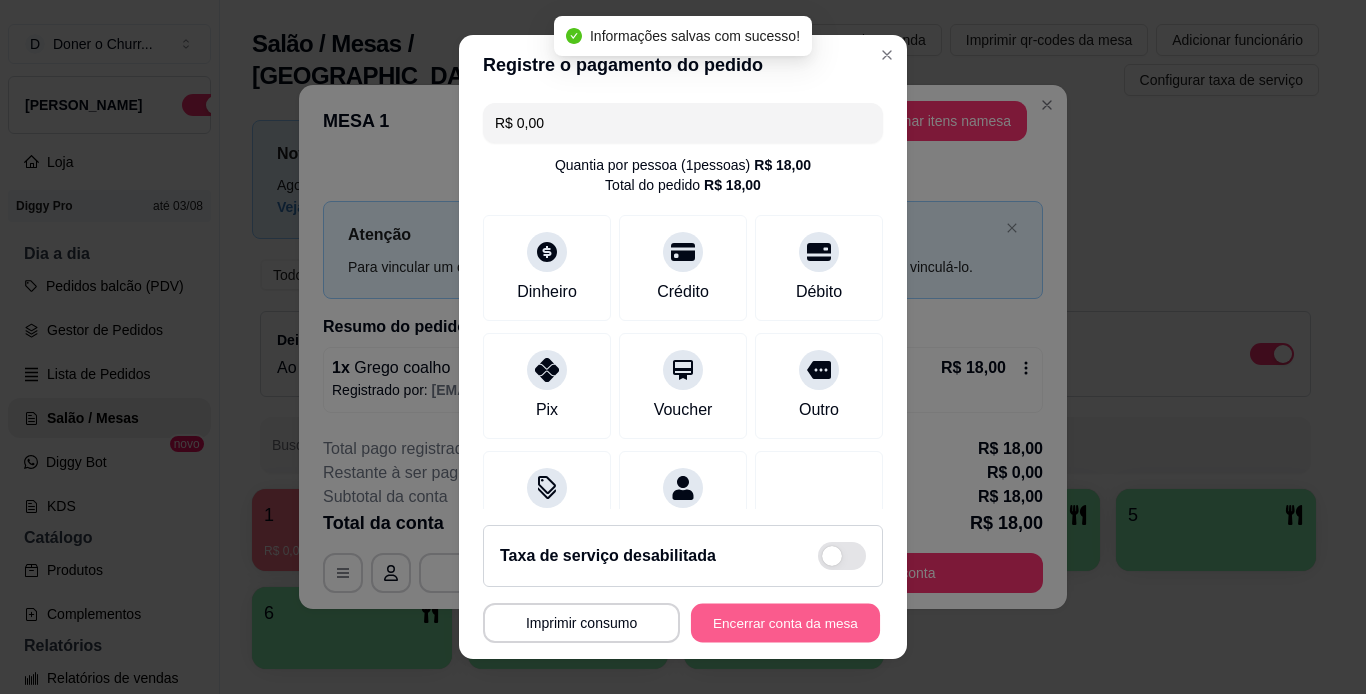 click on "Encerrar conta da mesa" at bounding box center [785, 623] 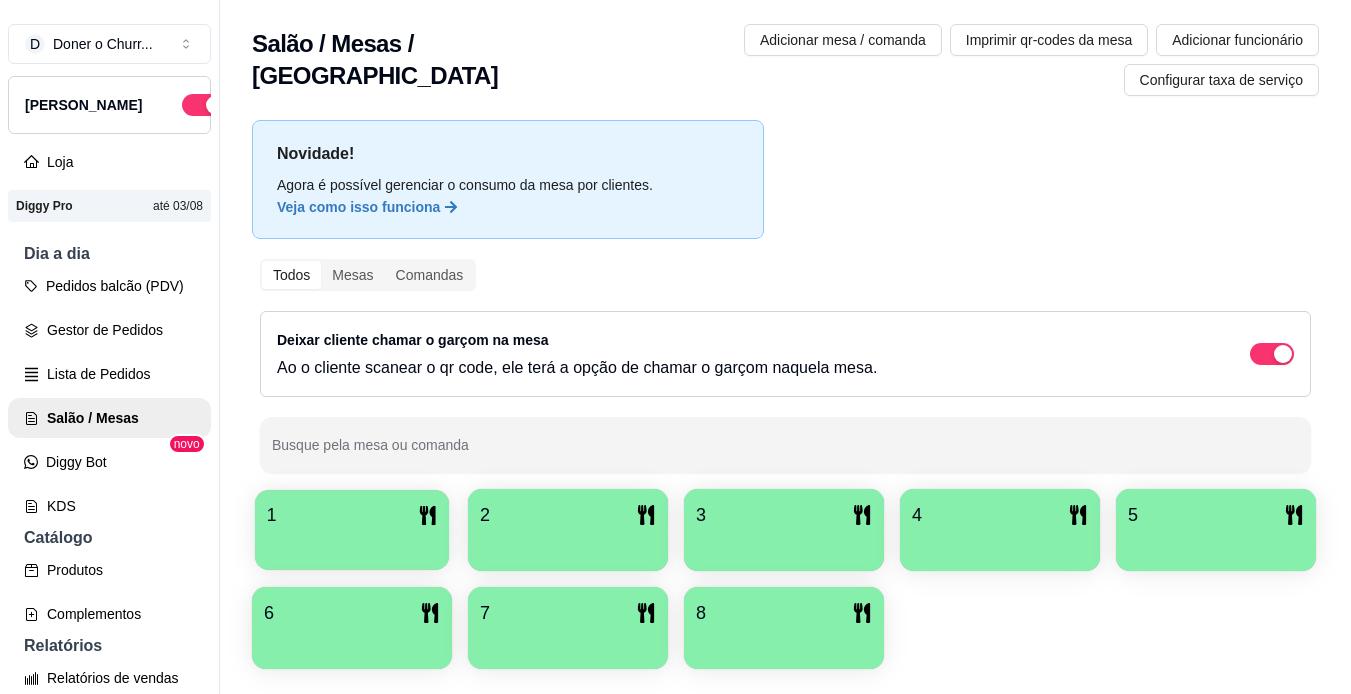 click on "1" at bounding box center [352, 515] 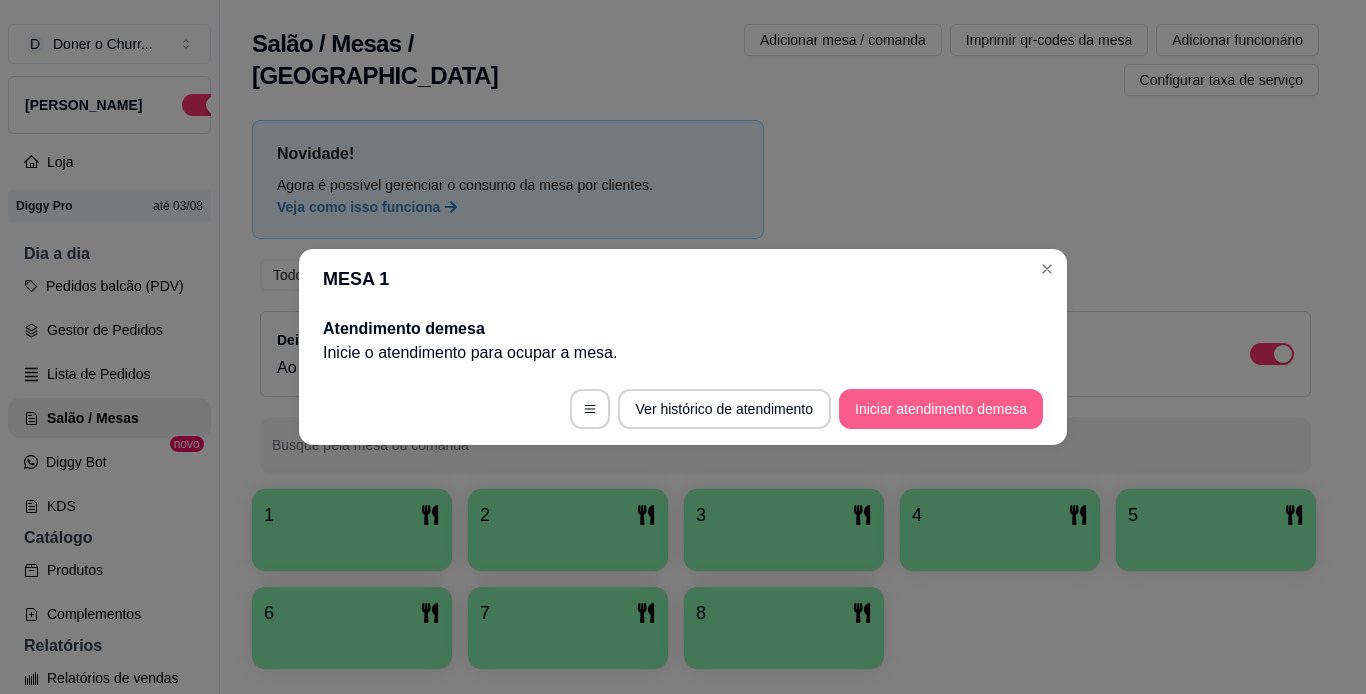 click on "Iniciar atendimento de  mesa" at bounding box center (941, 409) 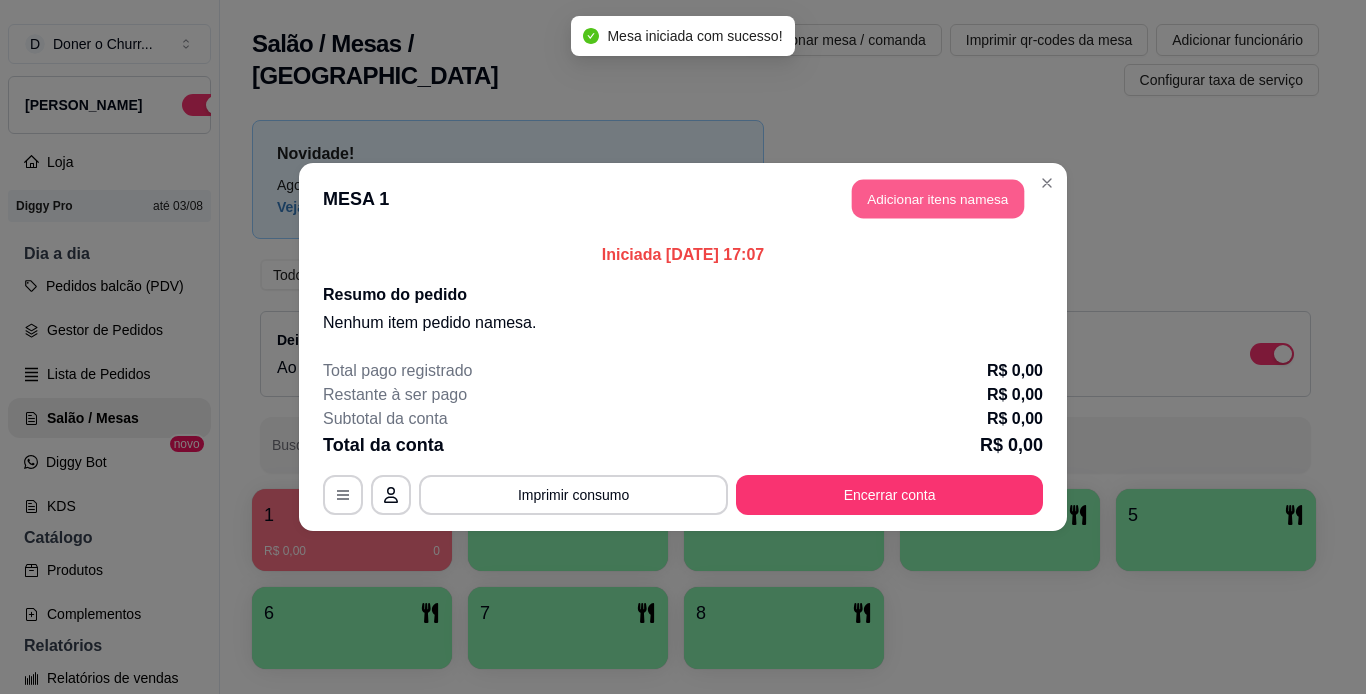 click on "Adicionar itens na  mesa" at bounding box center (938, 199) 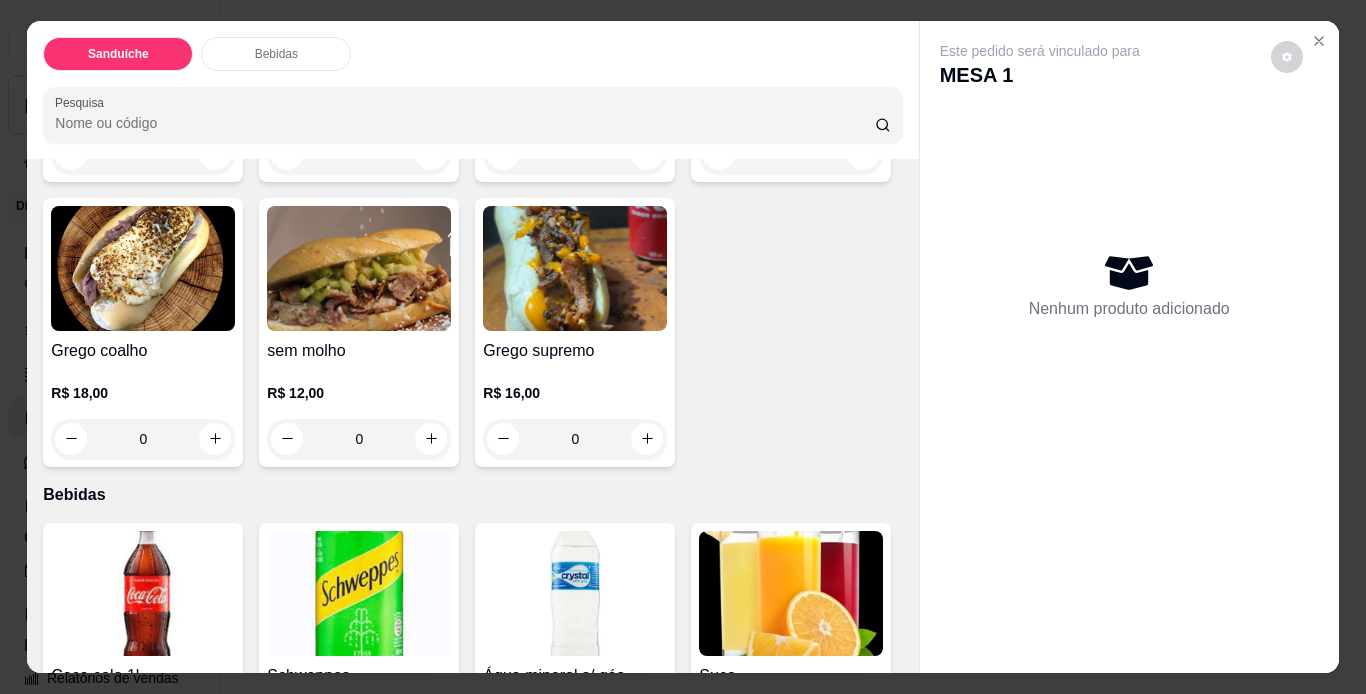 scroll, scrollTop: 600, scrollLeft: 0, axis: vertical 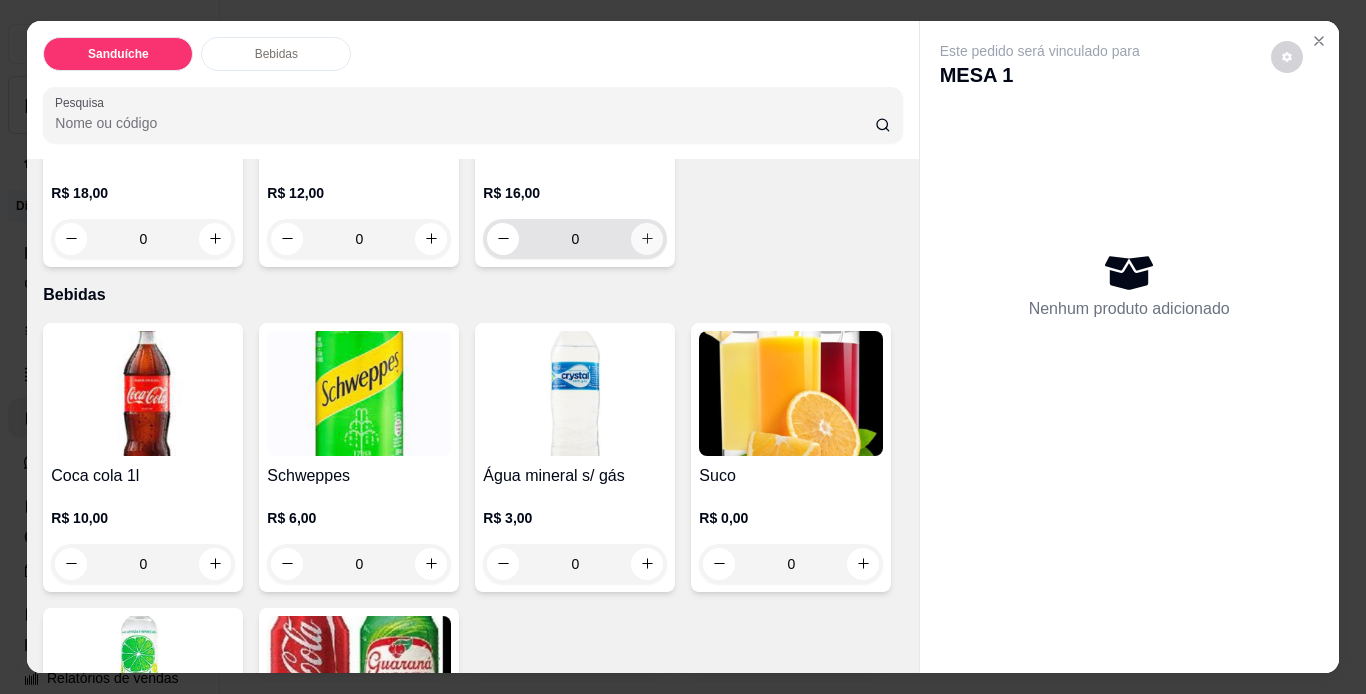 click 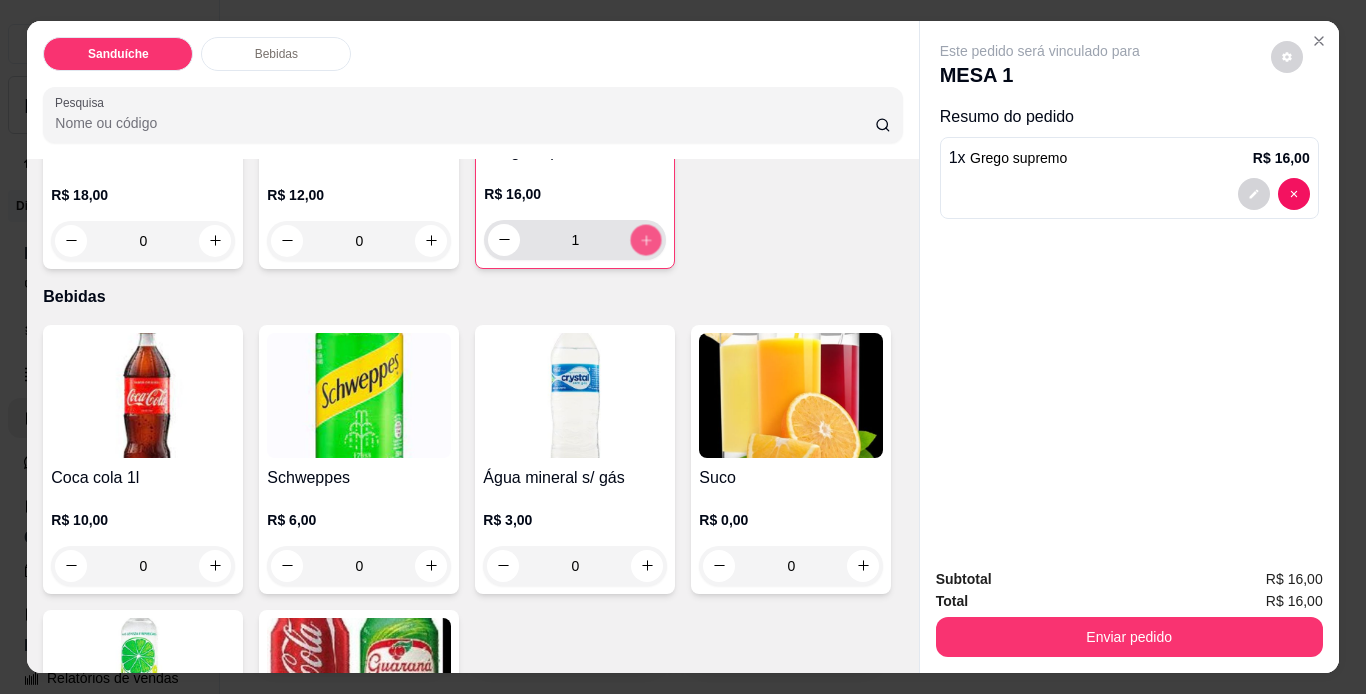 click 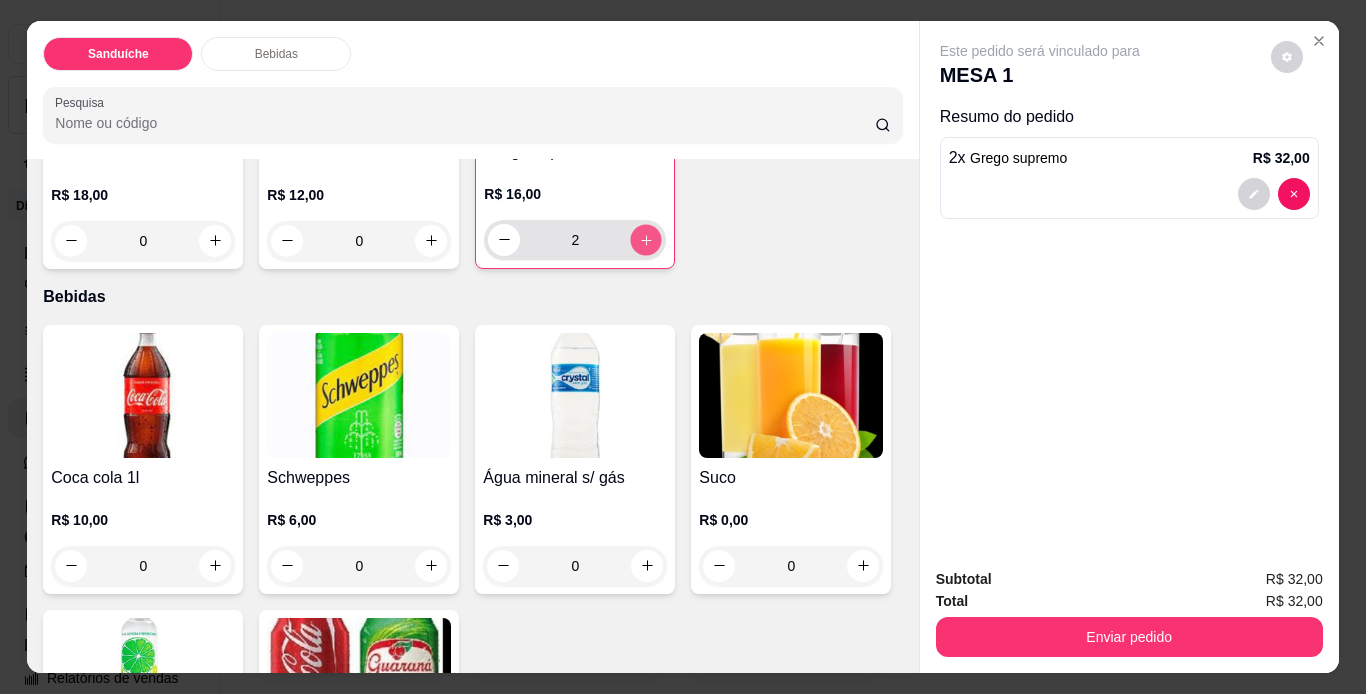 click 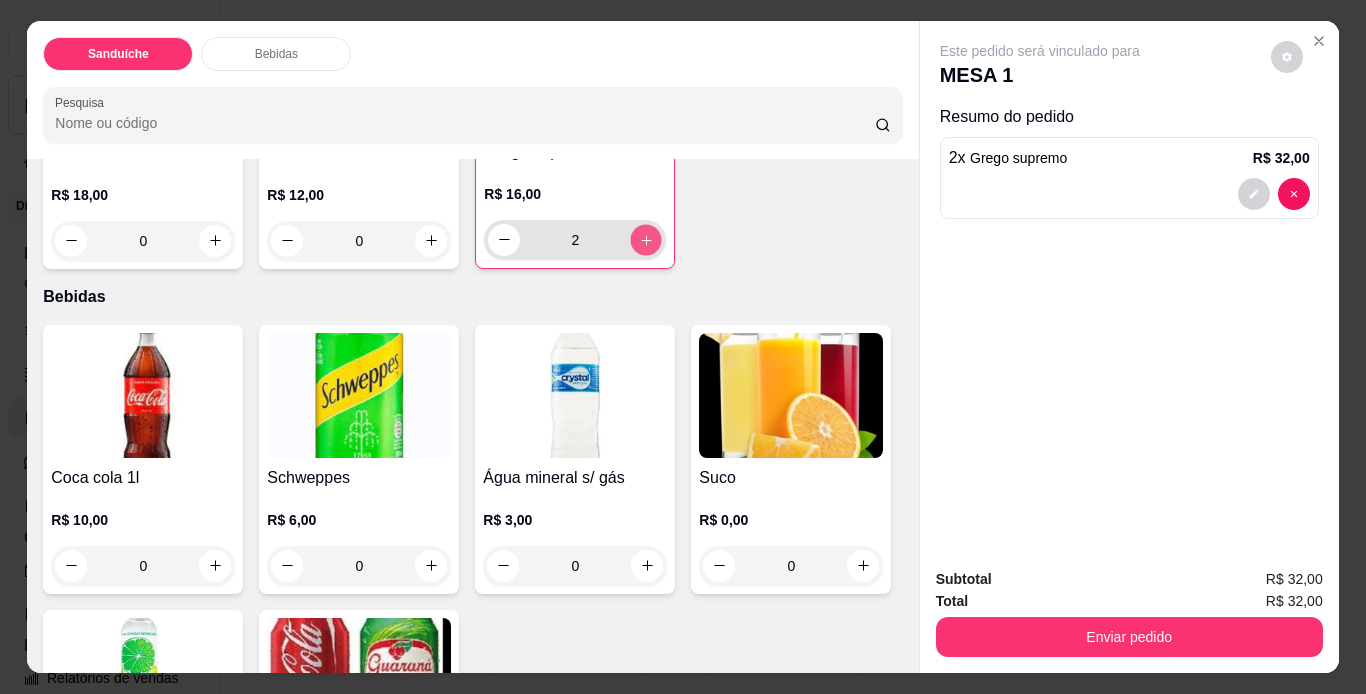 type on "3" 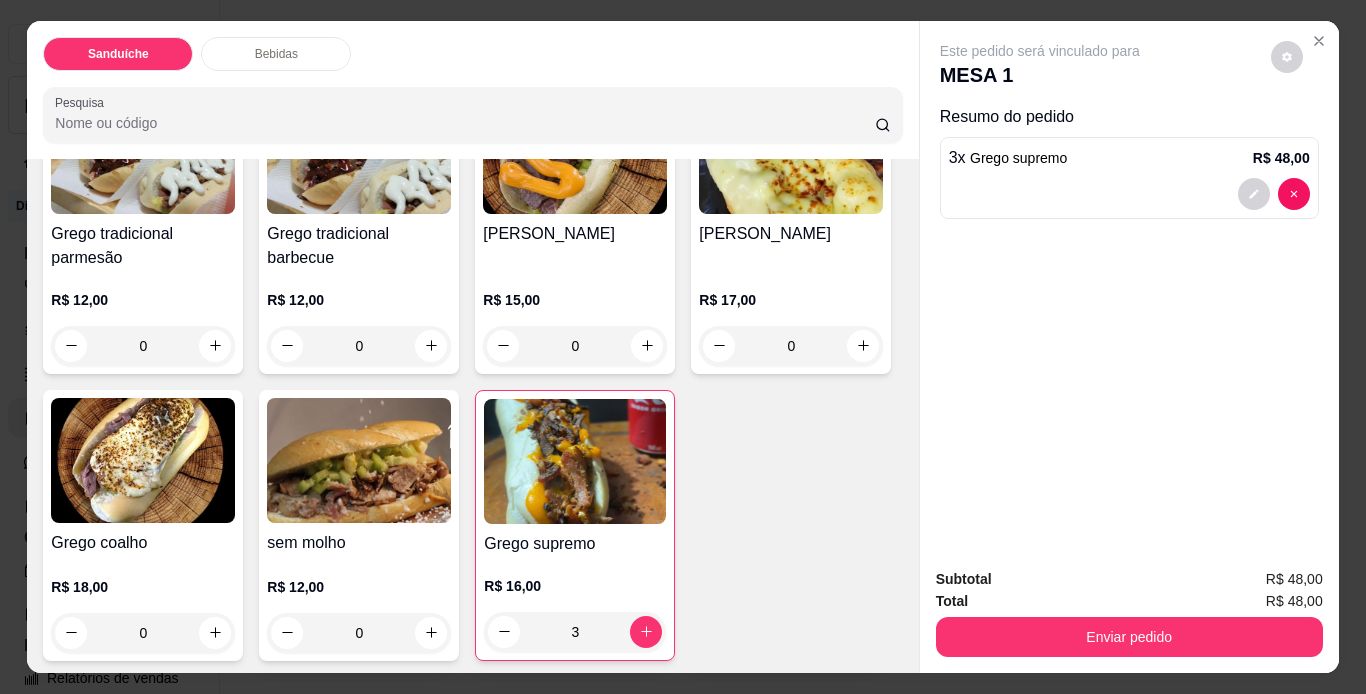 scroll, scrollTop: 0, scrollLeft: 0, axis: both 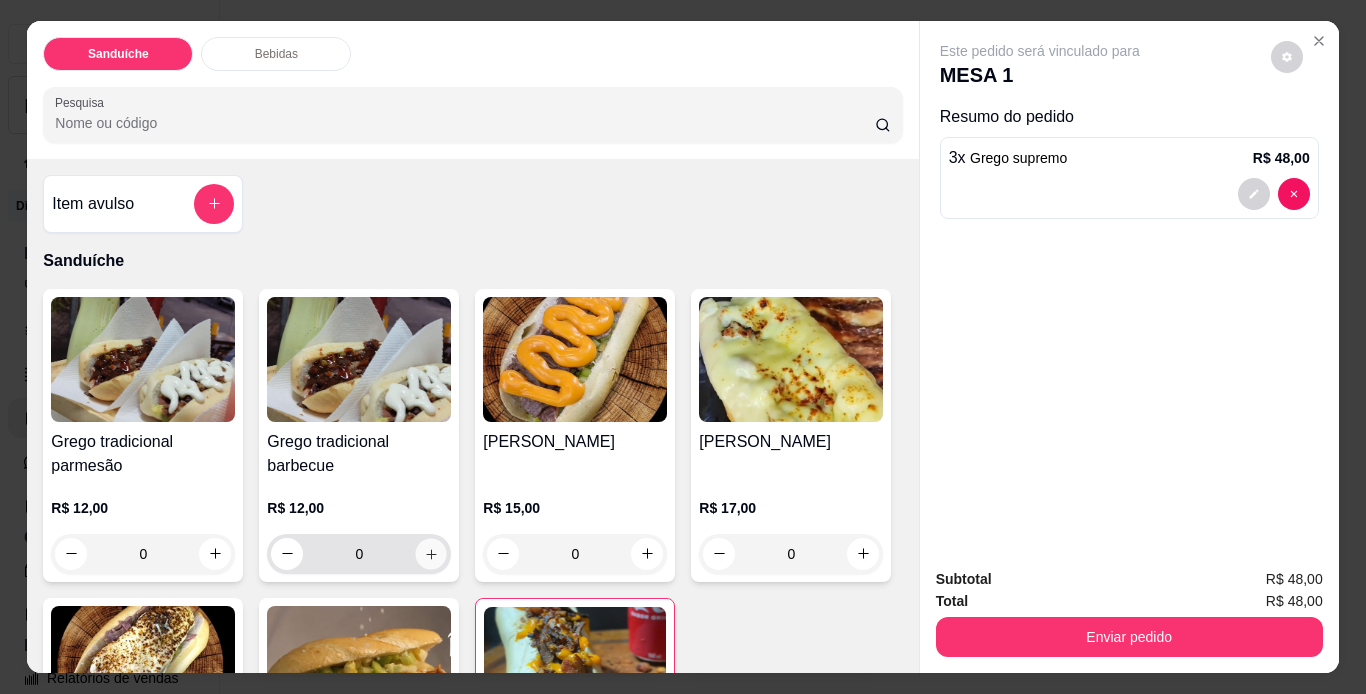 click 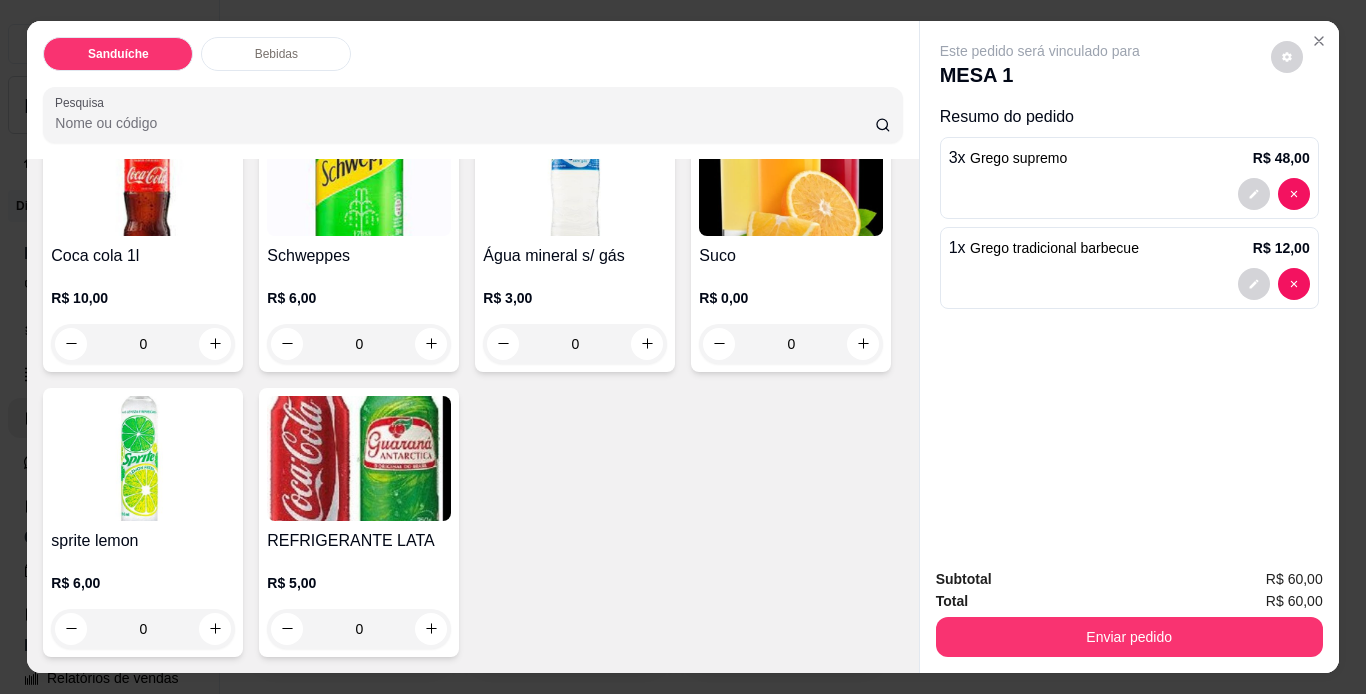scroll, scrollTop: 1108, scrollLeft: 0, axis: vertical 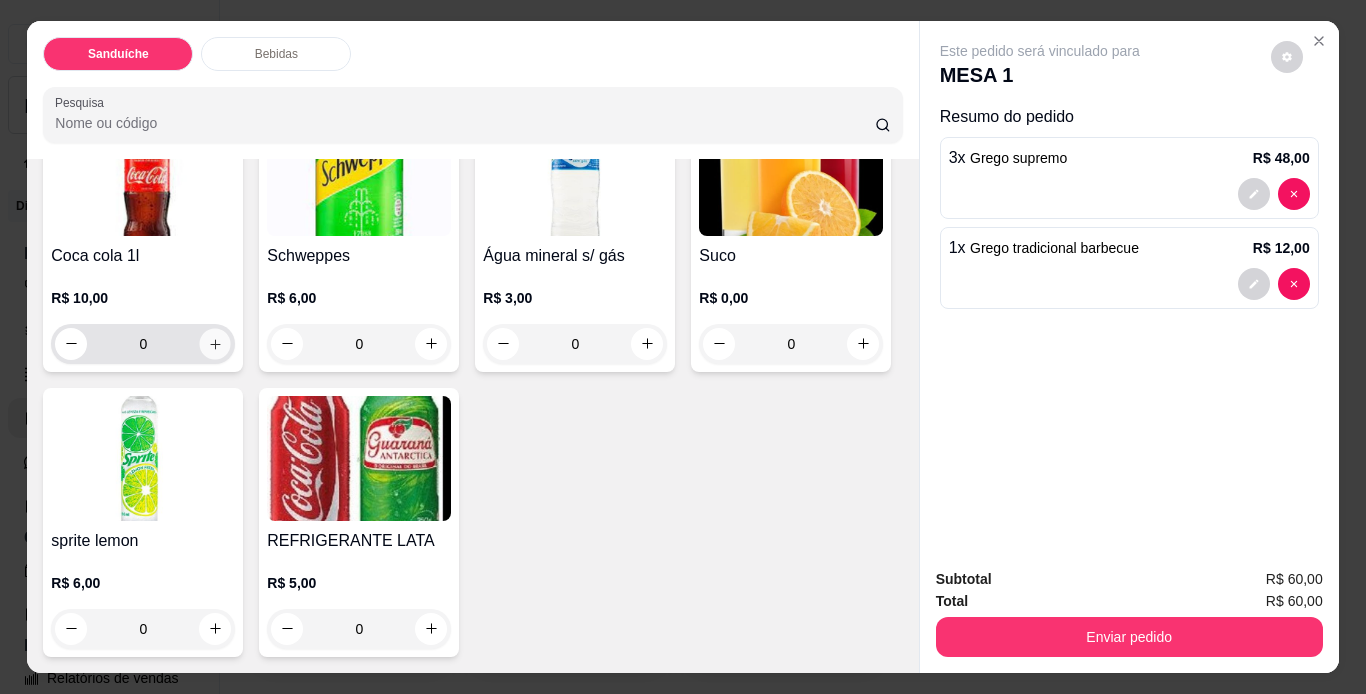 click 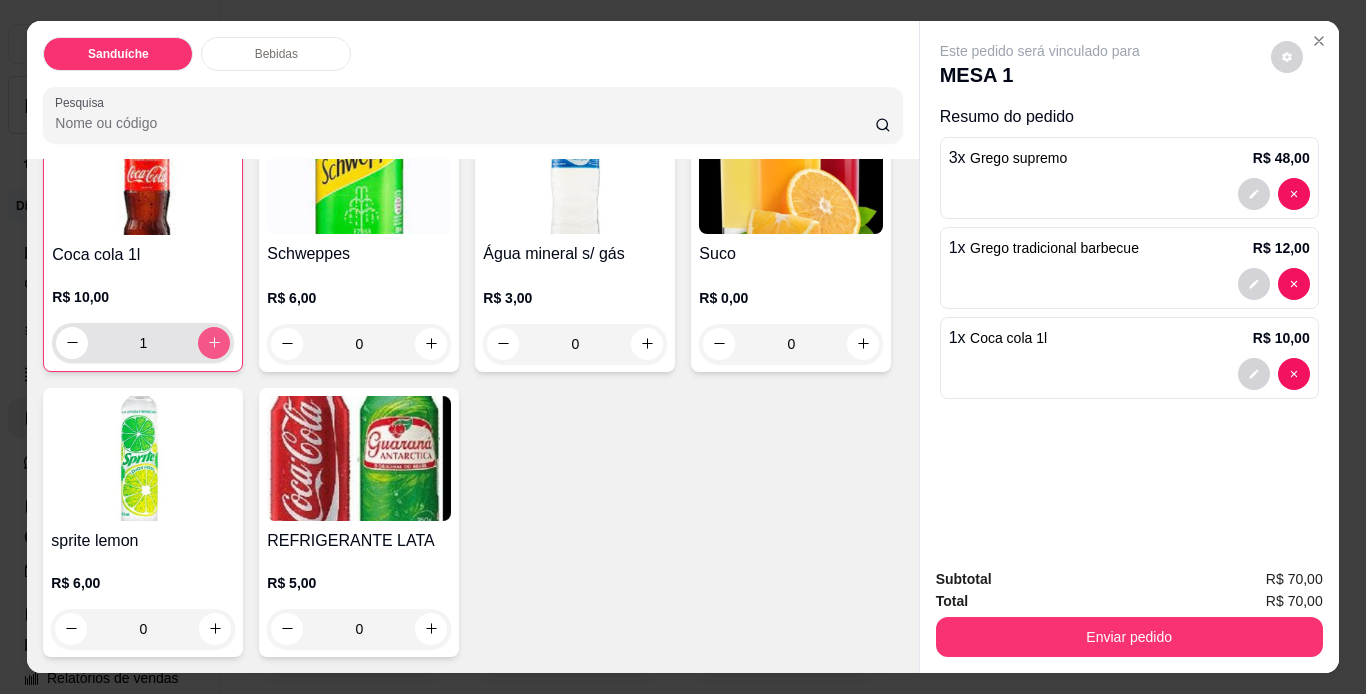 scroll, scrollTop: 1109, scrollLeft: 0, axis: vertical 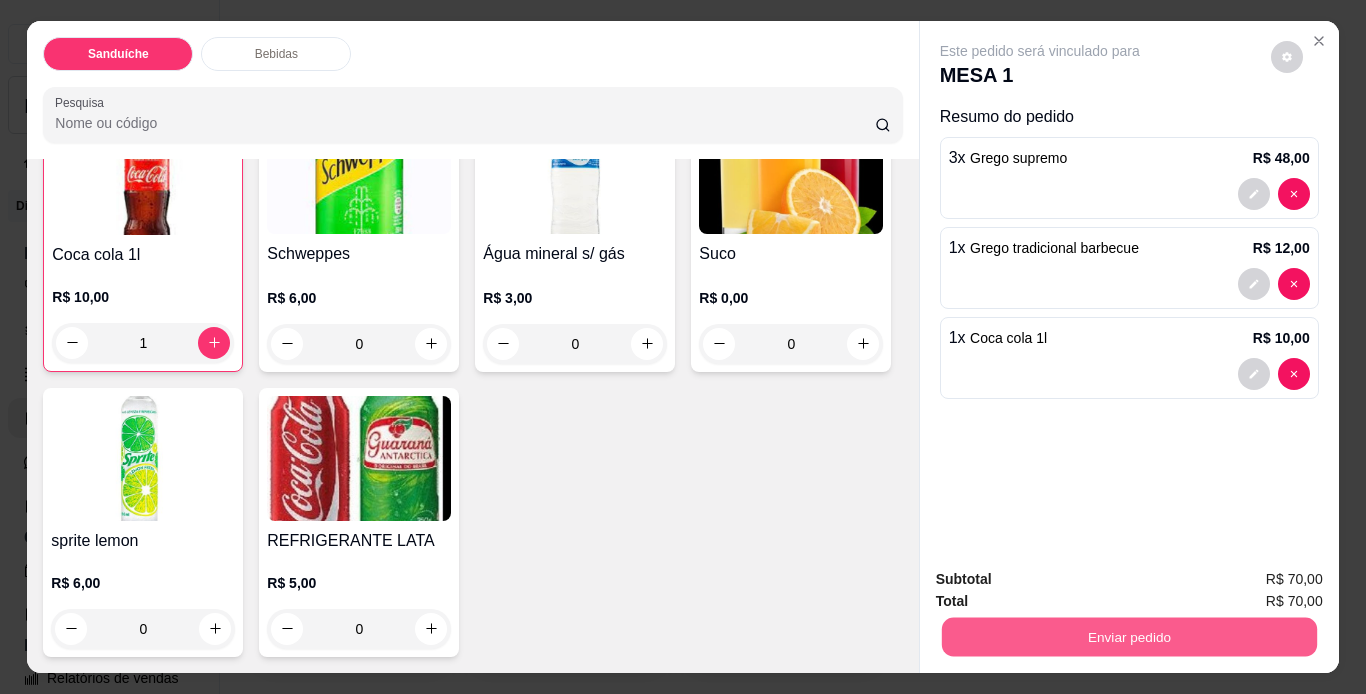 click on "Enviar pedido" at bounding box center [1128, 637] 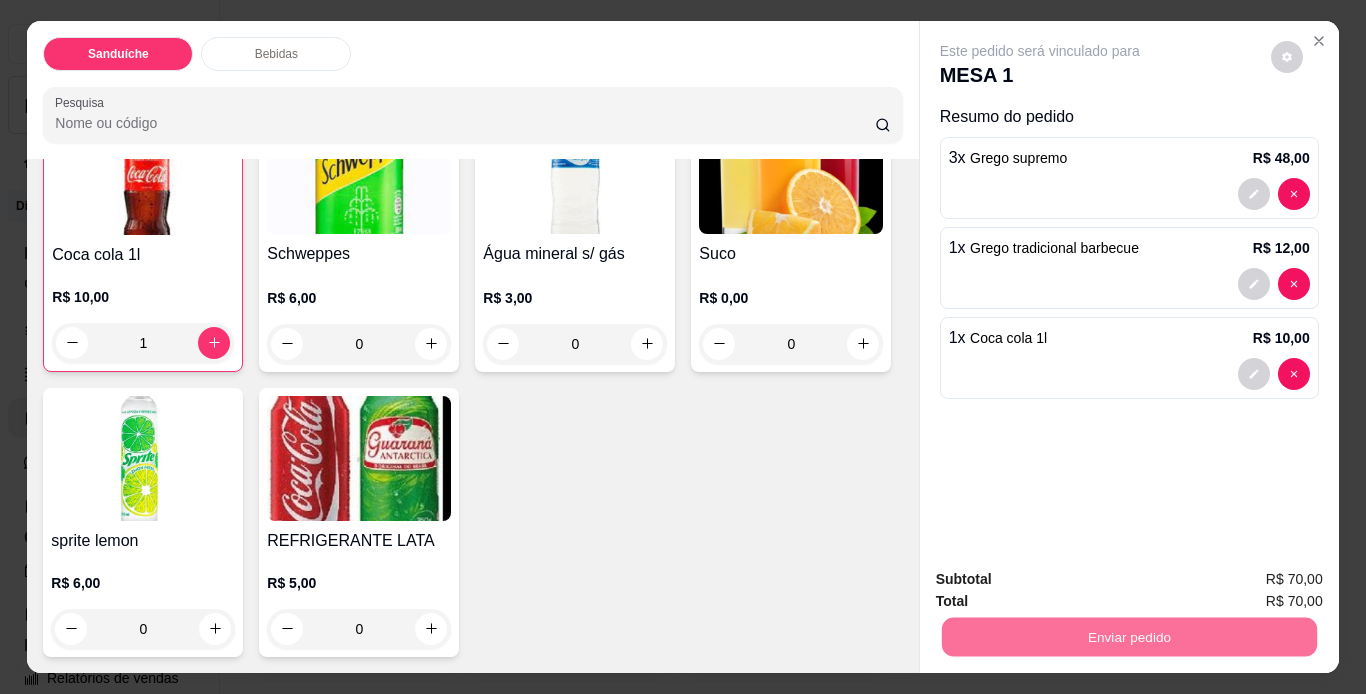 click on "Não registrar e enviar pedido" at bounding box center (1063, 580) 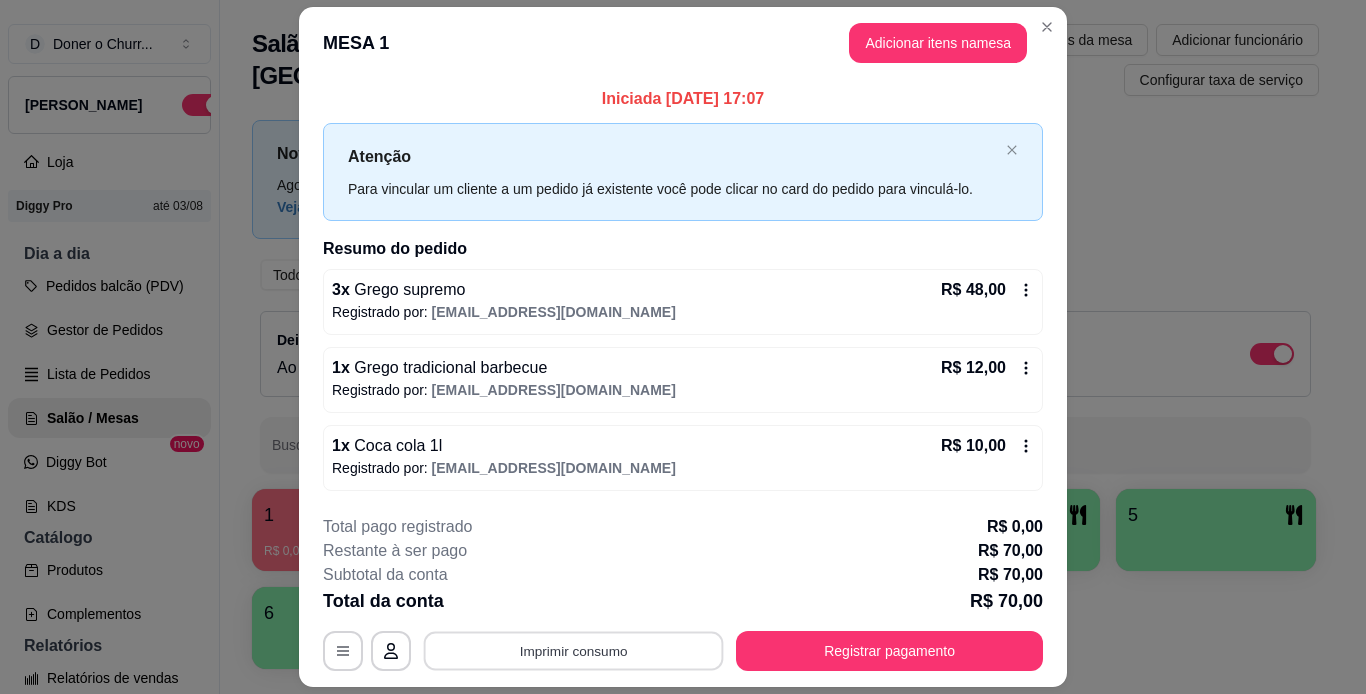 click on "Imprimir consumo" at bounding box center [574, 650] 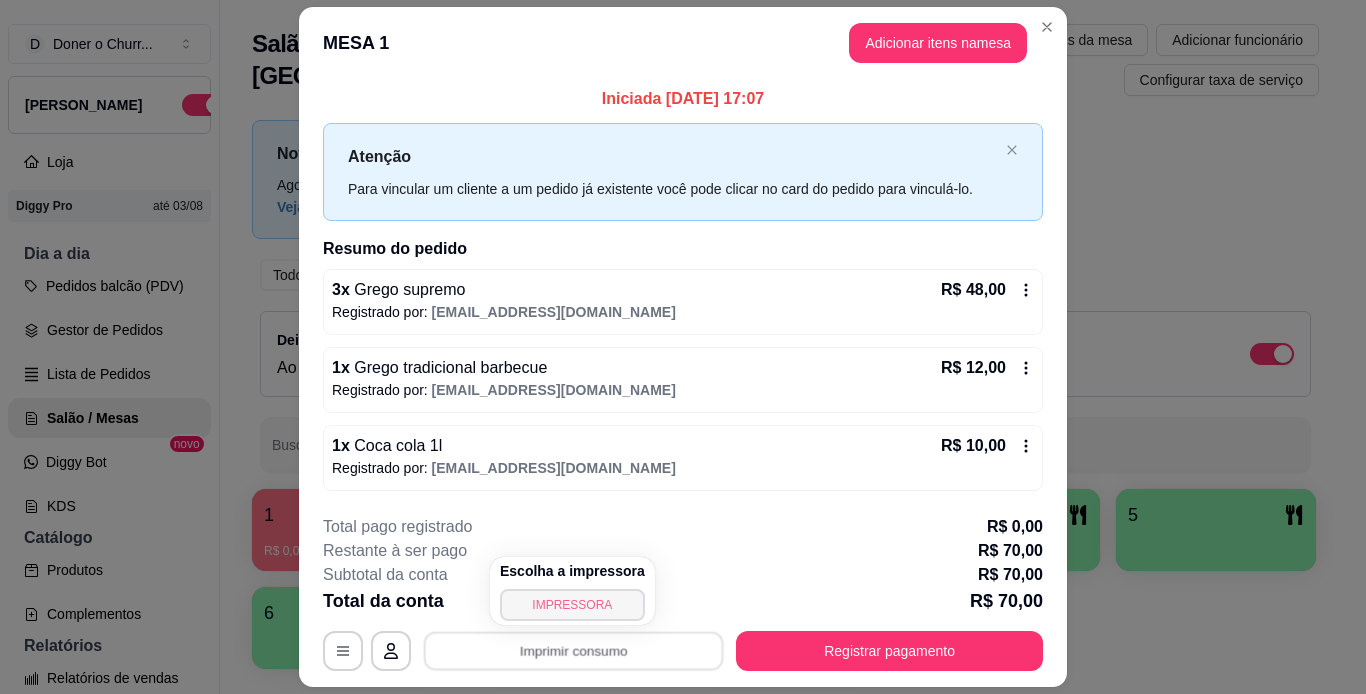 click on "IMPRESSORA" at bounding box center [572, 605] 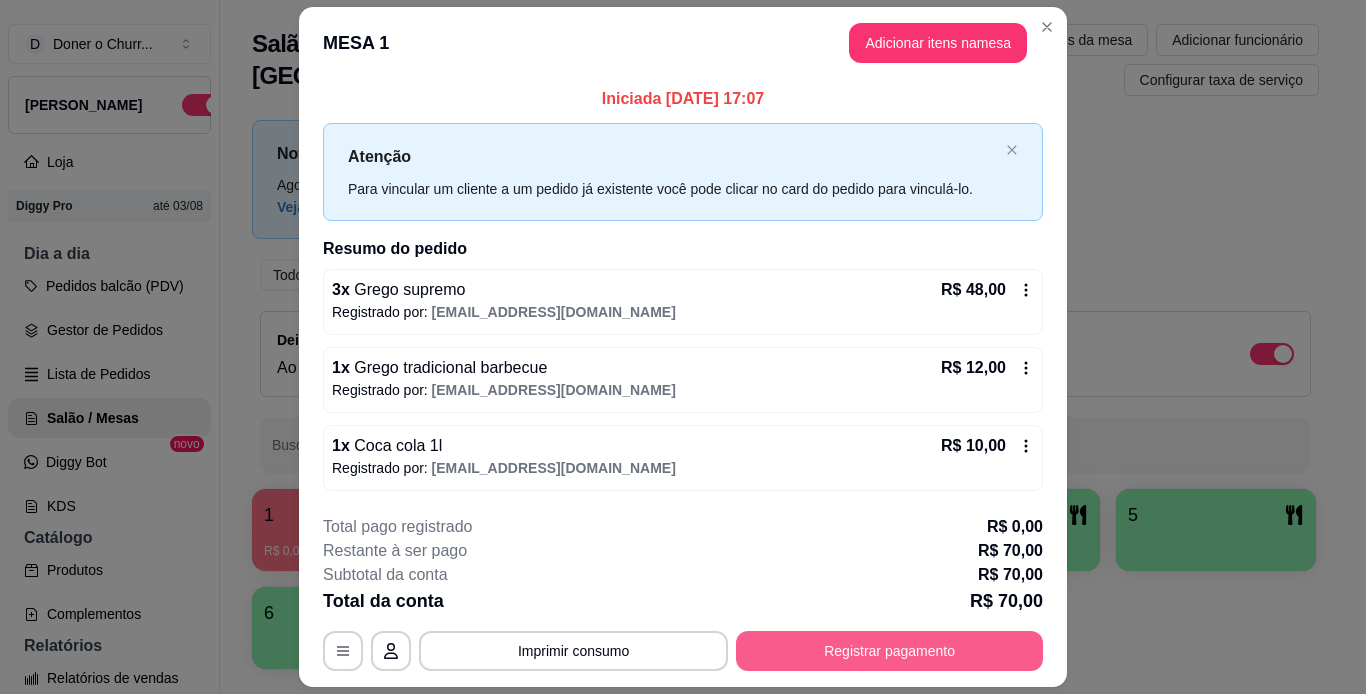 click on "Registrar pagamento" at bounding box center [889, 651] 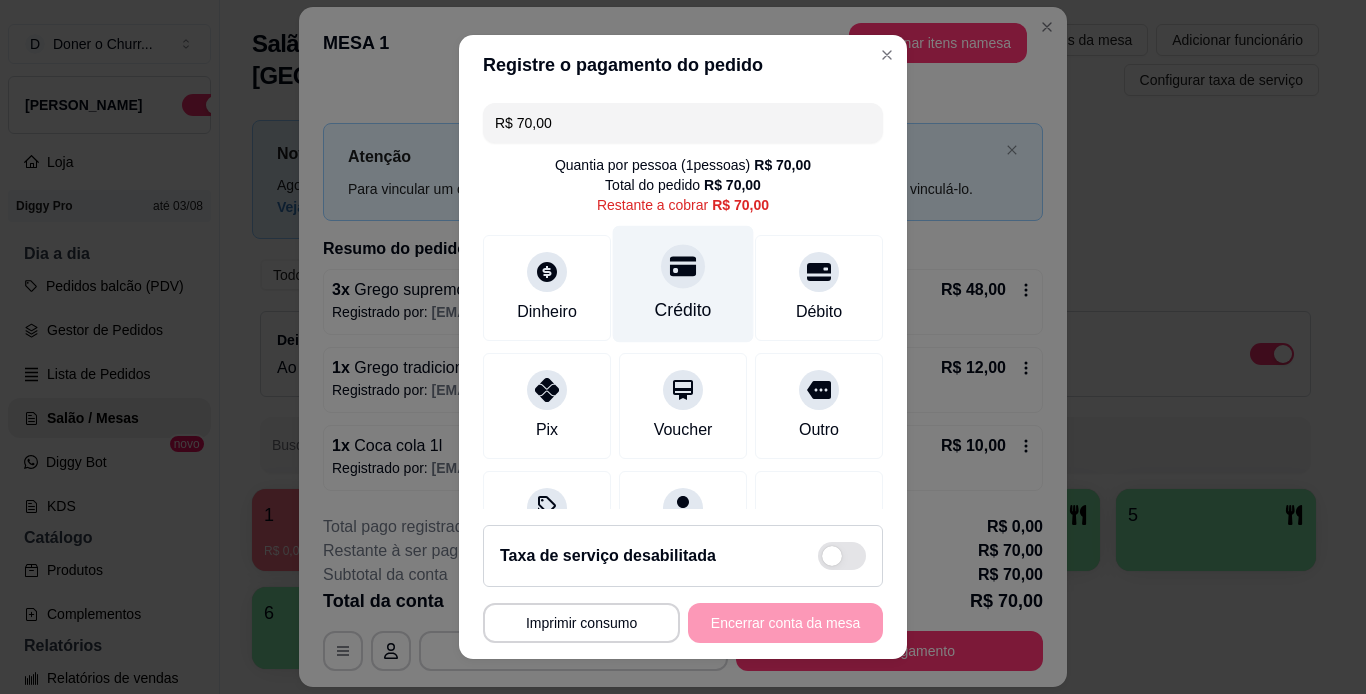 click at bounding box center [683, 266] 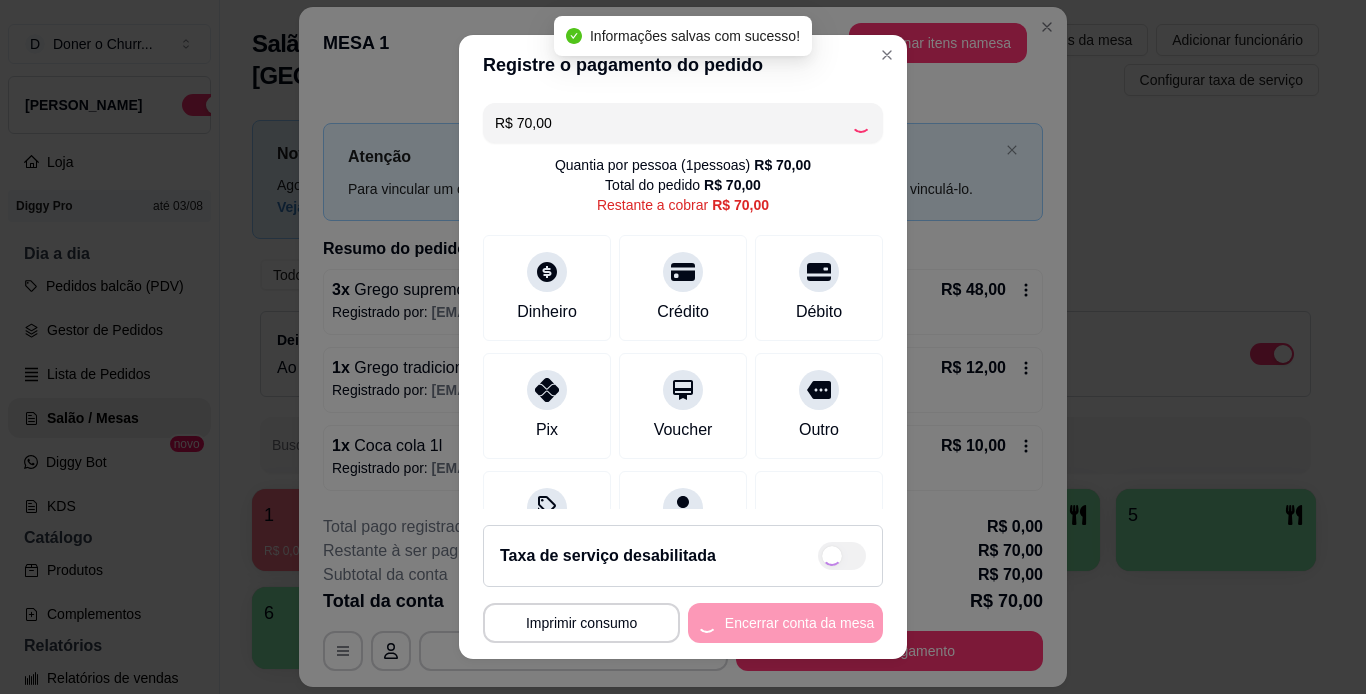 type on "R$ 0,00" 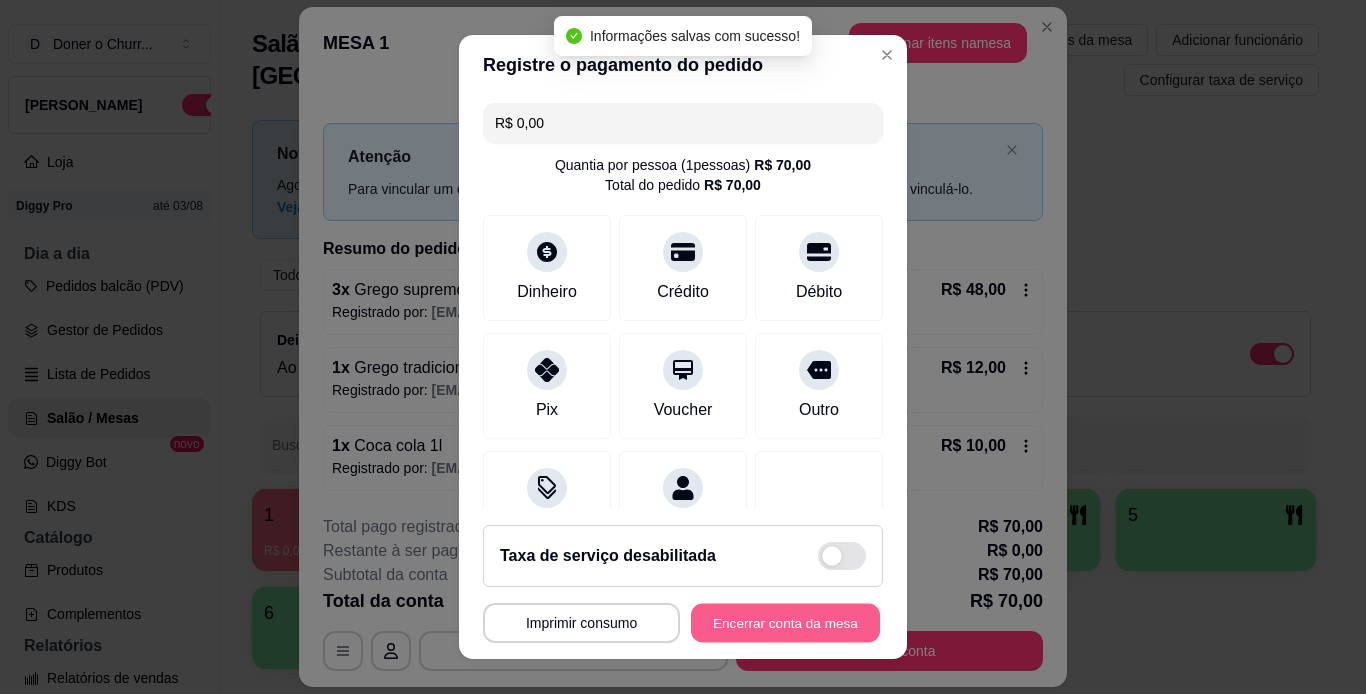 click on "Encerrar conta da mesa" at bounding box center [785, 623] 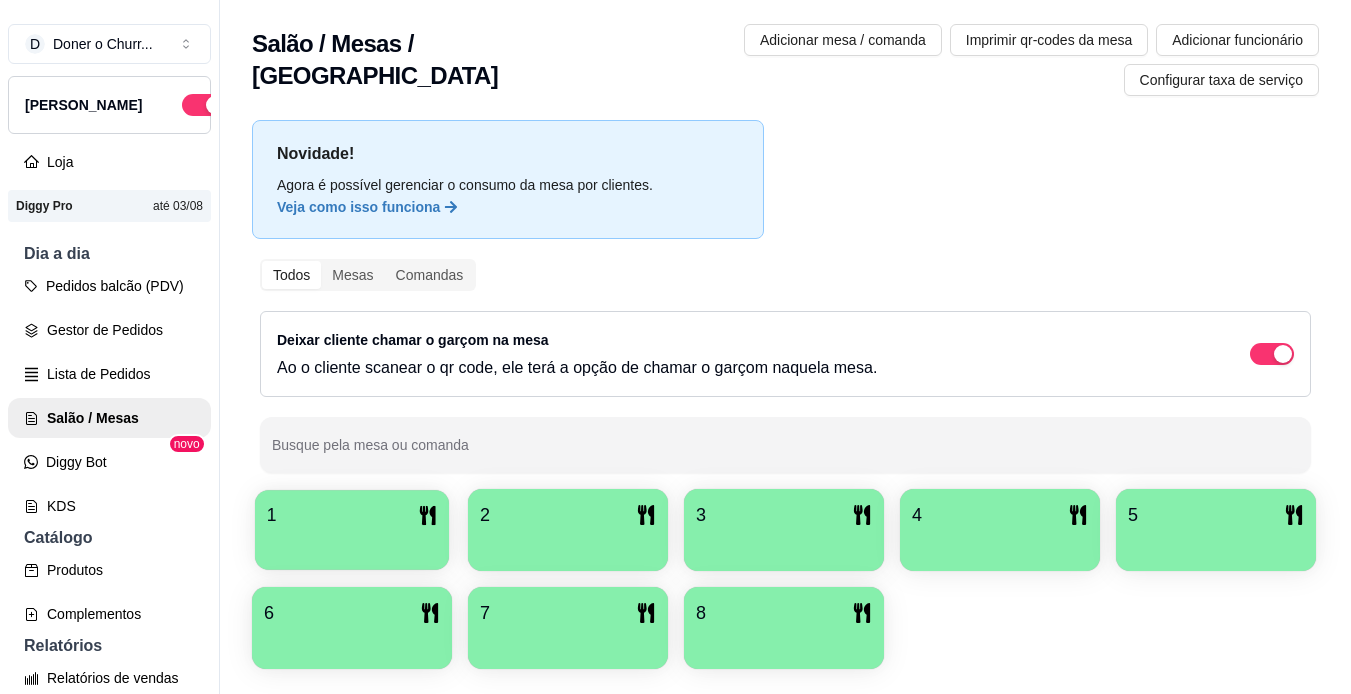click on "1" at bounding box center [352, 530] 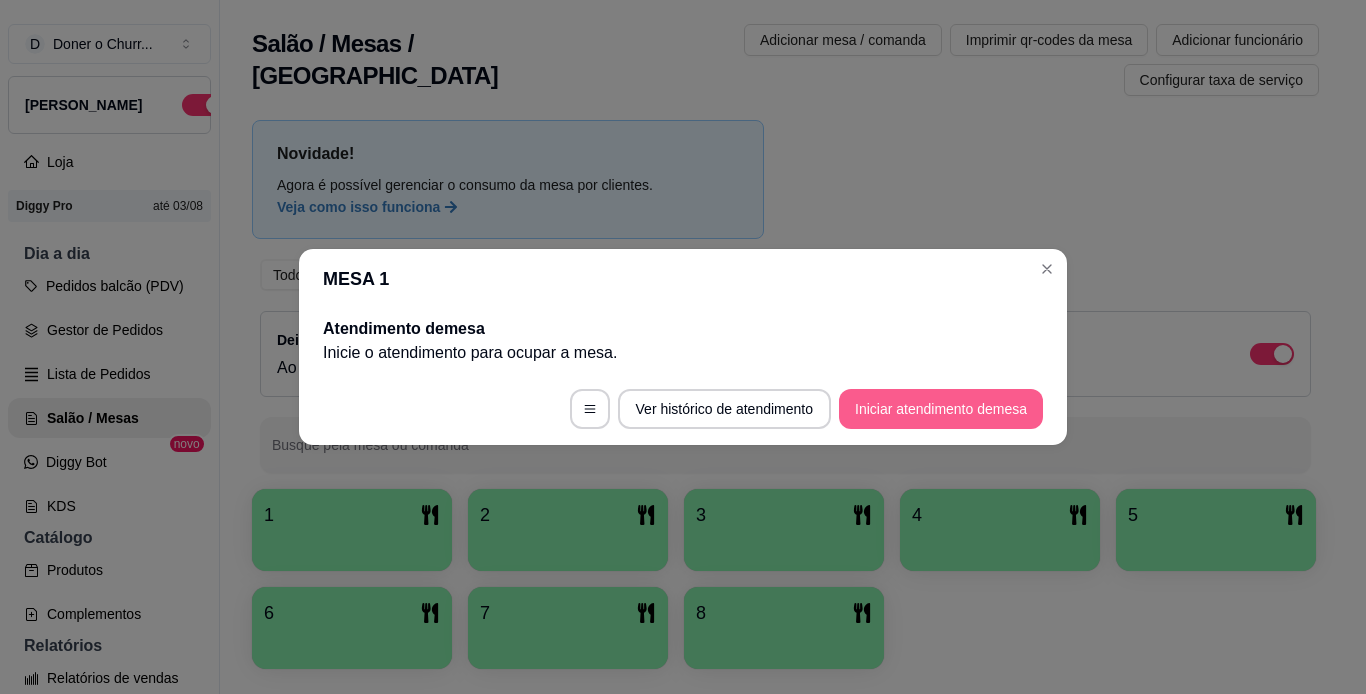 click on "Iniciar atendimento de  mesa" at bounding box center [941, 409] 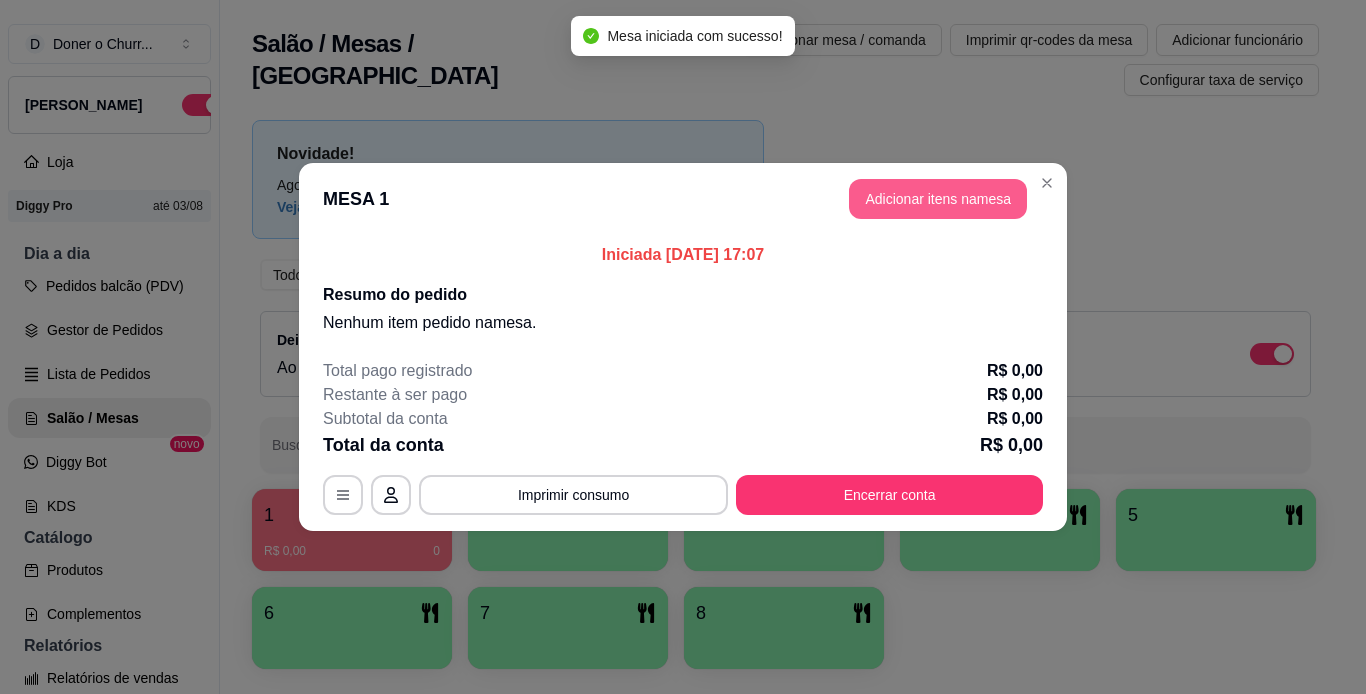 click on "Adicionar itens na  mesa" at bounding box center (938, 199) 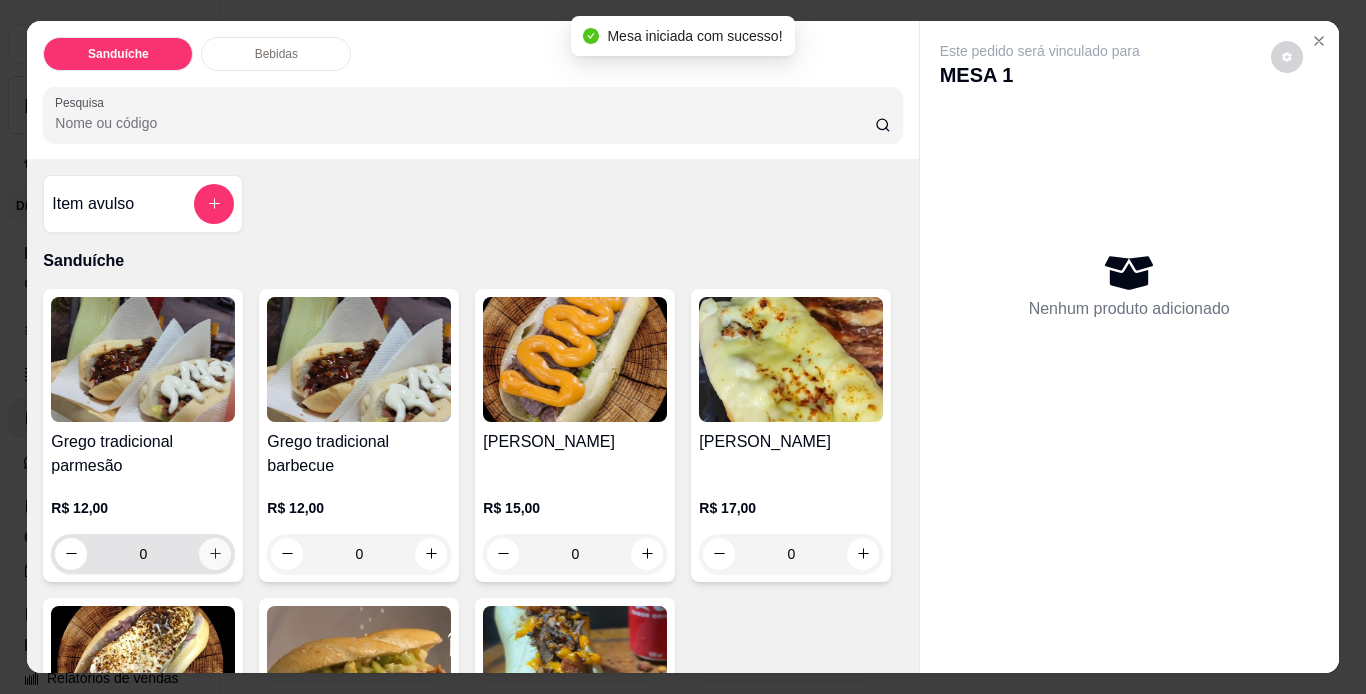 click 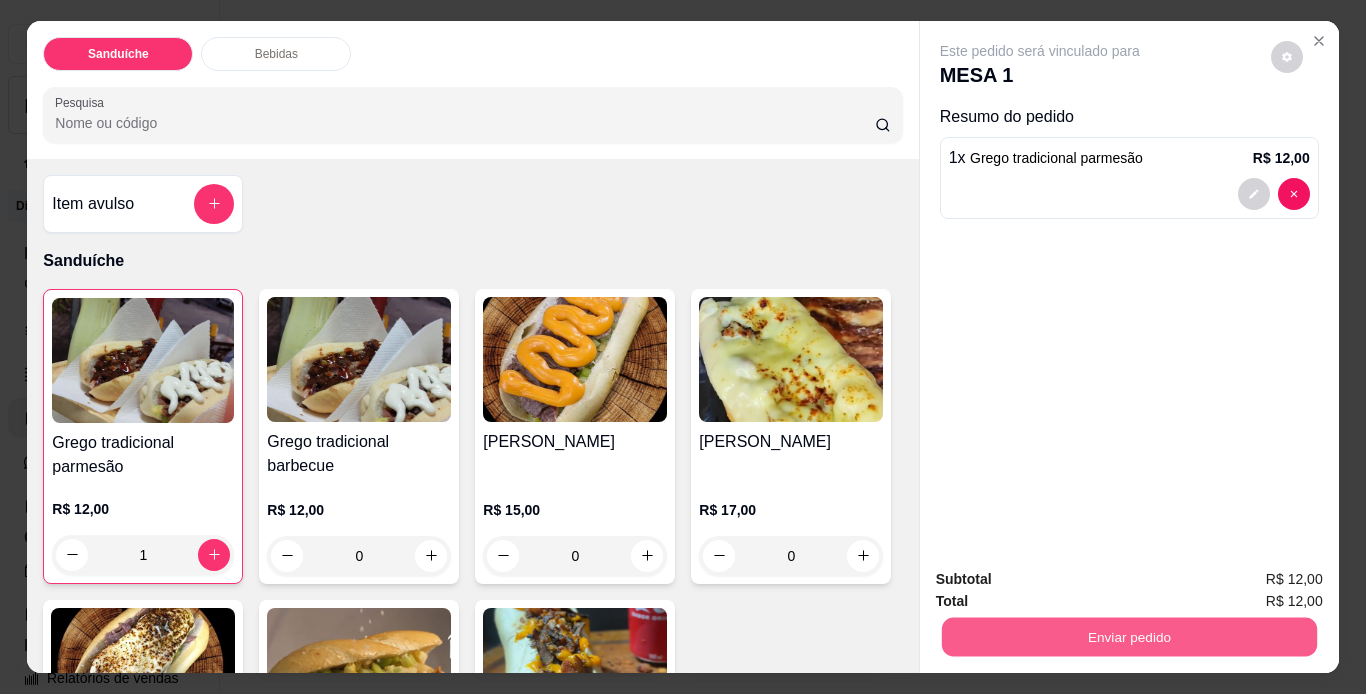click on "Enviar pedido" at bounding box center [1128, 637] 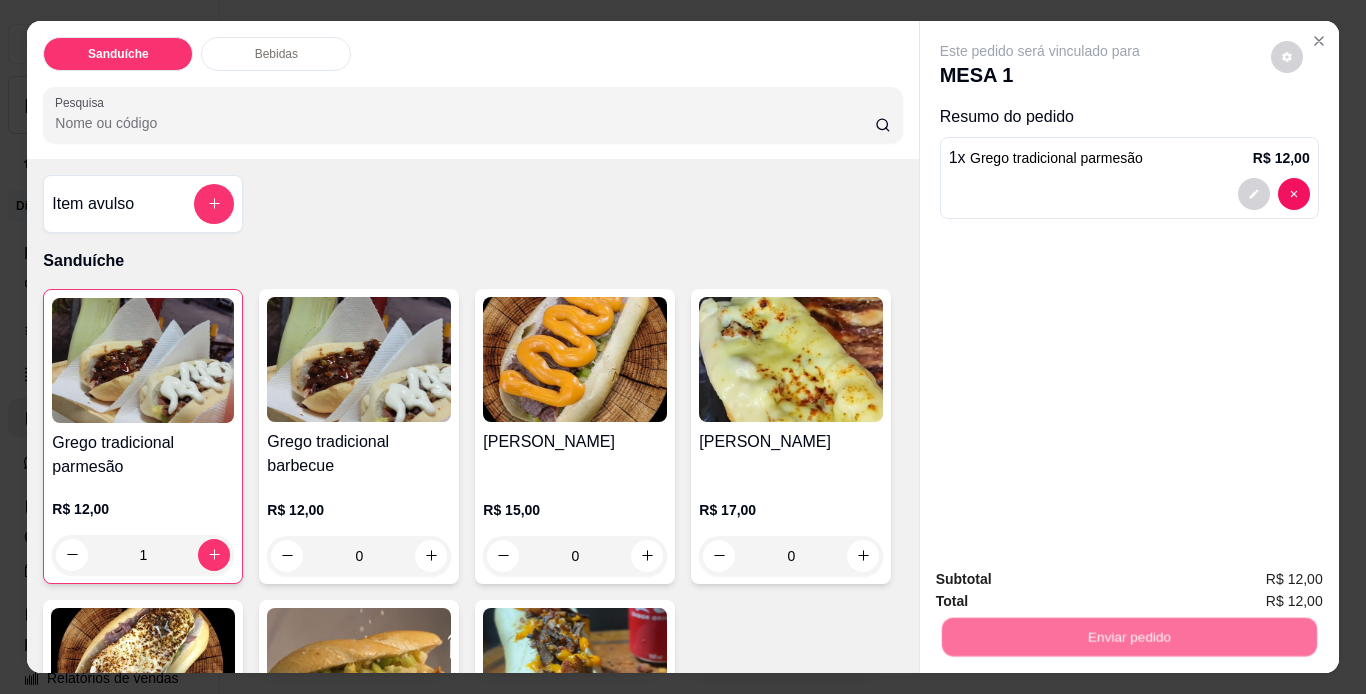 click on "Não registrar e enviar pedido" at bounding box center [1063, 580] 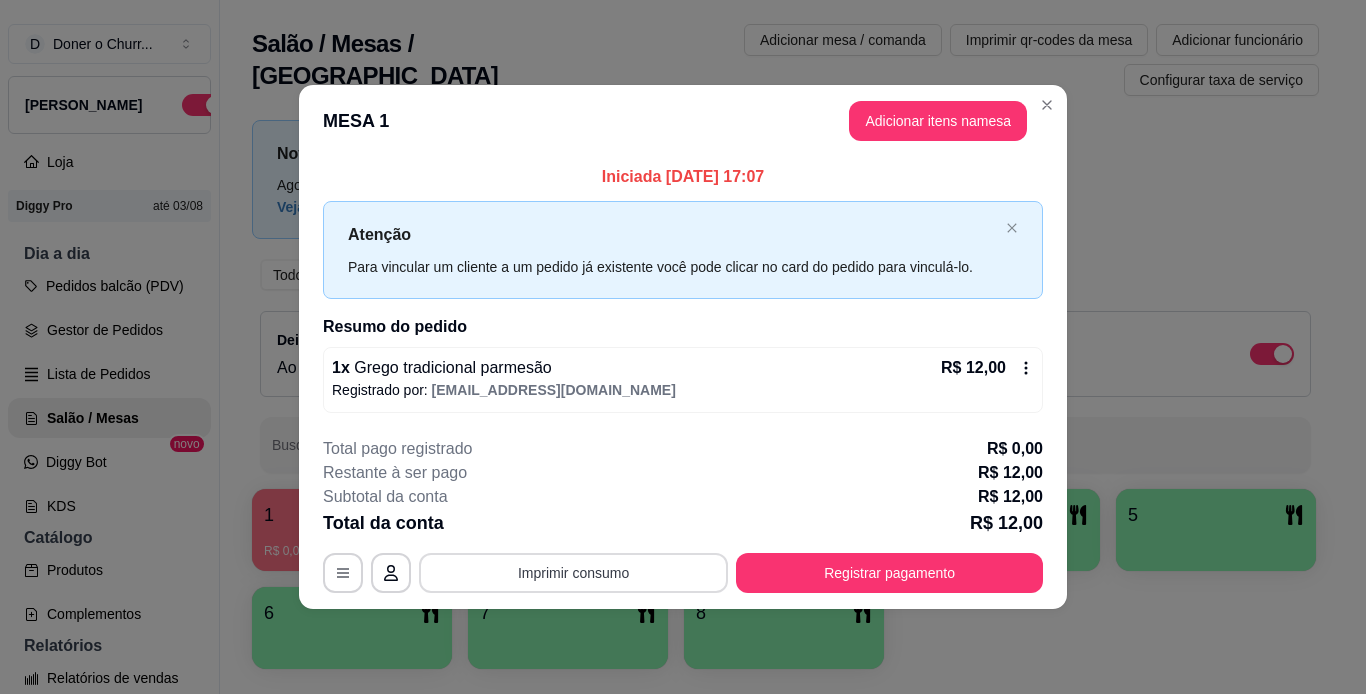 click on "Imprimir consumo" at bounding box center [573, 573] 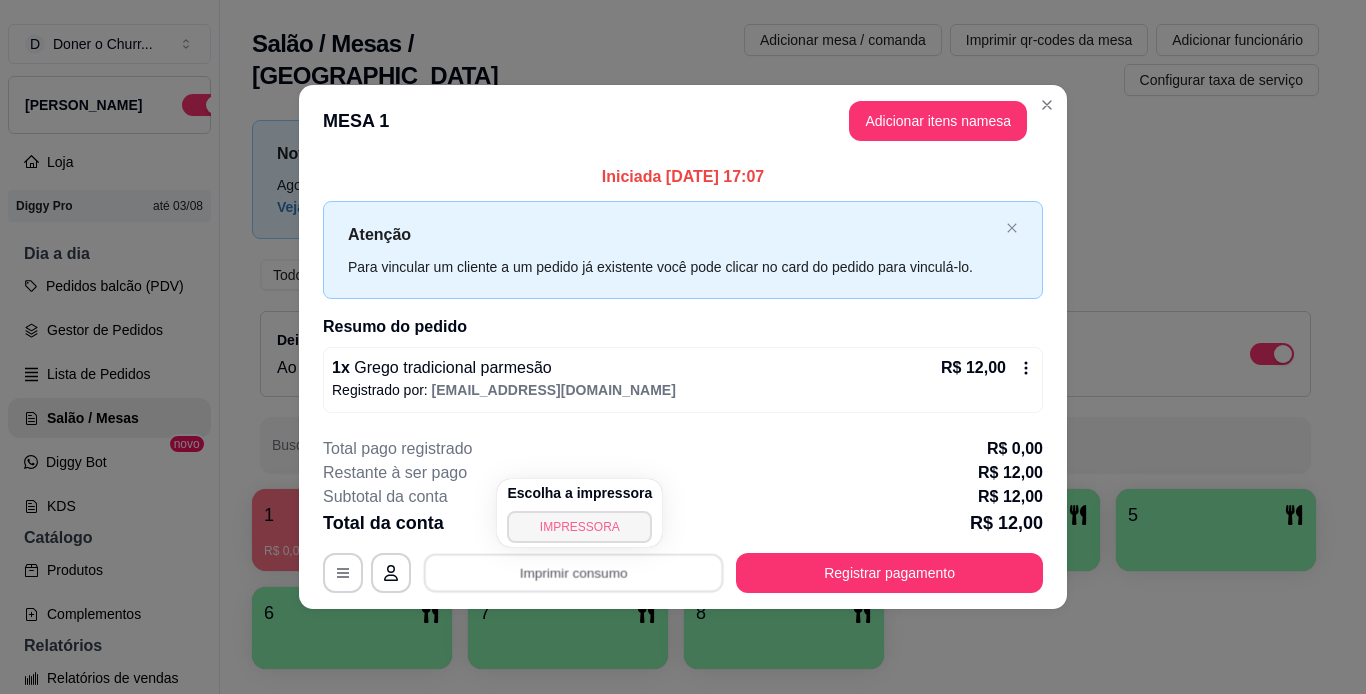 click on "IMPRESSORA" at bounding box center (579, 527) 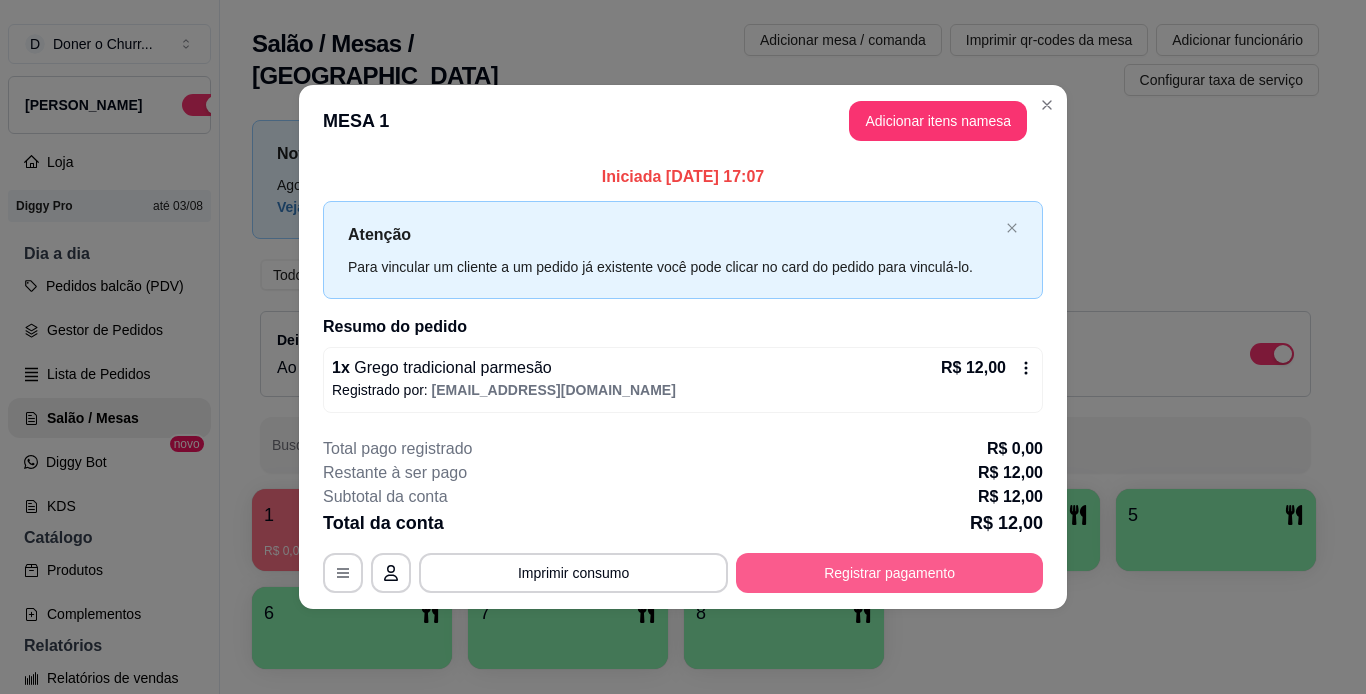 click on "Registrar pagamento" at bounding box center [889, 573] 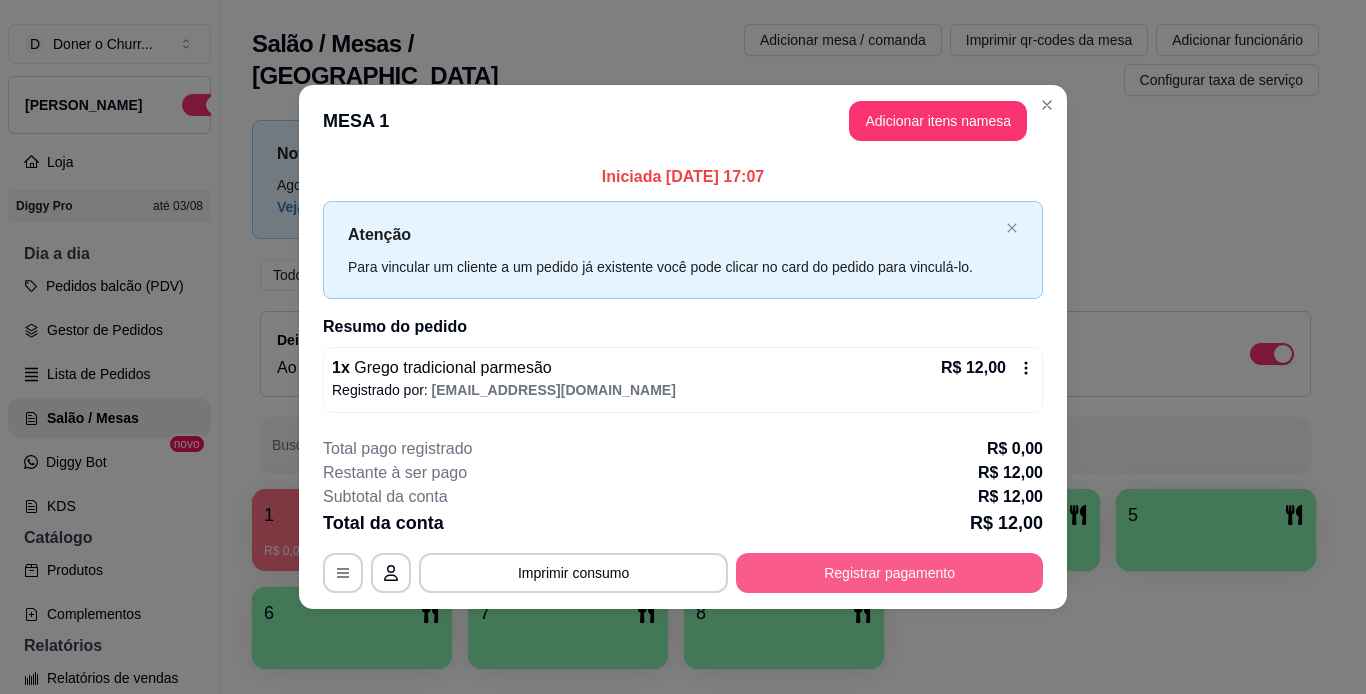 click on "Registrar pagamento" at bounding box center [889, 573] 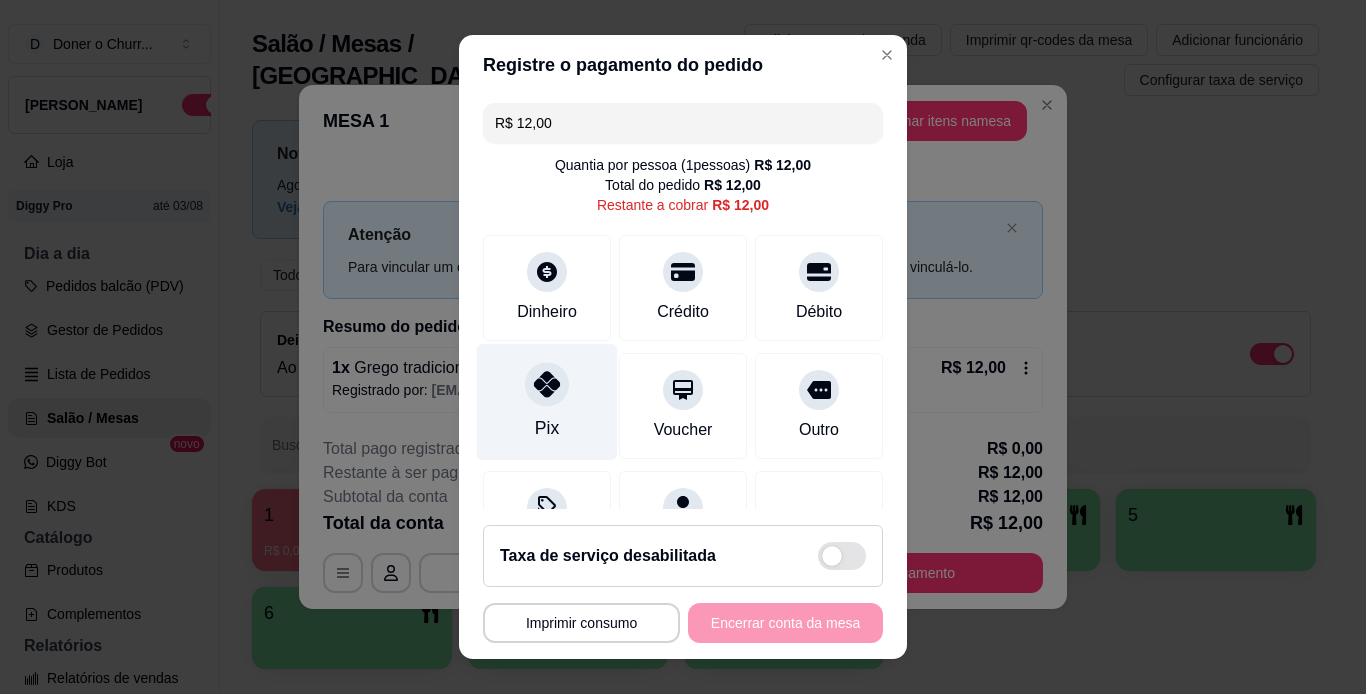 click on "Pix" at bounding box center [547, 401] 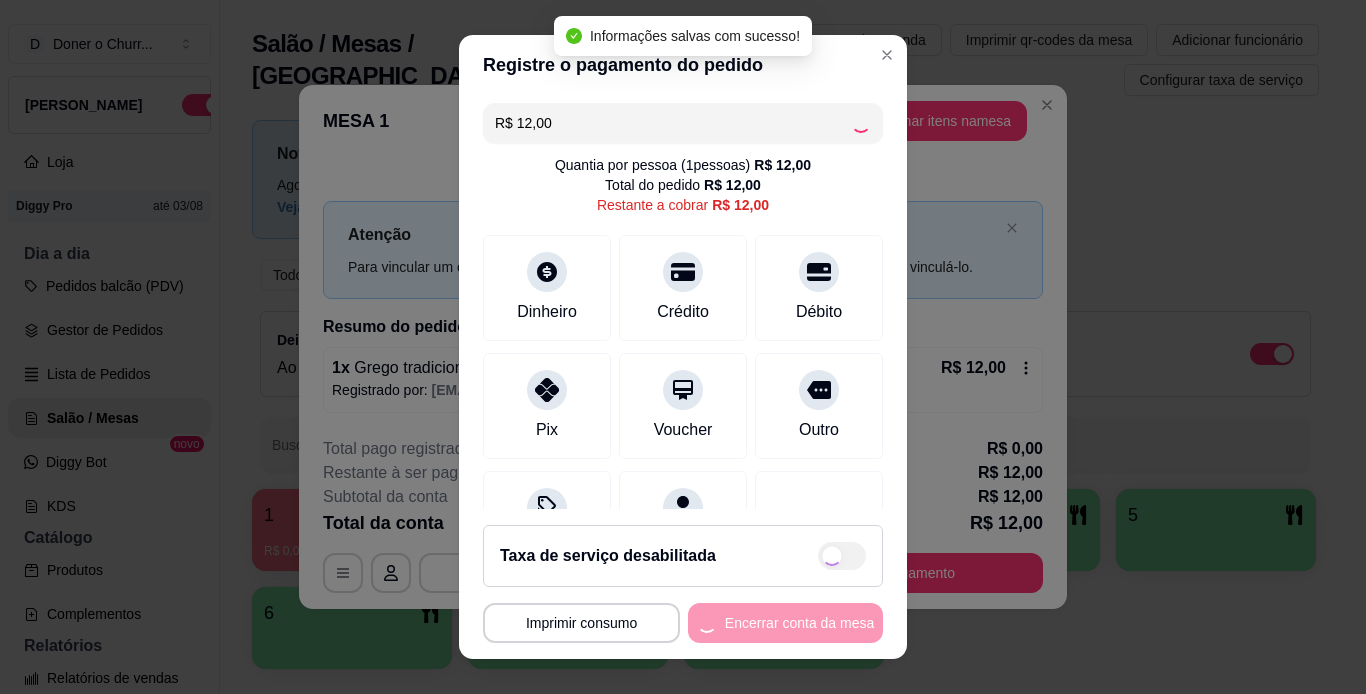 type on "R$ 0,00" 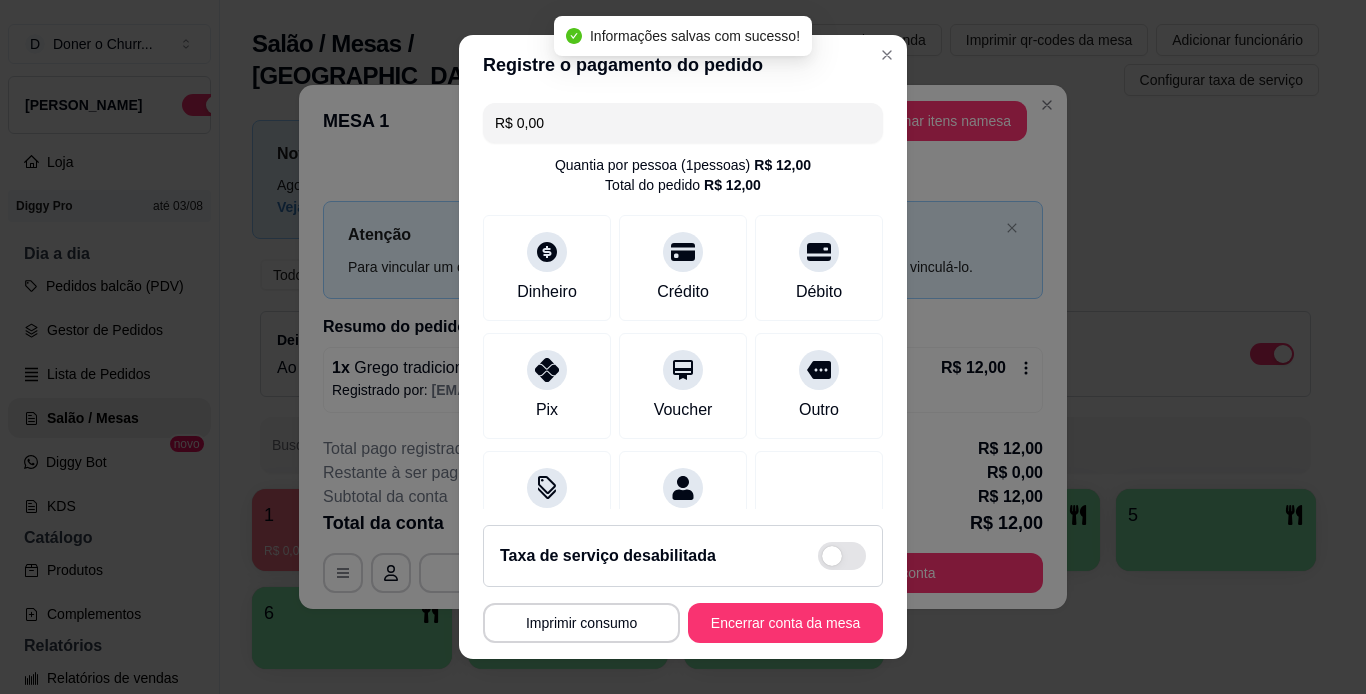 scroll, scrollTop: 29, scrollLeft: 0, axis: vertical 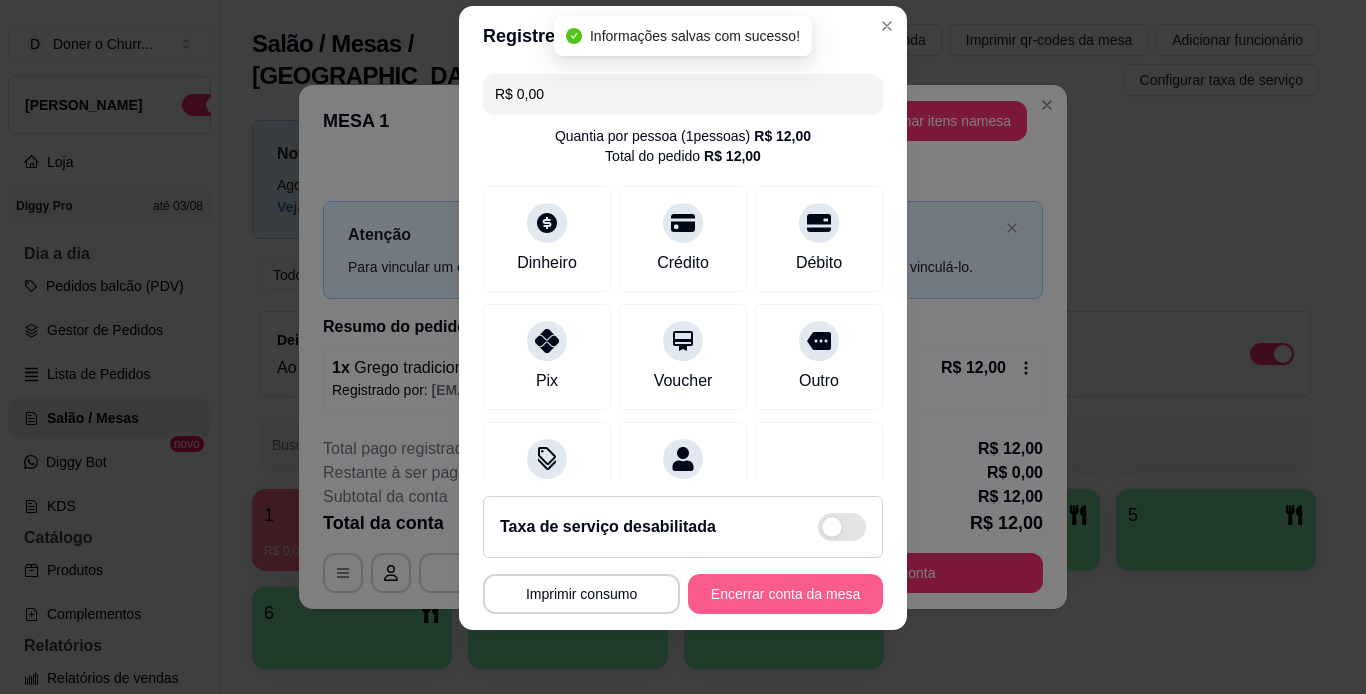click on "Encerrar conta da mesa" at bounding box center [785, 594] 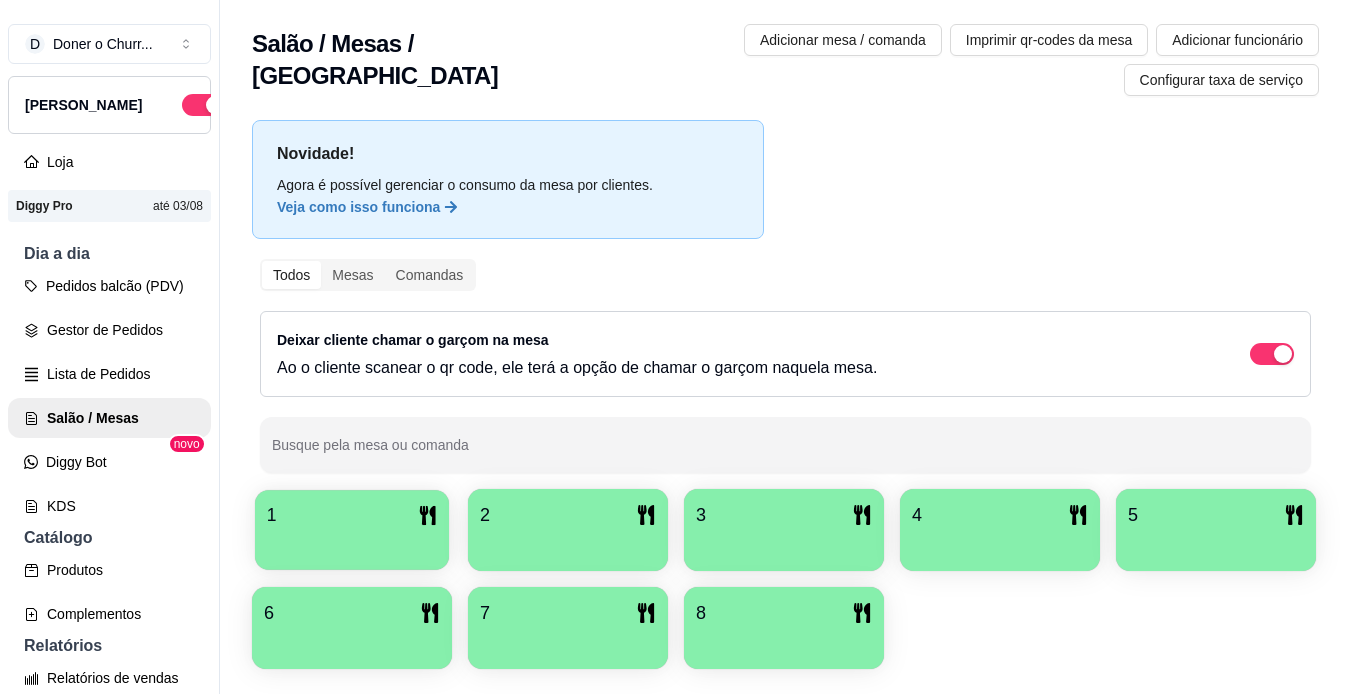 click on "1" at bounding box center [352, 515] 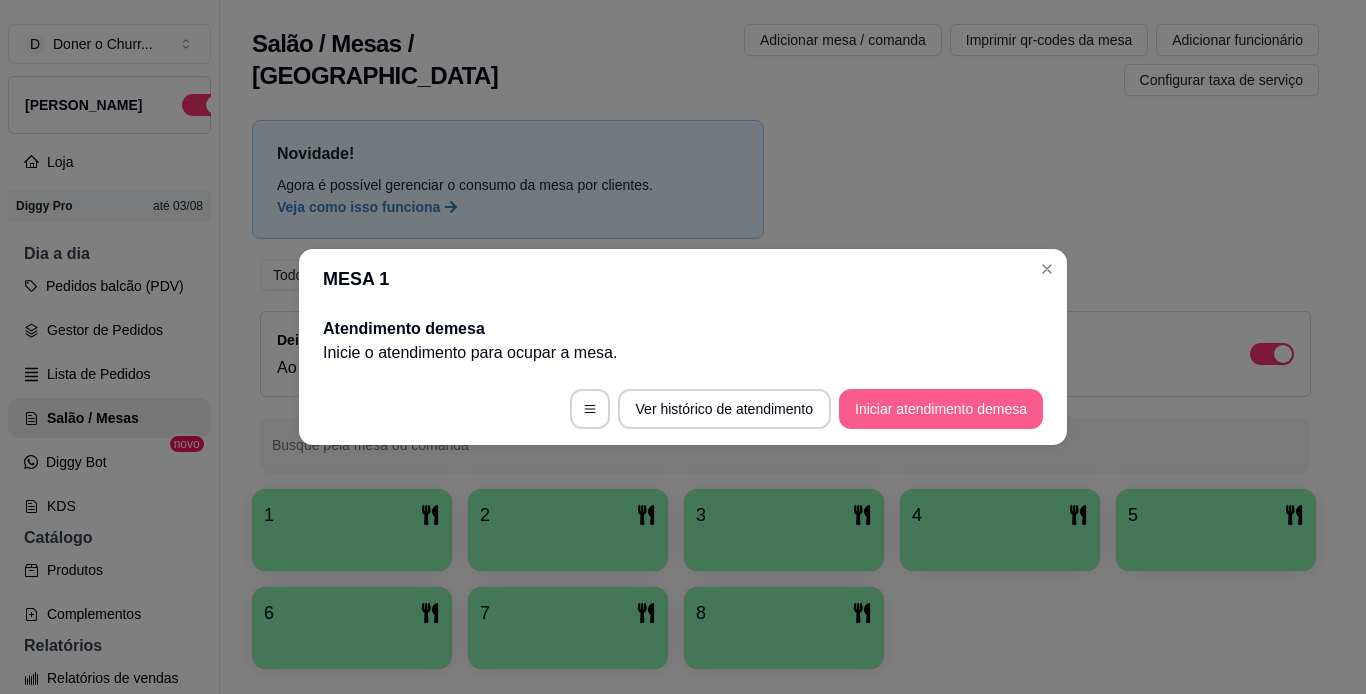 click on "Iniciar atendimento de  mesa" at bounding box center [941, 409] 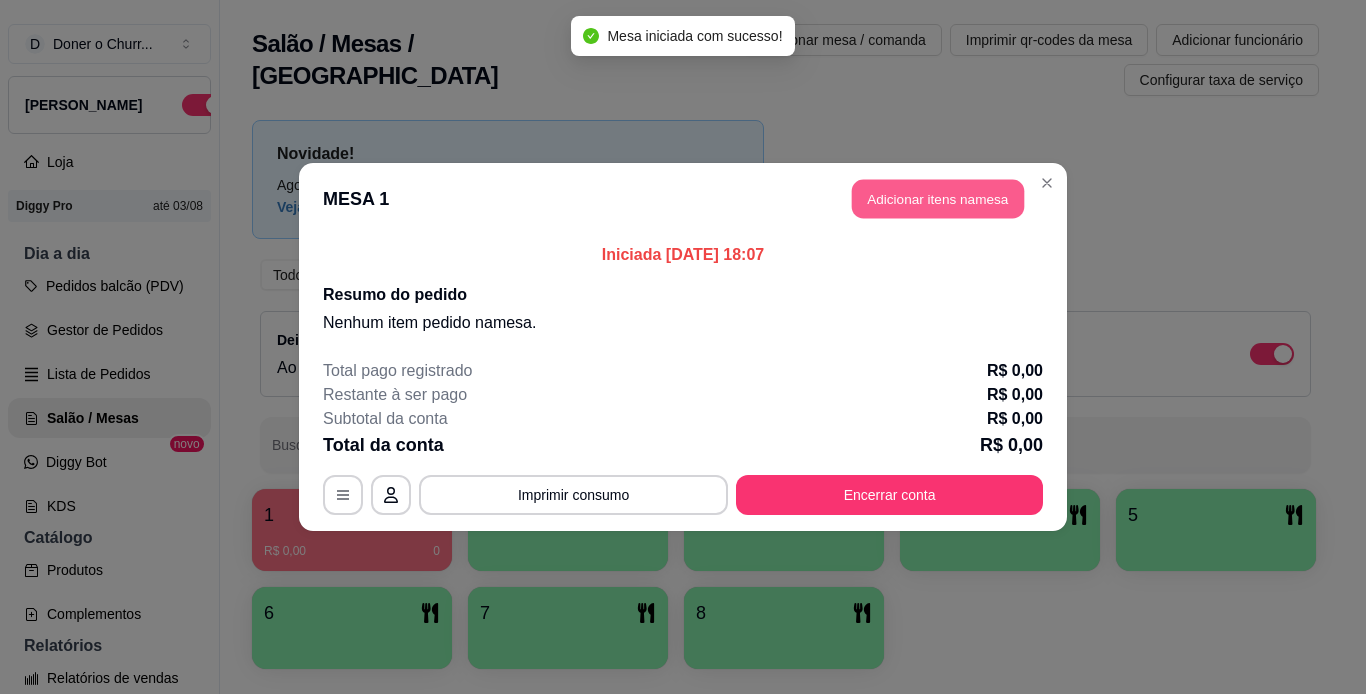 click on "Adicionar itens na  mesa" at bounding box center [938, 199] 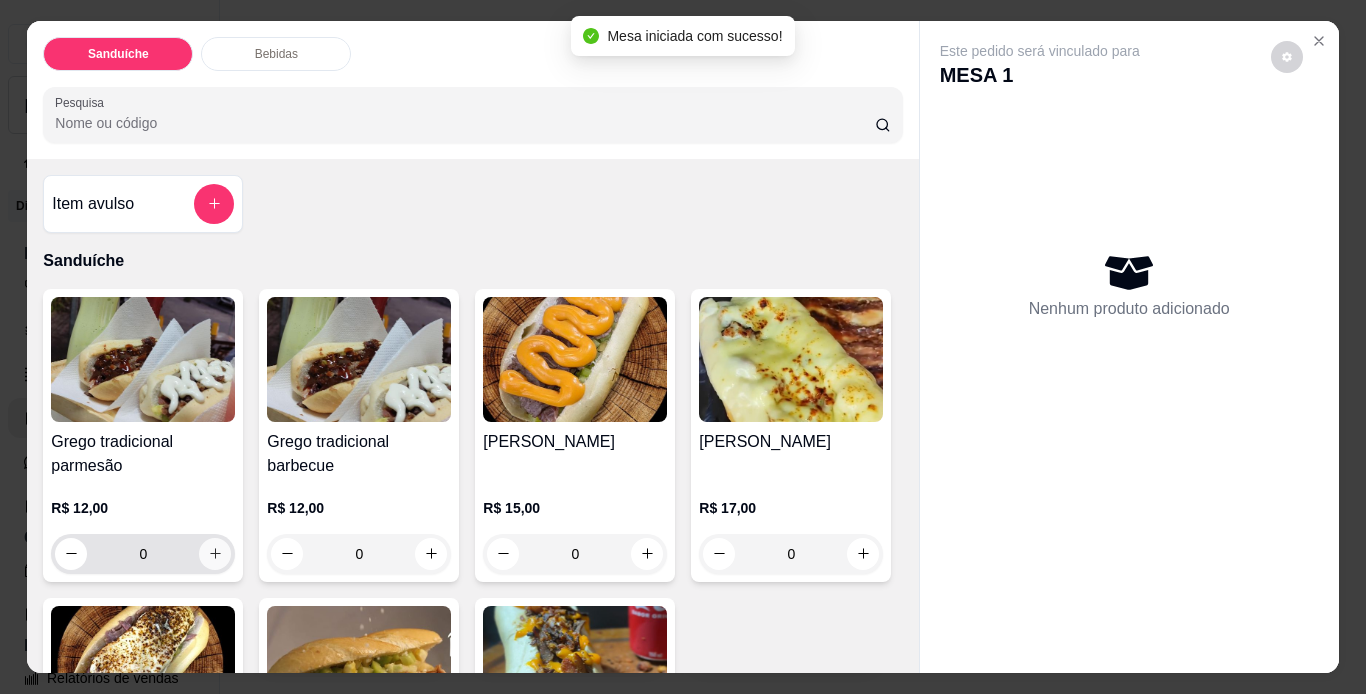 click 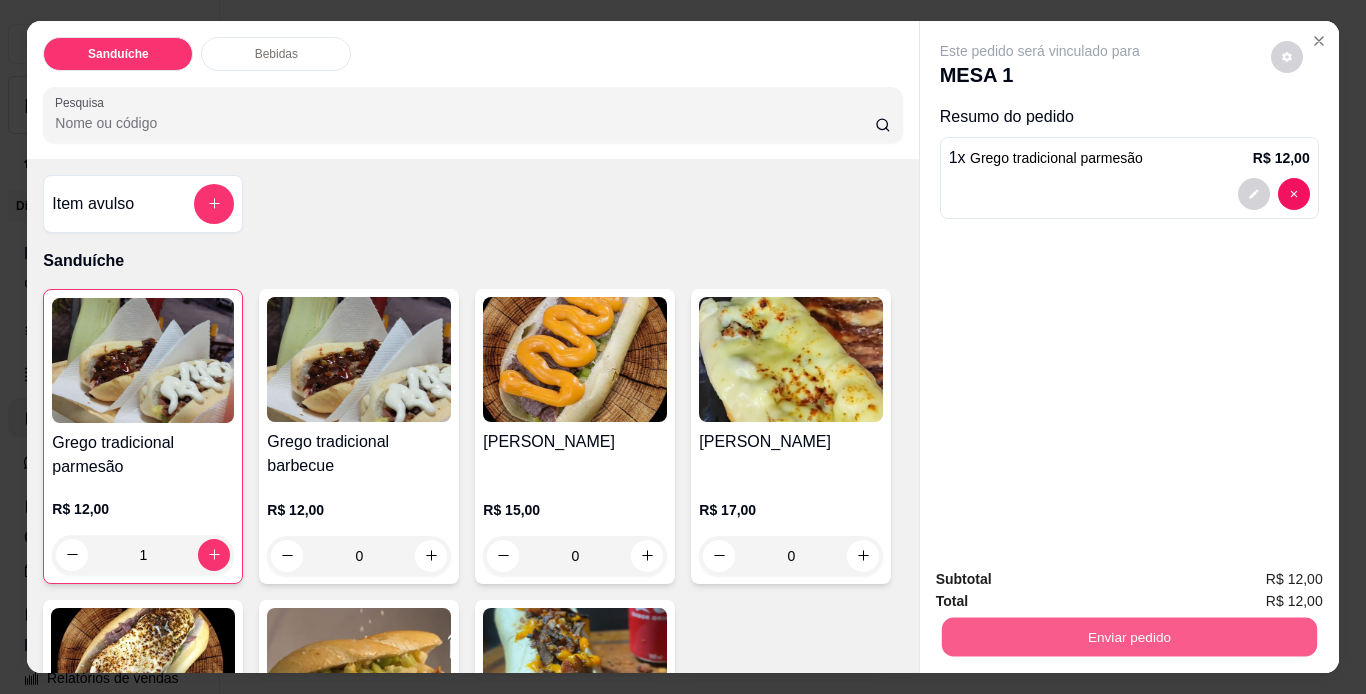 click on "Enviar pedido" at bounding box center (1128, 637) 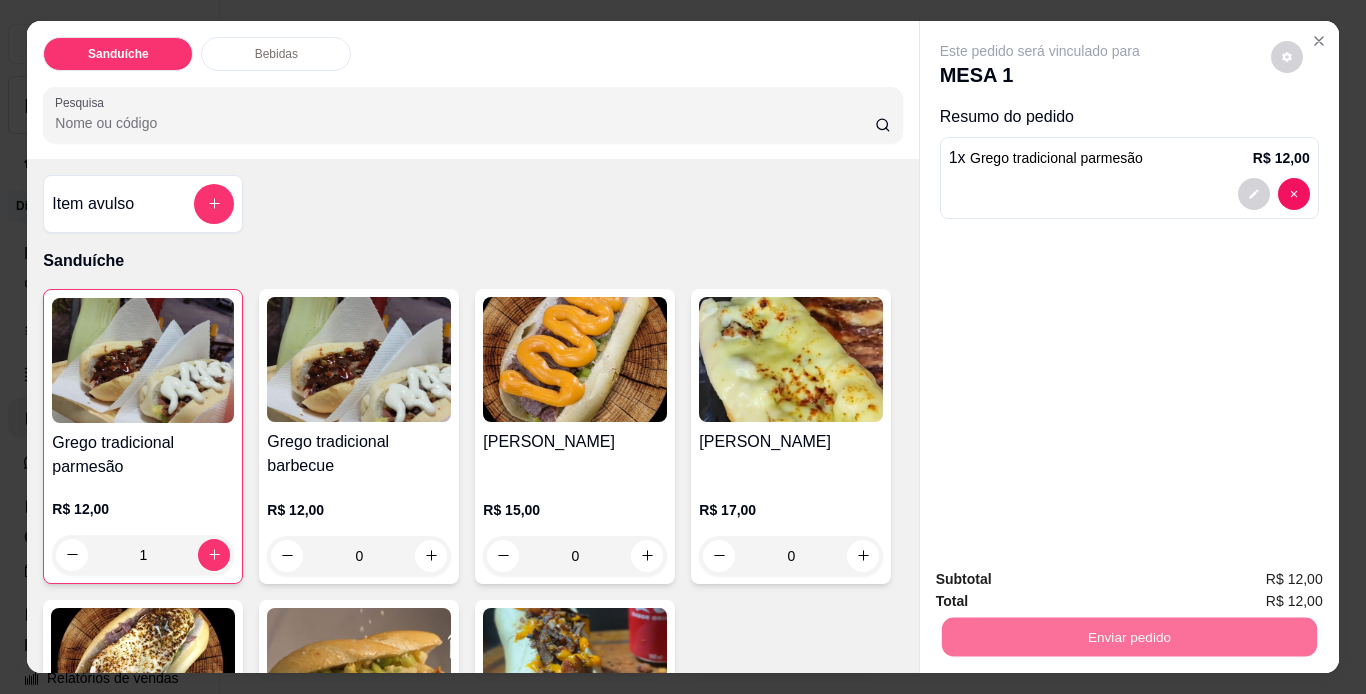 click on "Não registrar e enviar pedido" at bounding box center [1063, 580] 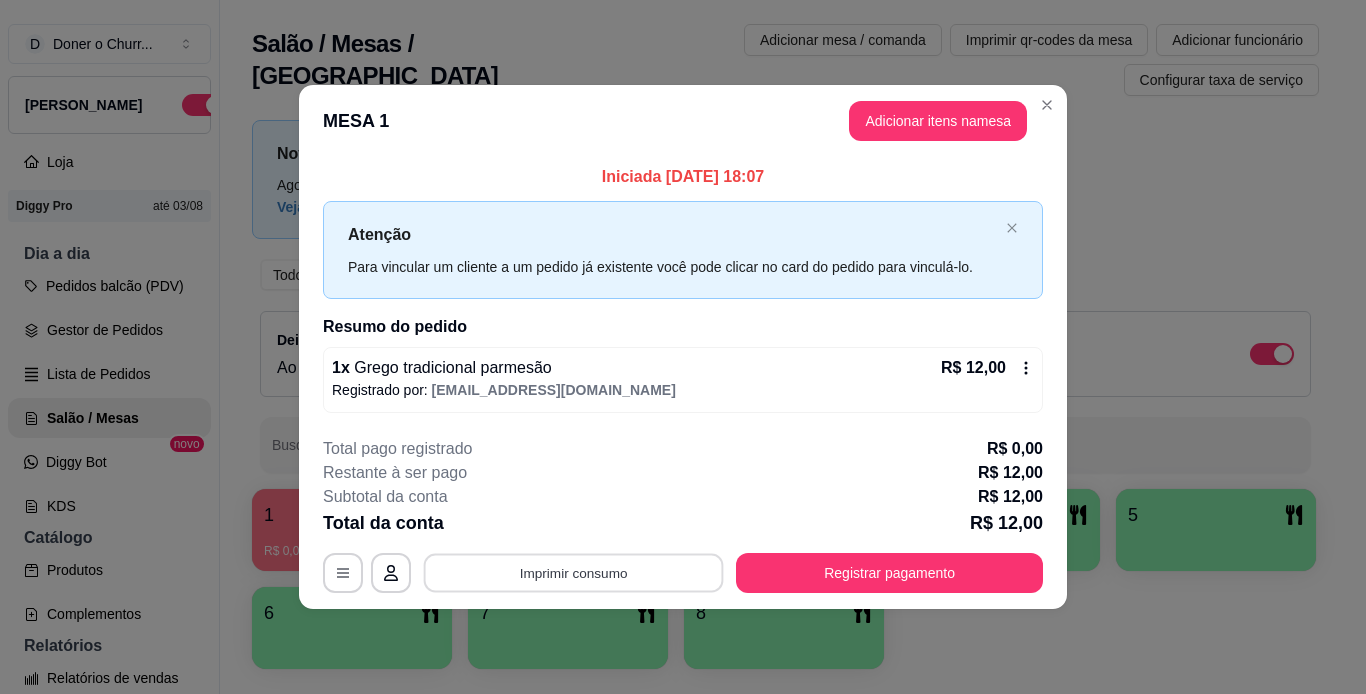 click on "Imprimir consumo" at bounding box center (574, 572) 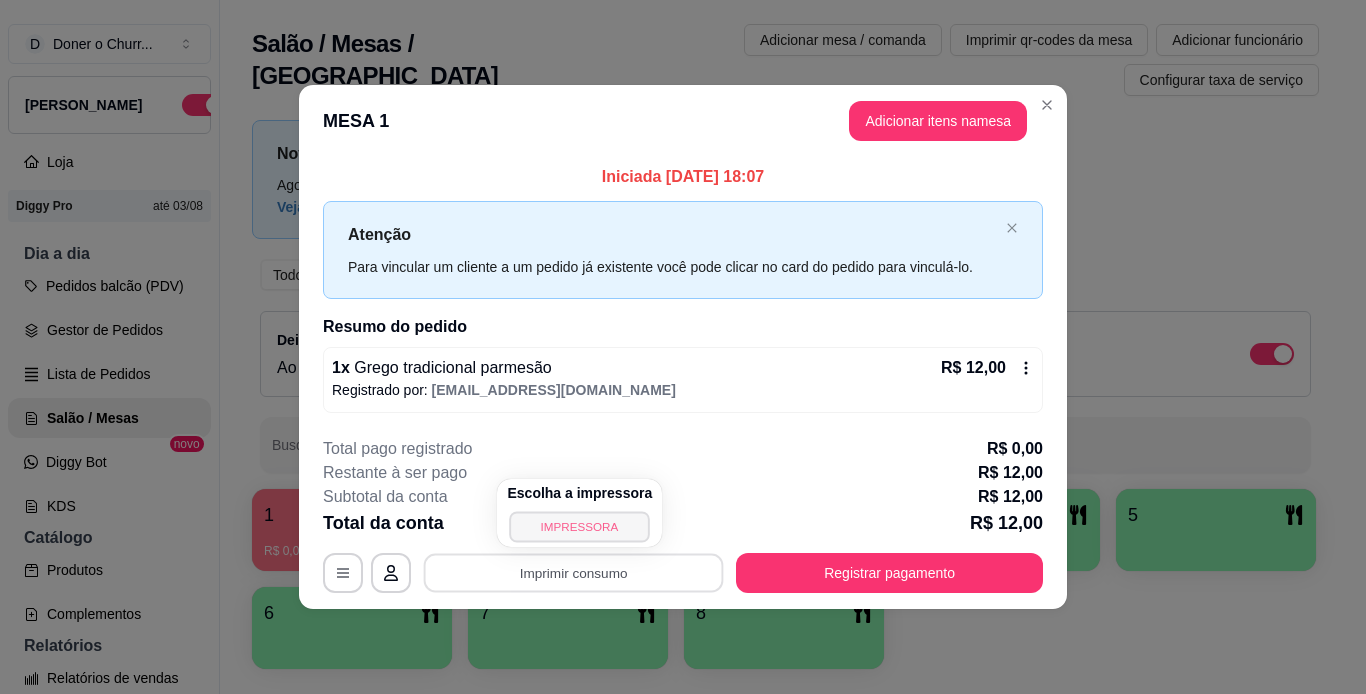 click on "IMPRESSORA" at bounding box center [580, 526] 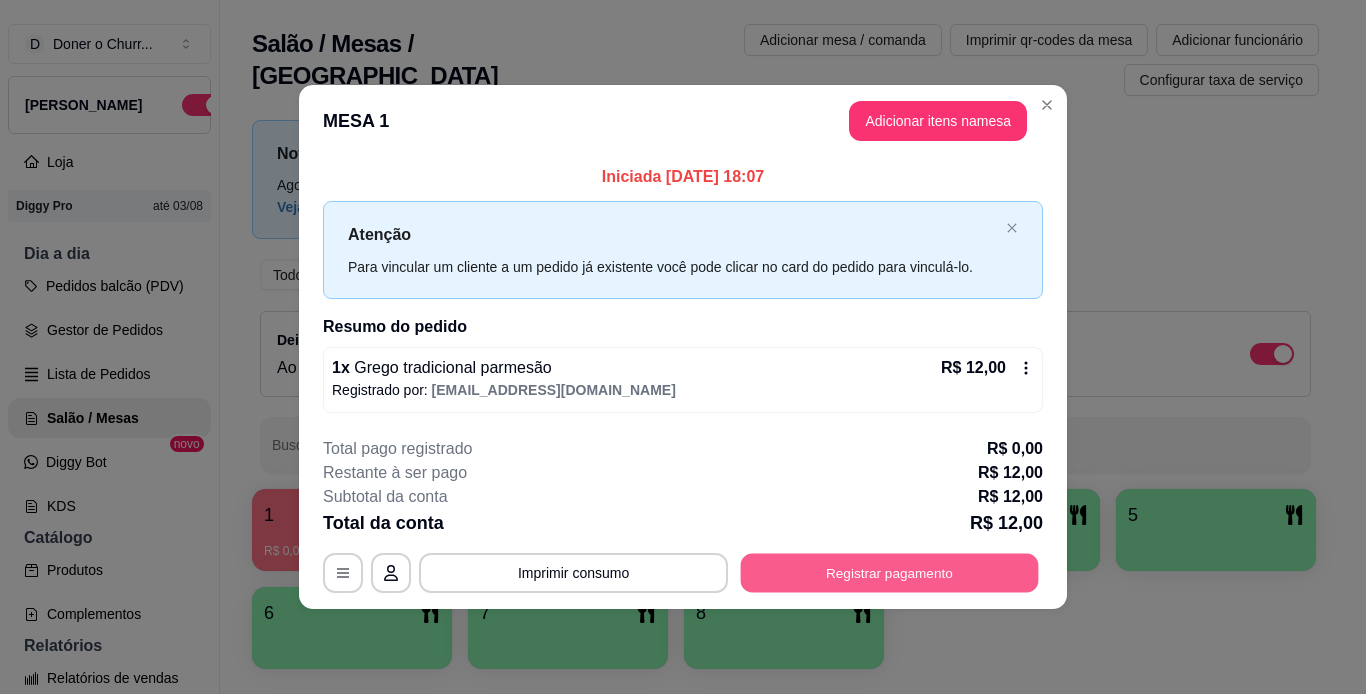 click on "Registrar pagamento" at bounding box center (890, 572) 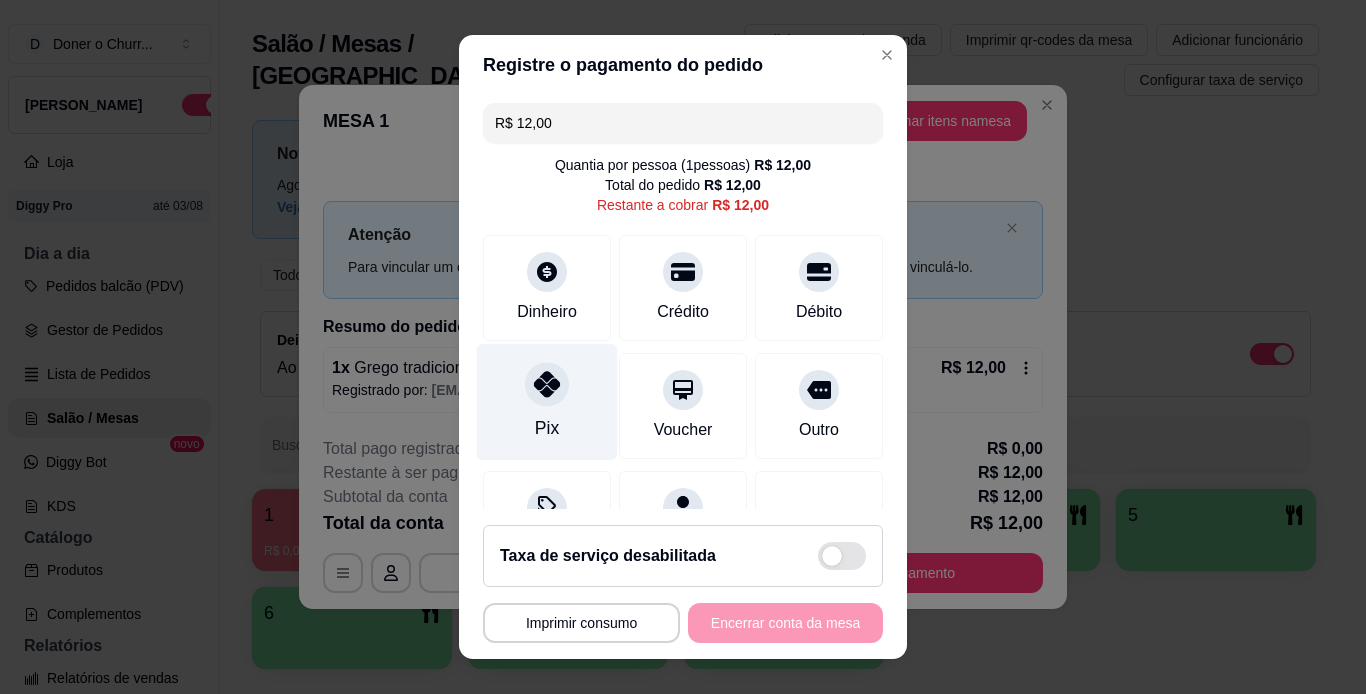 click on "Pix" at bounding box center (547, 401) 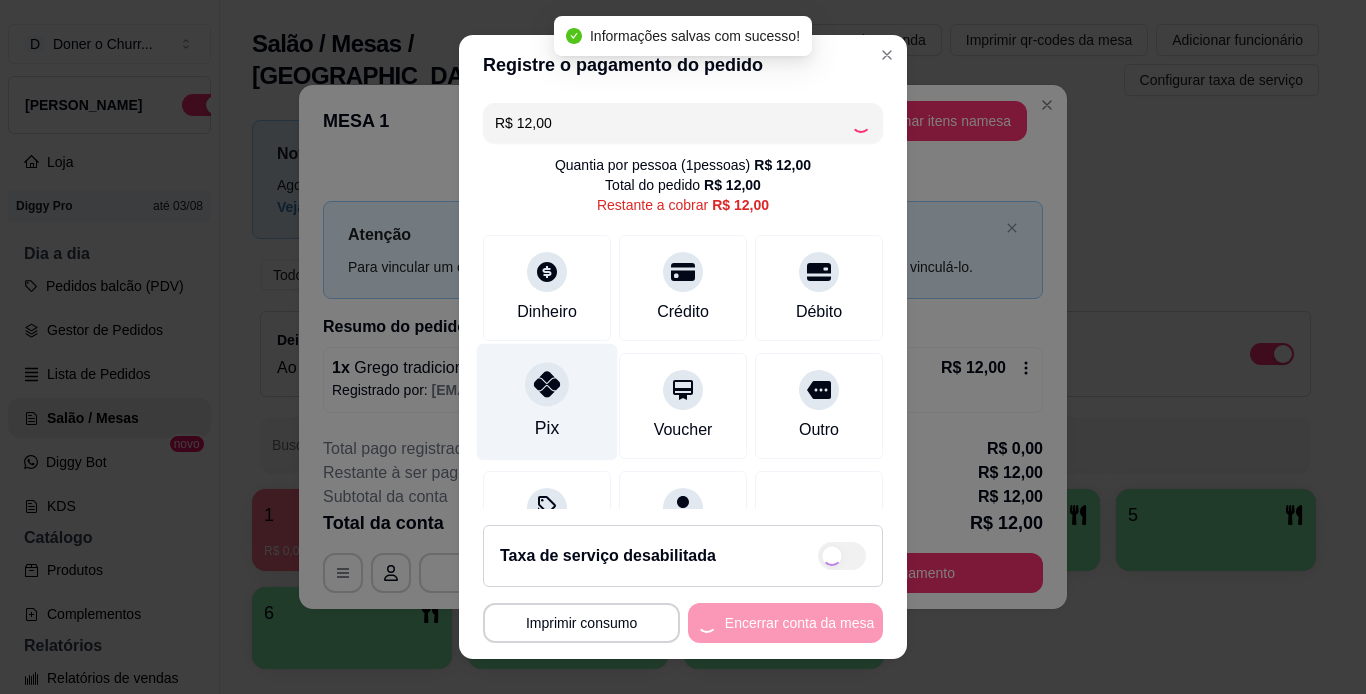 type on "R$ 0,00" 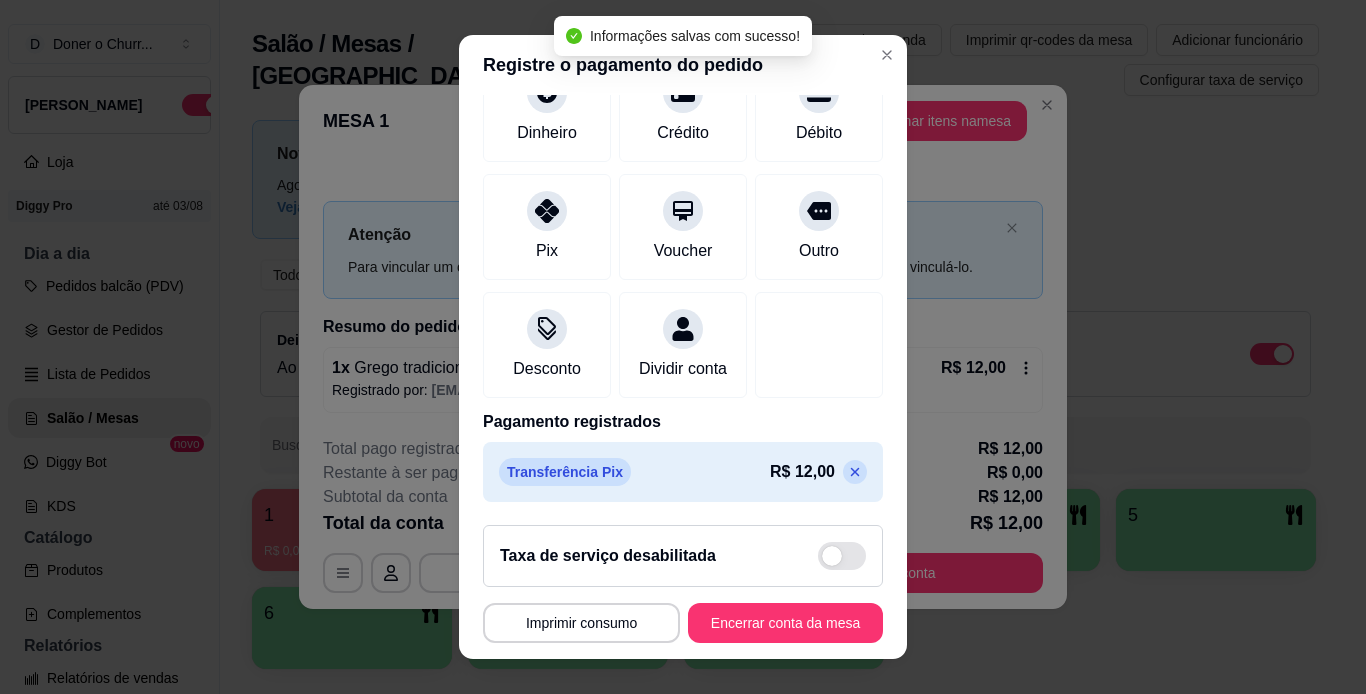 scroll, scrollTop: 183, scrollLeft: 0, axis: vertical 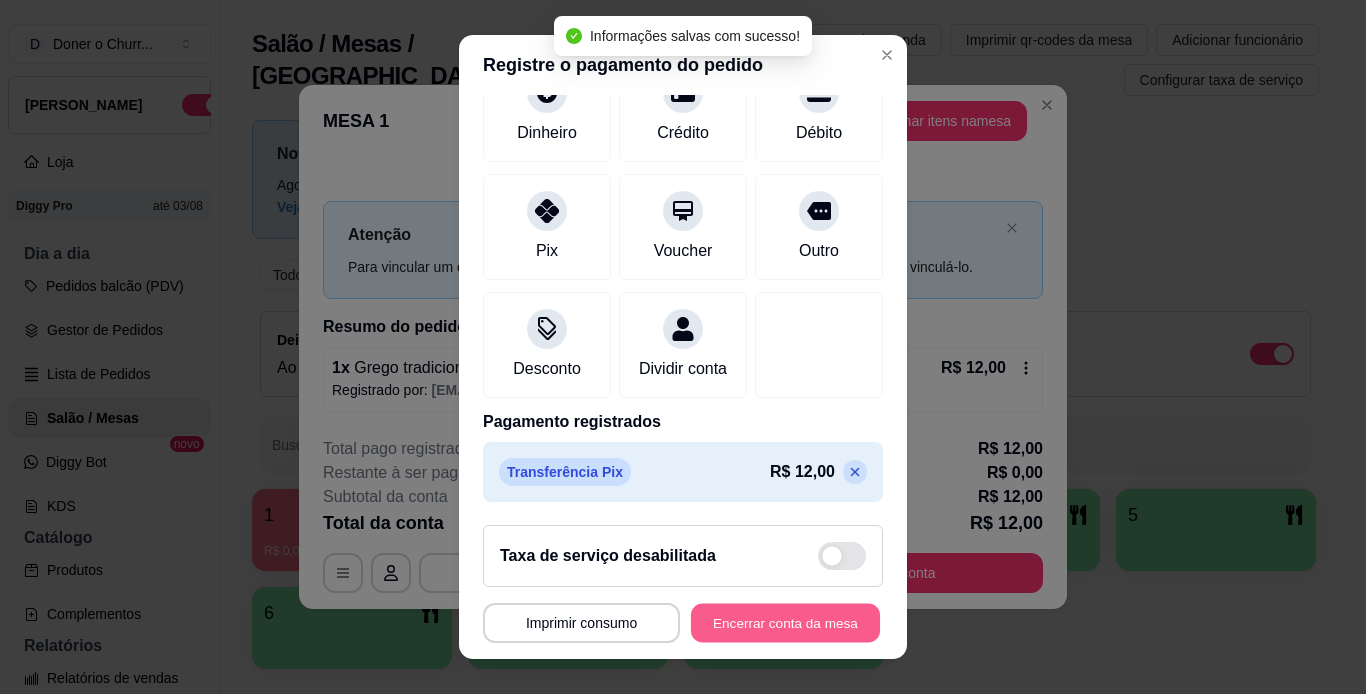 click on "Encerrar conta da mesa" at bounding box center (785, 623) 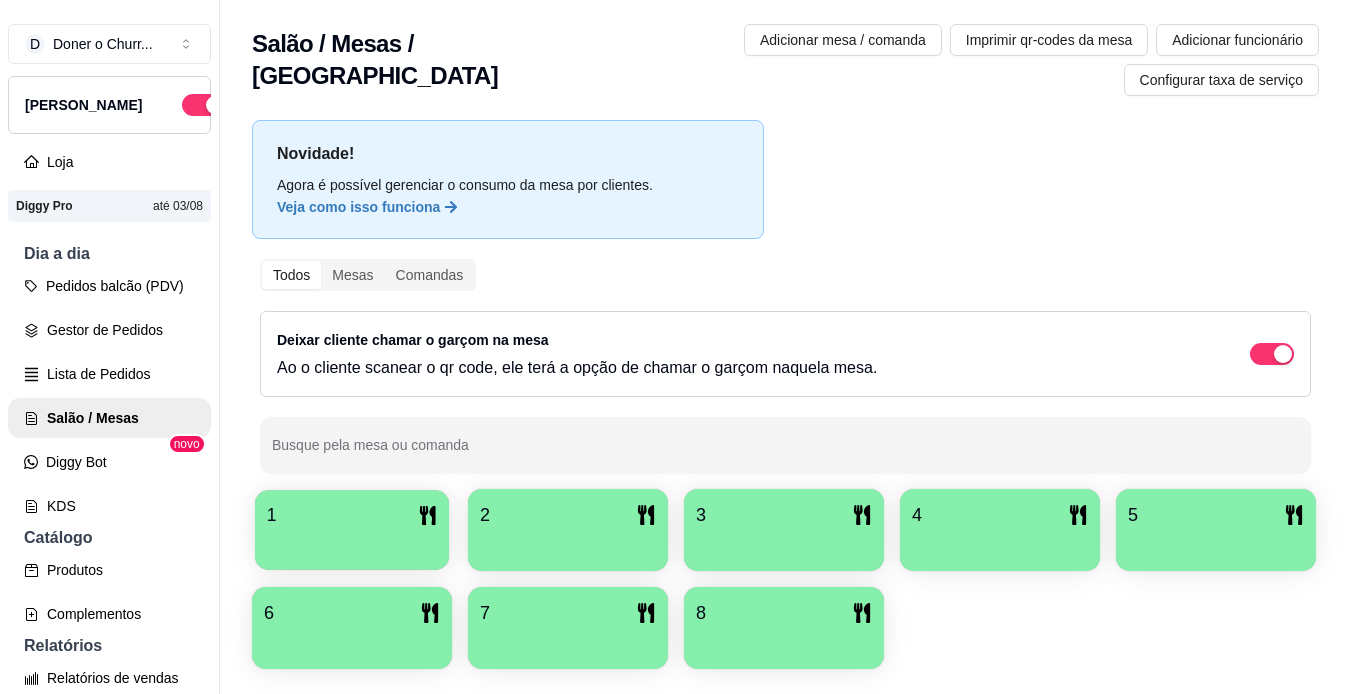 click on "1" at bounding box center [352, 515] 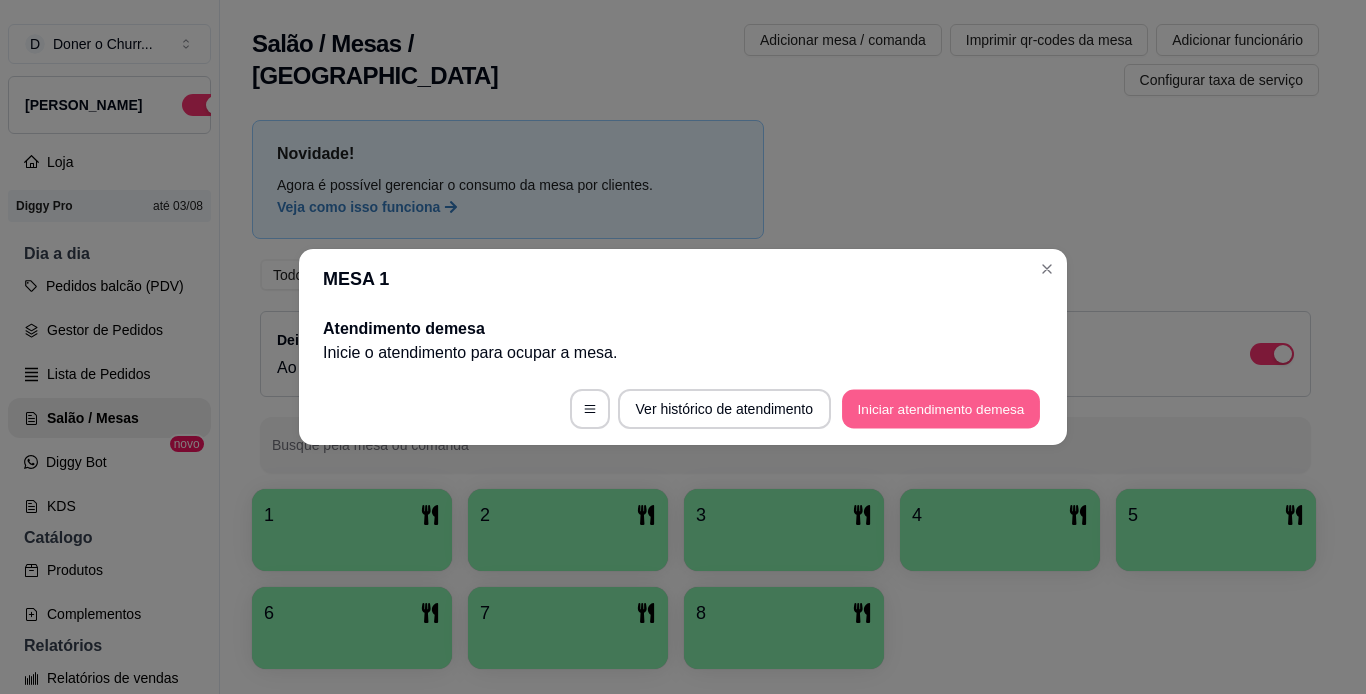click on "Iniciar atendimento de  mesa" at bounding box center (941, 409) 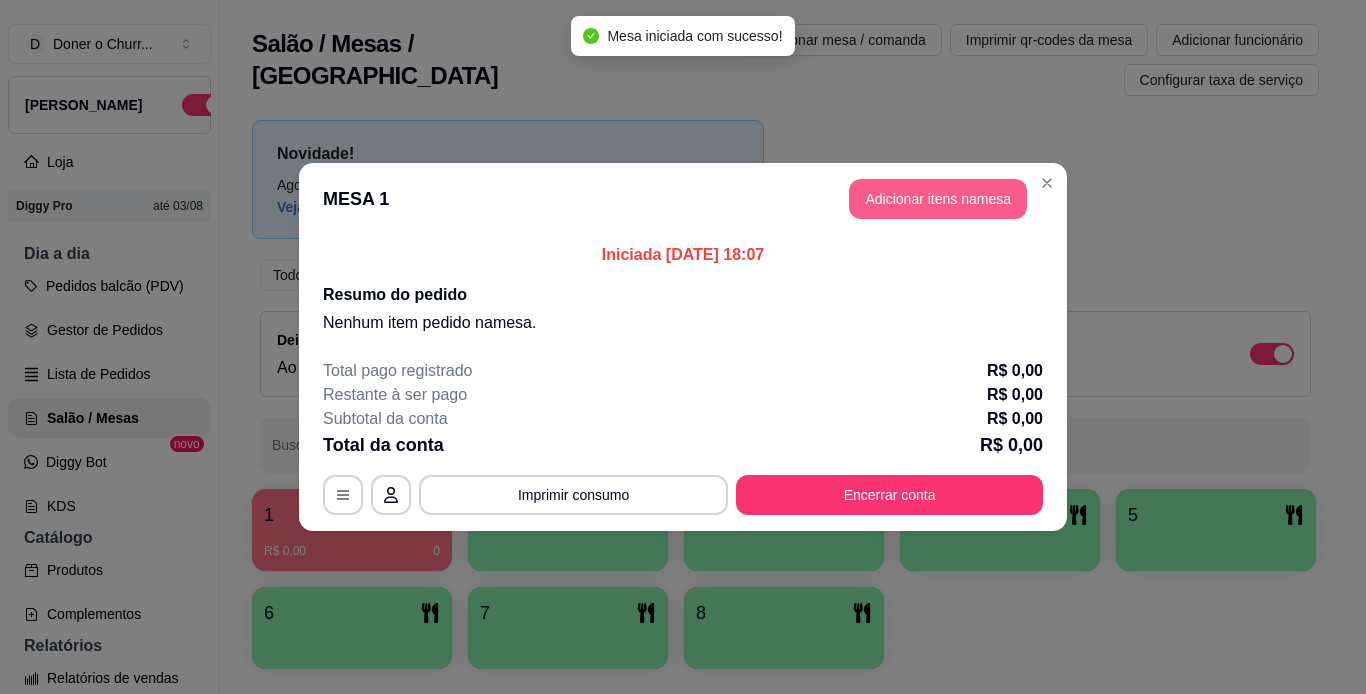 click on "Adicionar itens na  mesa" at bounding box center [938, 199] 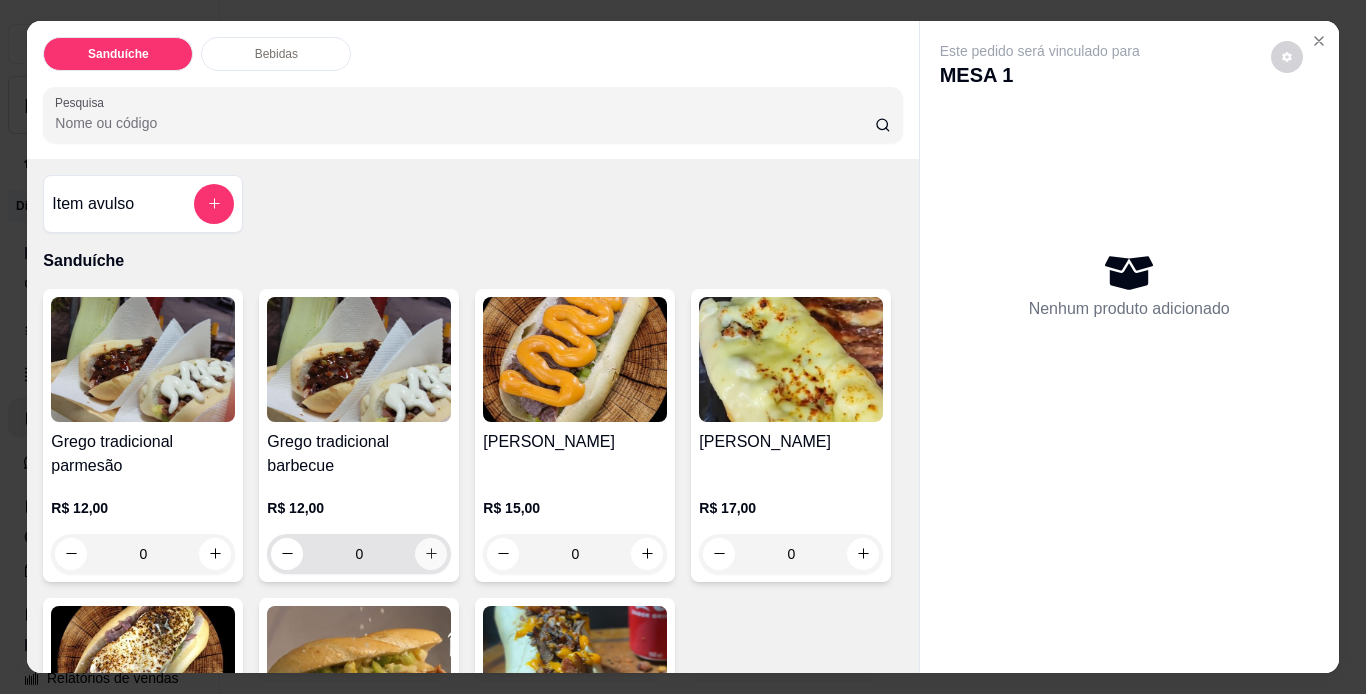 click 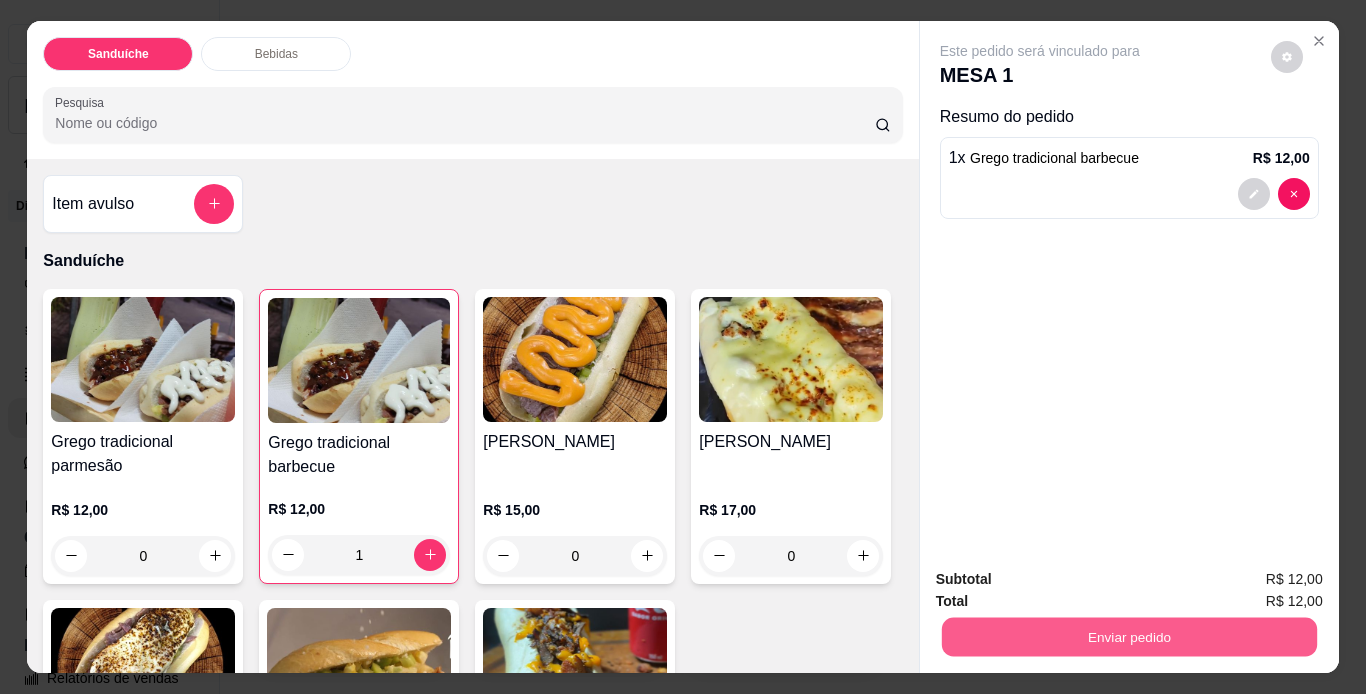 click on "Enviar pedido" at bounding box center [1128, 637] 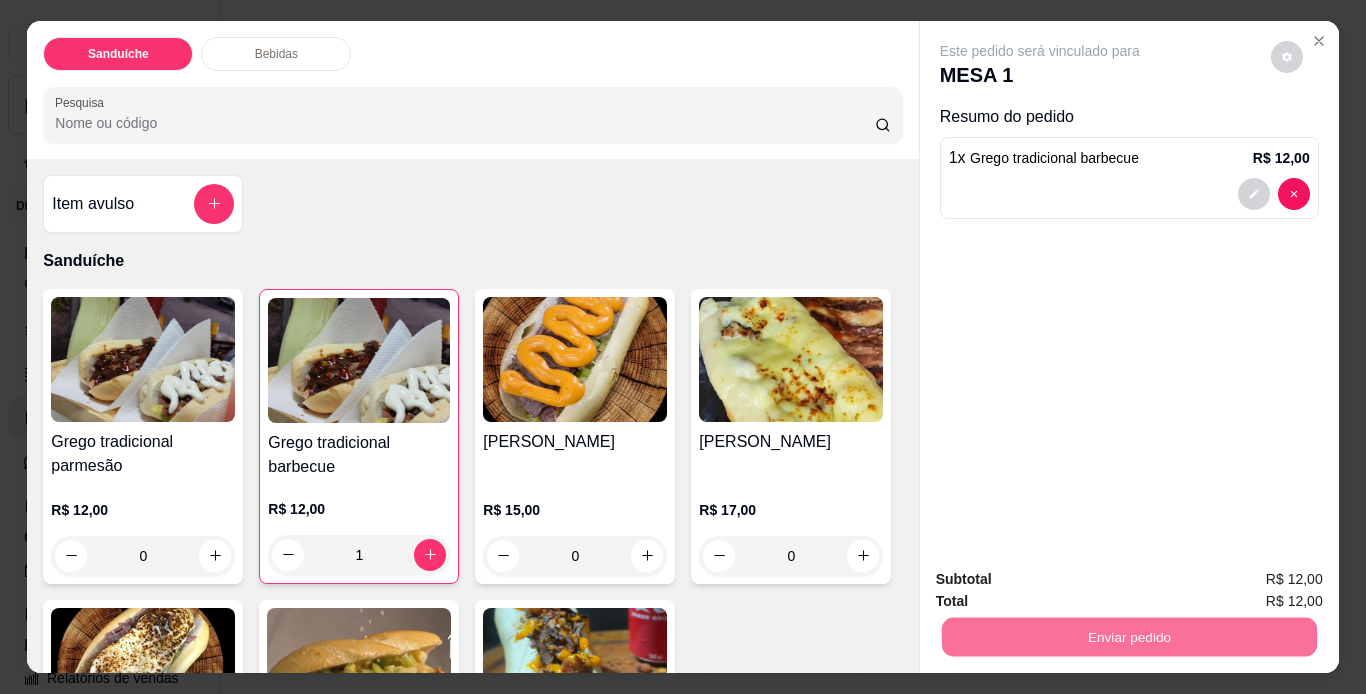 click on "Não registrar e enviar pedido" at bounding box center [1063, 581] 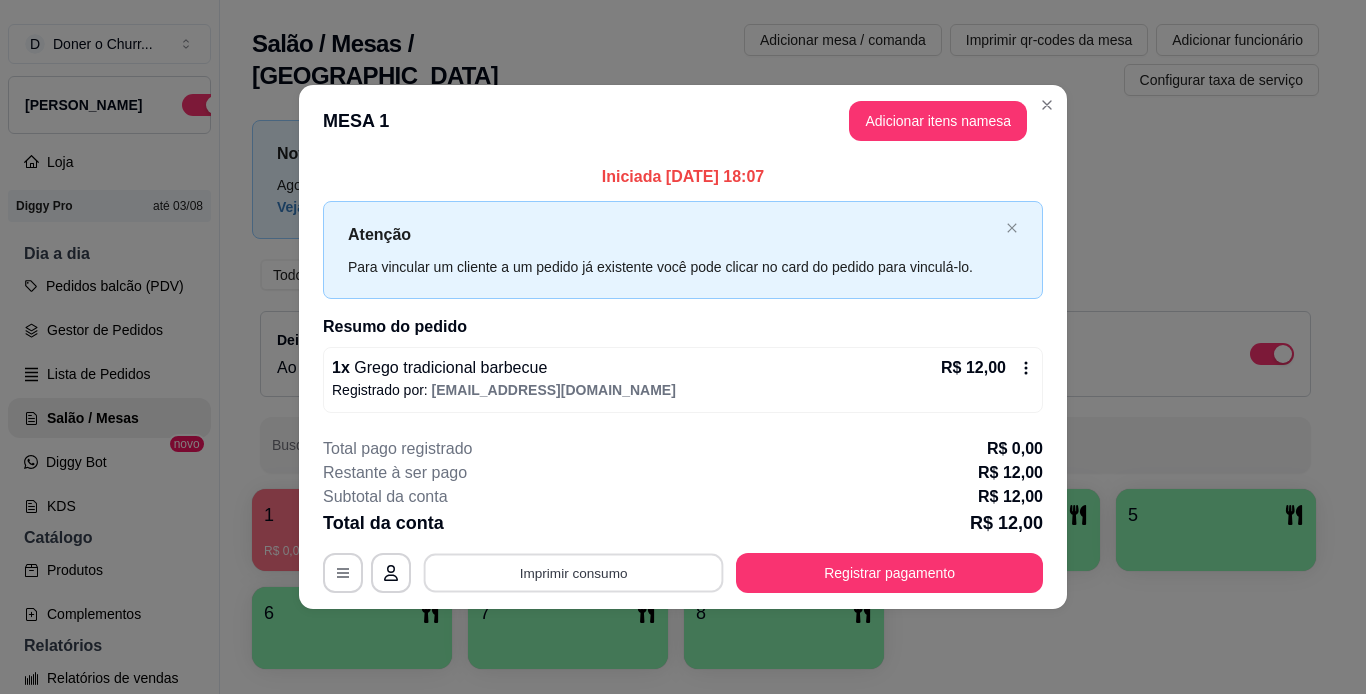 click on "Imprimir consumo" at bounding box center (574, 572) 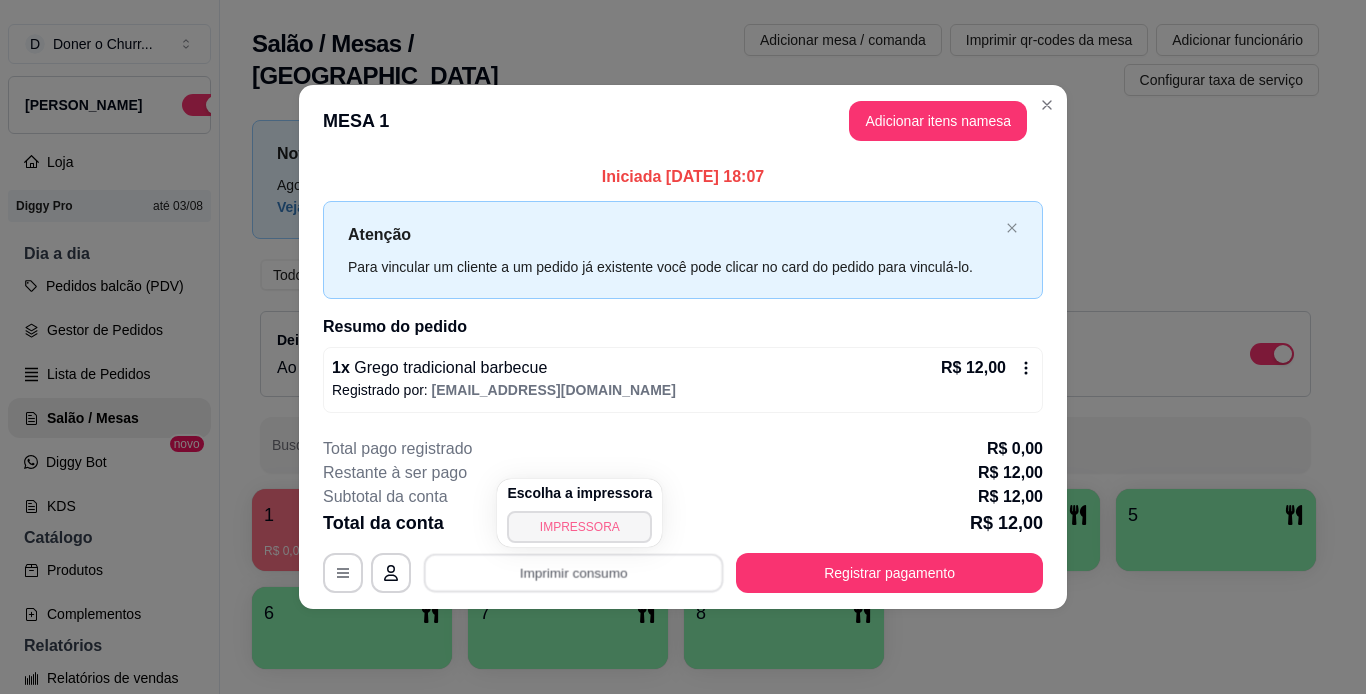 click on "IMPRESSORA" at bounding box center [579, 527] 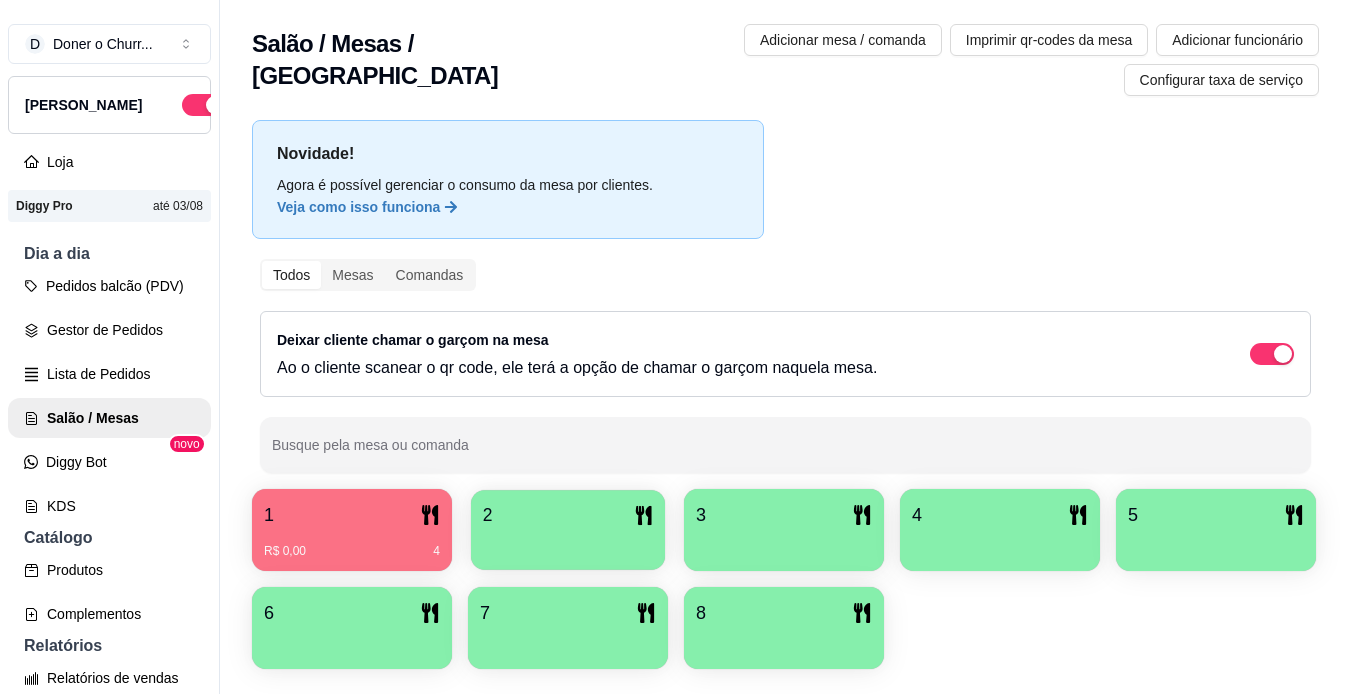 click at bounding box center [568, 543] 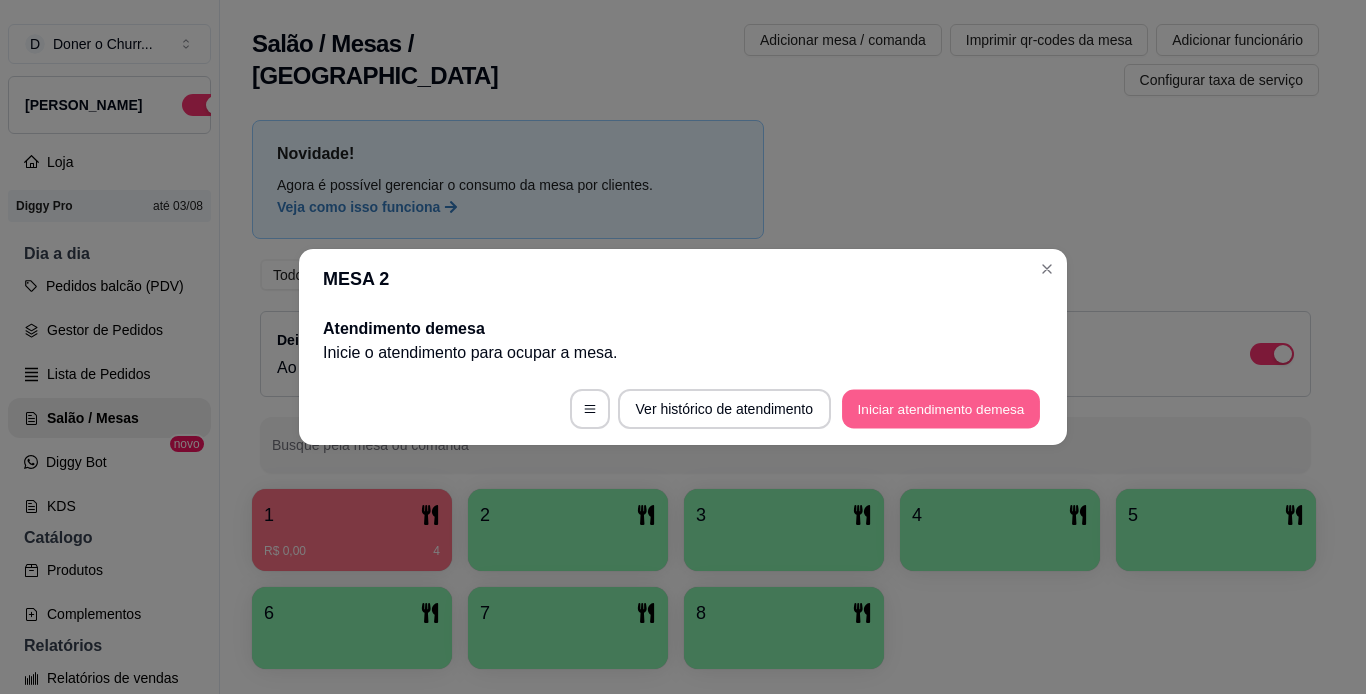 click on "Iniciar atendimento de  mesa" at bounding box center (941, 409) 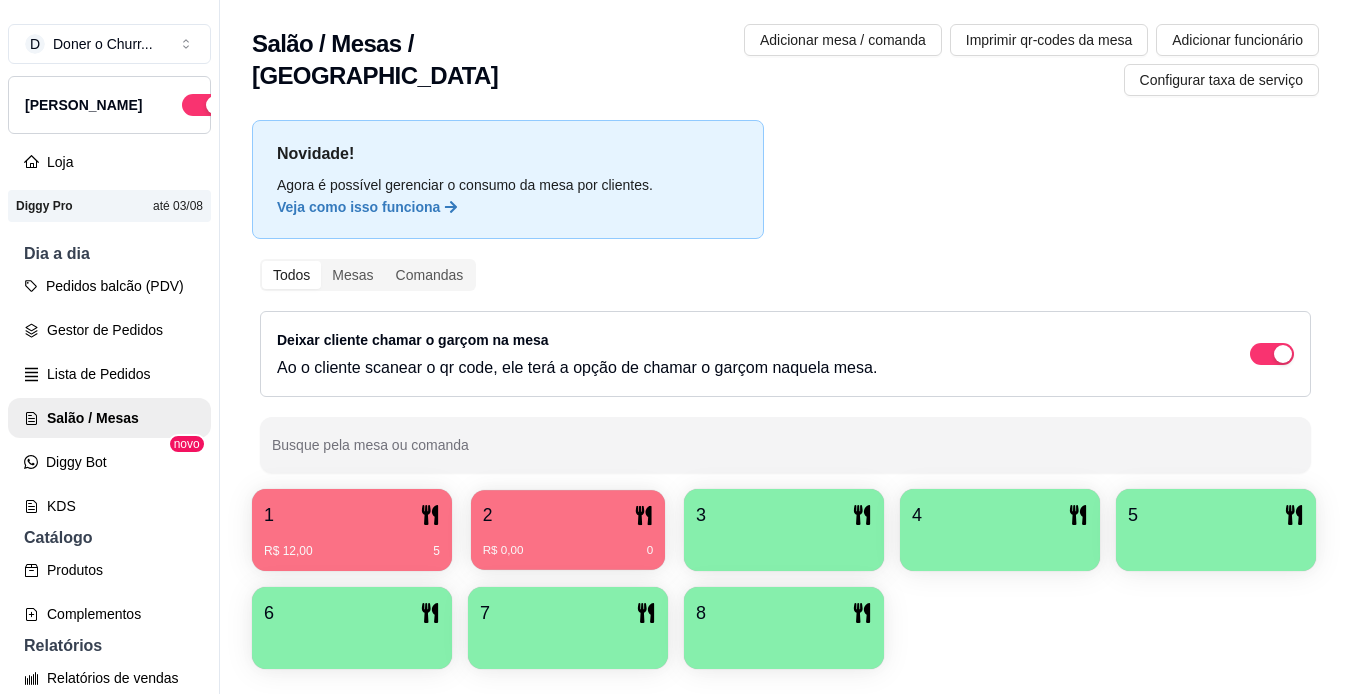 click on "R$ 0,00 0" at bounding box center [568, 543] 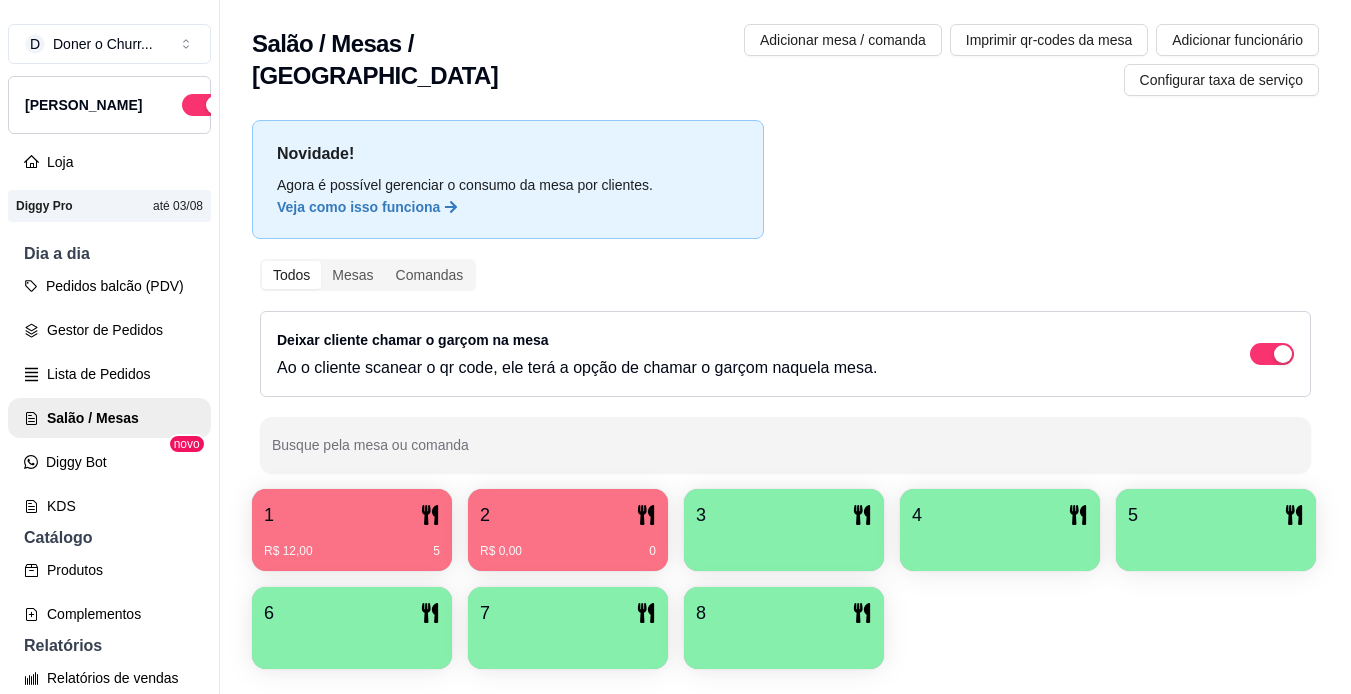 click on "1" at bounding box center [352, 515] 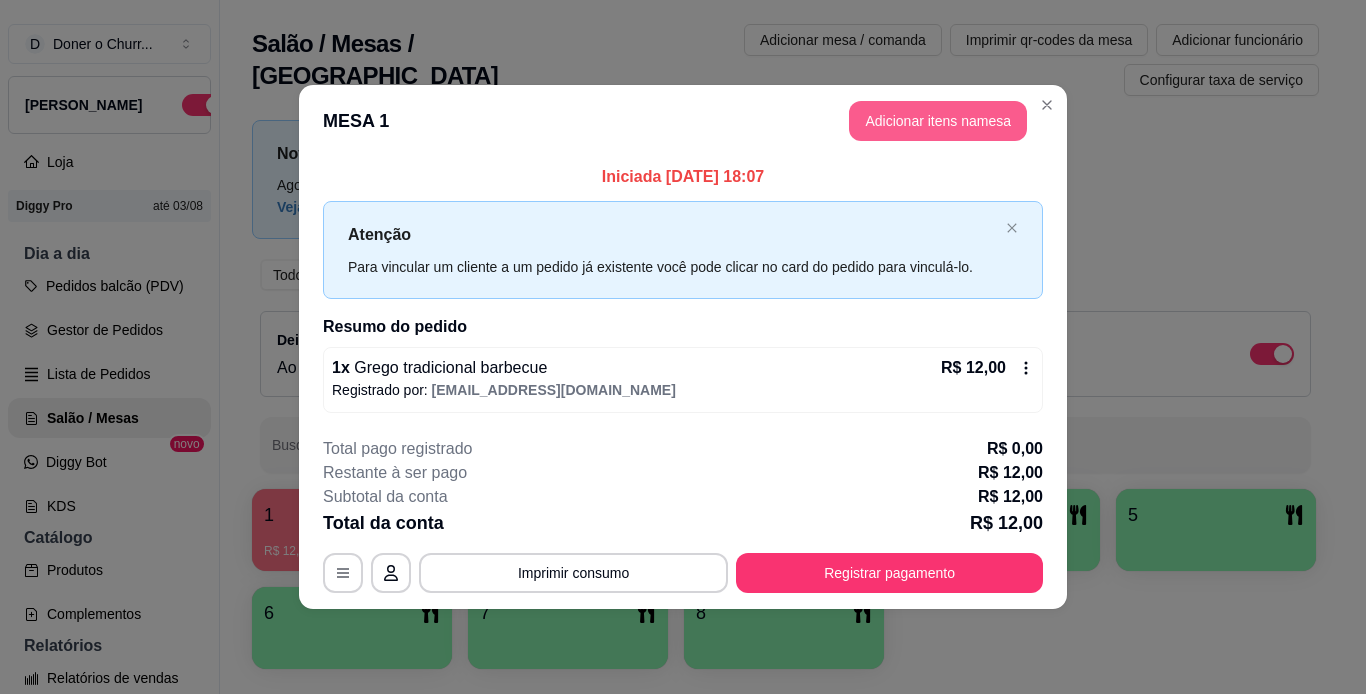click on "Adicionar itens na  mesa" at bounding box center [938, 121] 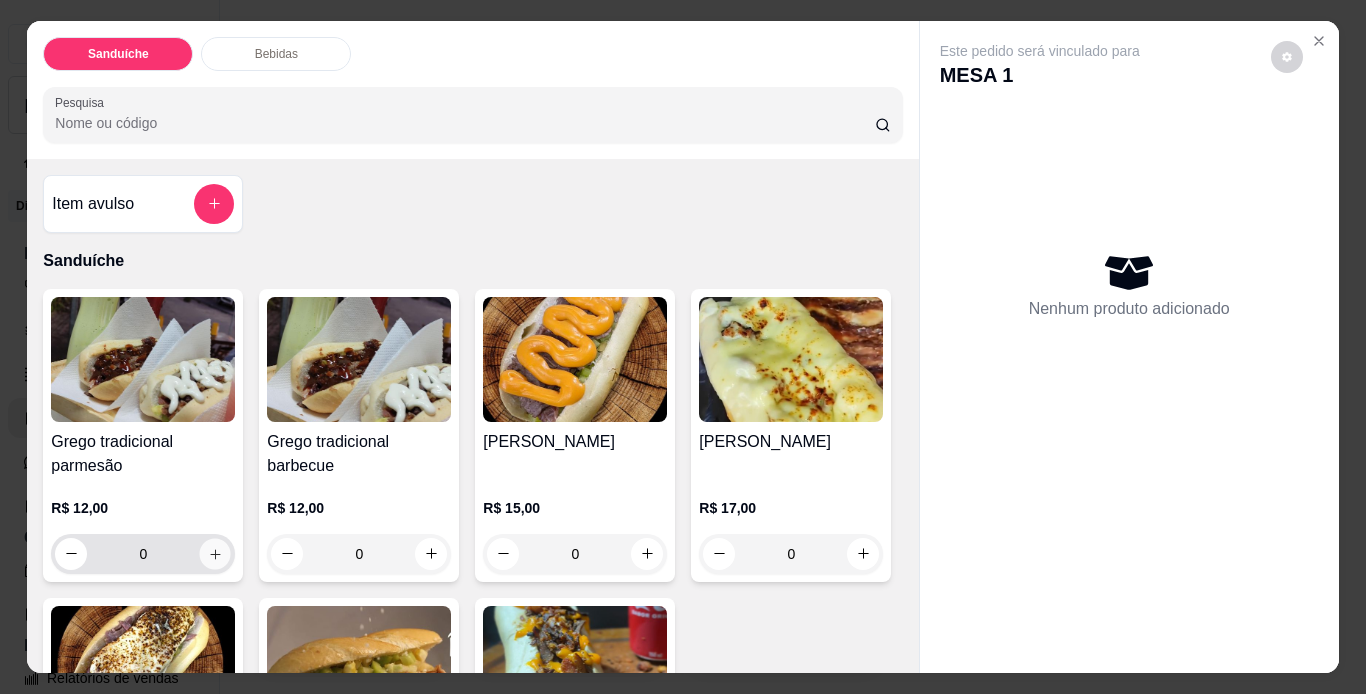 click at bounding box center [215, 553] 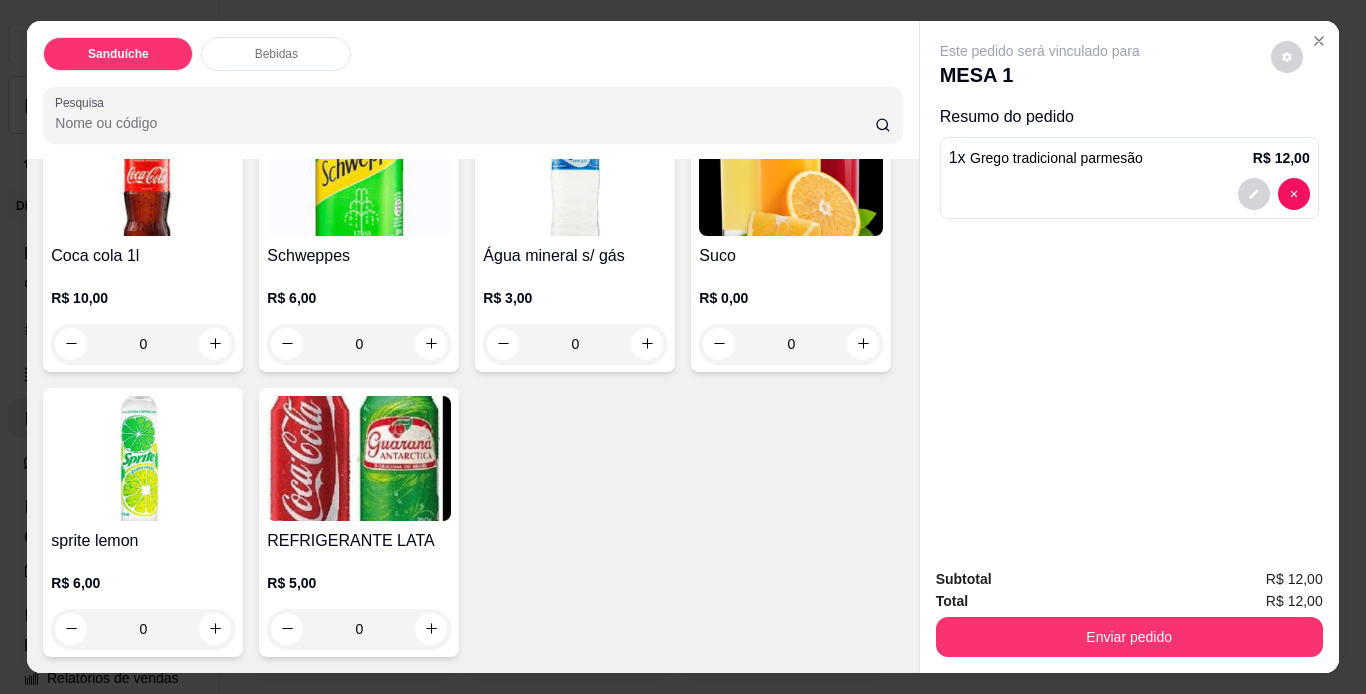 scroll, scrollTop: 1106, scrollLeft: 0, axis: vertical 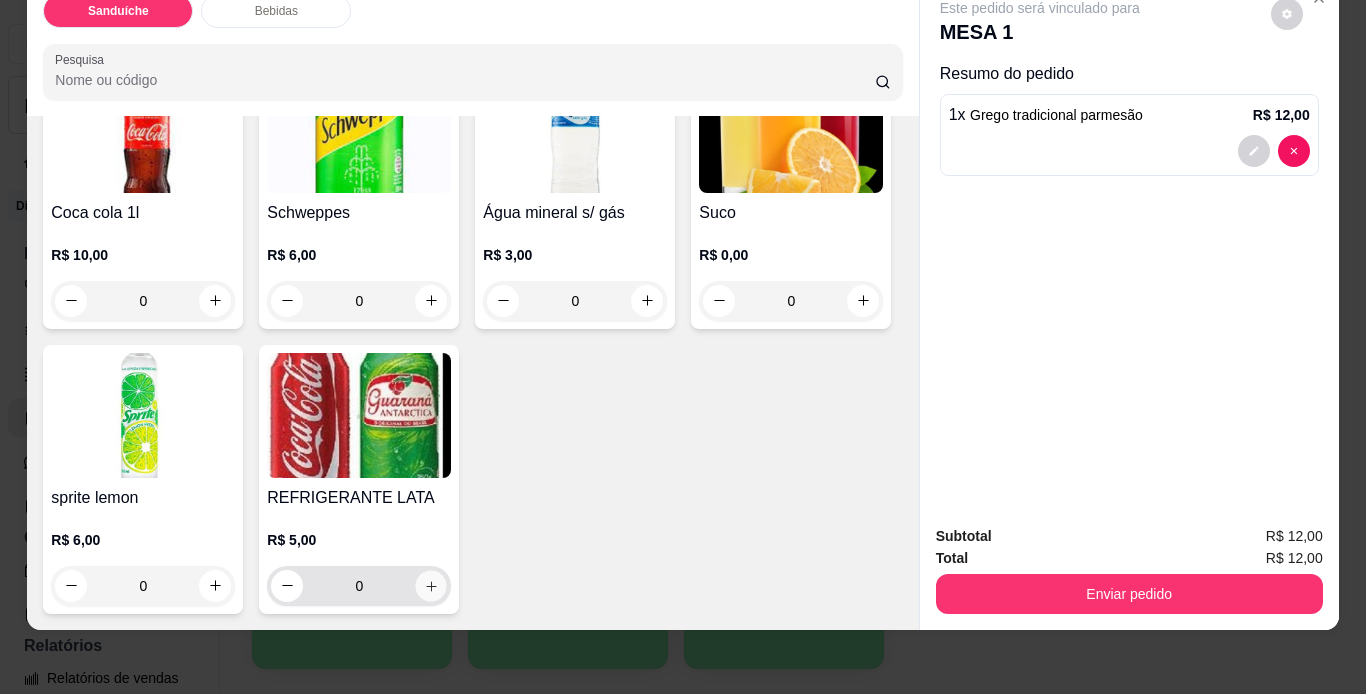 click 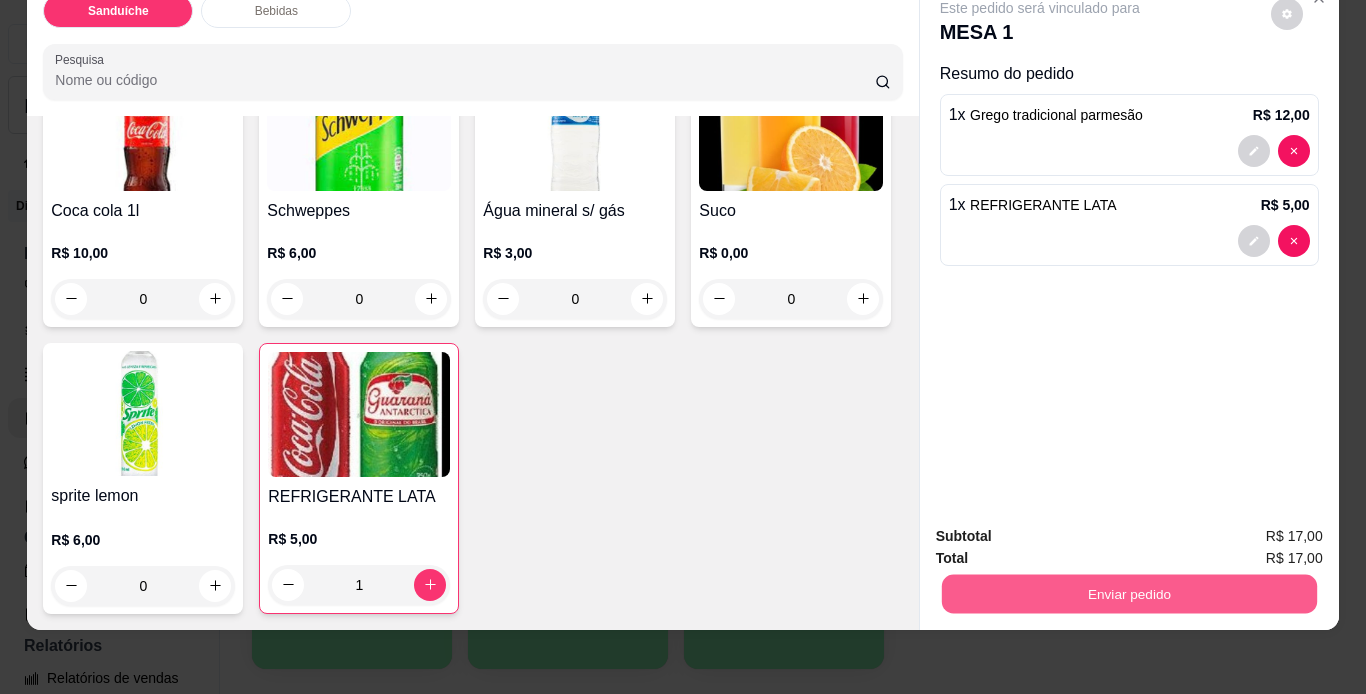 click on "Enviar pedido" at bounding box center [1128, 594] 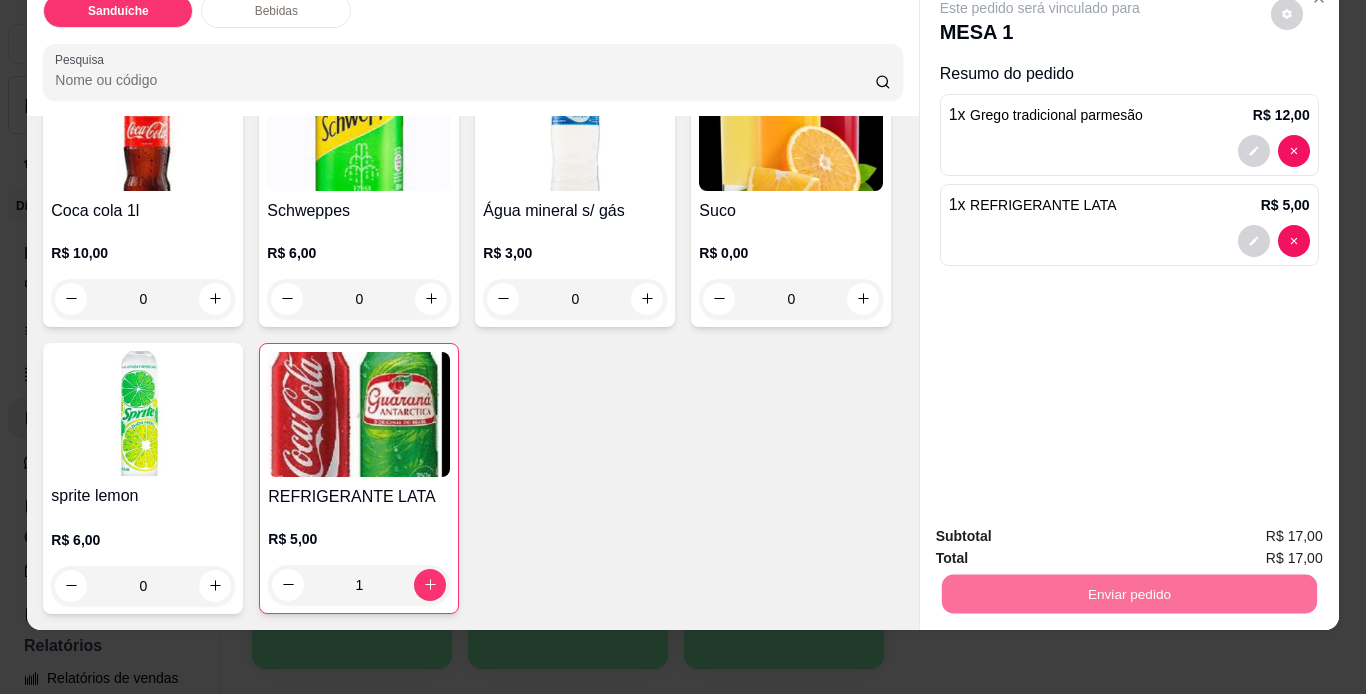 click on "Não registrar e enviar pedido" at bounding box center (1063, 530) 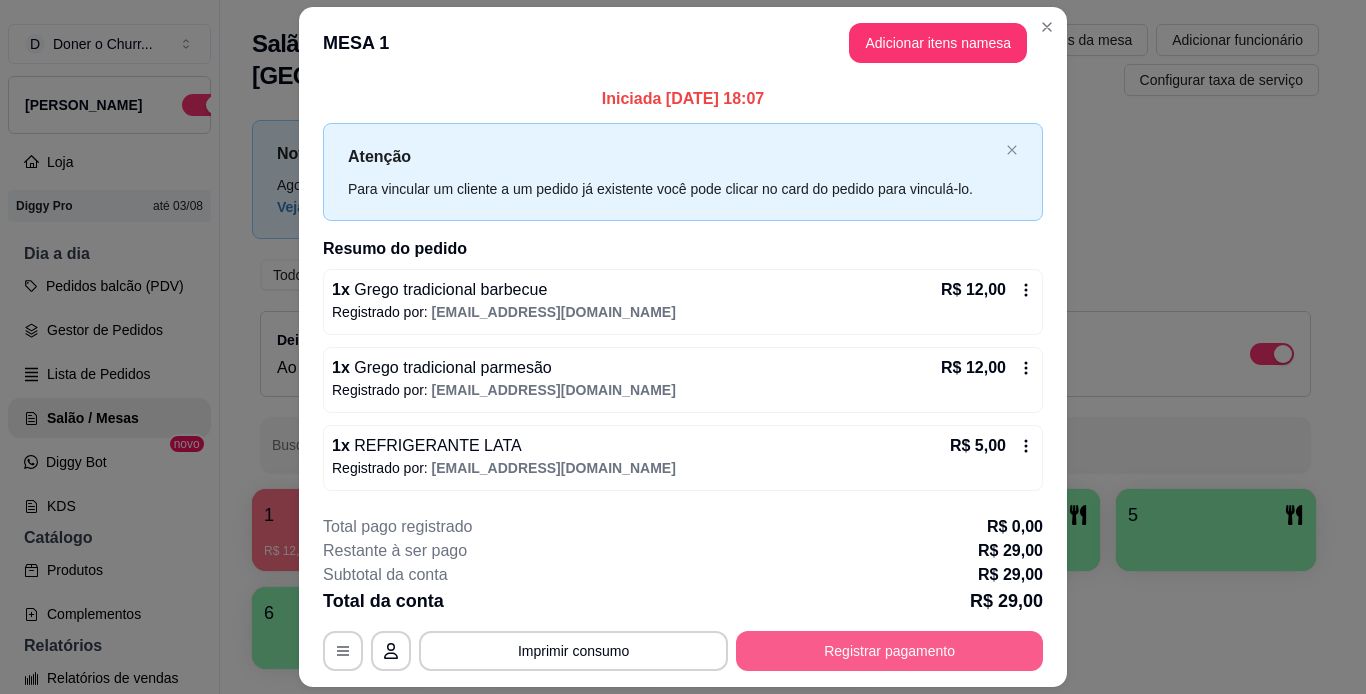 click on "Registrar pagamento" at bounding box center [889, 651] 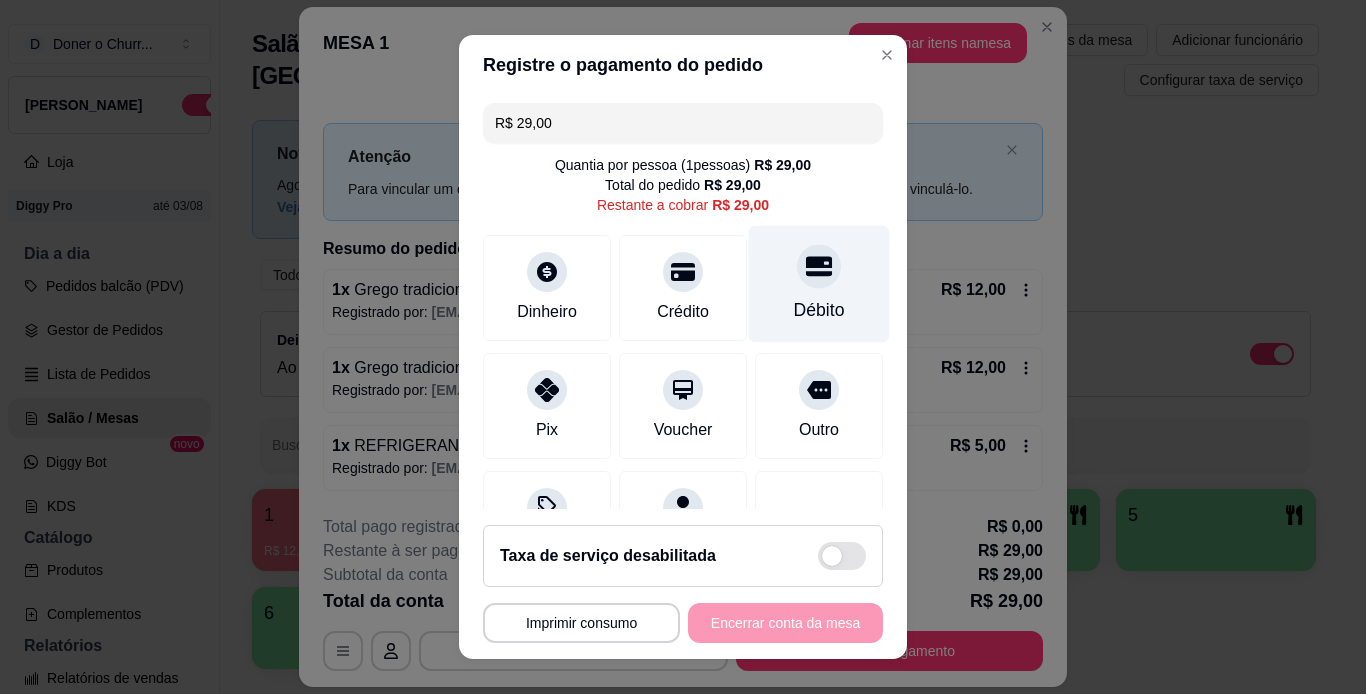 click on "Débito" at bounding box center (819, 310) 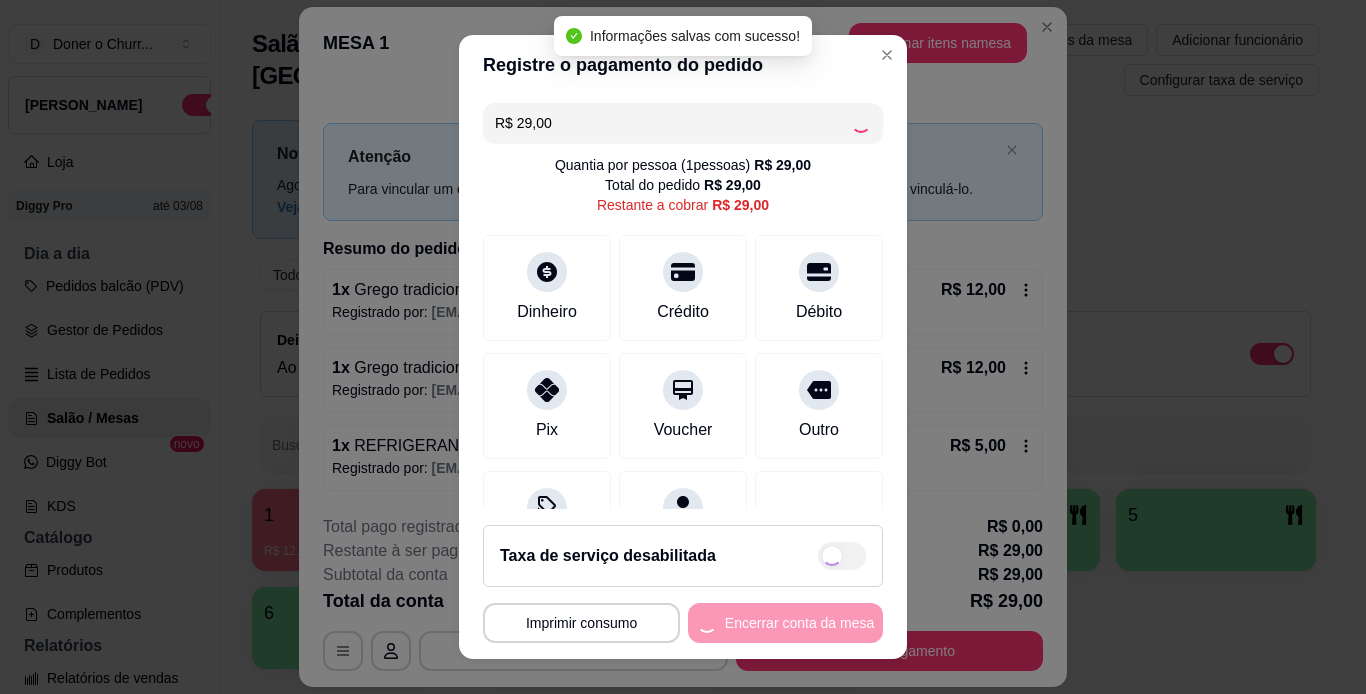 type on "R$ 0,00" 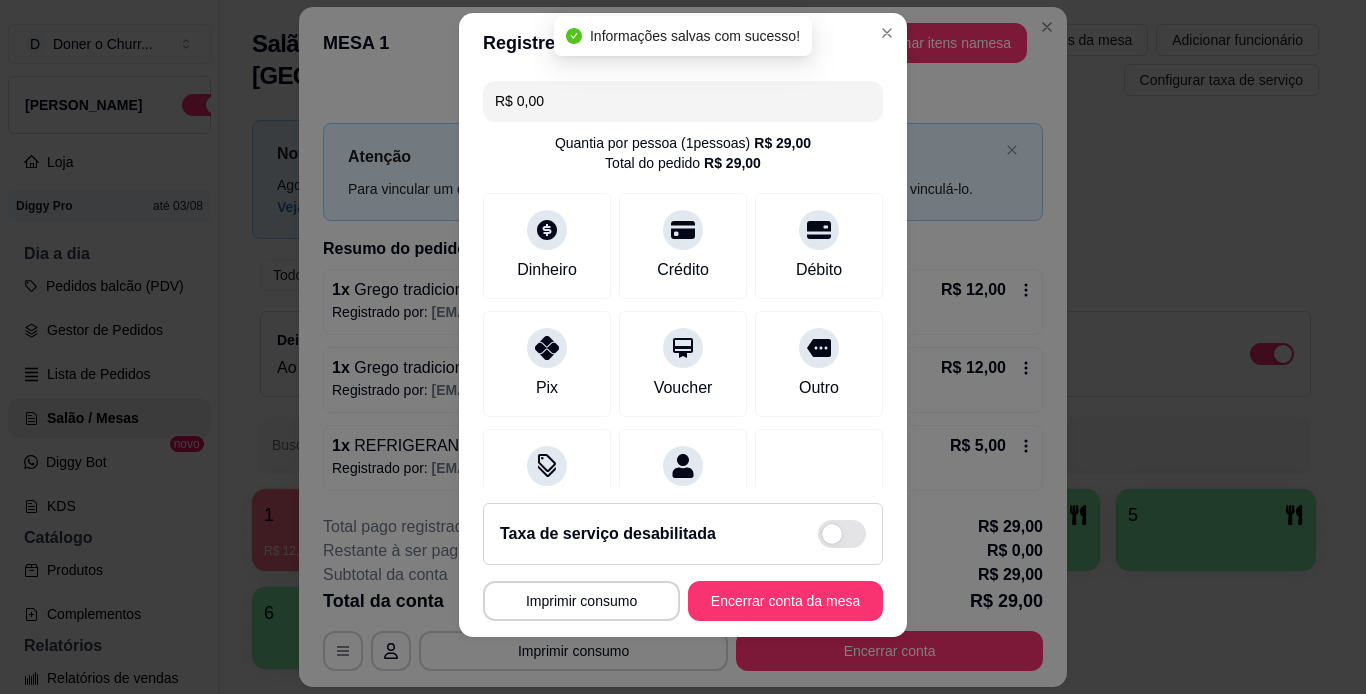 scroll, scrollTop: 29, scrollLeft: 0, axis: vertical 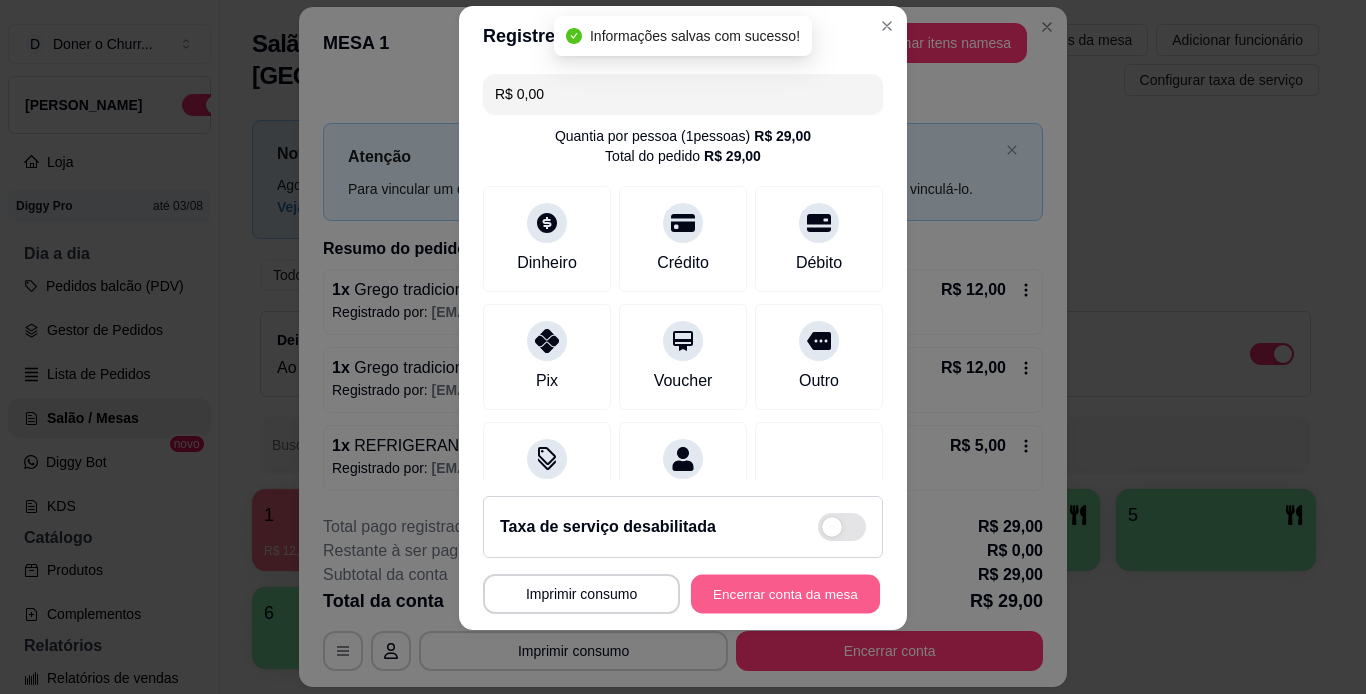 click on "Encerrar conta da mesa" at bounding box center (785, 594) 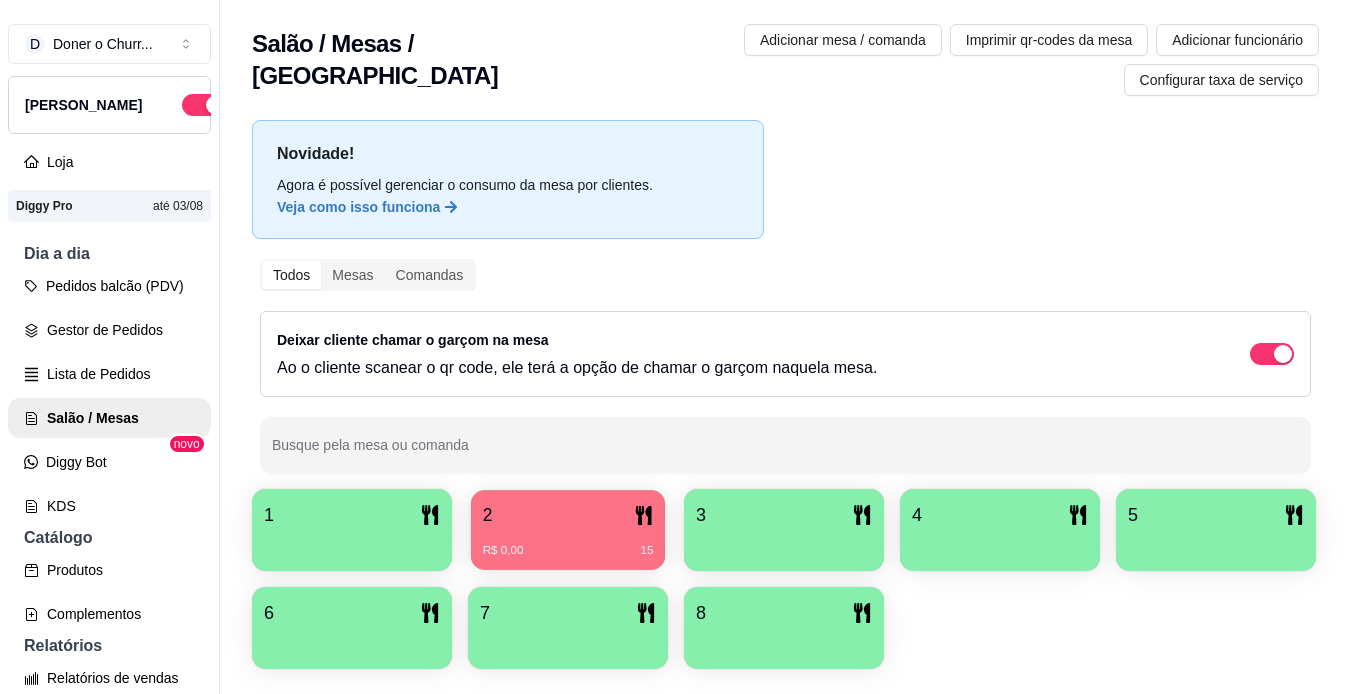 click on "R$ 0,00 15" at bounding box center [568, 543] 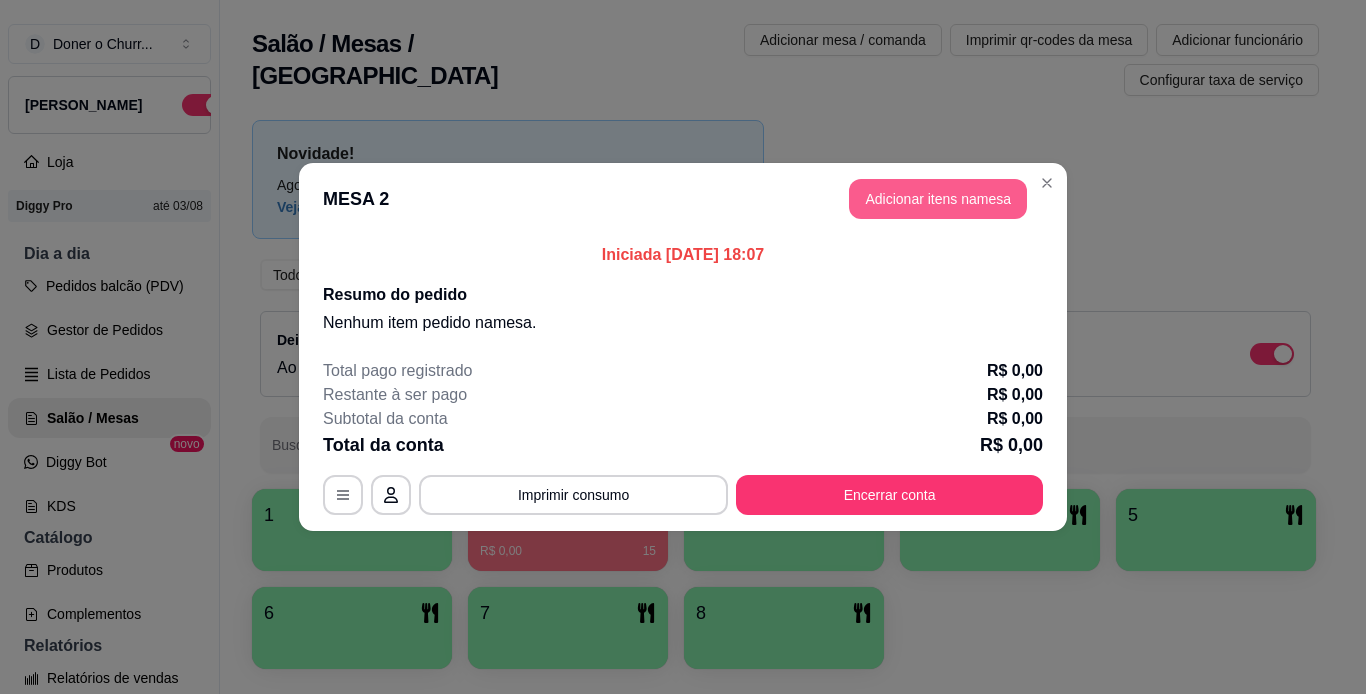 click on "Adicionar itens na  mesa" at bounding box center (938, 199) 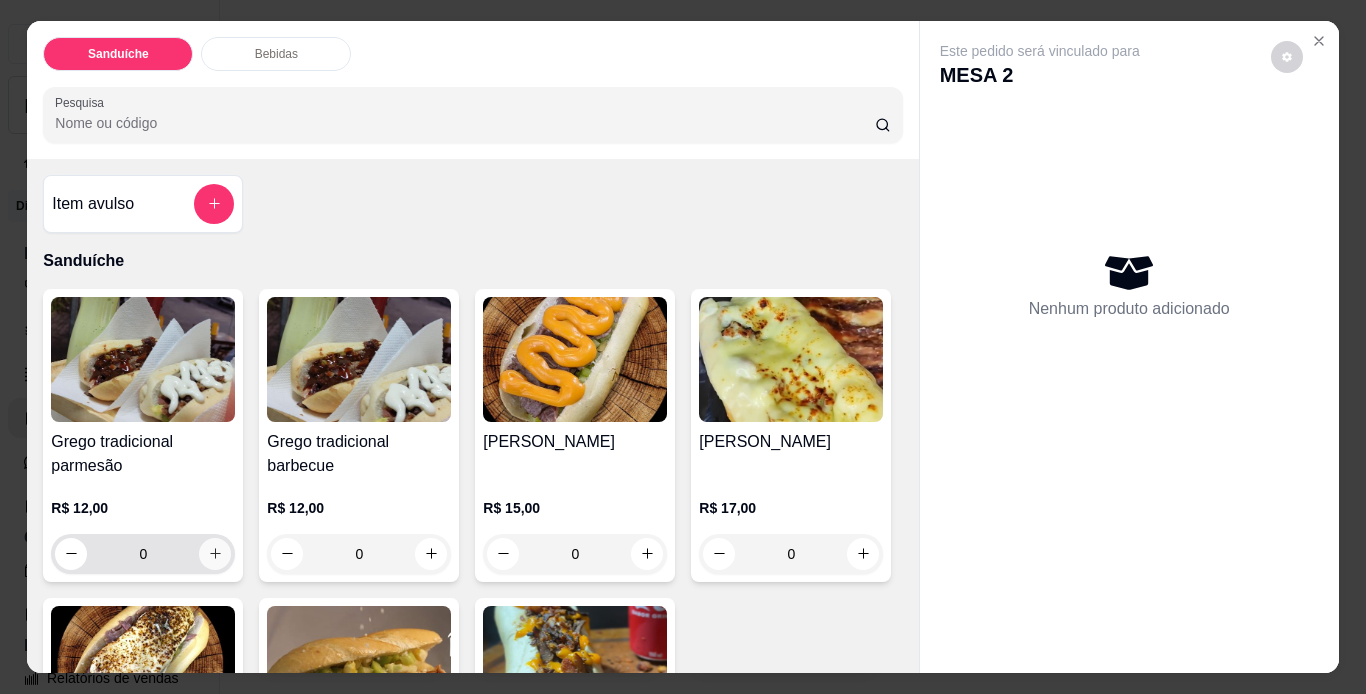 click 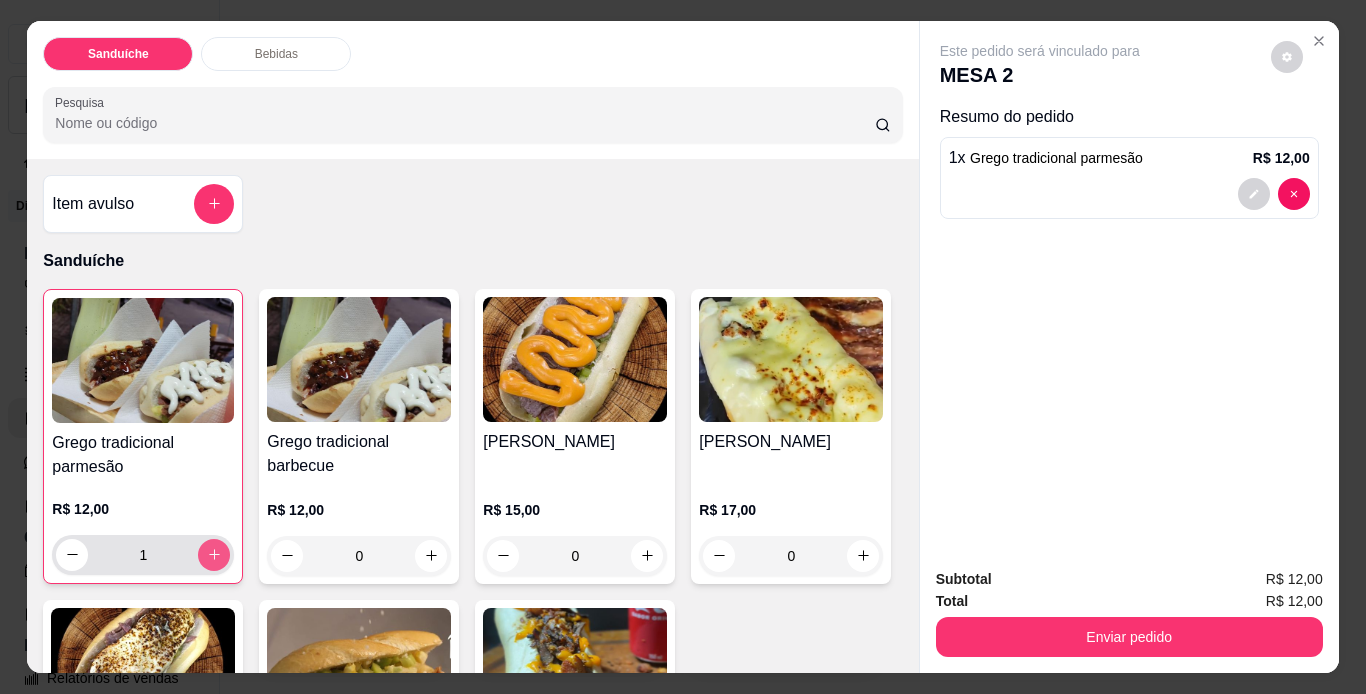 click 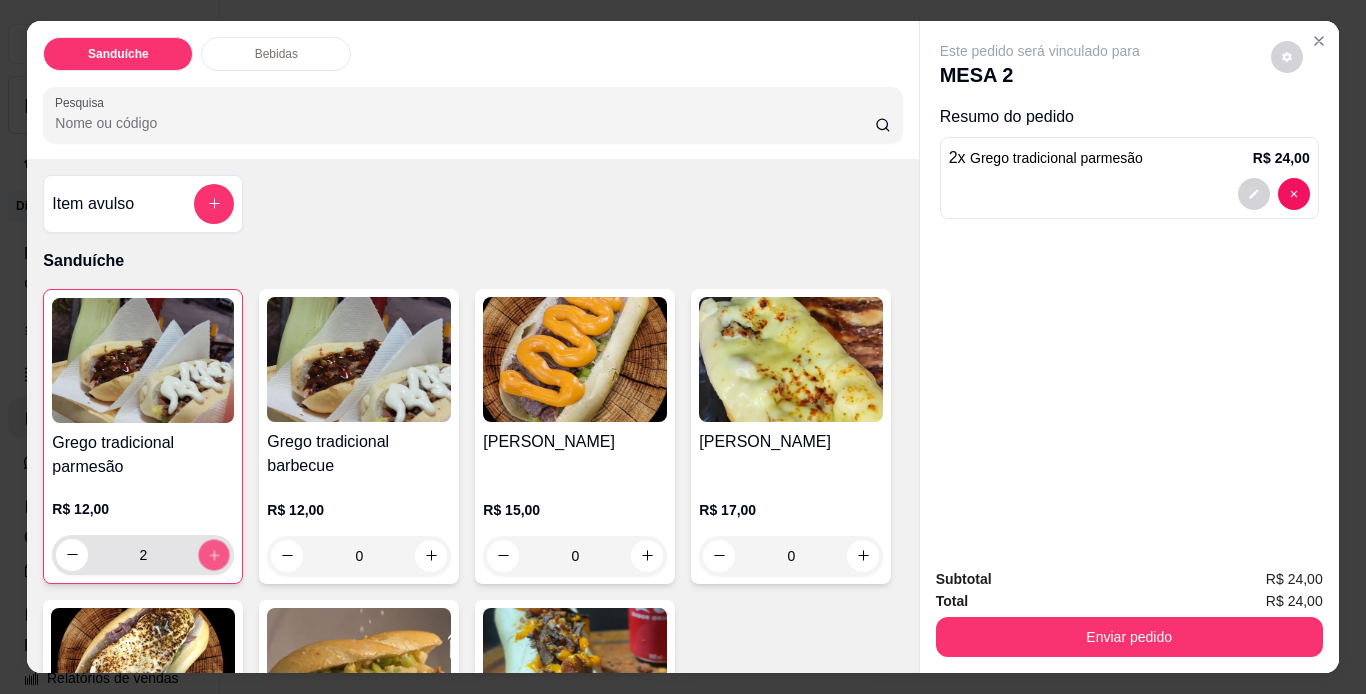 click 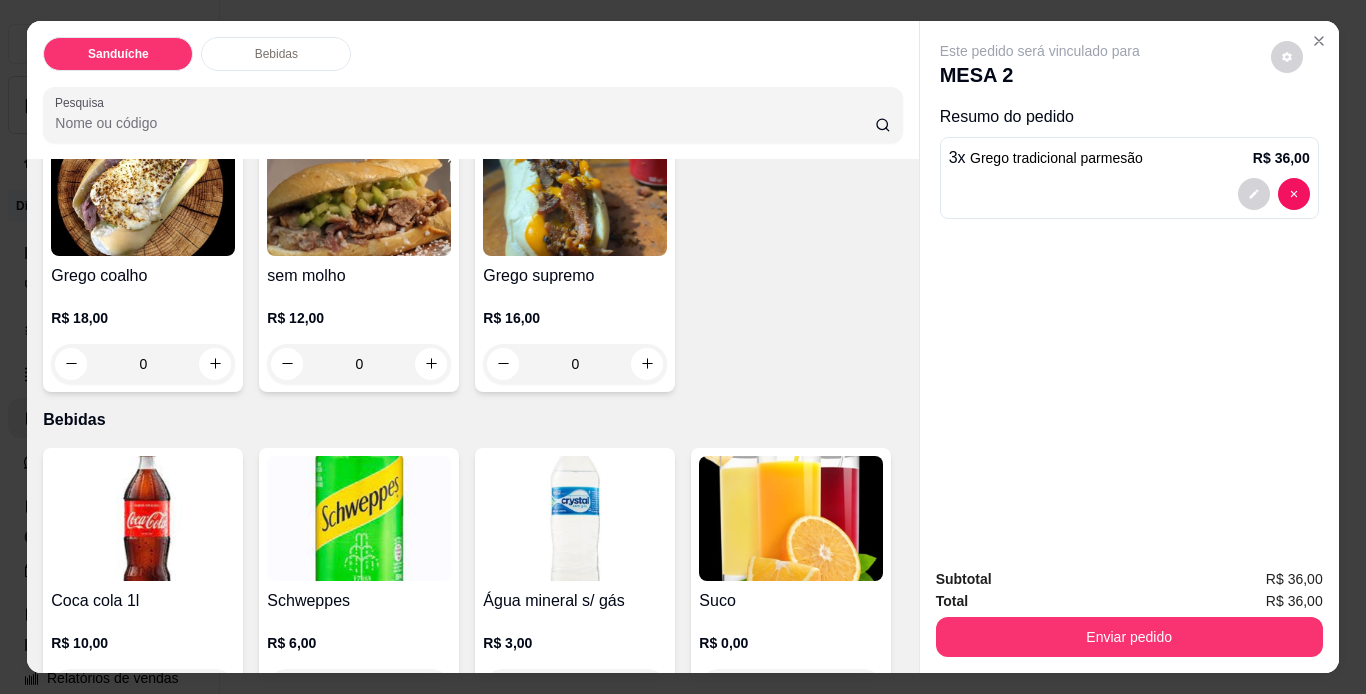 scroll, scrollTop: 1106, scrollLeft: 0, axis: vertical 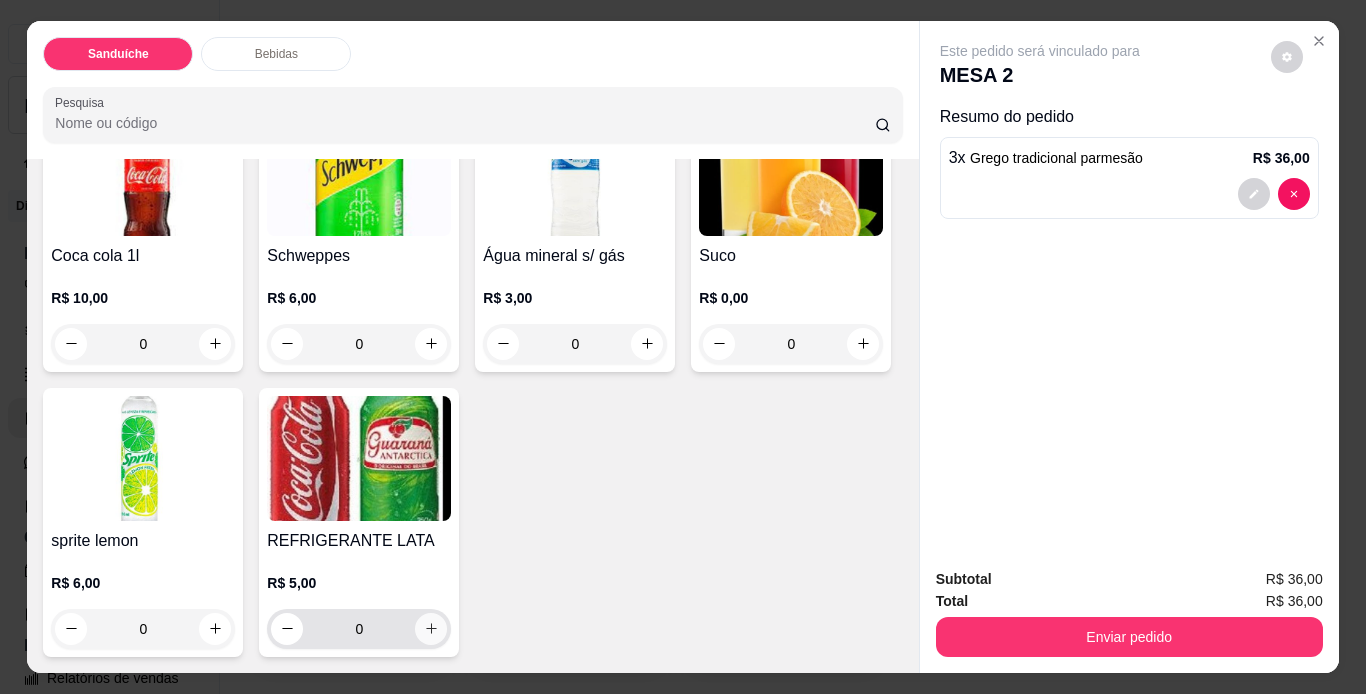 click 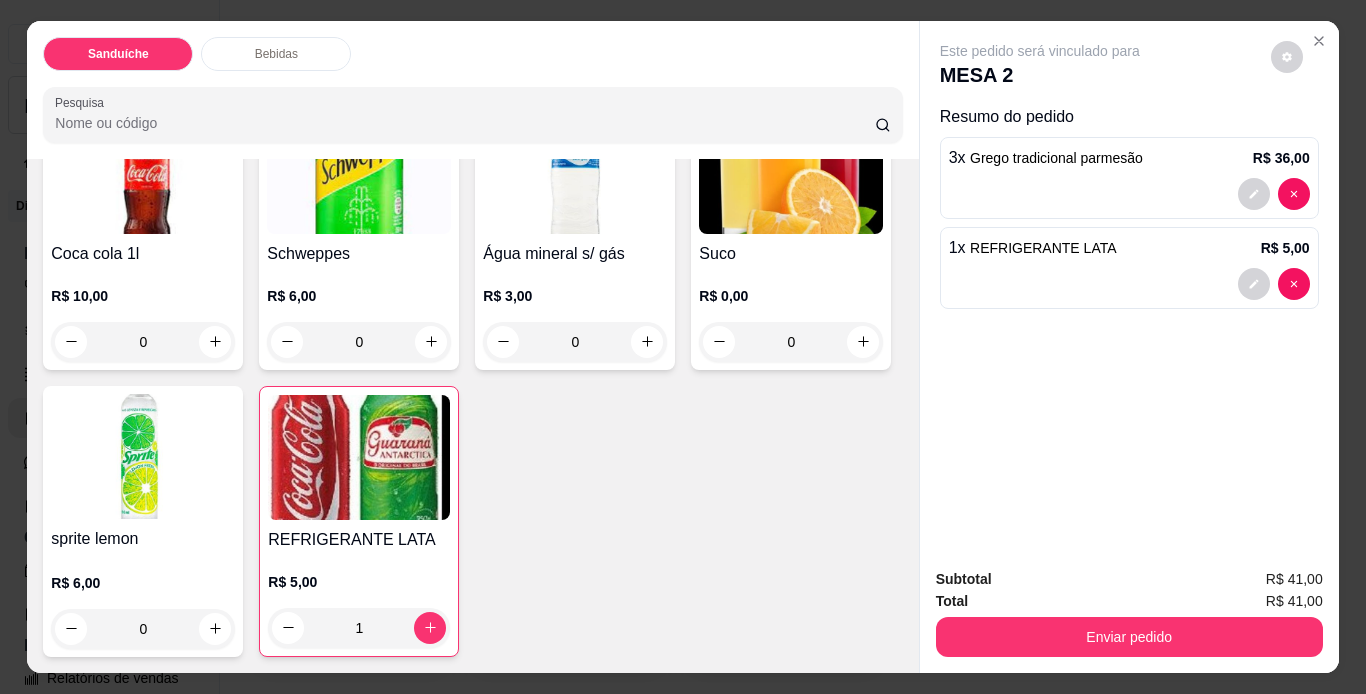 click on "Enviar pedido" at bounding box center [1129, 637] 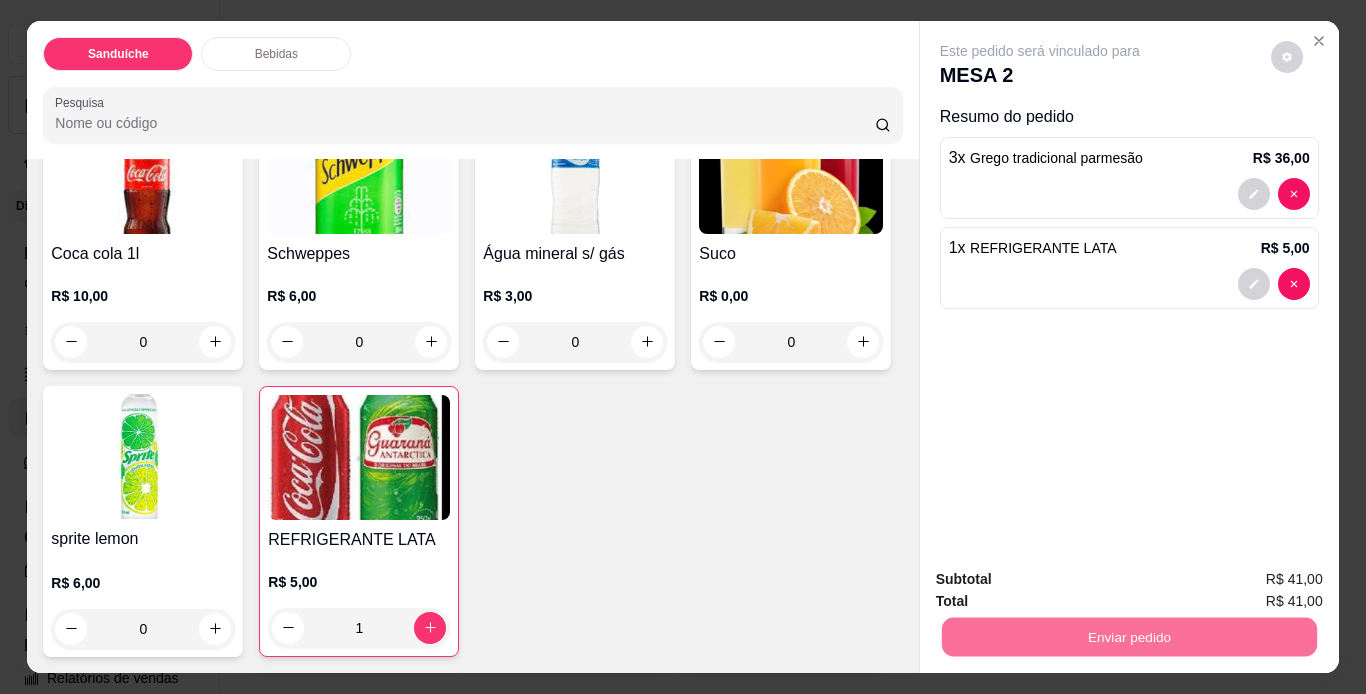 click on "Não registrar e enviar pedido" at bounding box center (1063, 581) 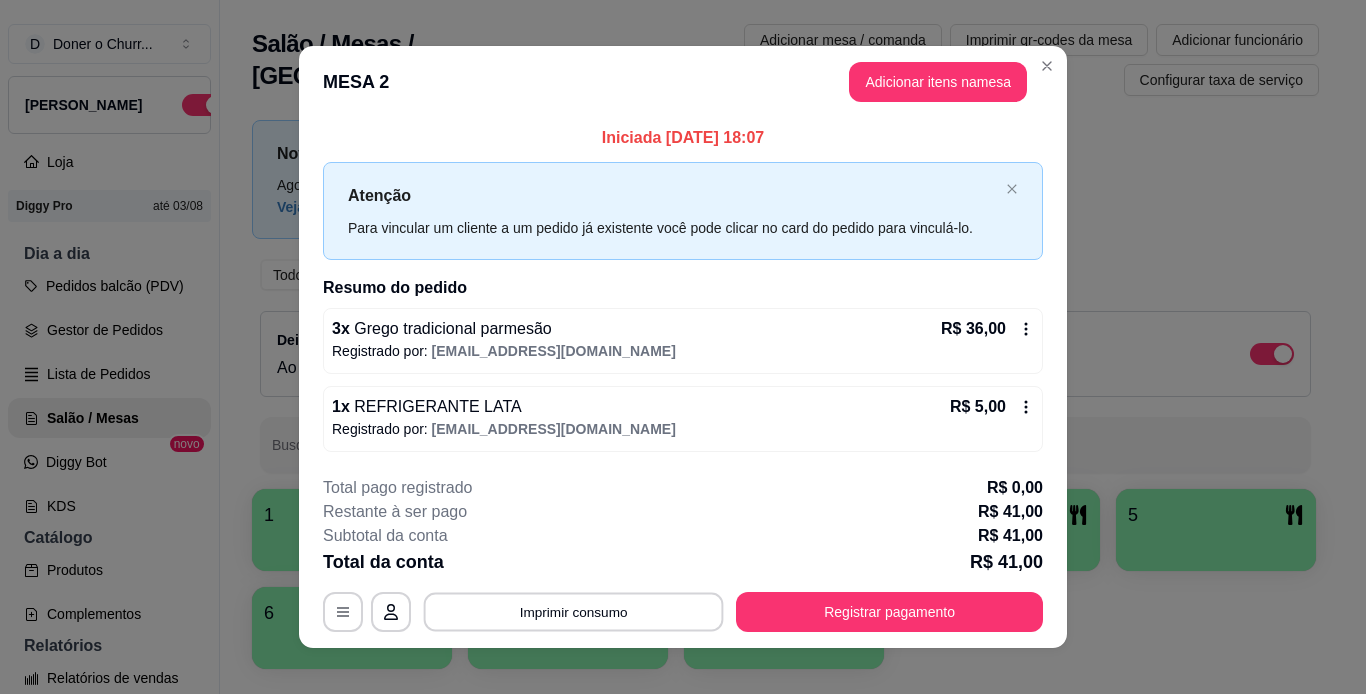 click on "Imprimir consumo" at bounding box center [574, 611] 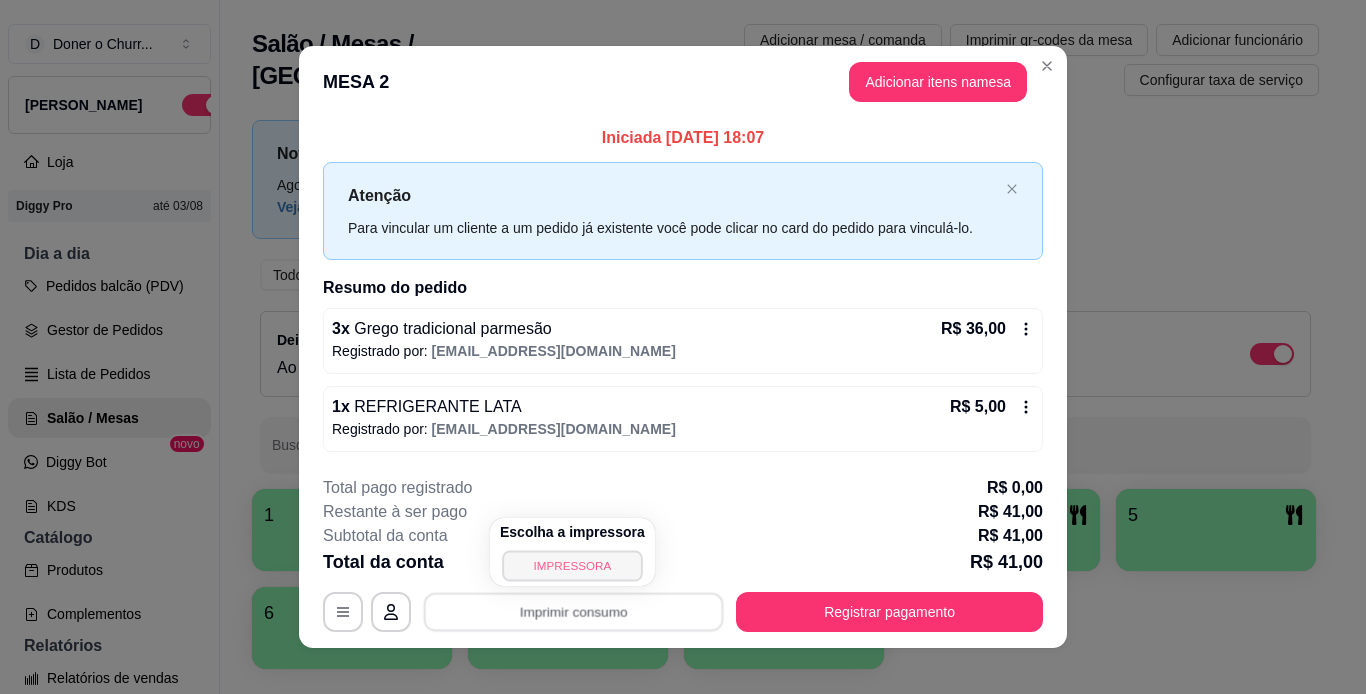 click on "IMPRESSORA" at bounding box center [572, 565] 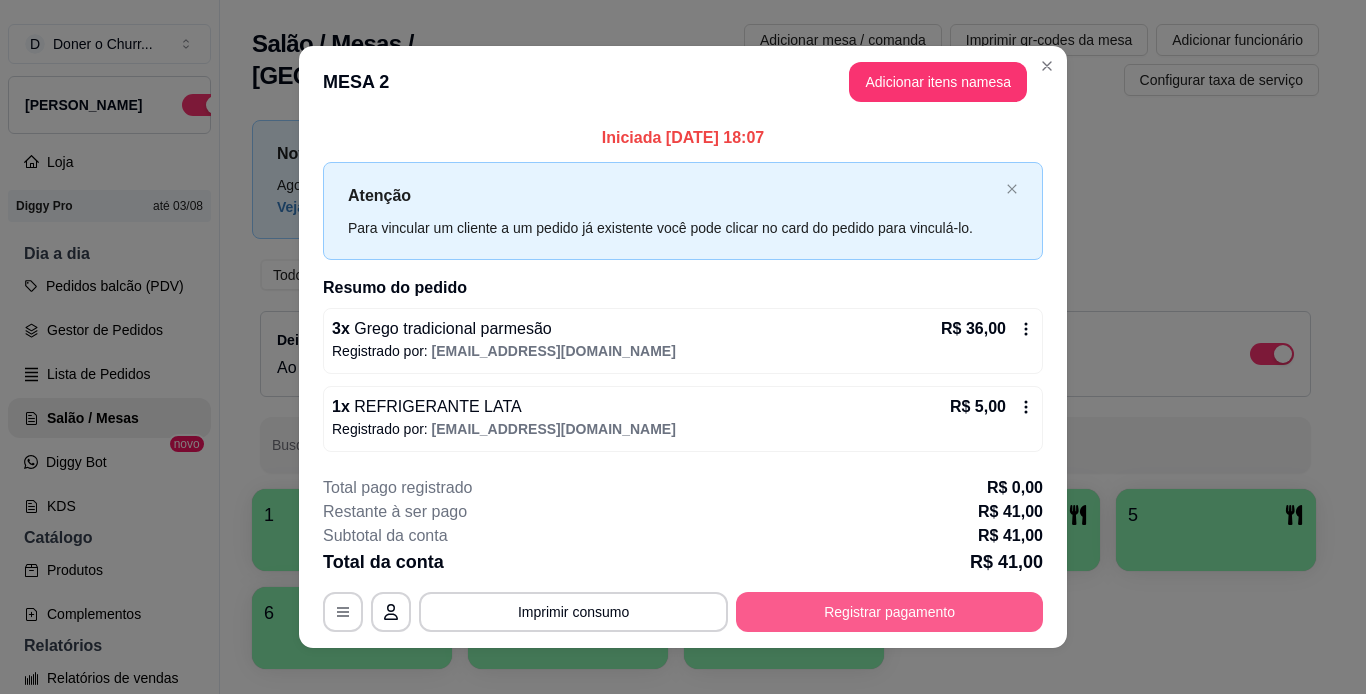 click on "Registrar pagamento" at bounding box center (889, 612) 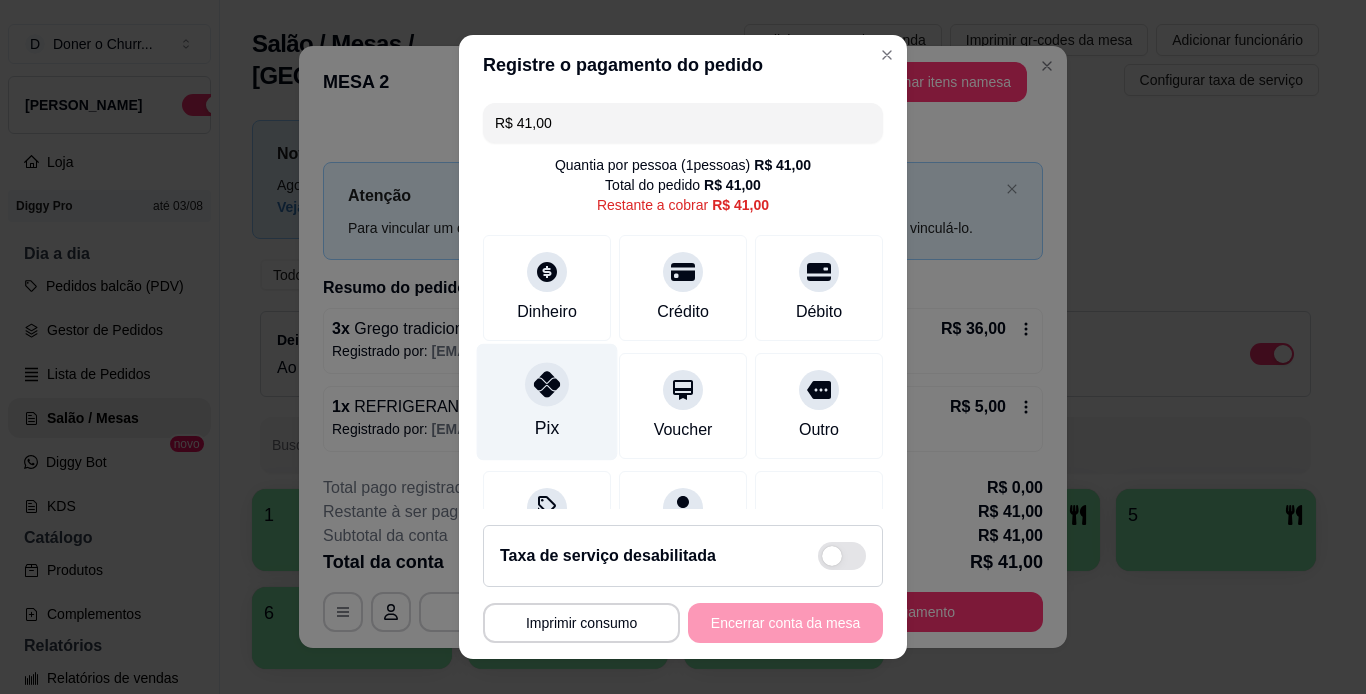 drag, startPoint x: 524, startPoint y: 380, endPoint x: 561, endPoint y: 429, distance: 61.400326 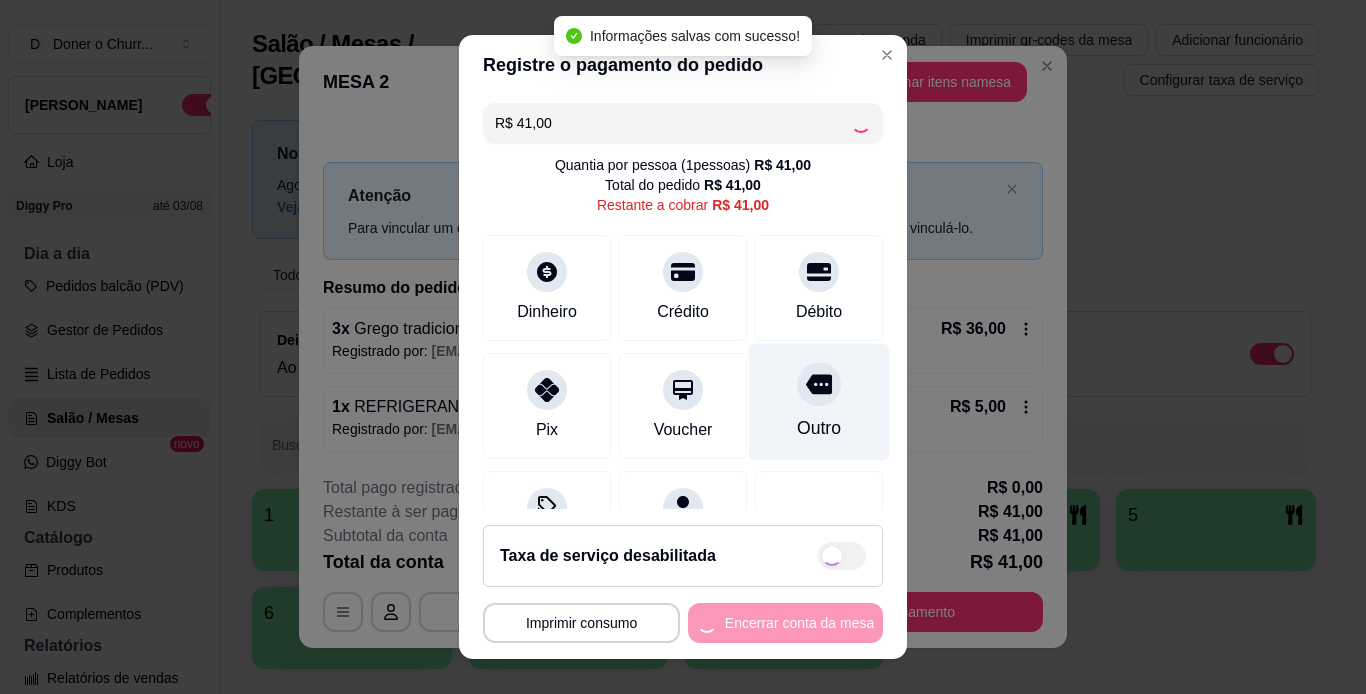 type on "R$ 0,00" 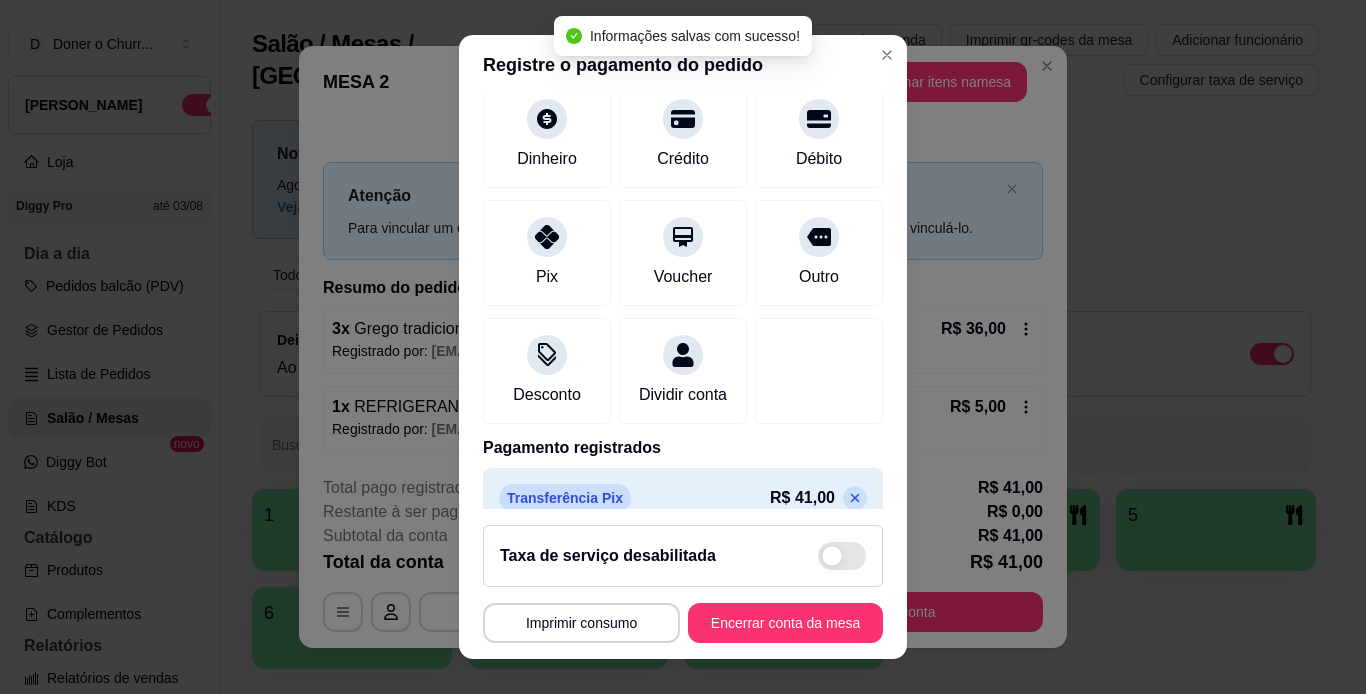 scroll, scrollTop: 183, scrollLeft: 0, axis: vertical 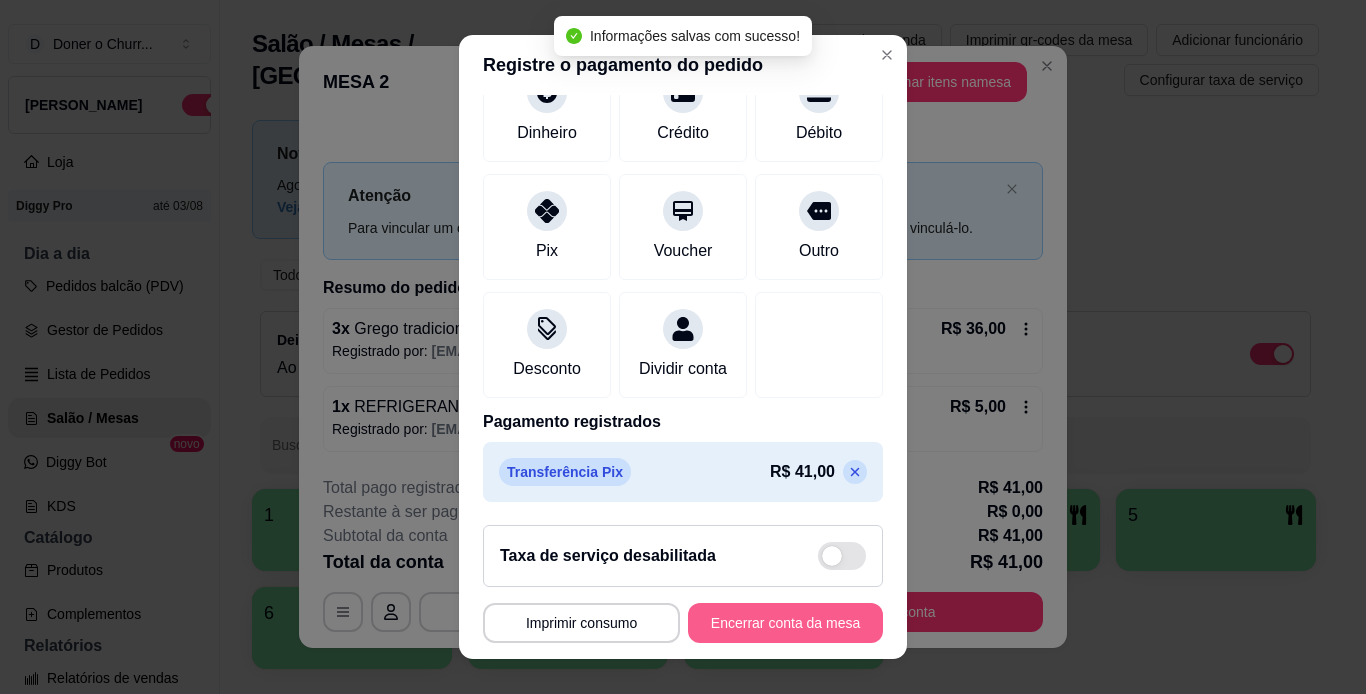 click on "Encerrar conta da mesa" at bounding box center (785, 623) 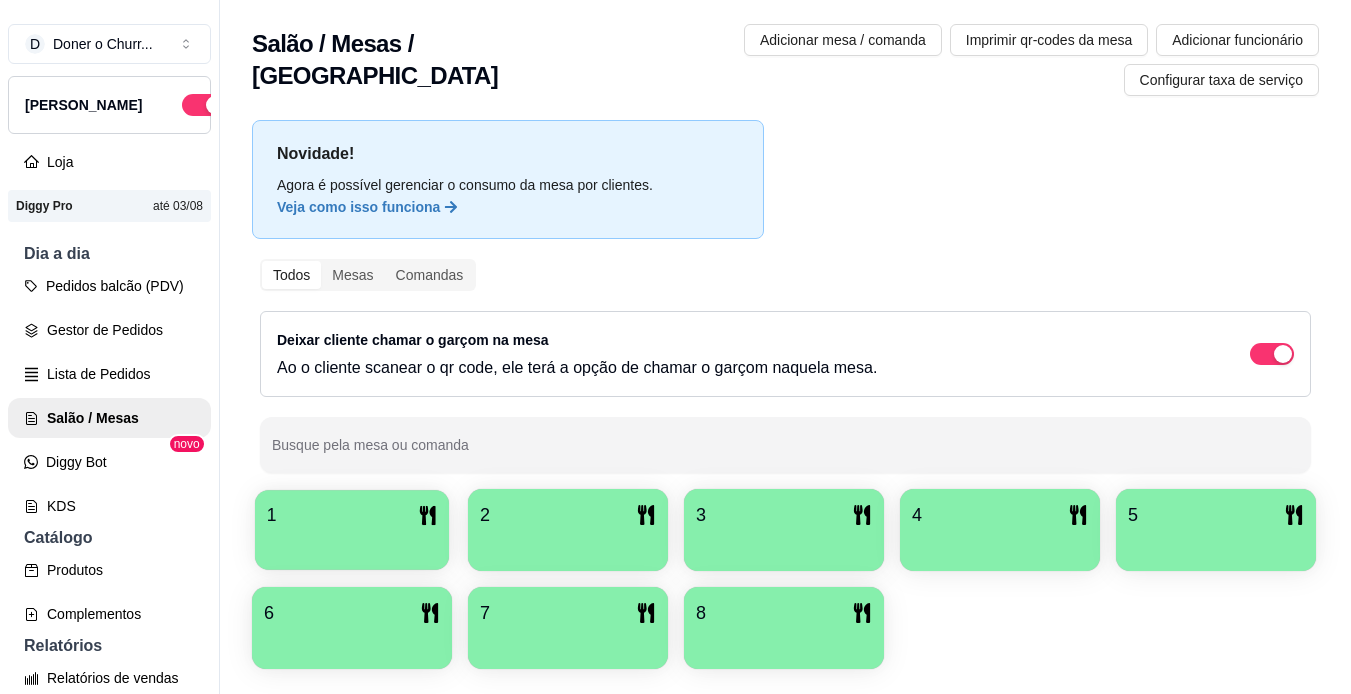 click at bounding box center (352, 543) 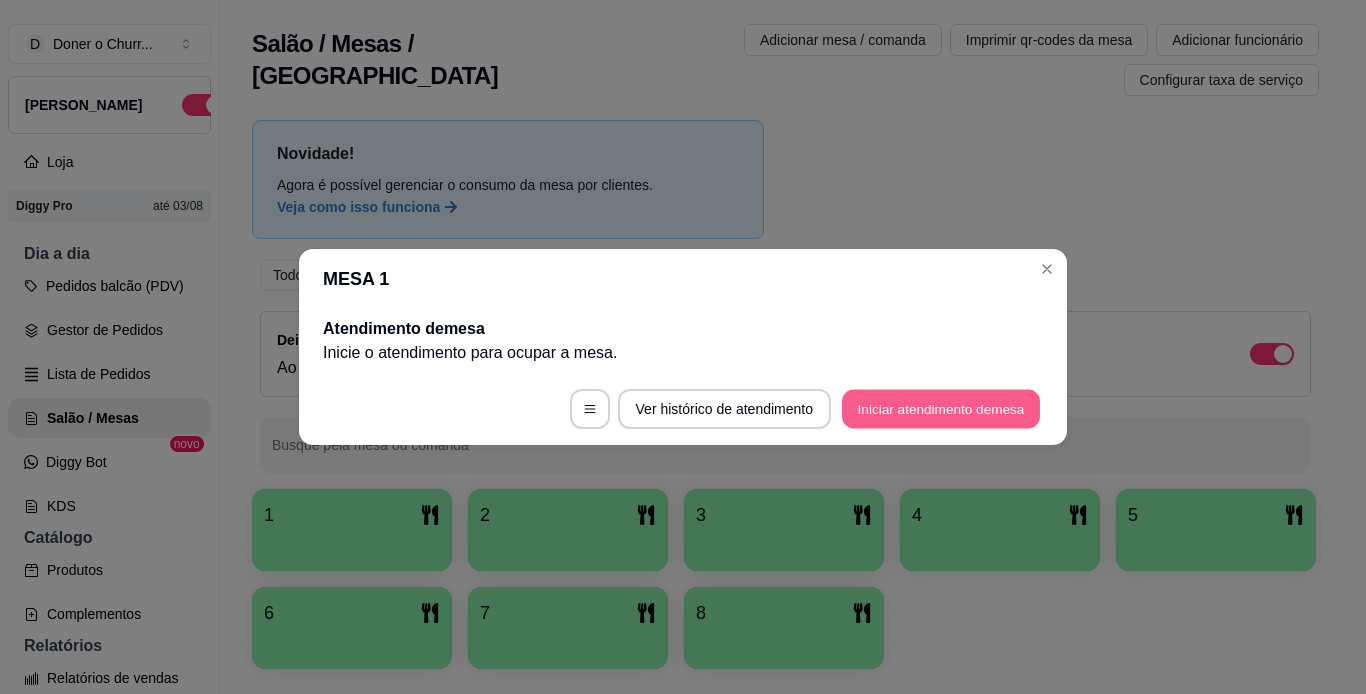 click on "Iniciar atendimento de  mesa" at bounding box center [941, 409] 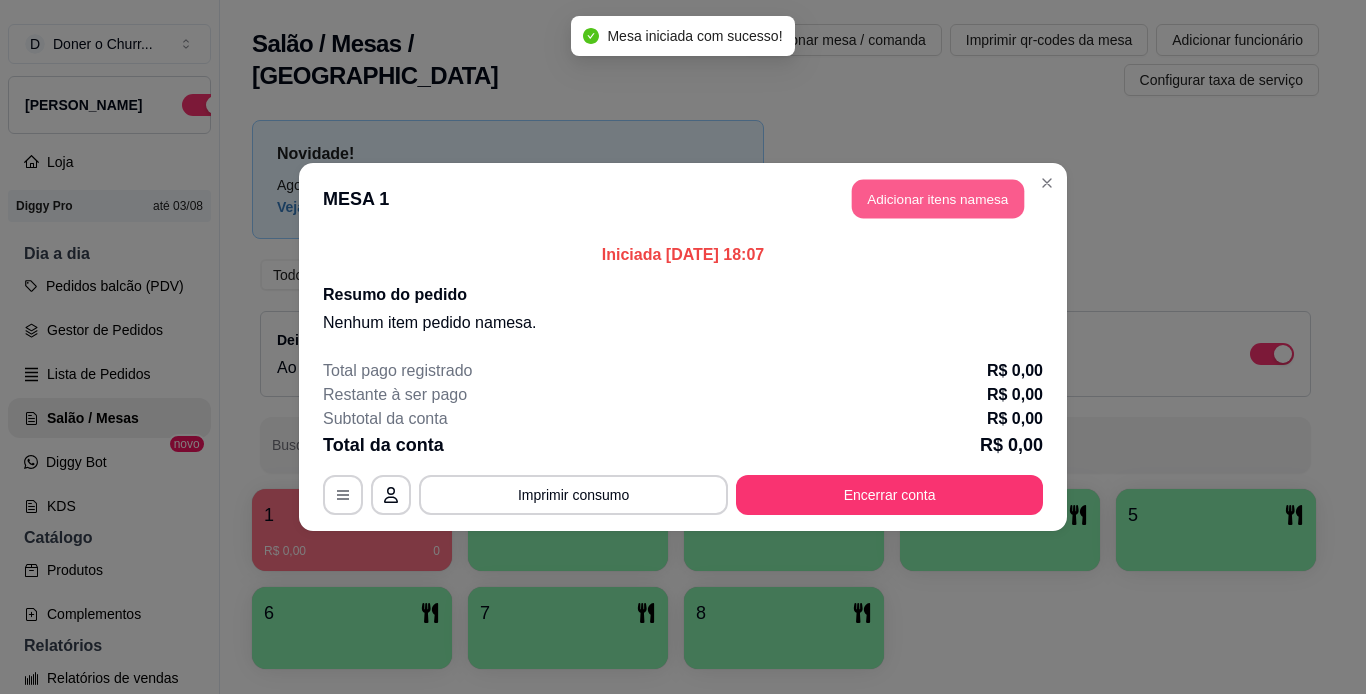 click on "Adicionar itens na  mesa" at bounding box center [938, 199] 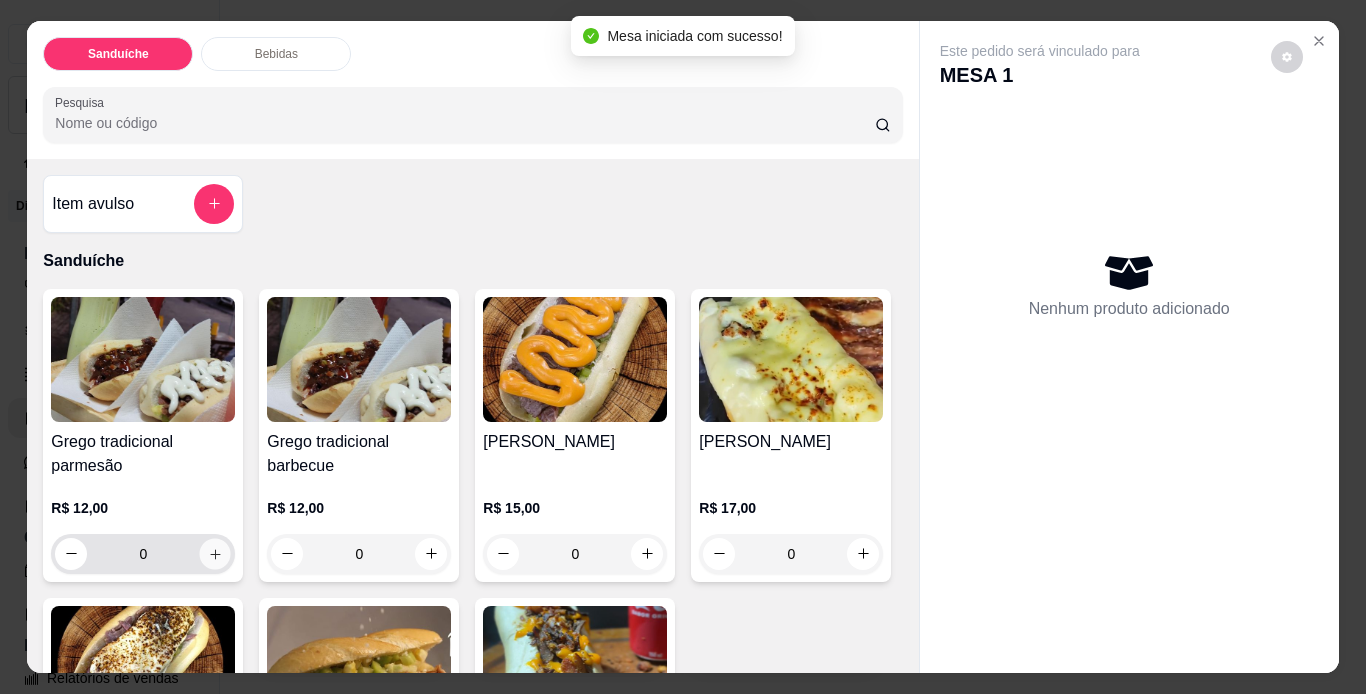 click 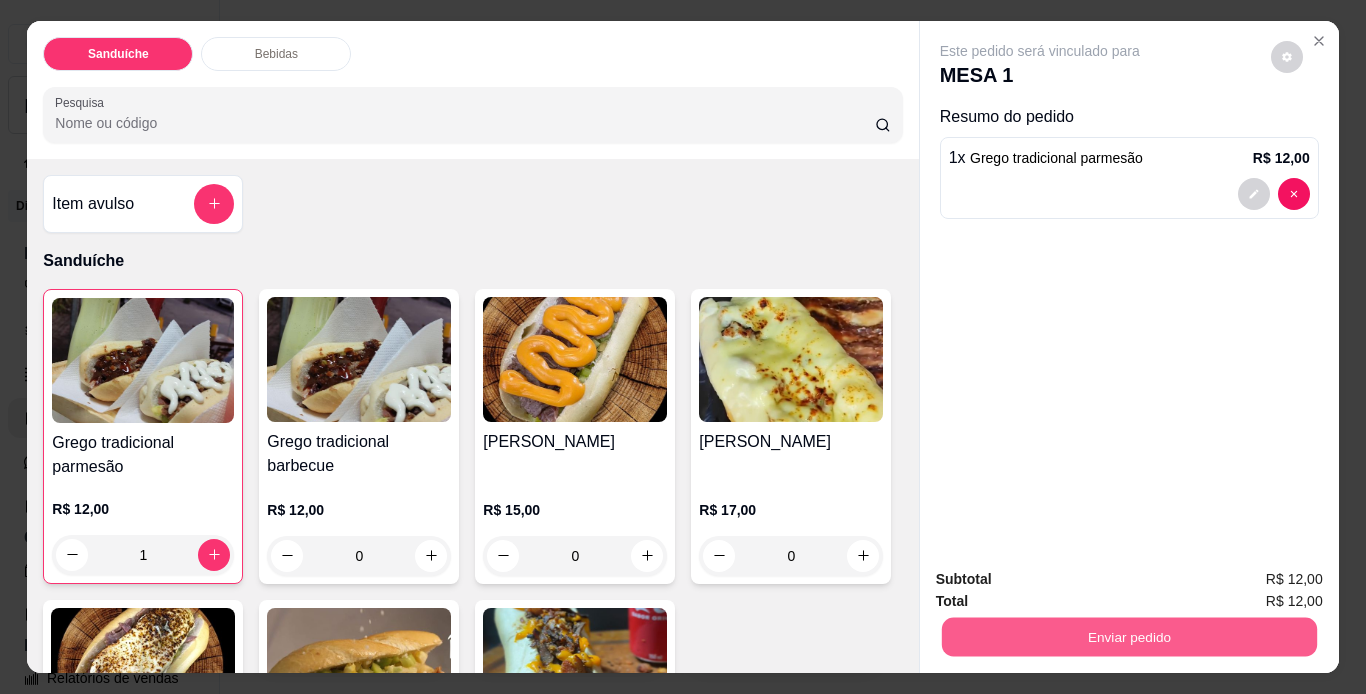 click on "Enviar pedido" at bounding box center [1128, 637] 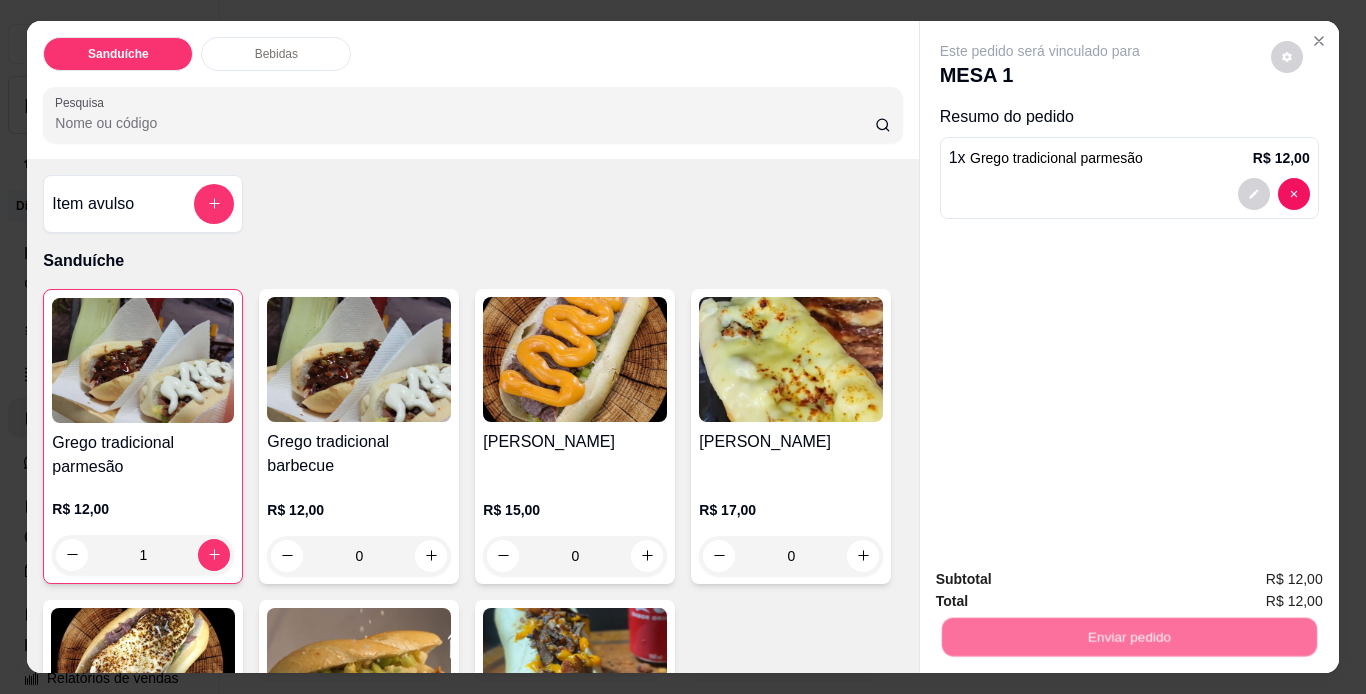click on "Não registrar e enviar pedido" at bounding box center [1063, 580] 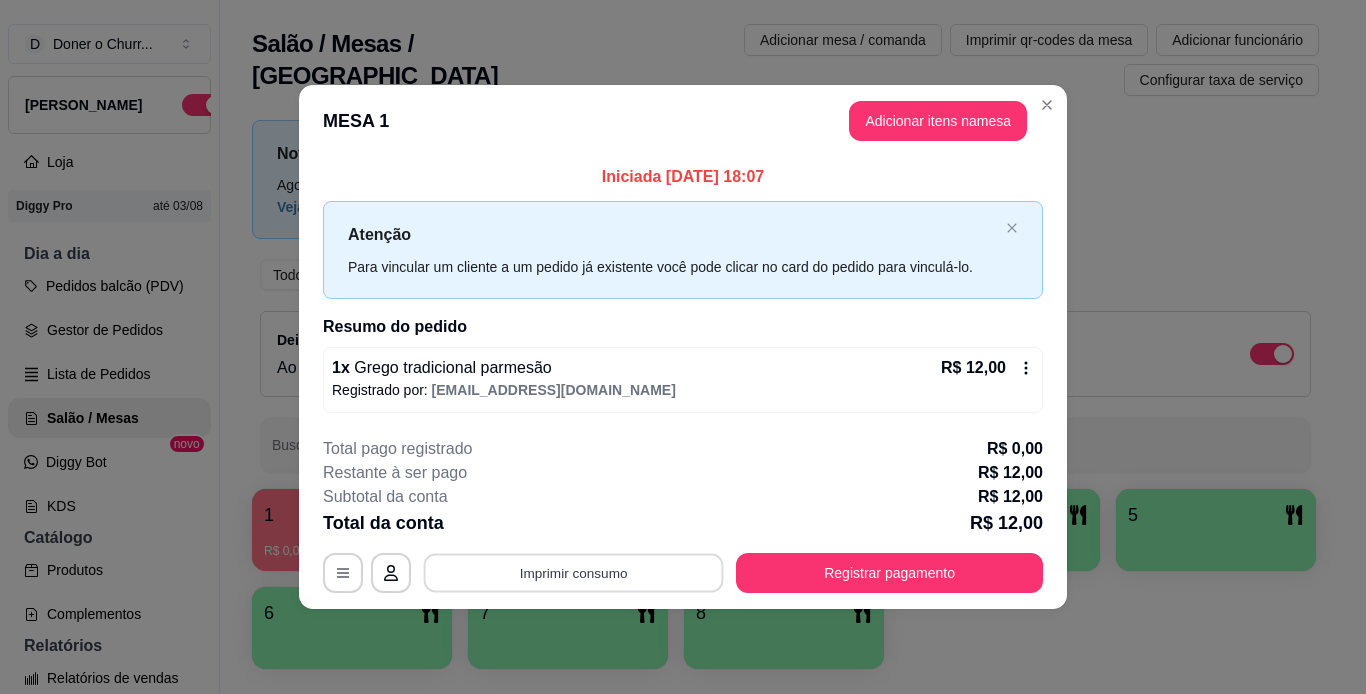 click on "Imprimir consumo" at bounding box center (574, 572) 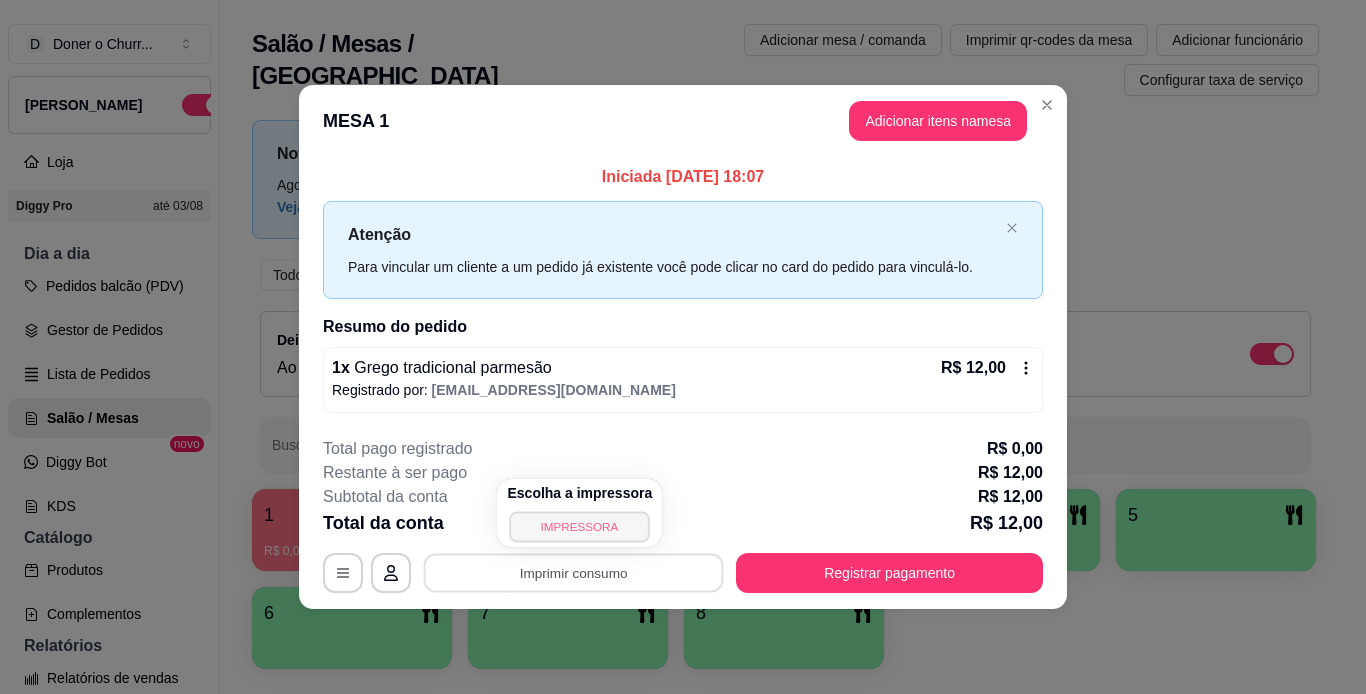 click on "IMPRESSORA" at bounding box center [580, 526] 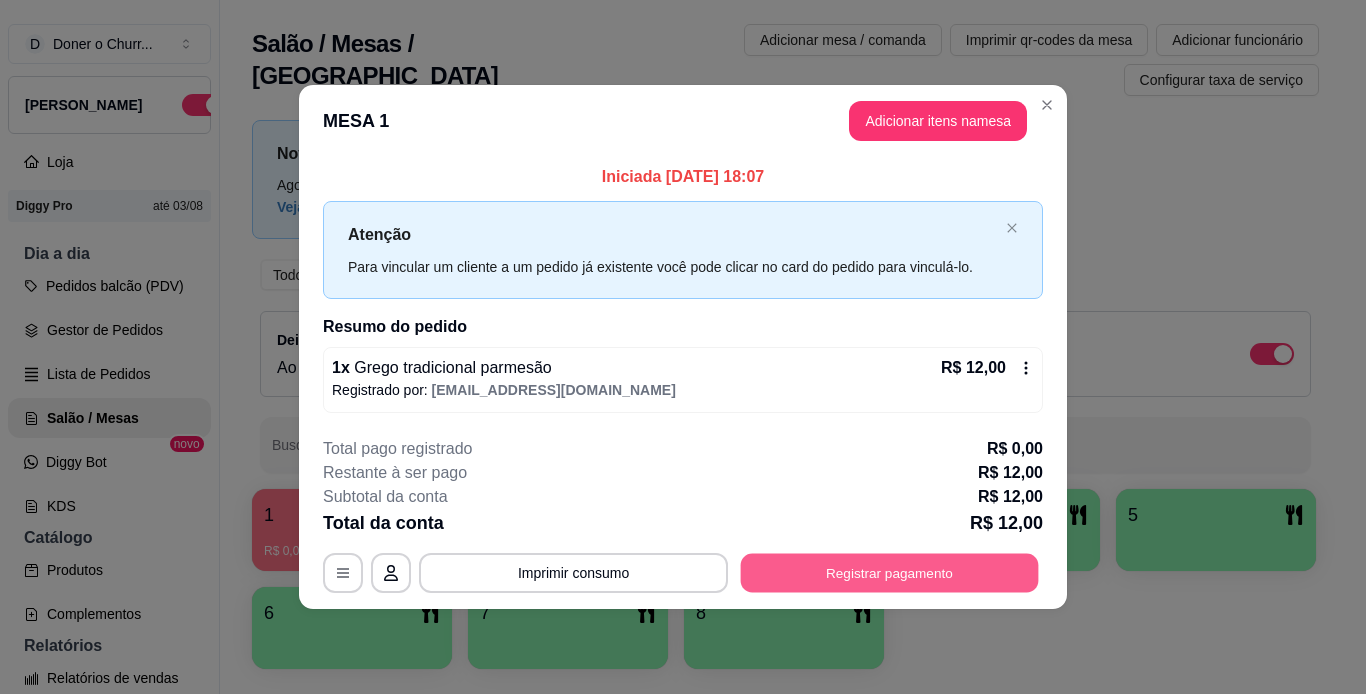 click on "Registrar pagamento" at bounding box center (890, 572) 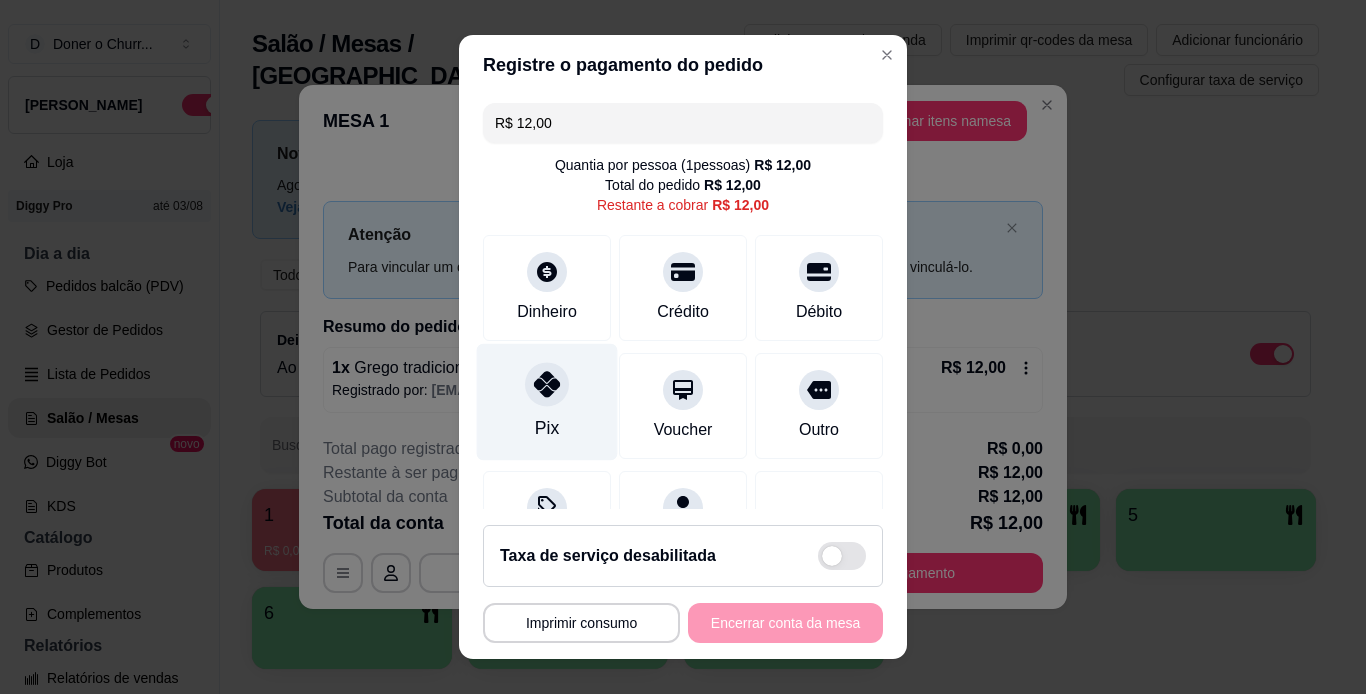 click 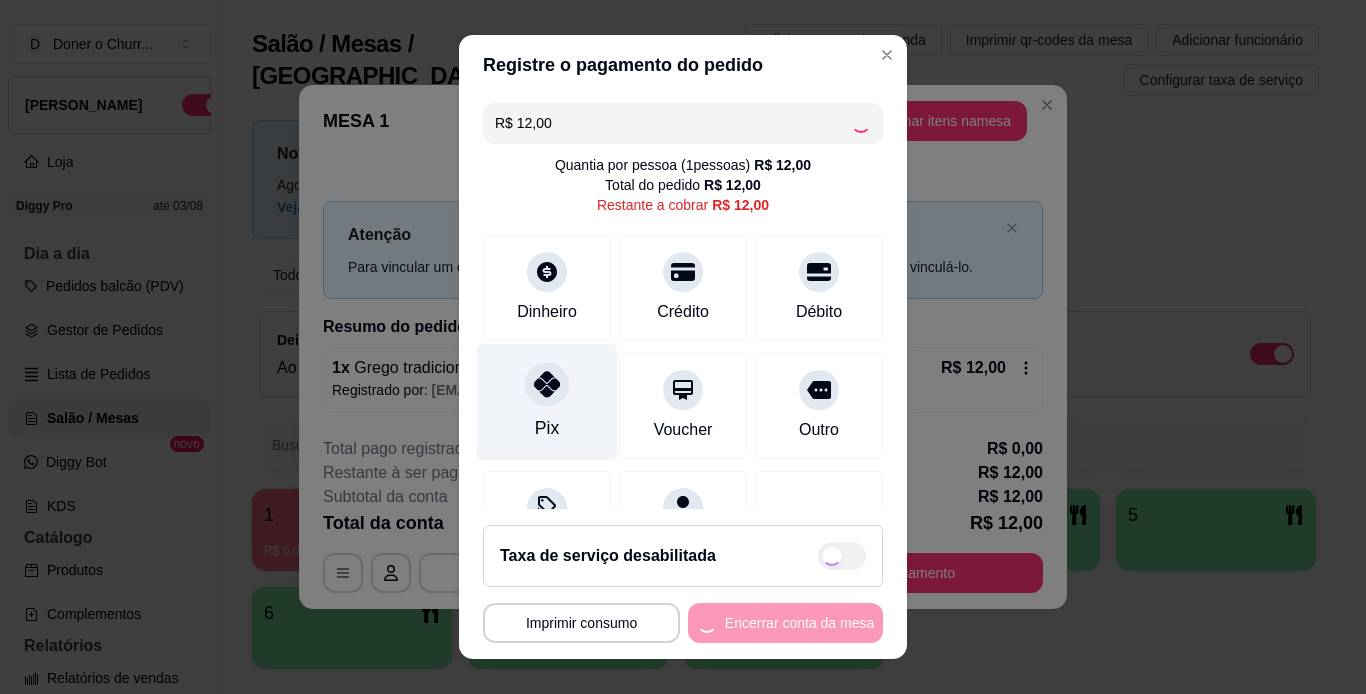 type on "R$ 0,00" 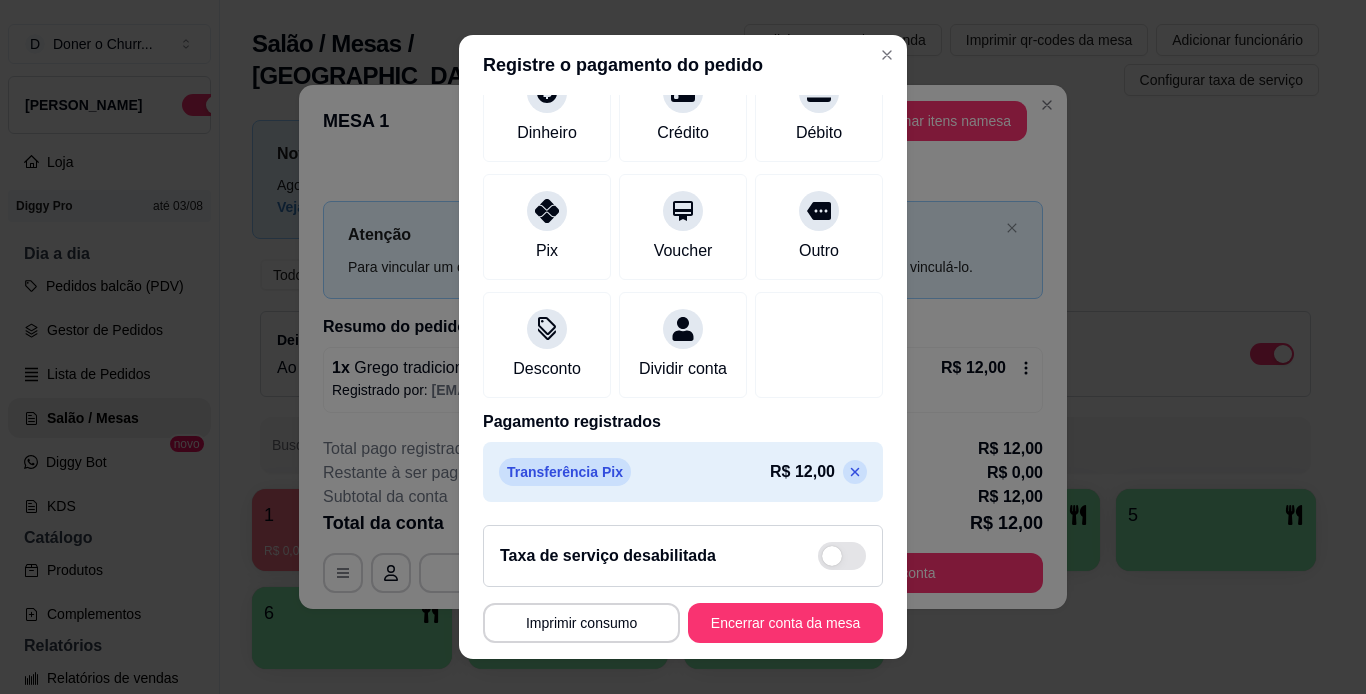 scroll, scrollTop: 183, scrollLeft: 0, axis: vertical 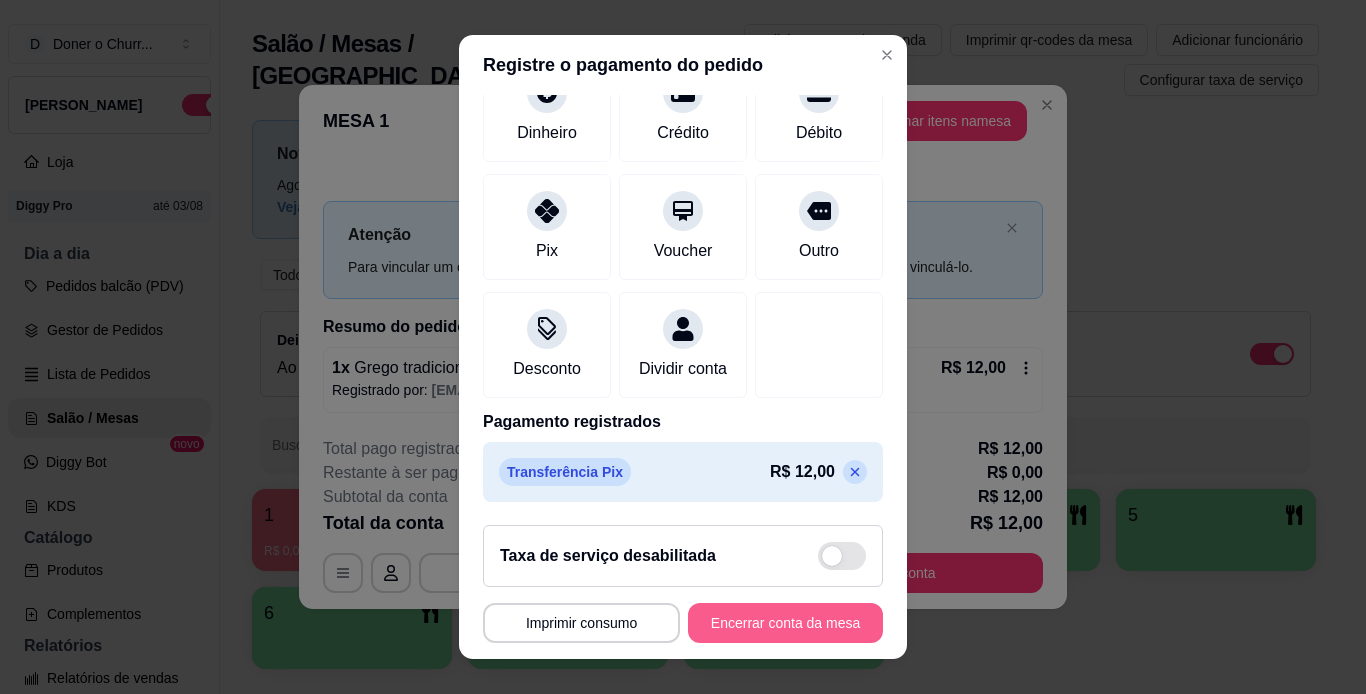 click on "Encerrar conta da mesa" at bounding box center [785, 623] 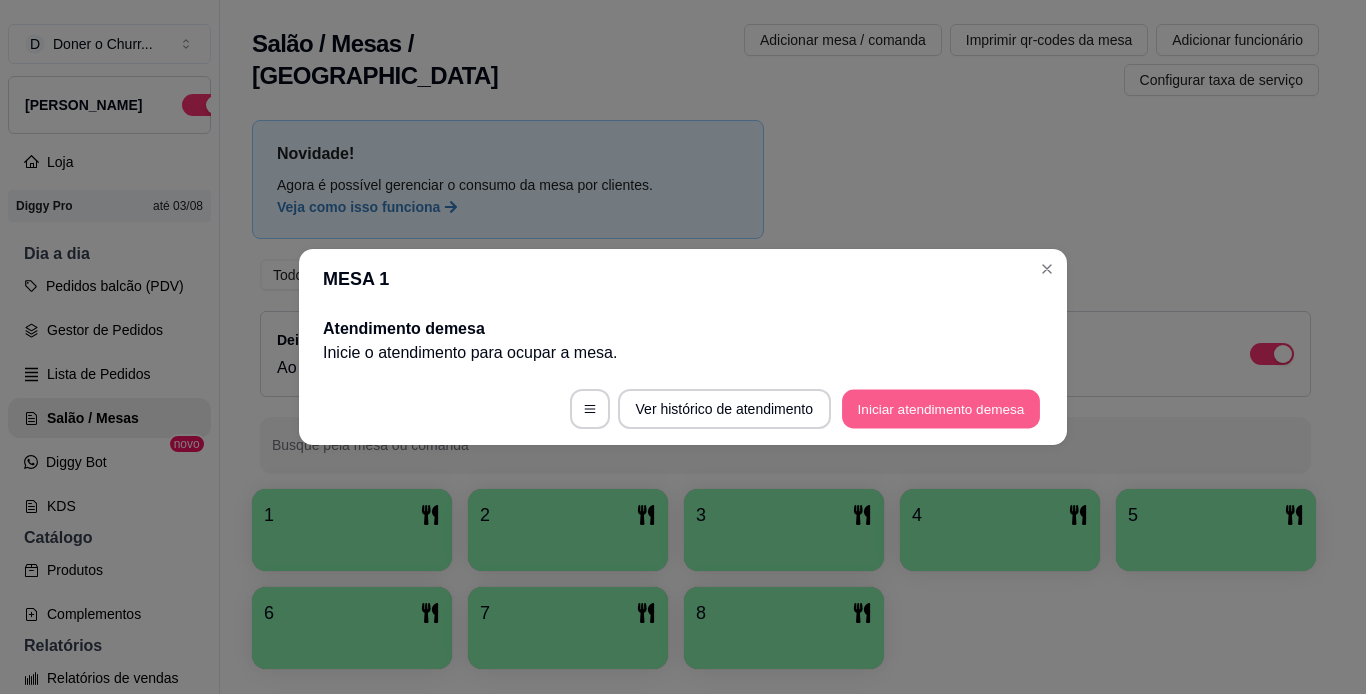 click on "Iniciar atendimento de  mesa" at bounding box center (941, 409) 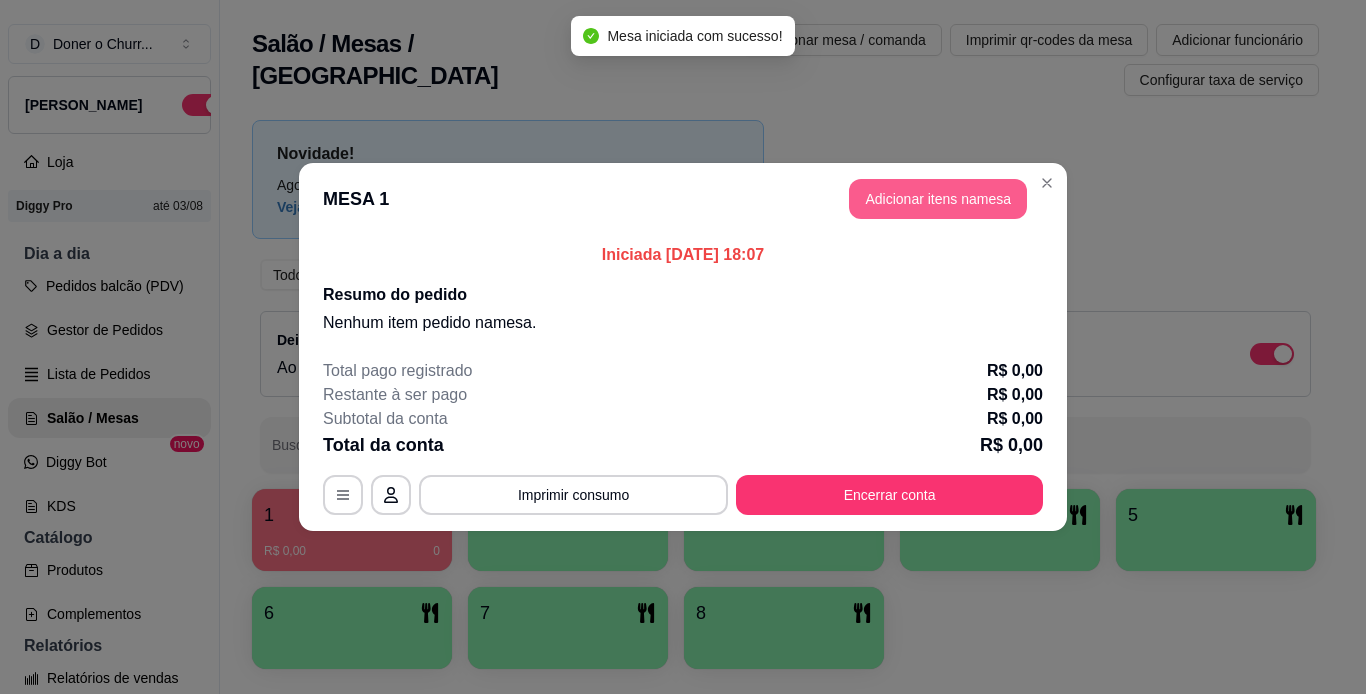 click on "Adicionar itens na  mesa" at bounding box center (938, 199) 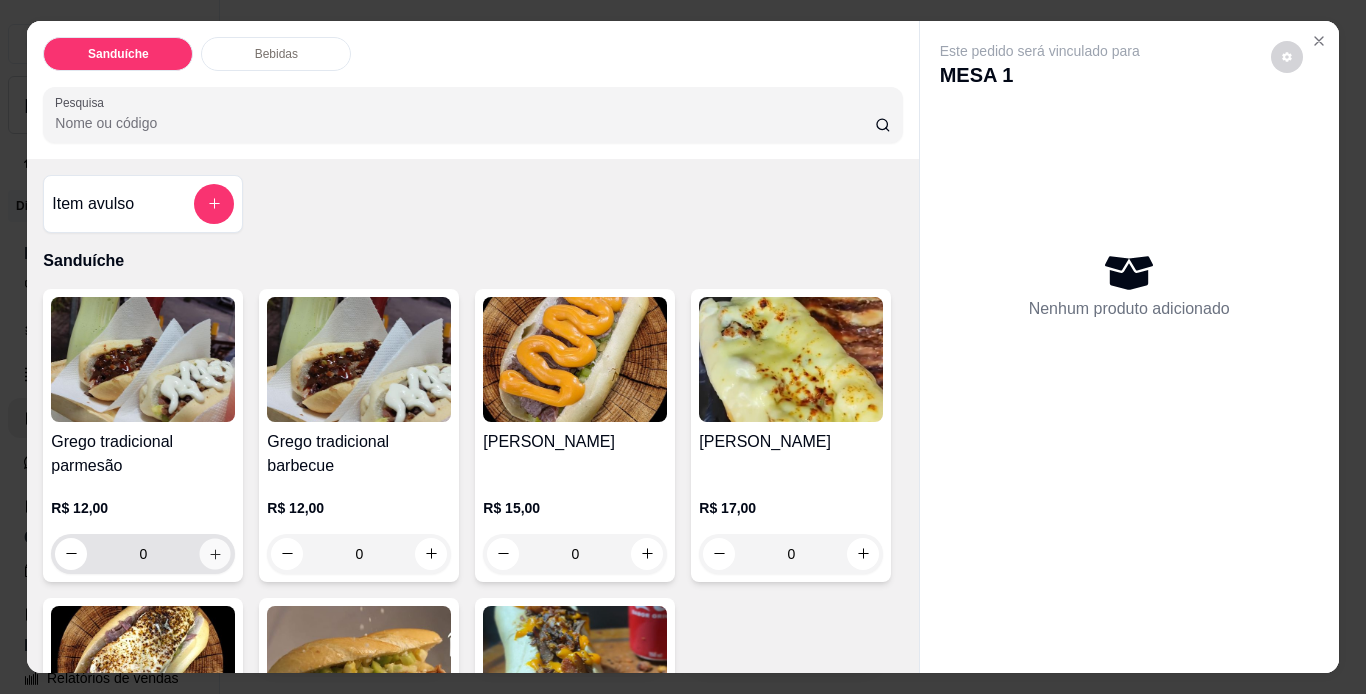 click 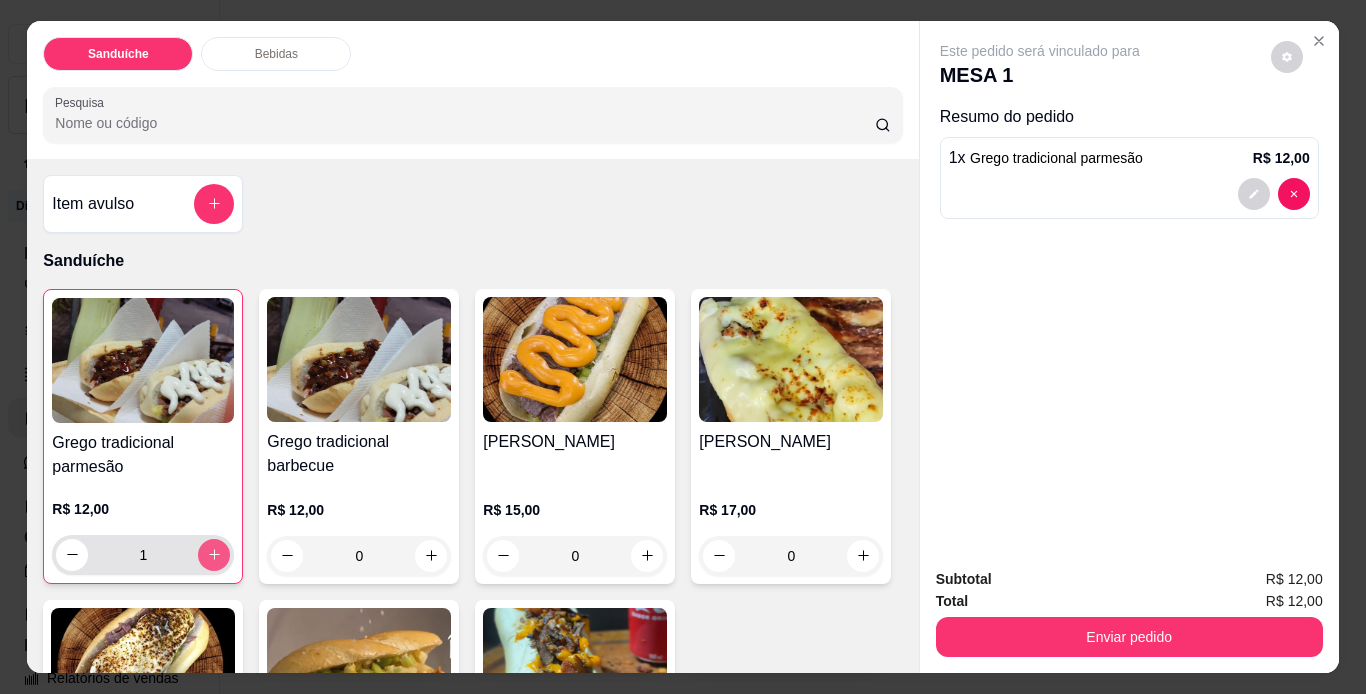click 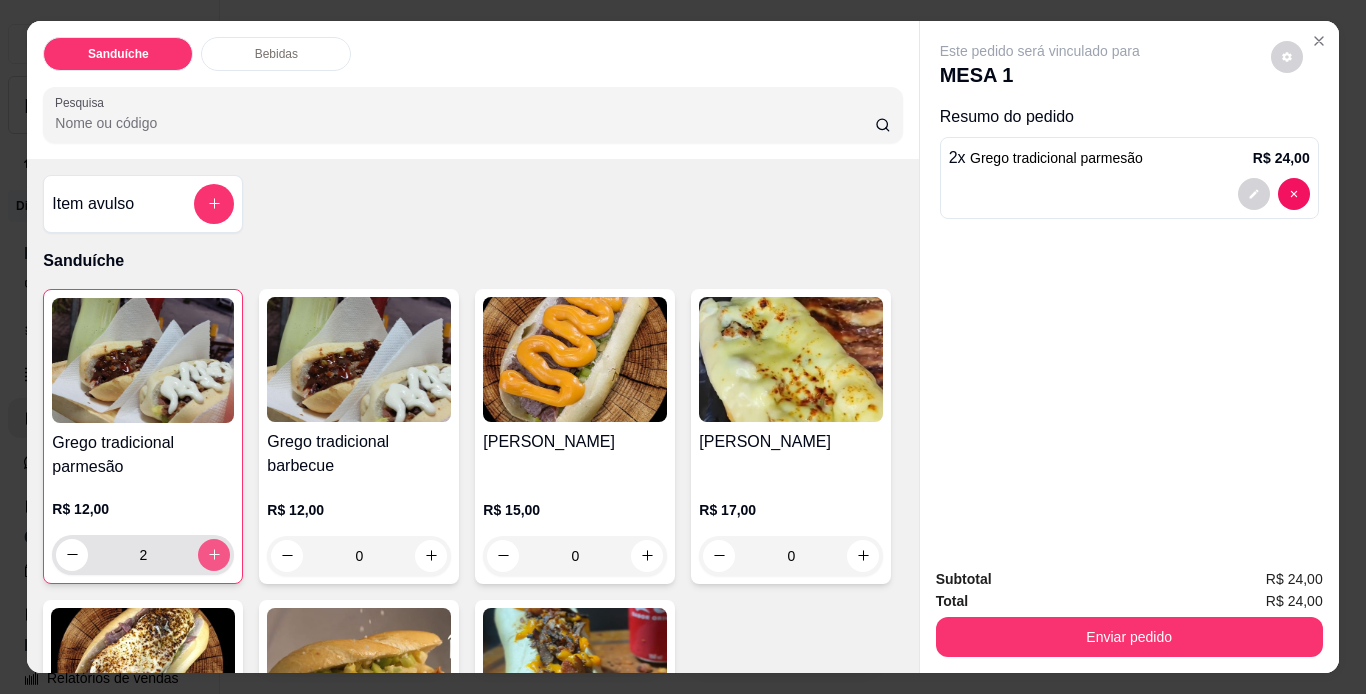 click 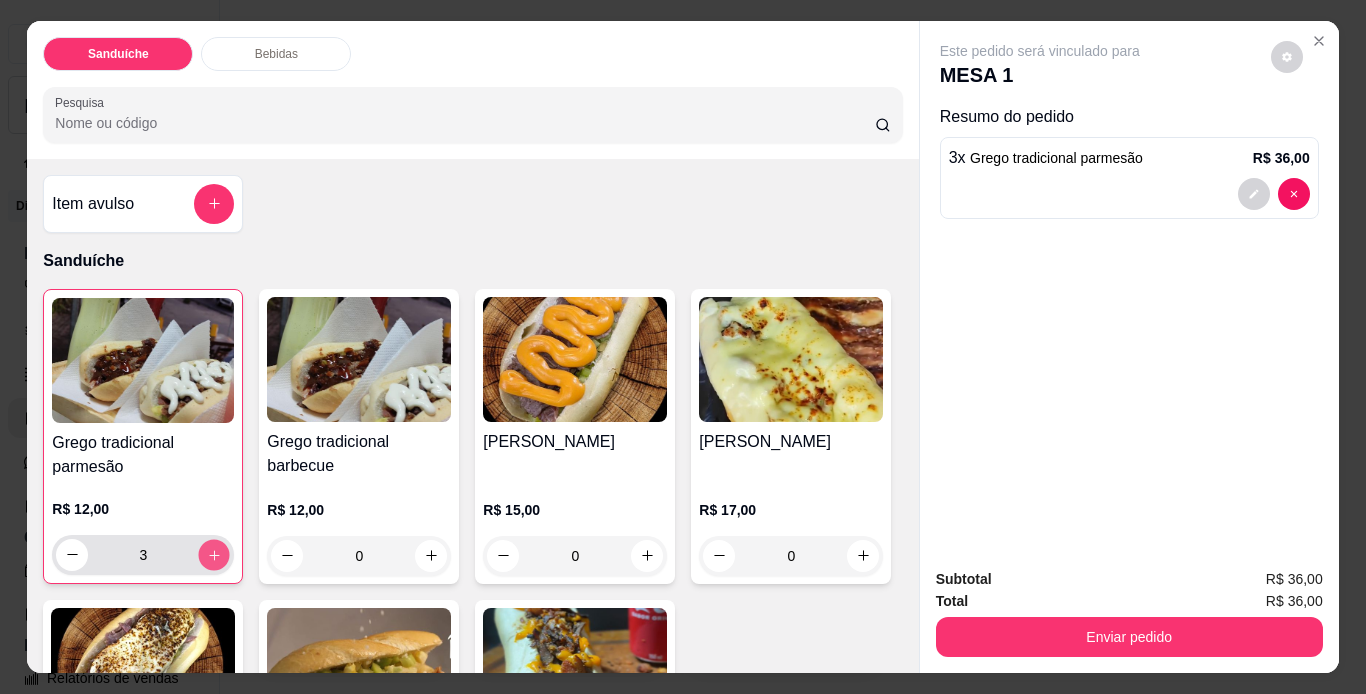 click 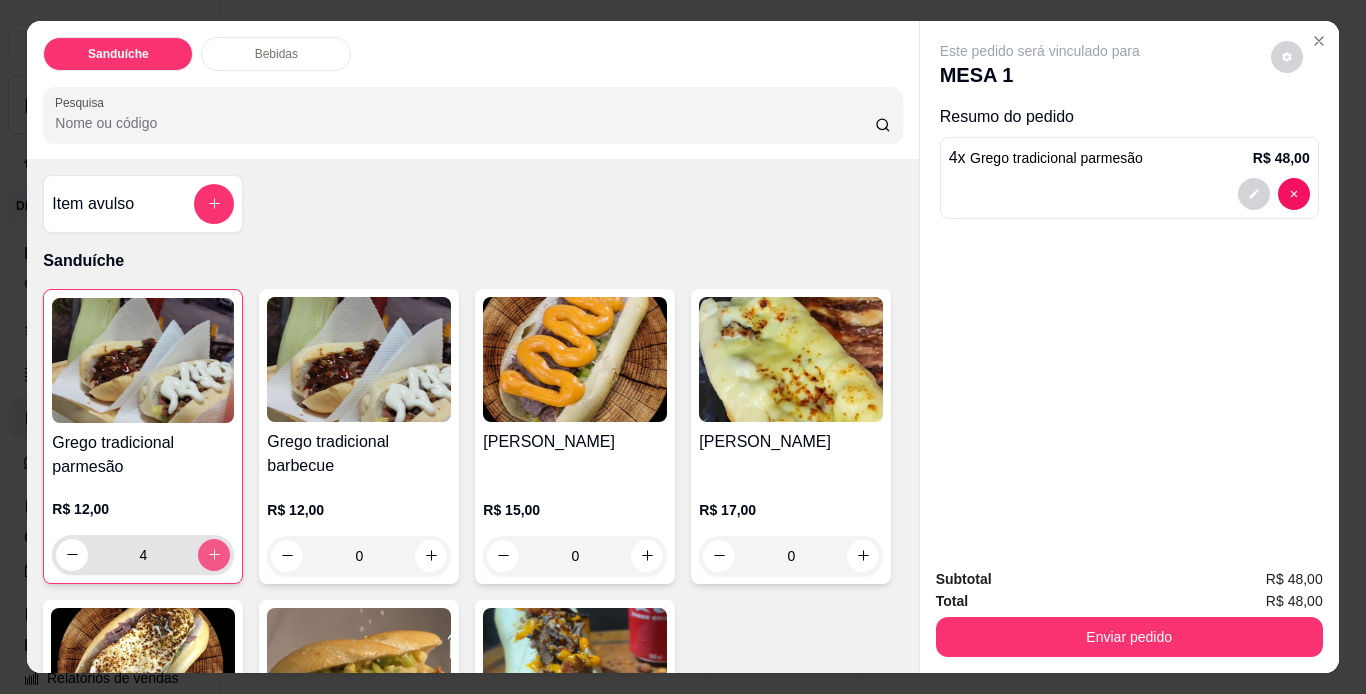 click 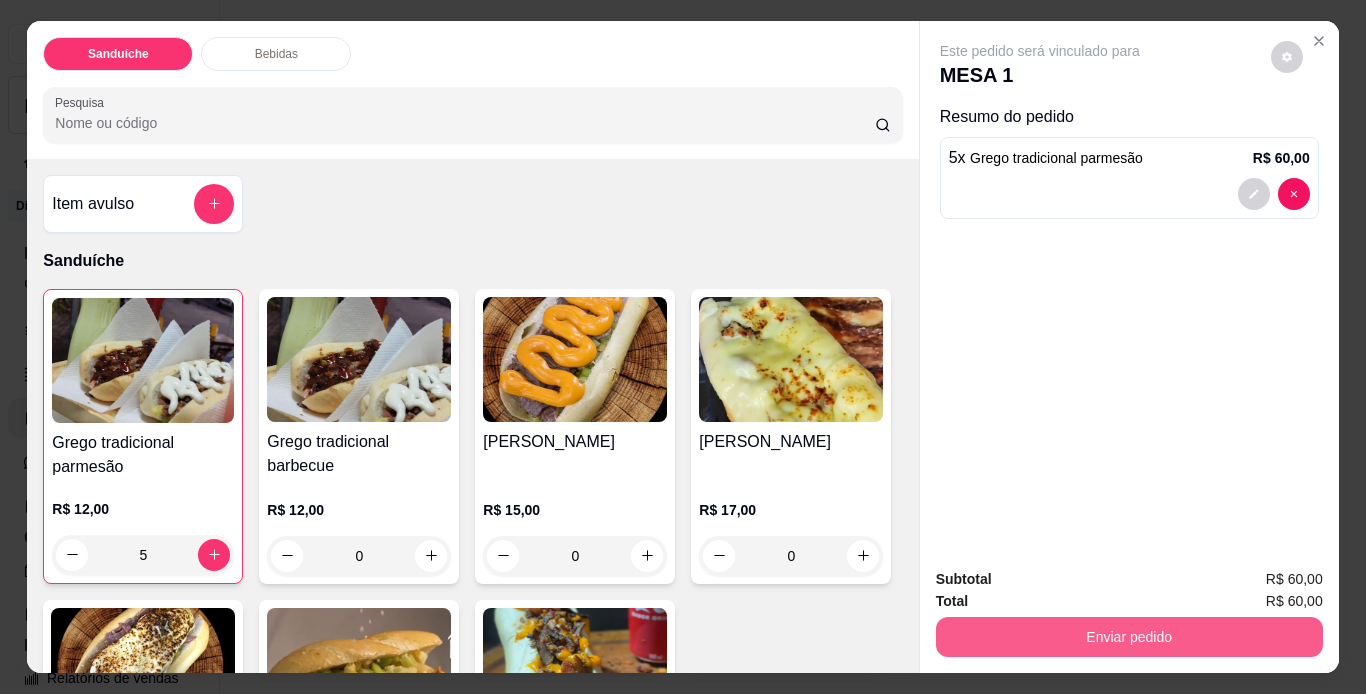click on "Enviar pedido" at bounding box center (1129, 637) 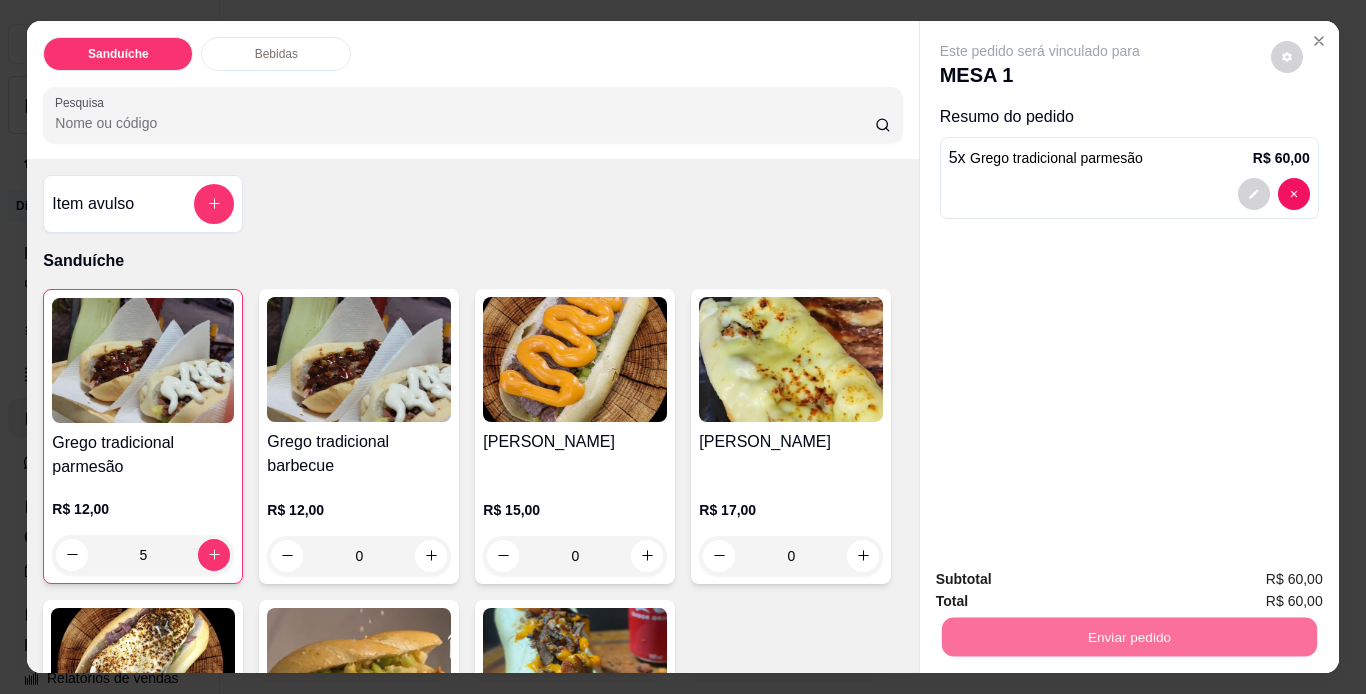 click on "Não registrar e enviar pedido" at bounding box center (1063, 580) 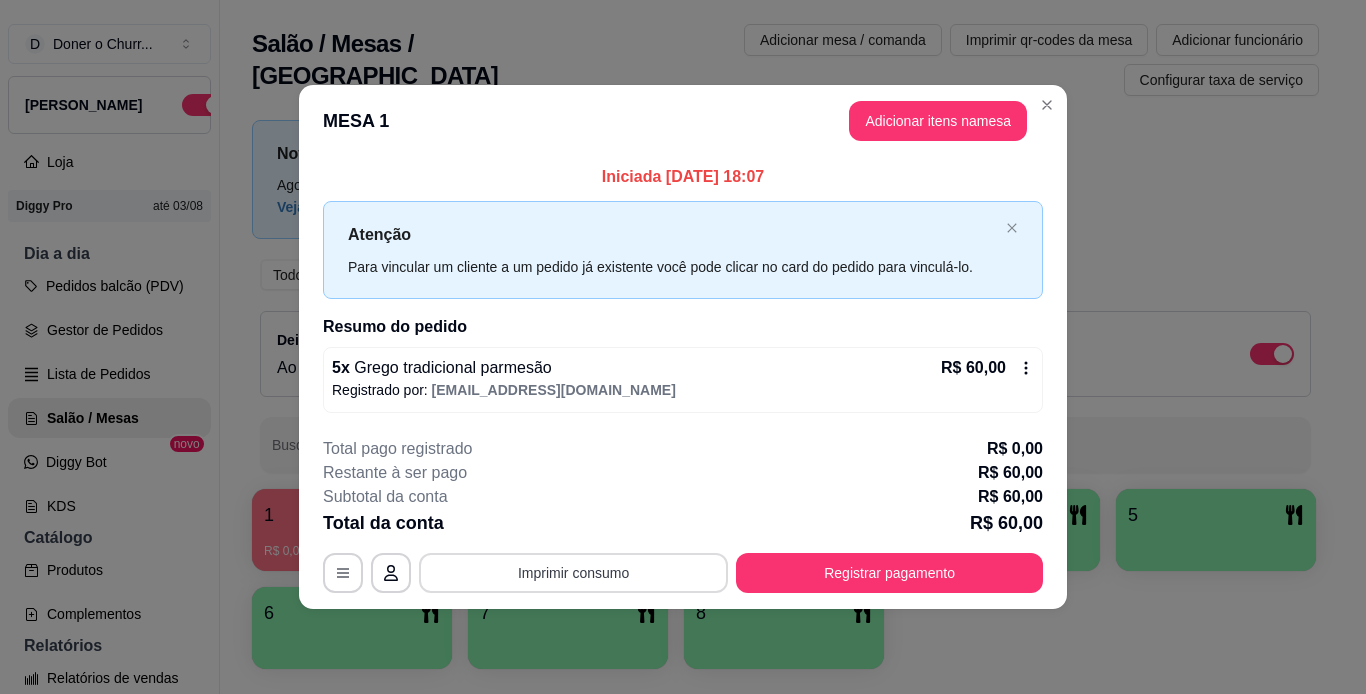 click on "Imprimir consumo" at bounding box center [573, 573] 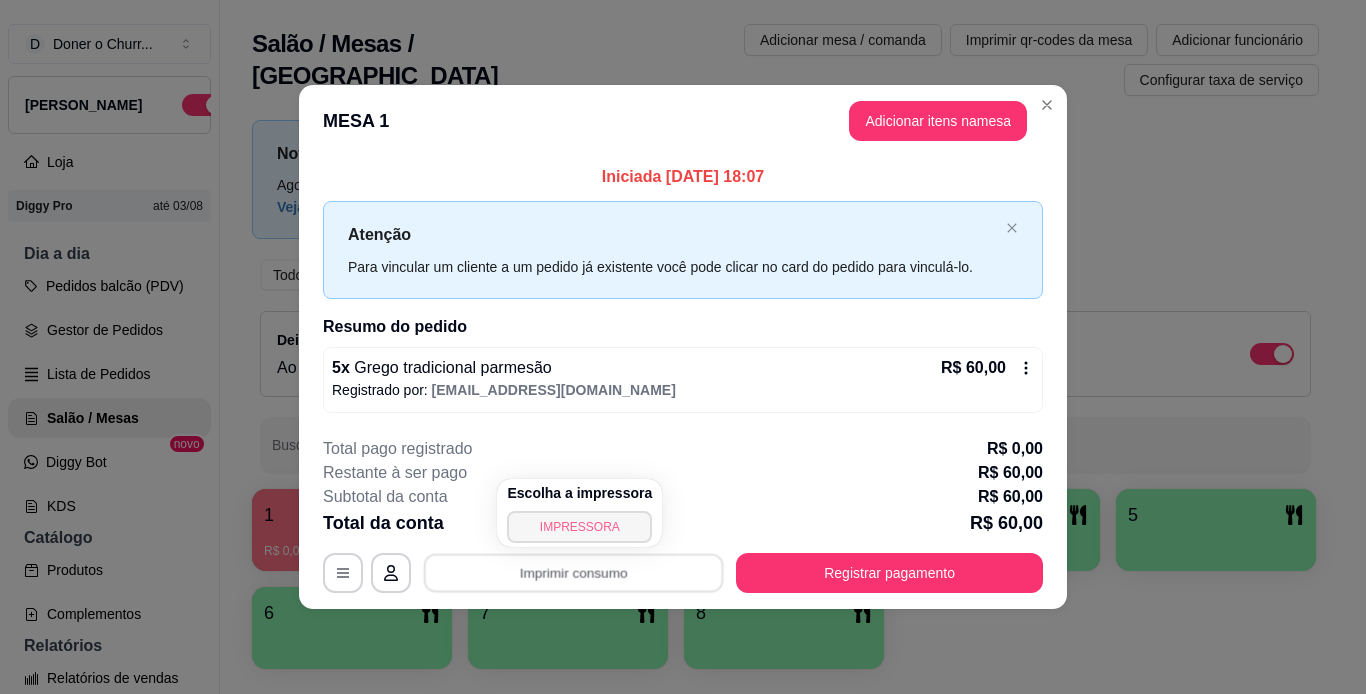 click on "IMPRESSORA" at bounding box center (579, 527) 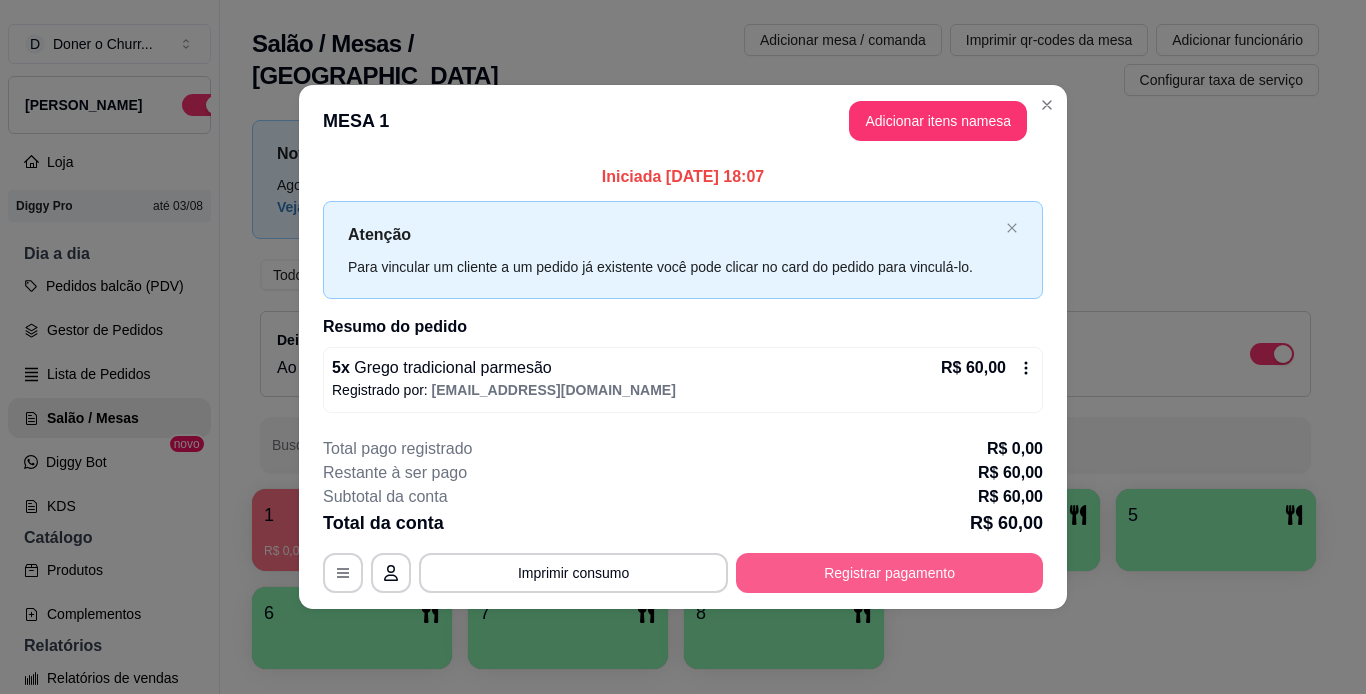click on "Registrar pagamento" at bounding box center (889, 573) 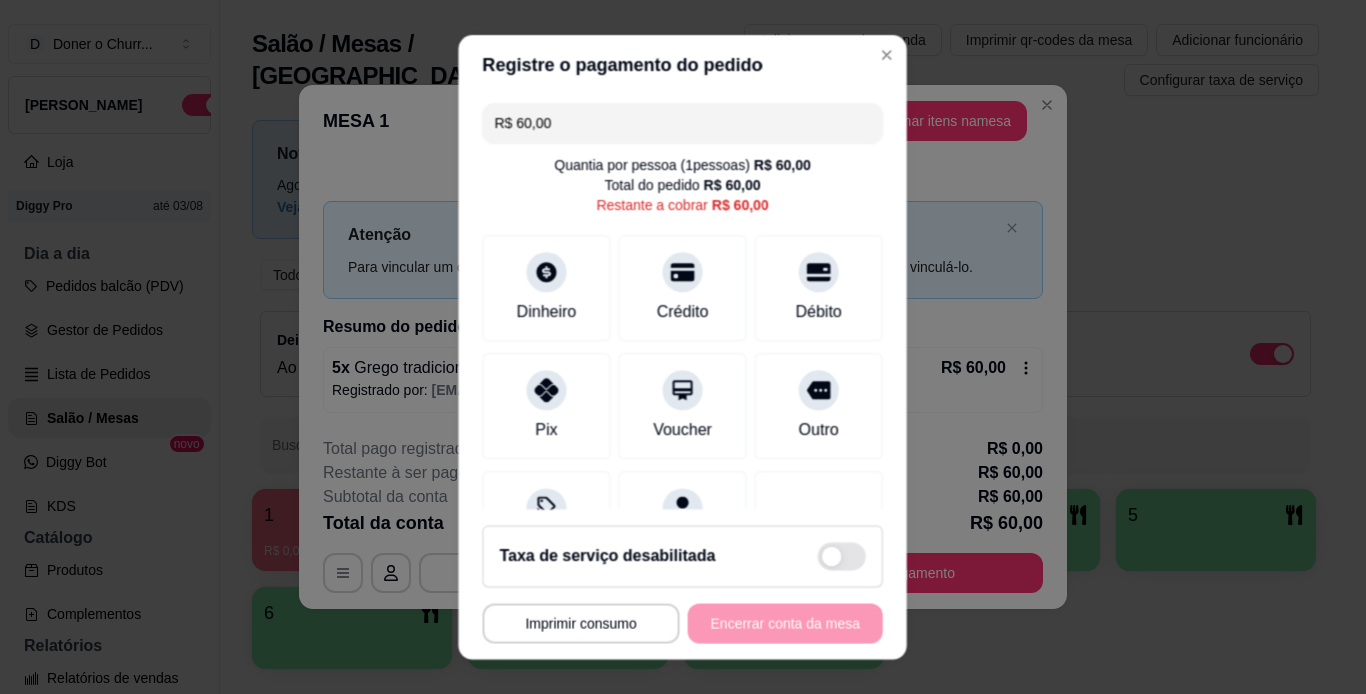 click on "Taxa de serviço   desabilitada" at bounding box center (683, 556) 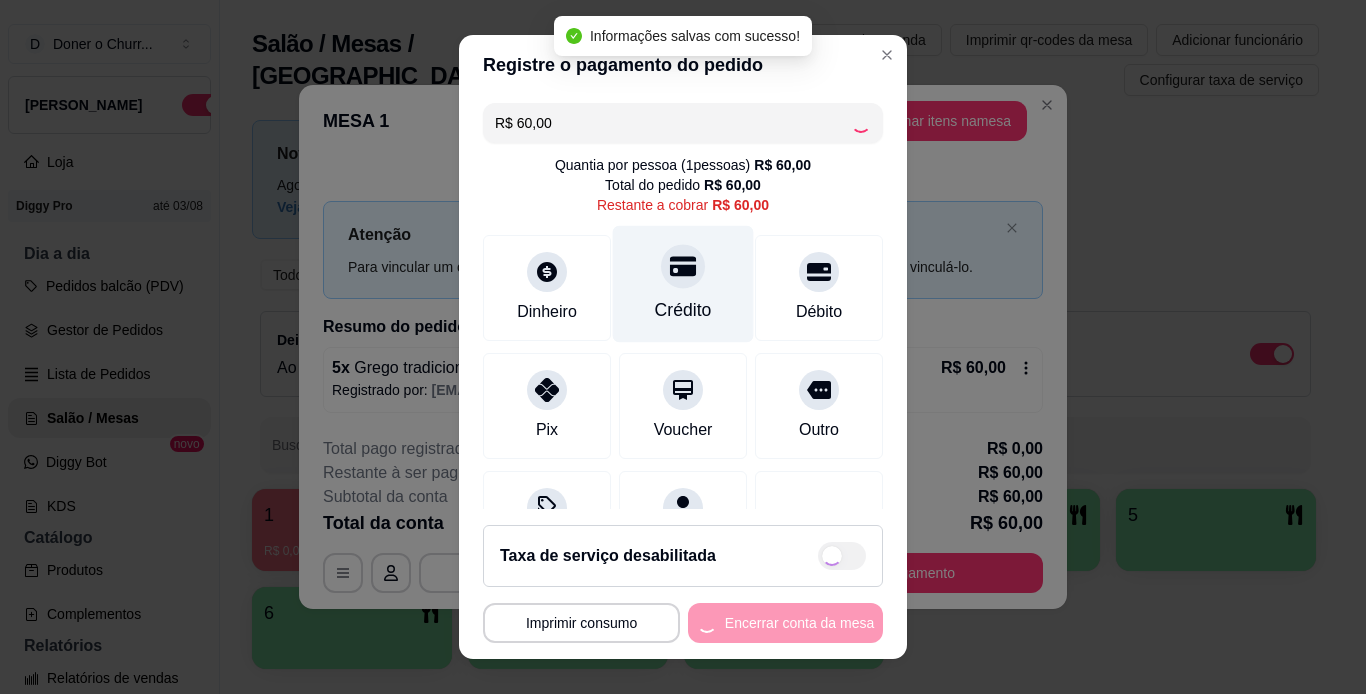 checkbox on "true" 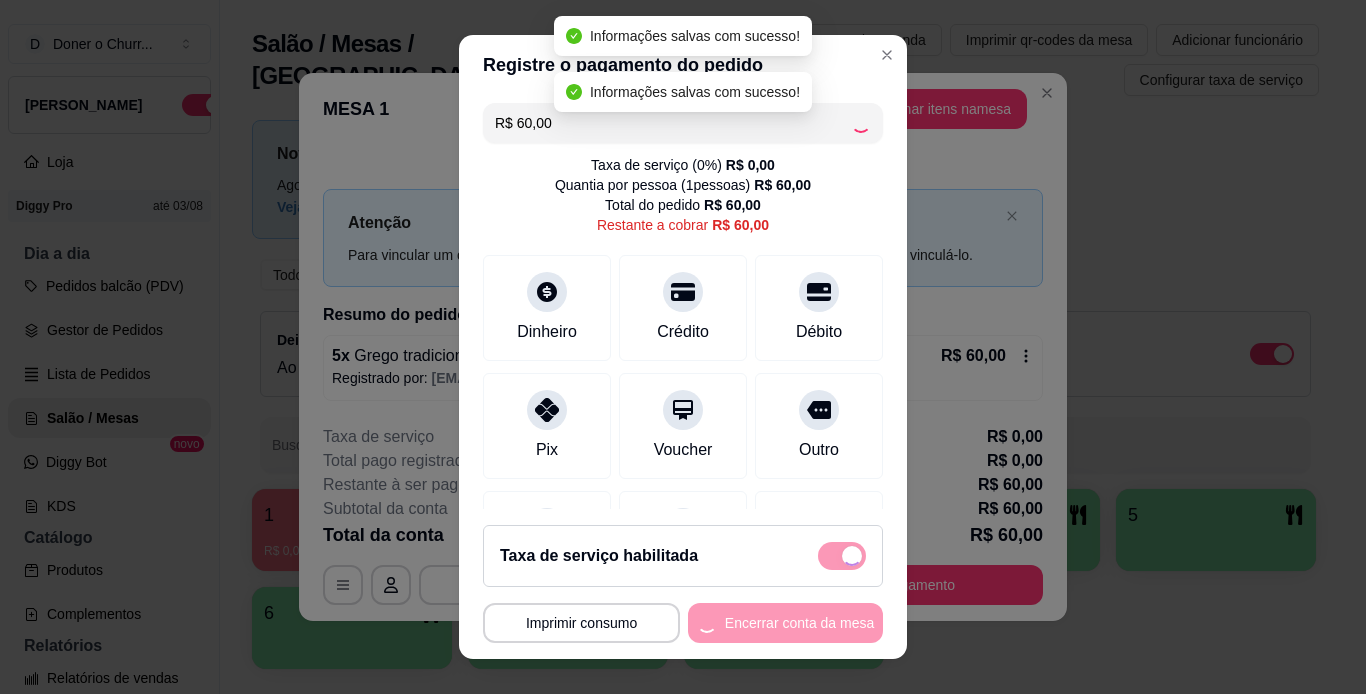 type on "R$ 0,00" 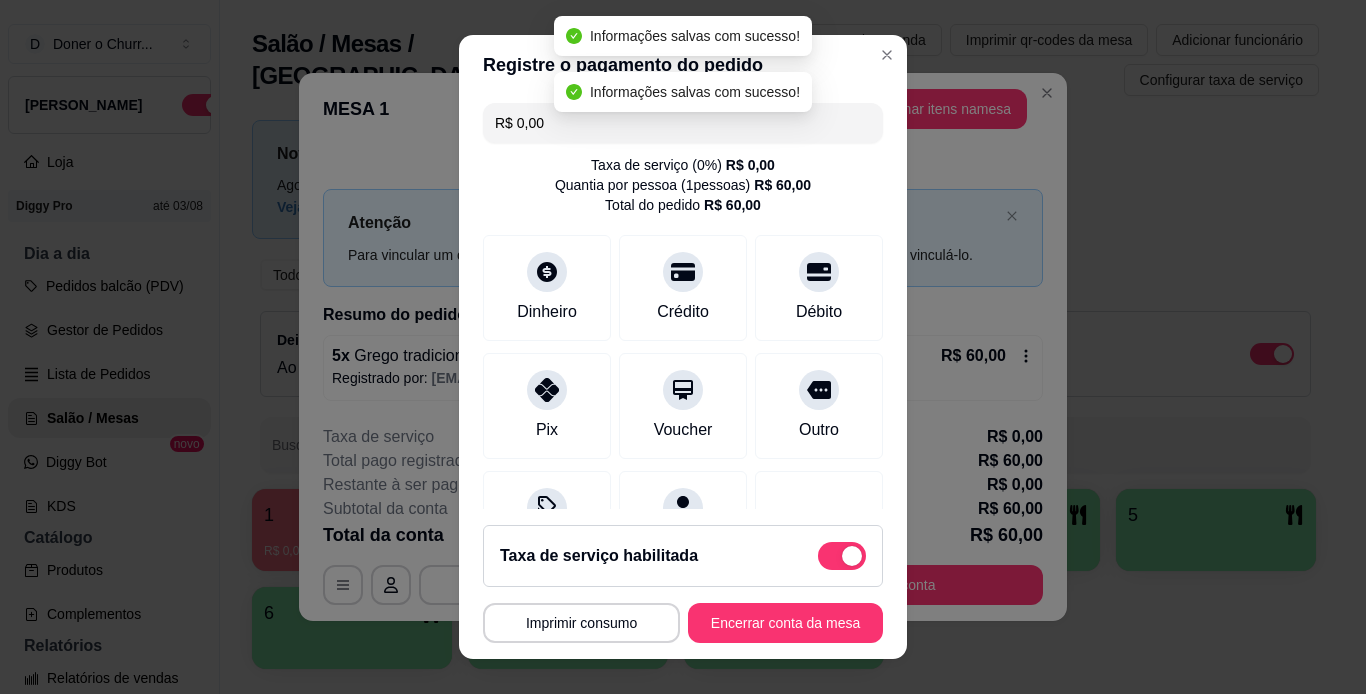 click at bounding box center [842, 556] 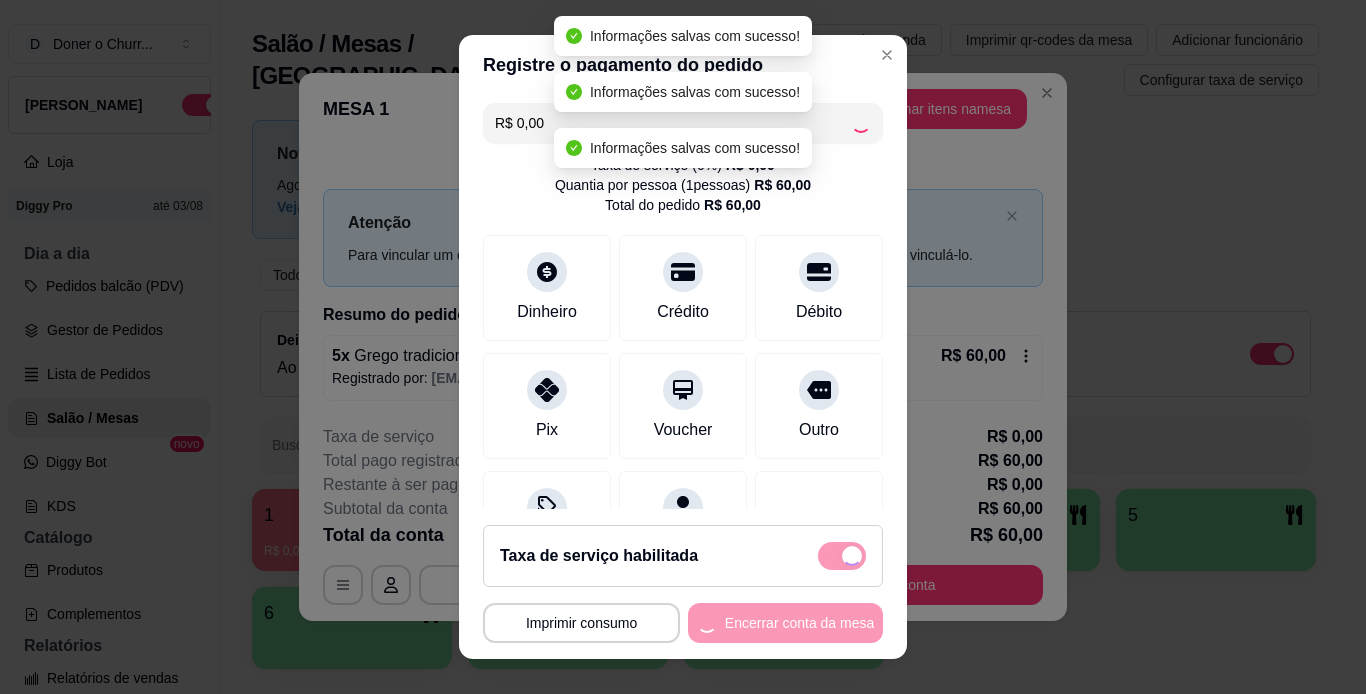 checkbox on "false" 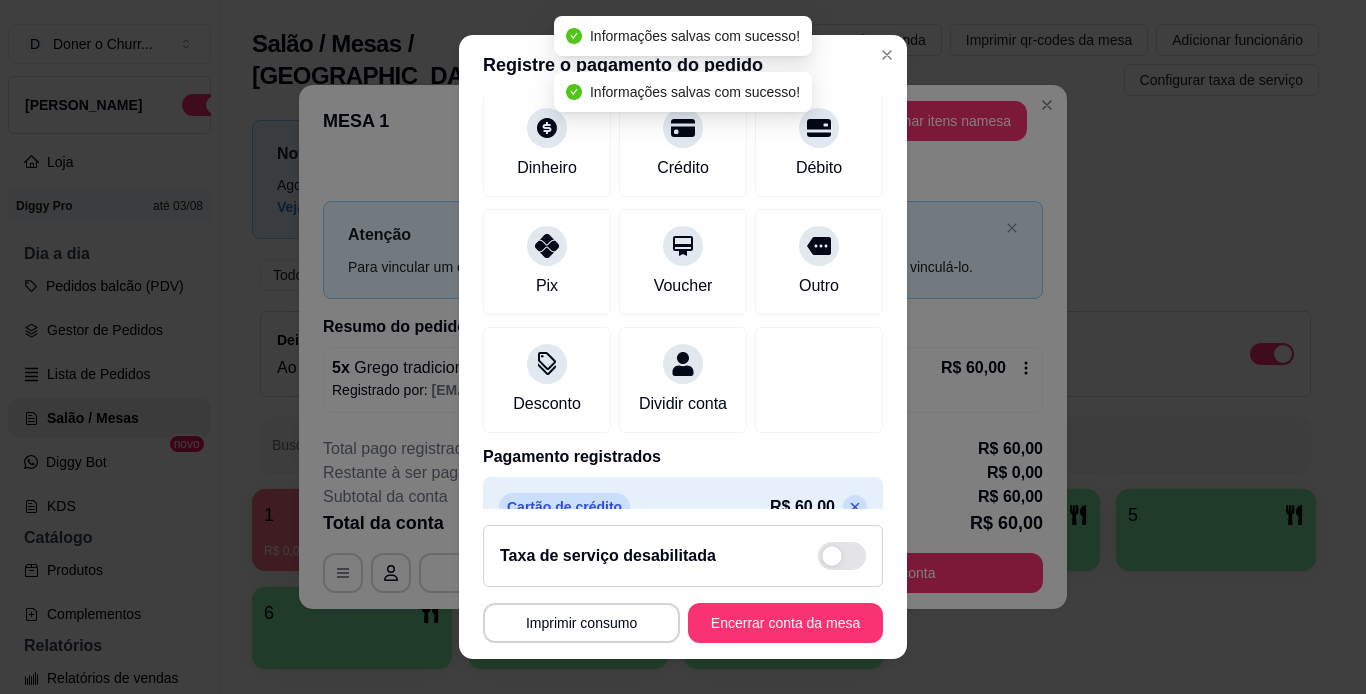 scroll, scrollTop: 183, scrollLeft: 0, axis: vertical 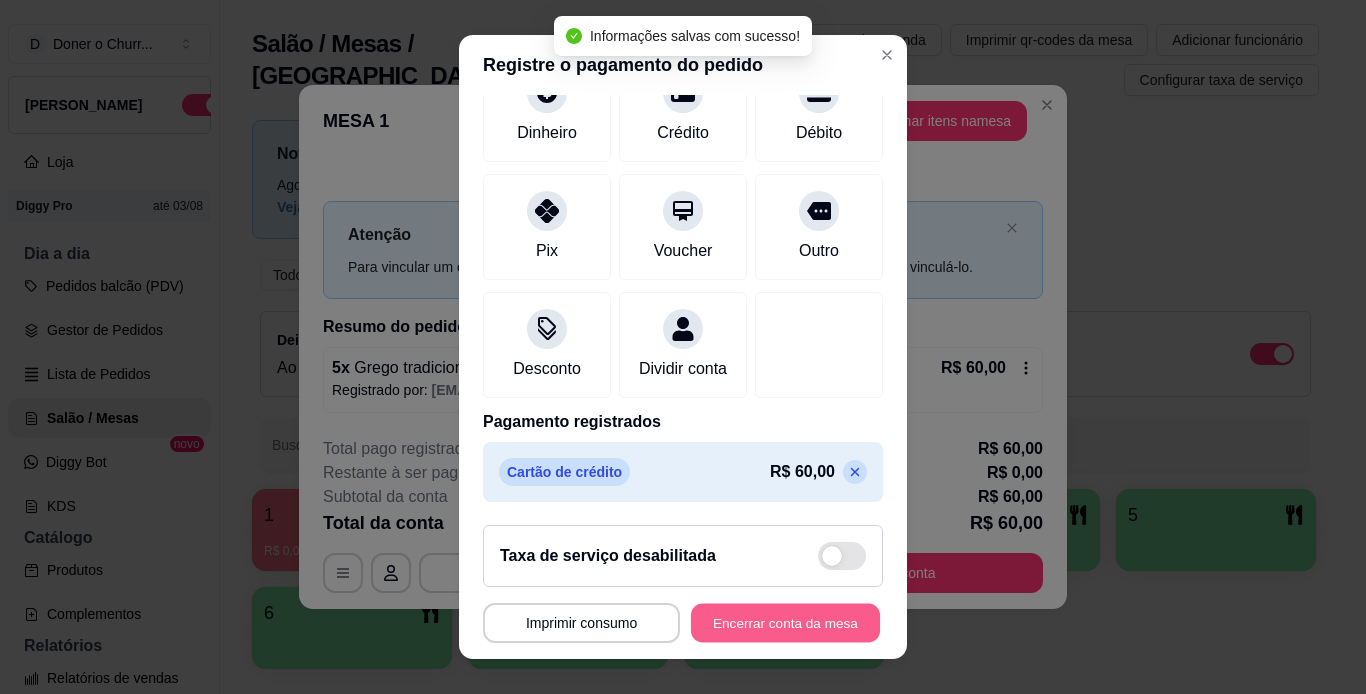 click on "Encerrar conta da mesa" at bounding box center [785, 623] 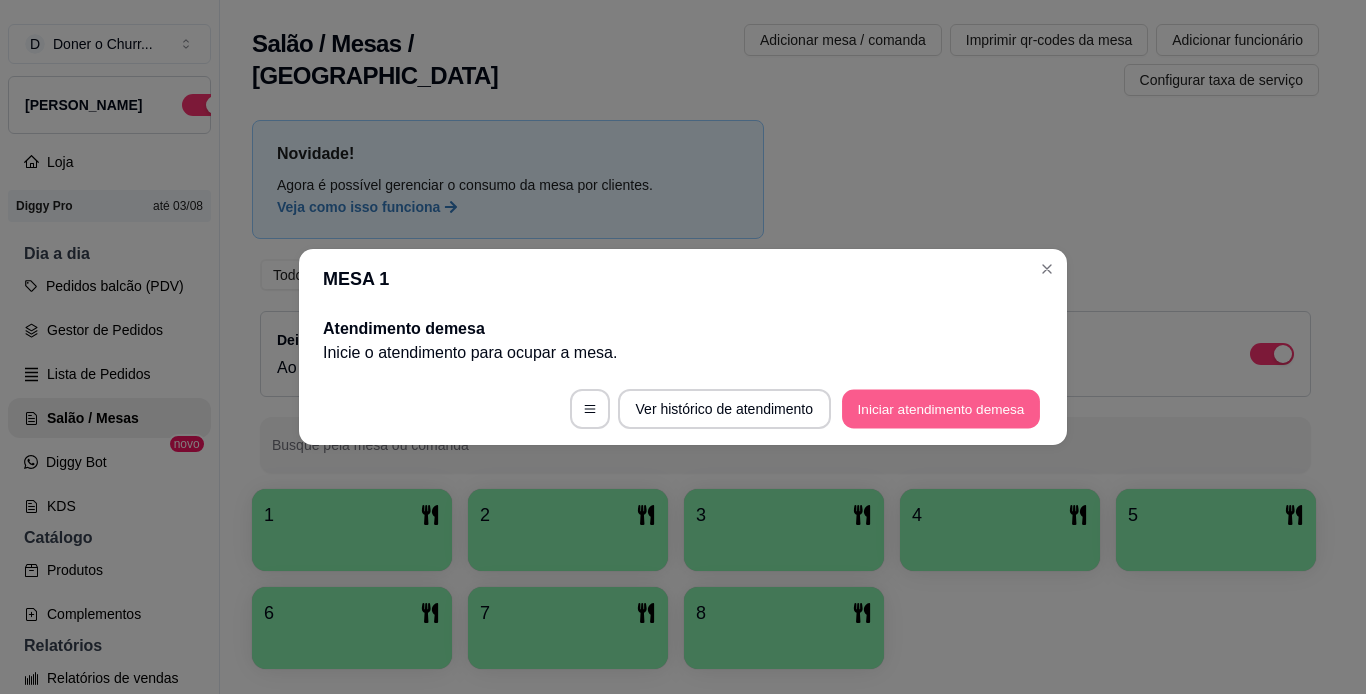 click on "Iniciar atendimento de  mesa" at bounding box center (941, 409) 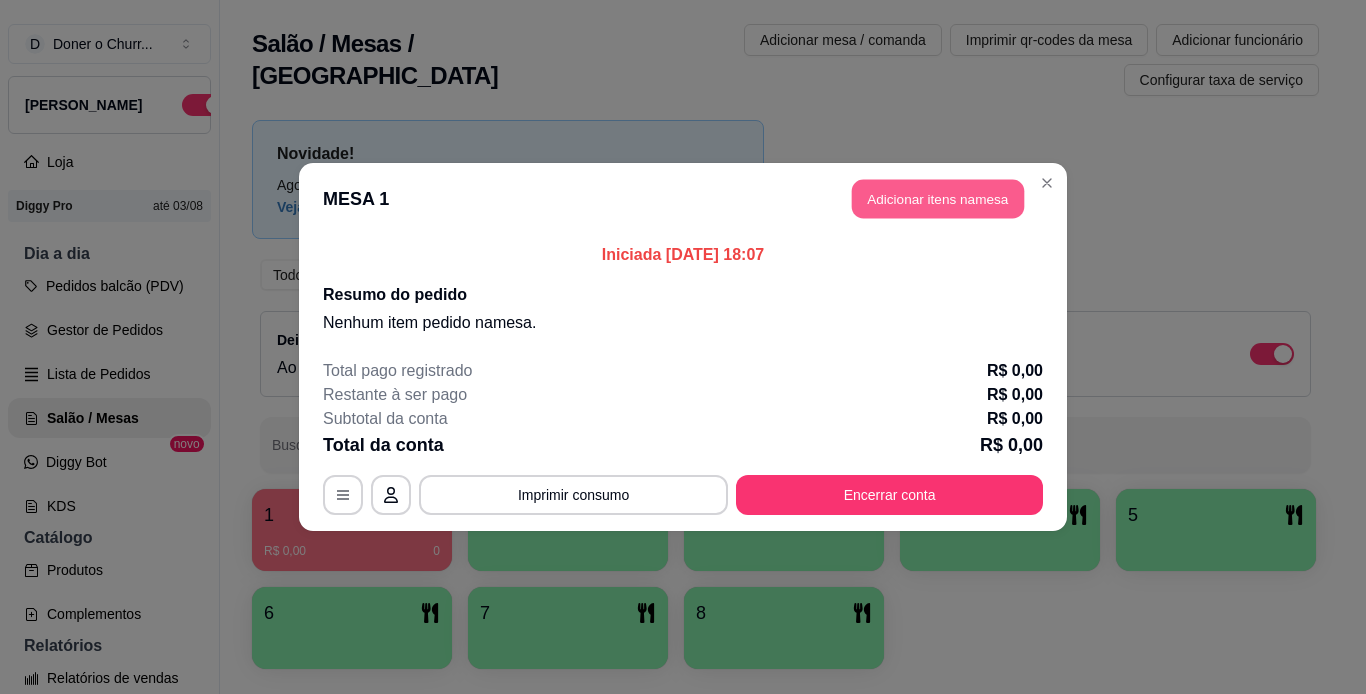 click on "Adicionar itens na  mesa" at bounding box center [938, 199] 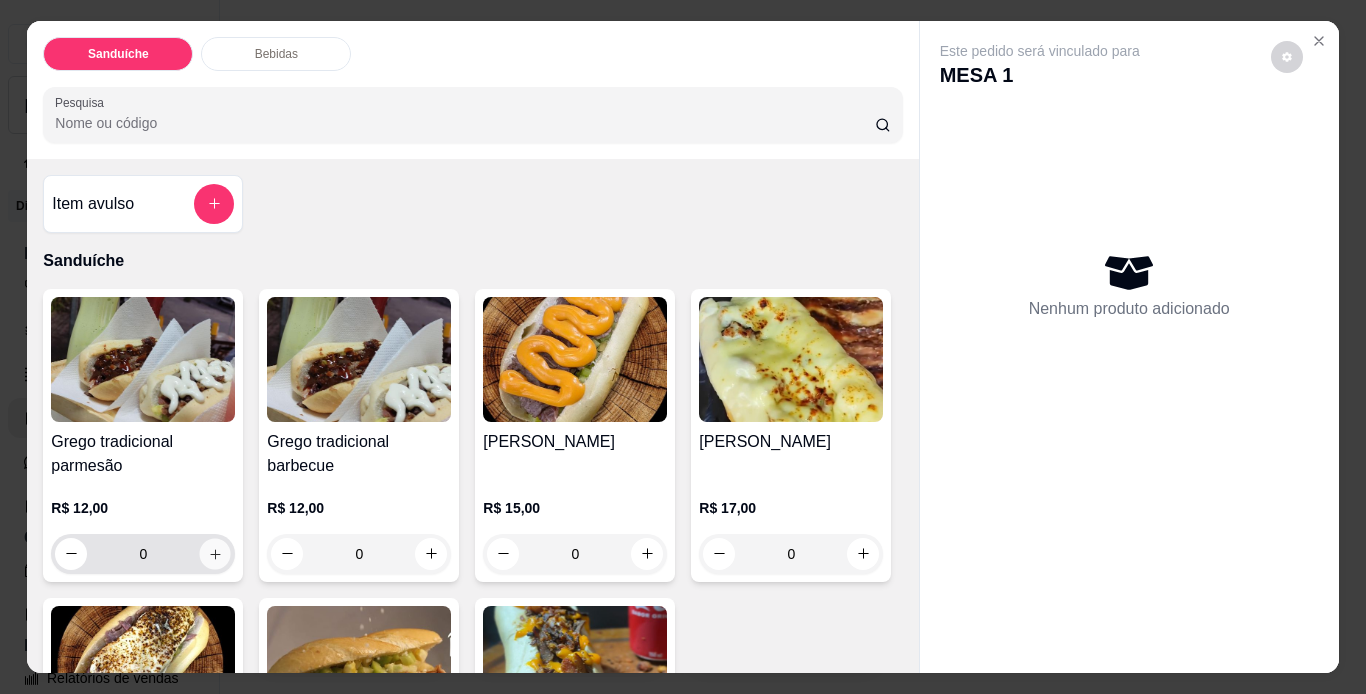click 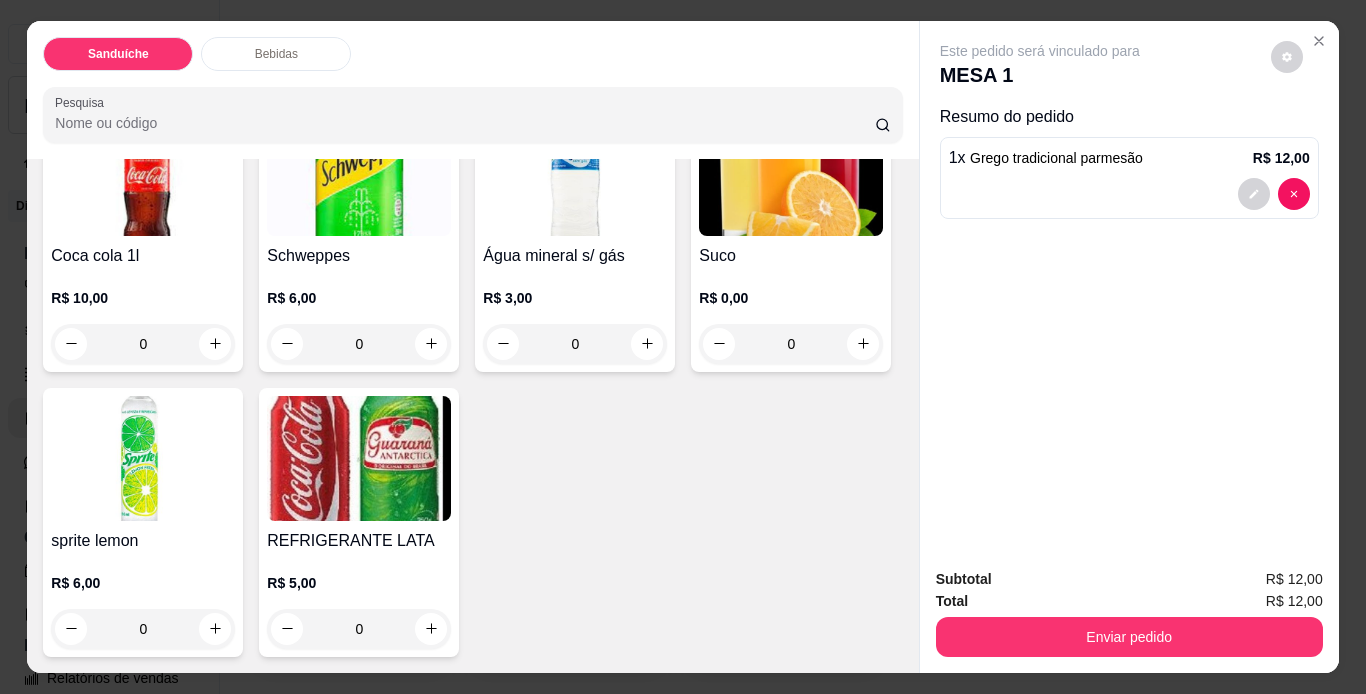 scroll, scrollTop: 1106, scrollLeft: 0, axis: vertical 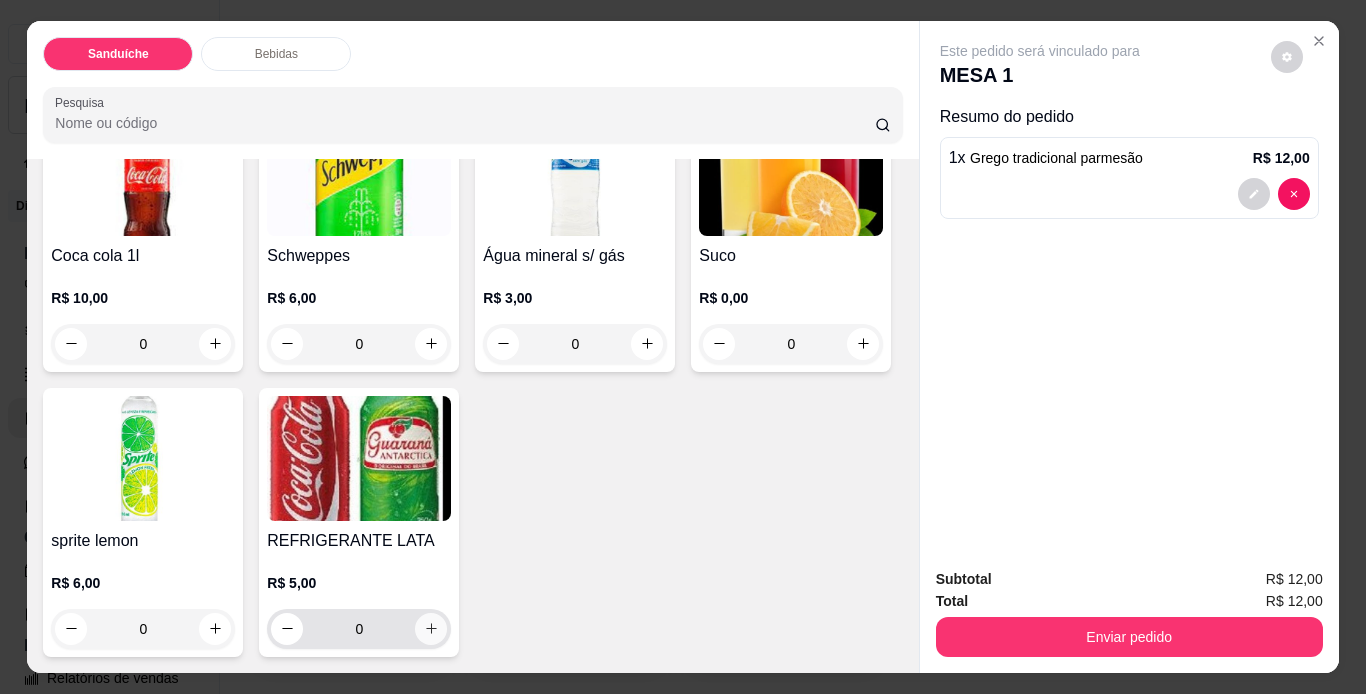 click 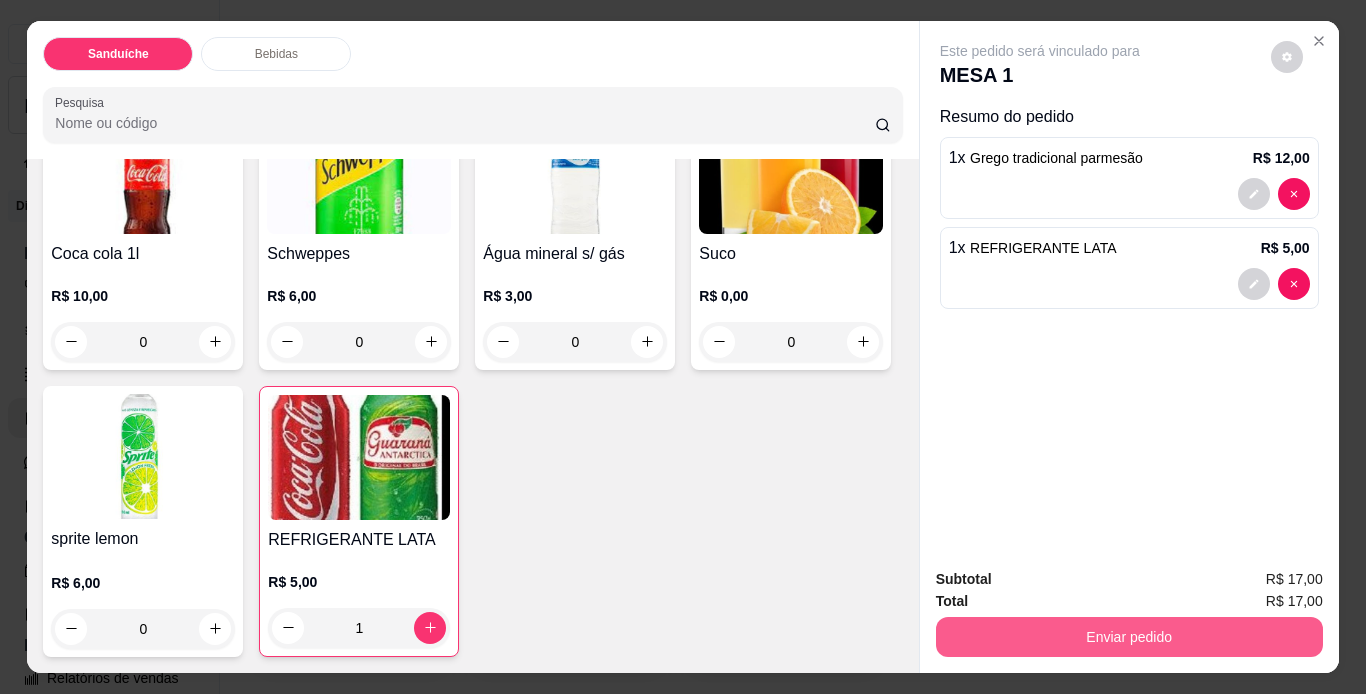 click on "Enviar pedido" at bounding box center (1129, 637) 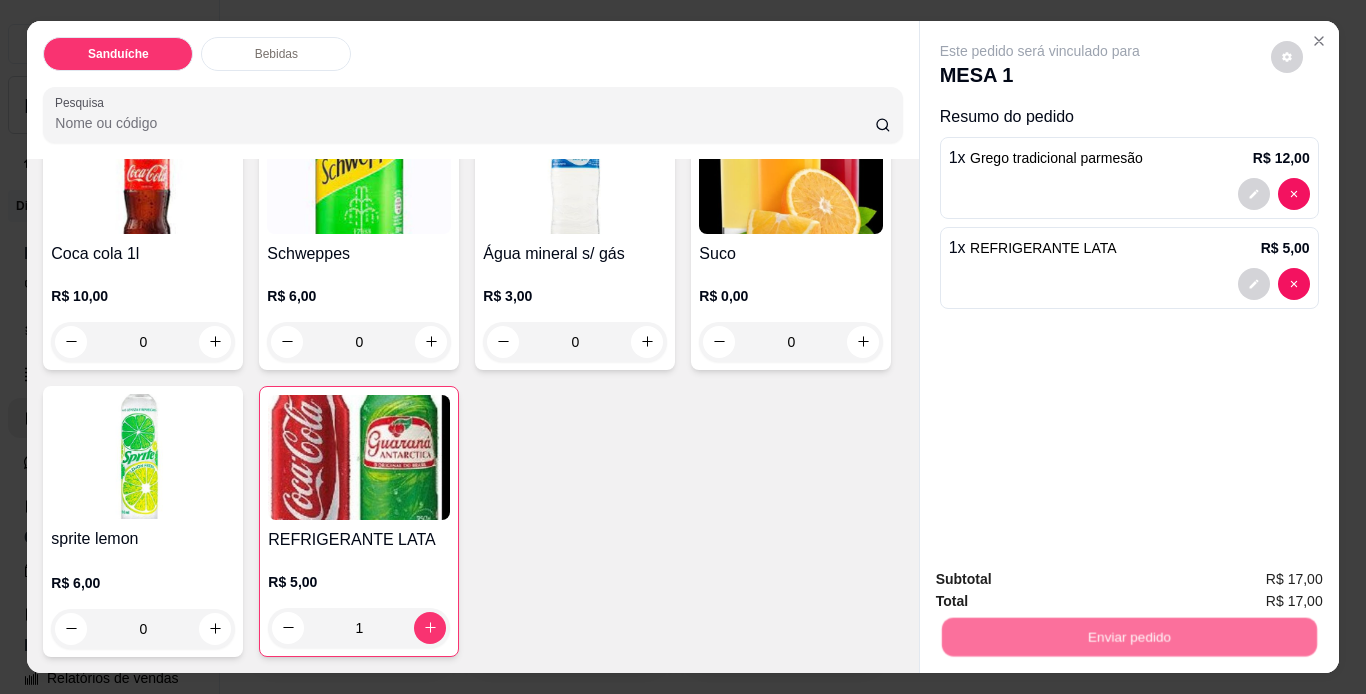 click on "Não registrar e enviar pedido" at bounding box center (1063, 581) 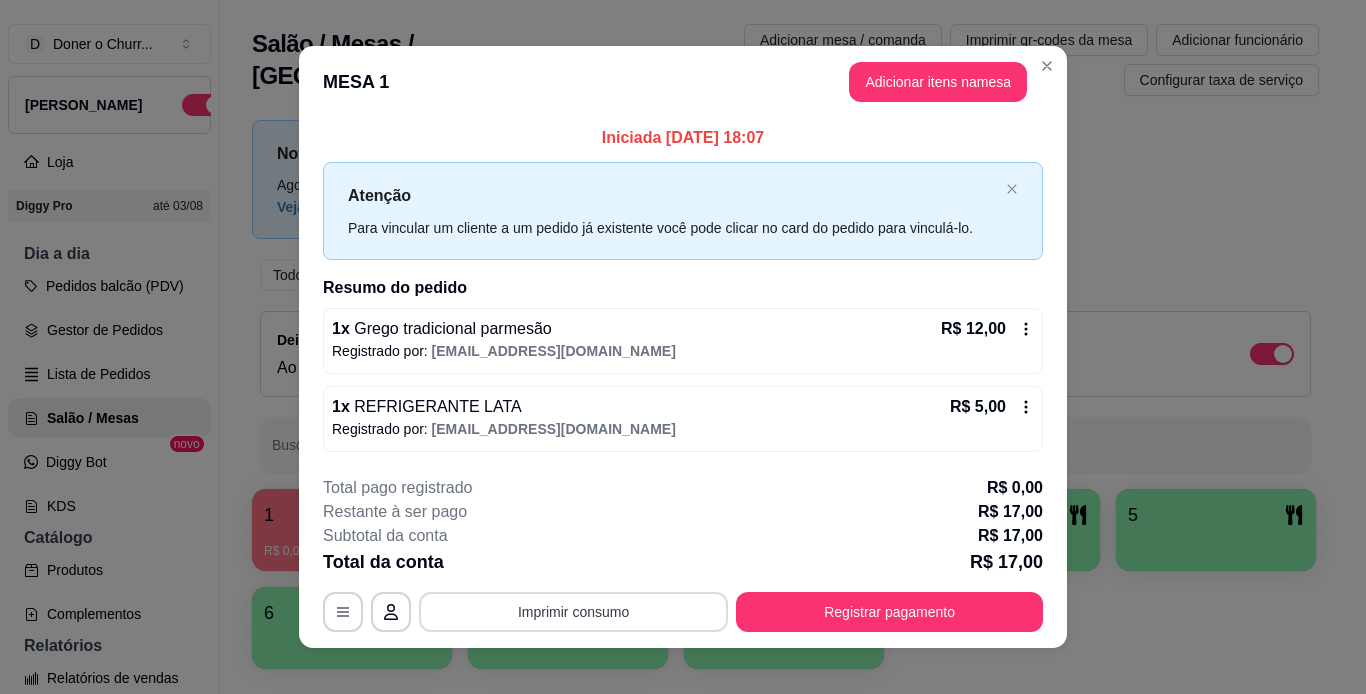 click on "Imprimir consumo" at bounding box center (573, 612) 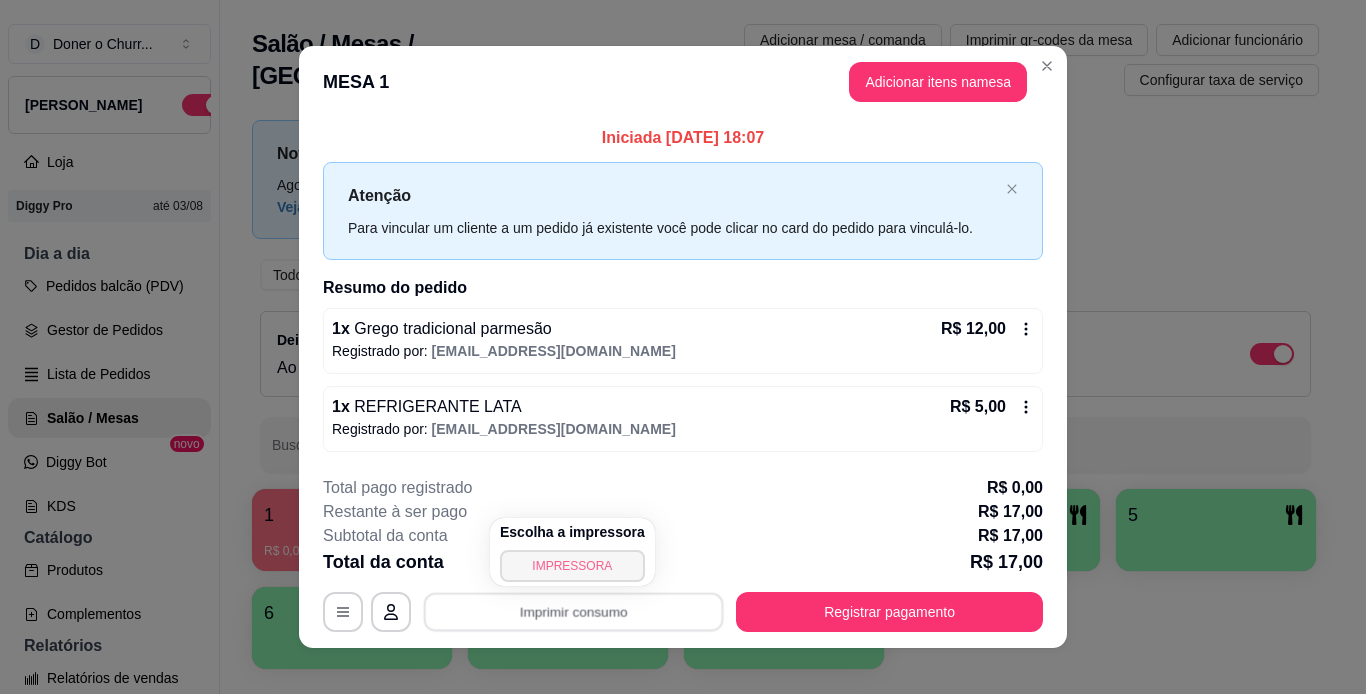 click on "IMPRESSORA" at bounding box center (572, 566) 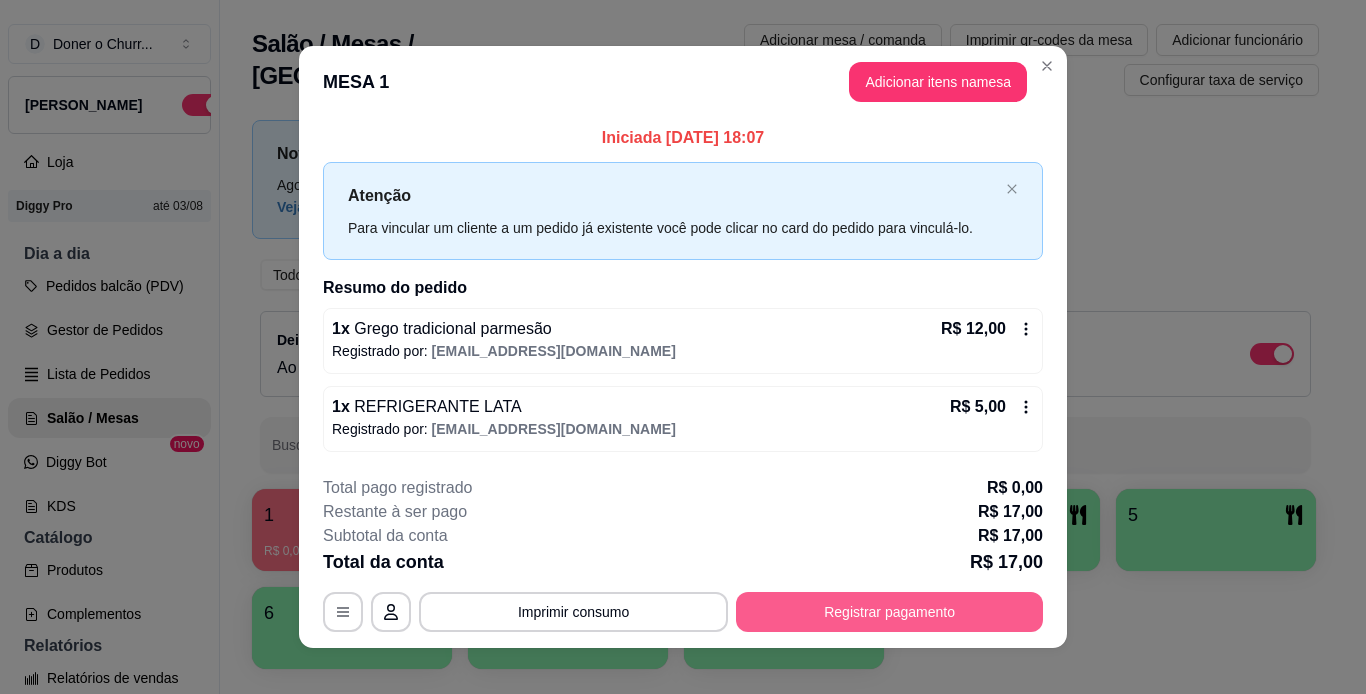 click on "Registrar pagamento" at bounding box center (889, 612) 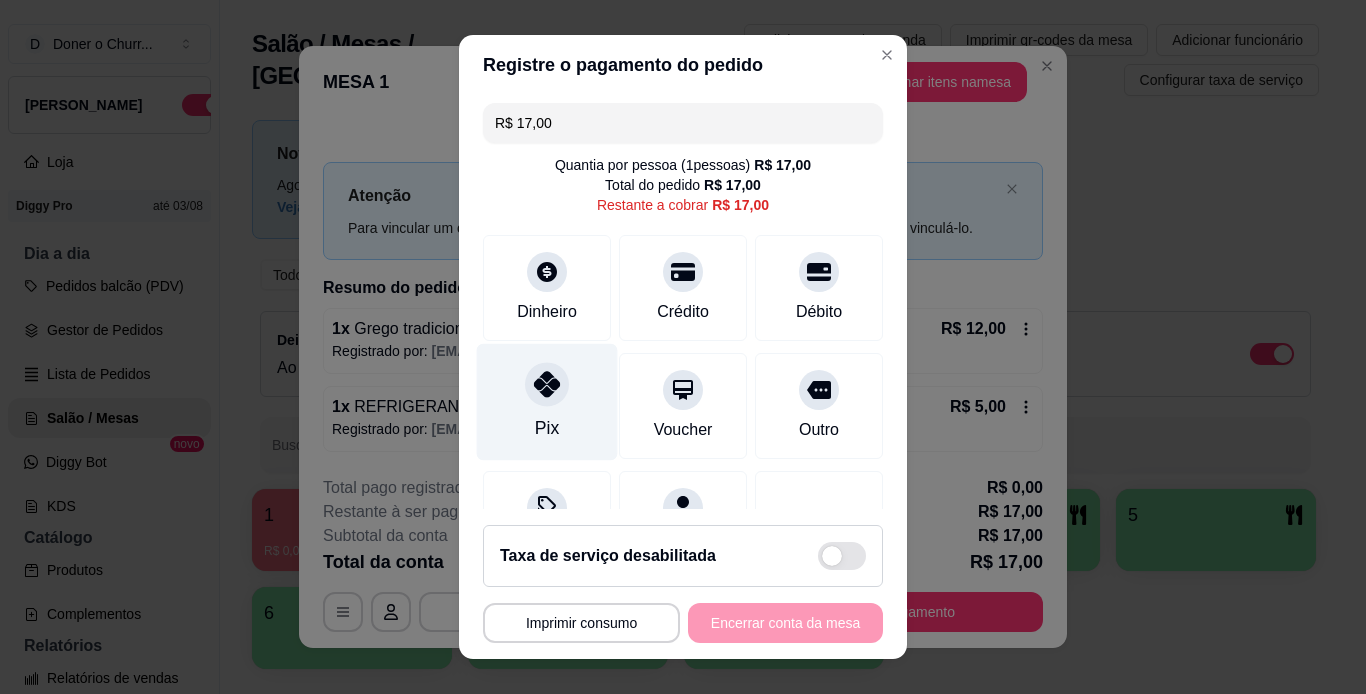 click 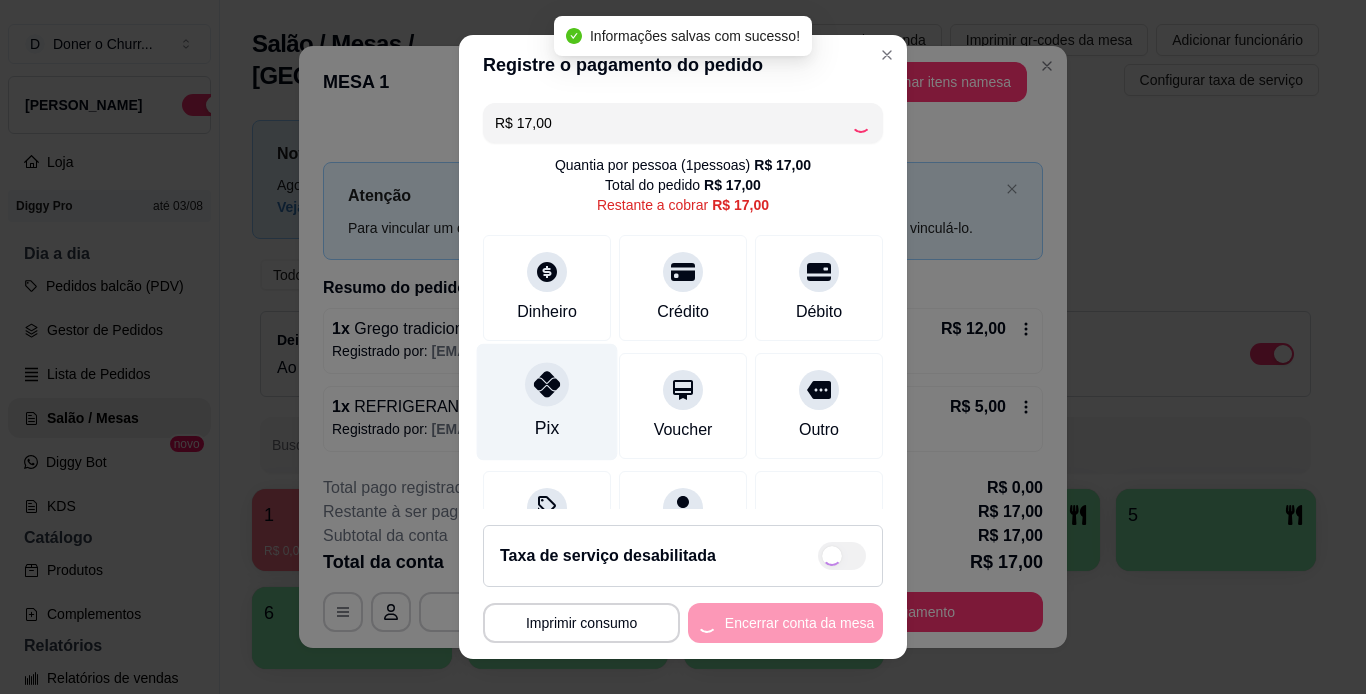 type on "R$ 0,00" 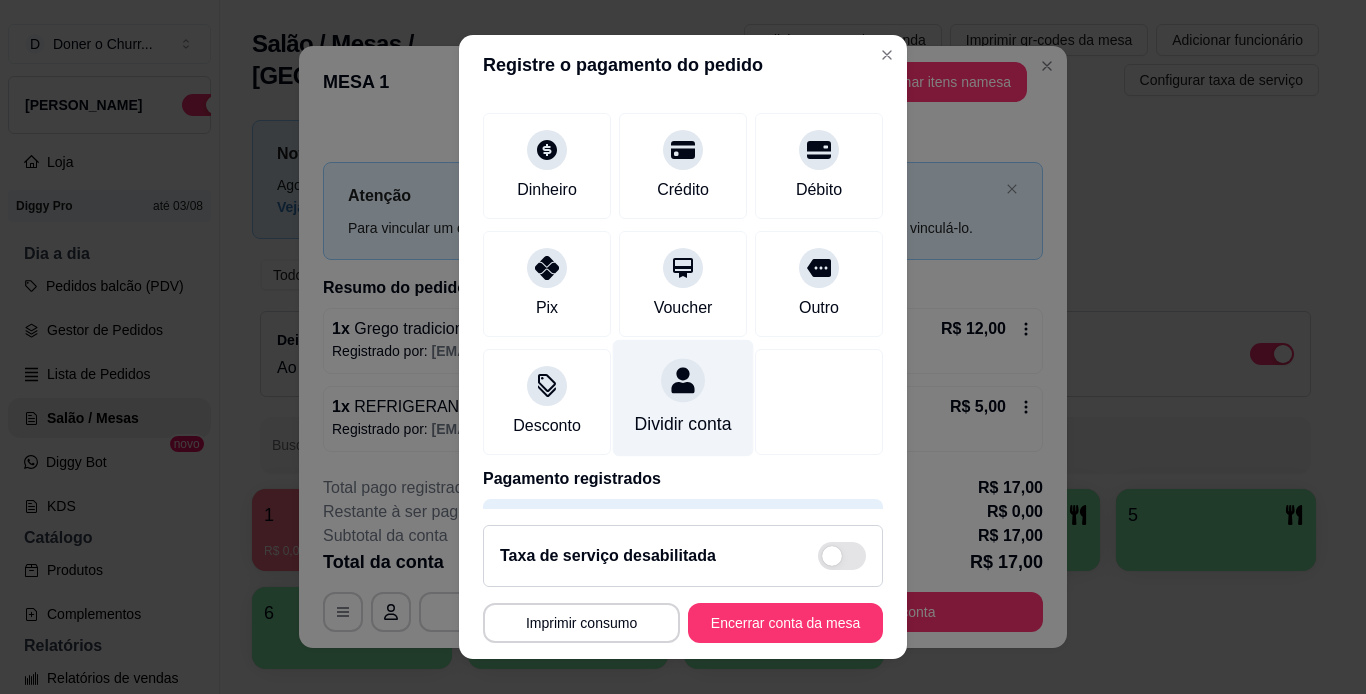 scroll, scrollTop: 183, scrollLeft: 0, axis: vertical 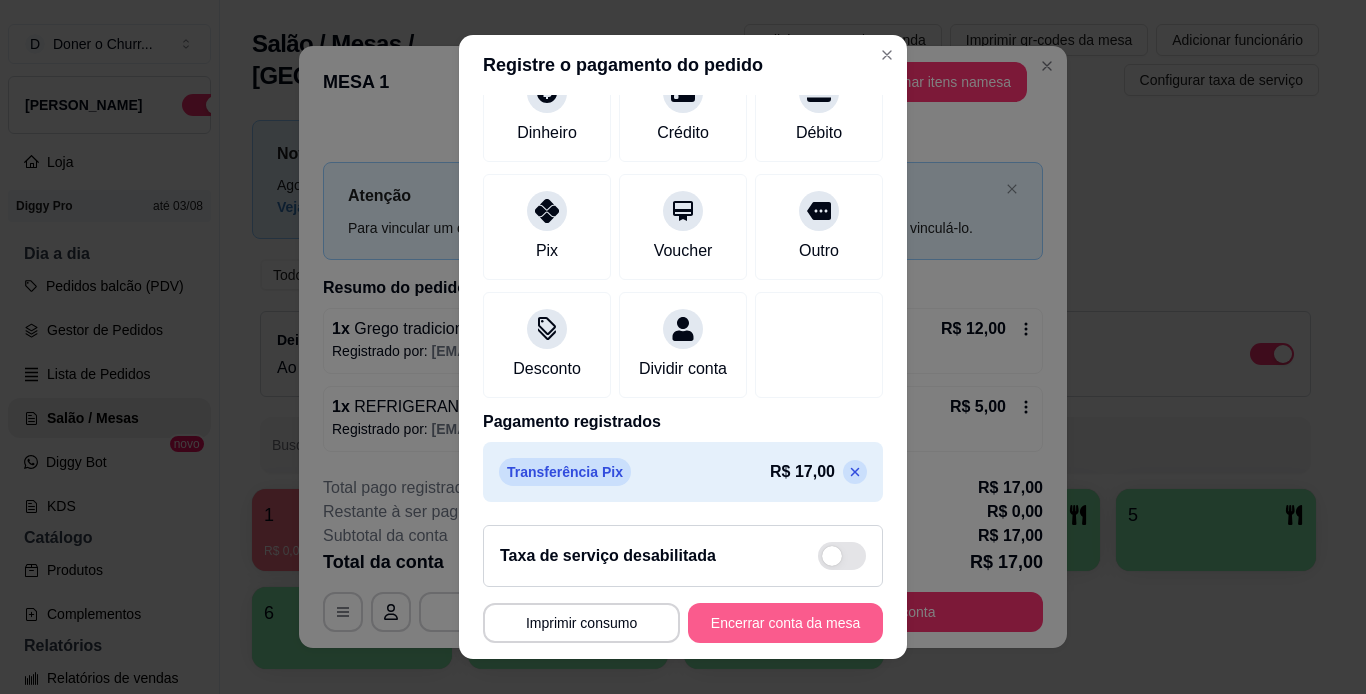 click on "Encerrar conta da mesa" at bounding box center (785, 623) 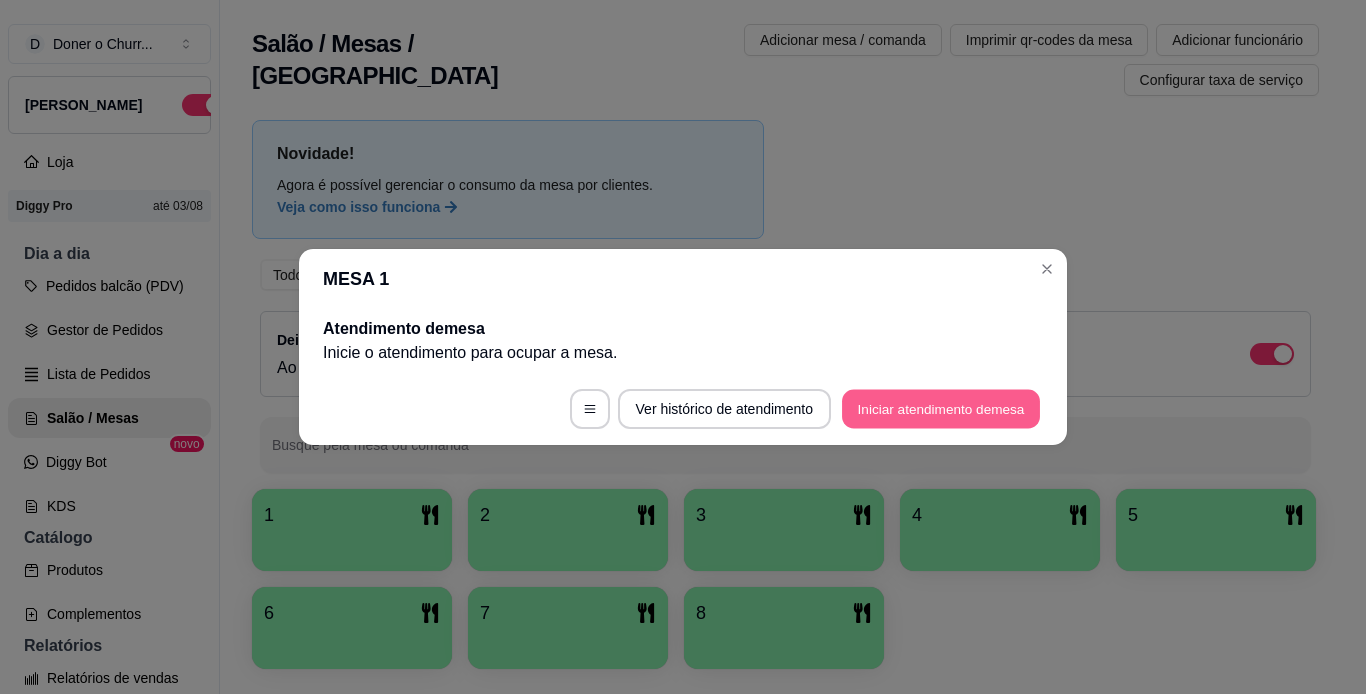 click on "Iniciar atendimento de  mesa" at bounding box center (941, 409) 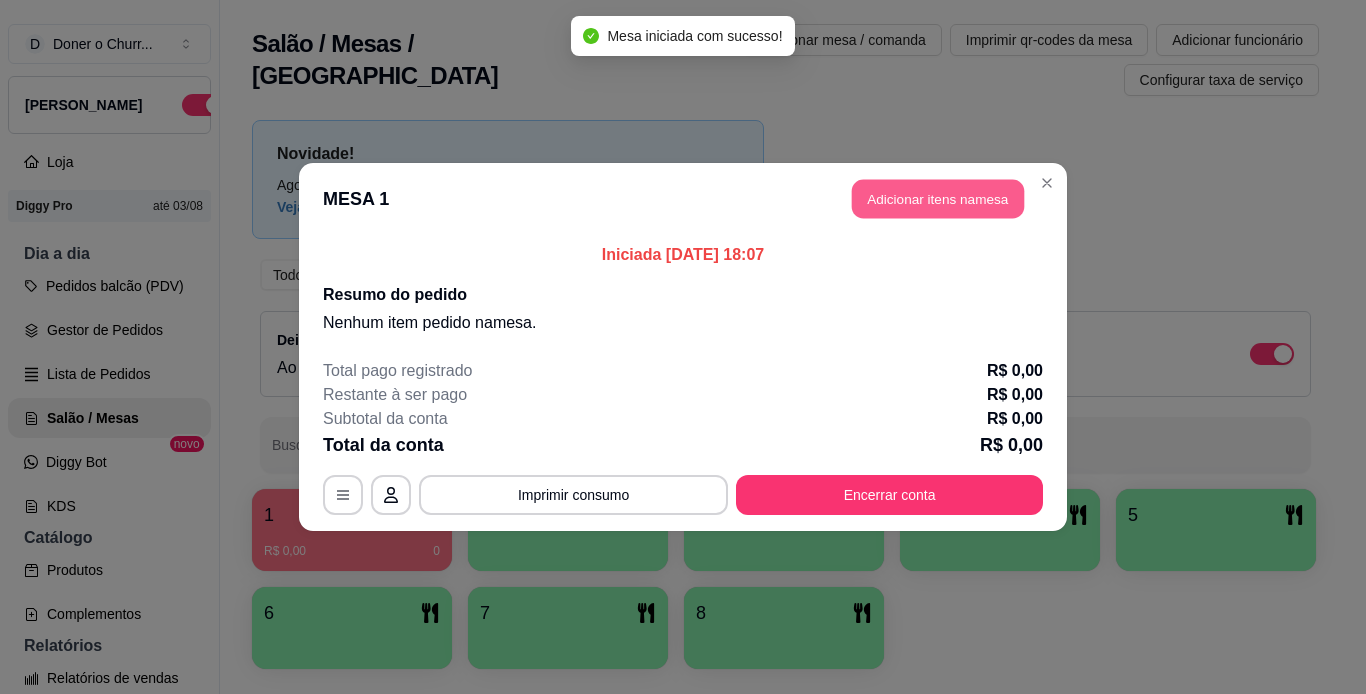 click on "Adicionar itens na  mesa" at bounding box center [938, 199] 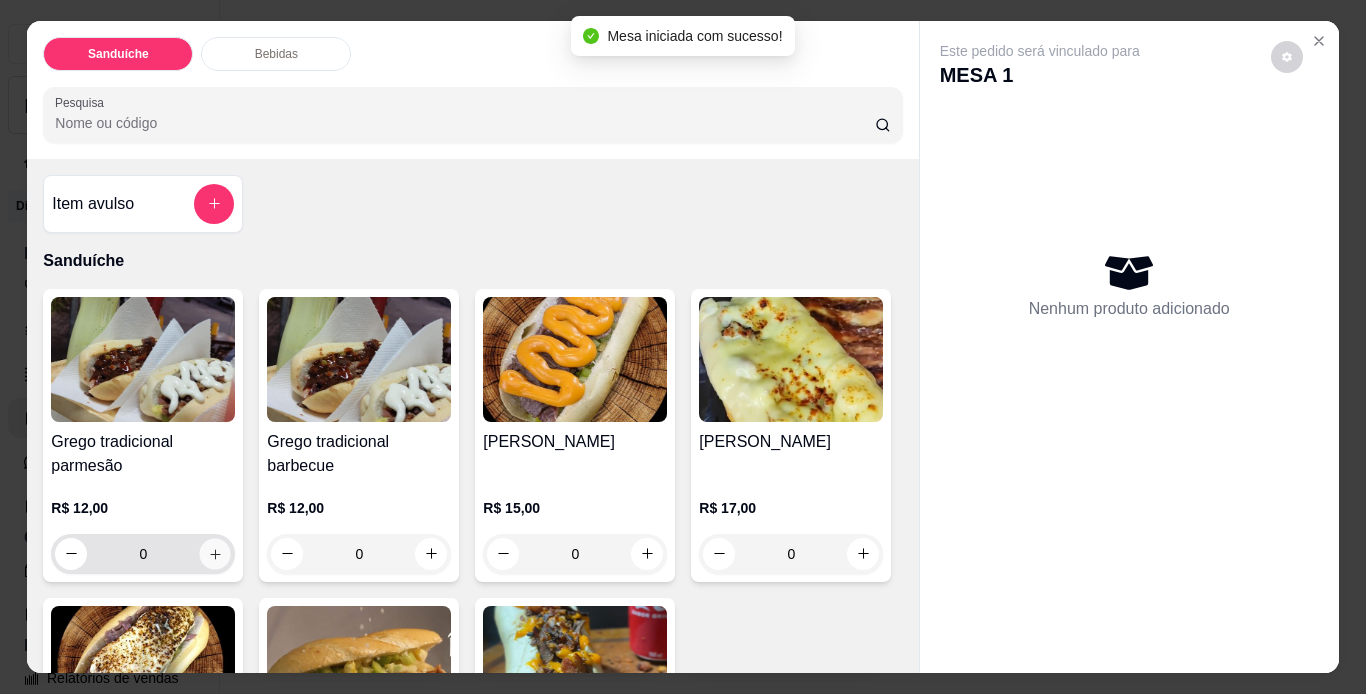 click 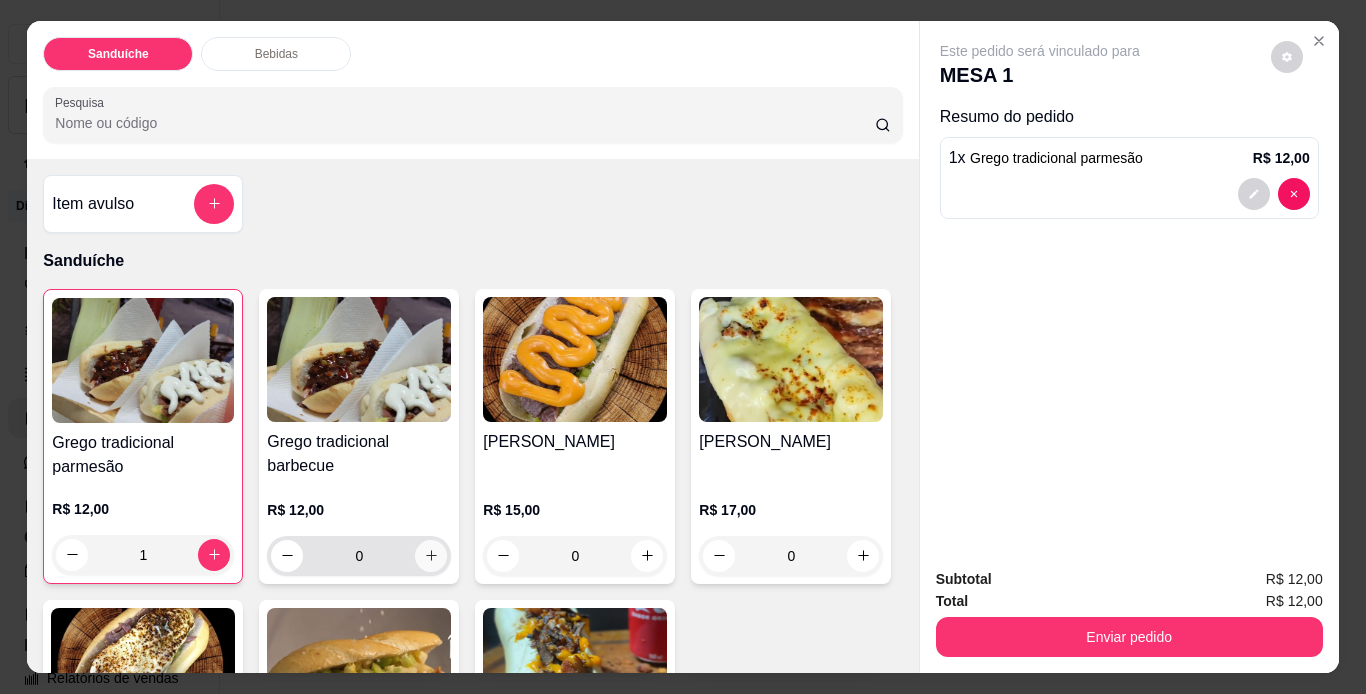 click 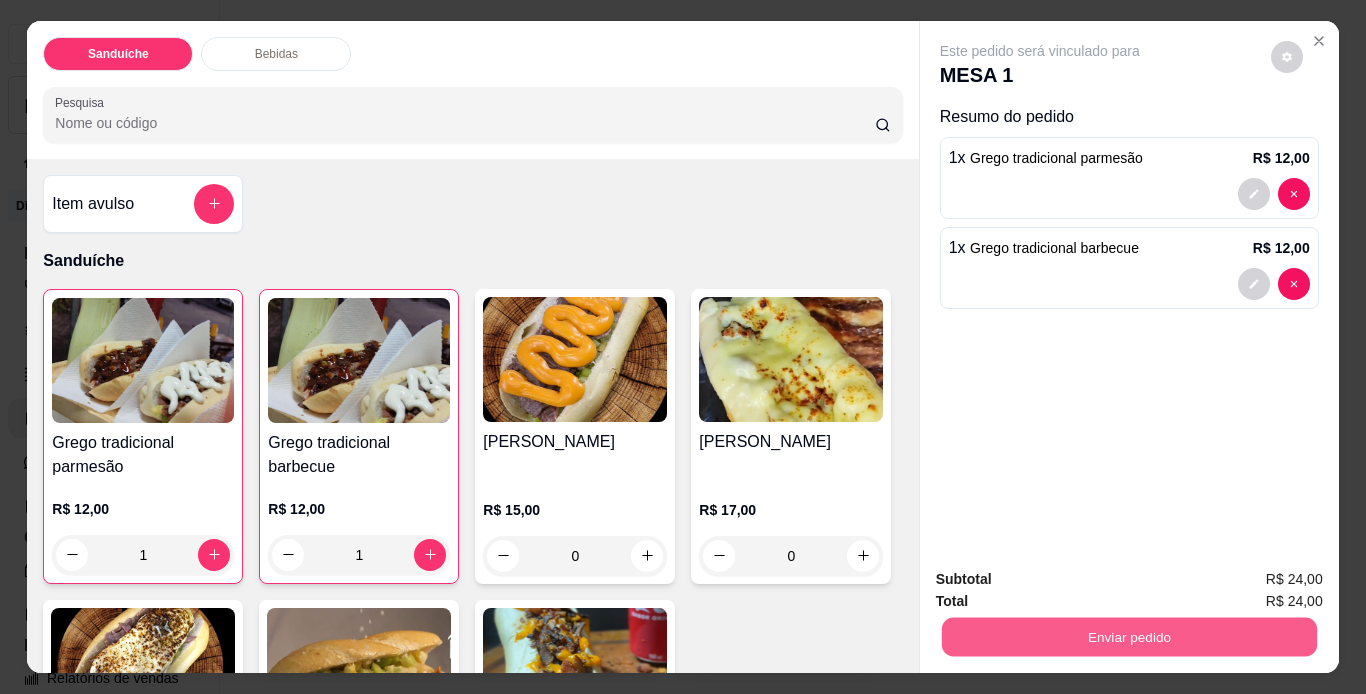 click on "Enviar pedido" at bounding box center (1128, 637) 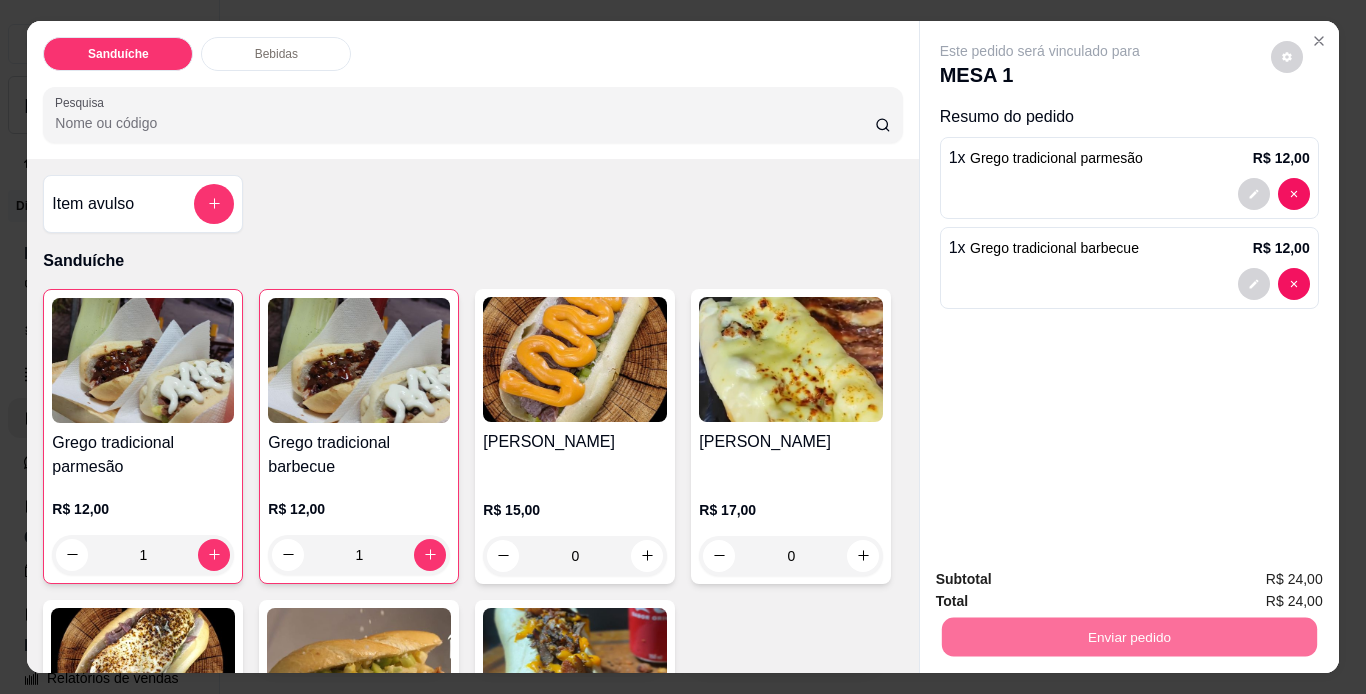 click on "Não registrar e enviar pedido" at bounding box center (1063, 580) 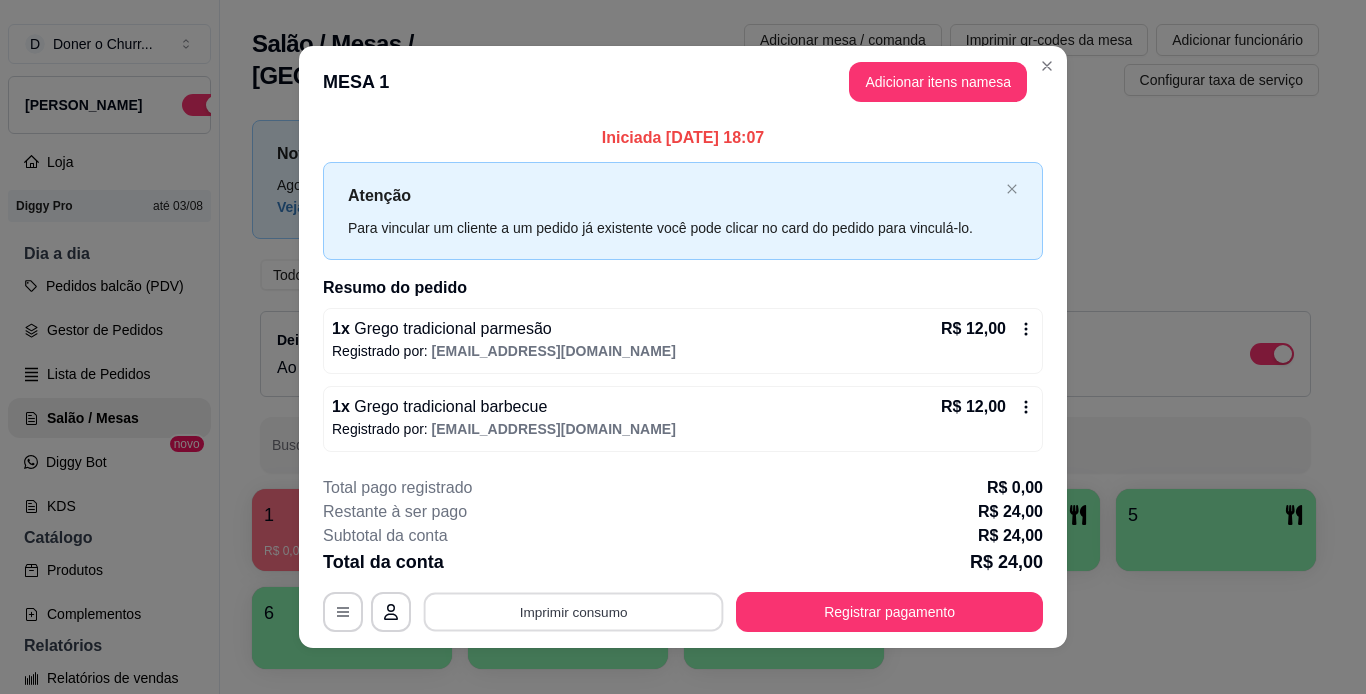 click on "Imprimir consumo" at bounding box center [574, 611] 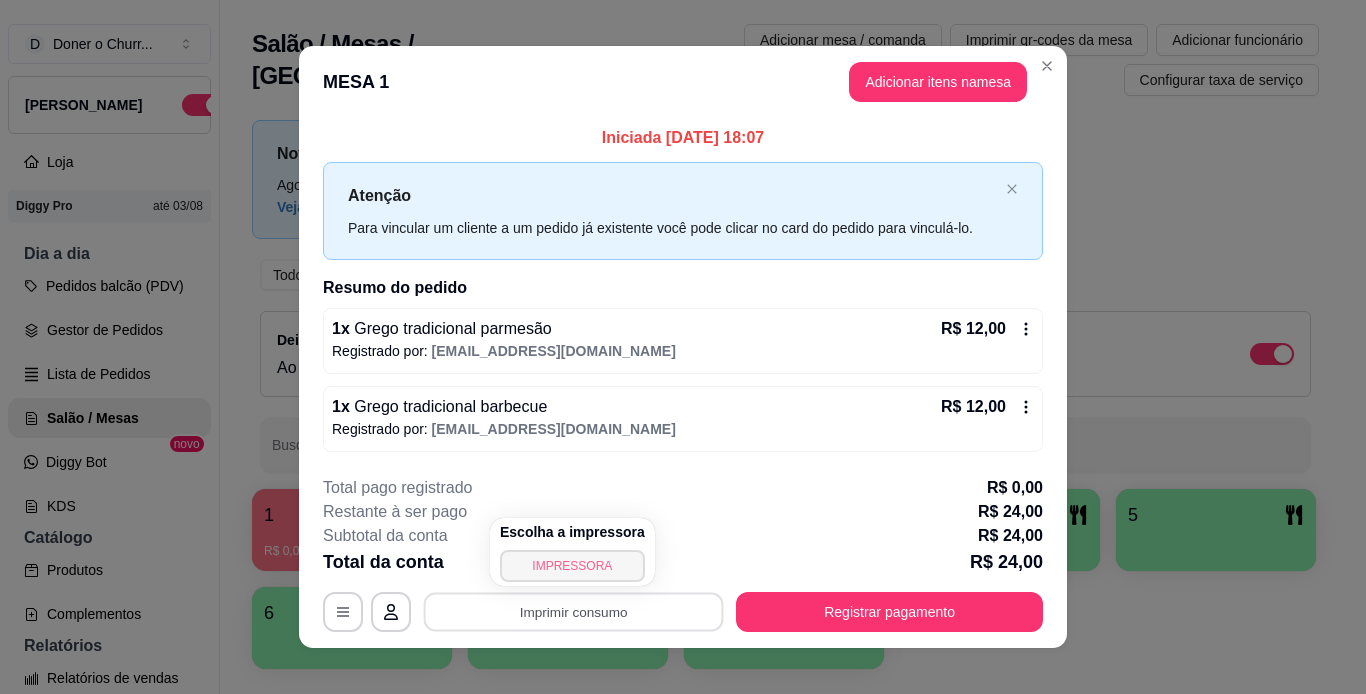 click on "IMPRESSORA" at bounding box center (572, 566) 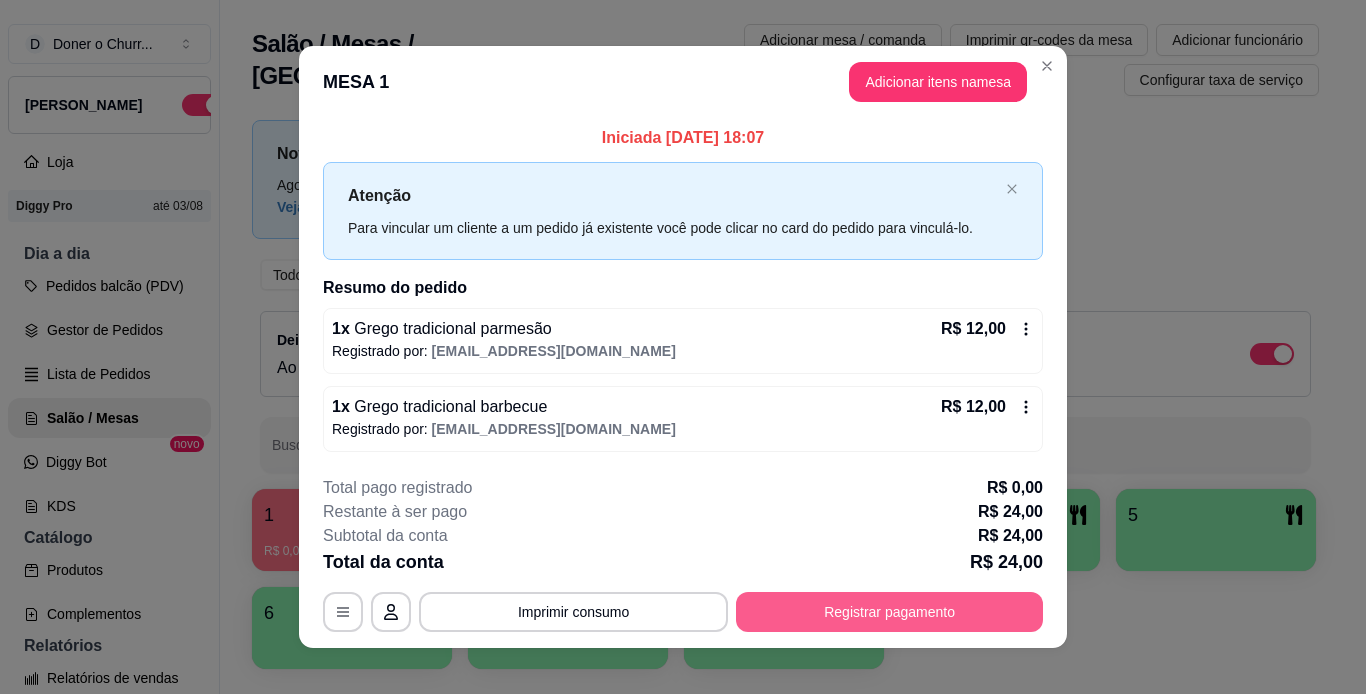 click on "Registrar pagamento" at bounding box center (889, 612) 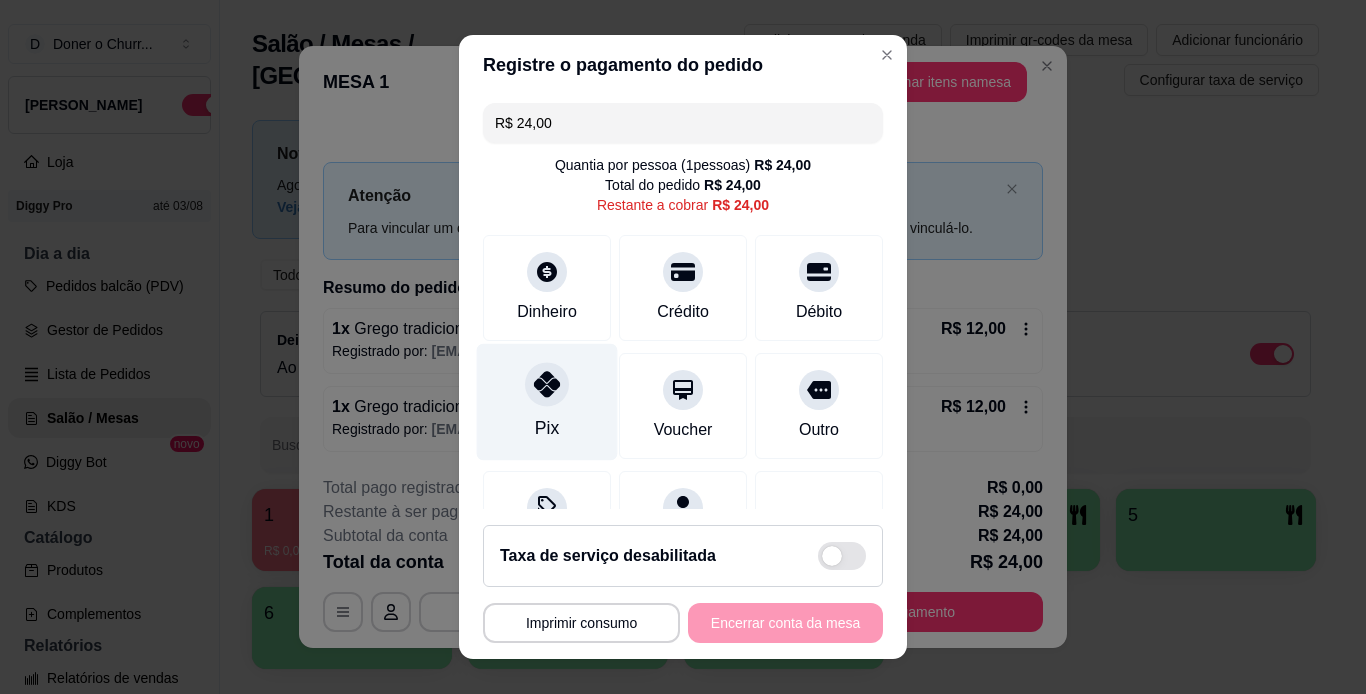 click 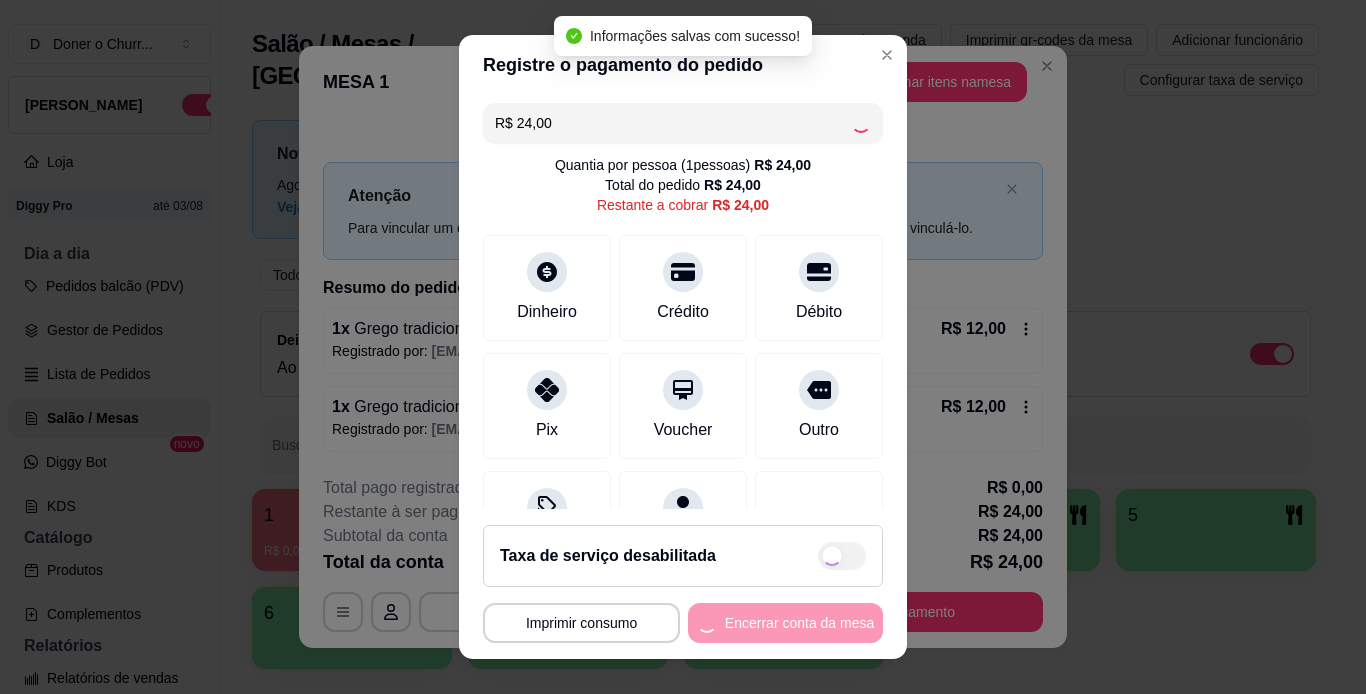 type on "R$ 0,00" 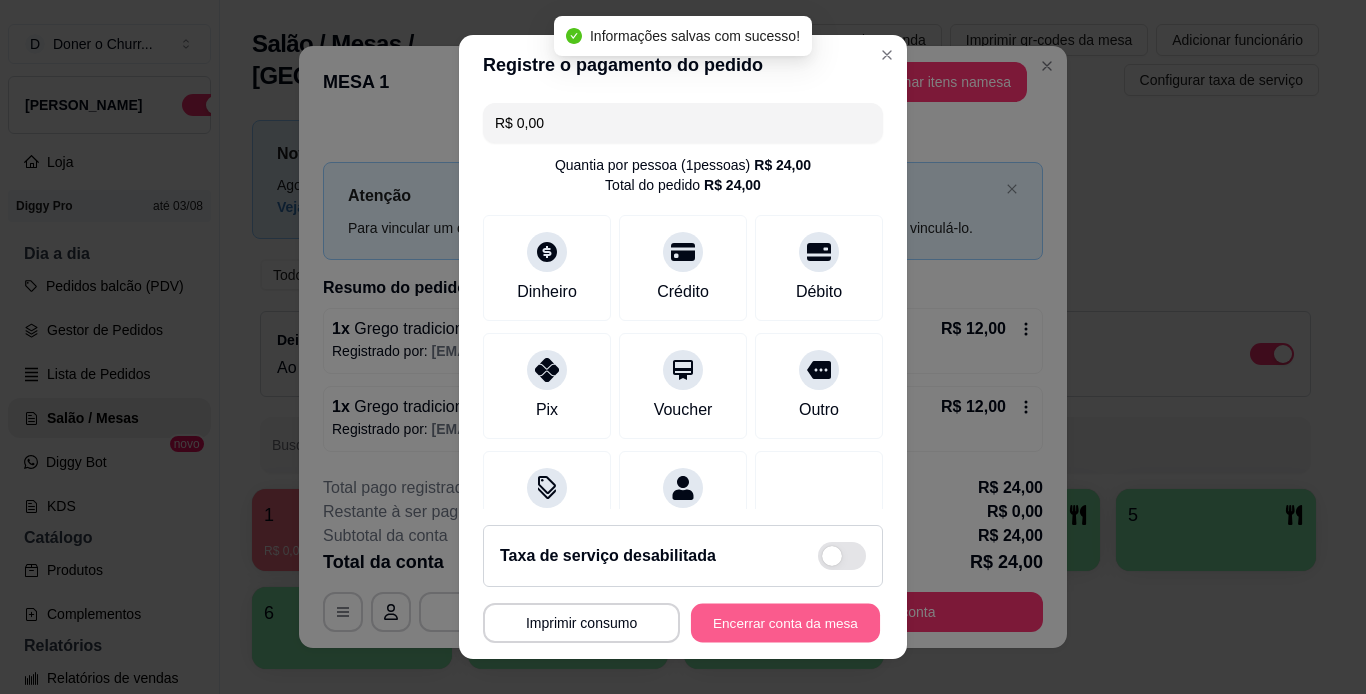 click on "Encerrar conta da mesa" at bounding box center (785, 623) 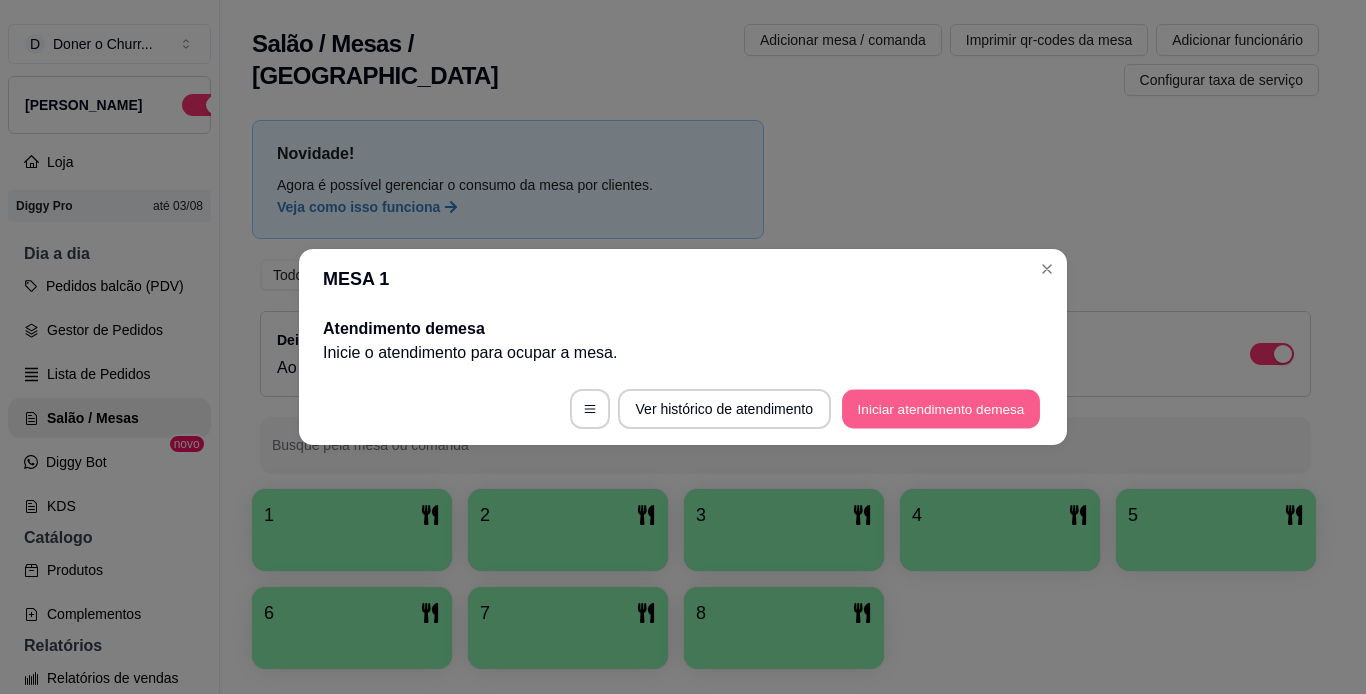 click on "Iniciar atendimento de  mesa" at bounding box center [941, 409] 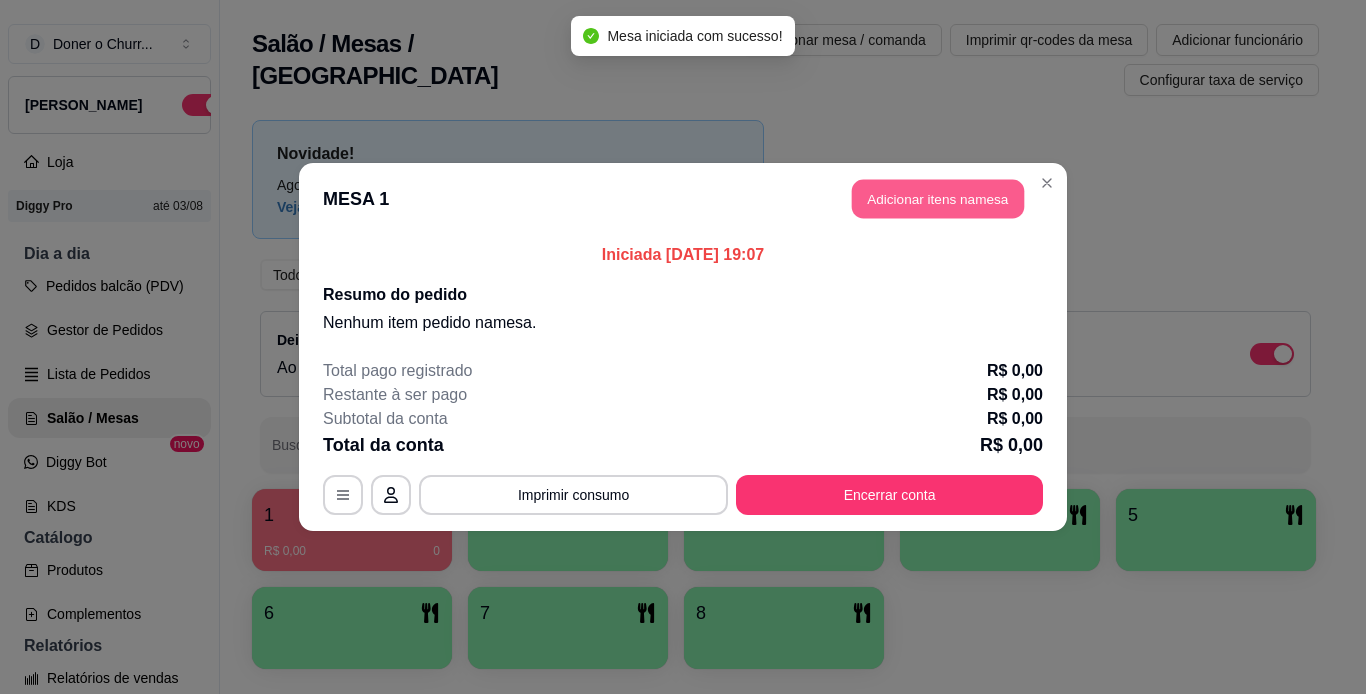 click on "Adicionar itens na  mesa" at bounding box center (938, 199) 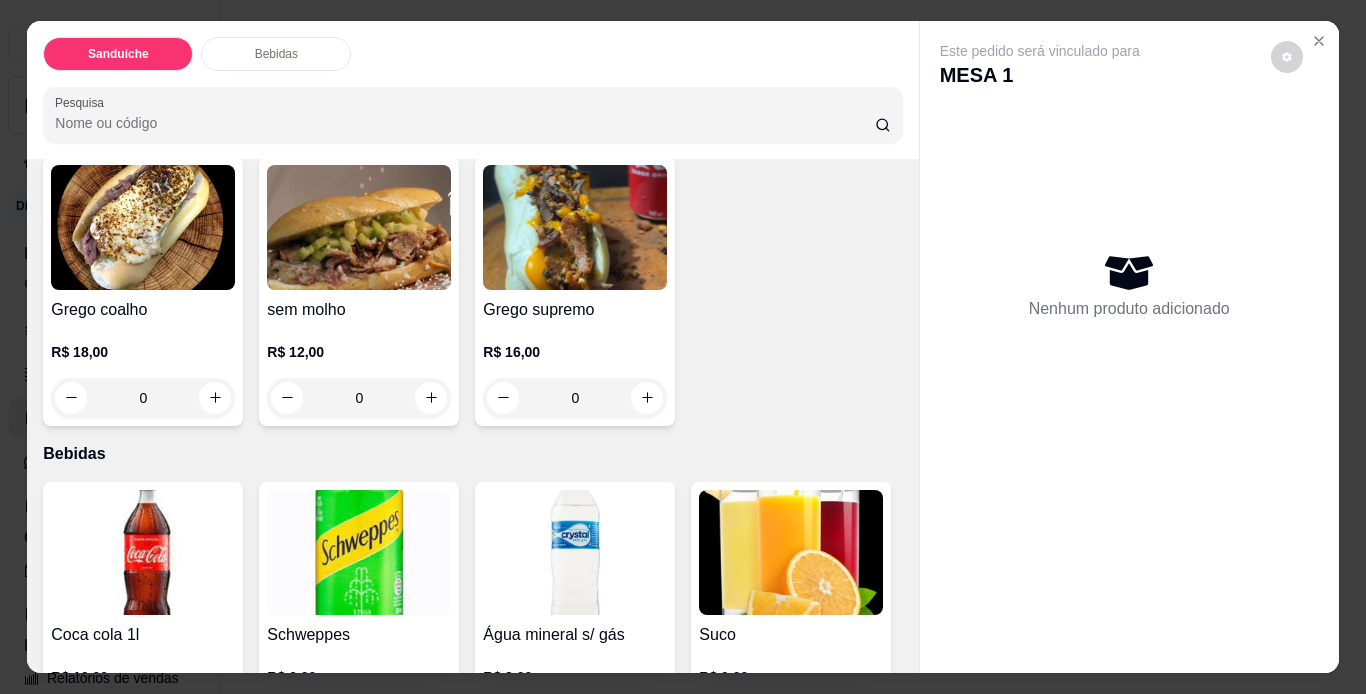 scroll, scrollTop: 500, scrollLeft: 0, axis: vertical 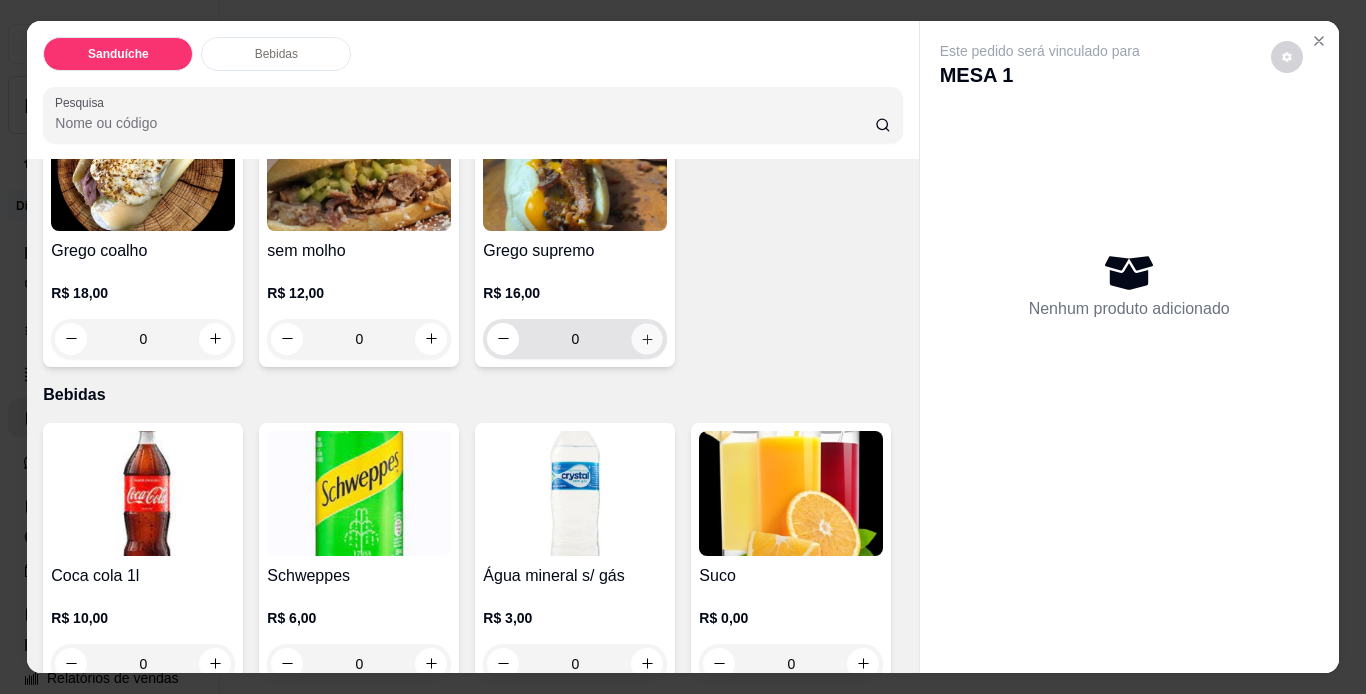 click 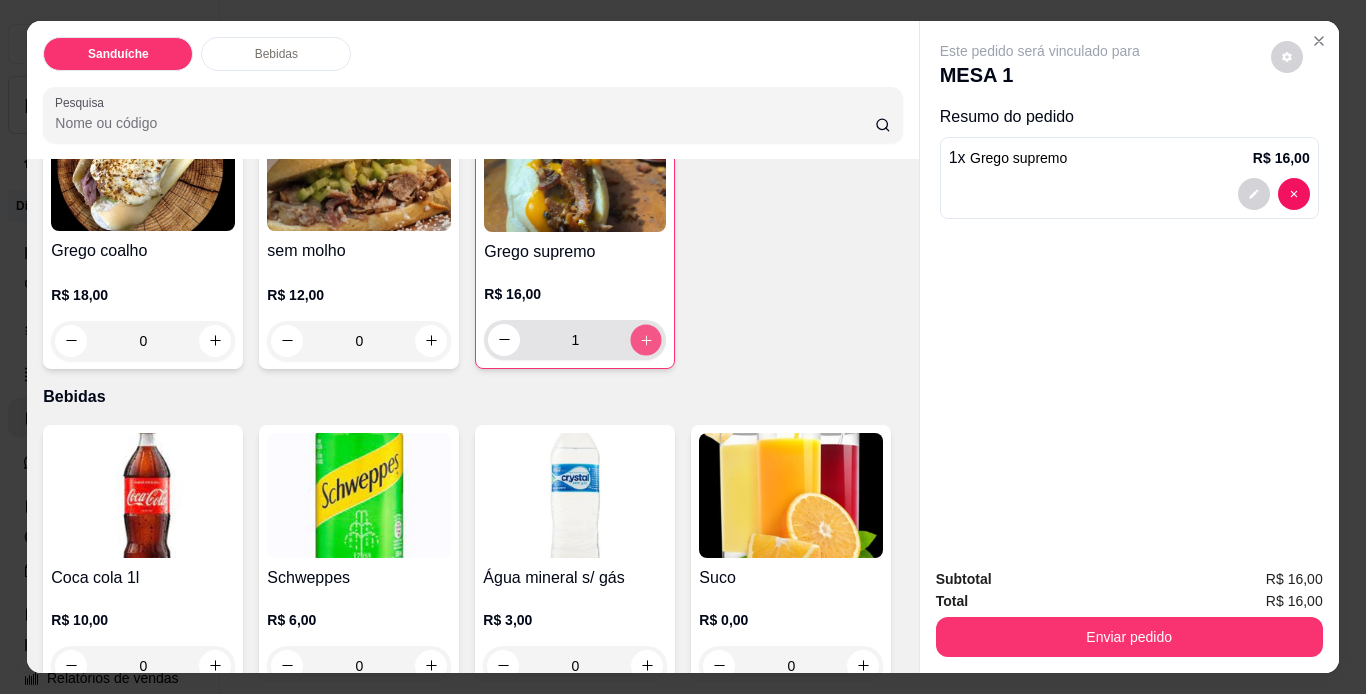 click at bounding box center (646, 339) 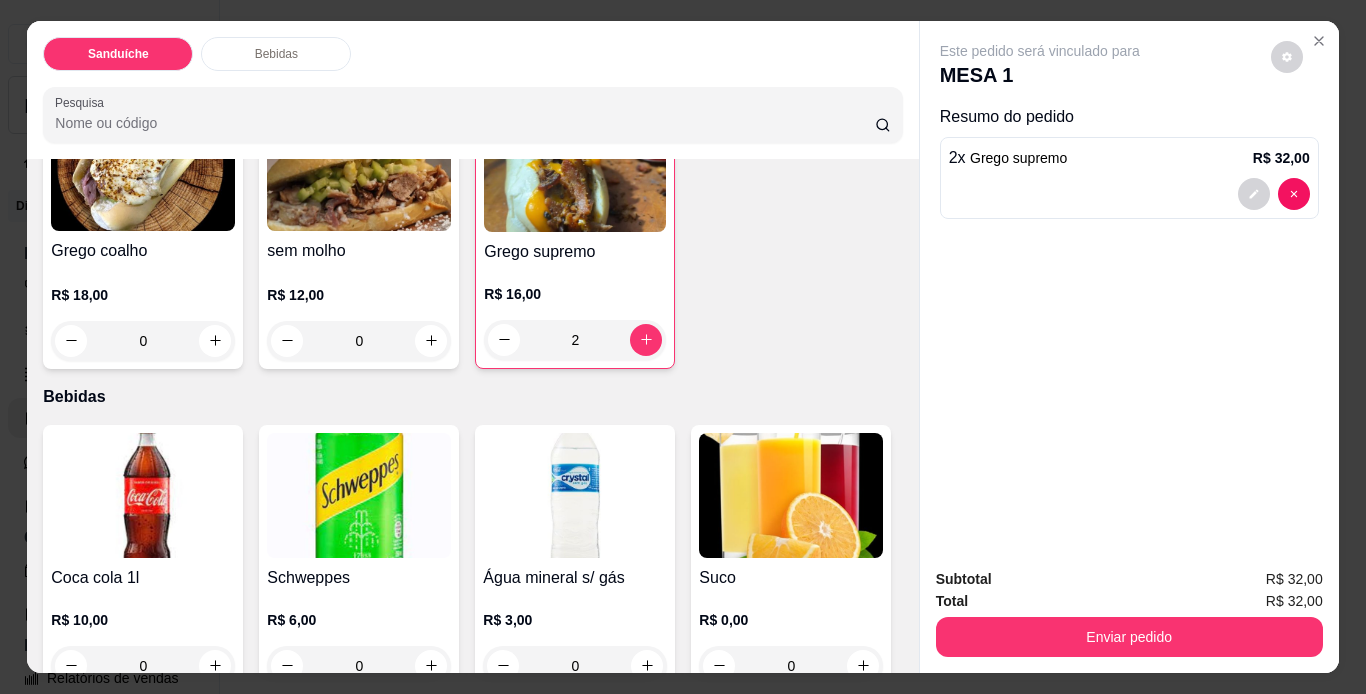 scroll, scrollTop: 51, scrollLeft: 0, axis: vertical 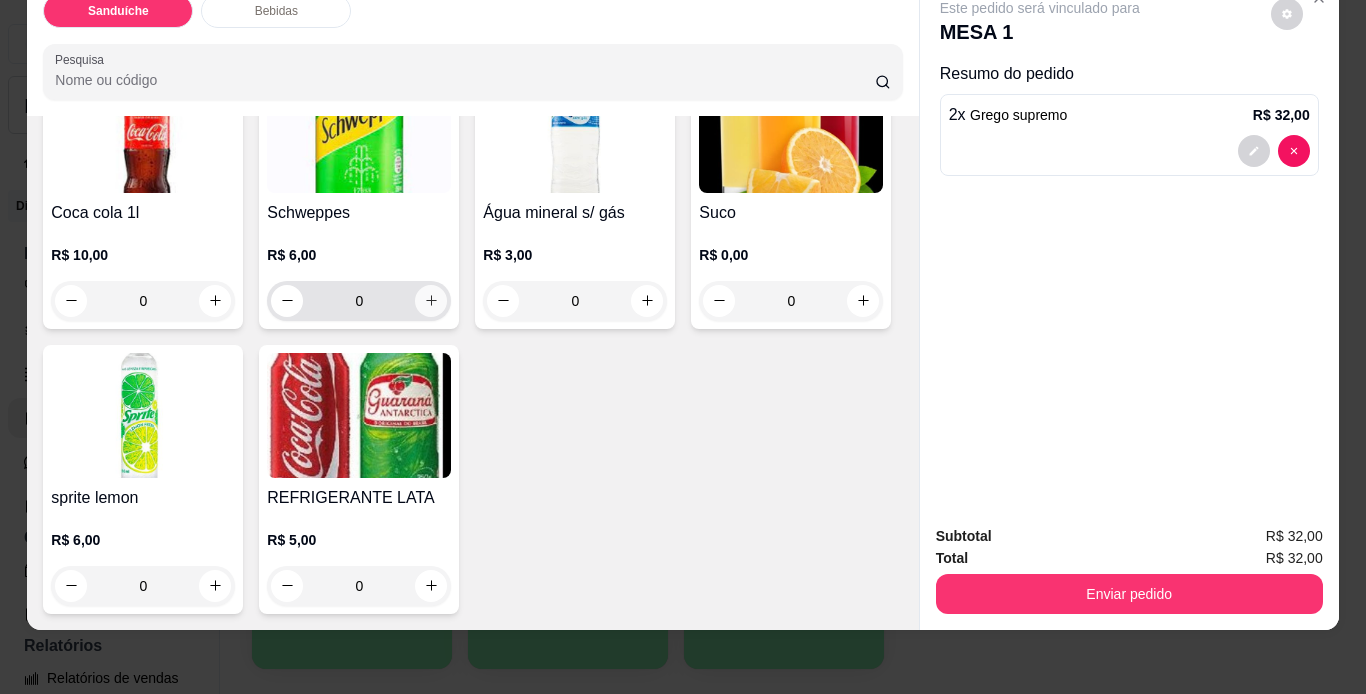 click 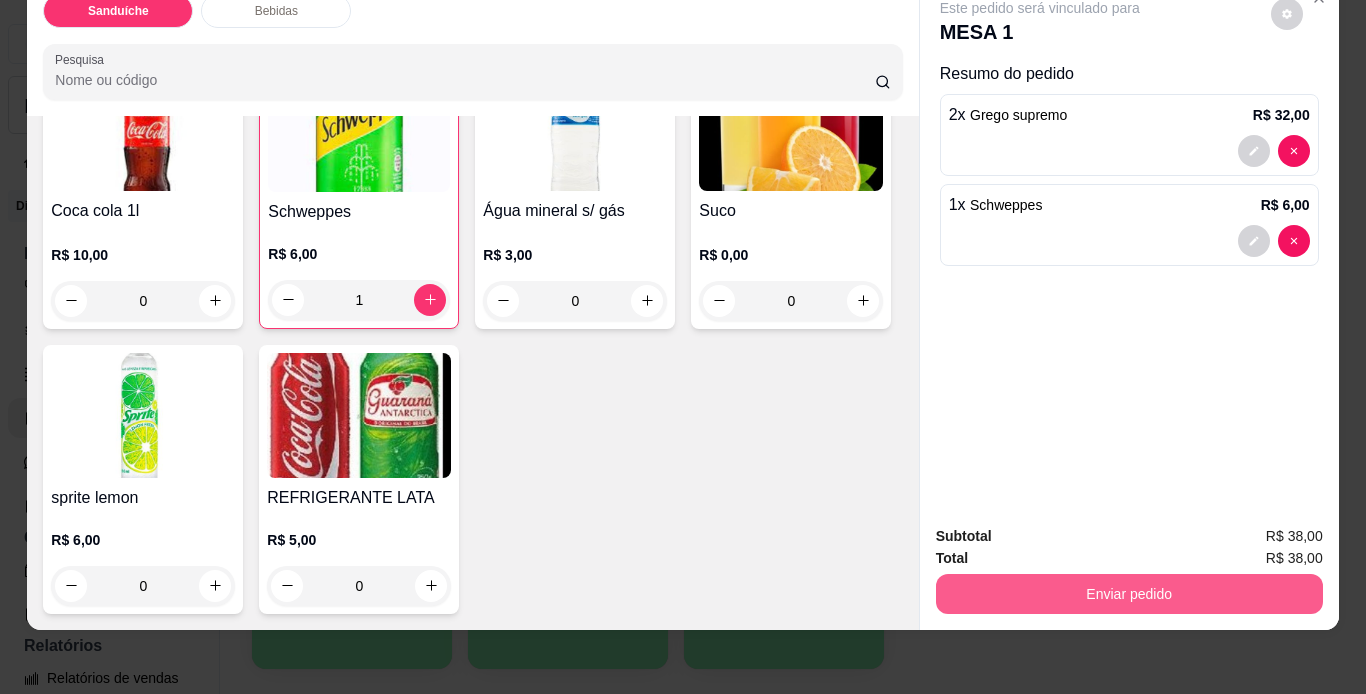 click on "Enviar pedido" at bounding box center (1129, 594) 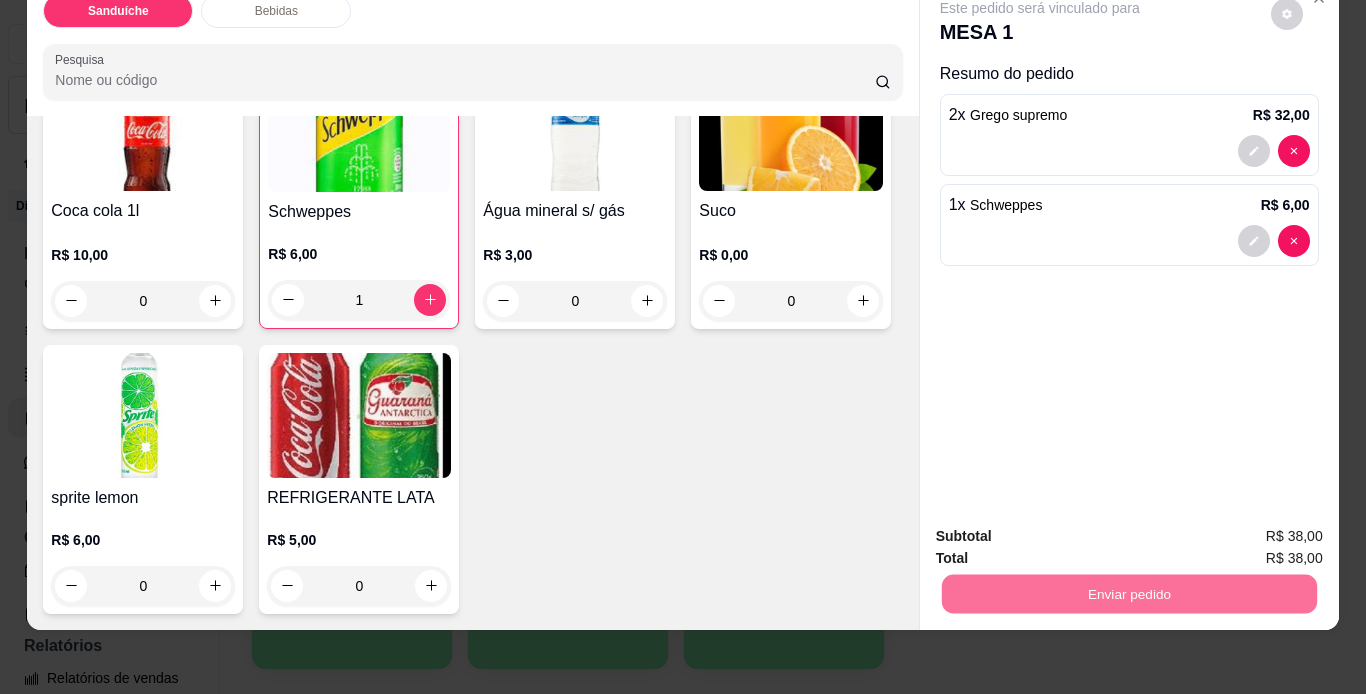 click on "Não registrar e enviar pedido" at bounding box center (1063, 529) 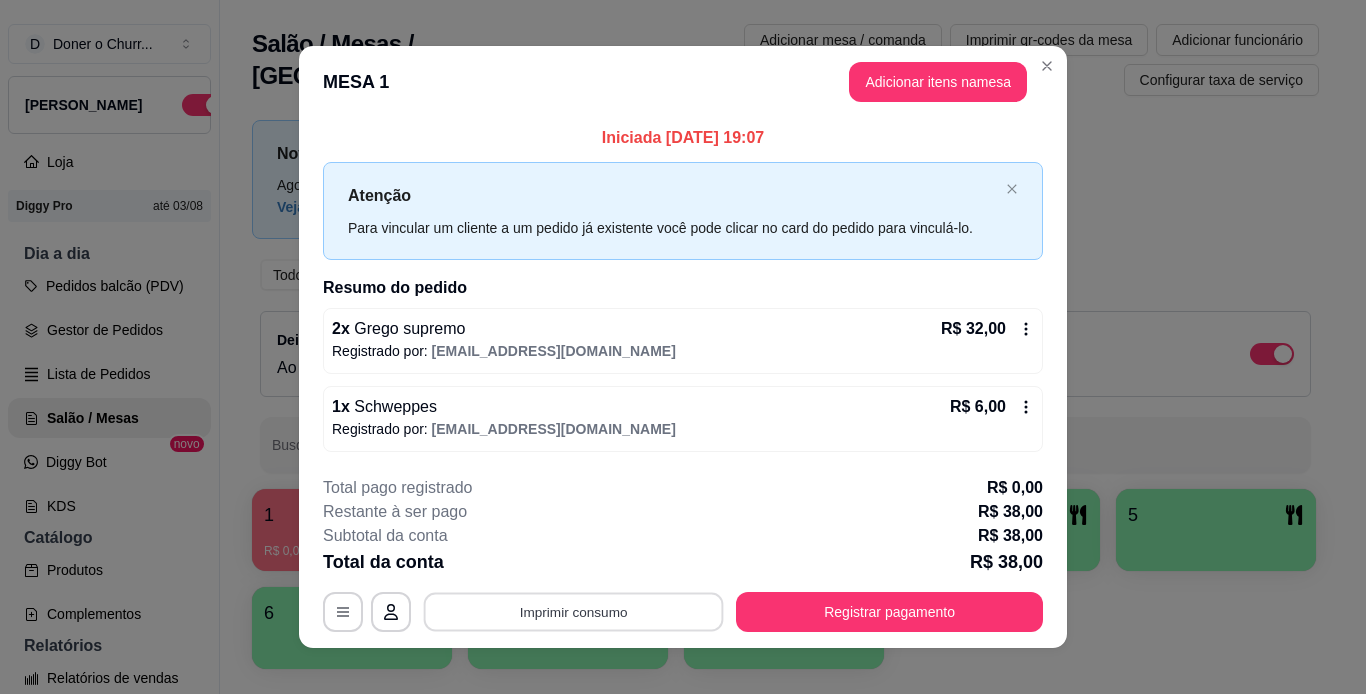 click on "Imprimir consumo" at bounding box center (574, 611) 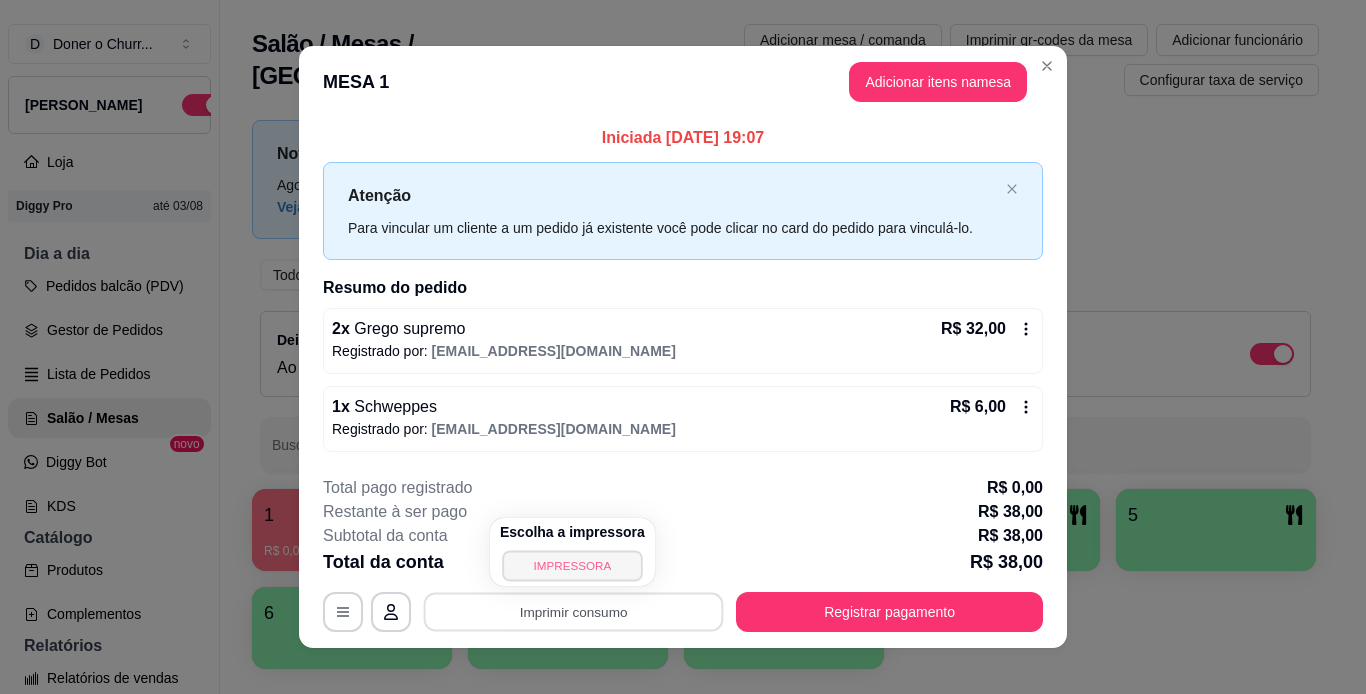 click on "IMPRESSORA" at bounding box center (572, 565) 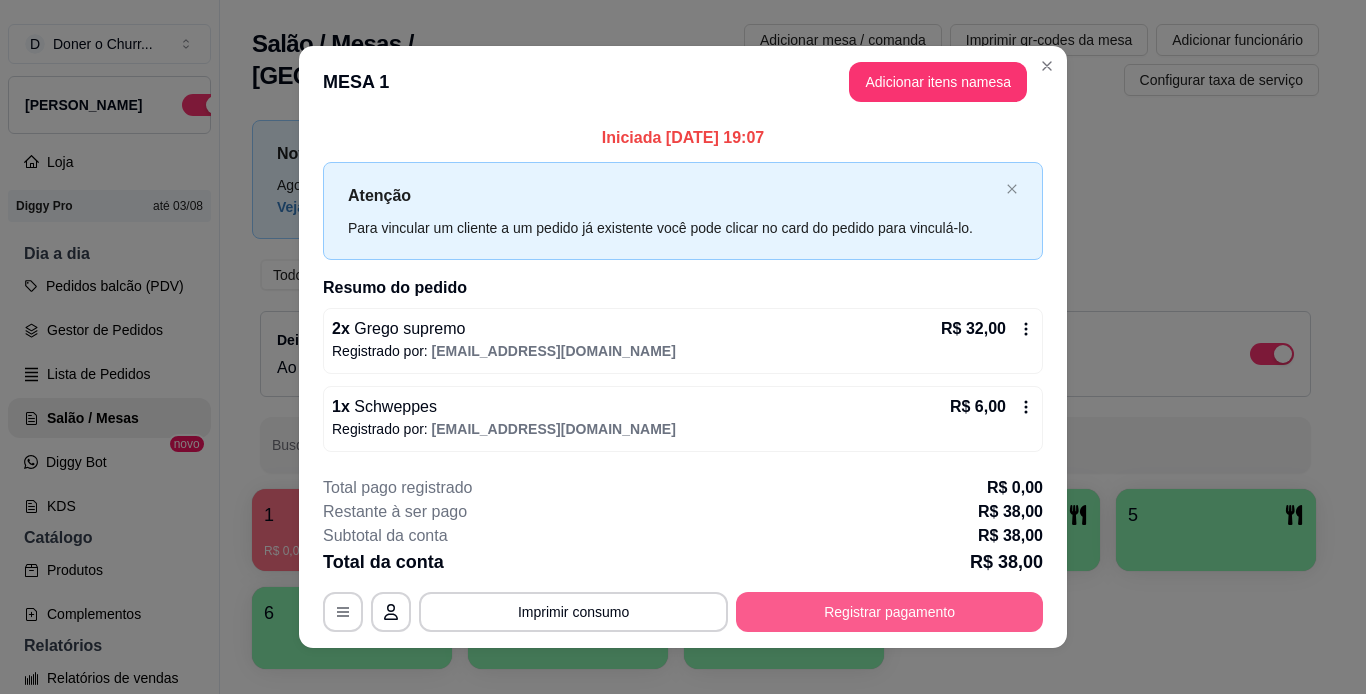 click on "Registrar pagamento" at bounding box center [889, 612] 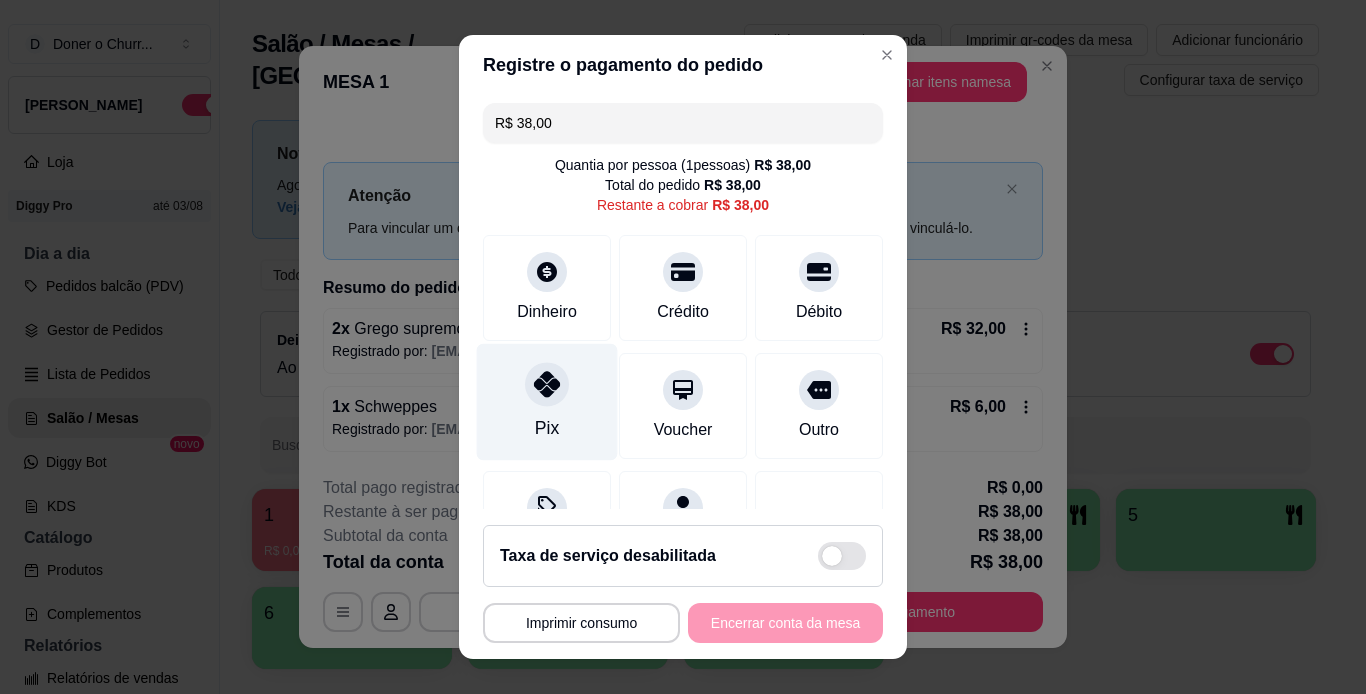 click on "Pix" at bounding box center [547, 401] 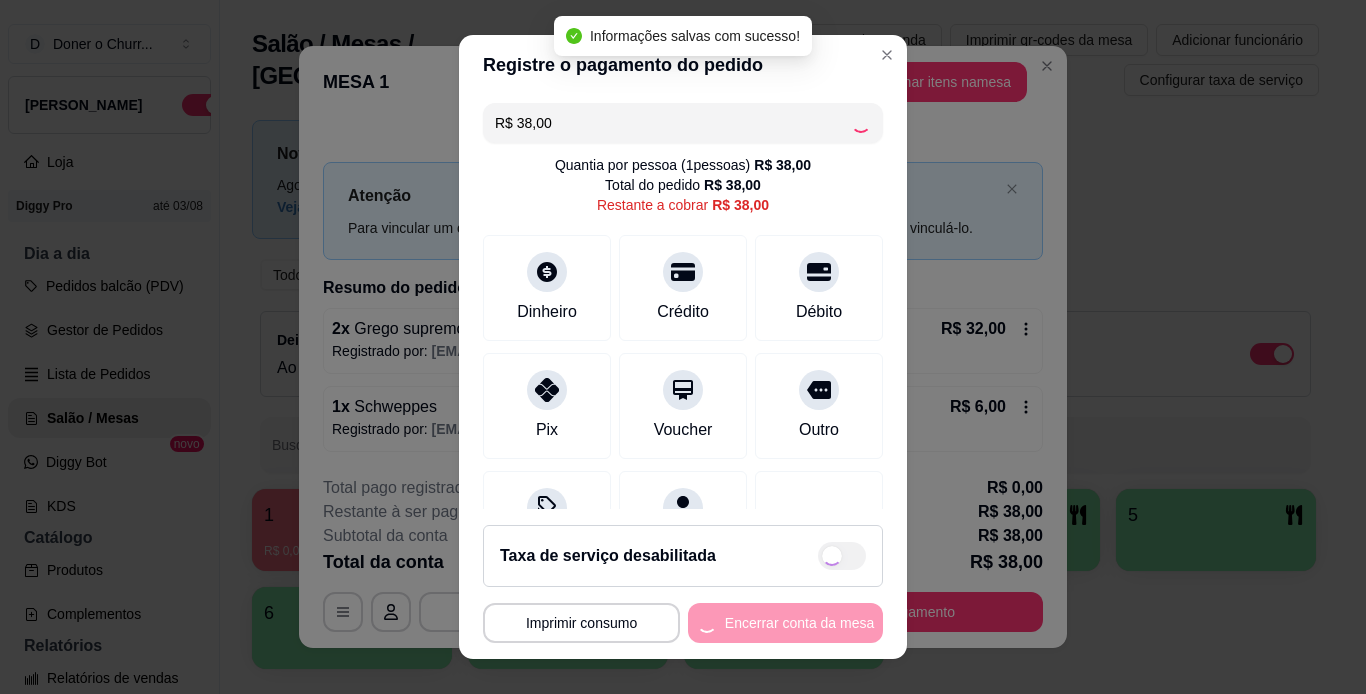 type on "R$ 0,00" 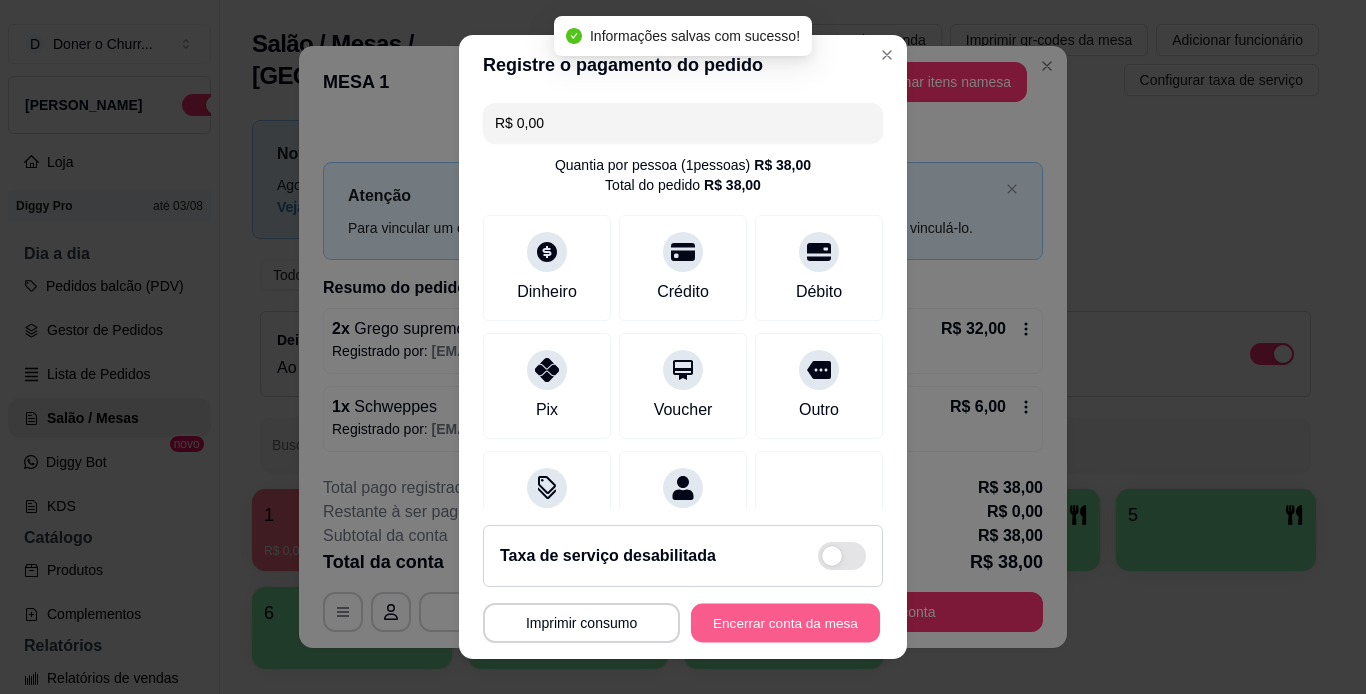 click on "Encerrar conta da mesa" at bounding box center [785, 623] 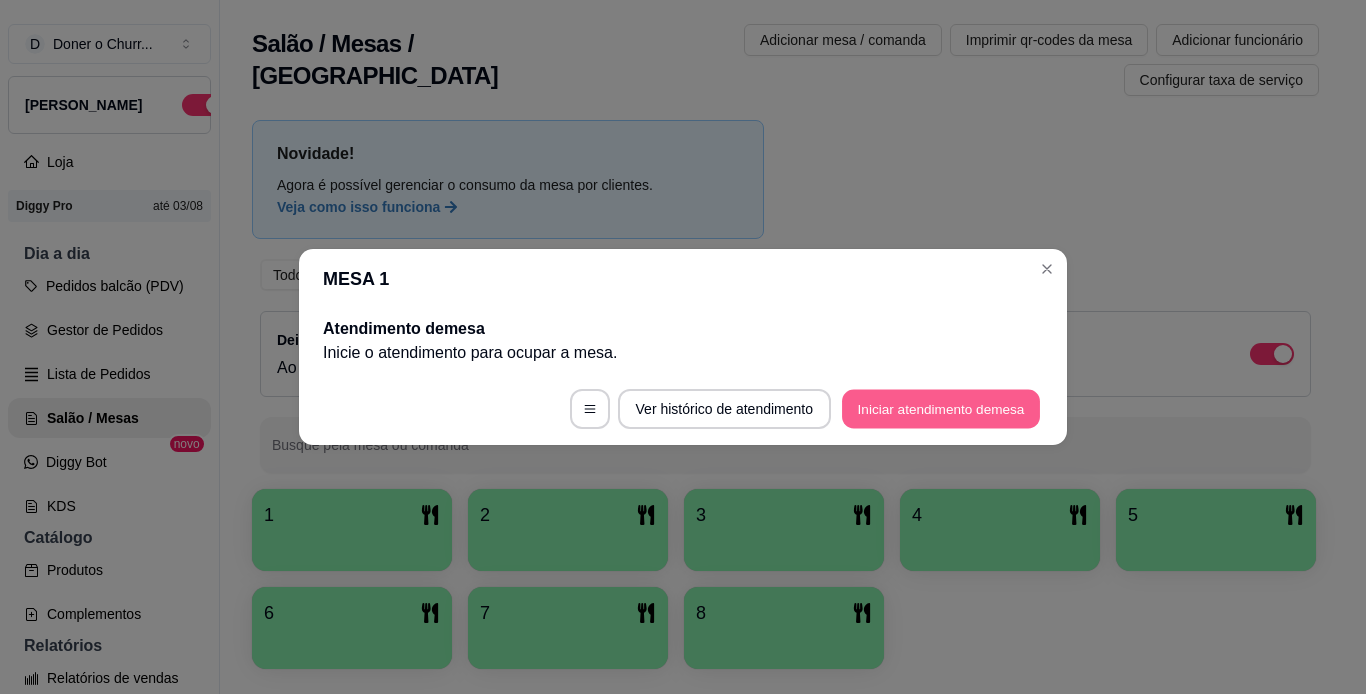 click on "Iniciar atendimento de  mesa" at bounding box center (941, 409) 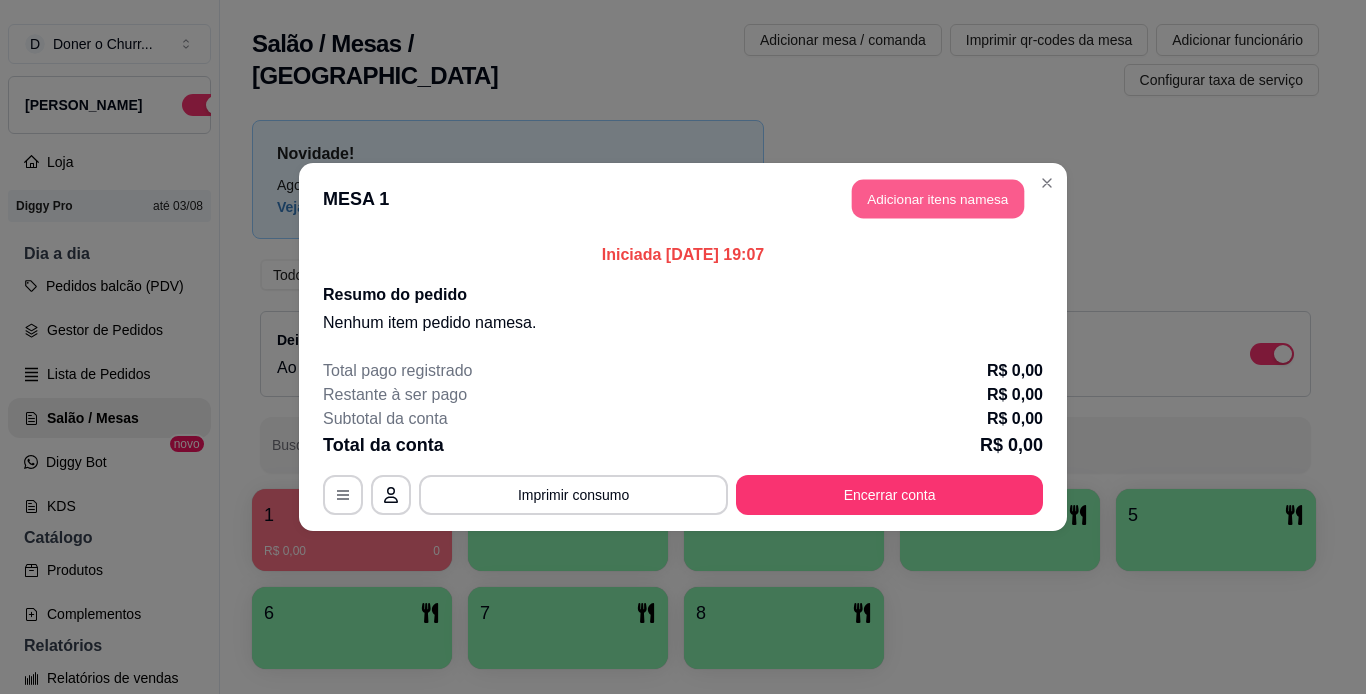 click on "Adicionar itens na  mesa" at bounding box center [938, 199] 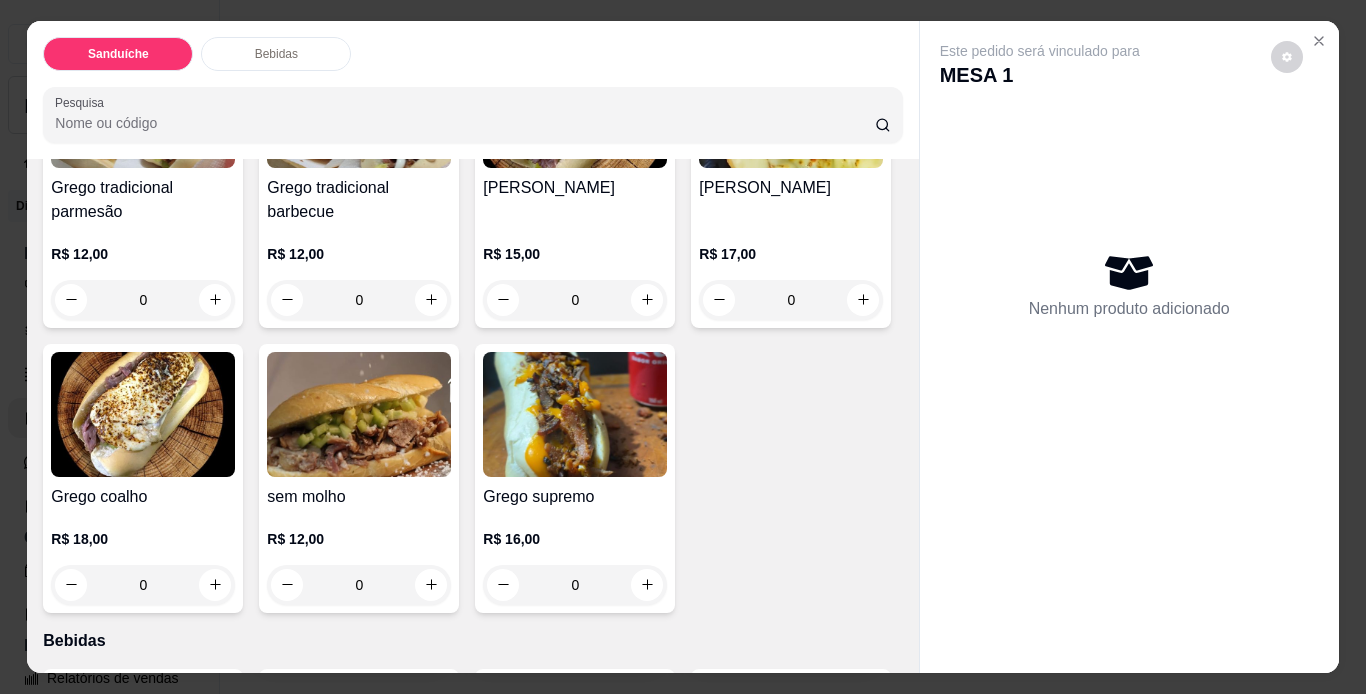 scroll, scrollTop: 300, scrollLeft: 0, axis: vertical 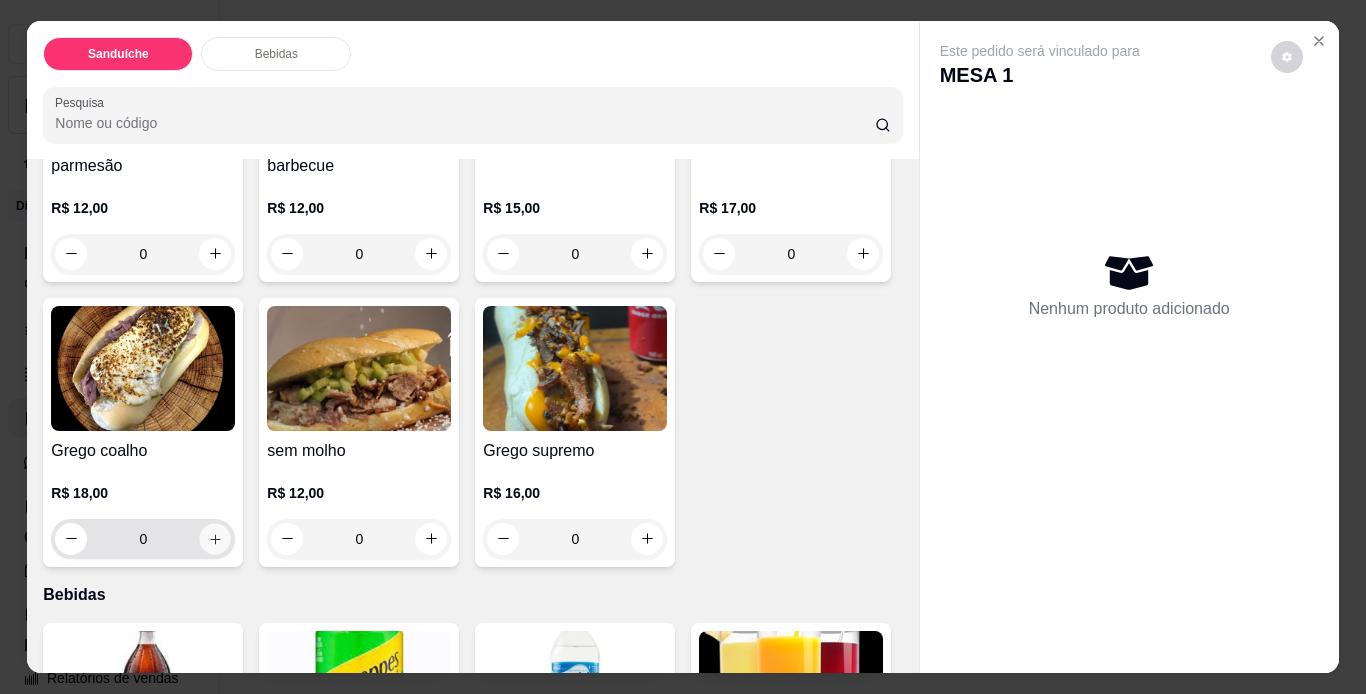click 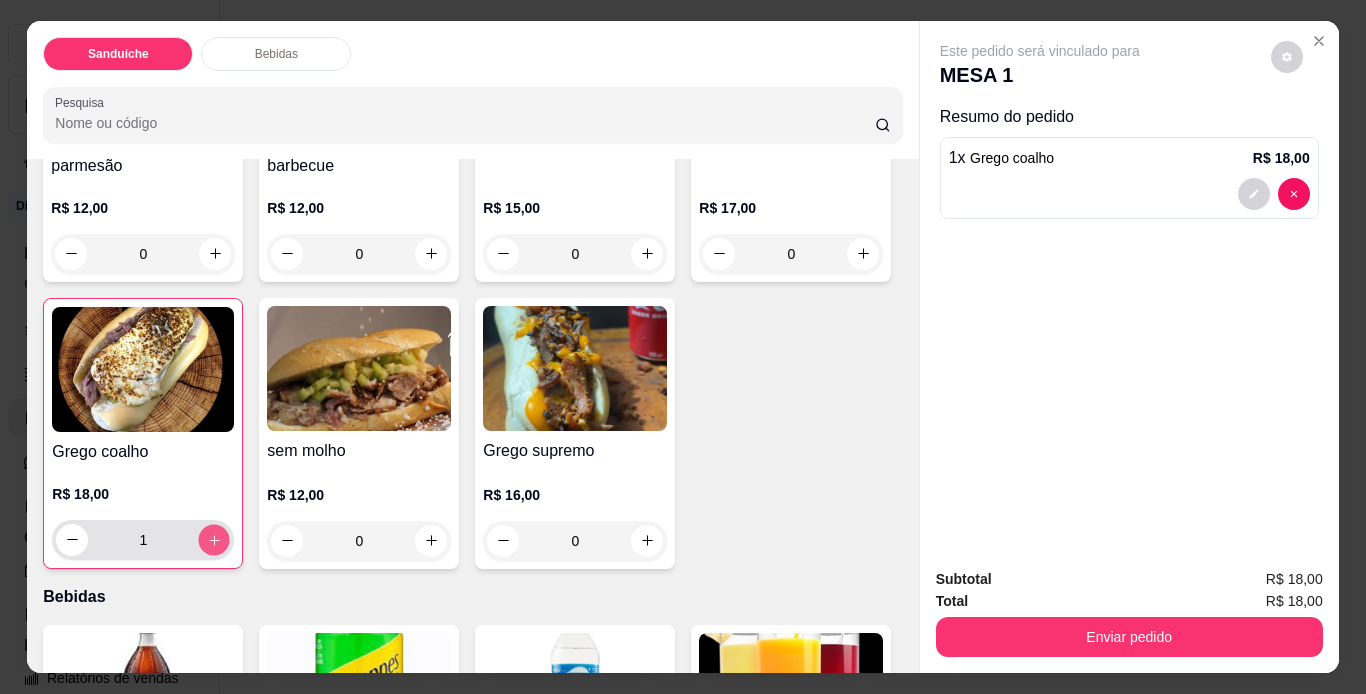 click 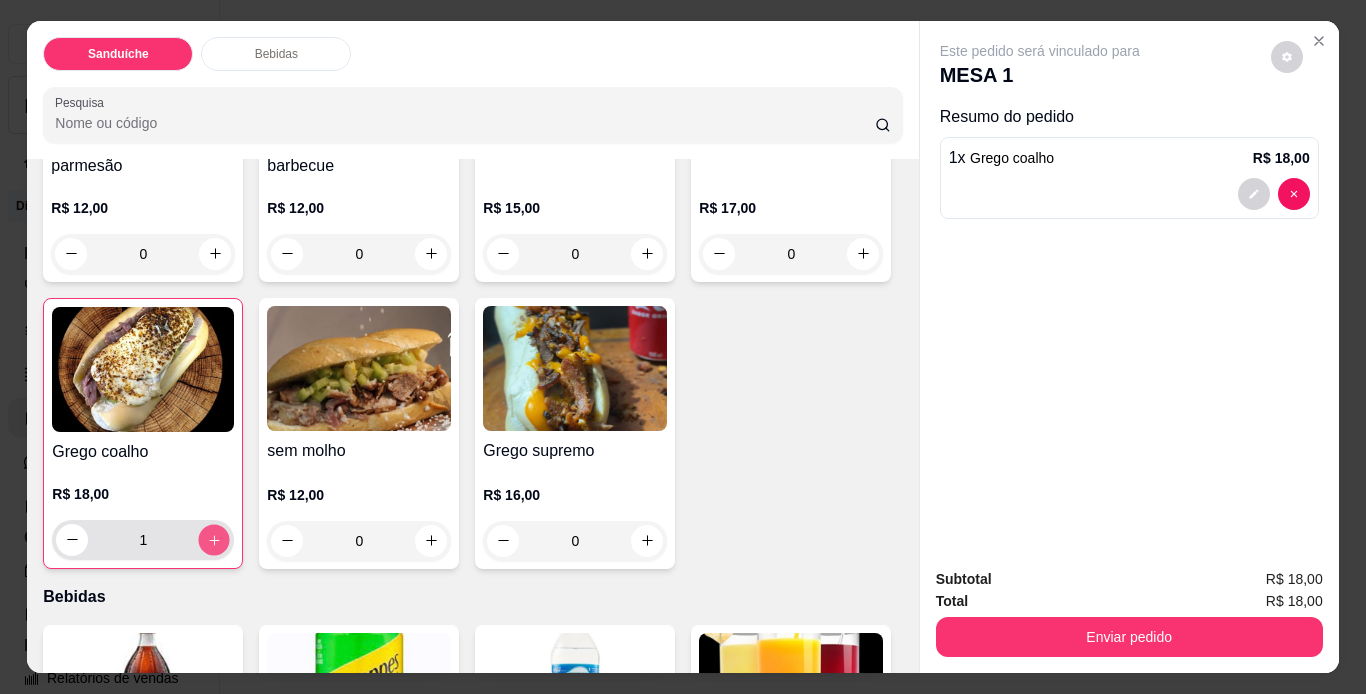 type on "2" 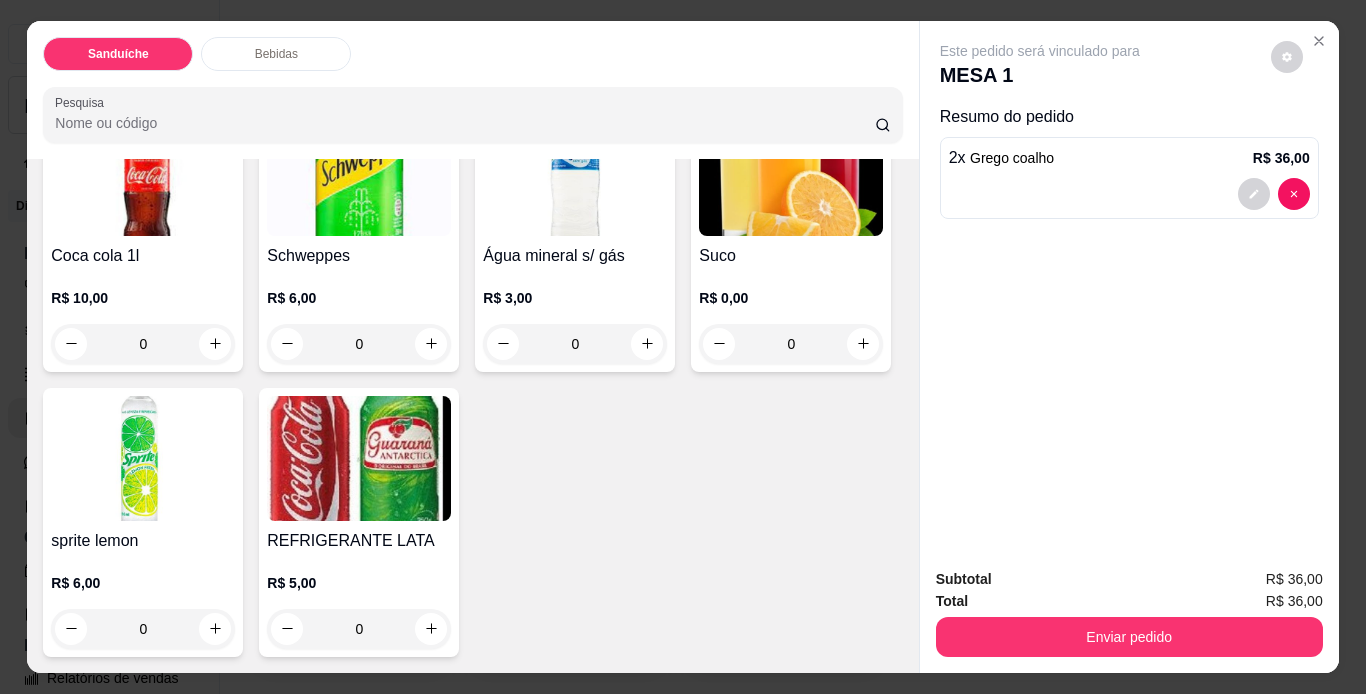 scroll, scrollTop: 1106, scrollLeft: 0, axis: vertical 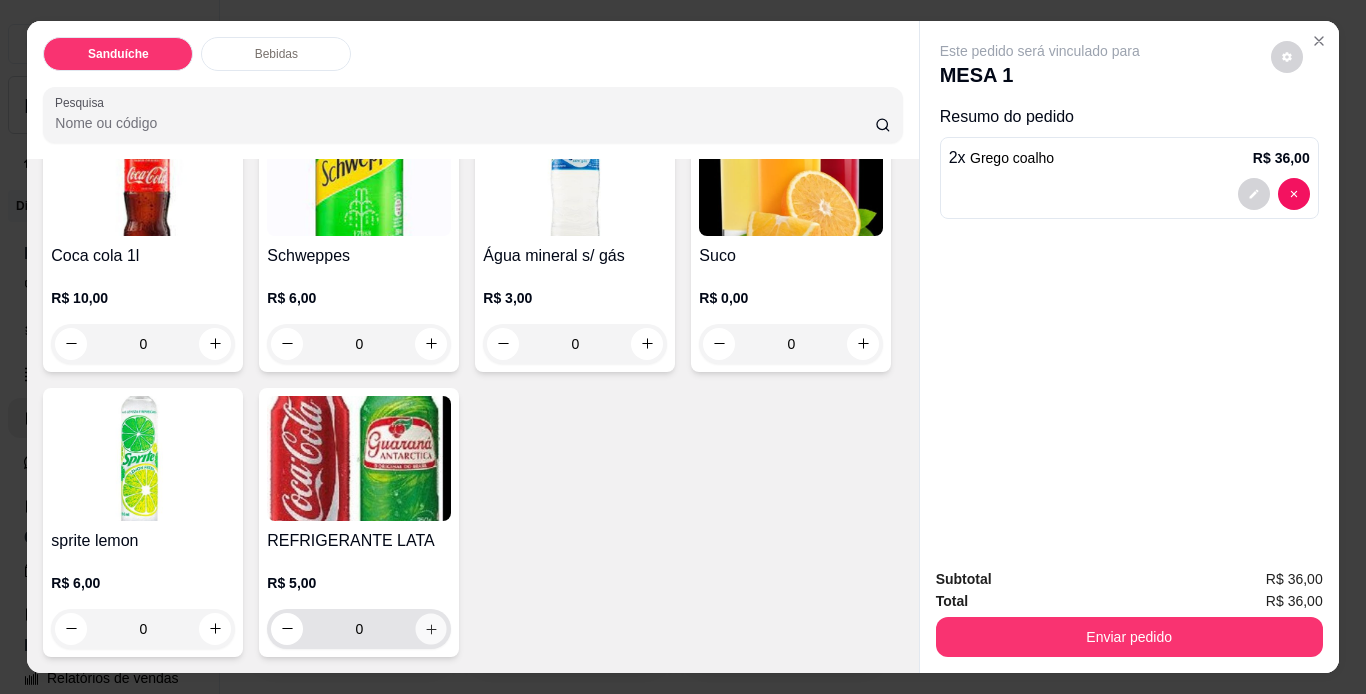 click 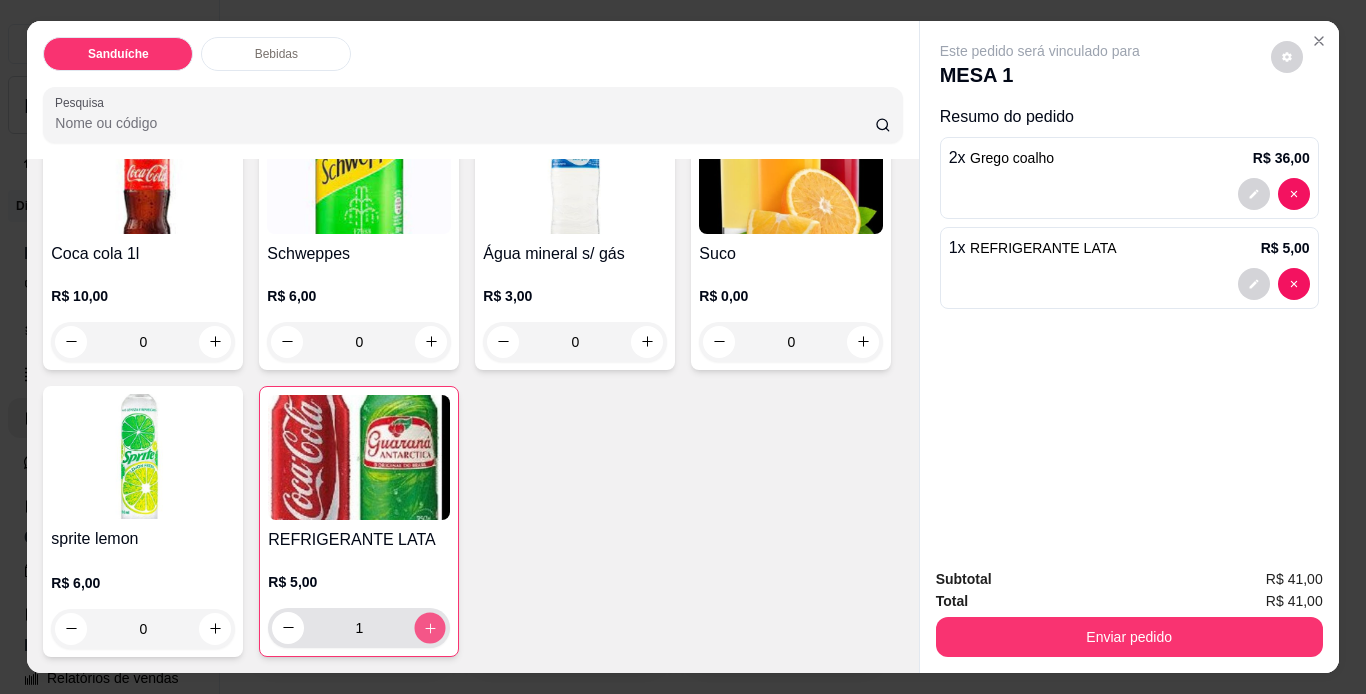 click 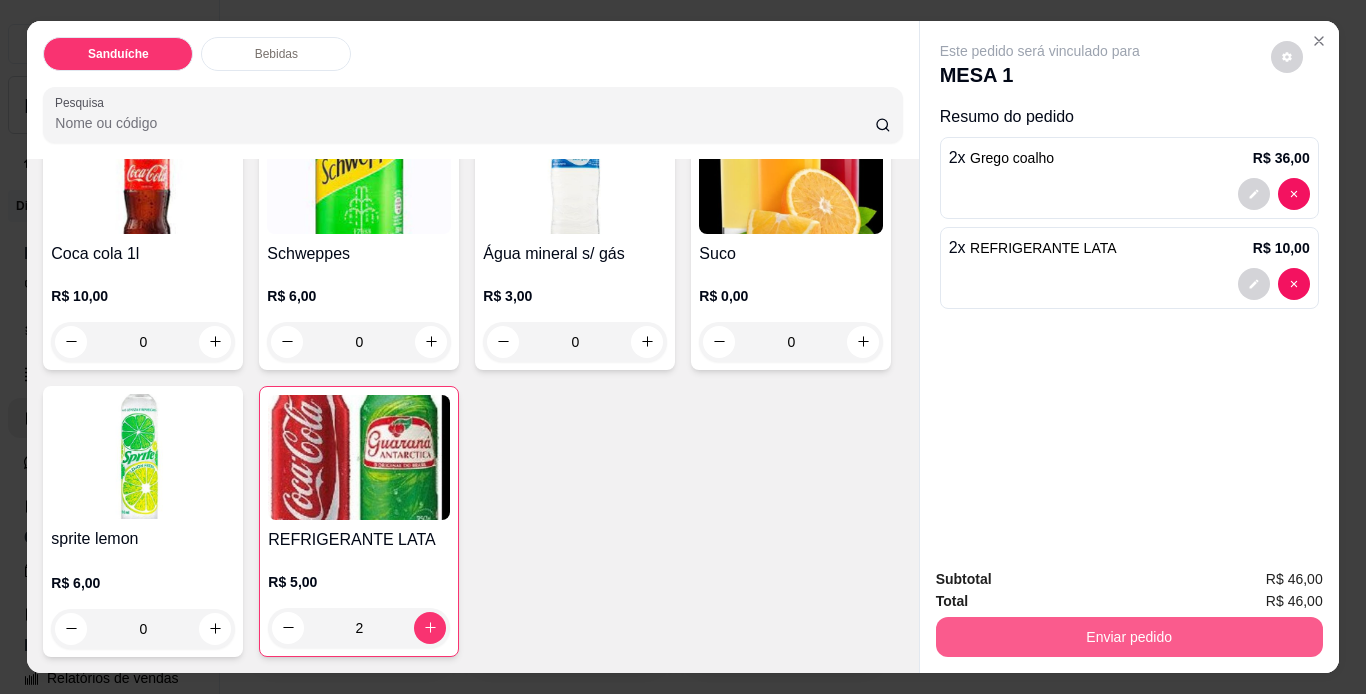 click on "Enviar pedido" at bounding box center [1129, 637] 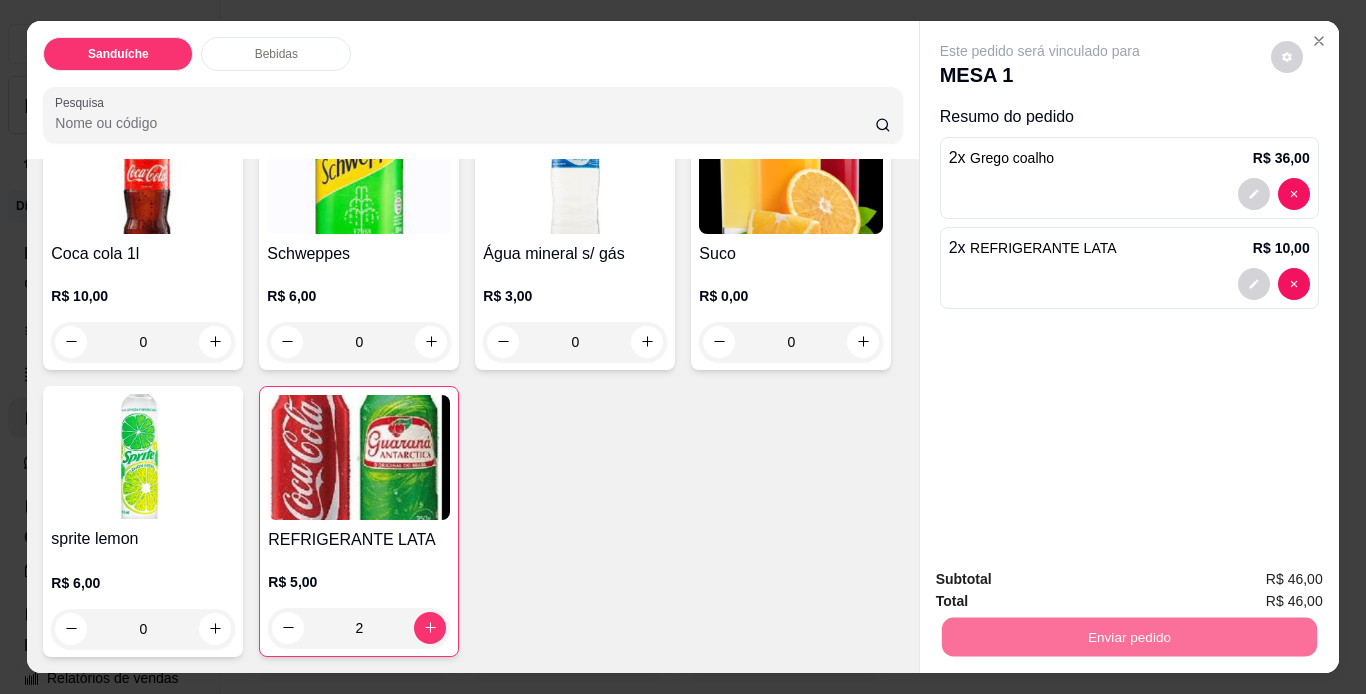 click on "Não registrar e enviar pedido" at bounding box center [1063, 581] 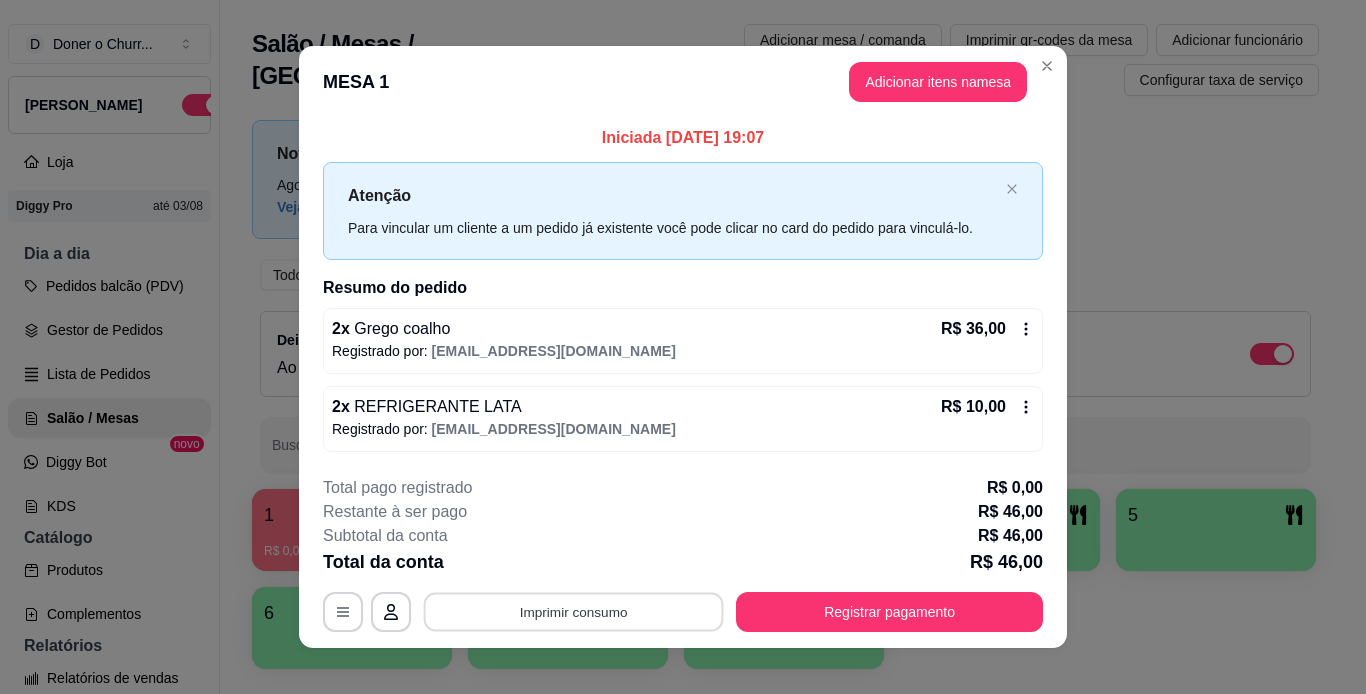 click on "Imprimir consumo" at bounding box center (574, 611) 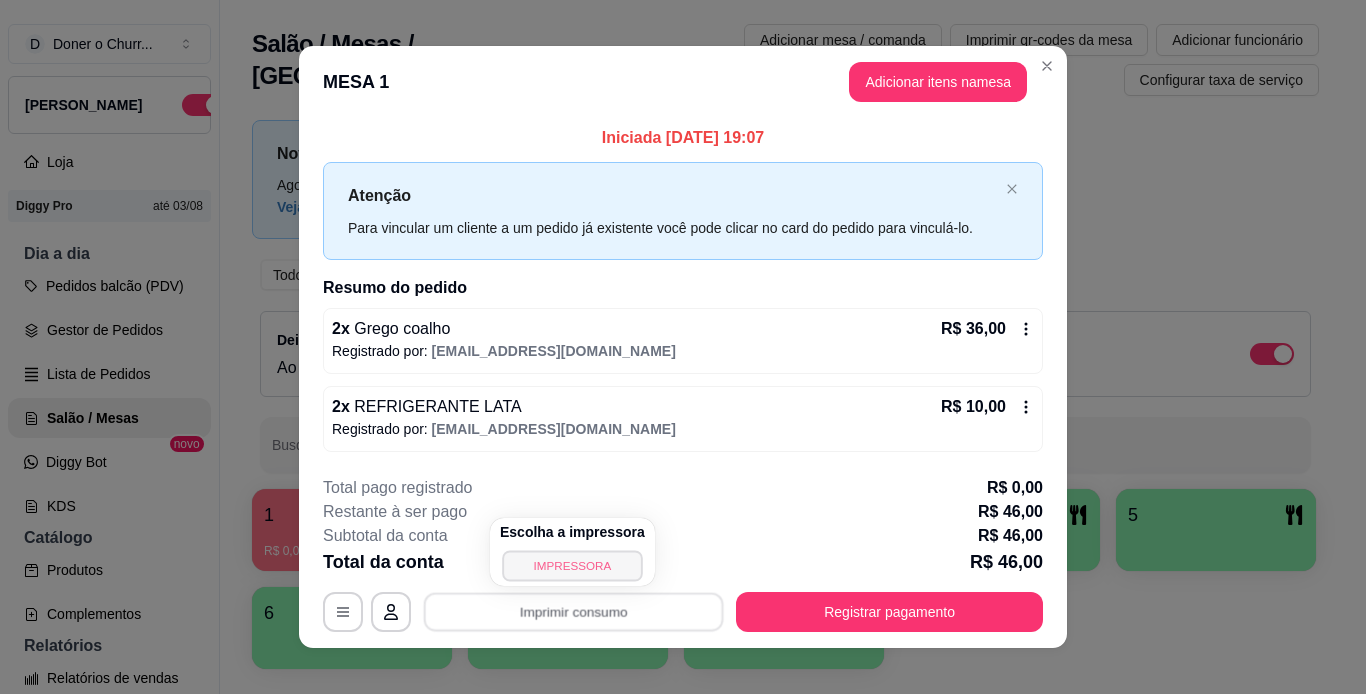 click on "IMPRESSORA" at bounding box center (572, 565) 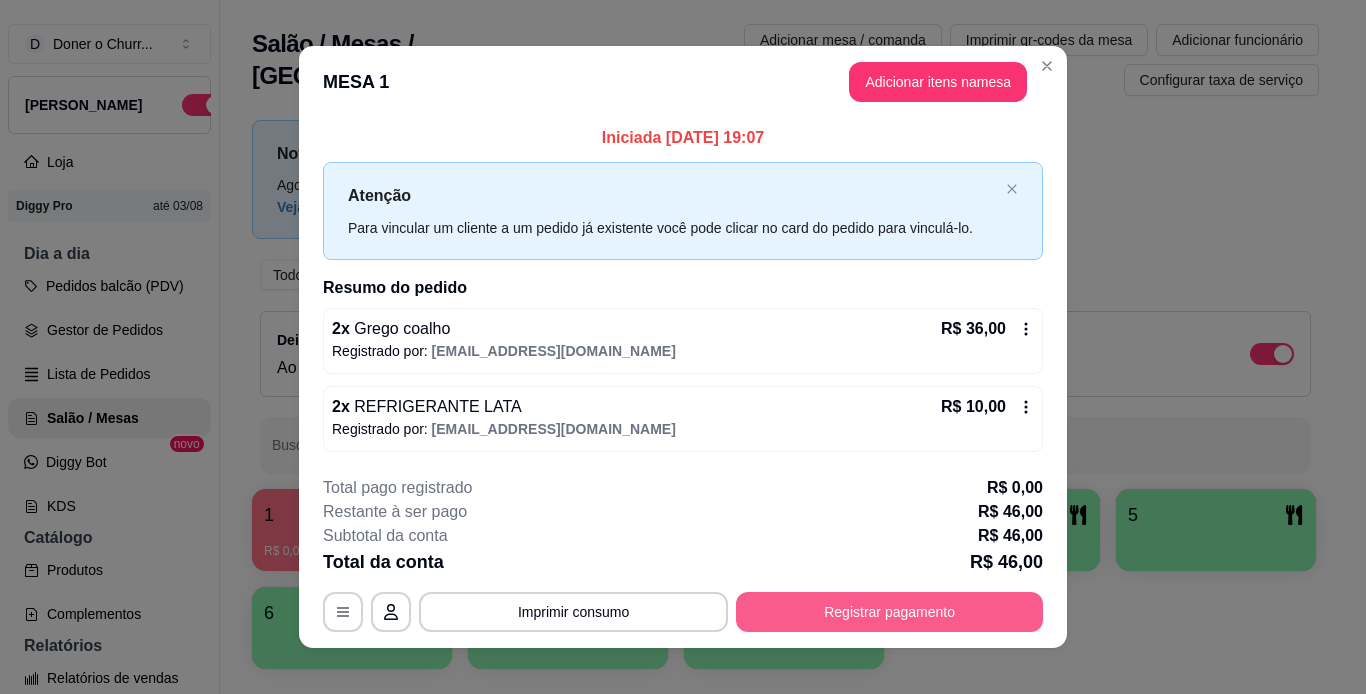 click on "Registrar pagamento" at bounding box center [889, 612] 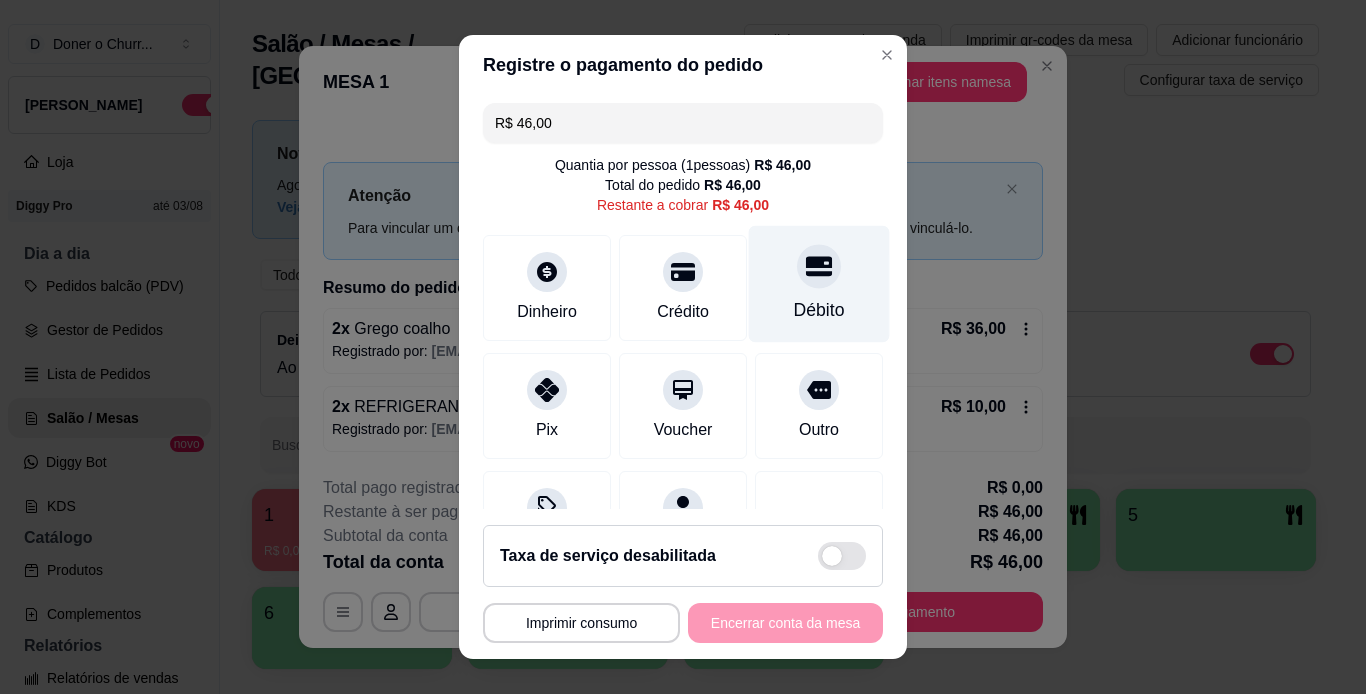 click on "Débito" at bounding box center [819, 310] 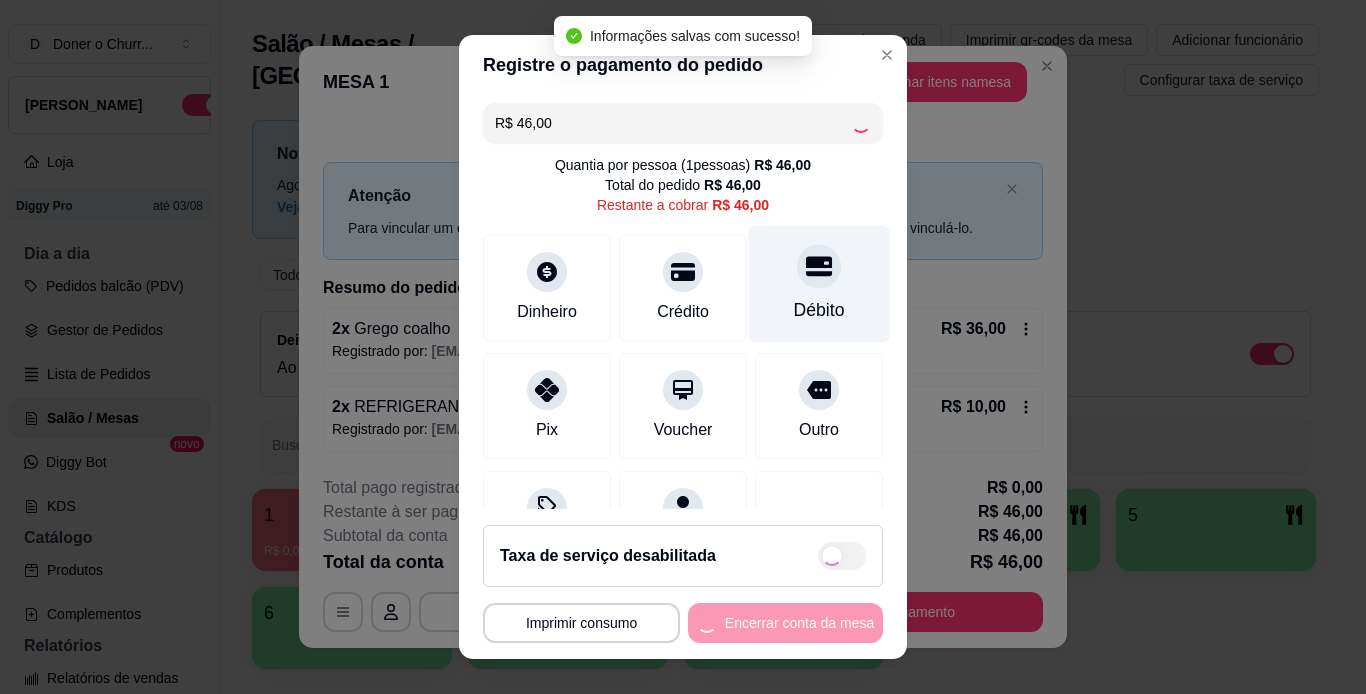 type on "R$ 0,00" 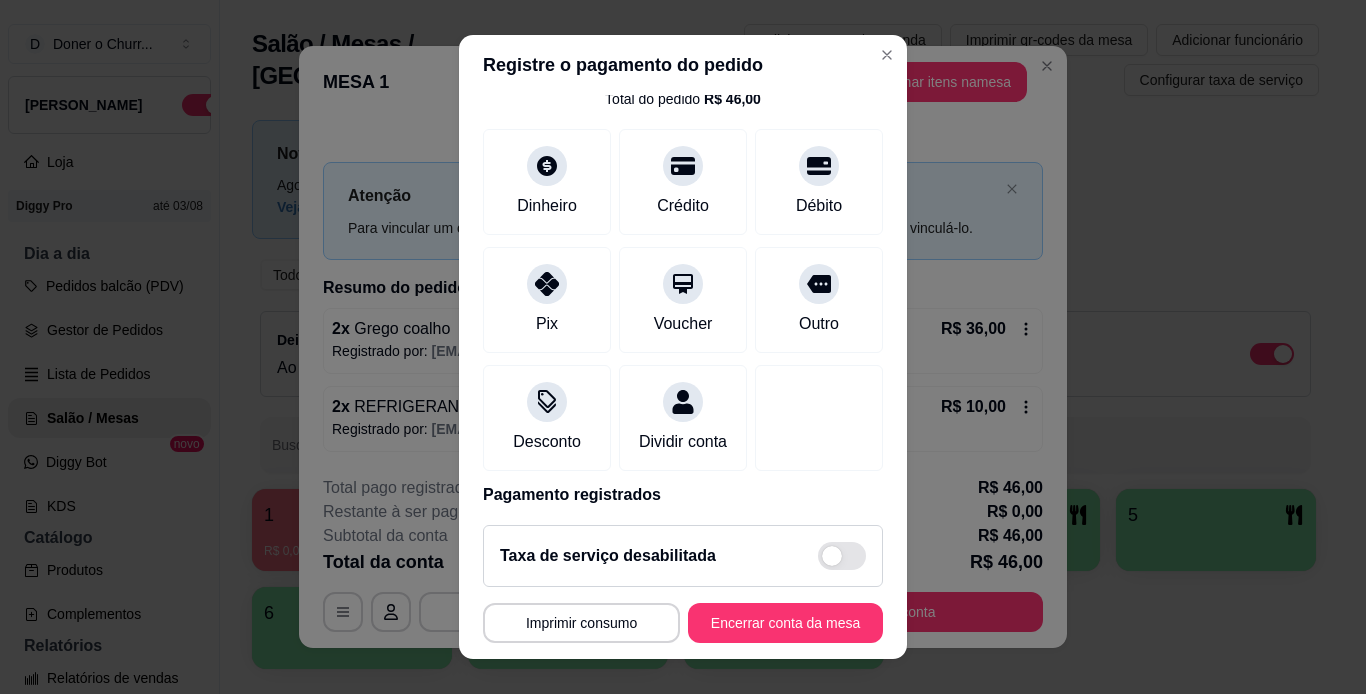 scroll, scrollTop: 183, scrollLeft: 0, axis: vertical 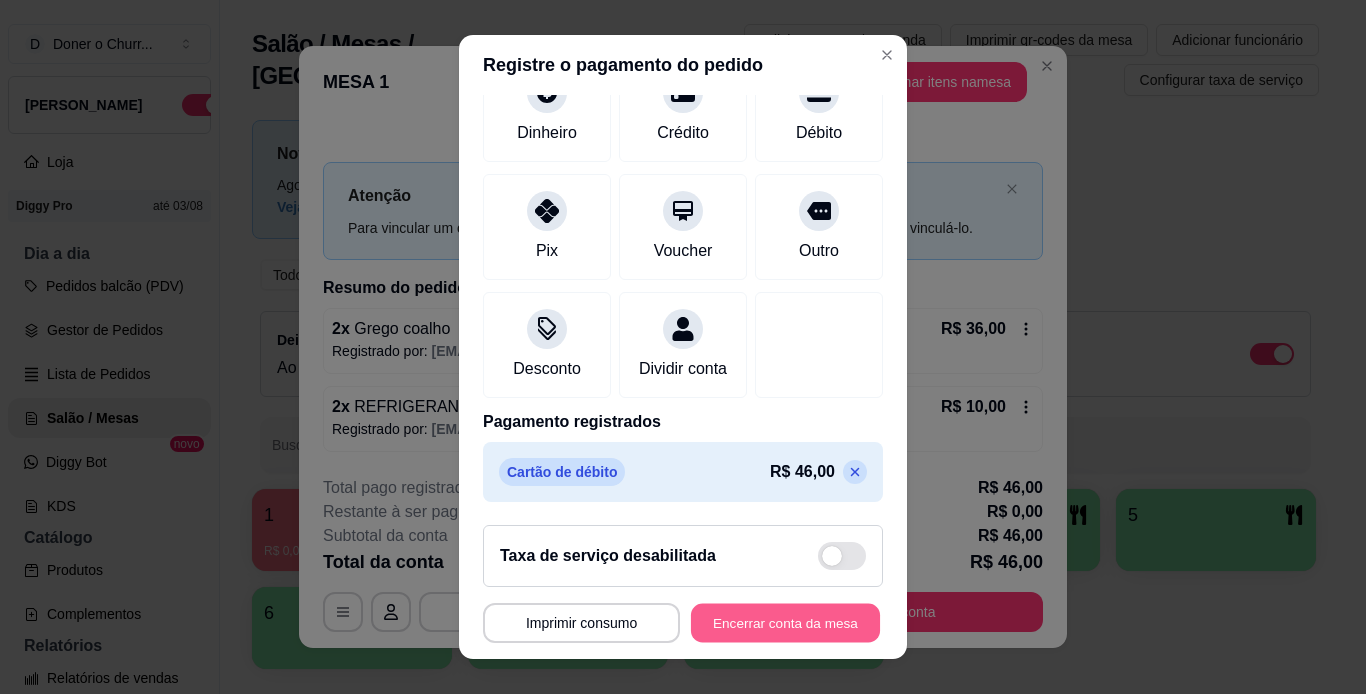 click on "Encerrar conta da mesa" at bounding box center (785, 623) 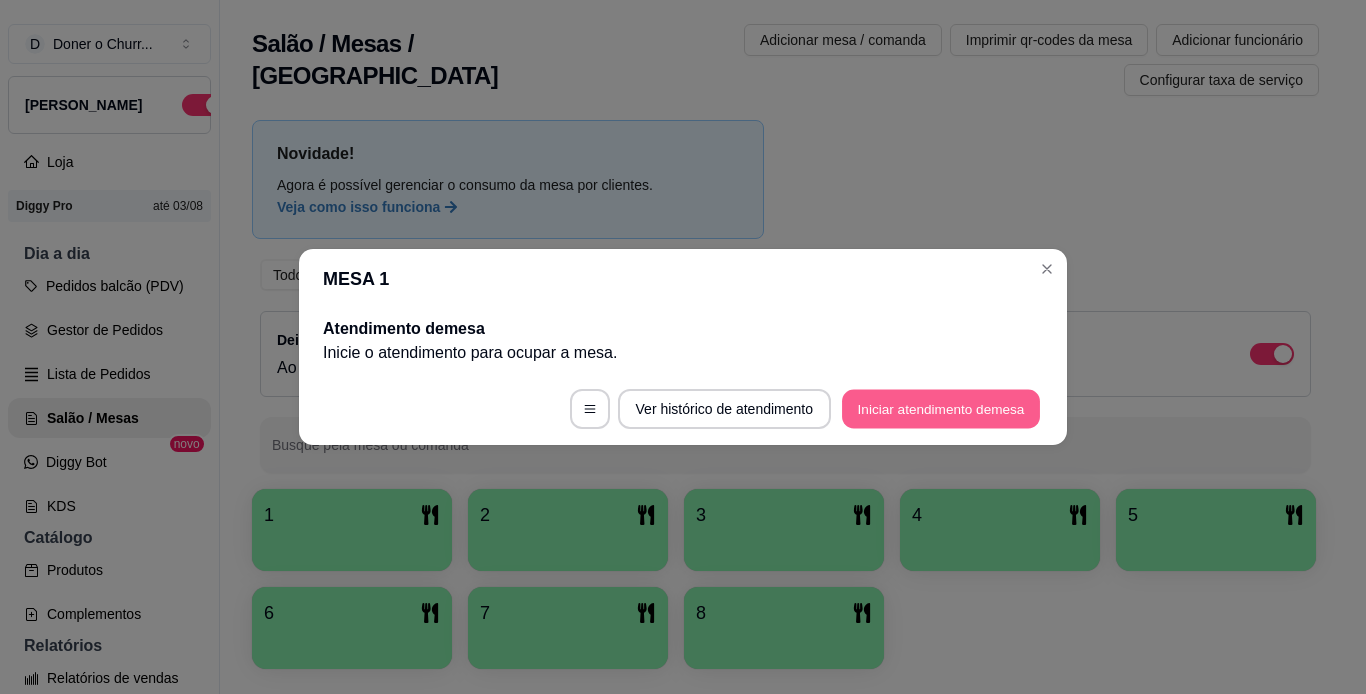 click on "Iniciar atendimento de  mesa" at bounding box center (941, 409) 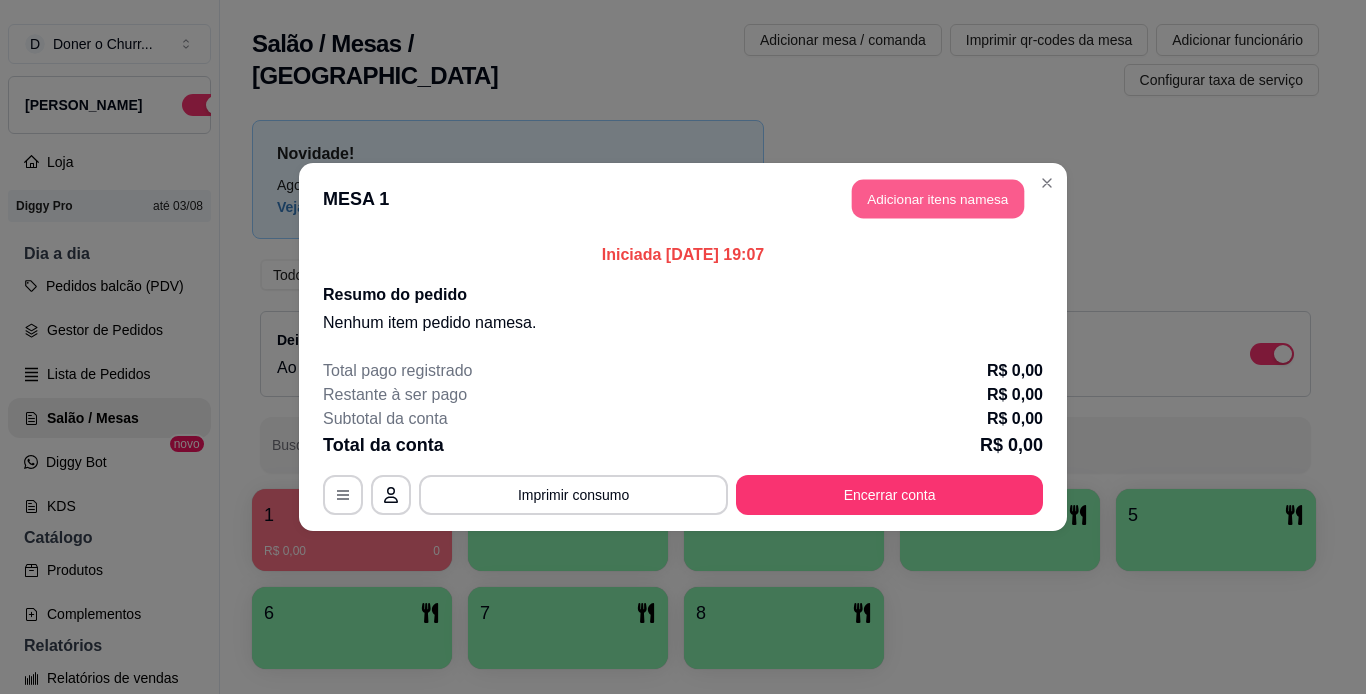 click on "Adicionar itens na  mesa" at bounding box center (938, 199) 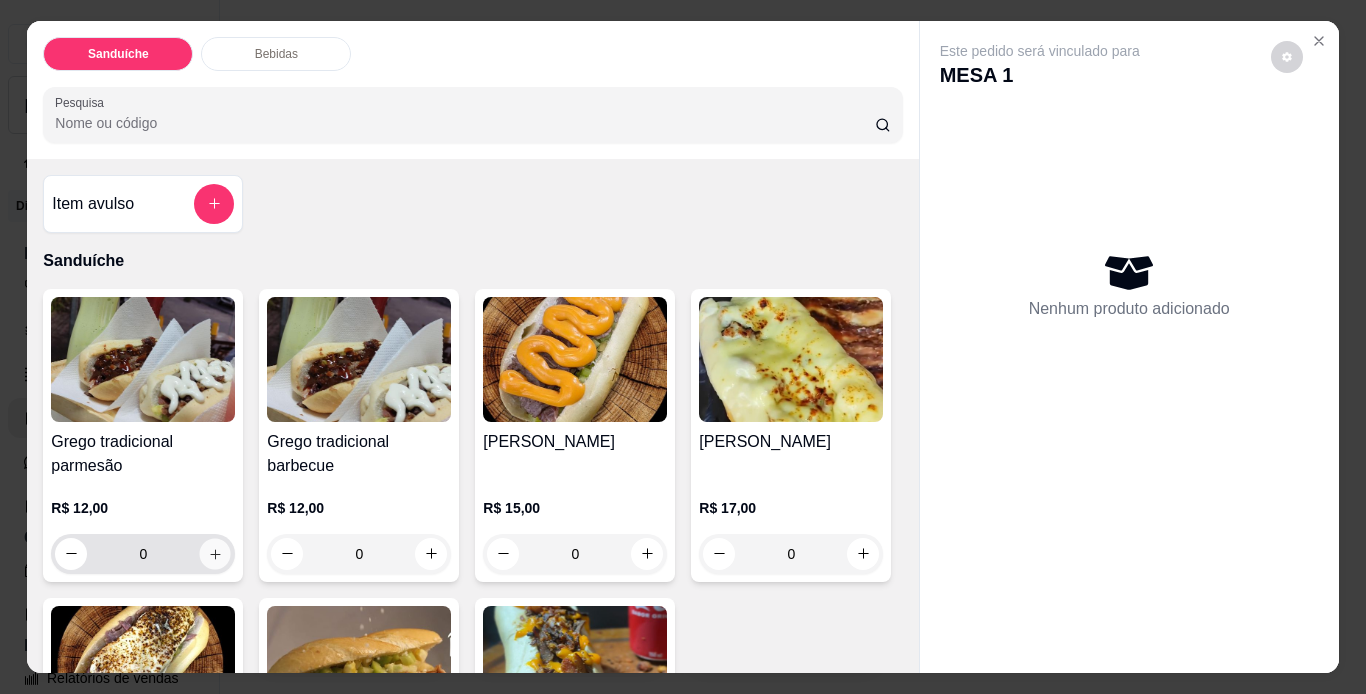 click 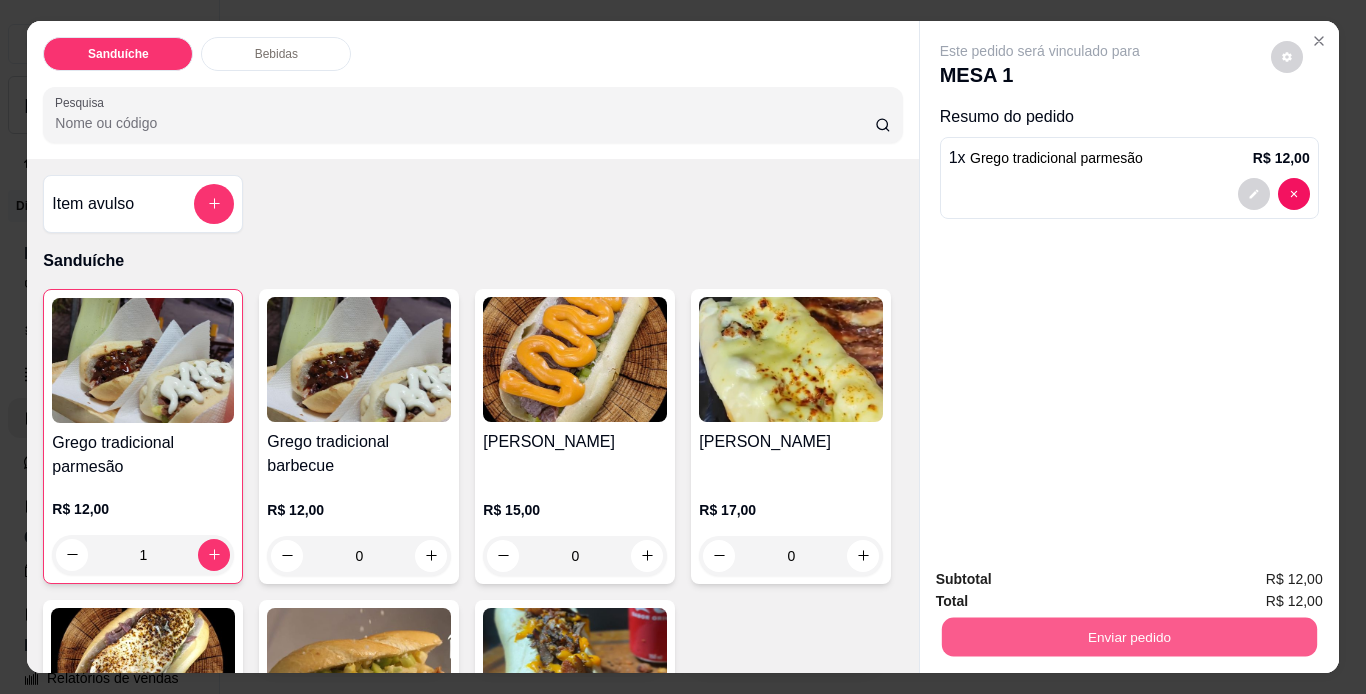 click on "Enviar pedido" at bounding box center (1128, 637) 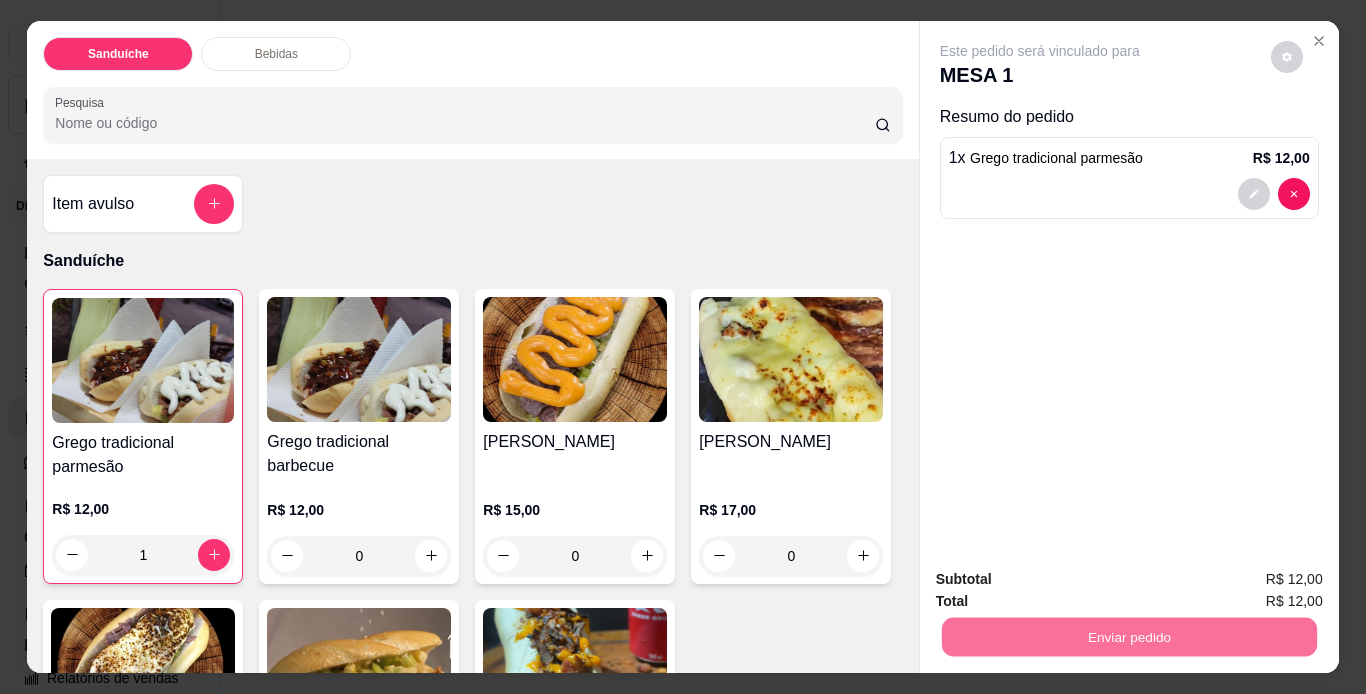 click on "Não registrar e enviar pedido" at bounding box center [1063, 580] 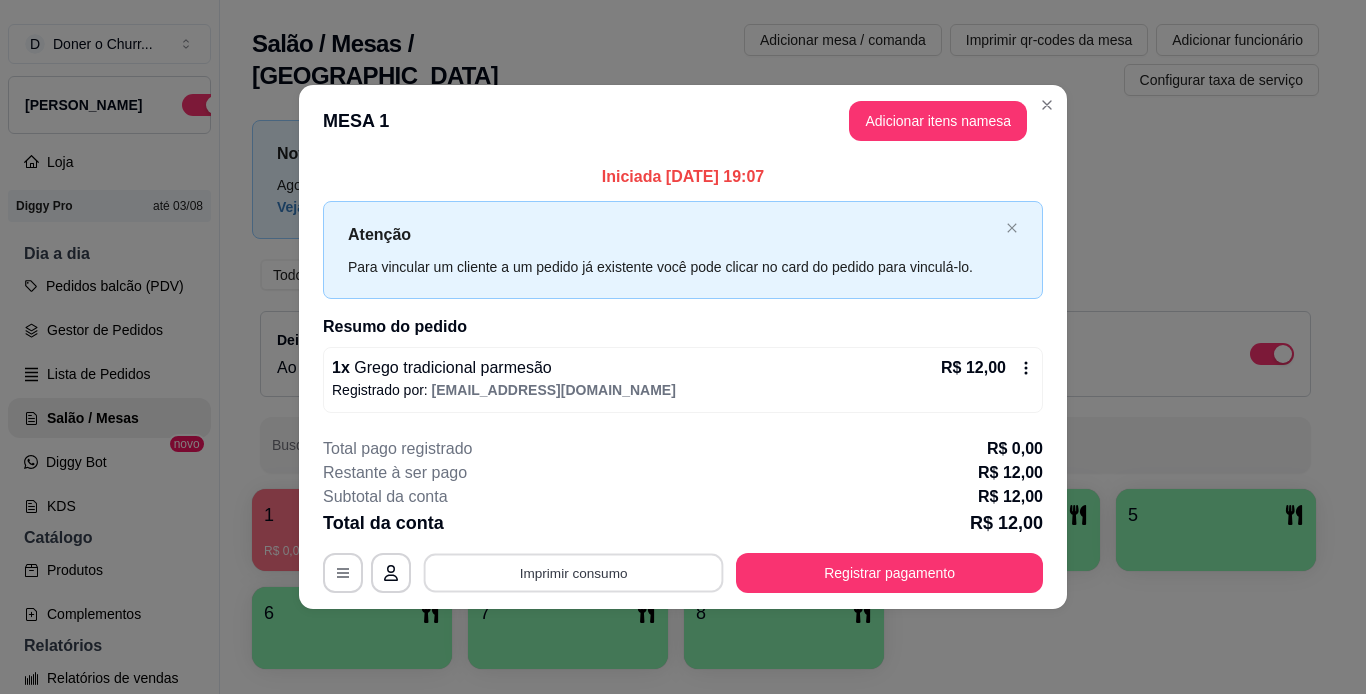 click on "Imprimir consumo" at bounding box center [574, 572] 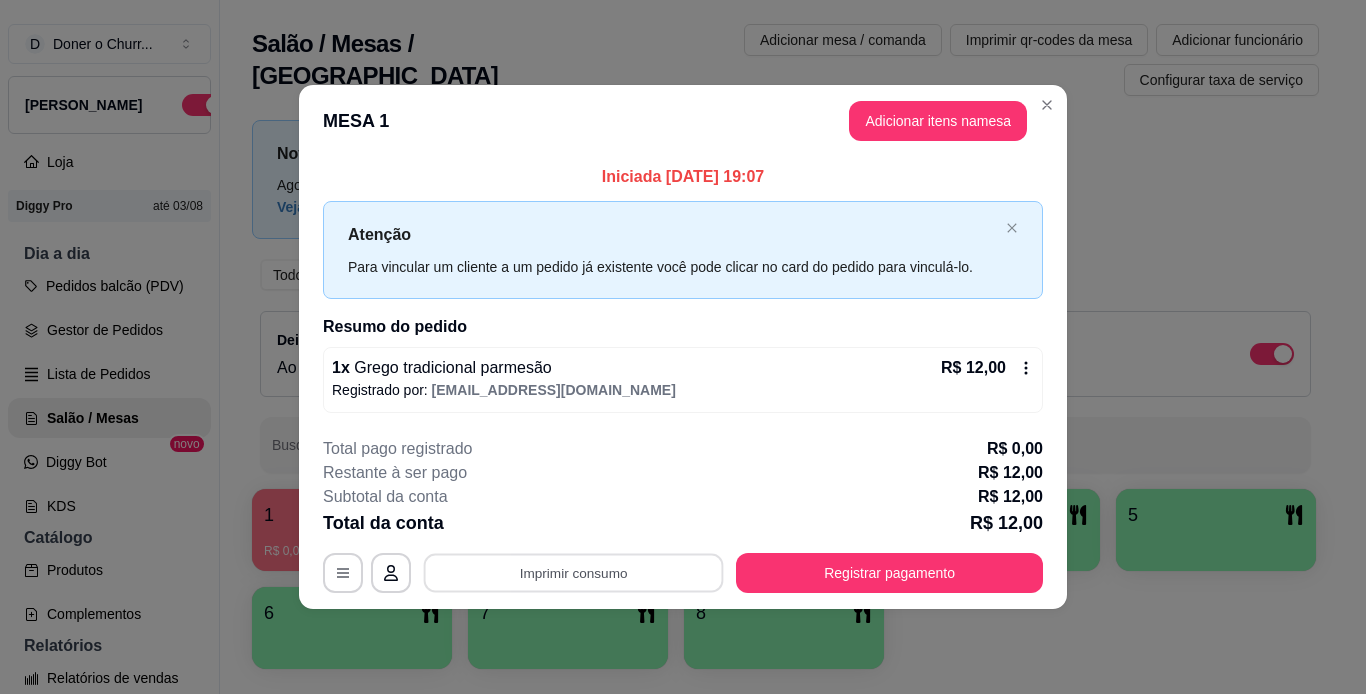 click on "Restante à ser pago R$ 12,00" at bounding box center (683, 473) 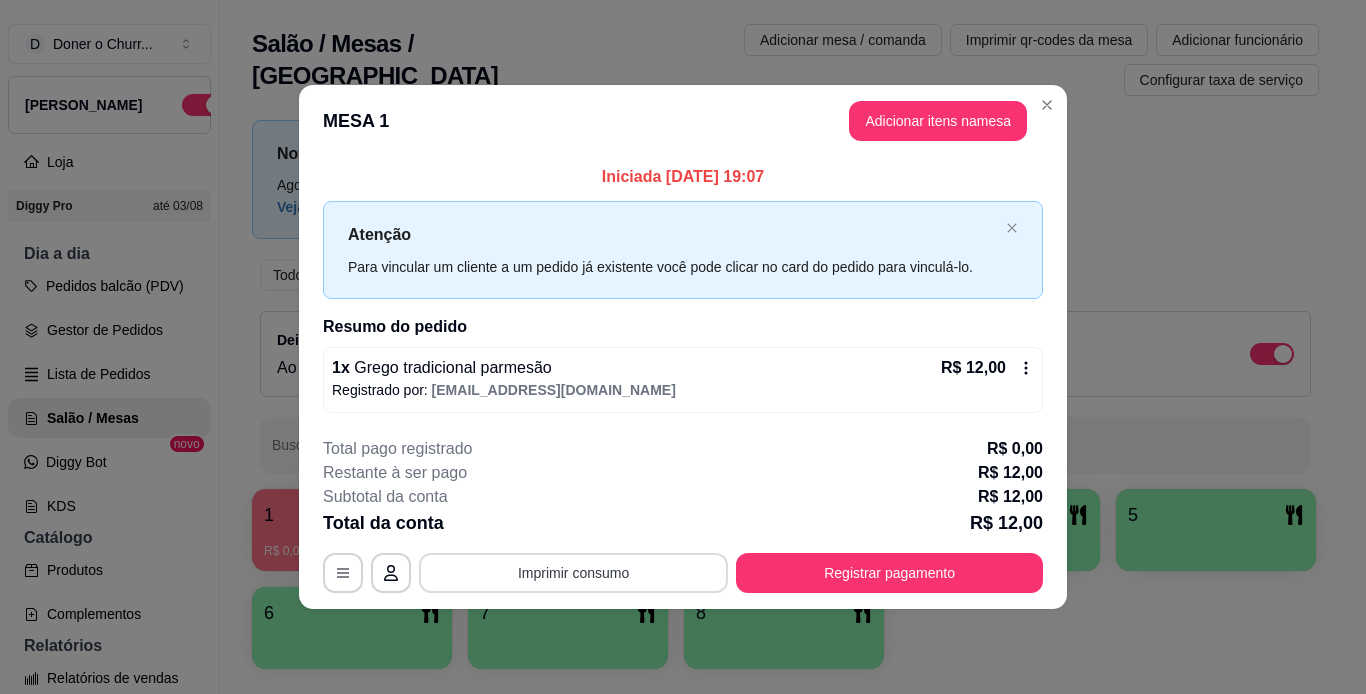 click on "Imprimir consumo" at bounding box center [573, 573] 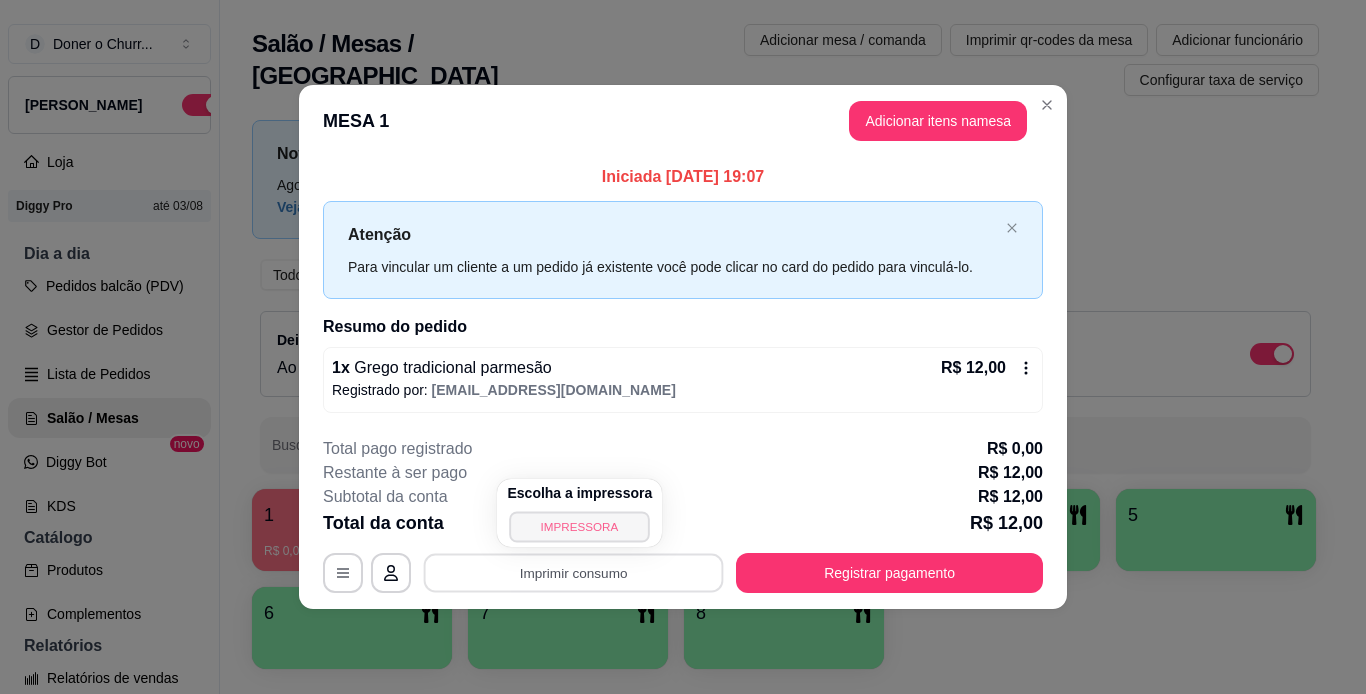 click on "IMPRESSORA" at bounding box center (580, 526) 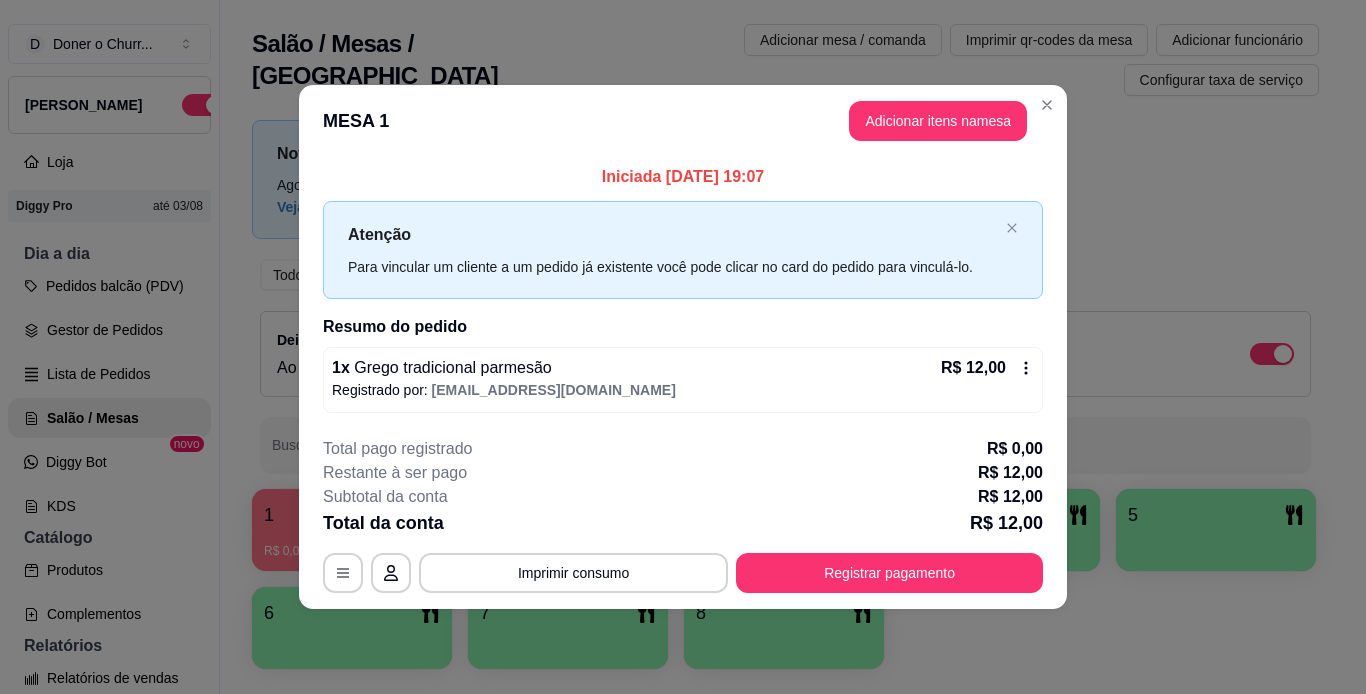 type 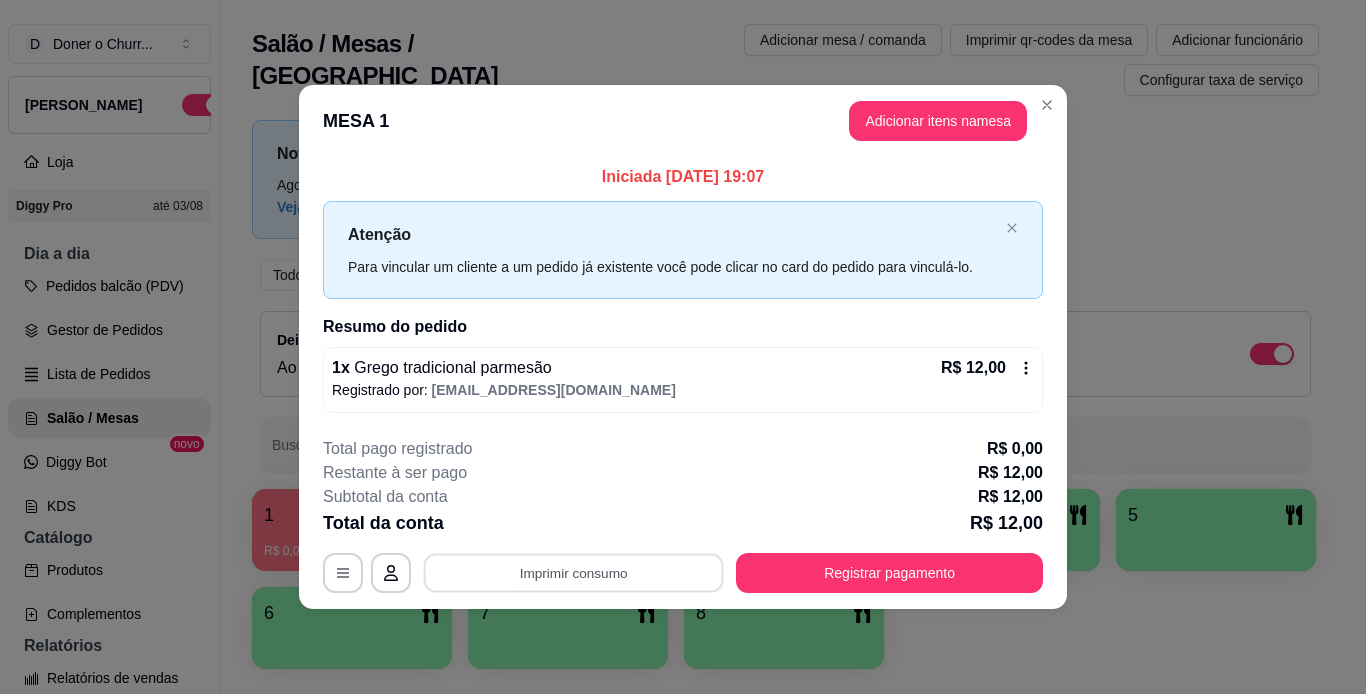 click on "**********" at bounding box center (683, 347) 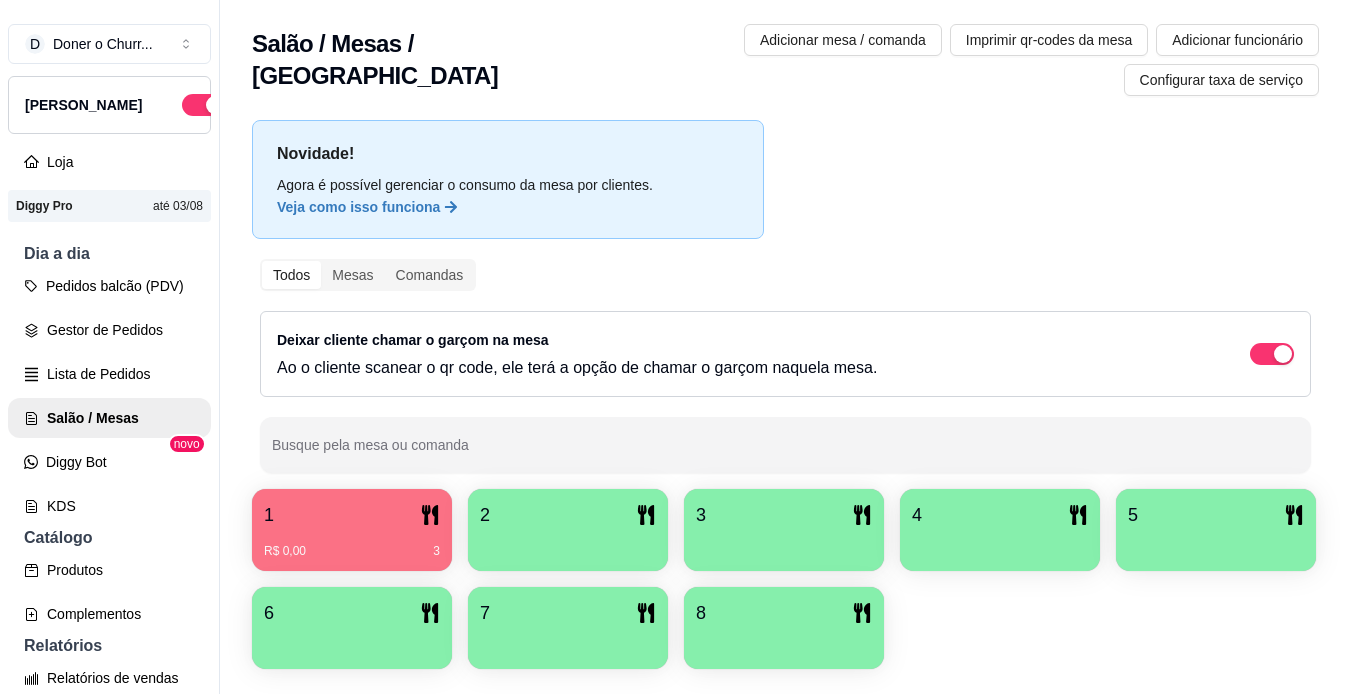 click on "2" at bounding box center [568, 515] 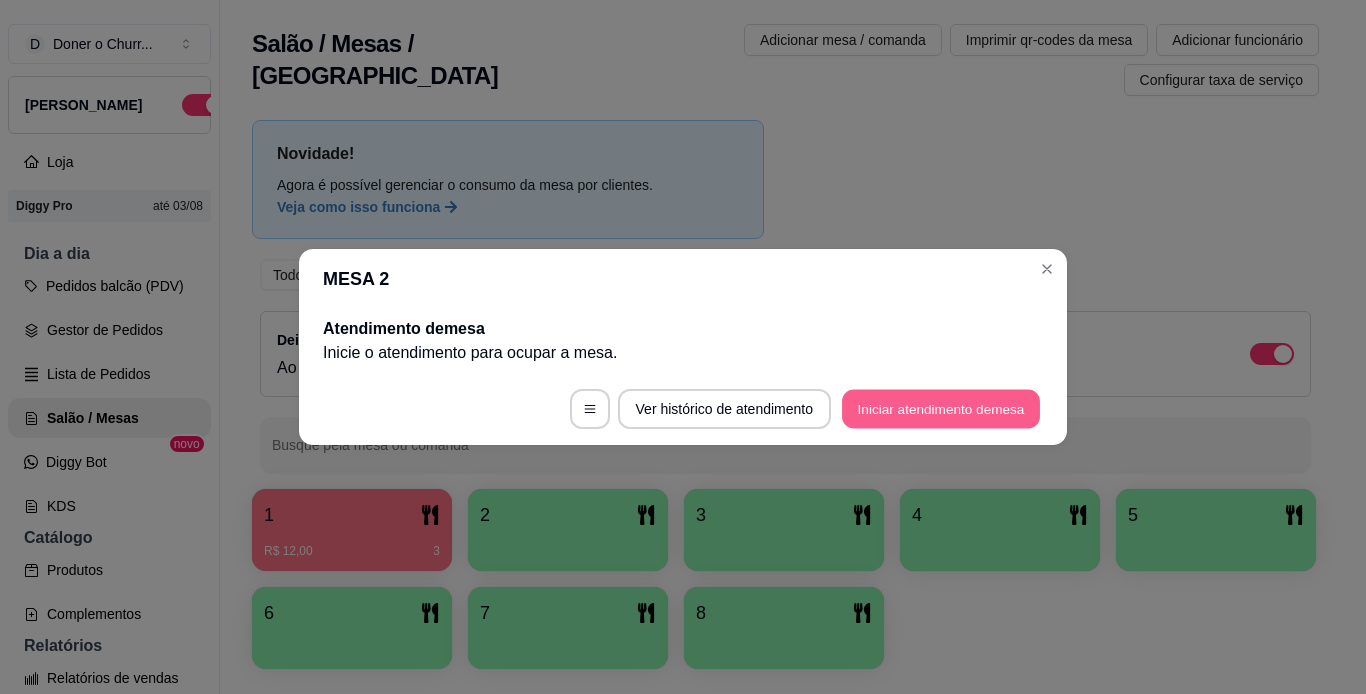 click on "Iniciar atendimento de  mesa" at bounding box center (941, 409) 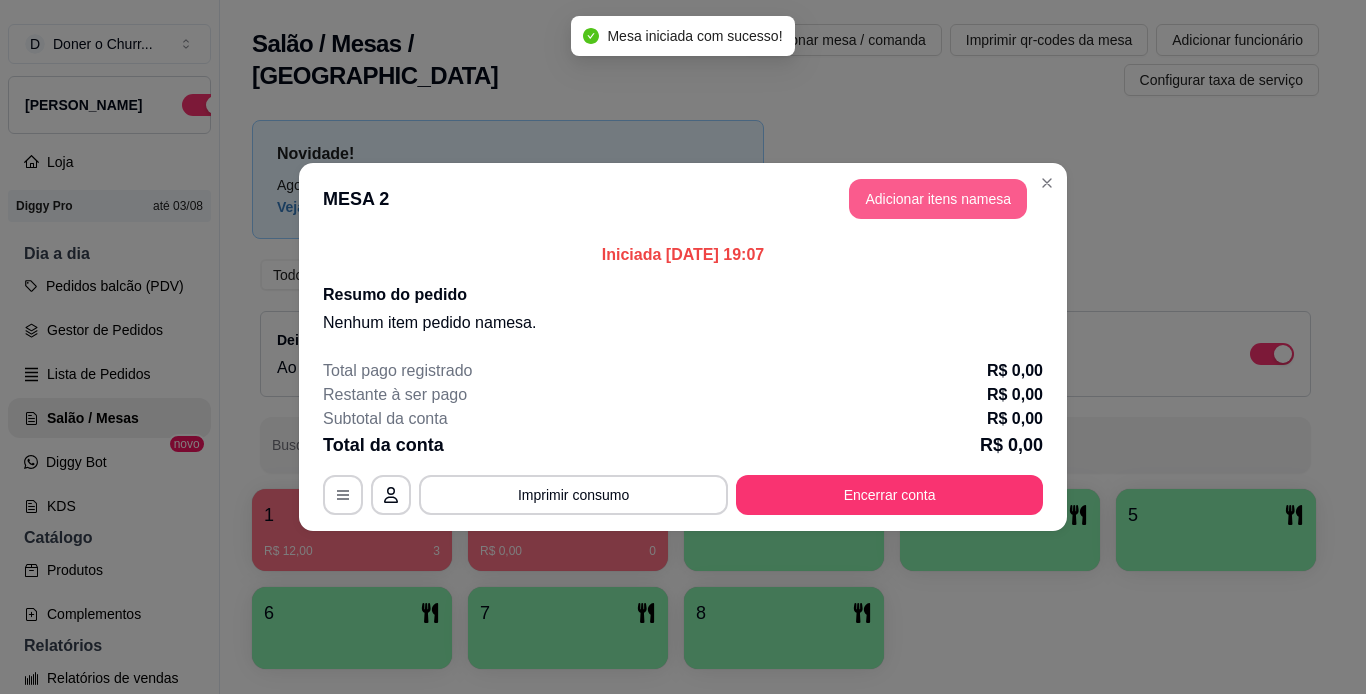 click on "Adicionar itens na  mesa" at bounding box center (938, 199) 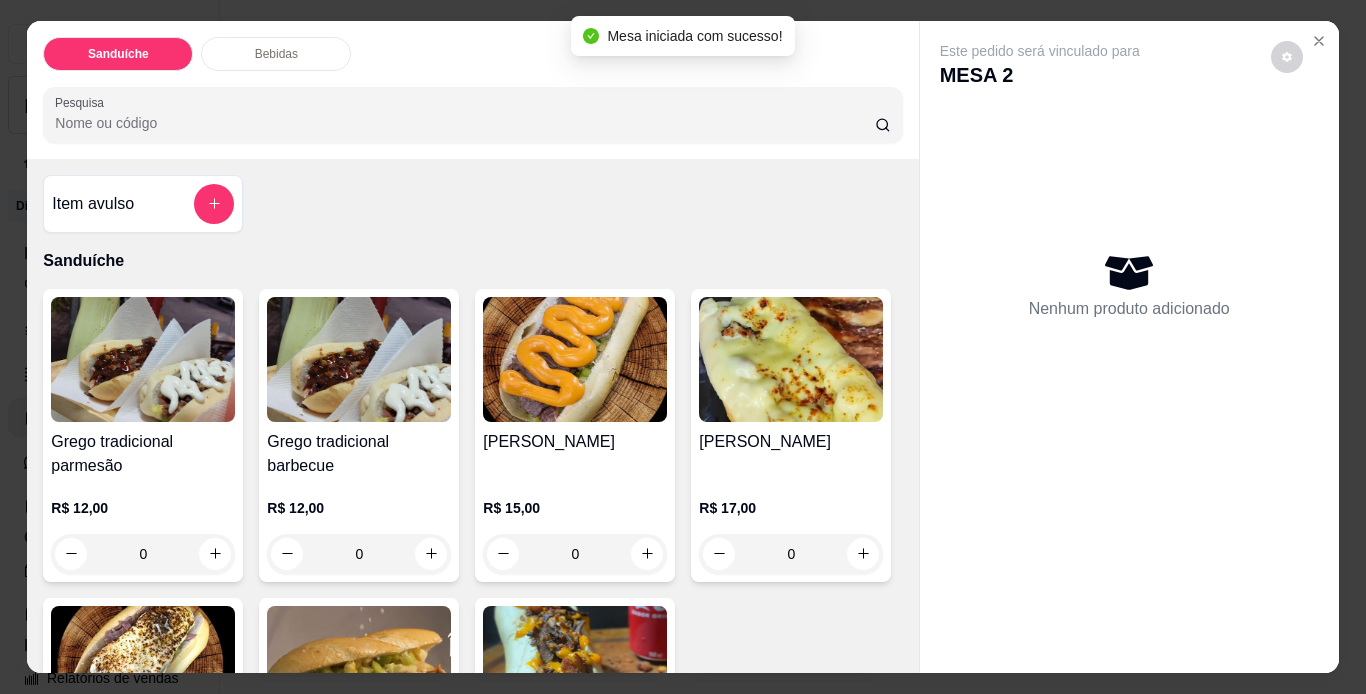 scroll, scrollTop: 300, scrollLeft: 0, axis: vertical 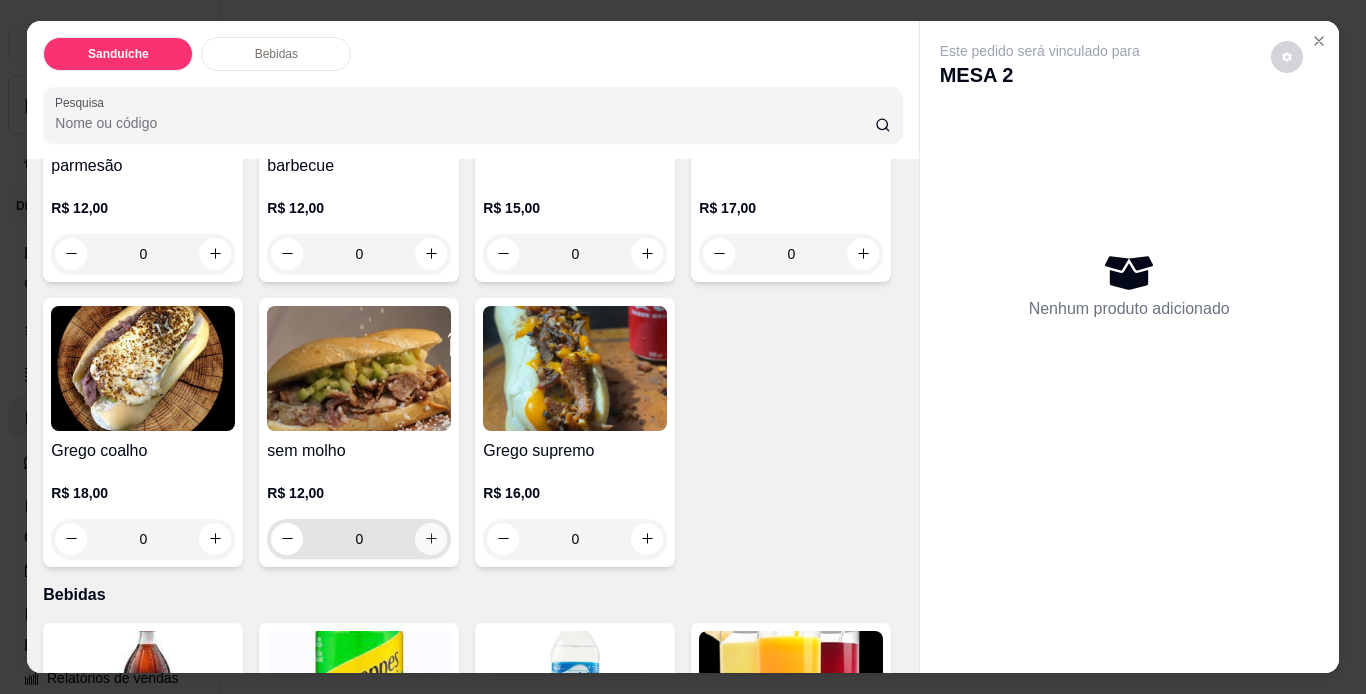 click 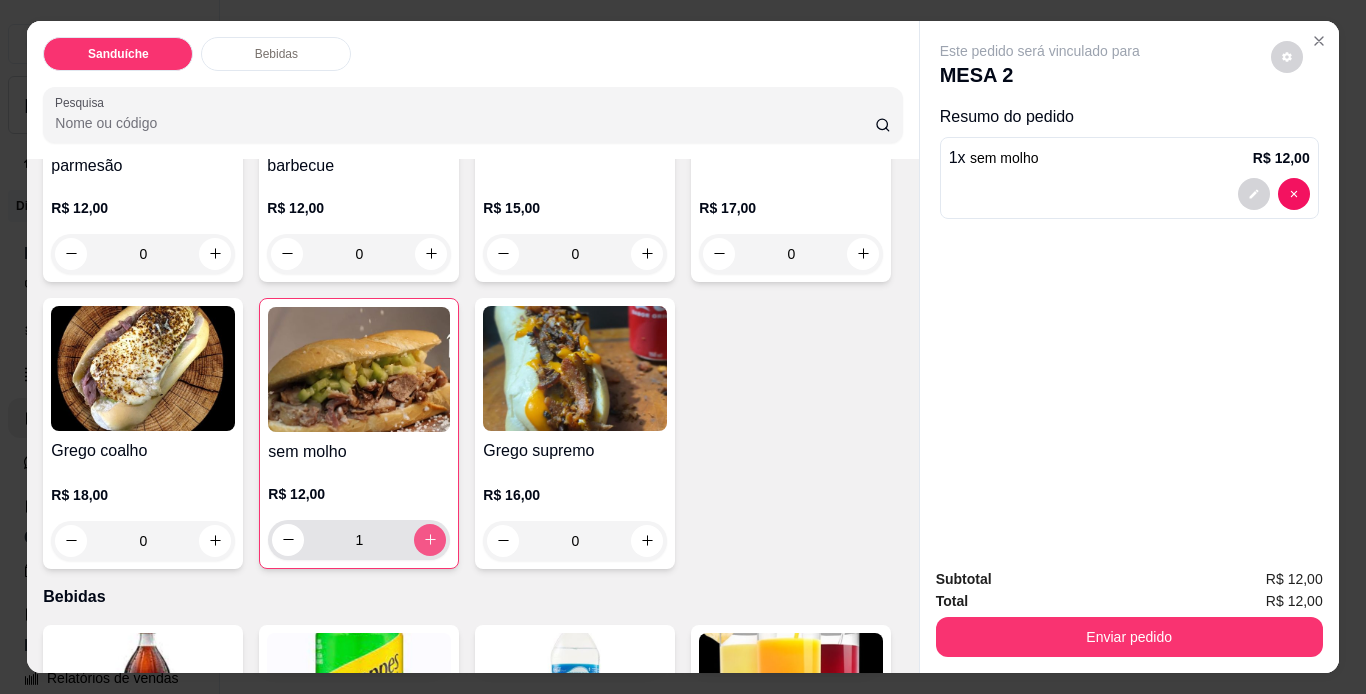 type on "1" 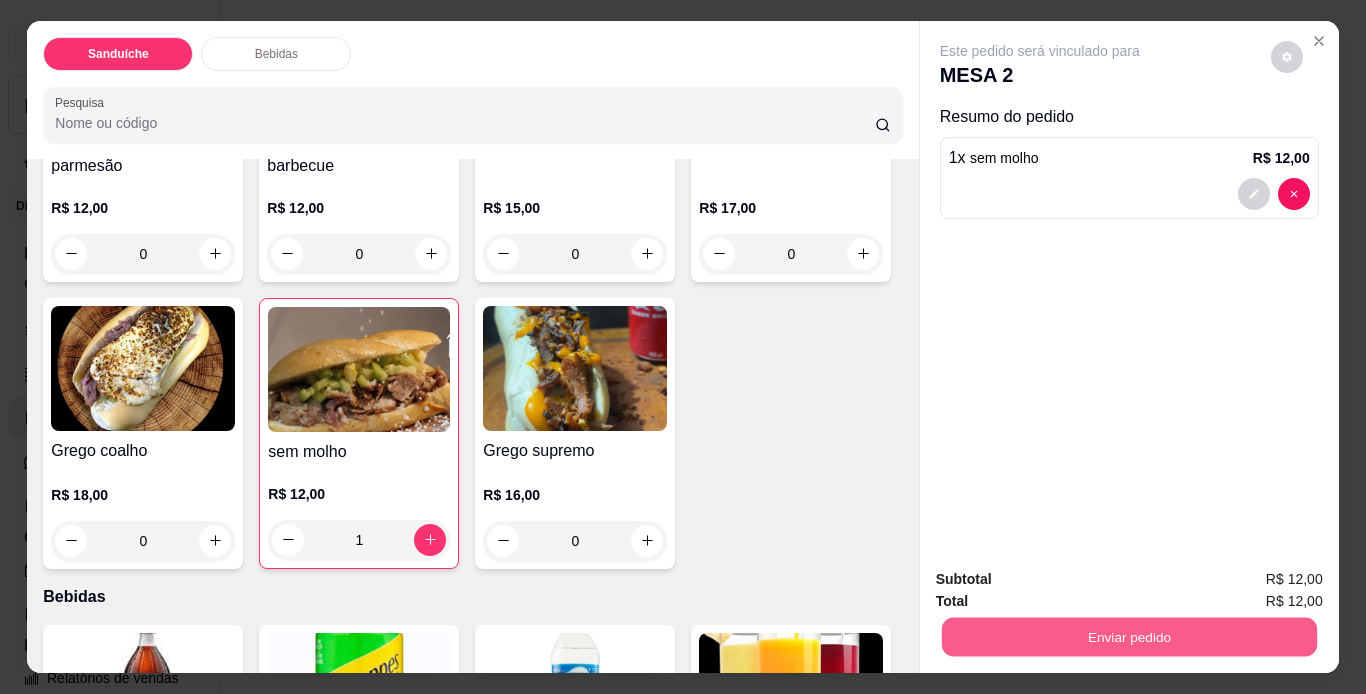 click on "Enviar pedido" at bounding box center [1128, 637] 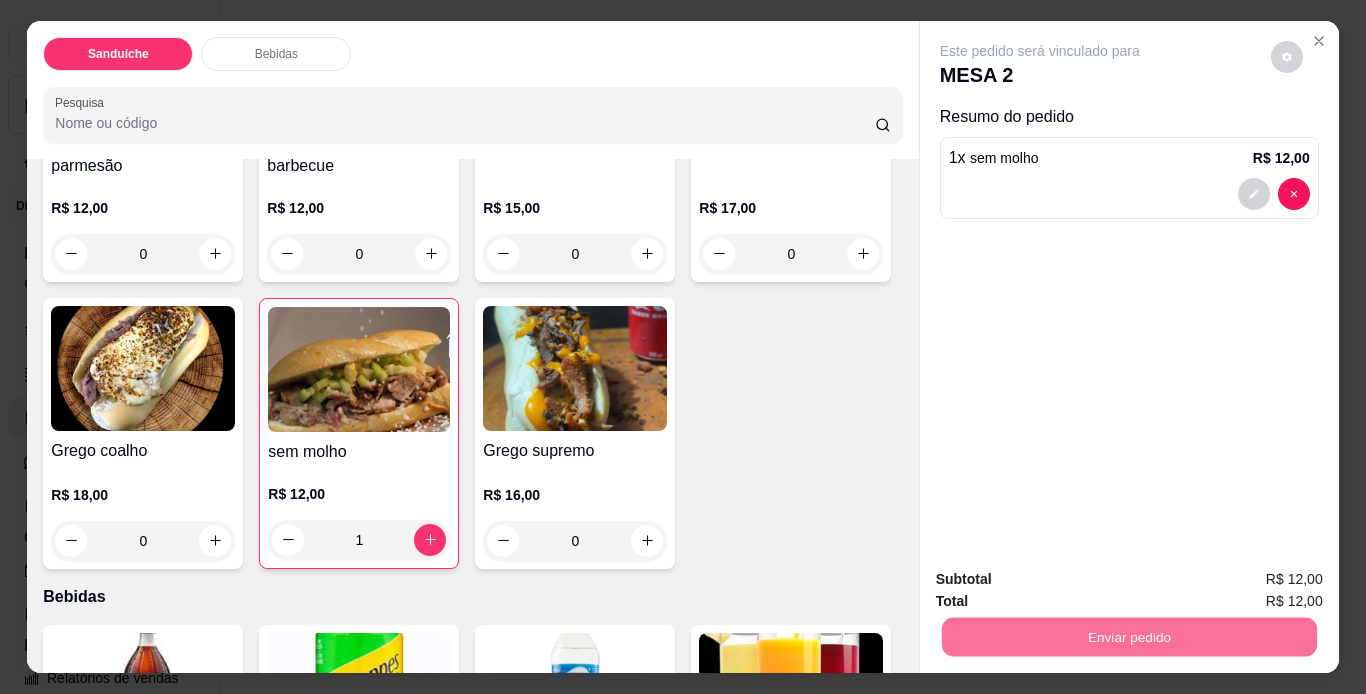 click on "Não registrar e enviar pedido" at bounding box center (1063, 580) 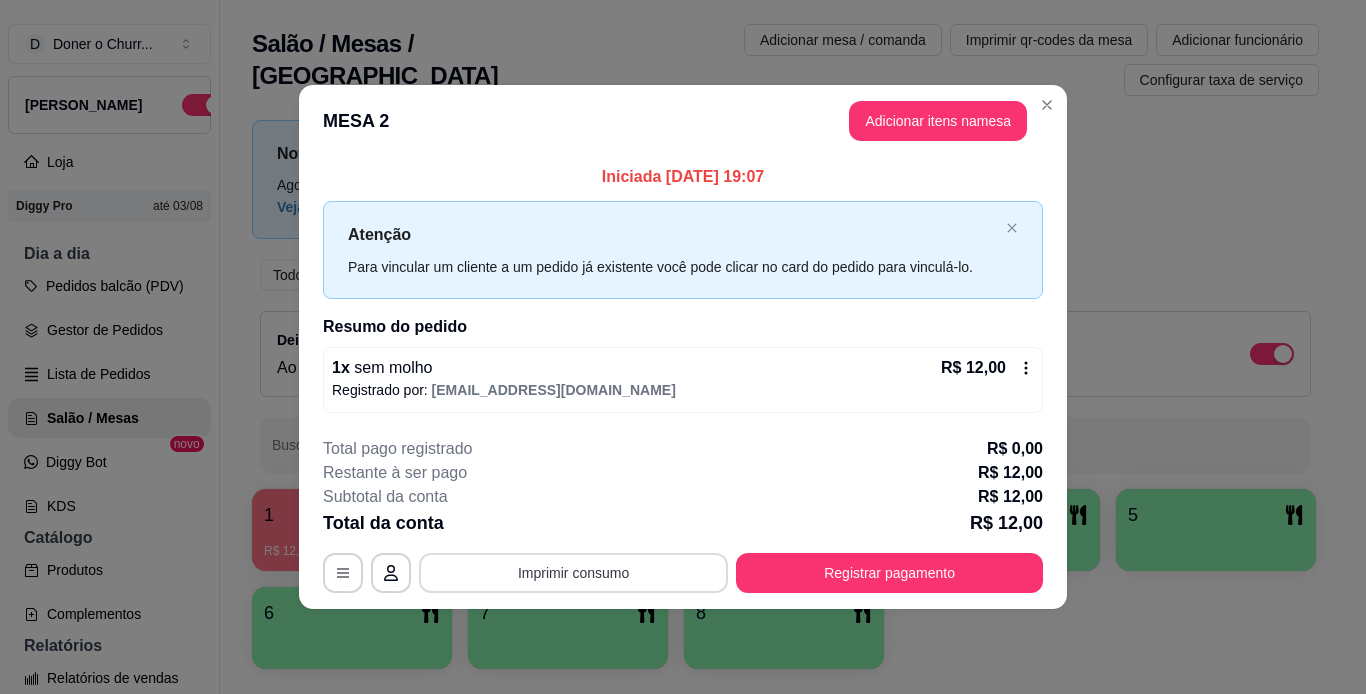 click on "Imprimir consumo" at bounding box center (573, 573) 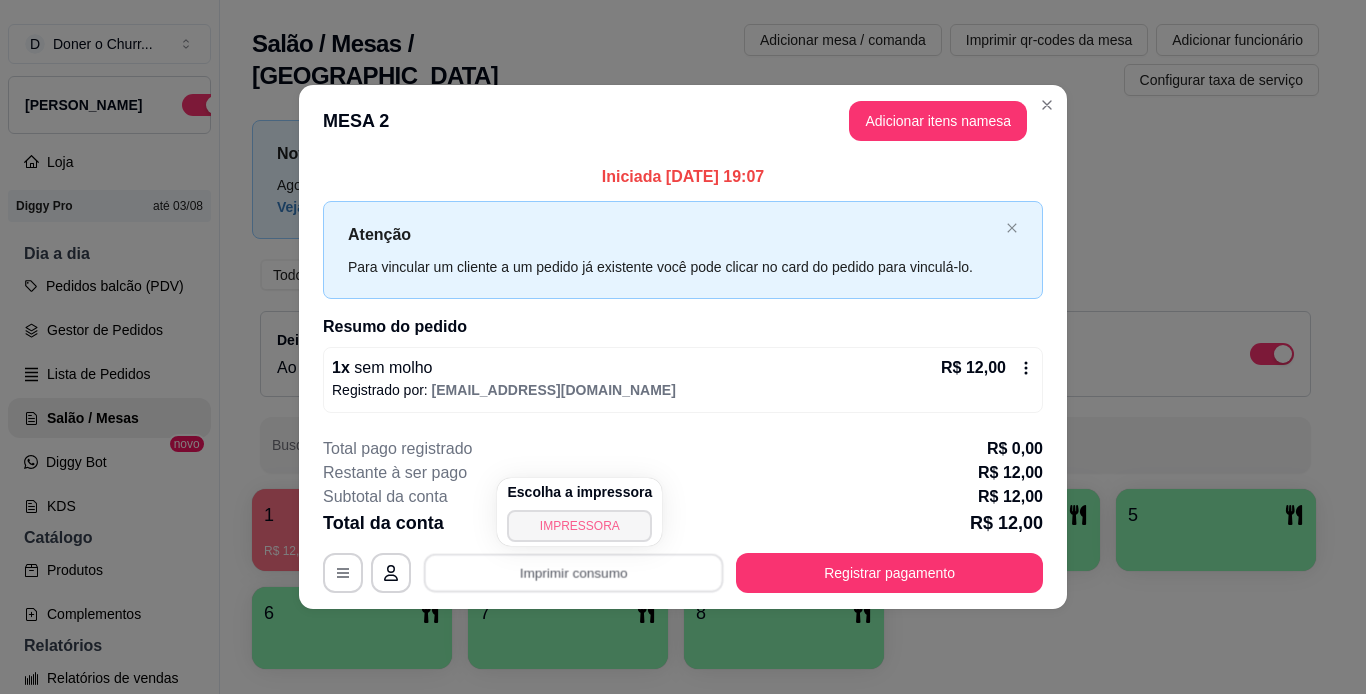 click on "IMPRESSORA" at bounding box center [579, 526] 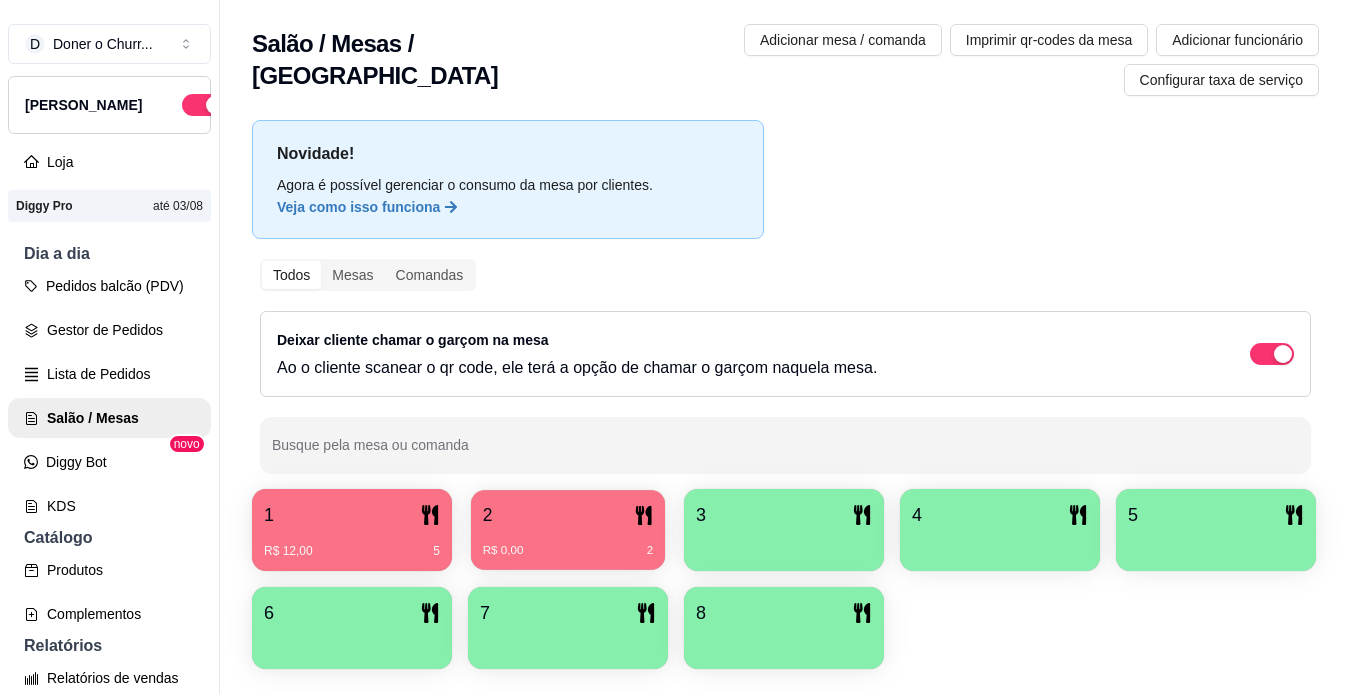 click on "2" at bounding box center (568, 515) 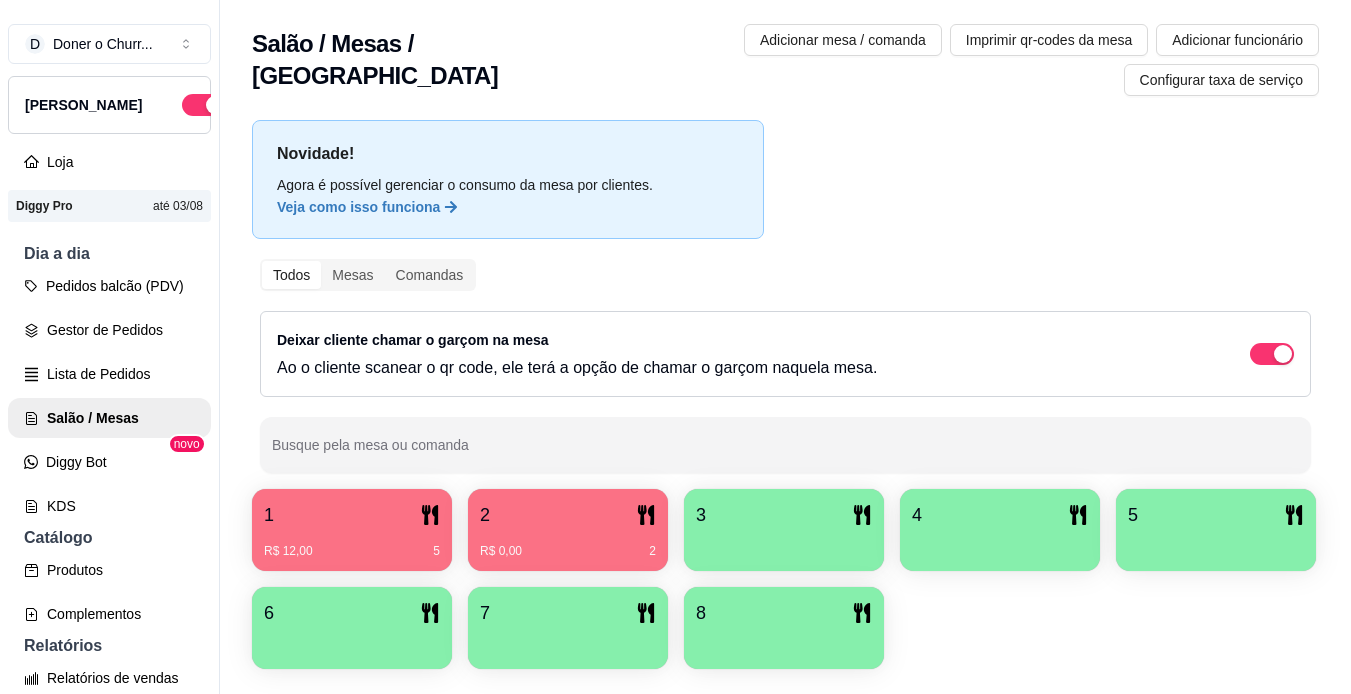 click on "1" at bounding box center (352, 515) 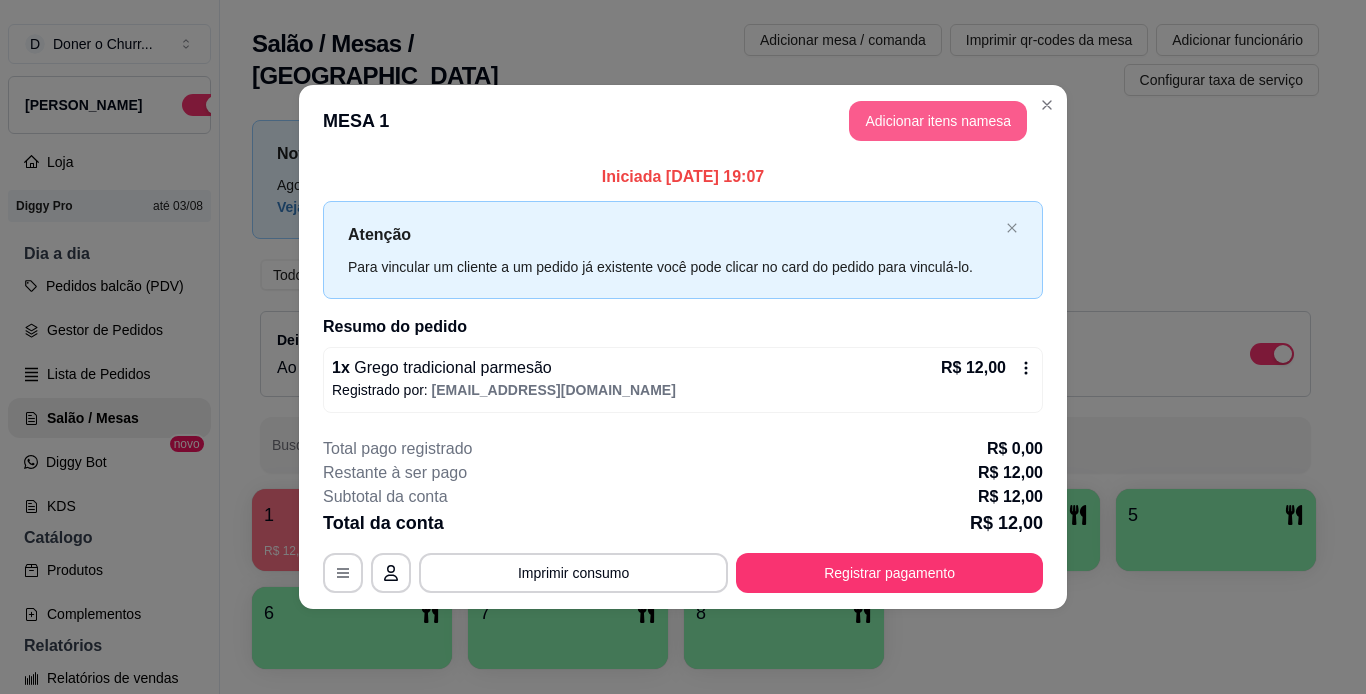 click on "Adicionar itens na  mesa" at bounding box center (938, 121) 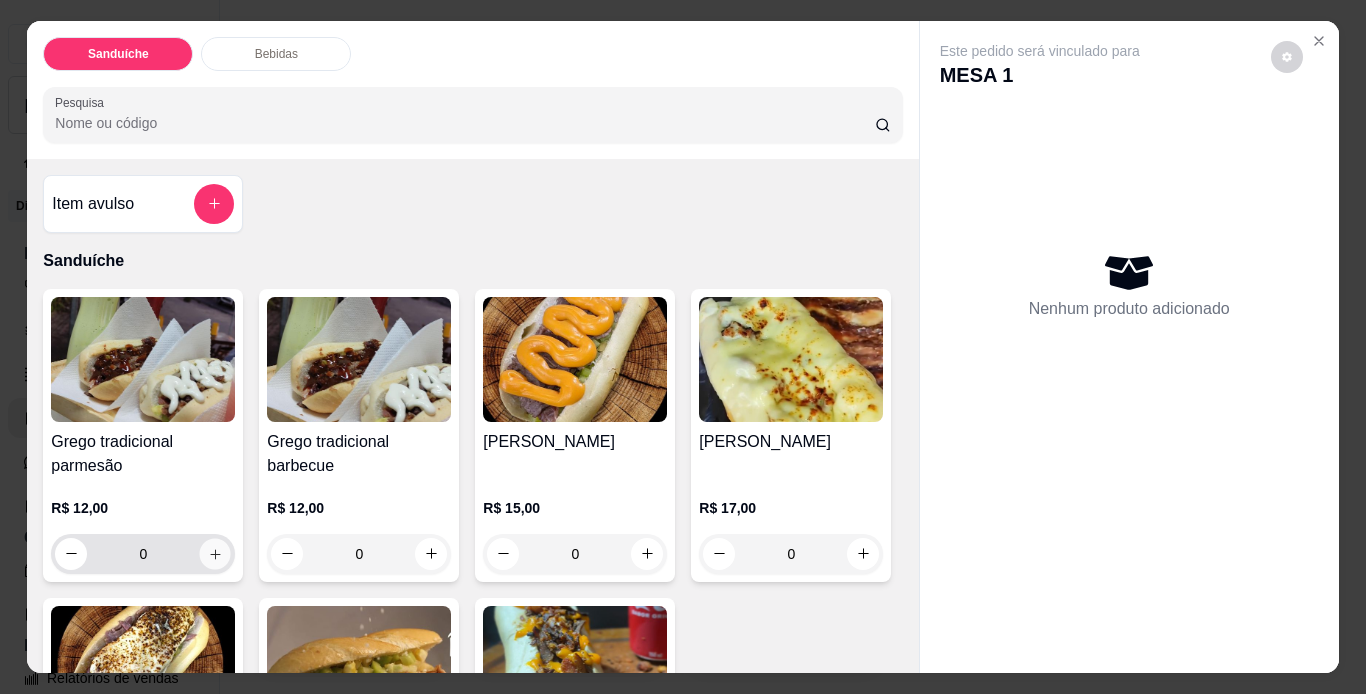 click 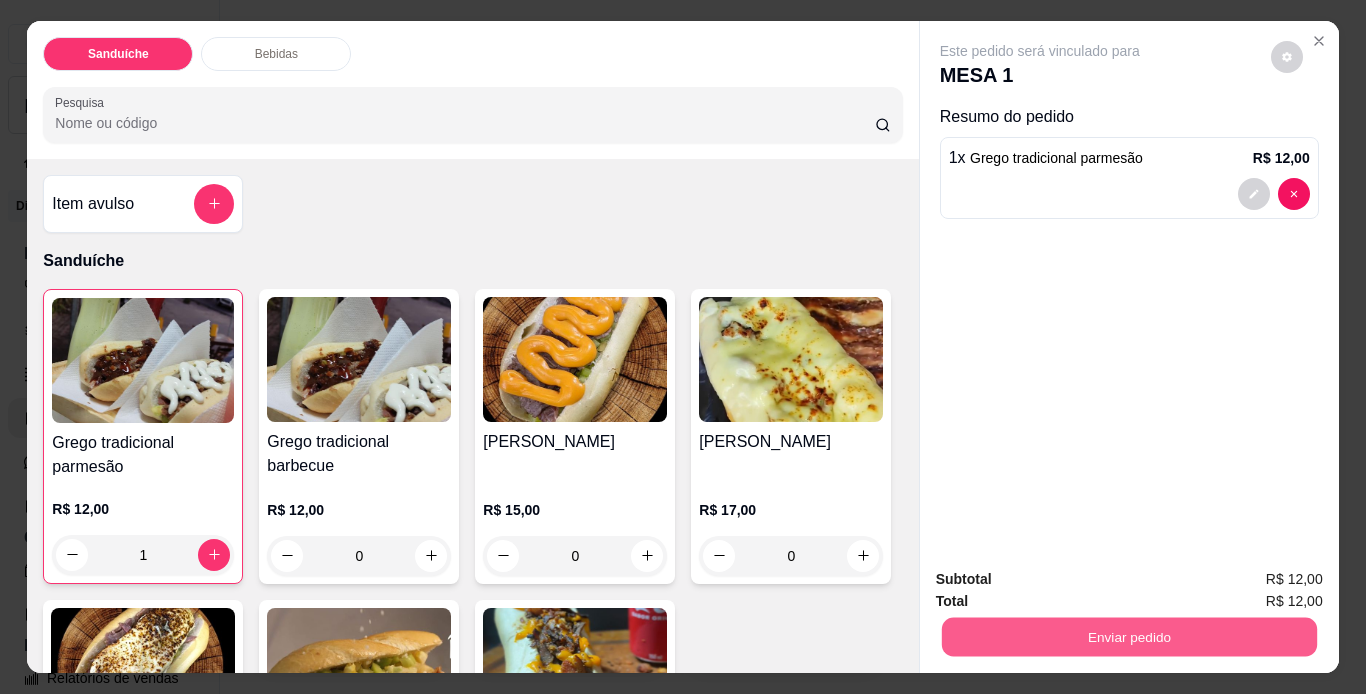 click on "Enviar pedido" at bounding box center (1128, 637) 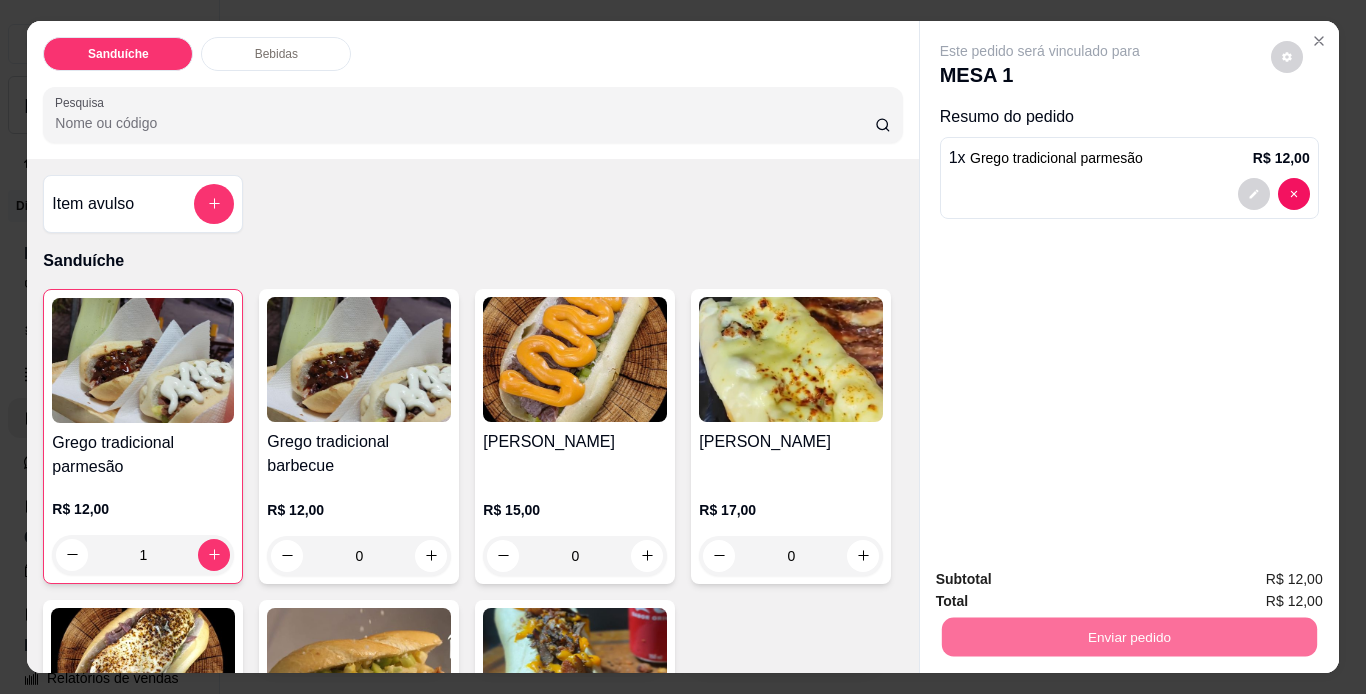 click on "Não registrar e enviar pedido" at bounding box center (1063, 580) 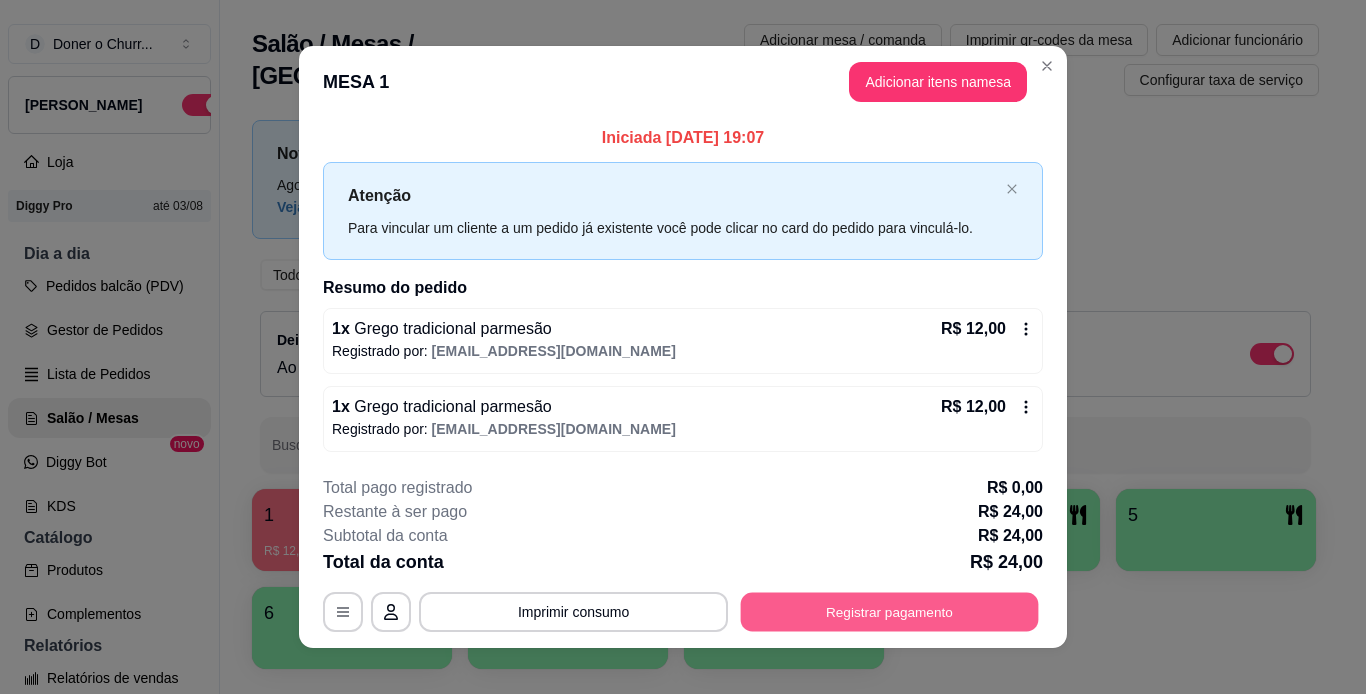 click on "Registrar pagamento" at bounding box center (890, 611) 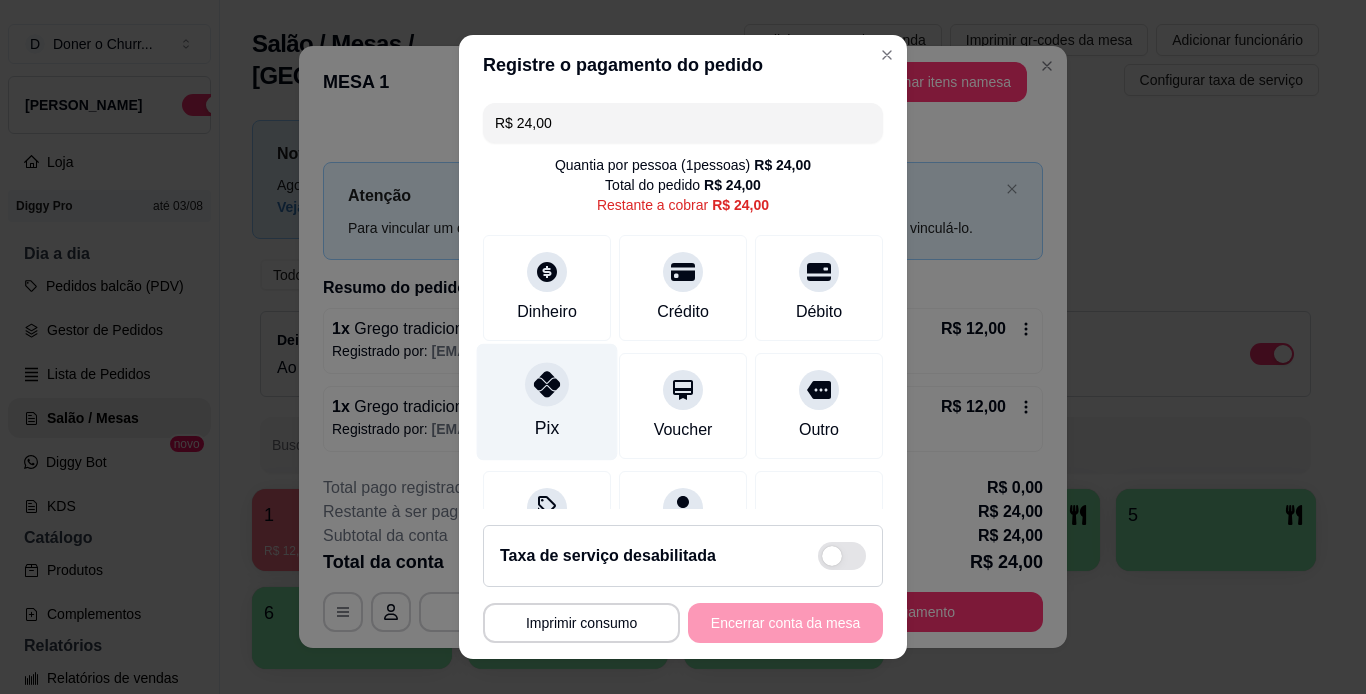 click at bounding box center (547, 384) 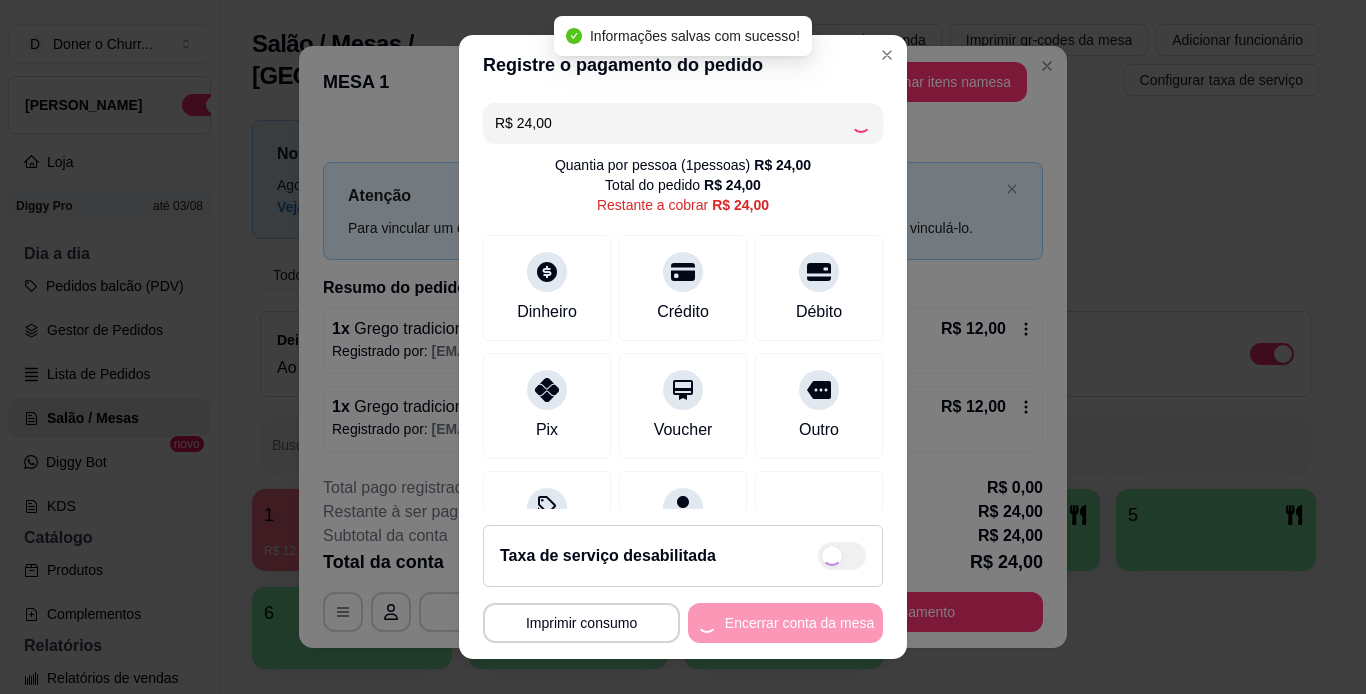 type on "R$ 0,00" 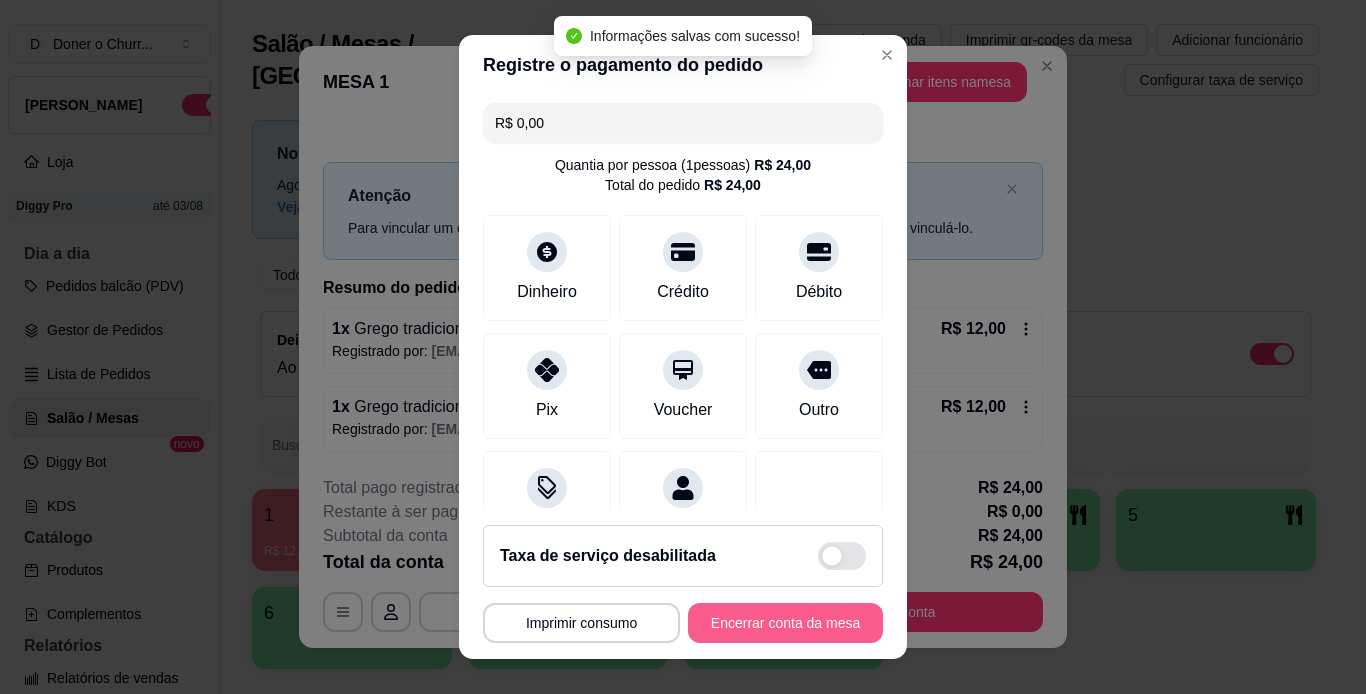 click on "Encerrar conta da mesa" at bounding box center (785, 623) 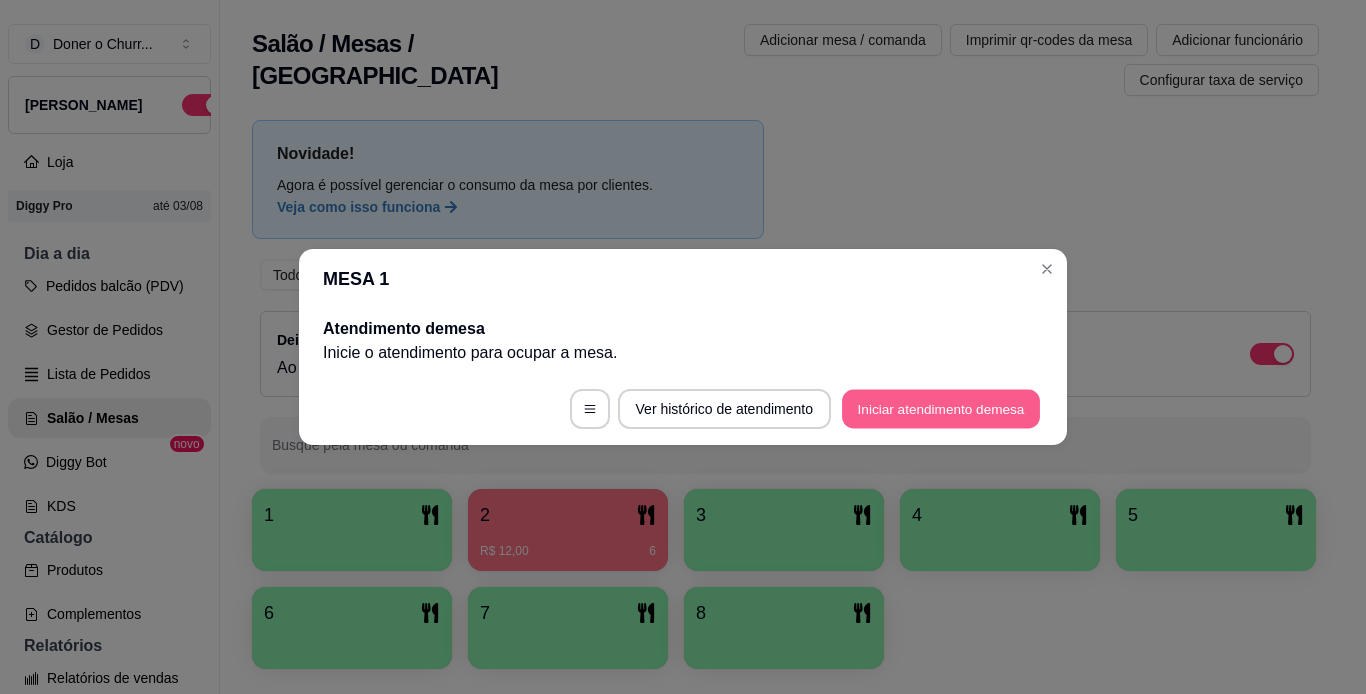 click on "Iniciar atendimento de  mesa" at bounding box center [941, 409] 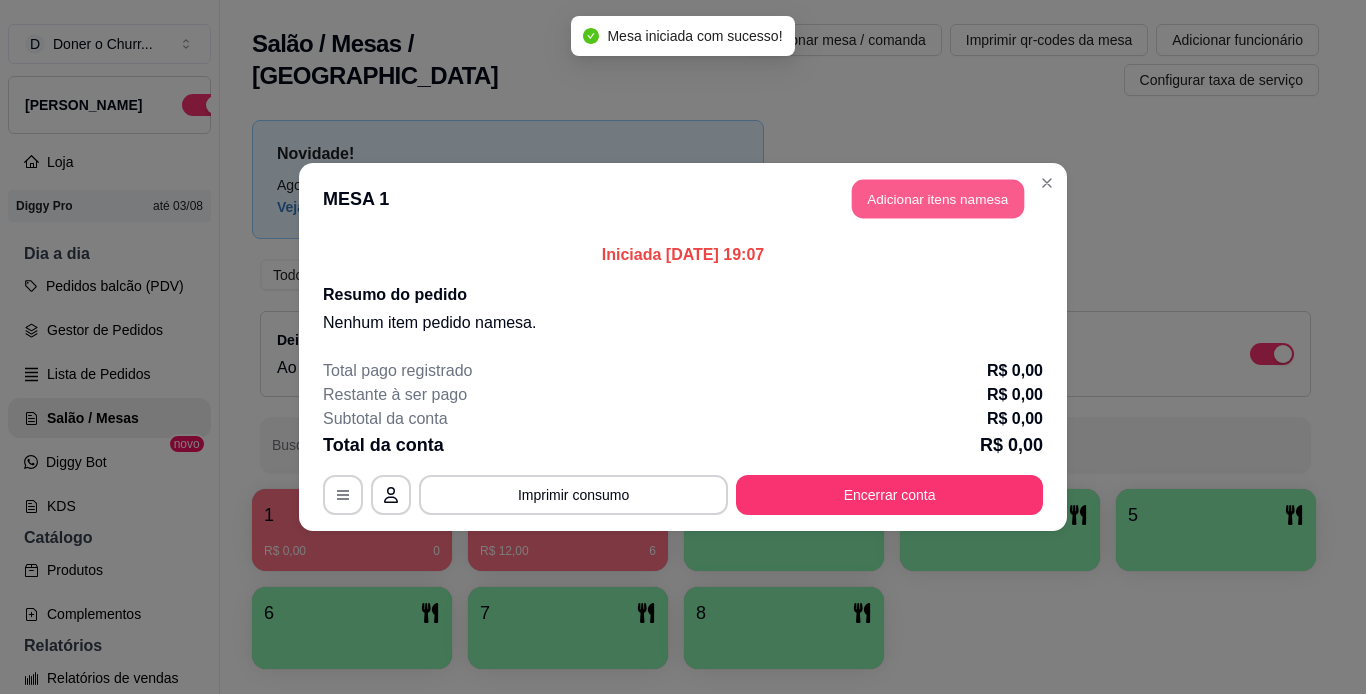 click on "Adicionar itens na  mesa" at bounding box center [938, 199] 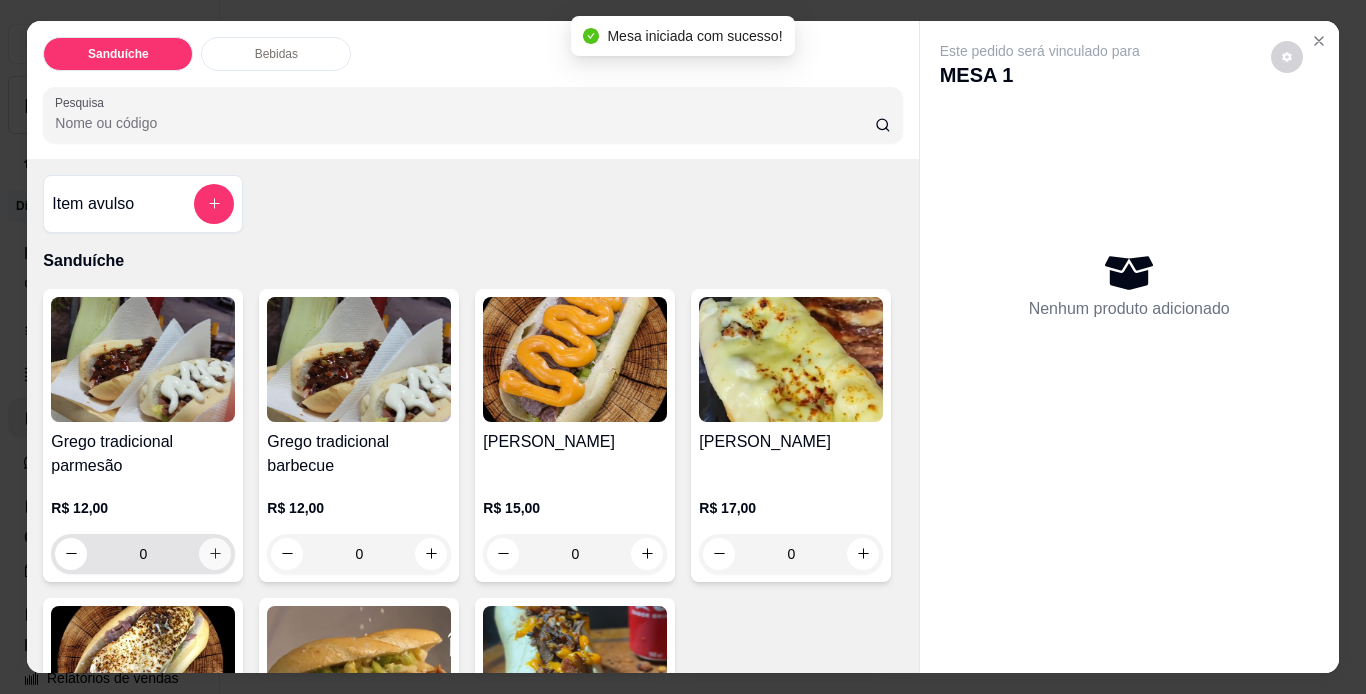 click 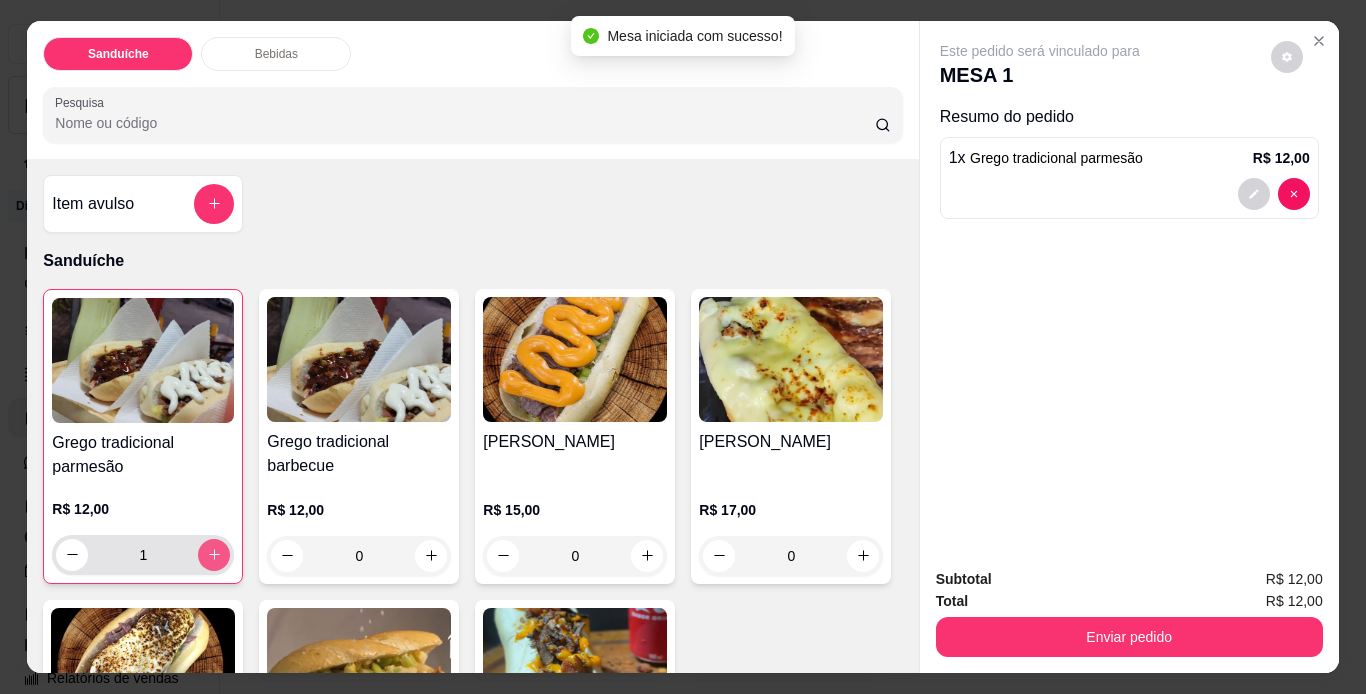 click 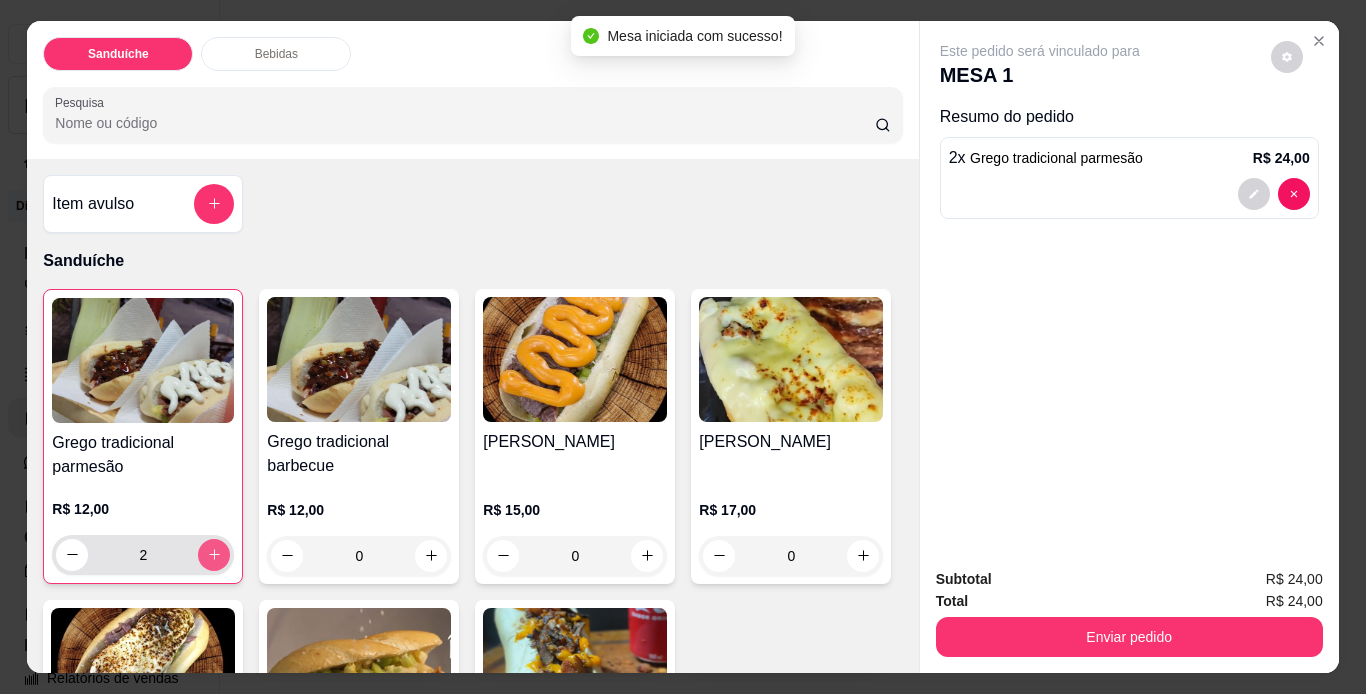 click 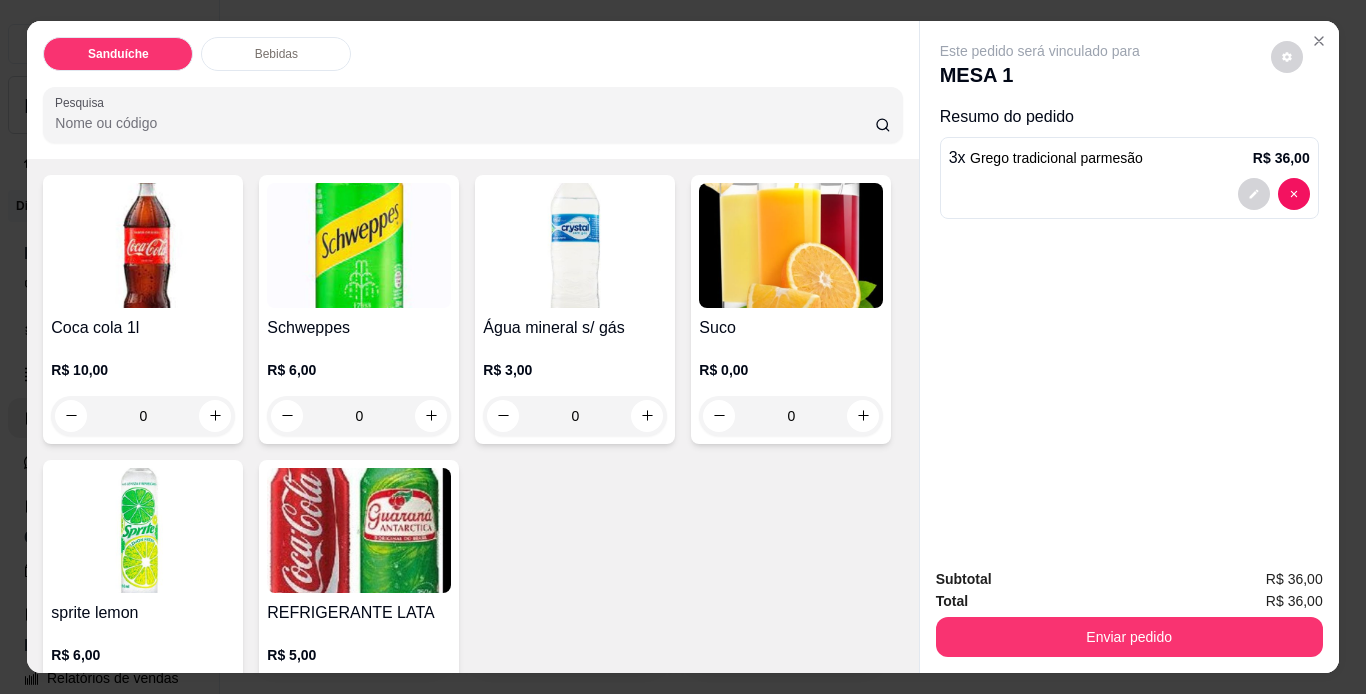 scroll, scrollTop: 800, scrollLeft: 0, axis: vertical 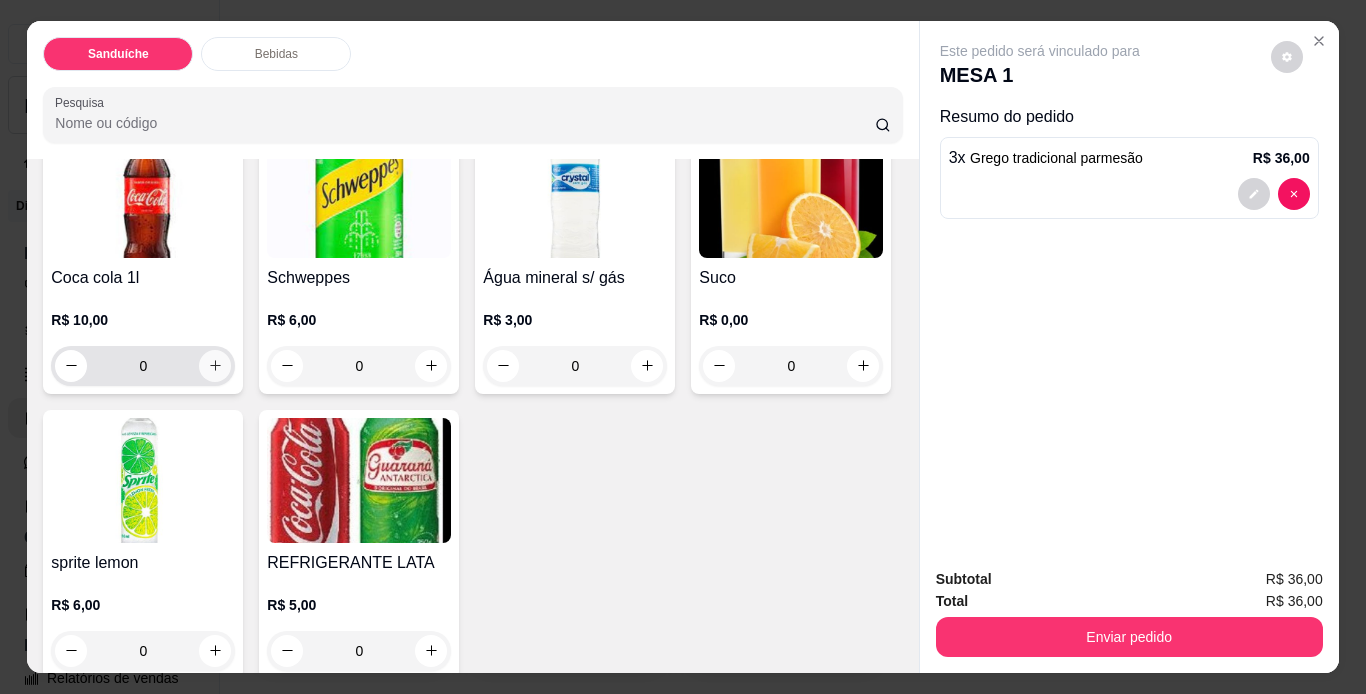click at bounding box center (215, 366) 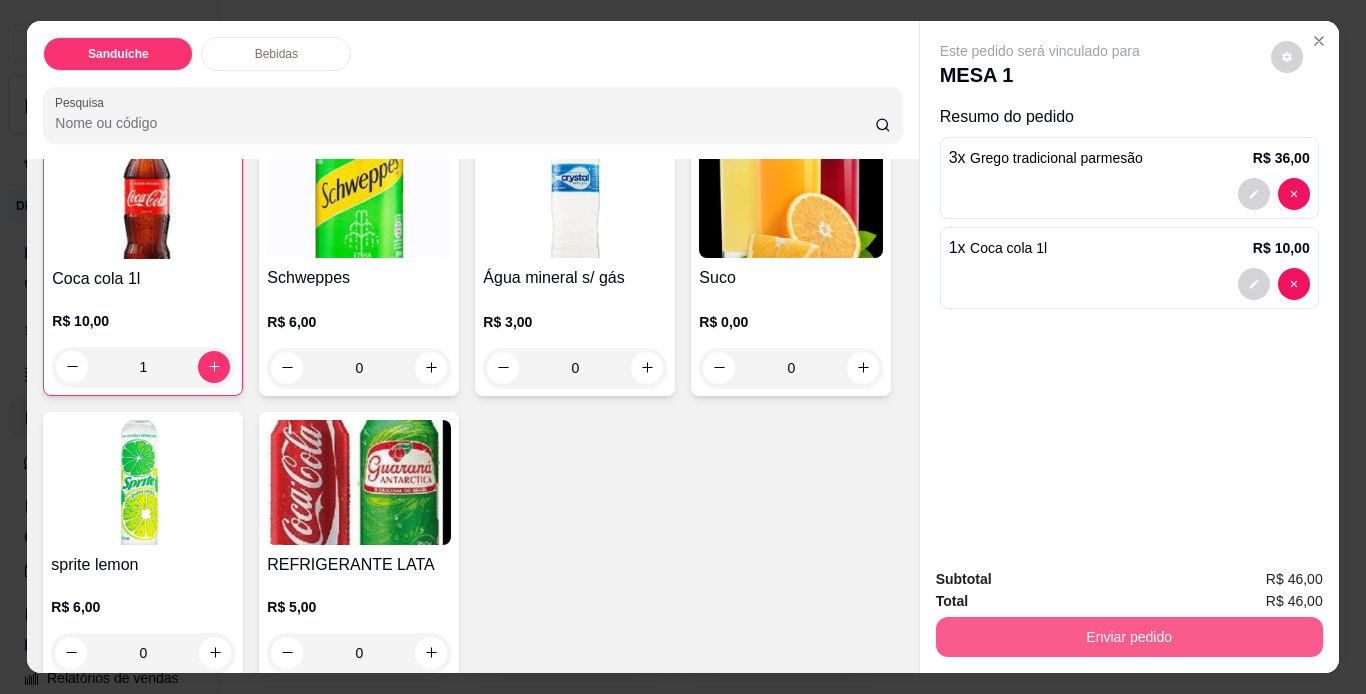 click on "Enviar pedido" at bounding box center [1129, 637] 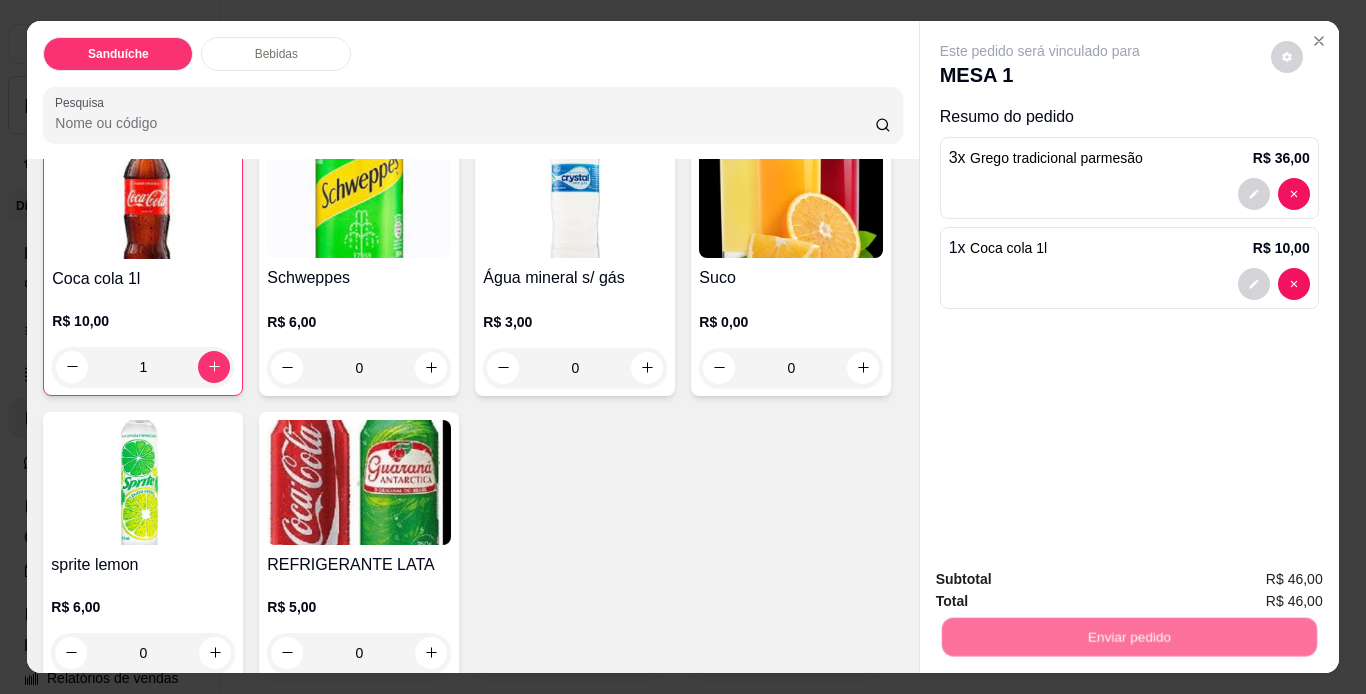 click on "Não registrar e enviar pedido" at bounding box center [1063, 580] 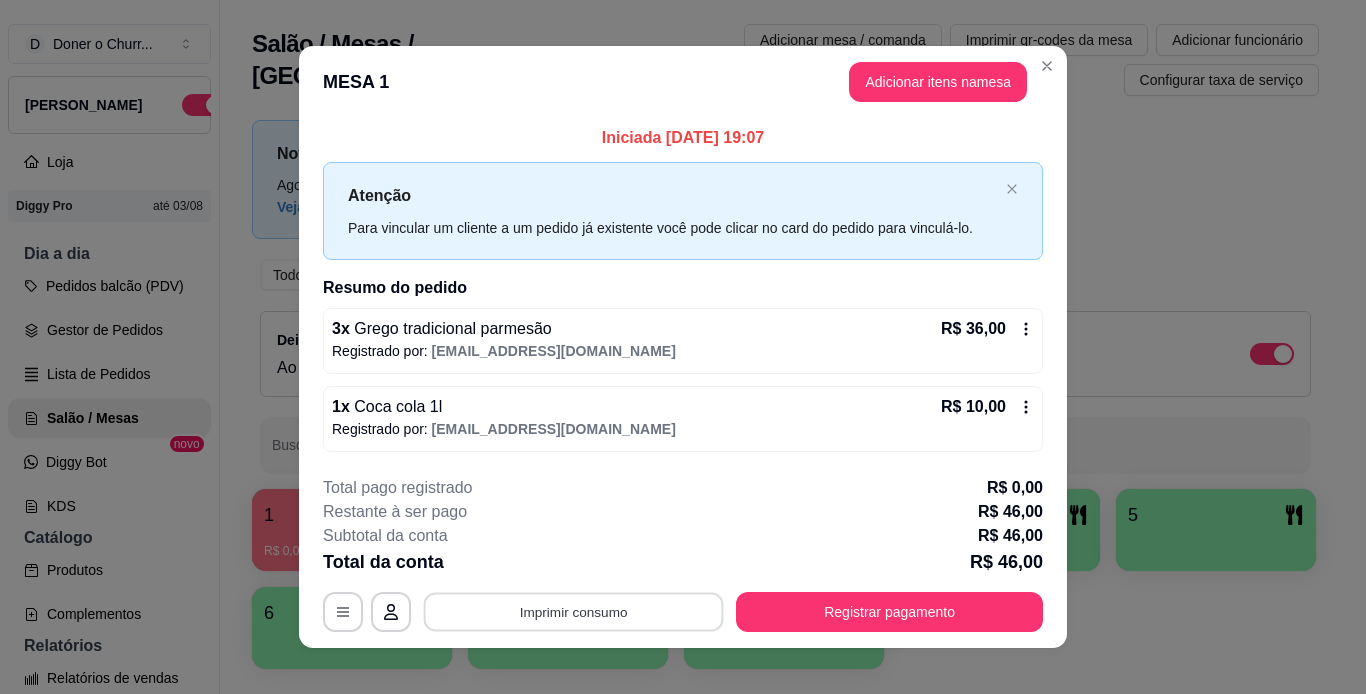 click on "Imprimir consumo" at bounding box center [574, 611] 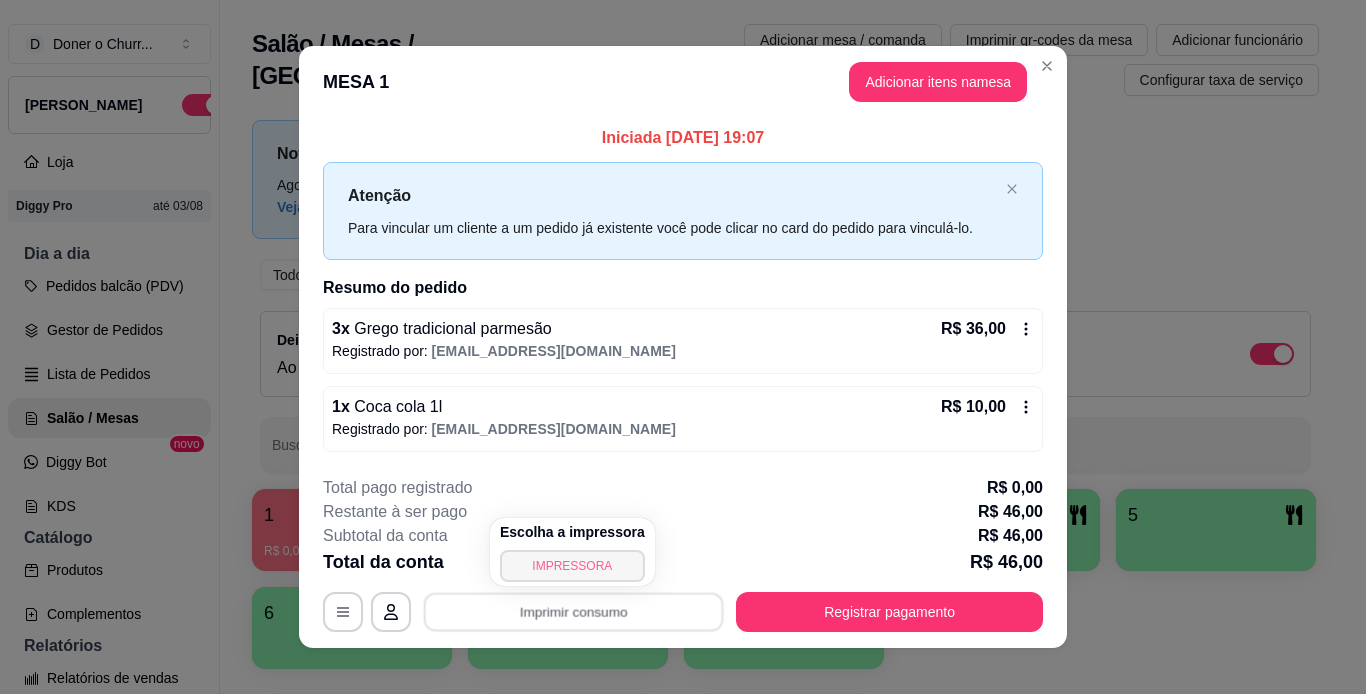 click on "IMPRESSORA" at bounding box center [572, 566] 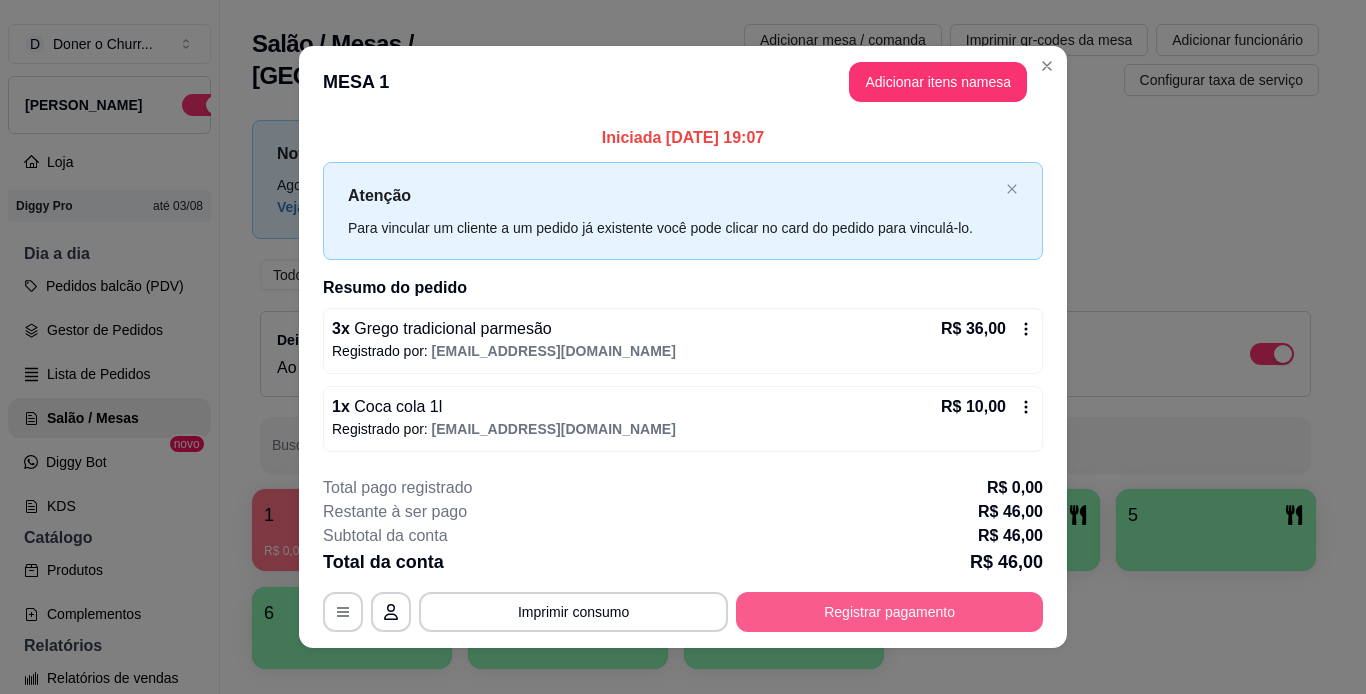 click on "Registrar pagamento" at bounding box center [889, 612] 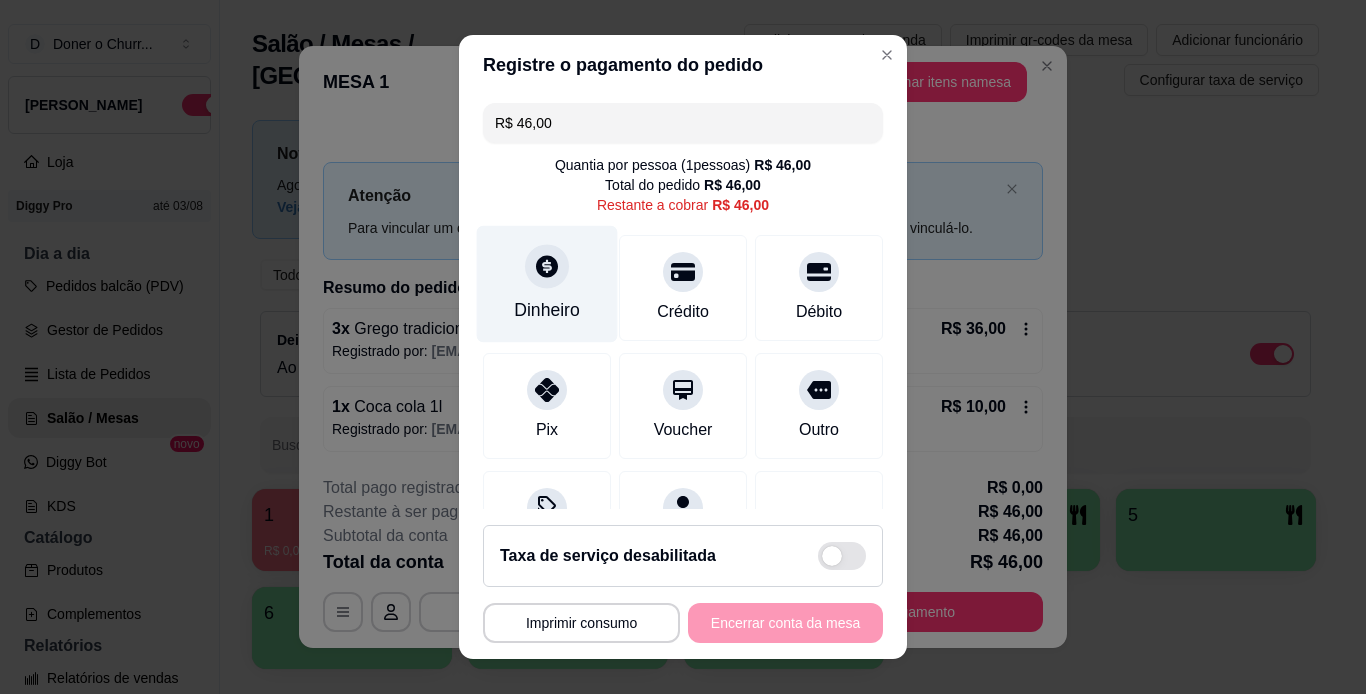 click on "Dinheiro" at bounding box center (547, 310) 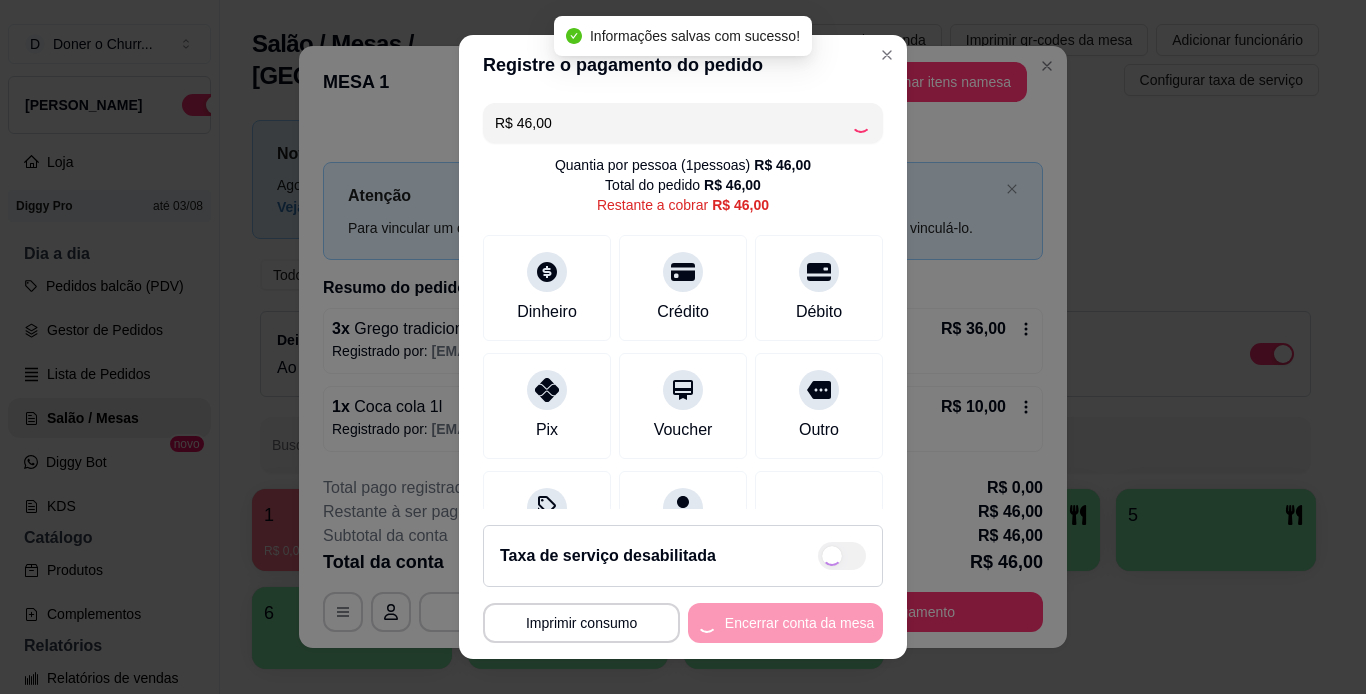 type on "R$ 0,00" 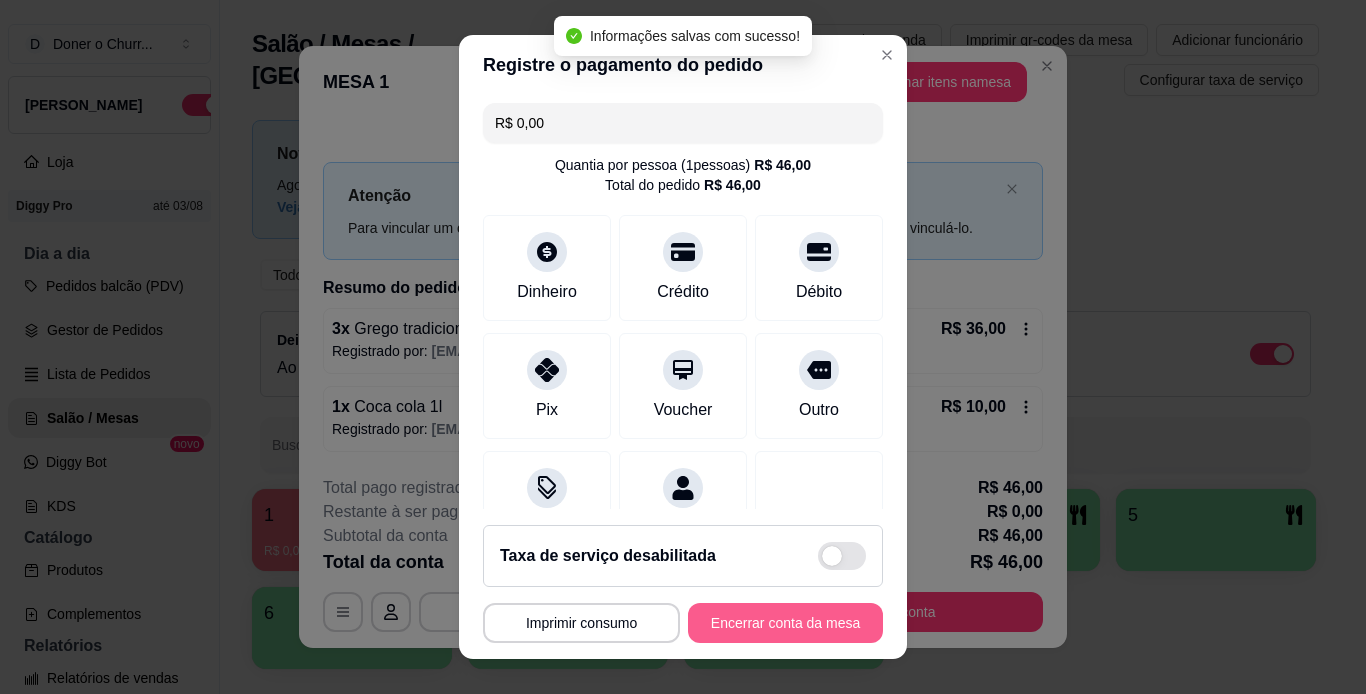 click on "Encerrar conta da mesa" at bounding box center (785, 623) 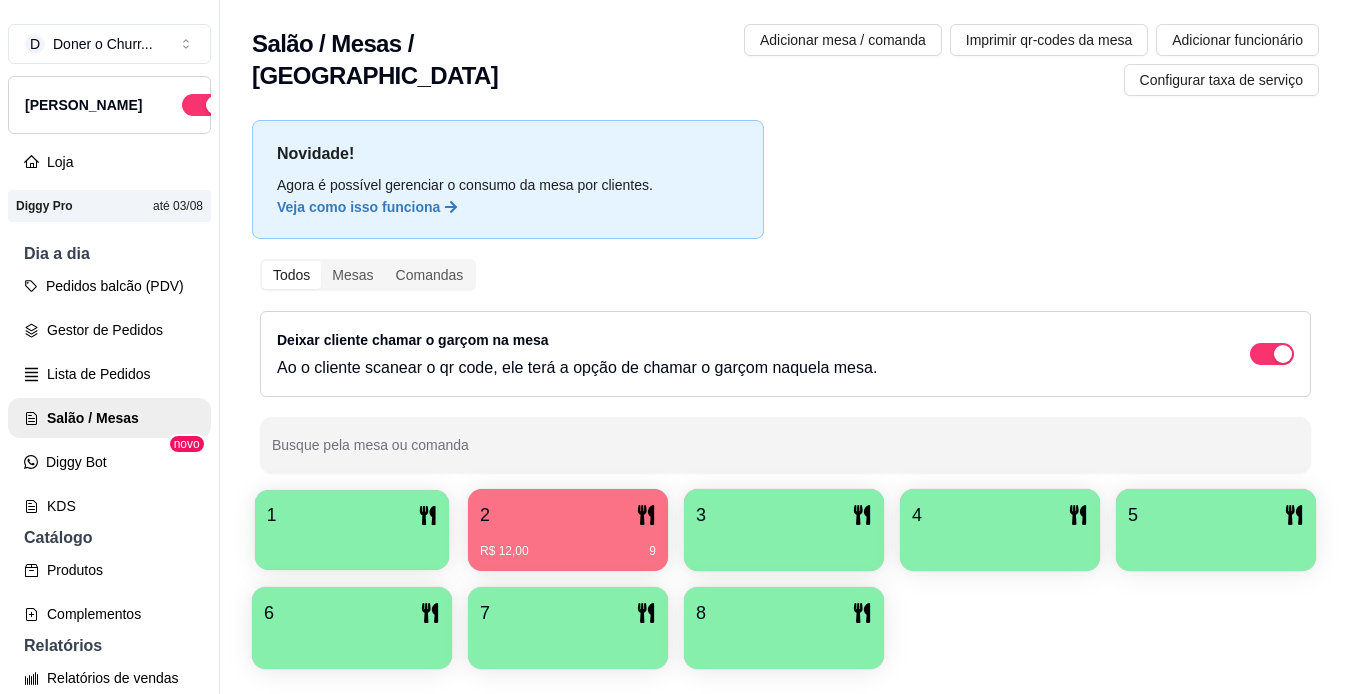 click at bounding box center [352, 543] 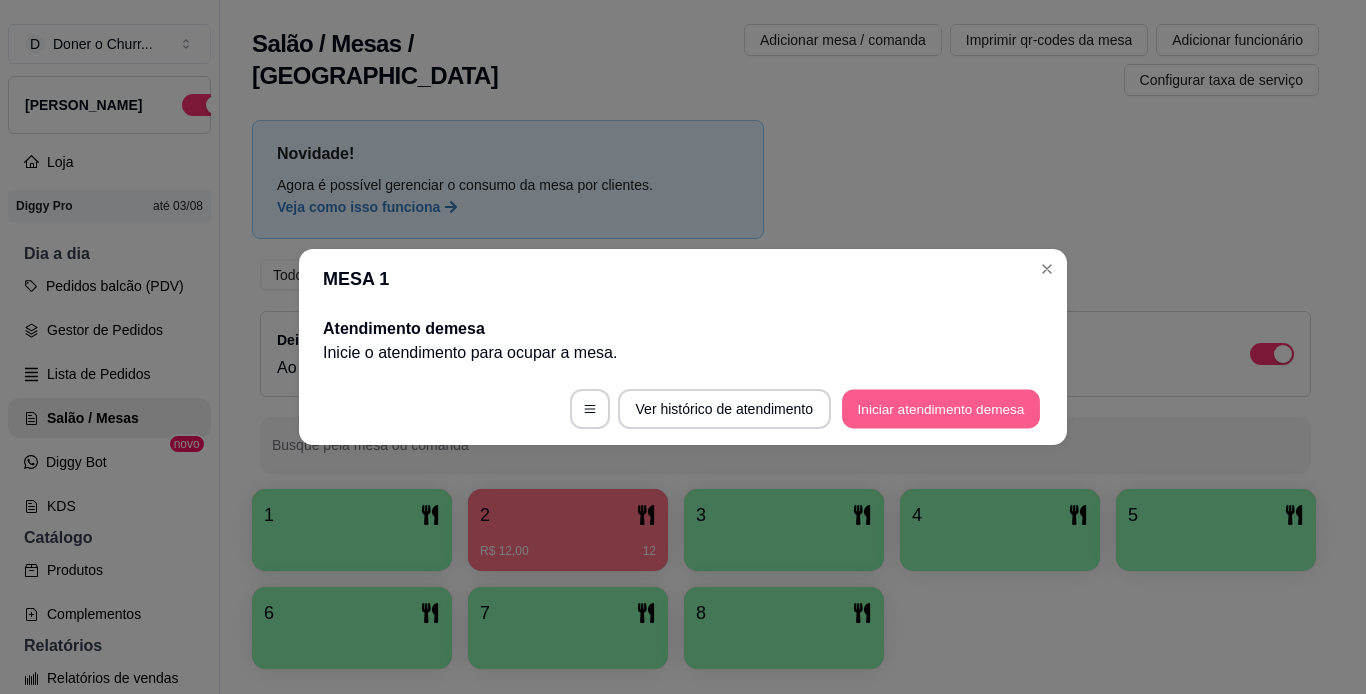 click on "Iniciar atendimento de  mesa" at bounding box center (941, 409) 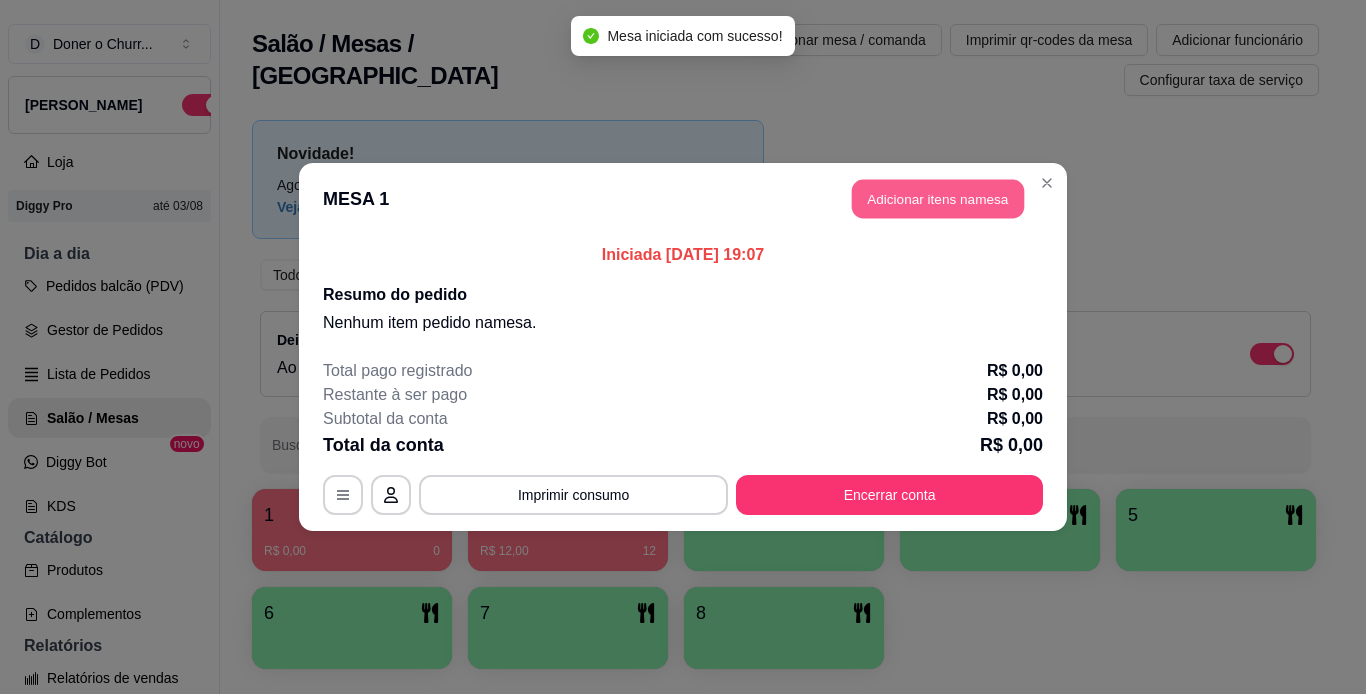 click on "Adicionar itens na  mesa" at bounding box center [938, 199] 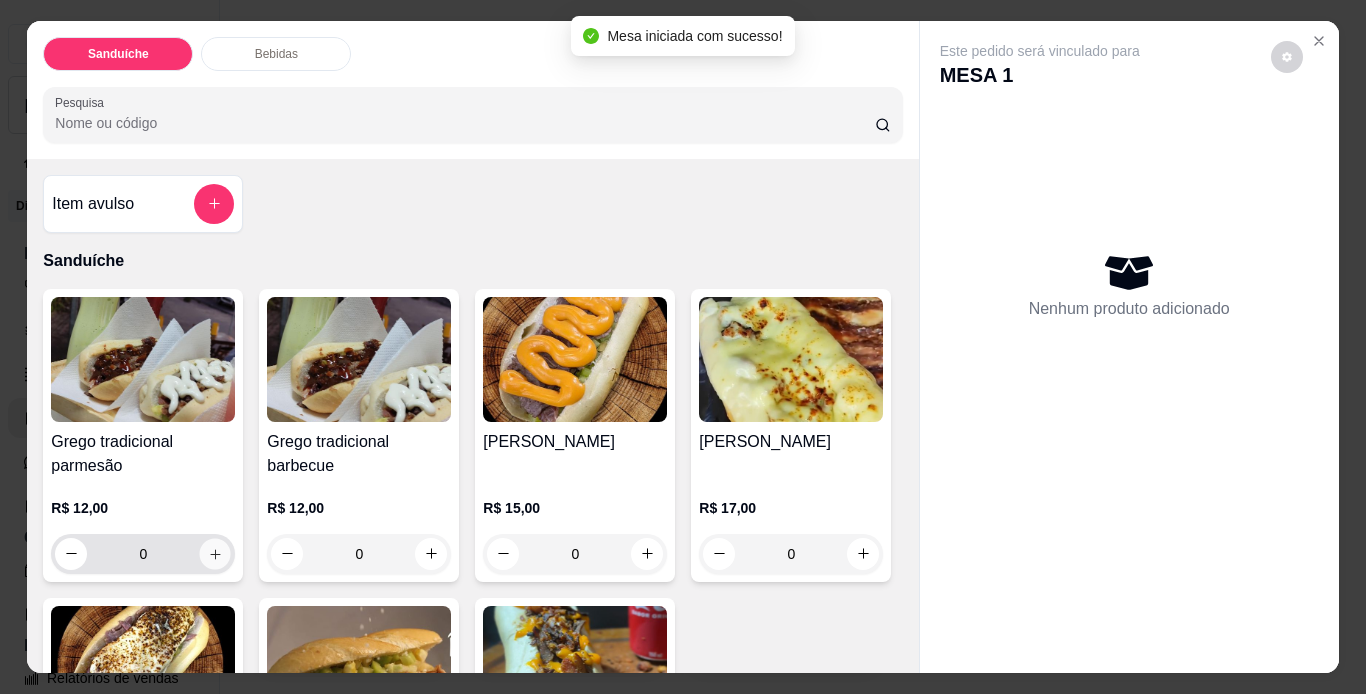 click 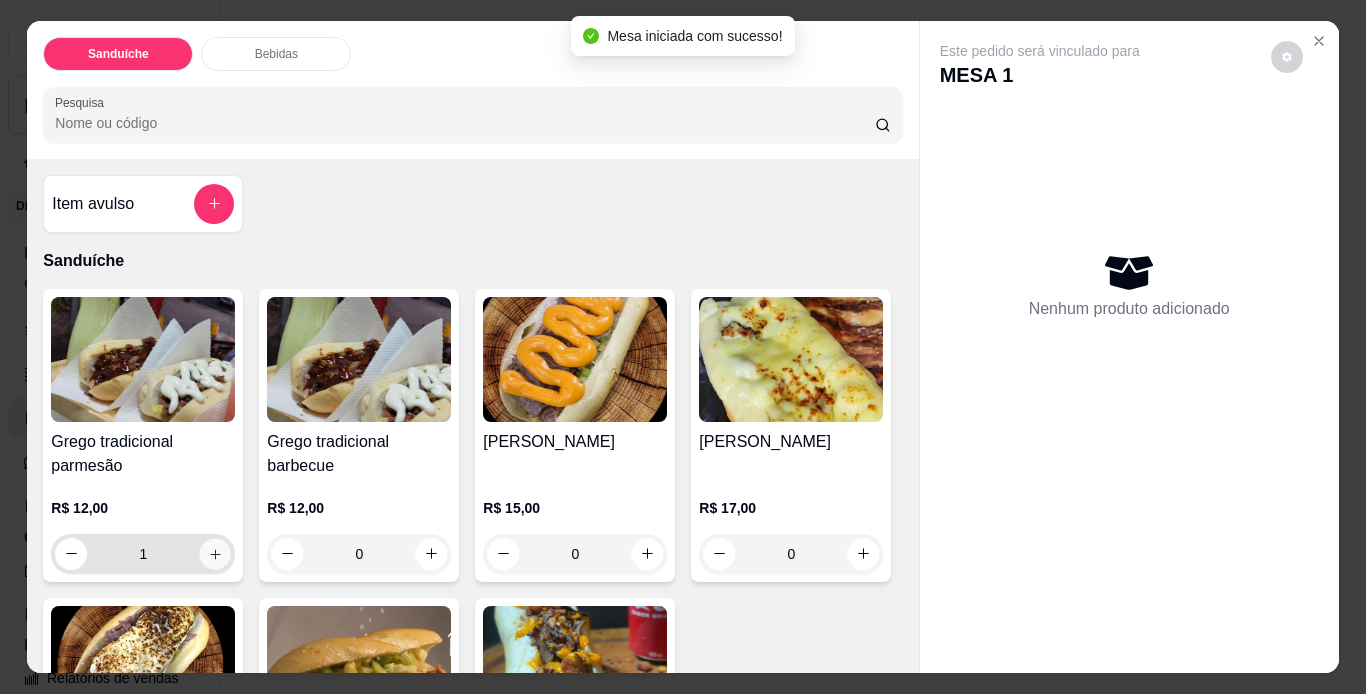 click 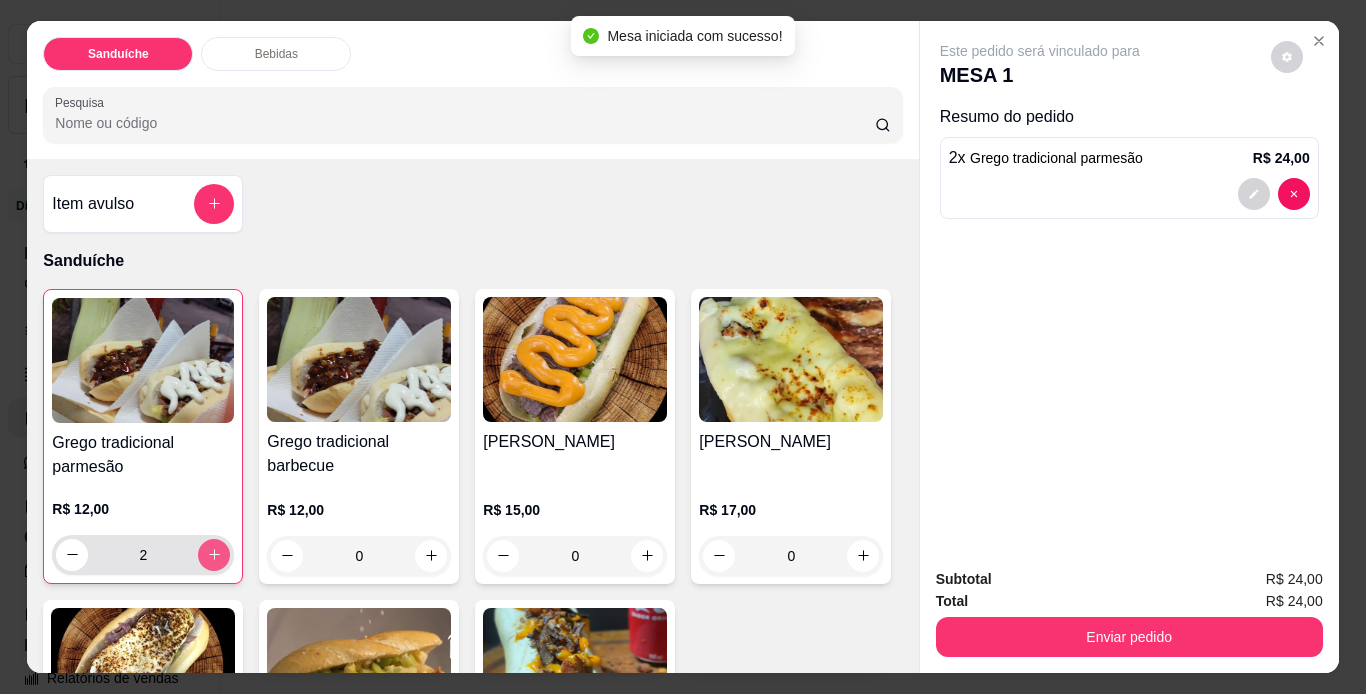 click 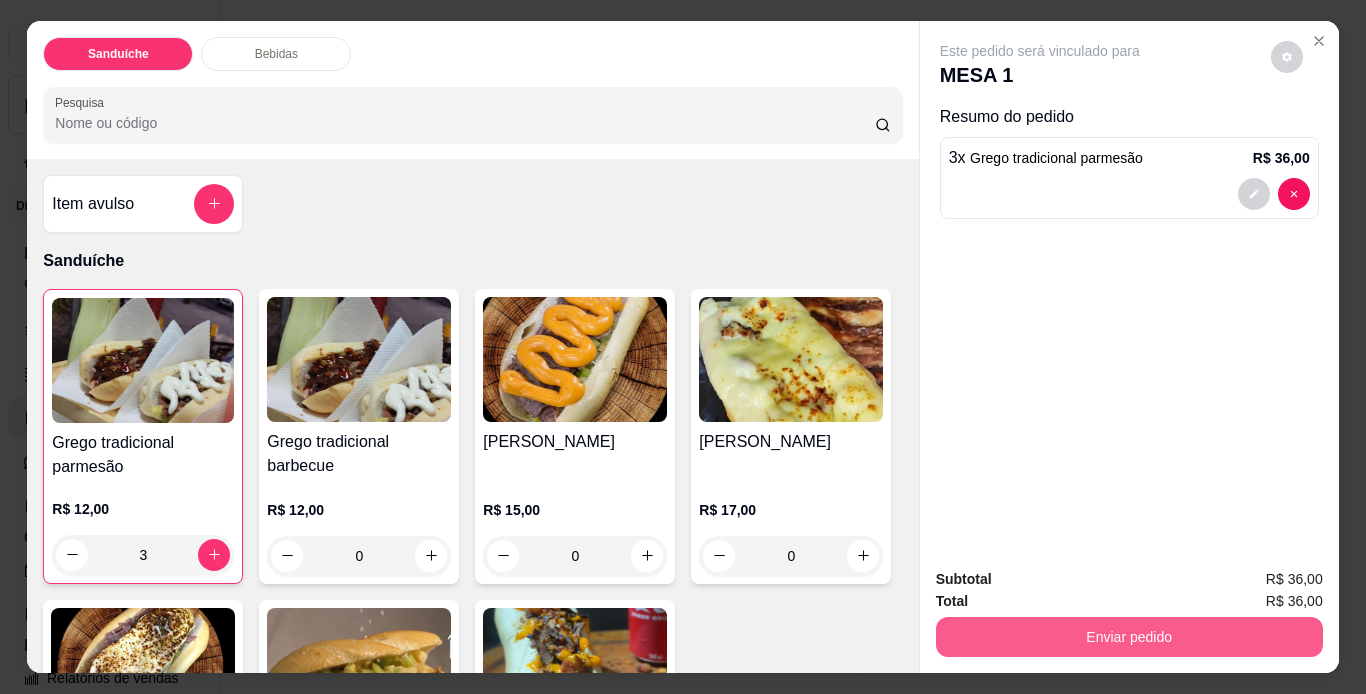 click on "Enviar pedido" at bounding box center (1129, 637) 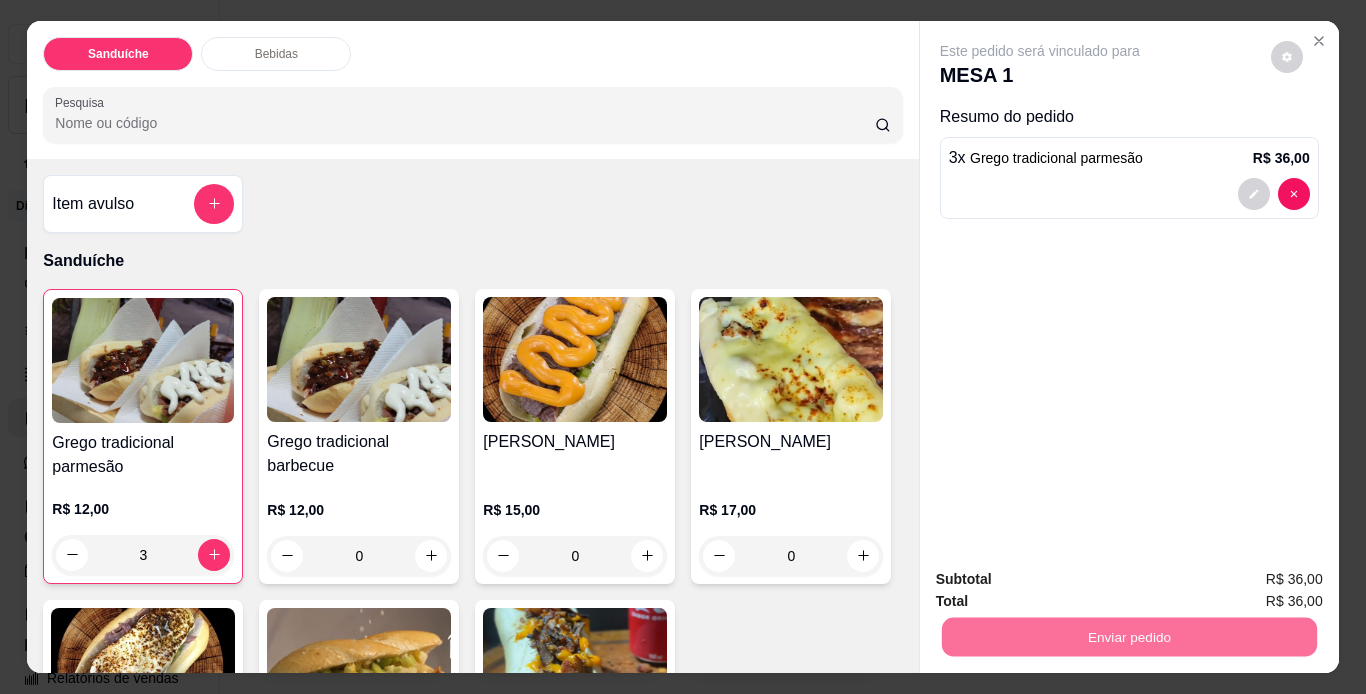 click on "Não registrar e enviar pedido" at bounding box center (1063, 580) 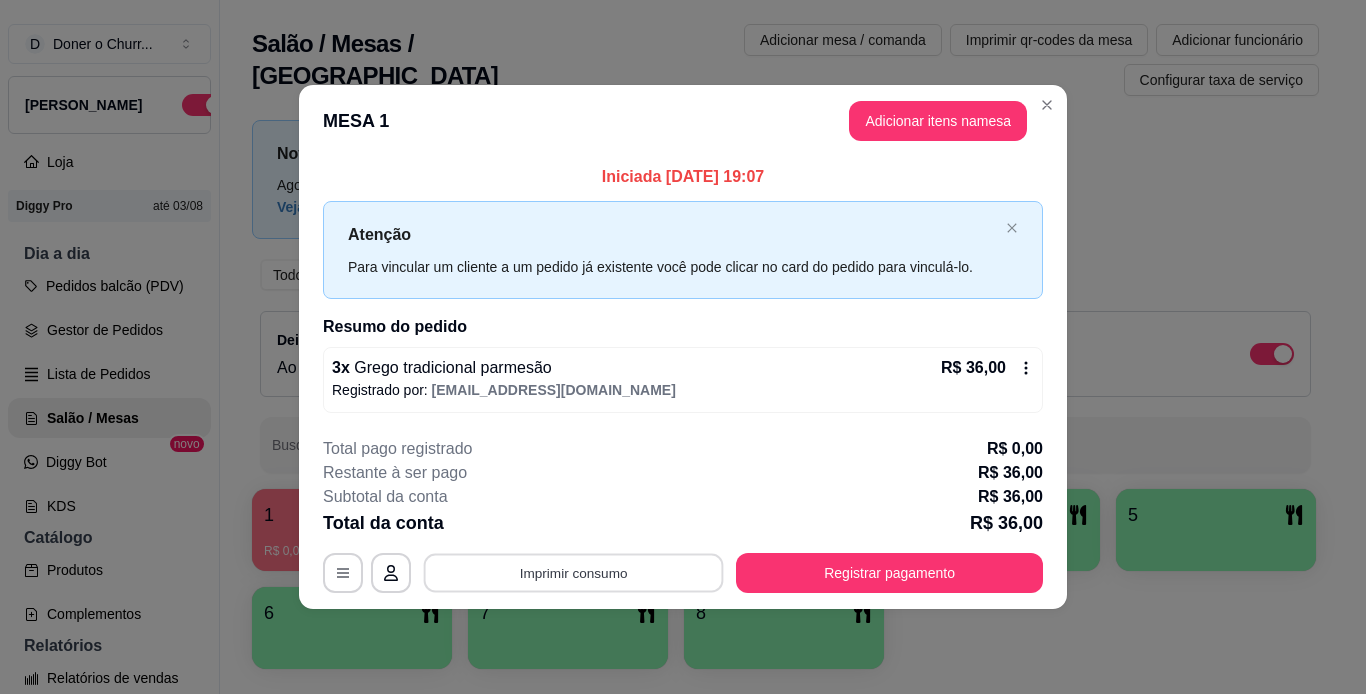 click on "Imprimir consumo" at bounding box center (574, 572) 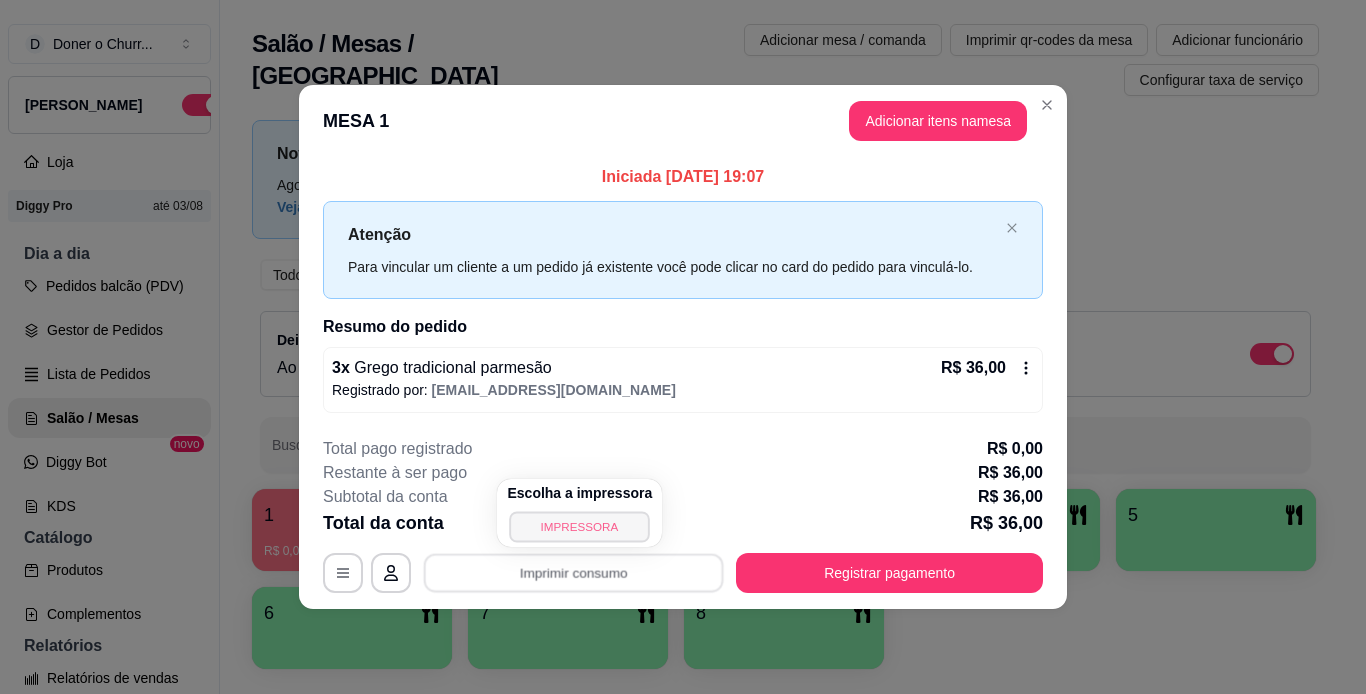 click on "IMPRESSORA" at bounding box center [580, 526] 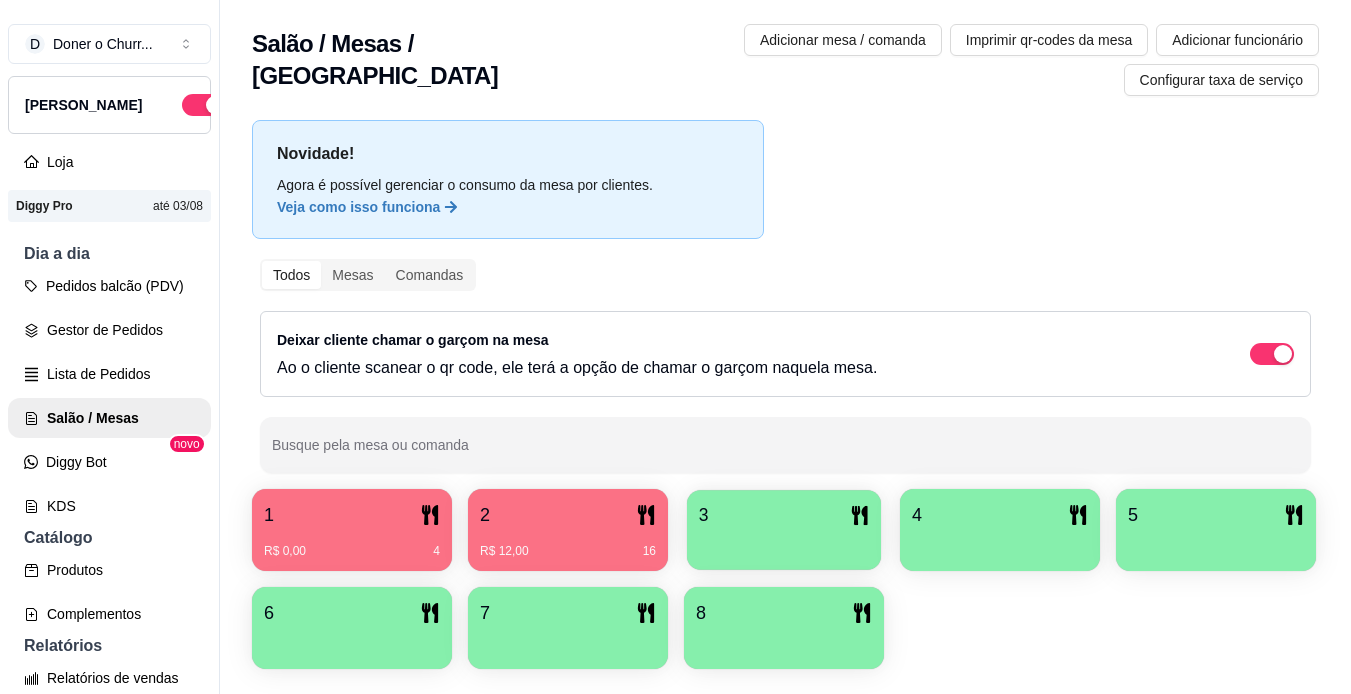 click at bounding box center (784, 543) 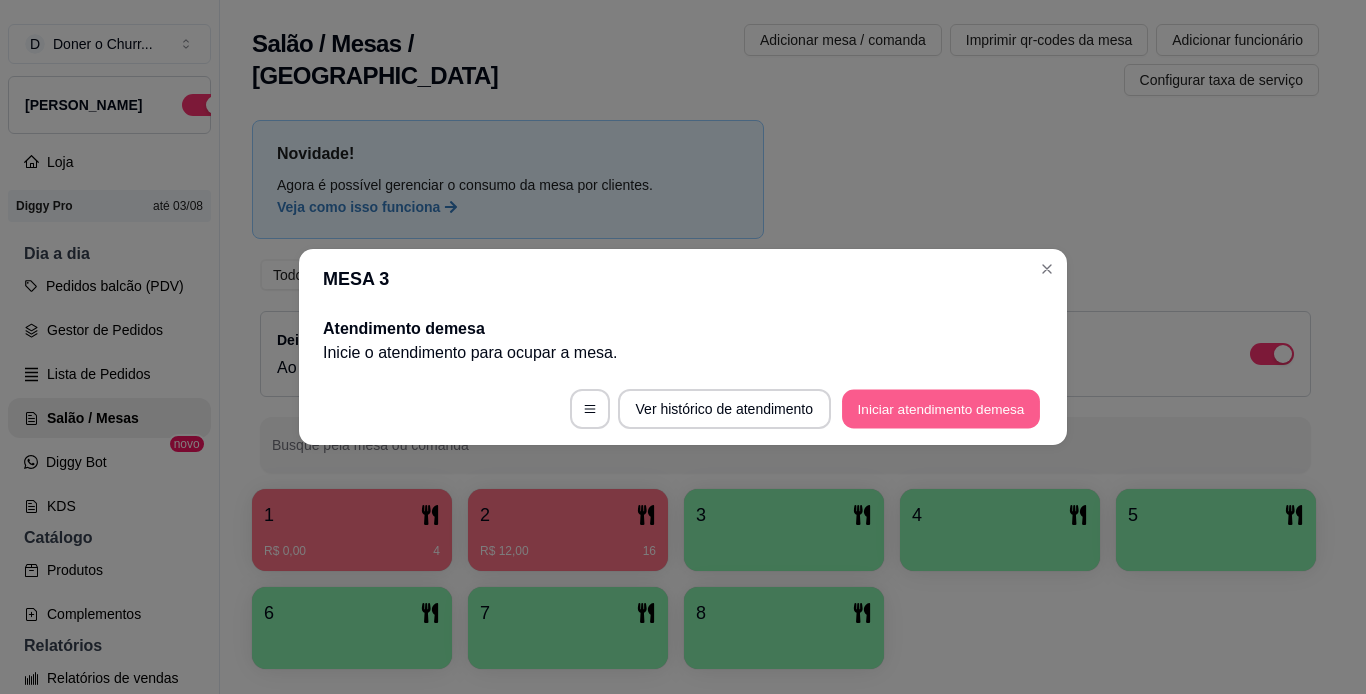 click on "Iniciar atendimento de  mesa" at bounding box center (941, 409) 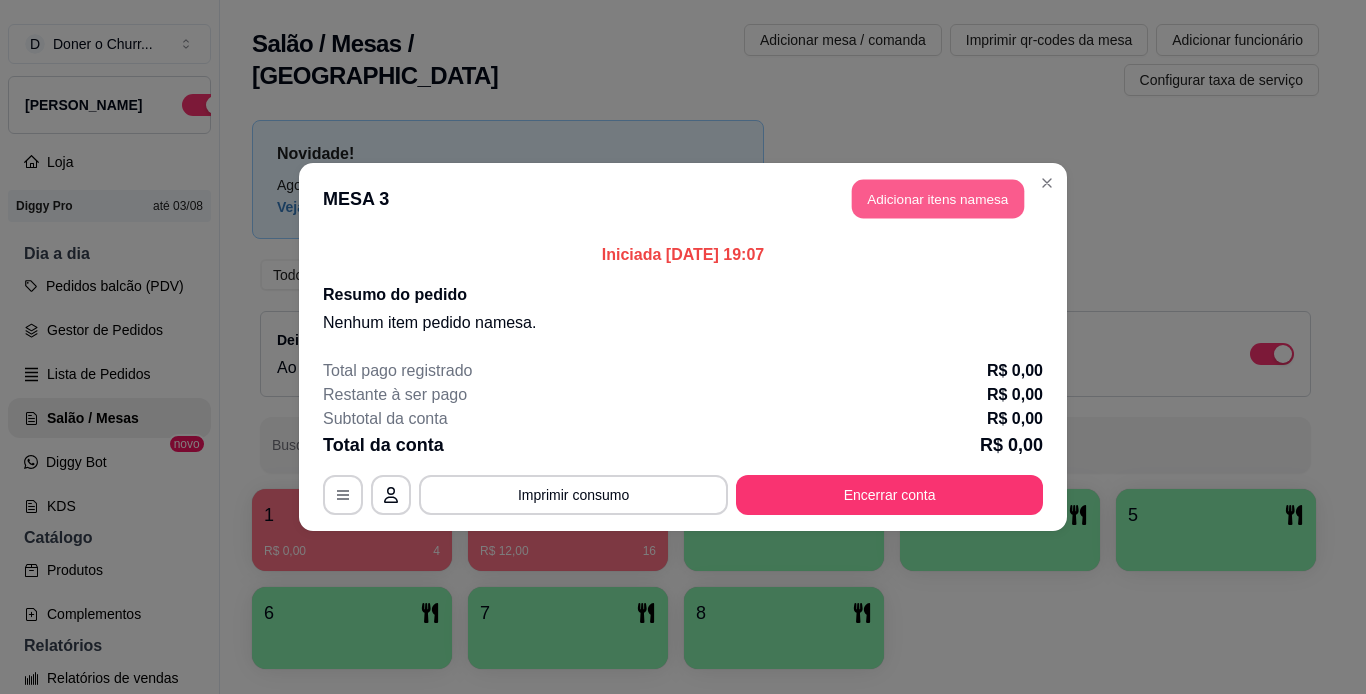click on "Adicionar itens na  mesa" at bounding box center (938, 199) 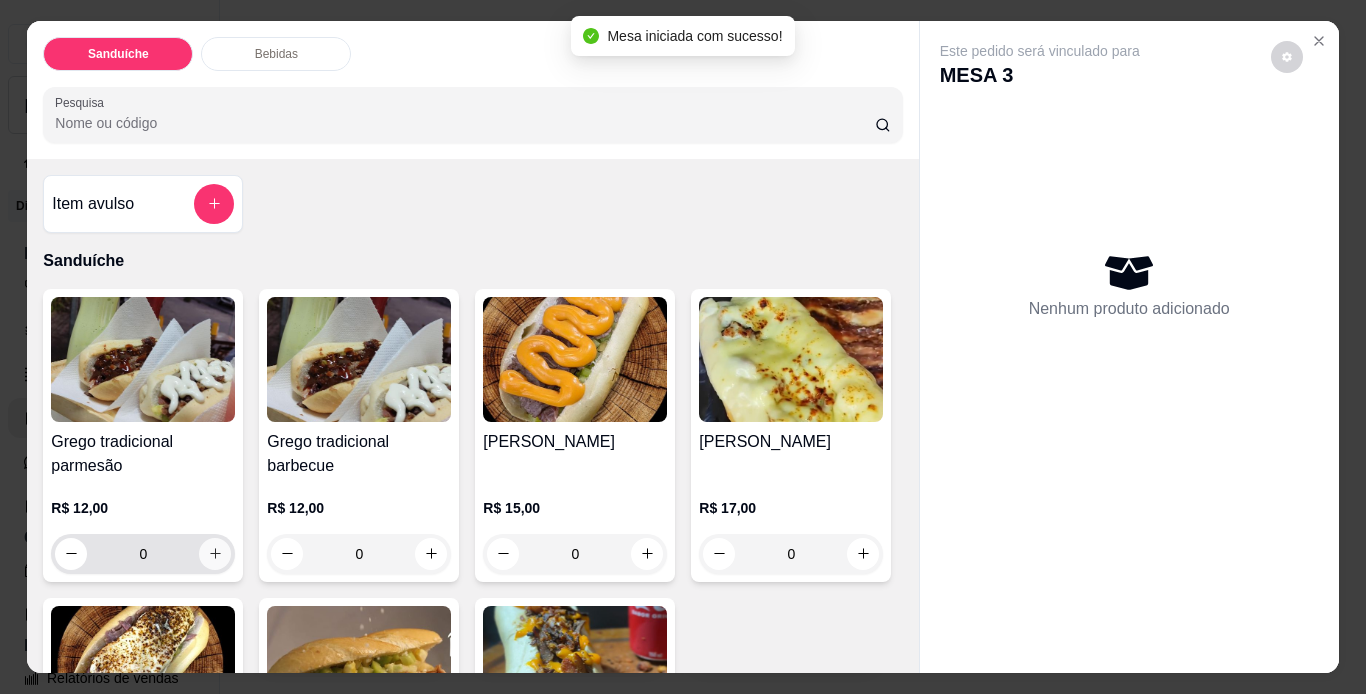 click 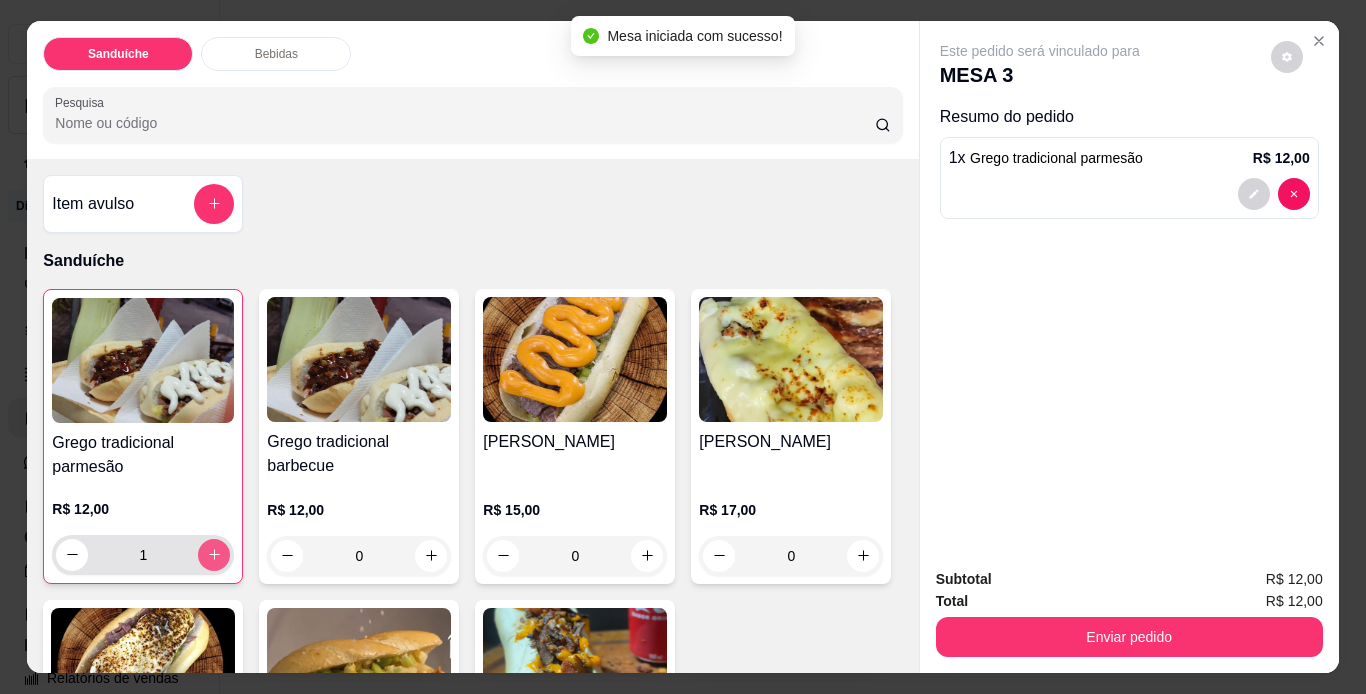 click 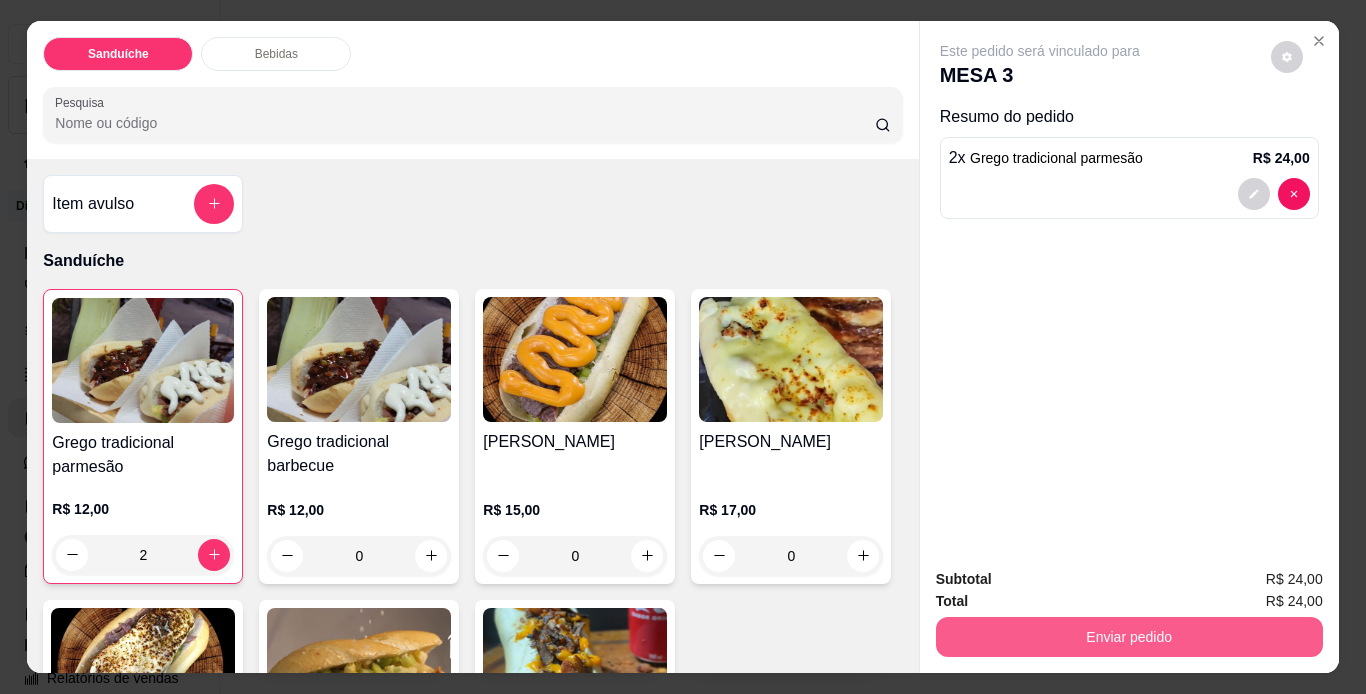 click on "Enviar pedido" at bounding box center (1129, 637) 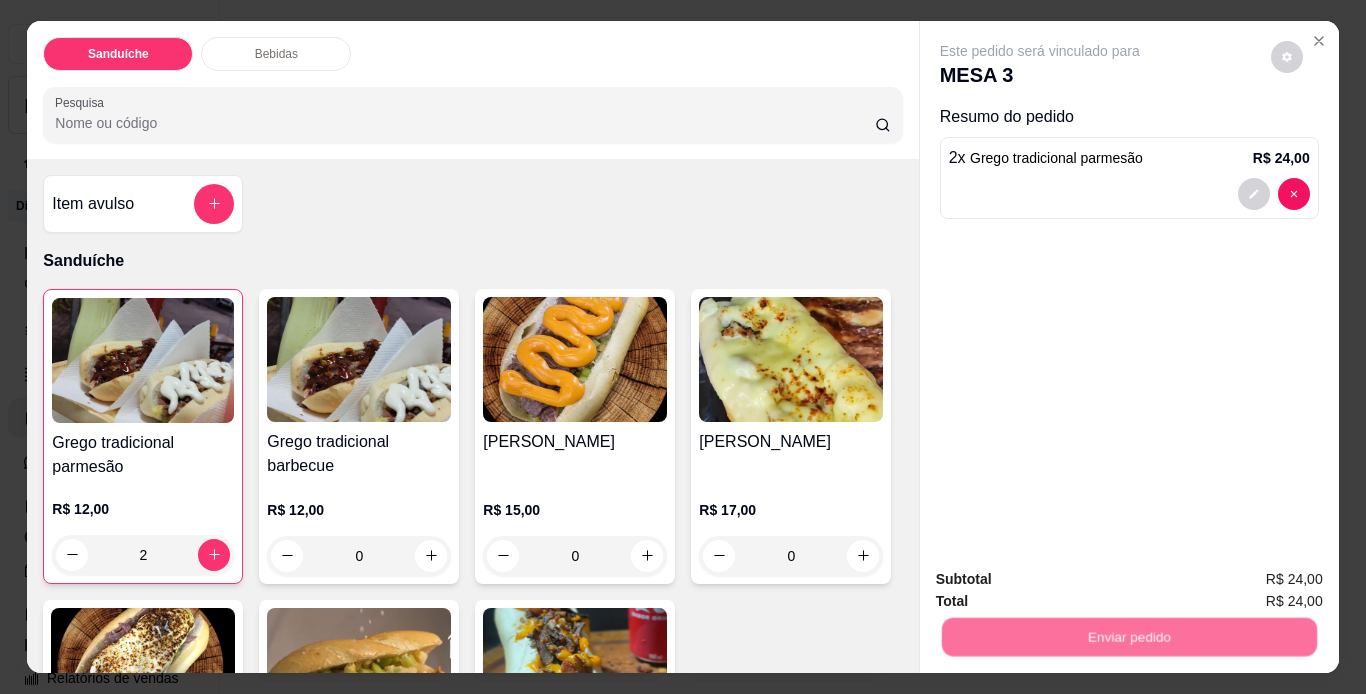 click on "Não registrar e enviar pedido" at bounding box center (1063, 581) 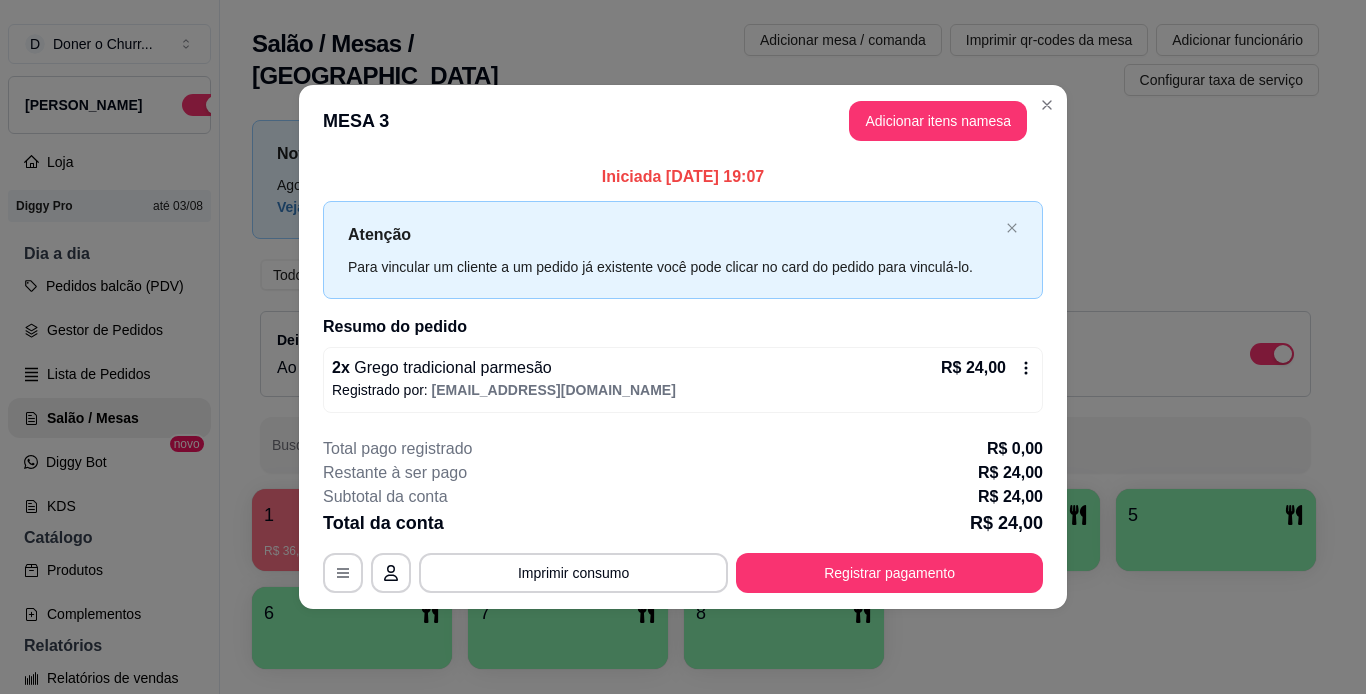 click on "Imprimir consumo" at bounding box center [573, 573] 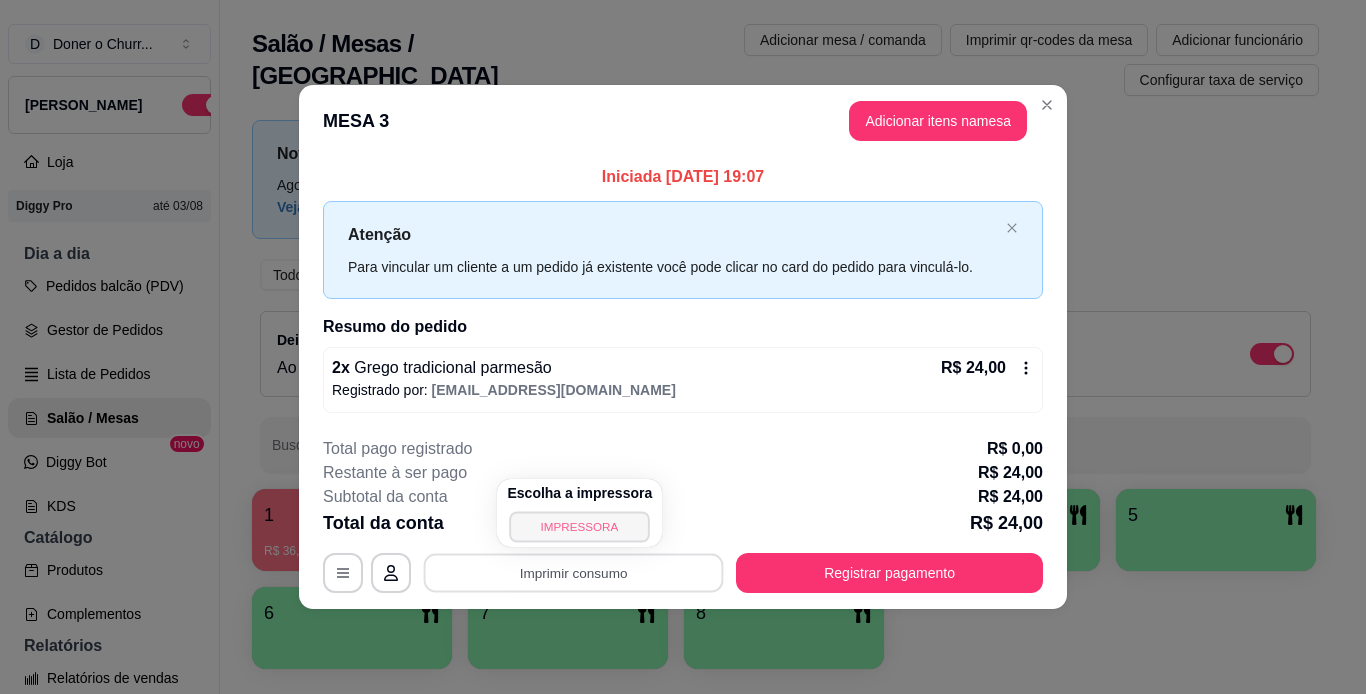 click on "IMPRESSORA" at bounding box center [580, 526] 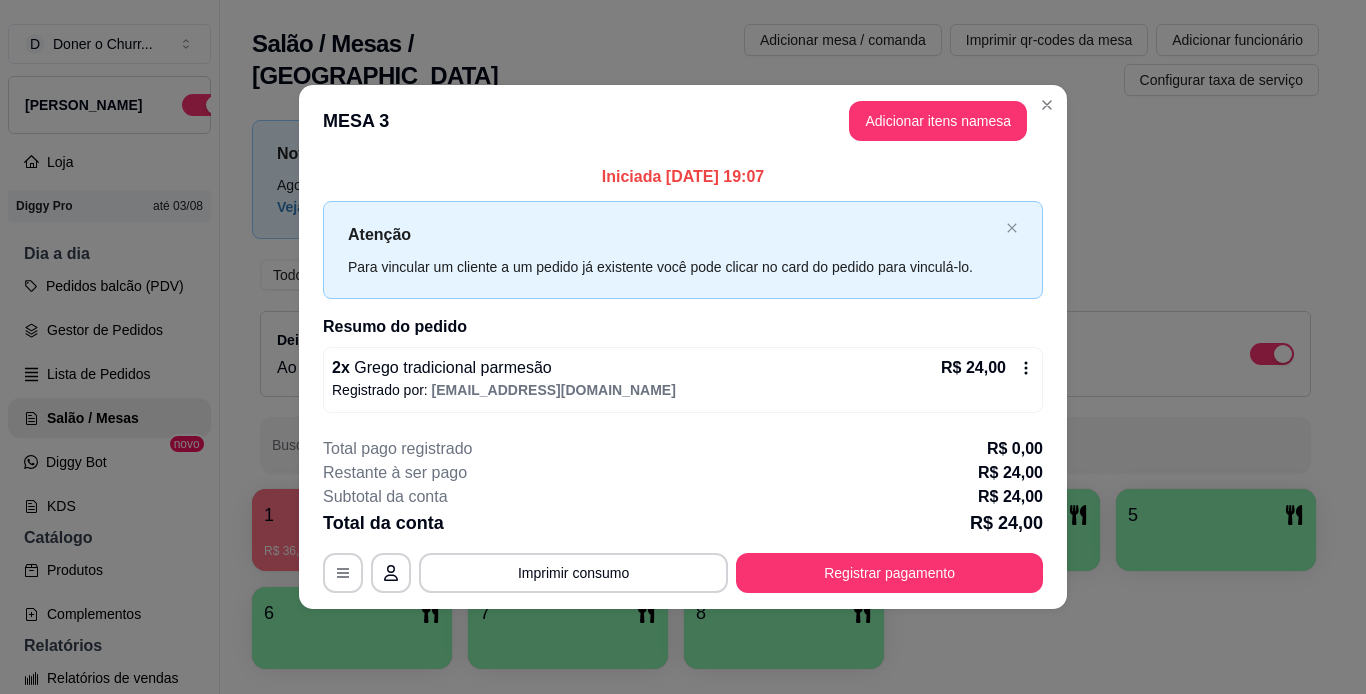 type 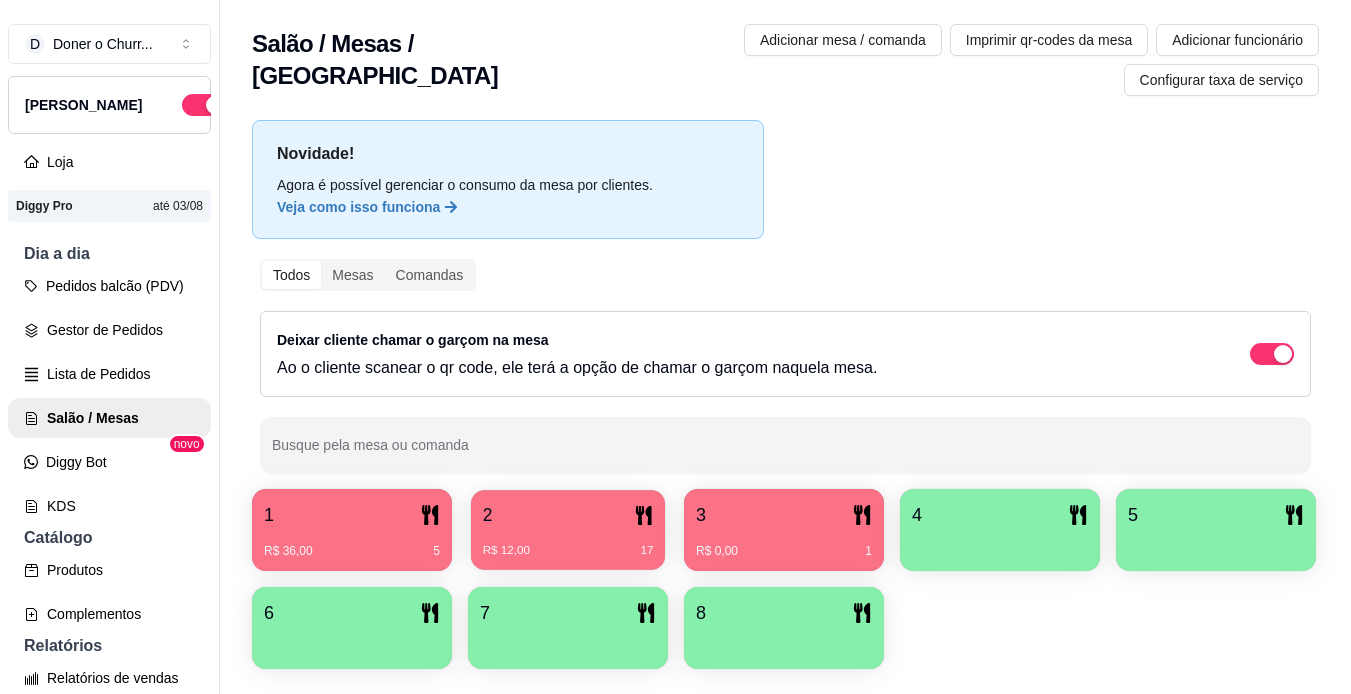 click on "R$ 12,00 17" at bounding box center (568, 543) 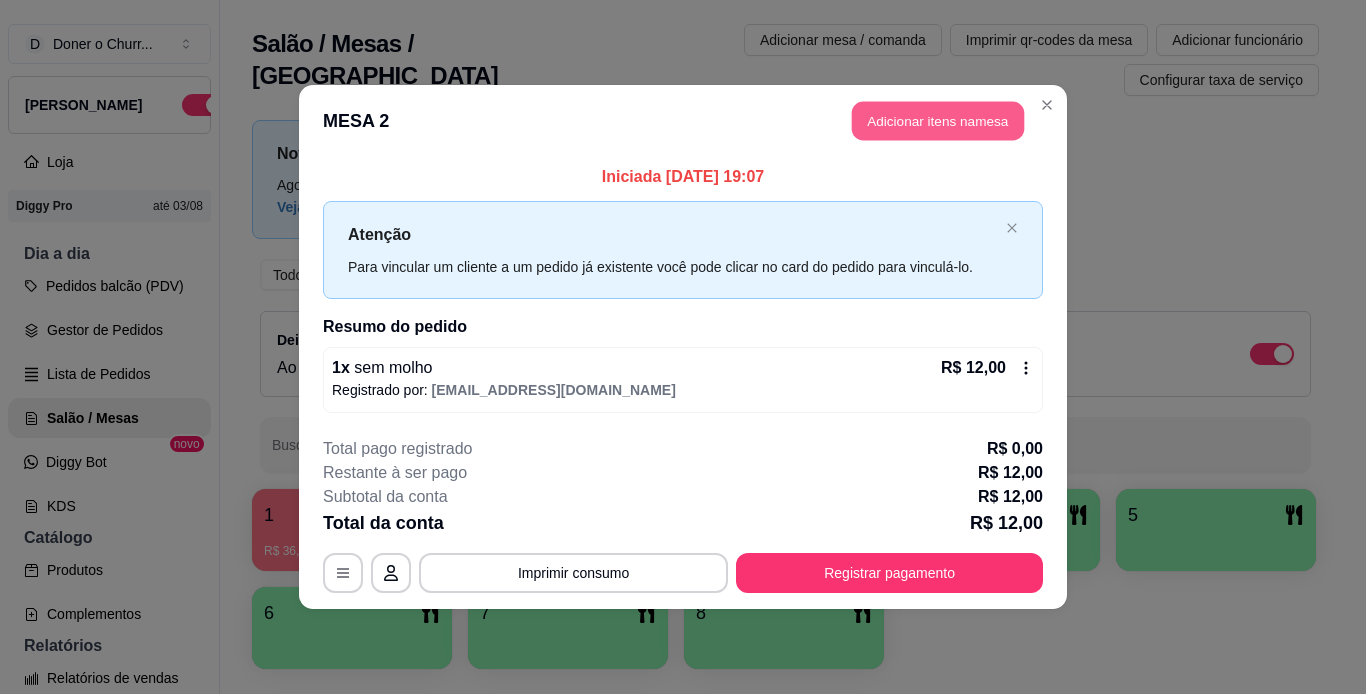 click on "Adicionar itens na  mesa" at bounding box center (938, 121) 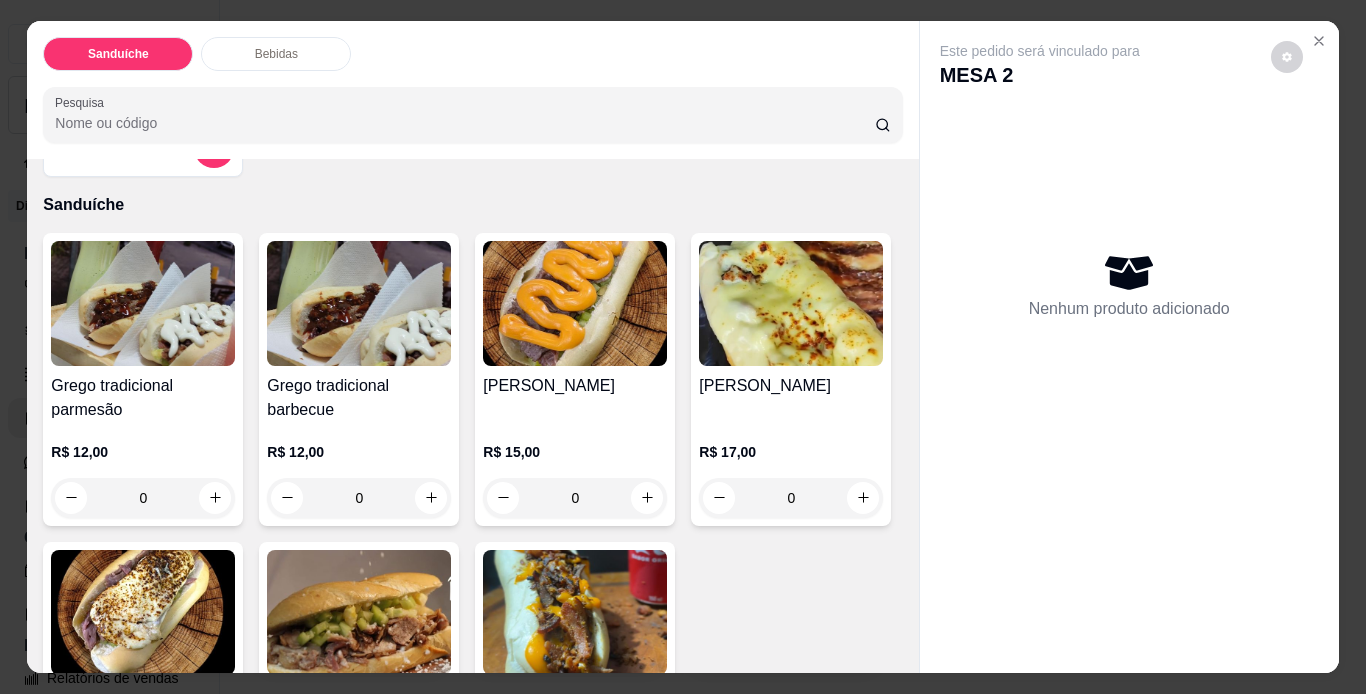 scroll, scrollTop: 100, scrollLeft: 0, axis: vertical 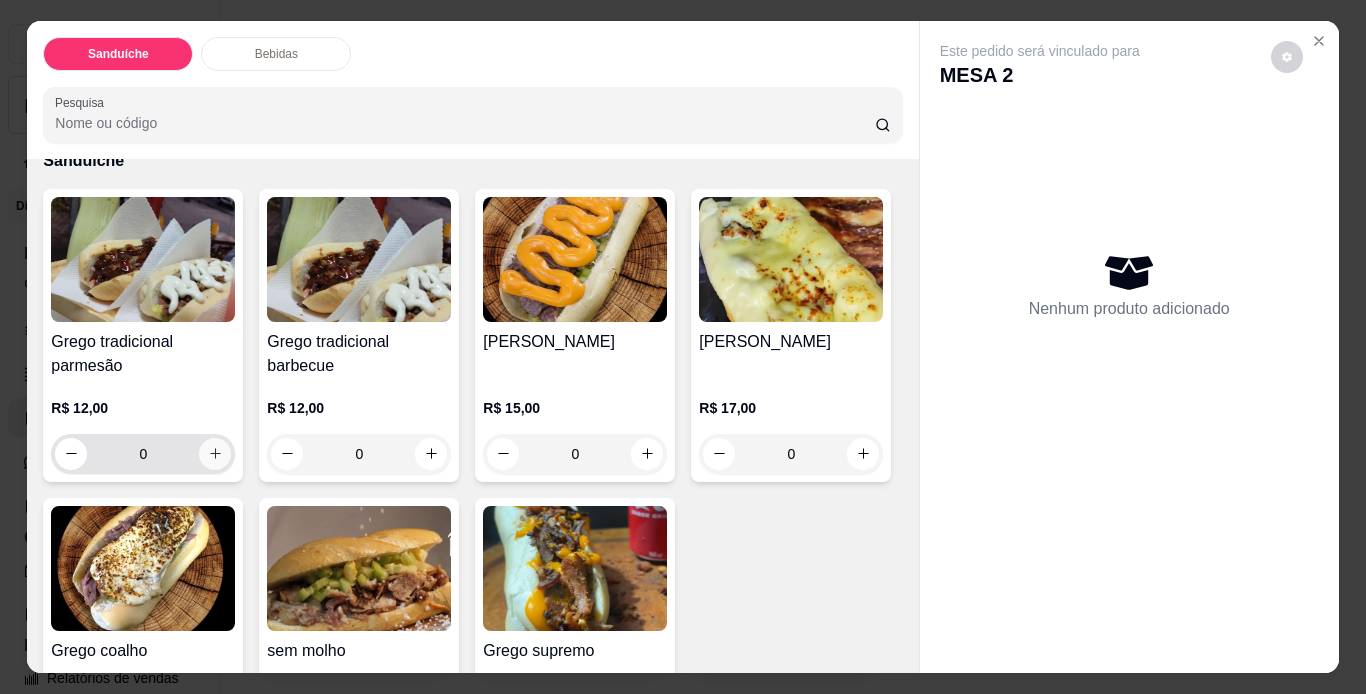 click 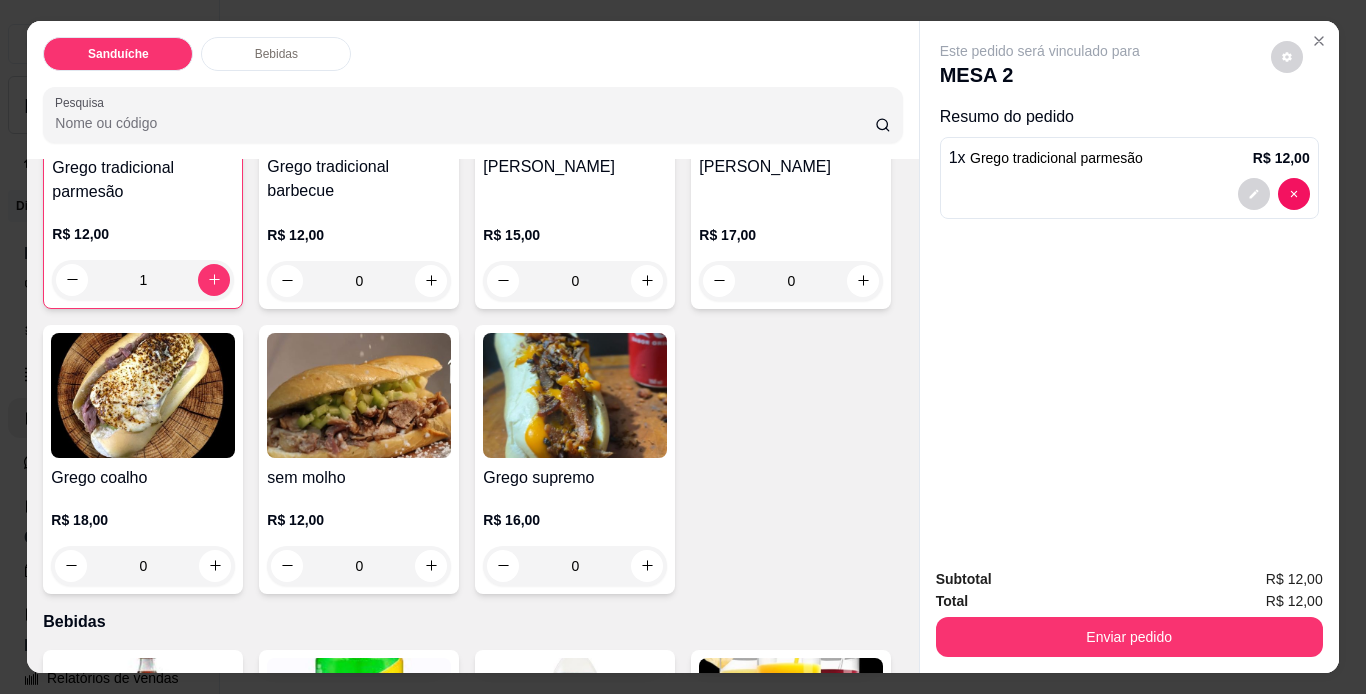 scroll, scrollTop: 300, scrollLeft: 0, axis: vertical 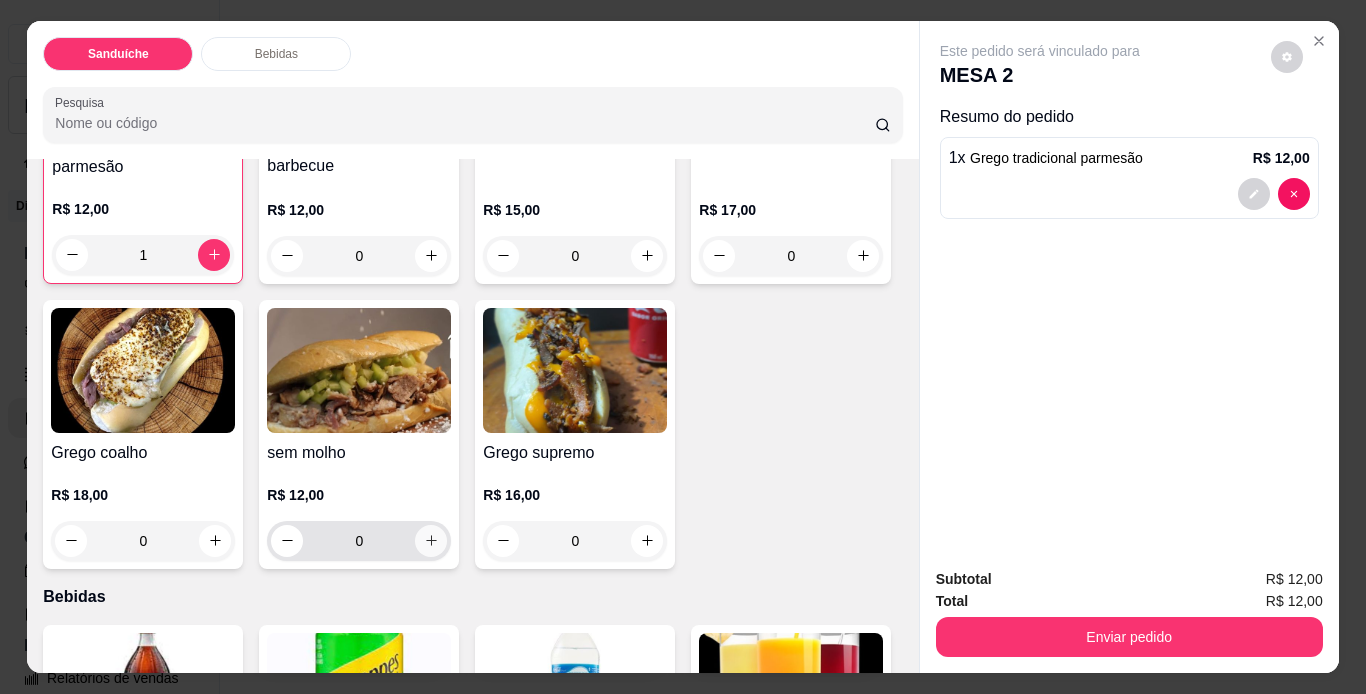 click 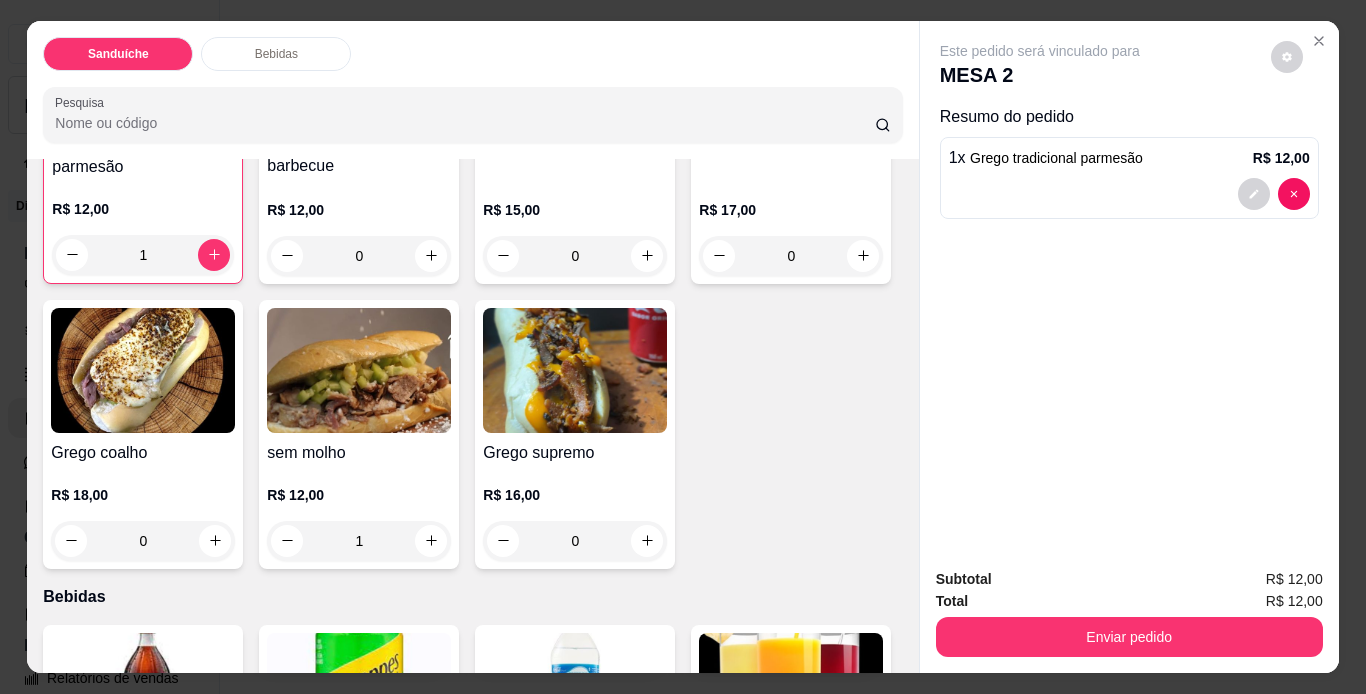 type on "0" 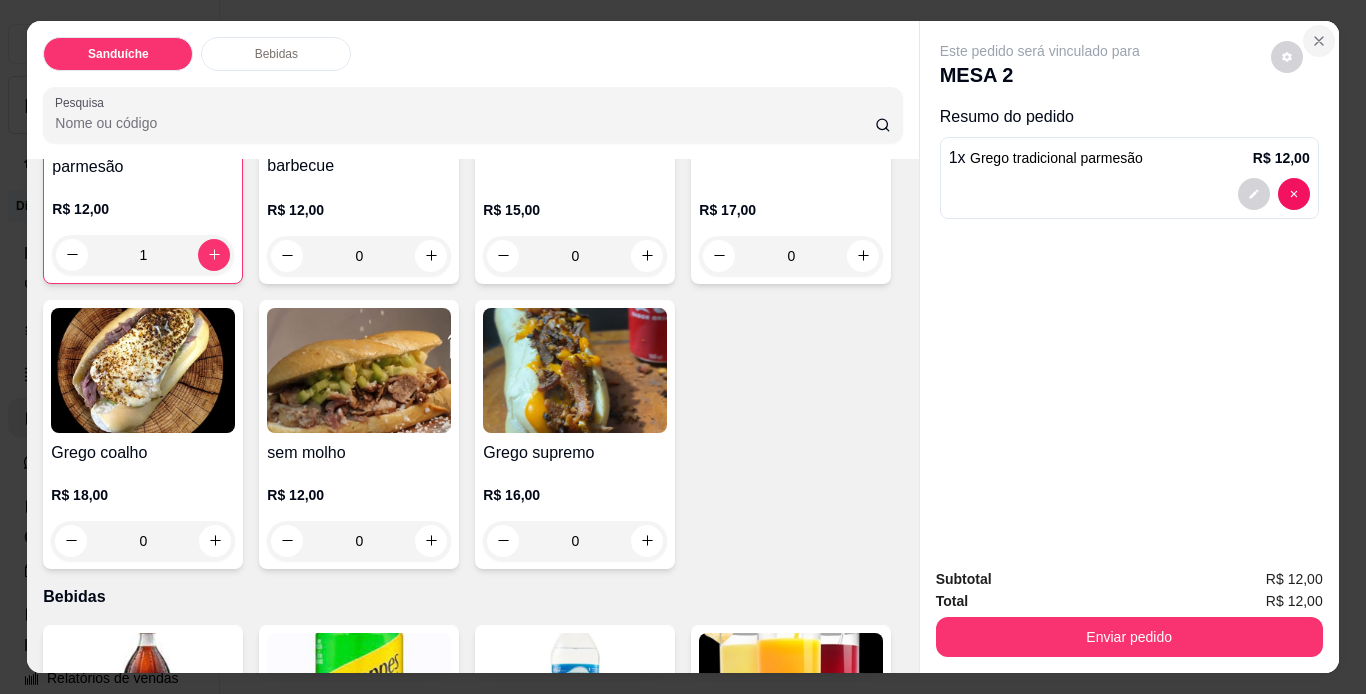click 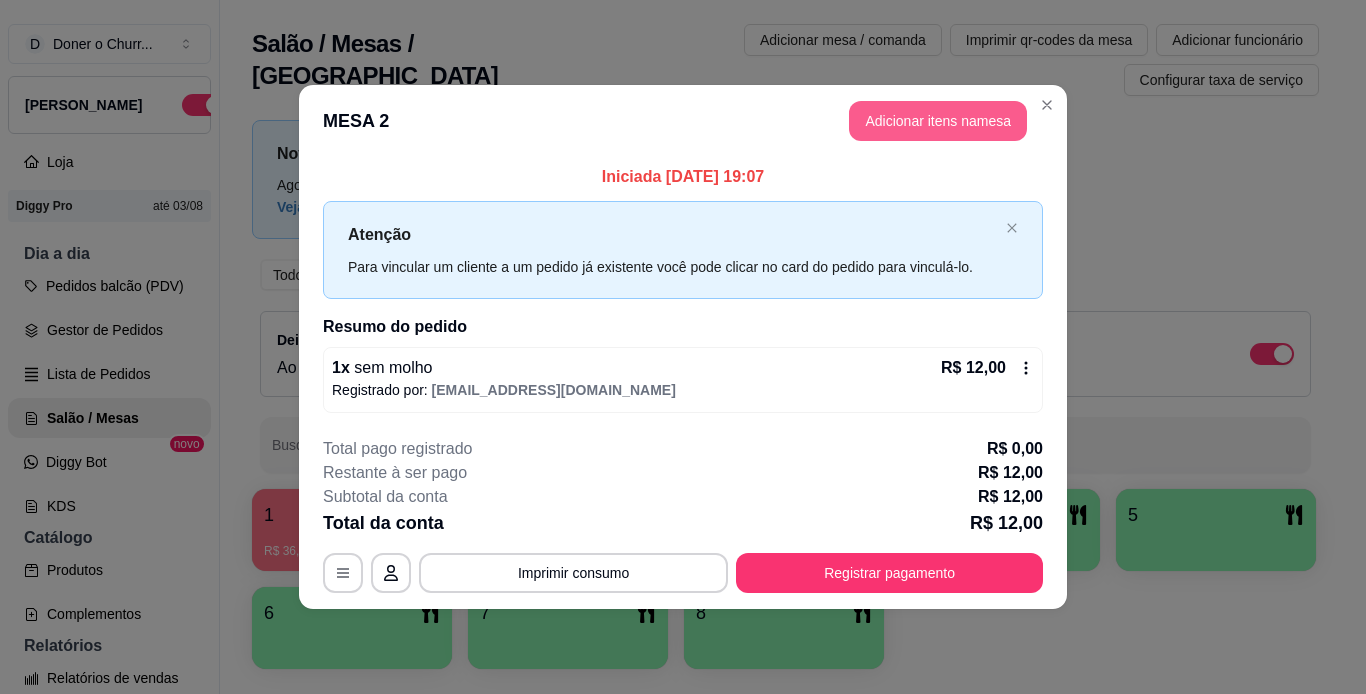 click on "Adicionar itens na  mesa" at bounding box center (938, 121) 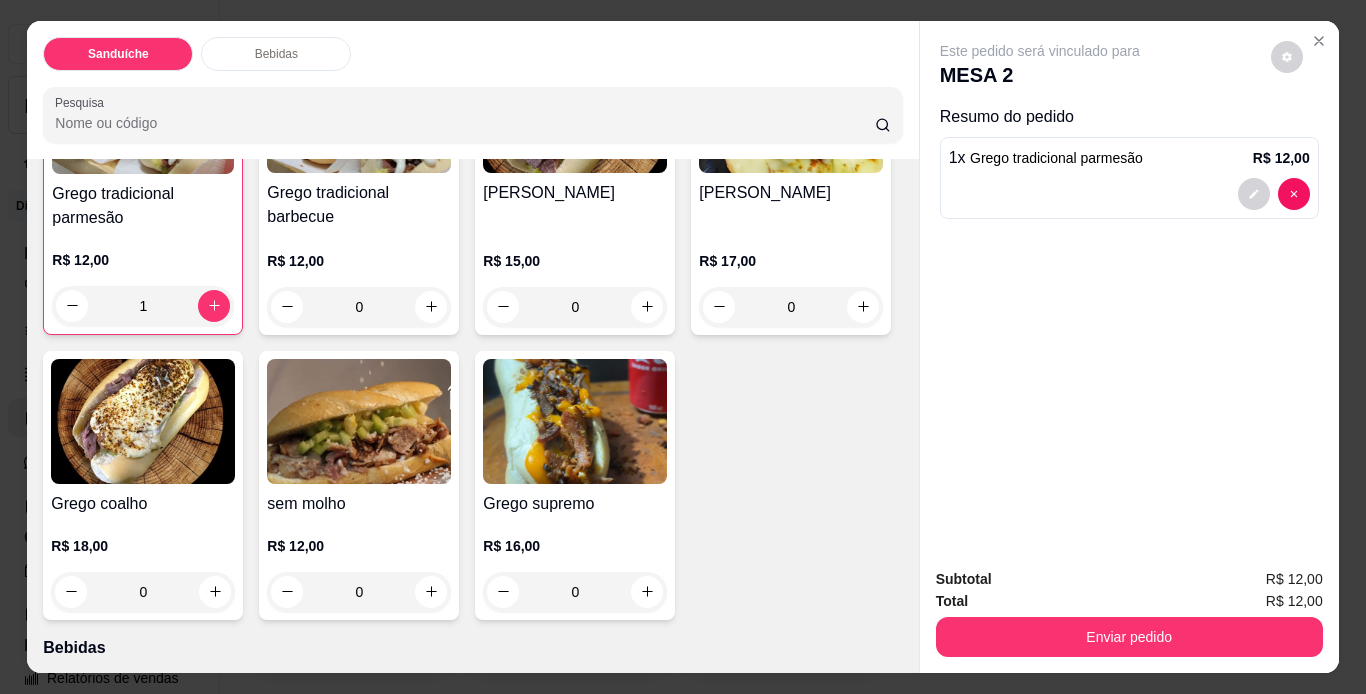 scroll, scrollTop: 300, scrollLeft: 0, axis: vertical 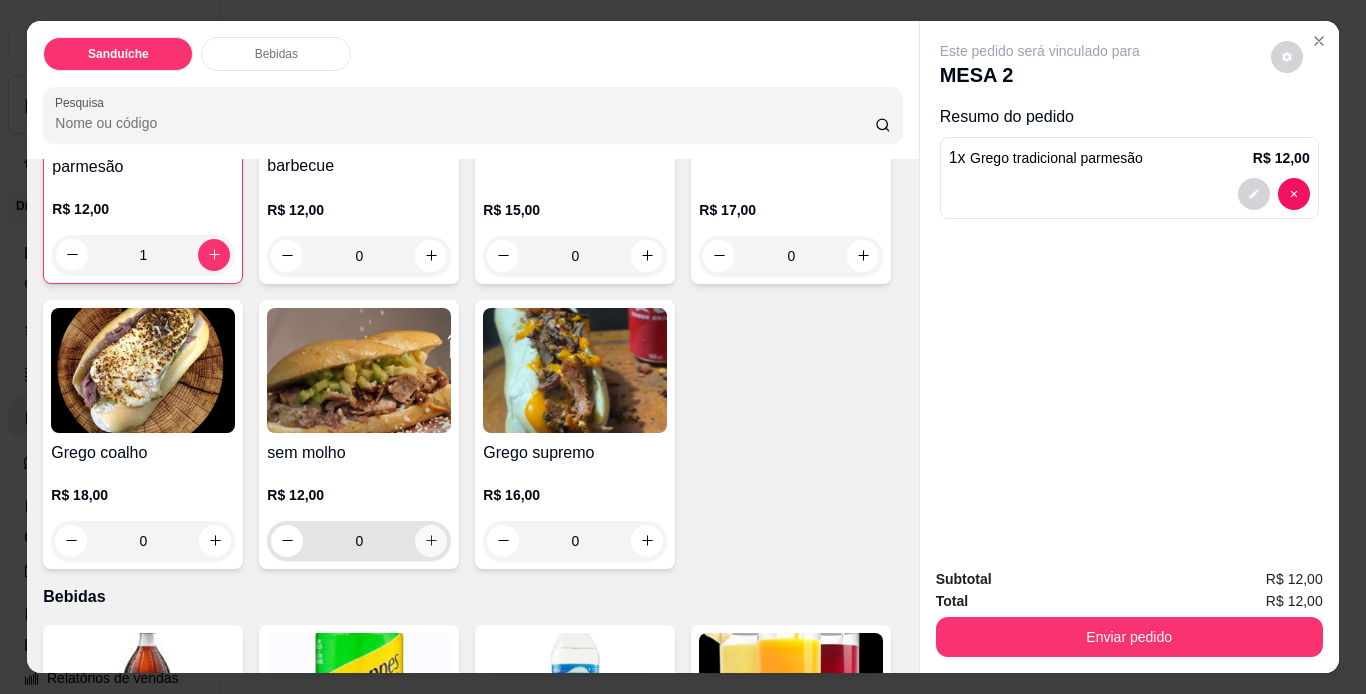 click 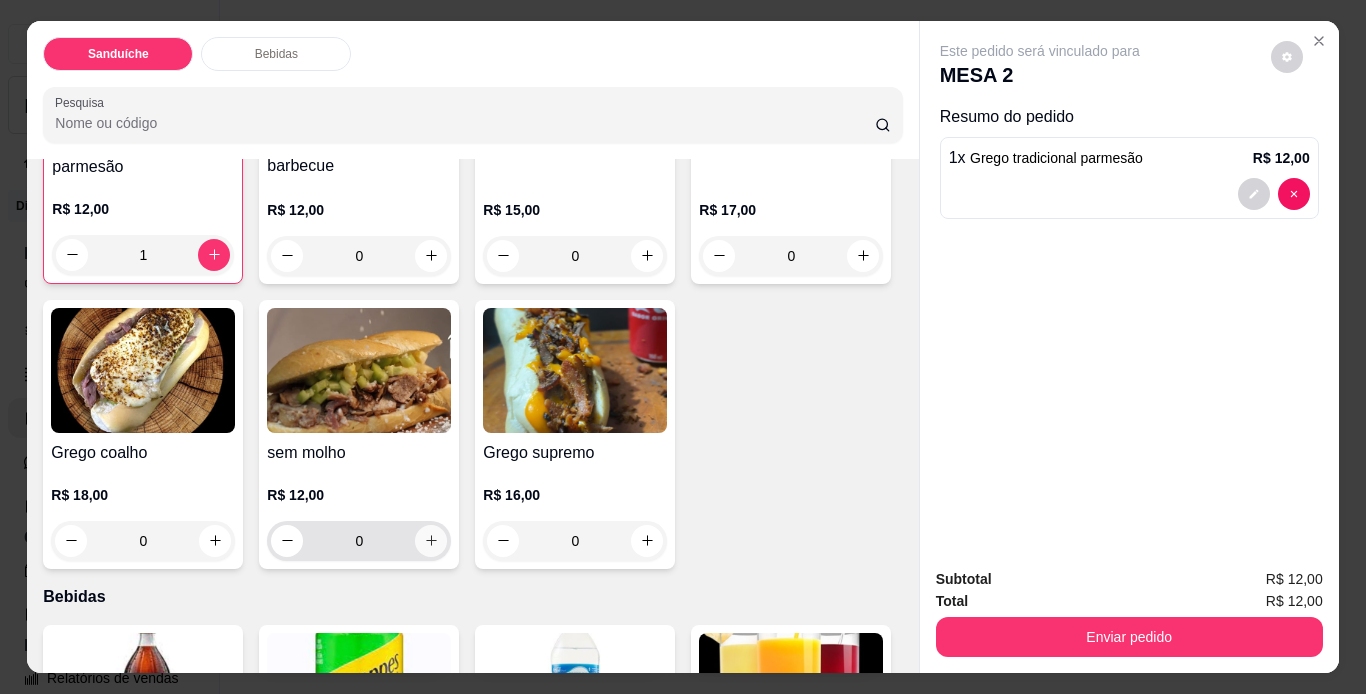 type on "1" 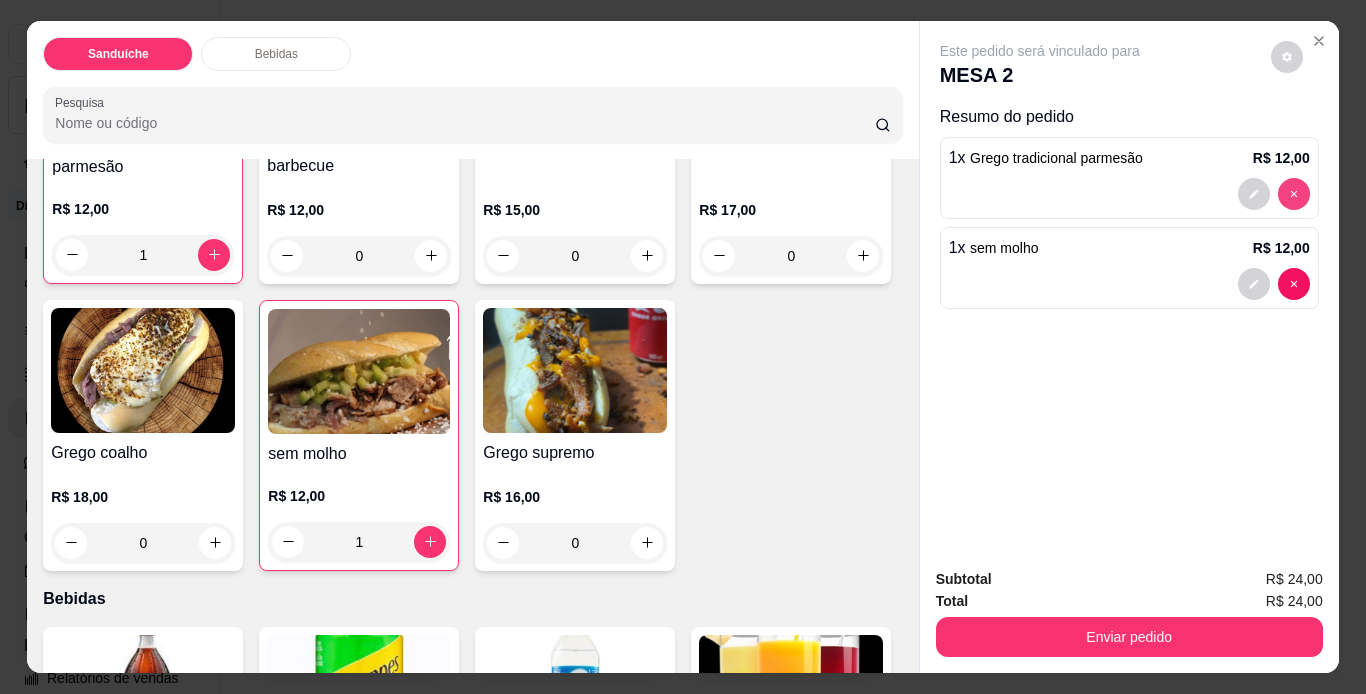 type on "0" 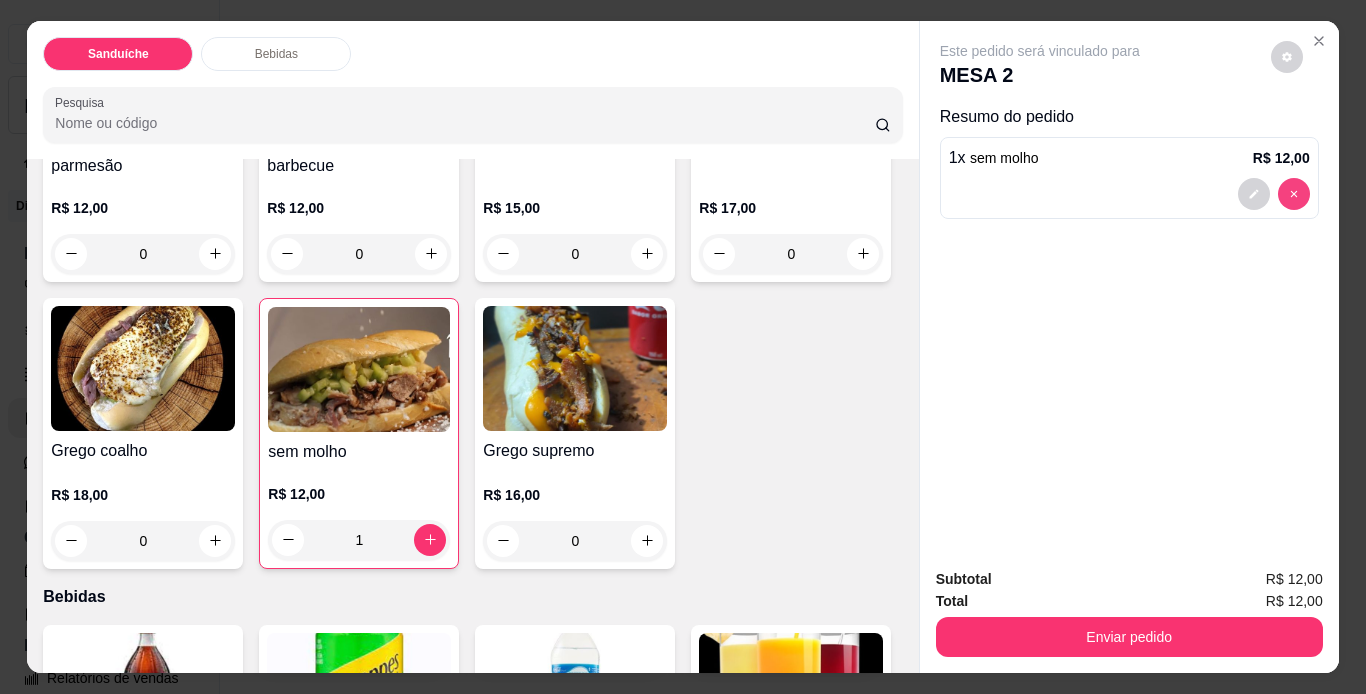 scroll, scrollTop: 299, scrollLeft: 0, axis: vertical 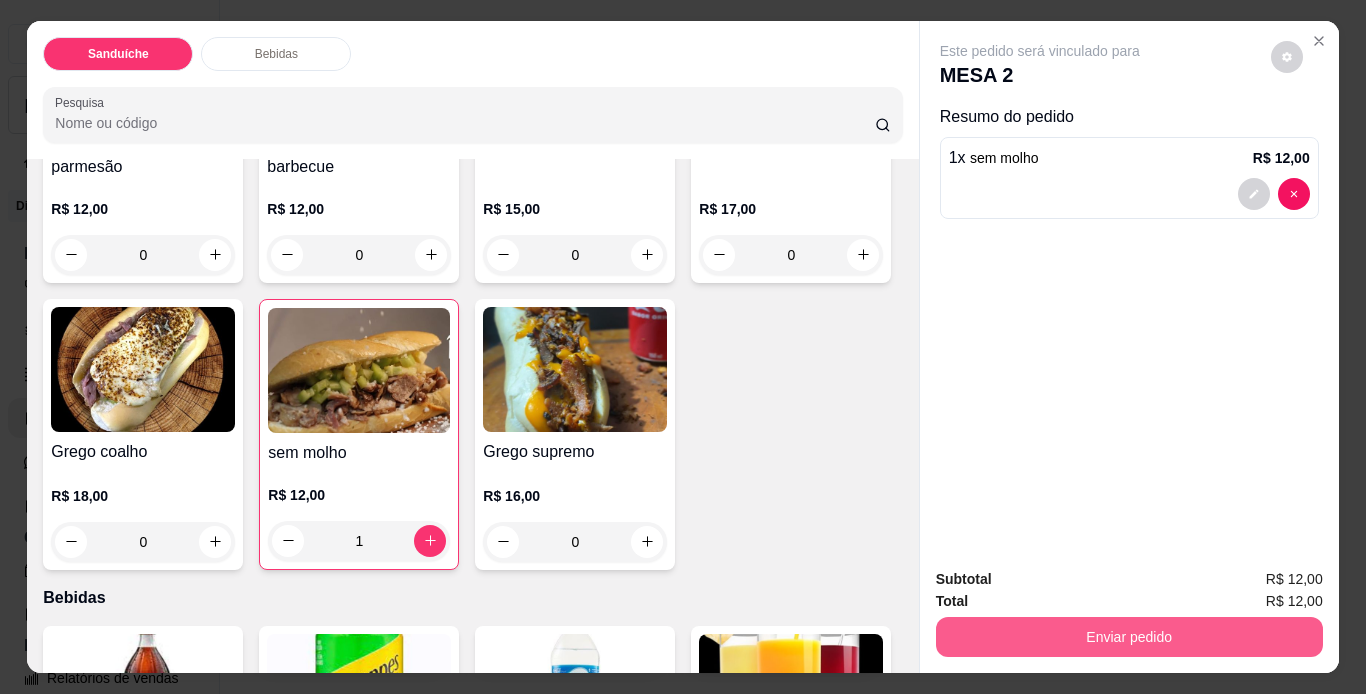 click on "Enviar pedido" at bounding box center (1129, 637) 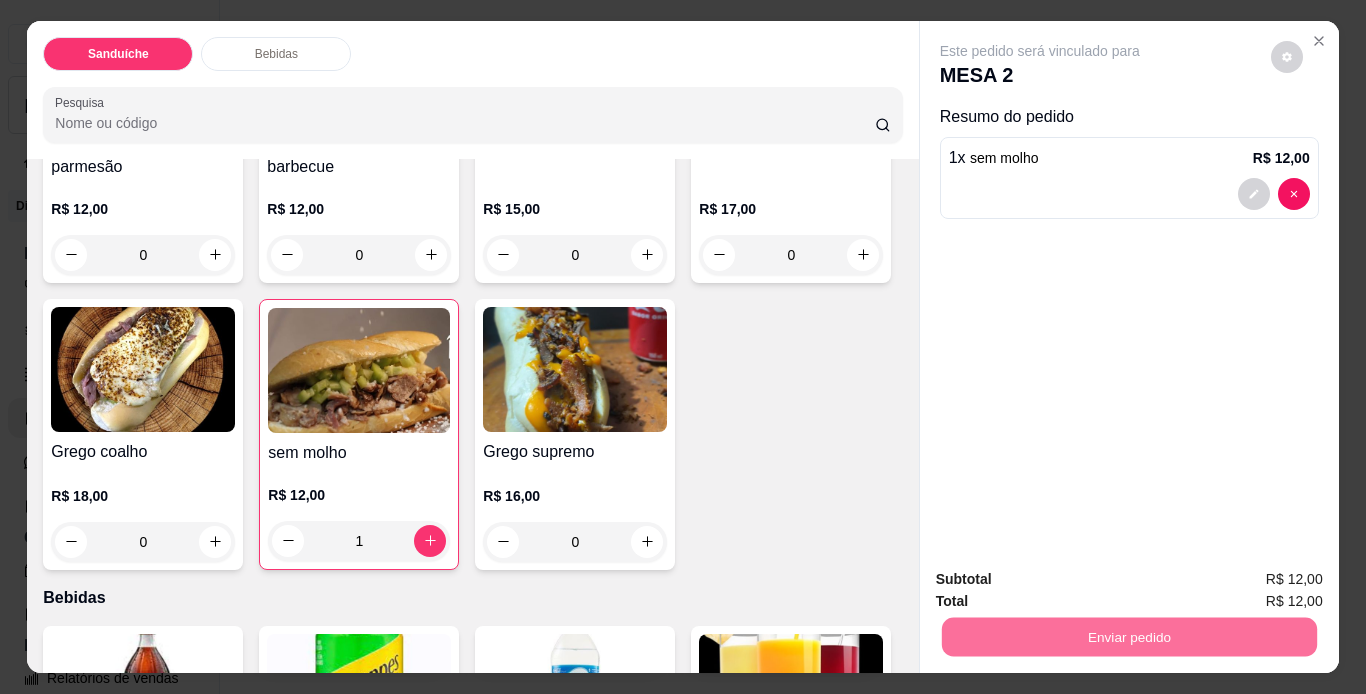 click on "Não registrar e enviar pedido" at bounding box center (1063, 581) 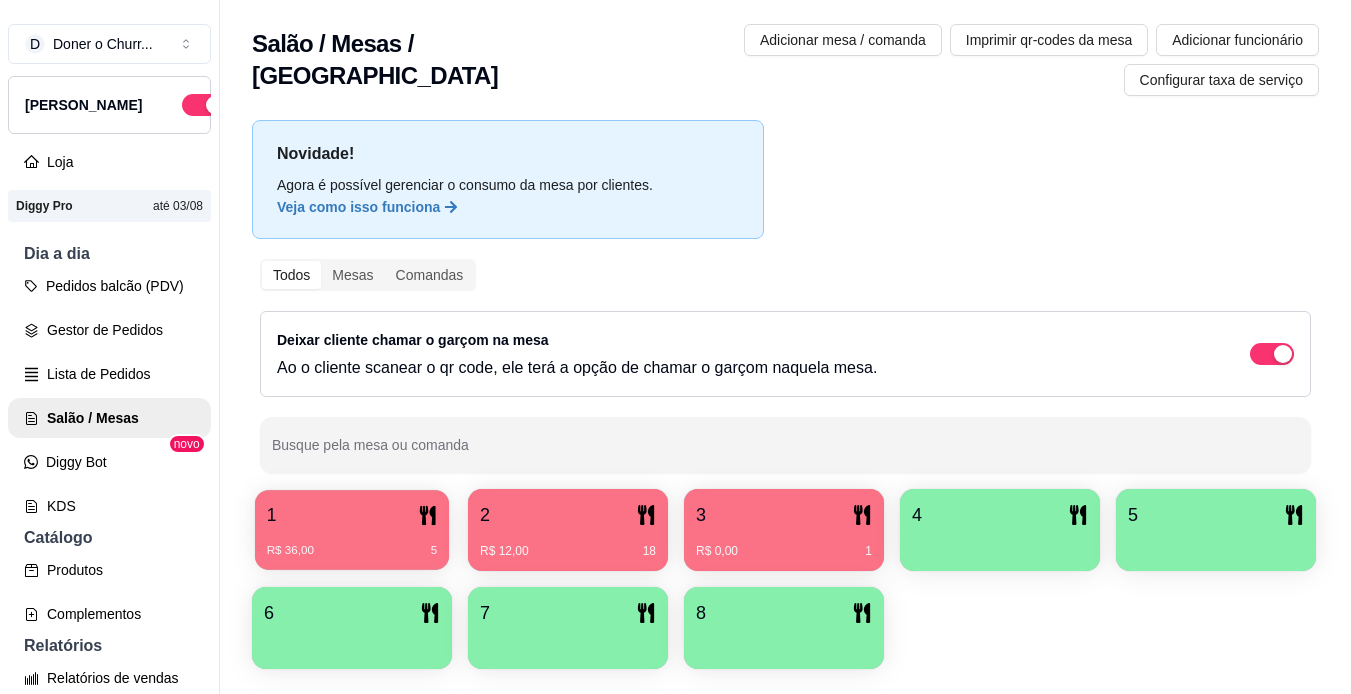 click on "1 R$ 36,00 5" at bounding box center [352, 530] 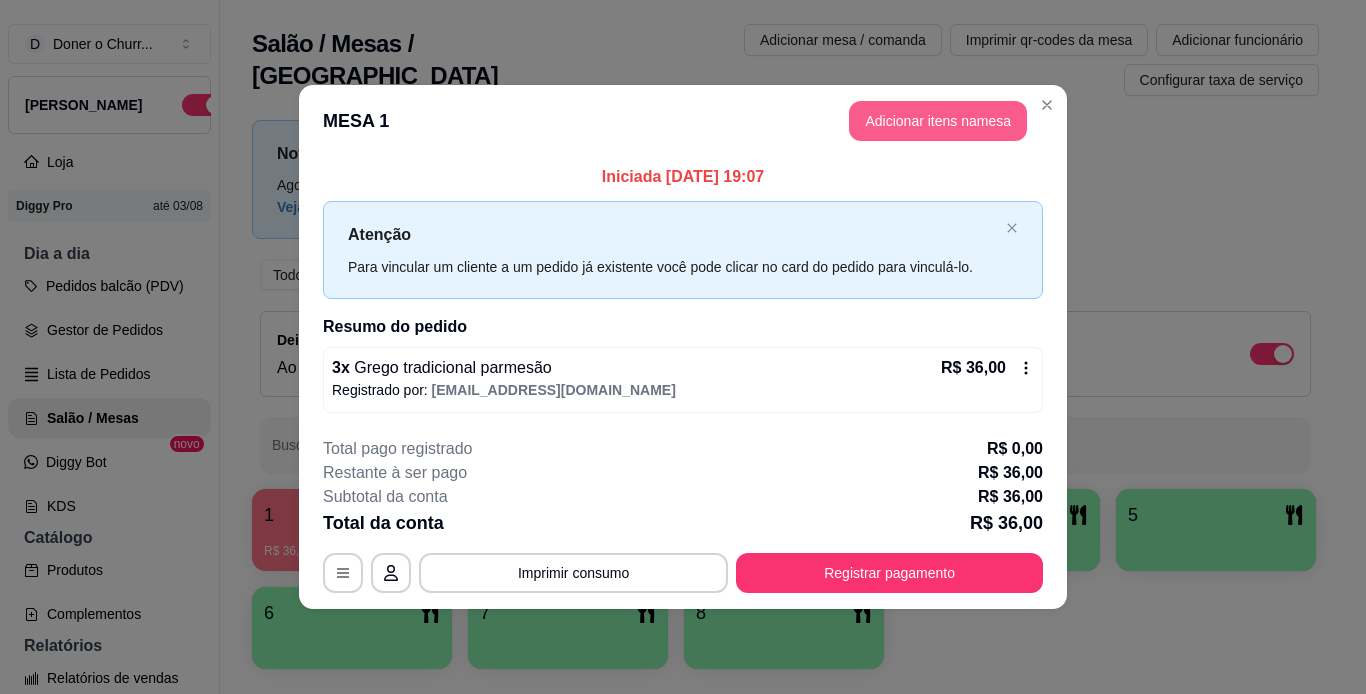 click on "Adicionar itens na  mesa" at bounding box center [938, 121] 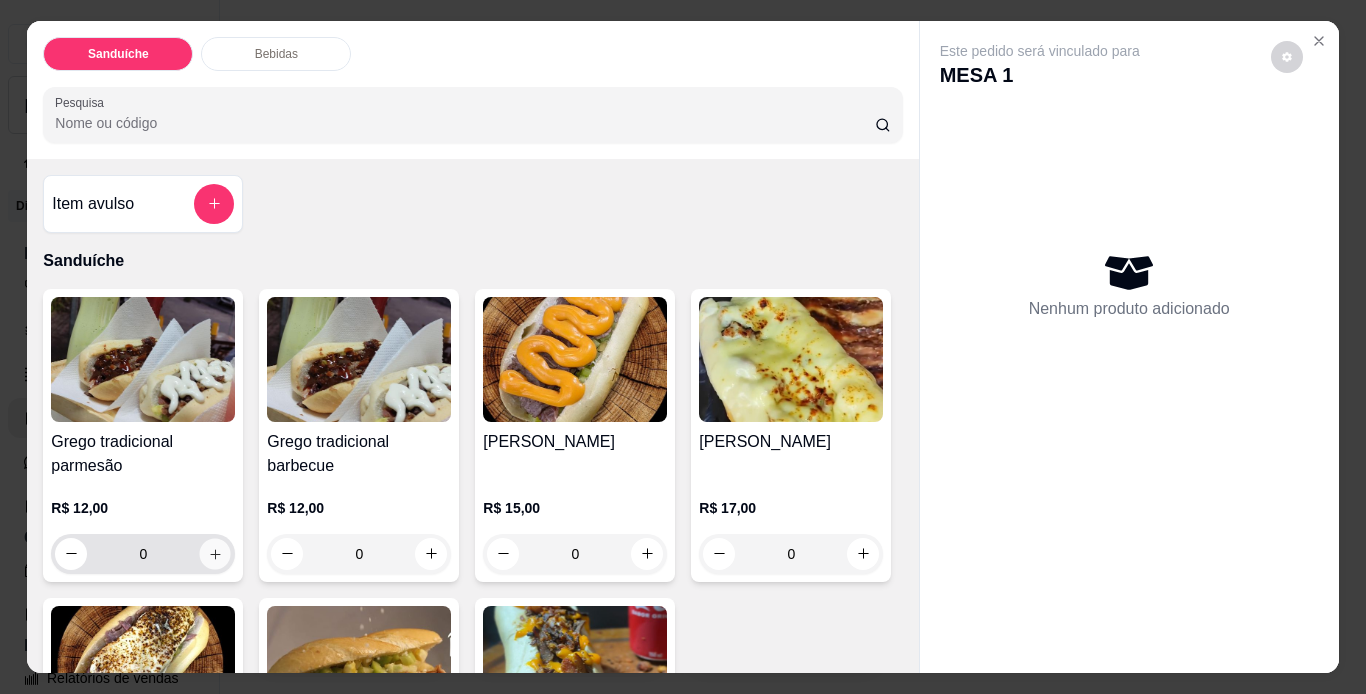 click 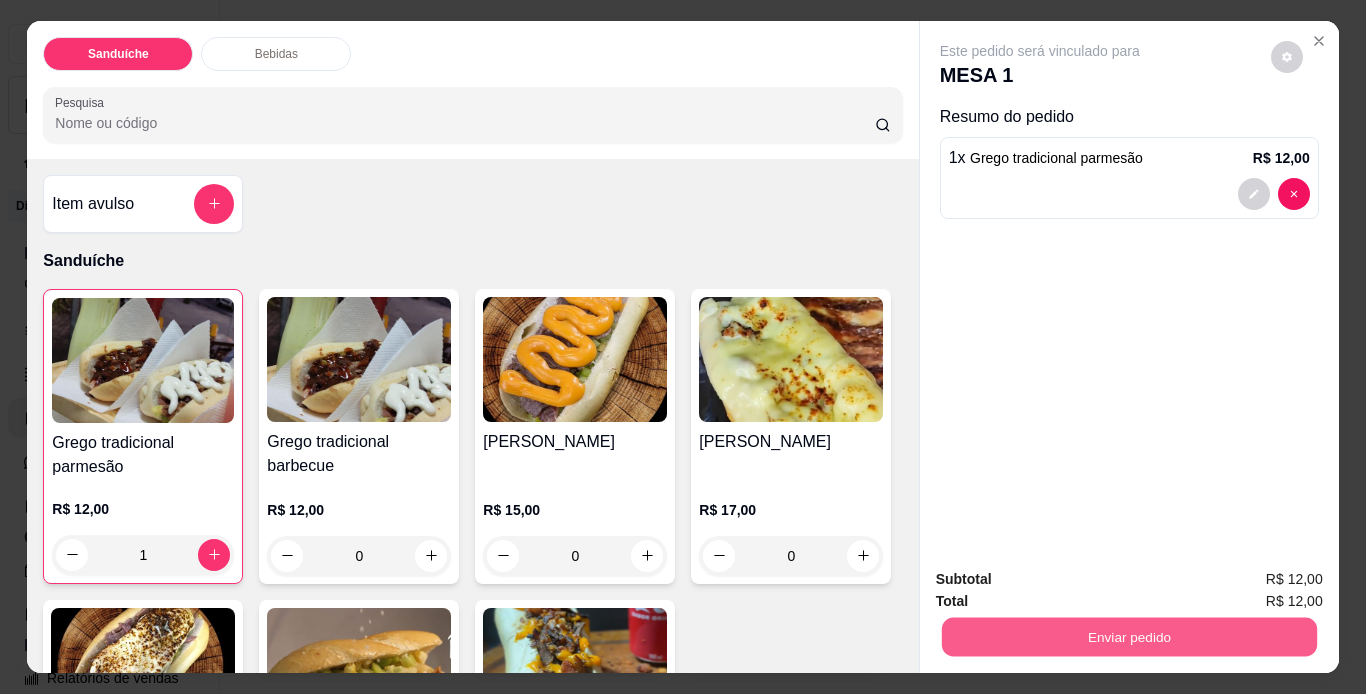 click on "Enviar pedido" at bounding box center [1128, 637] 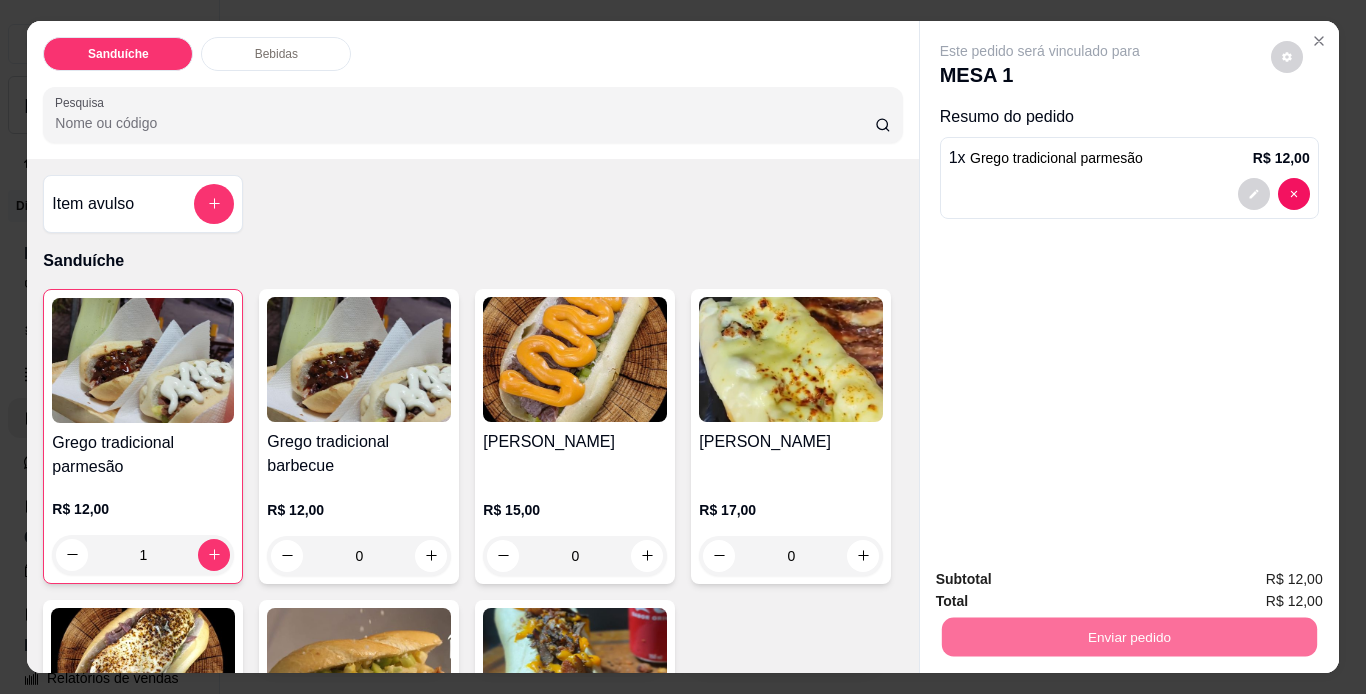 click on "Não registrar e enviar pedido" at bounding box center [1063, 581] 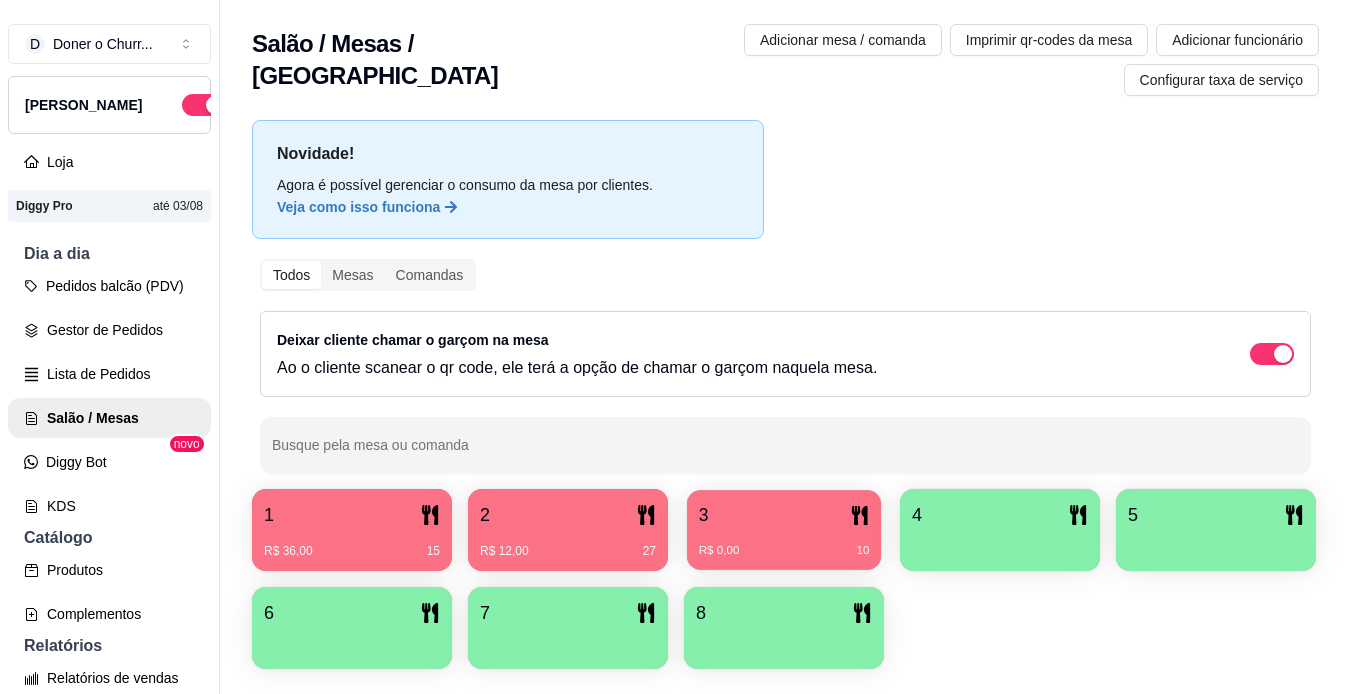 click on "R$ 0,00 10" at bounding box center [784, 543] 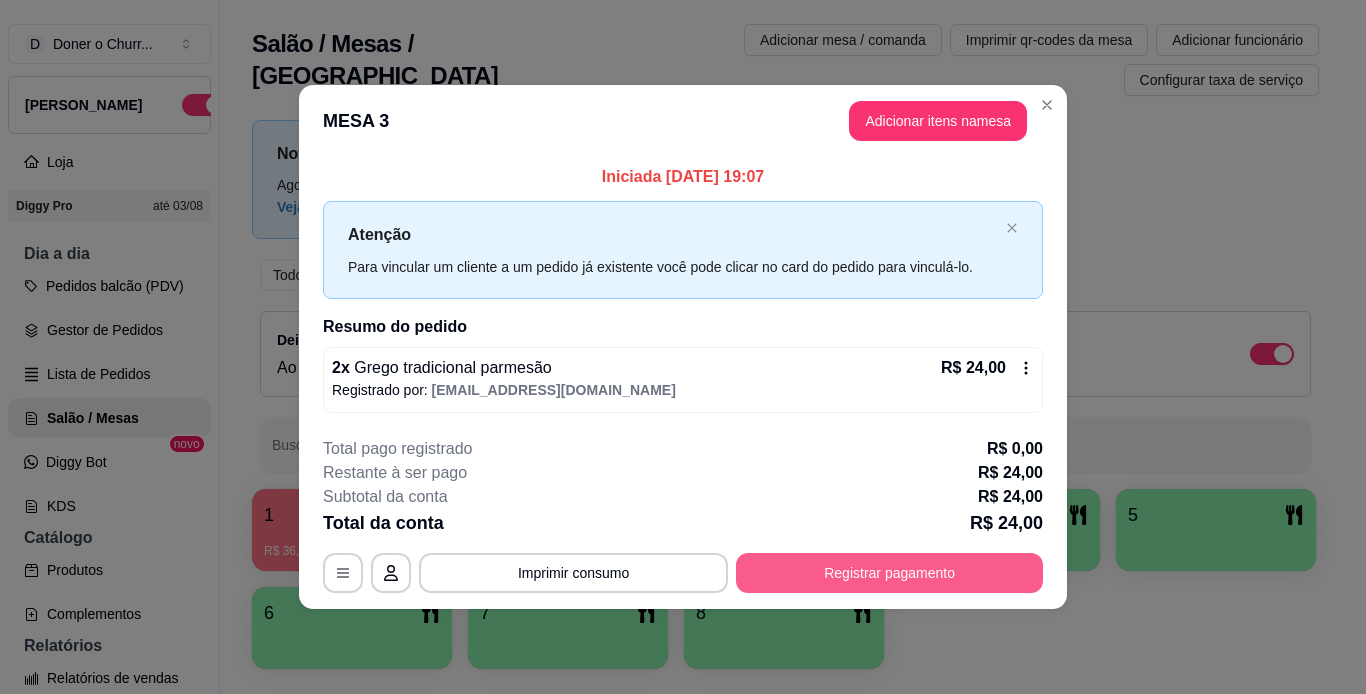 click on "Registrar pagamento" at bounding box center (889, 573) 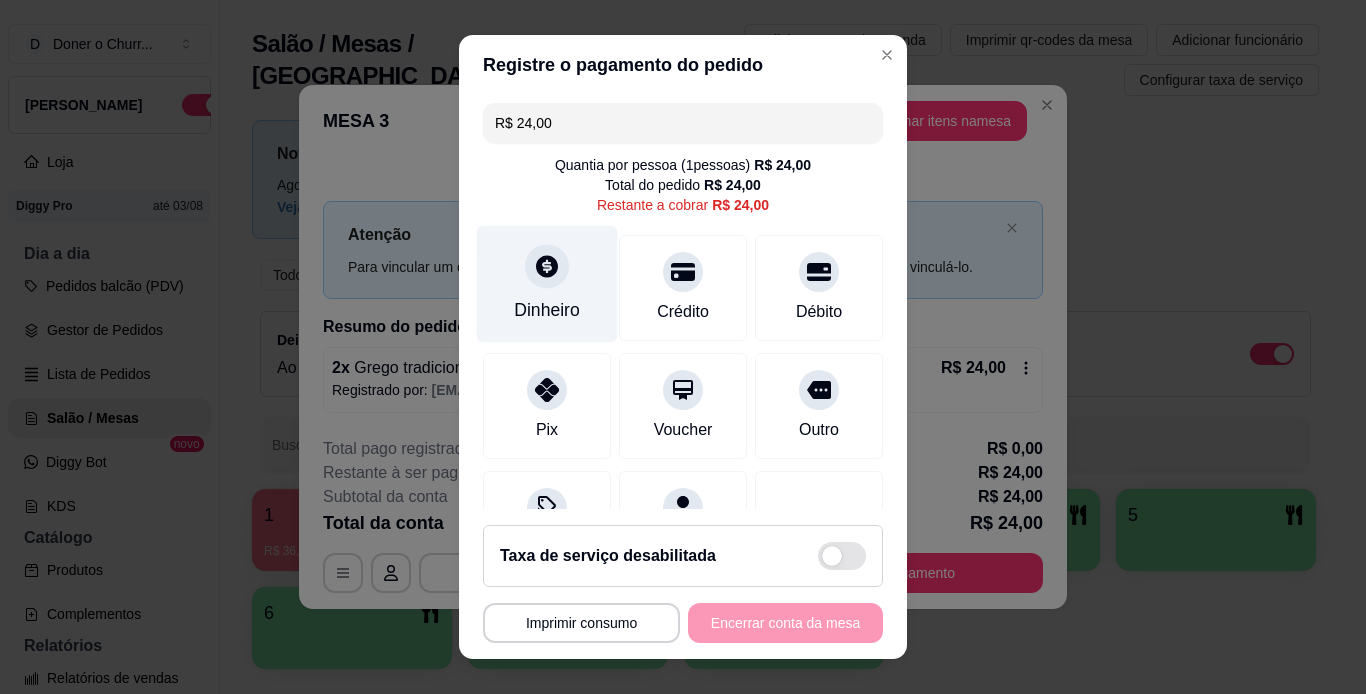 click on "Dinheiro" at bounding box center (547, 310) 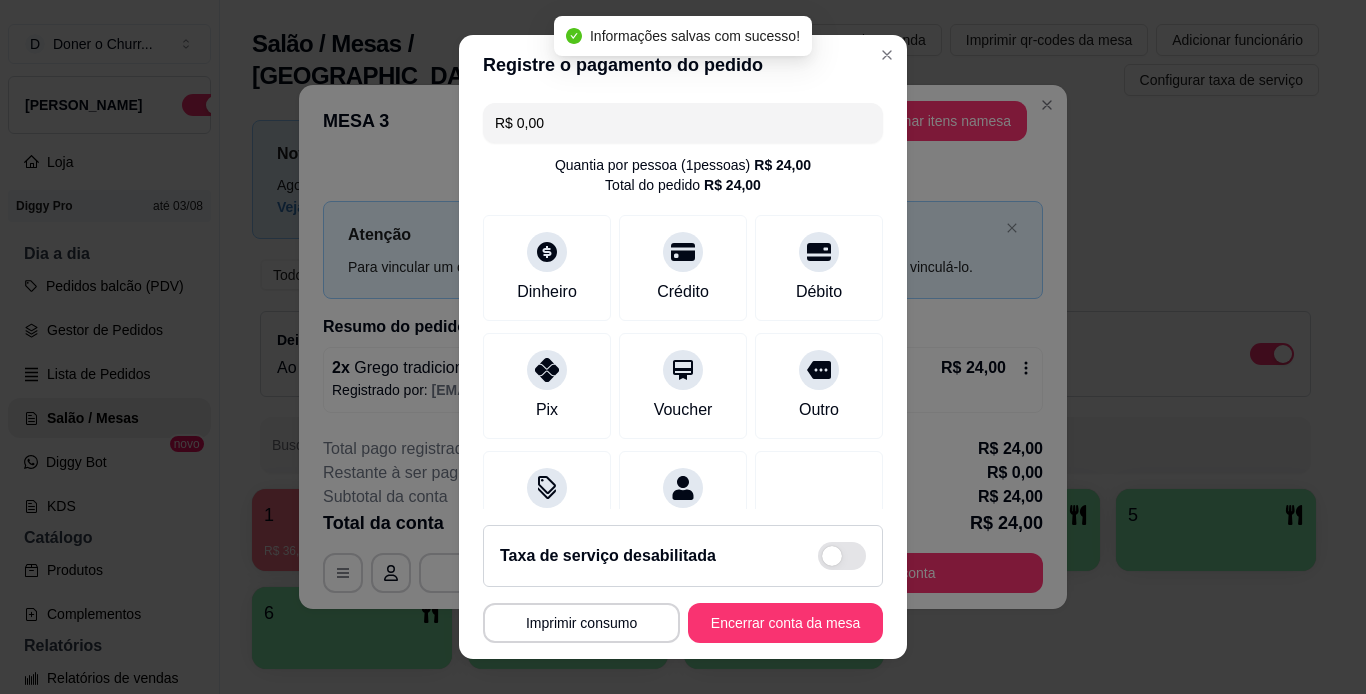 type on "R$ 0,00" 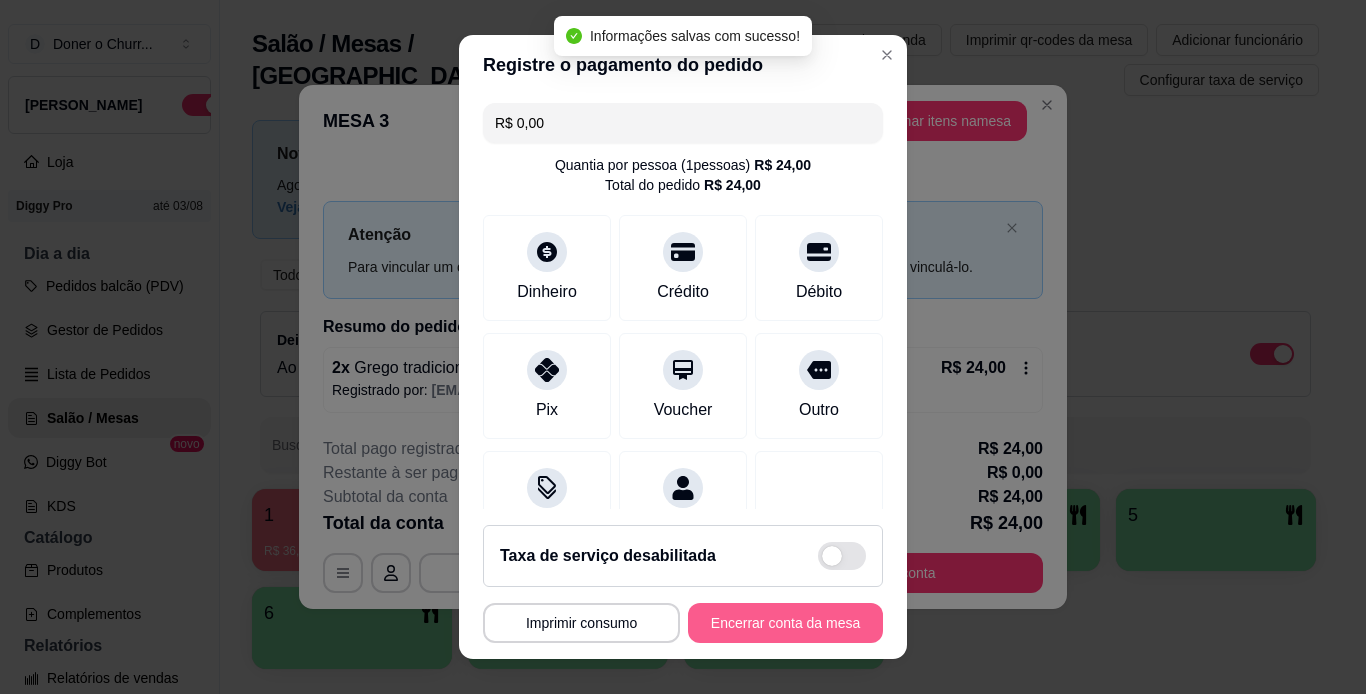 click on "Encerrar conta da mesa" at bounding box center [785, 623] 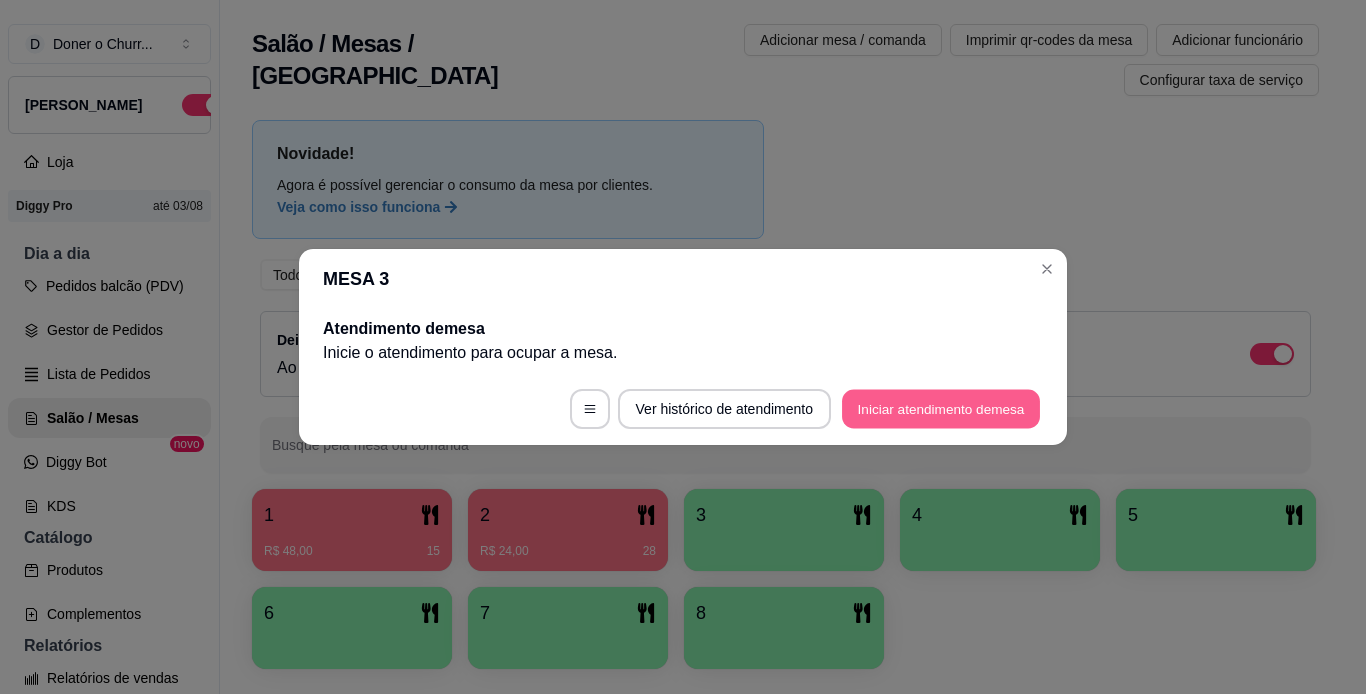 click on "Iniciar atendimento de  mesa" at bounding box center (941, 409) 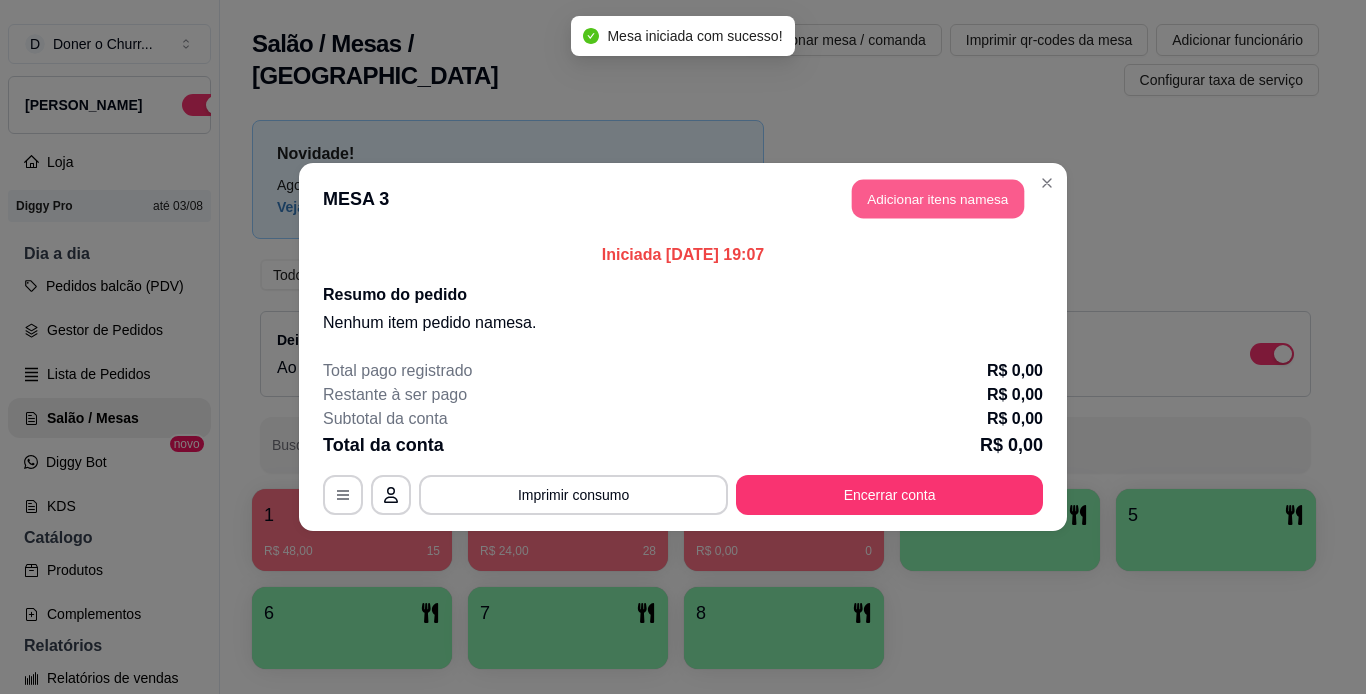 click on "Adicionar itens na  mesa" at bounding box center [938, 199] 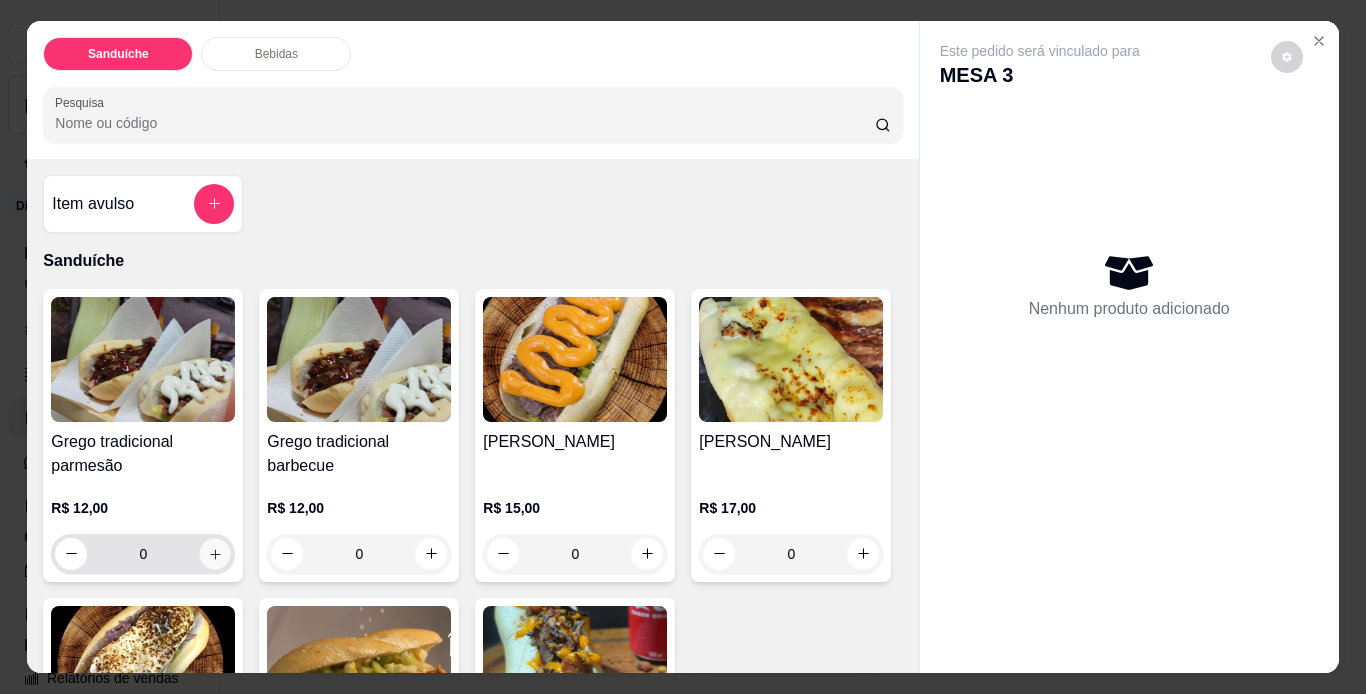 click 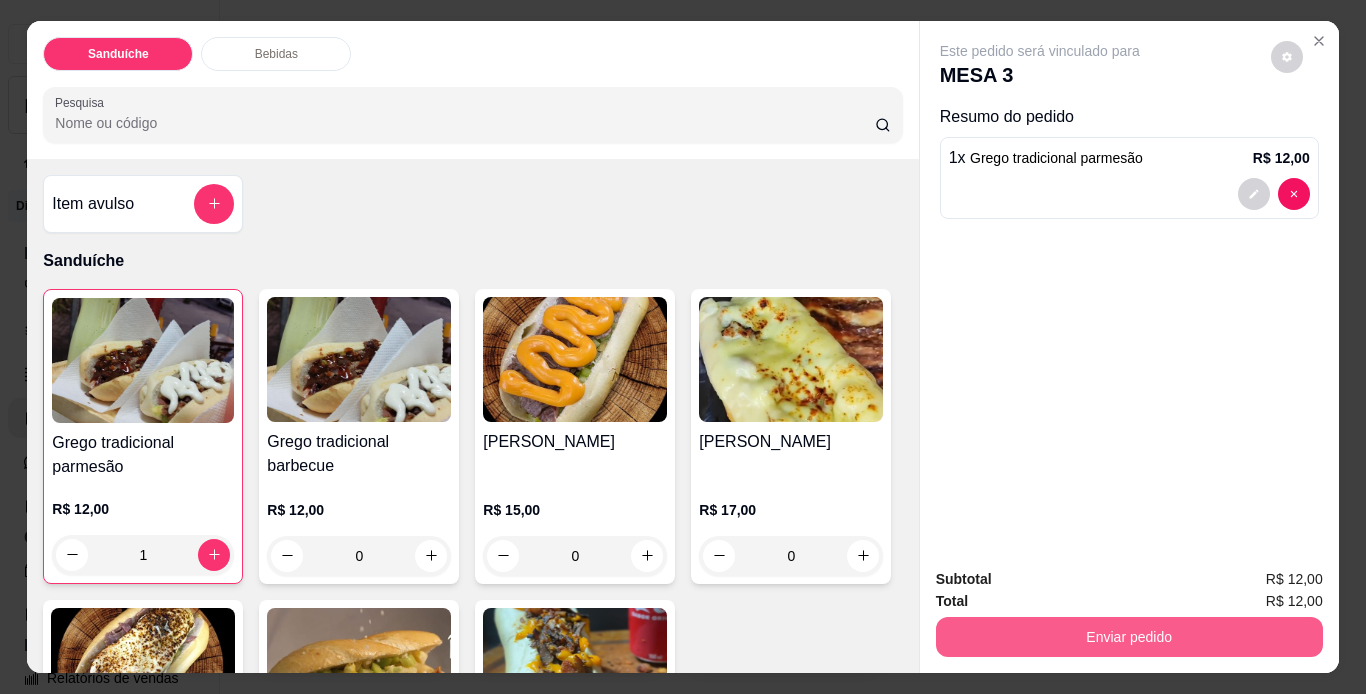 click on "Enviar pedido" at bounding box center (1129, 637) 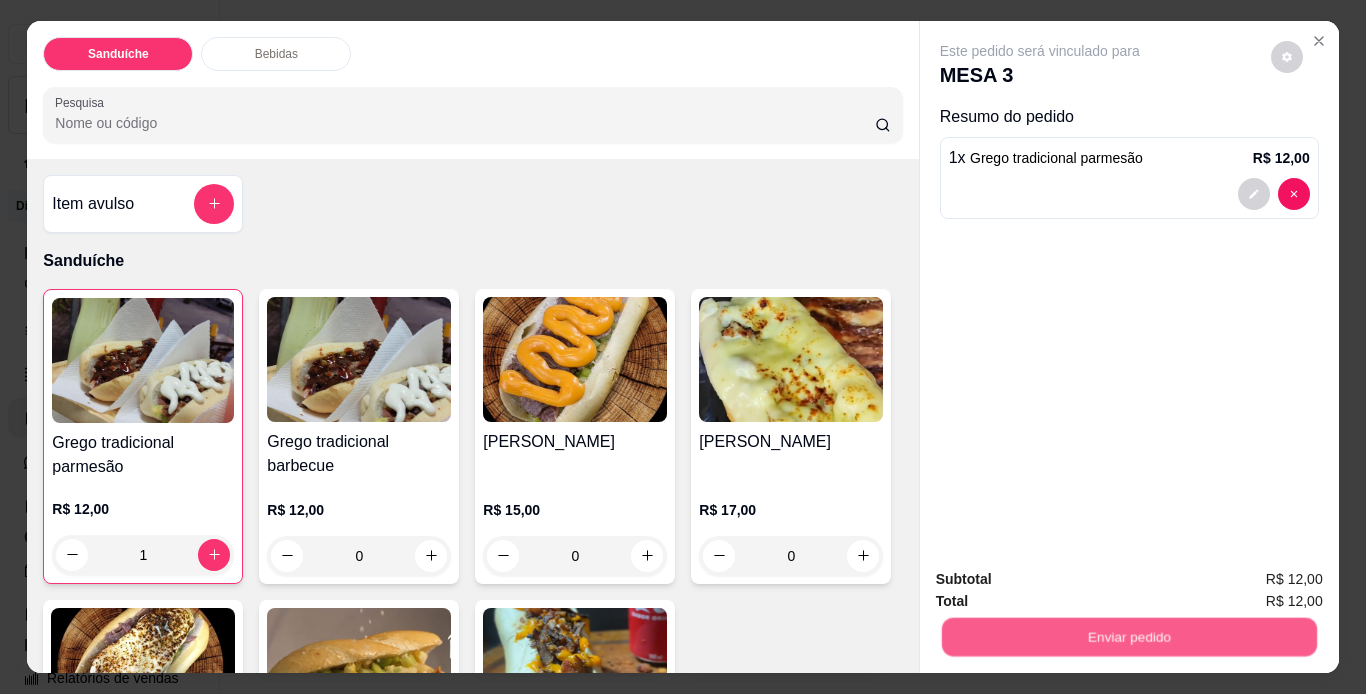click on "Enviar pedido" at bounding box center [1128, 637] 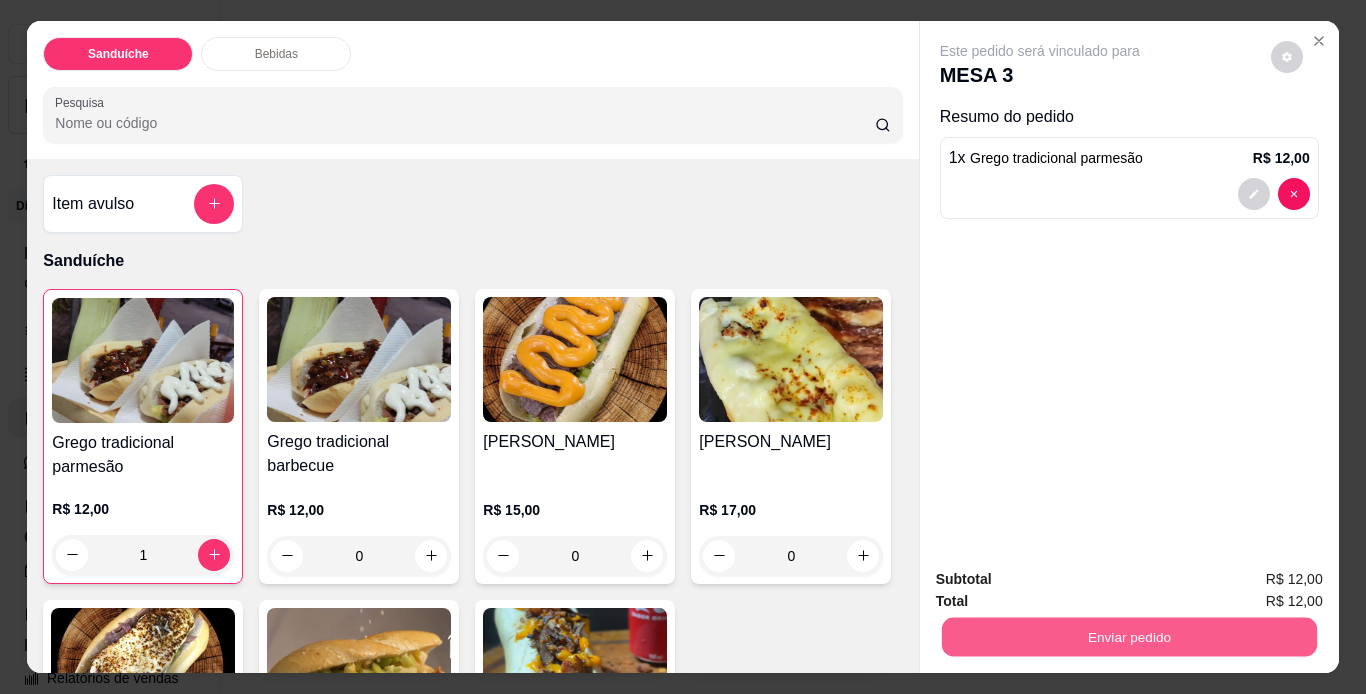 click on "Enviar pedido" at bounding box center (1128, 637) 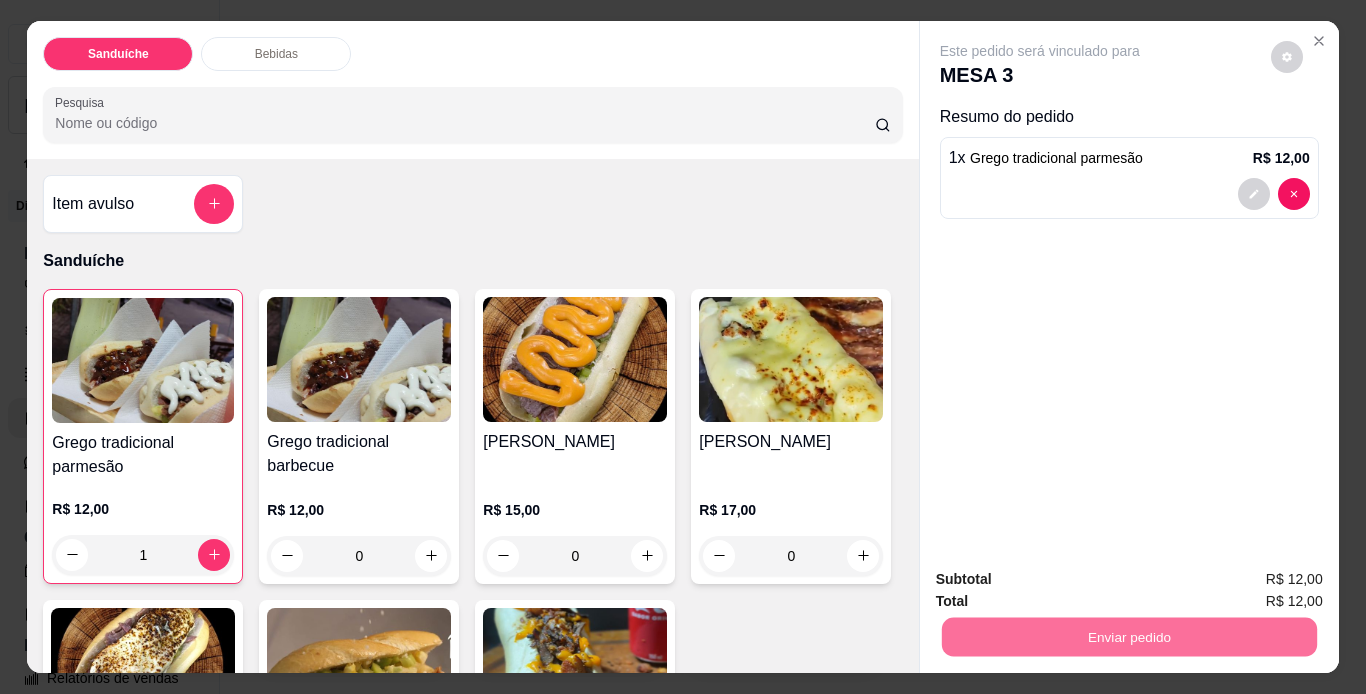 click on "Não registrar e enviar pedido" at bounding box center (1063, 580) 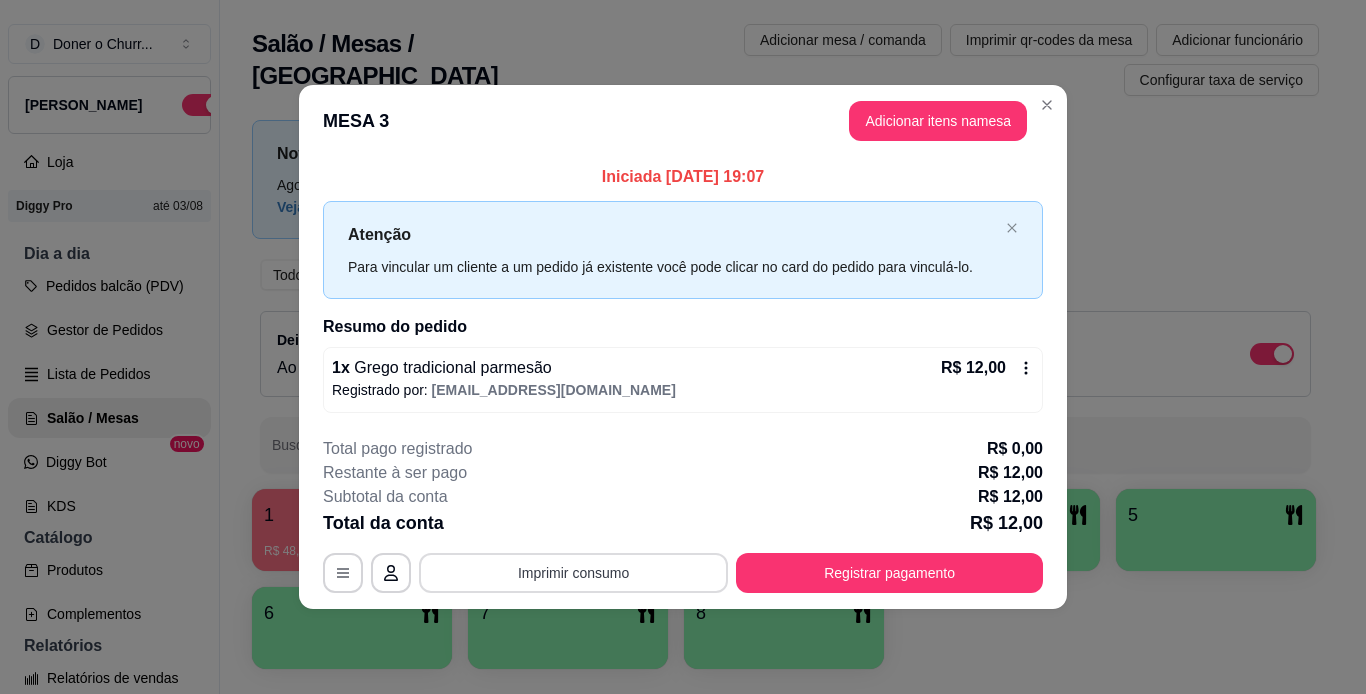 click on "Imprimir consumo" at bounding box center [573, 573] 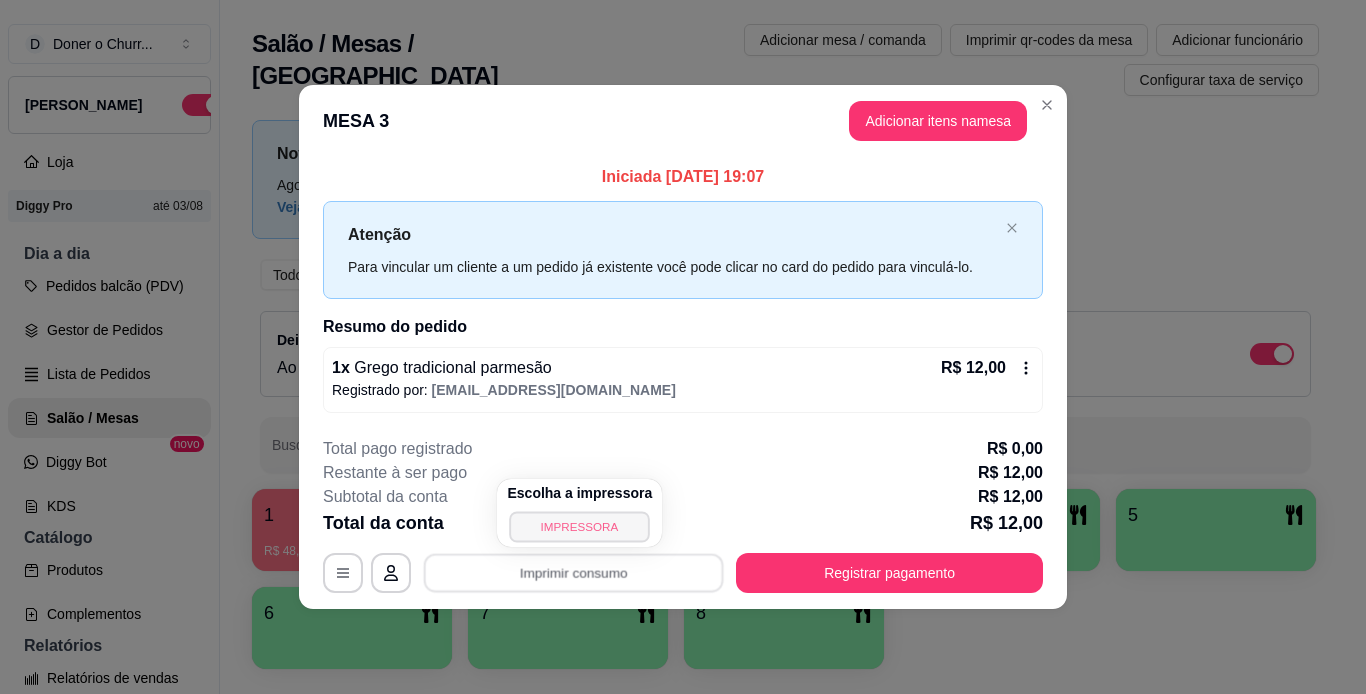 click on "IMPRESSORA" at bounding box center [580, 526] 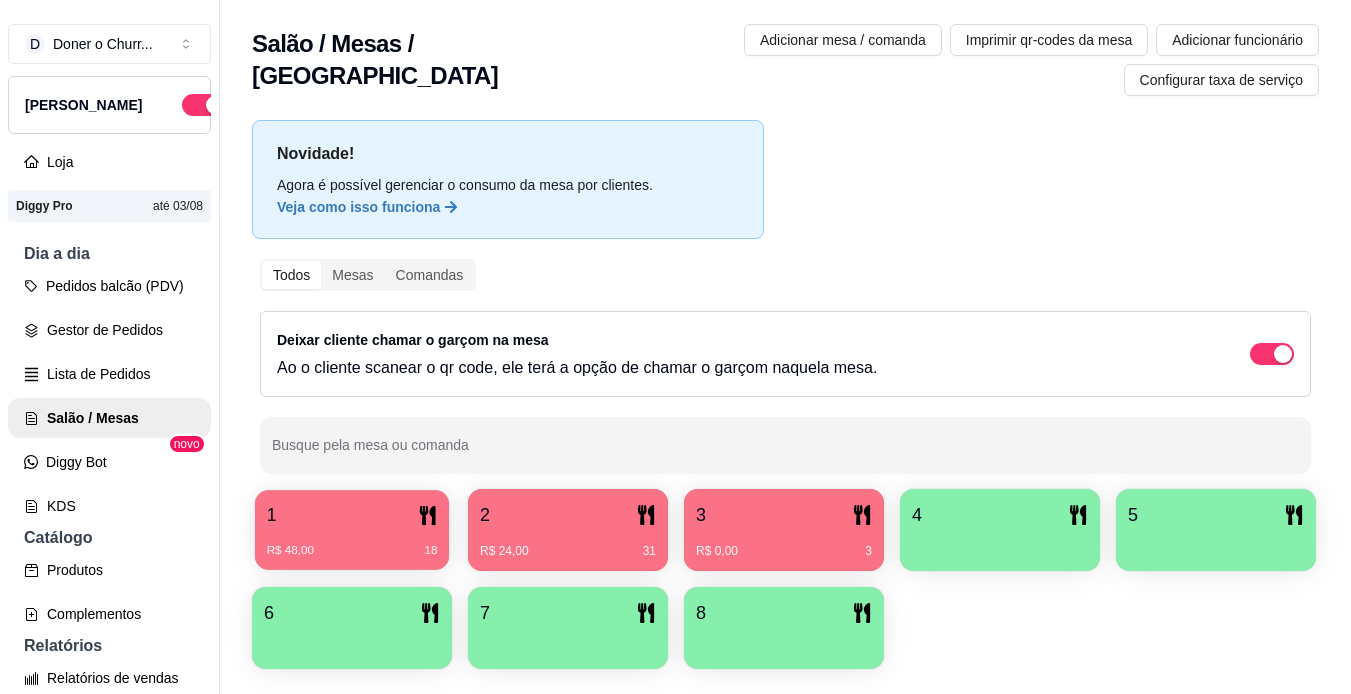 click on "1" at bounding box center (352, 515) 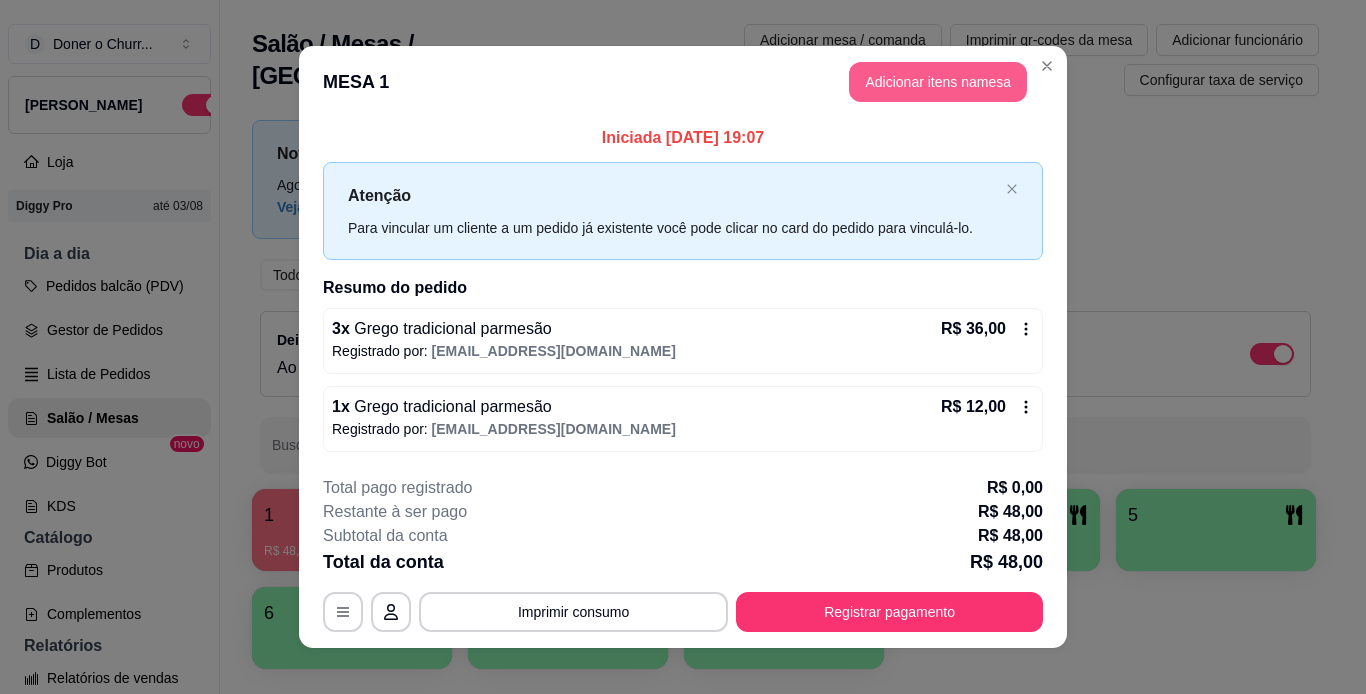 click on "Adicionar itens na  mesa" at bounding box center [938, 82] 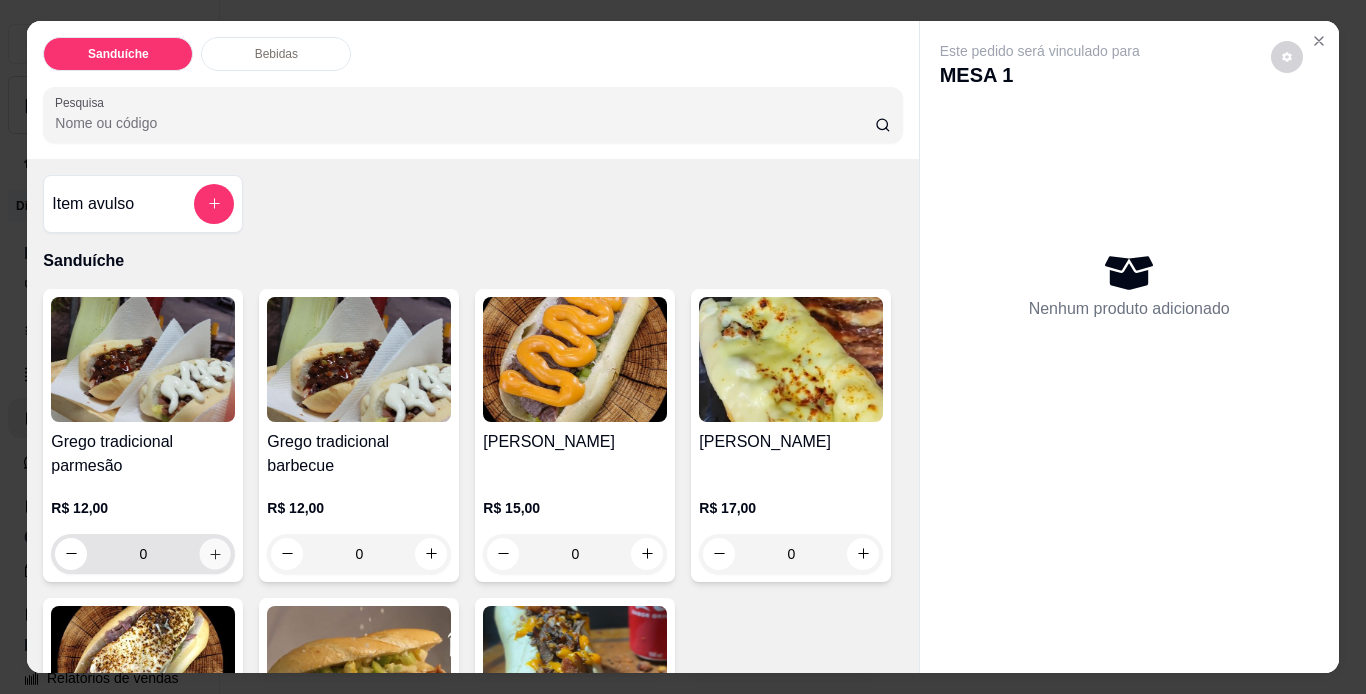 click 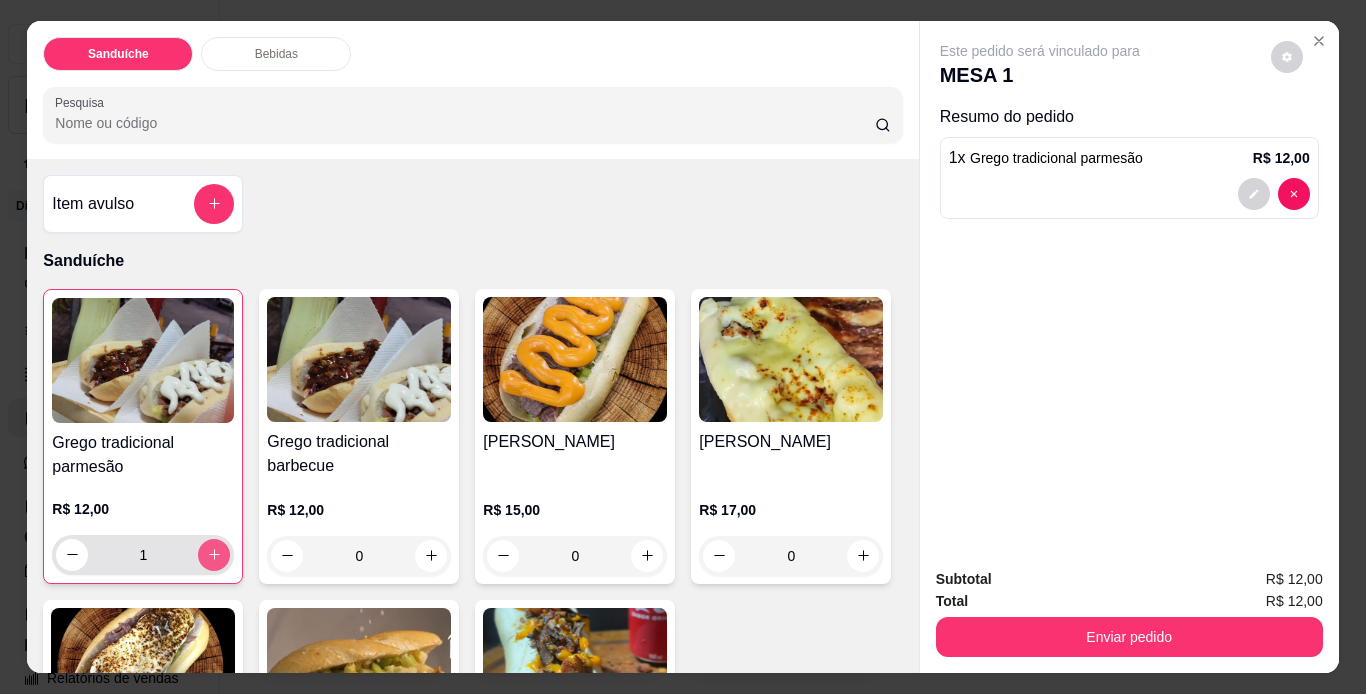 click at bounding box center (214, 555) 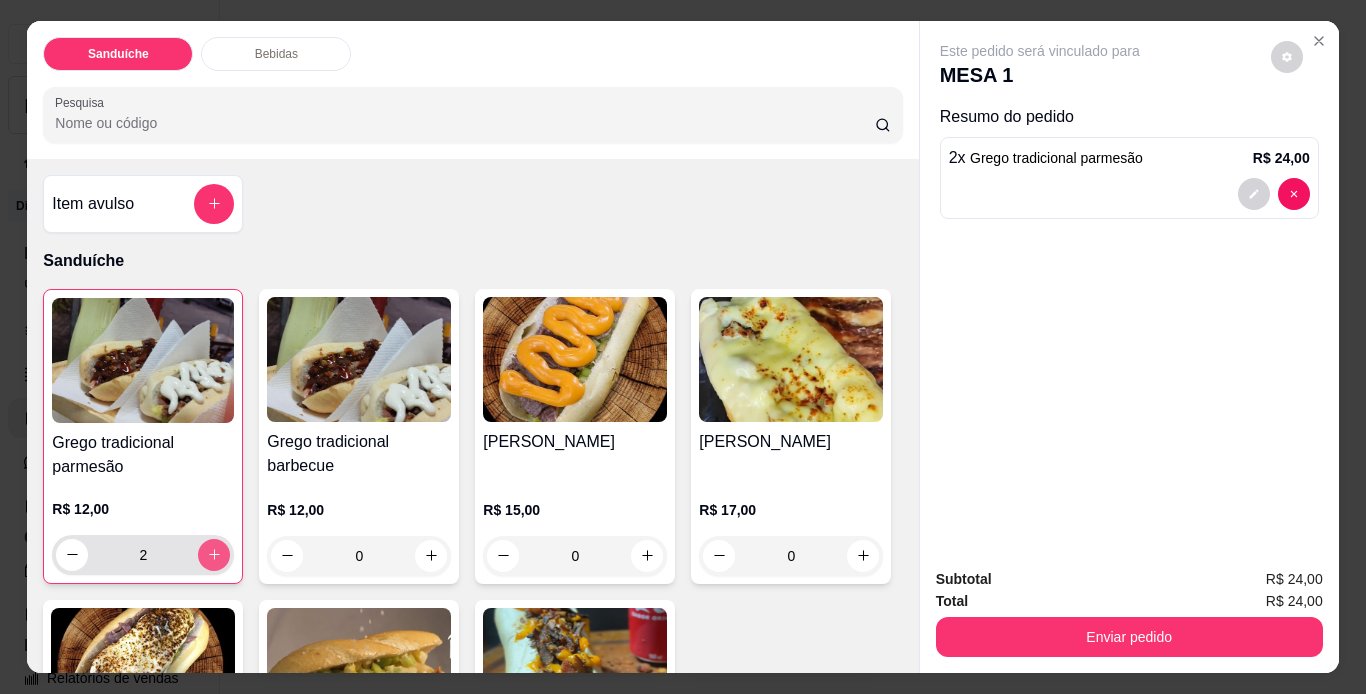 click at bounding box center [214, 555] 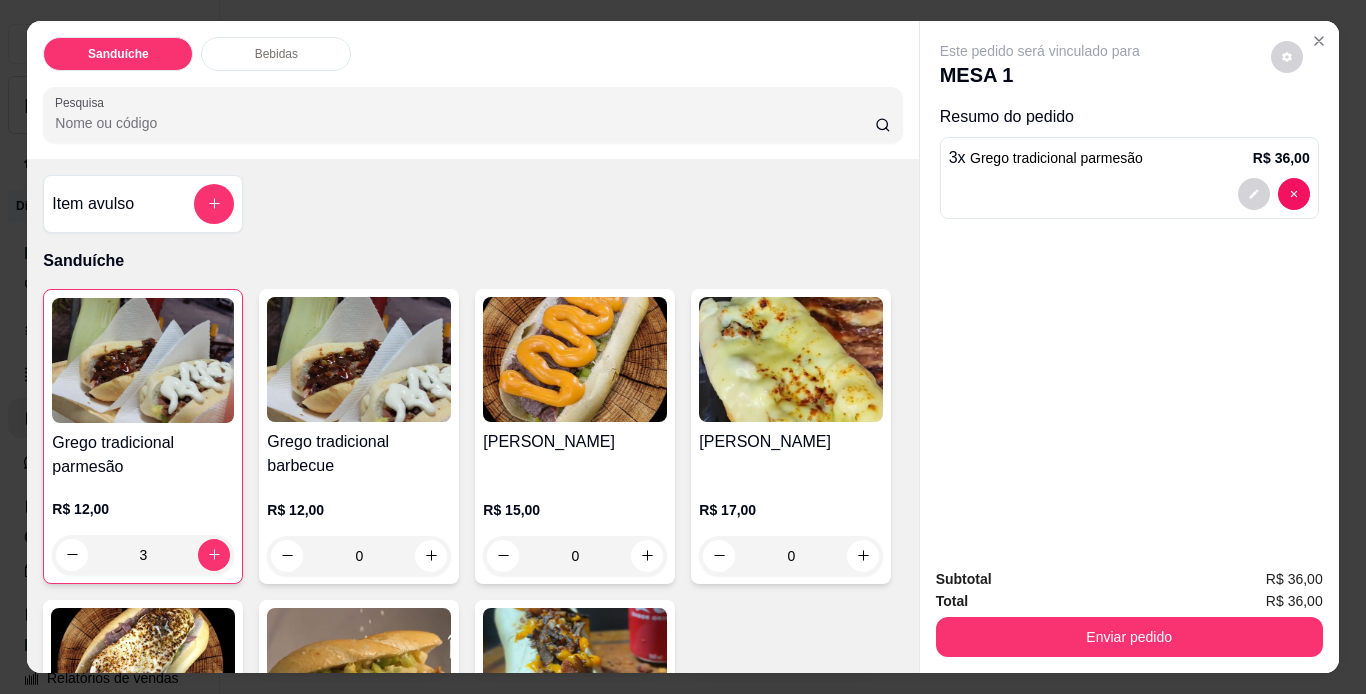 click on "Enviar pedido" at bounding box center [1129, 637] 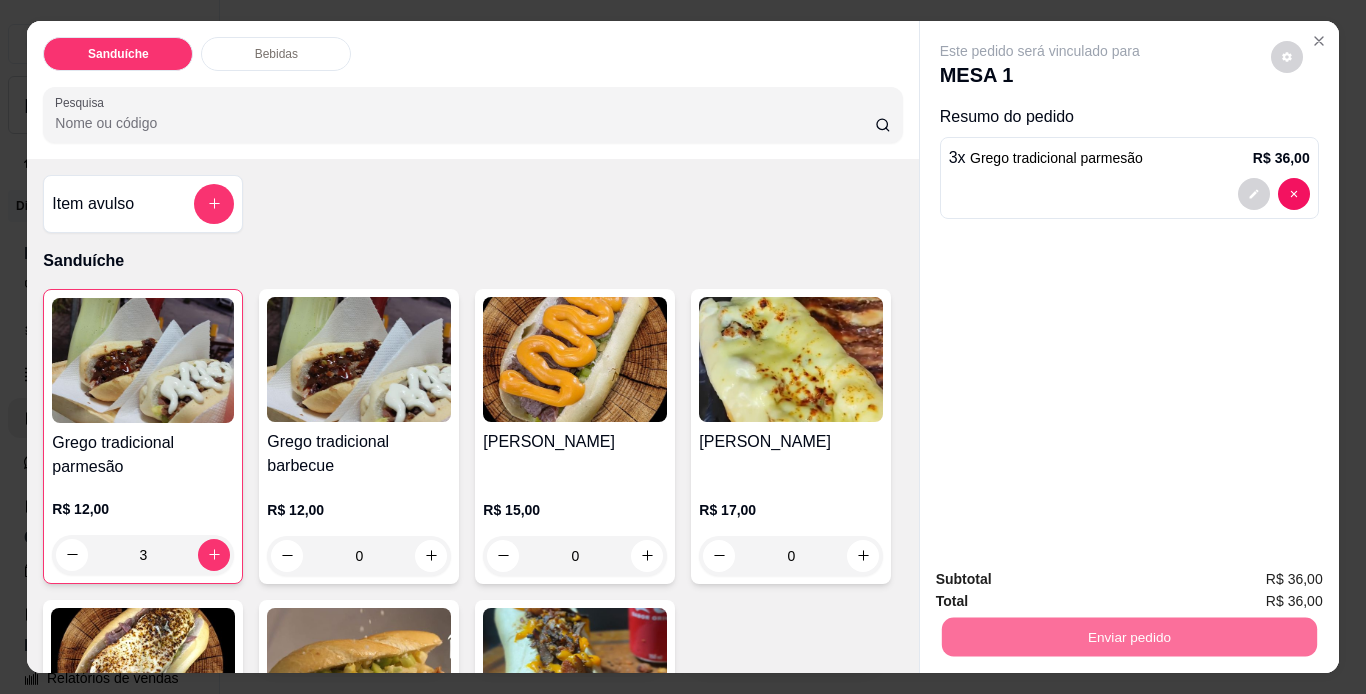 click on "Não registrar e enviar pedido" at bounding box center (1063, 580) 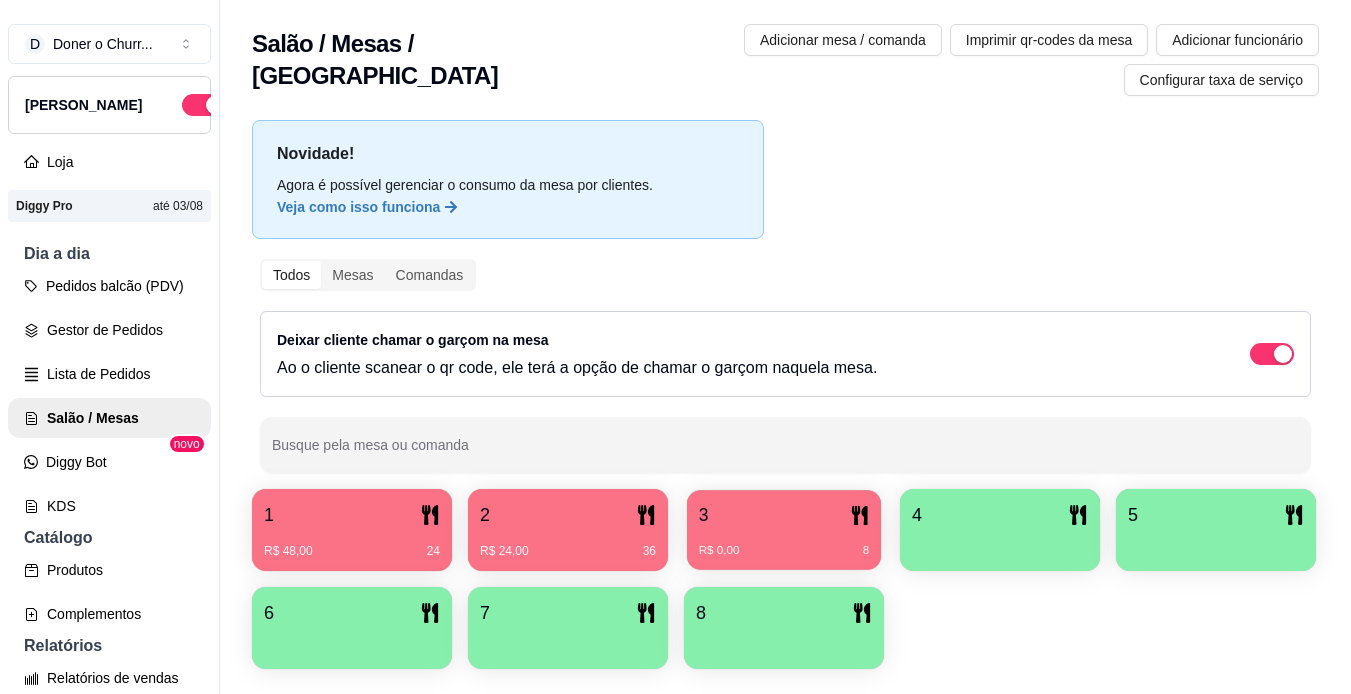 click on "R$ 0,00 8" at bounding box center (784, 543) 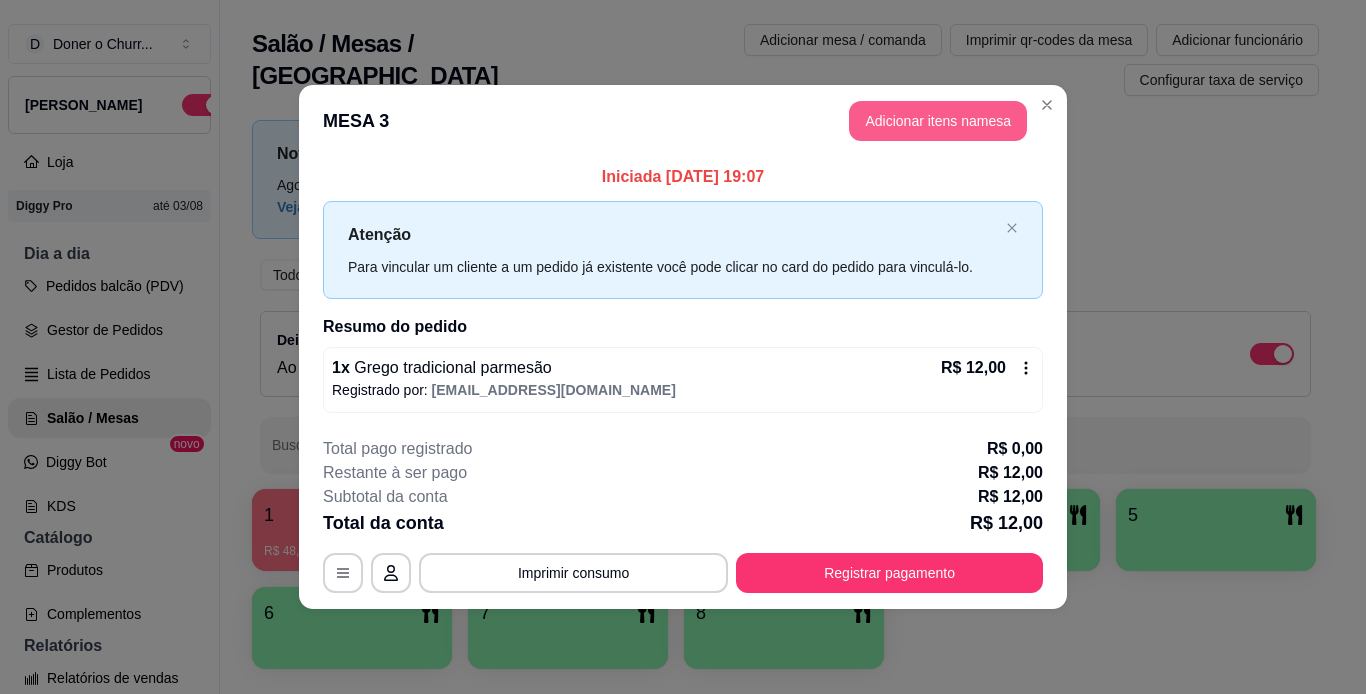 click on "Adicionar itens na  mesa" at bounding box center [938, 121] 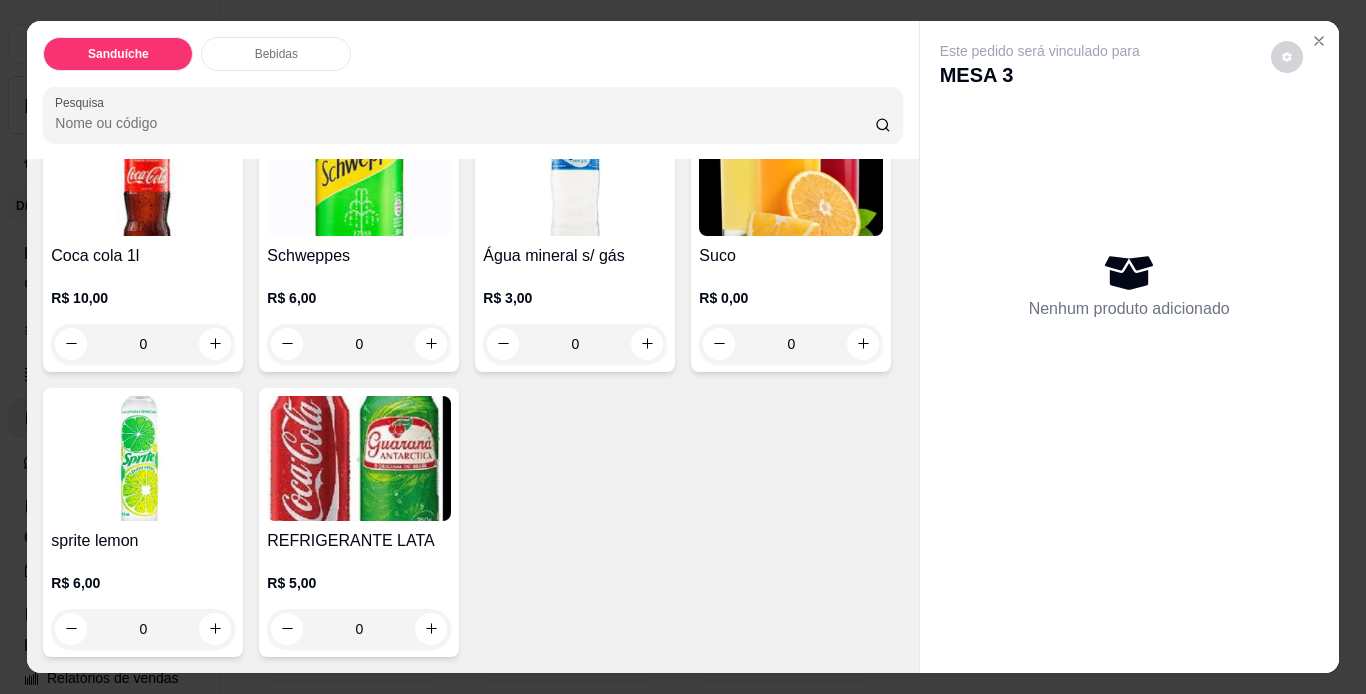 scroll, scrollTop: 1100, scrollLeft: 0, axis: vertical 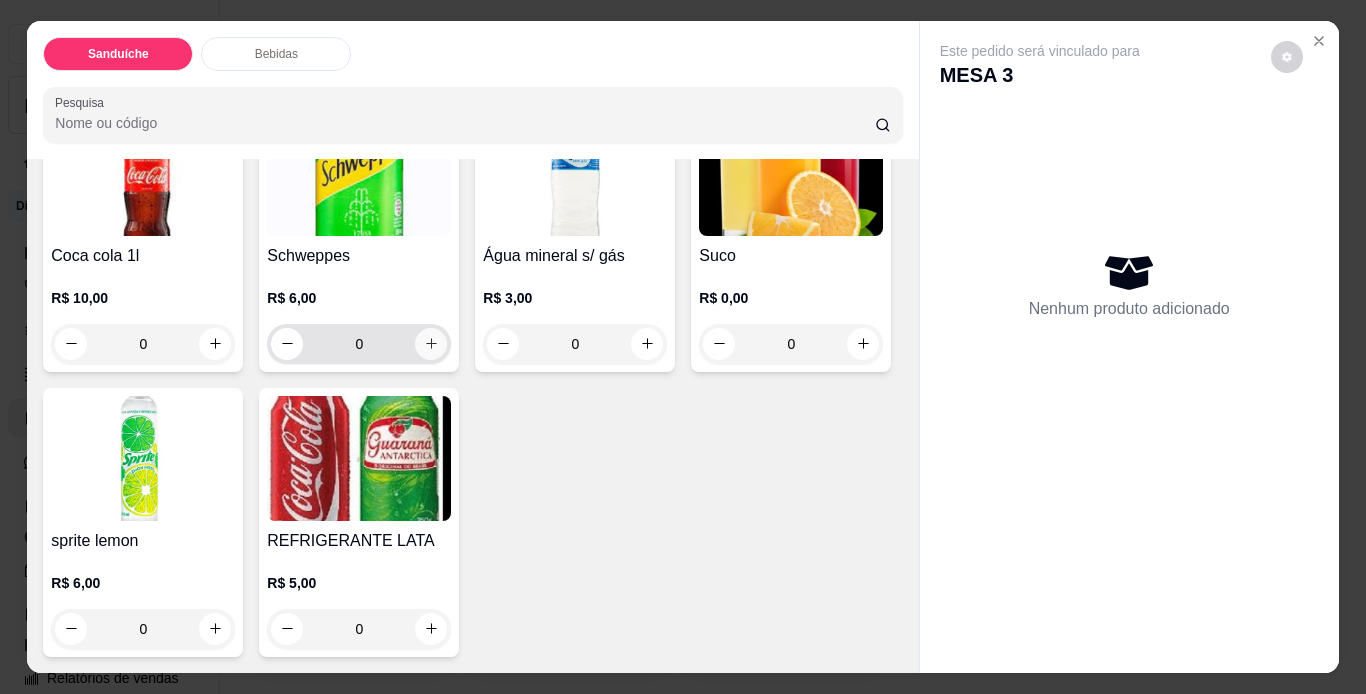 click 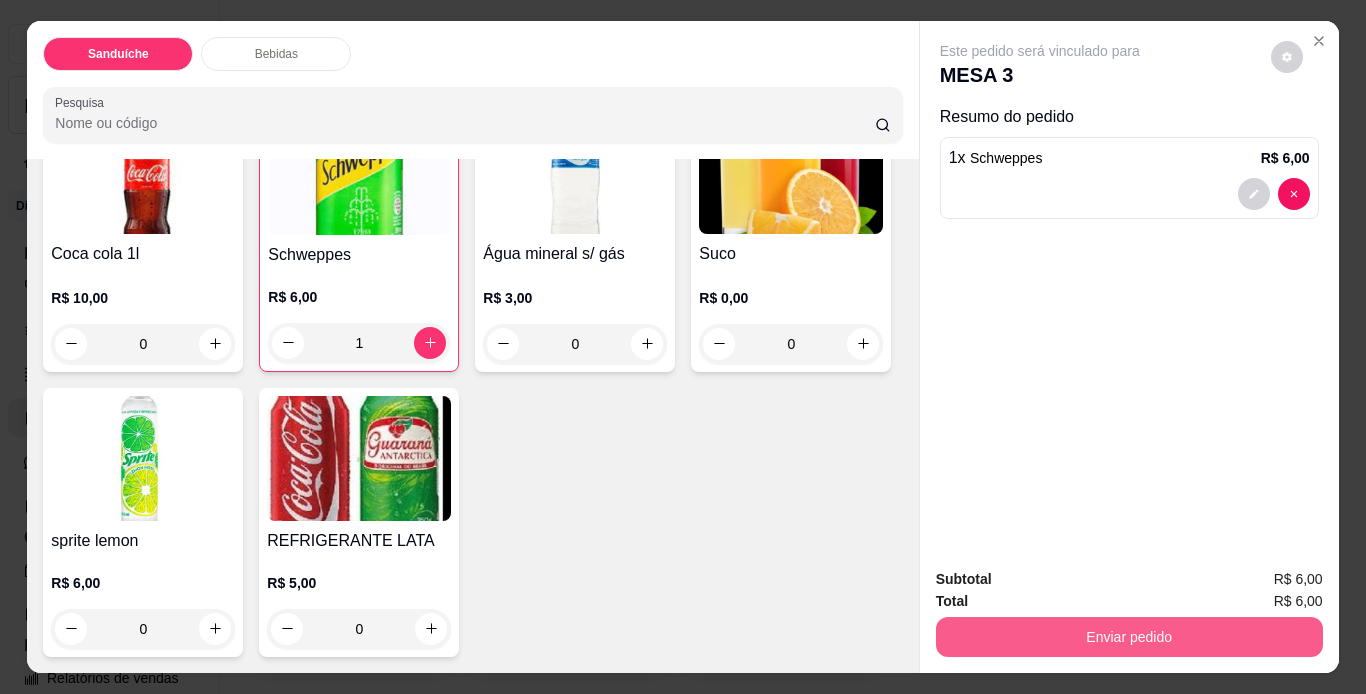 click on "Enviar pedido" at bounding box center (1129, 637) 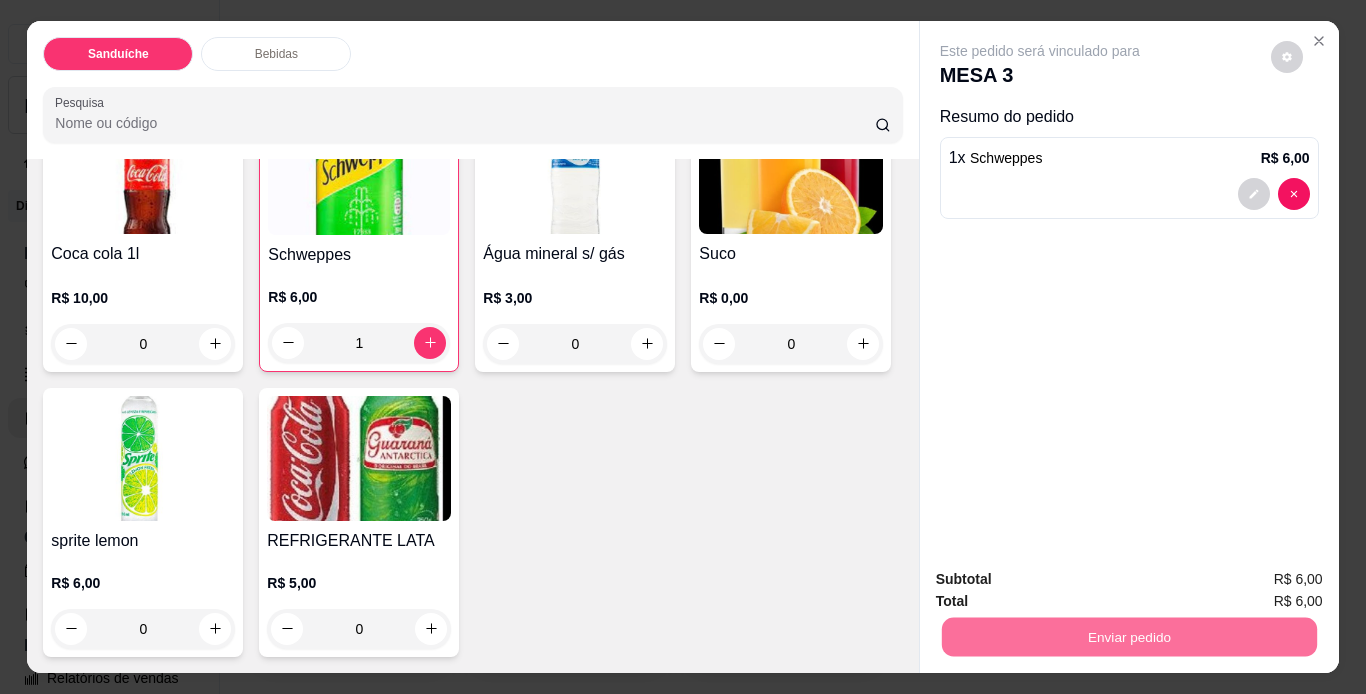 click on "Não registrar e enviar pedido" at bounding box center [1063, 581] 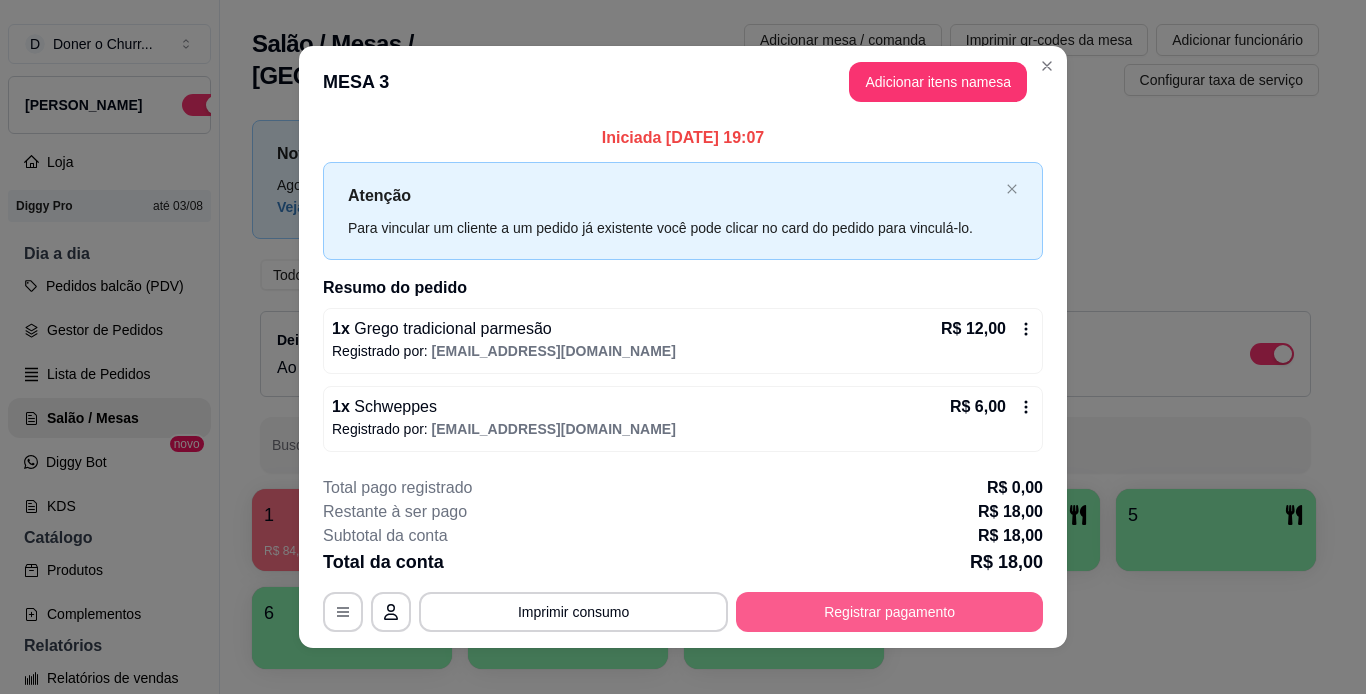 click on "Registrar pagamento" at bounding box center [889, 612] 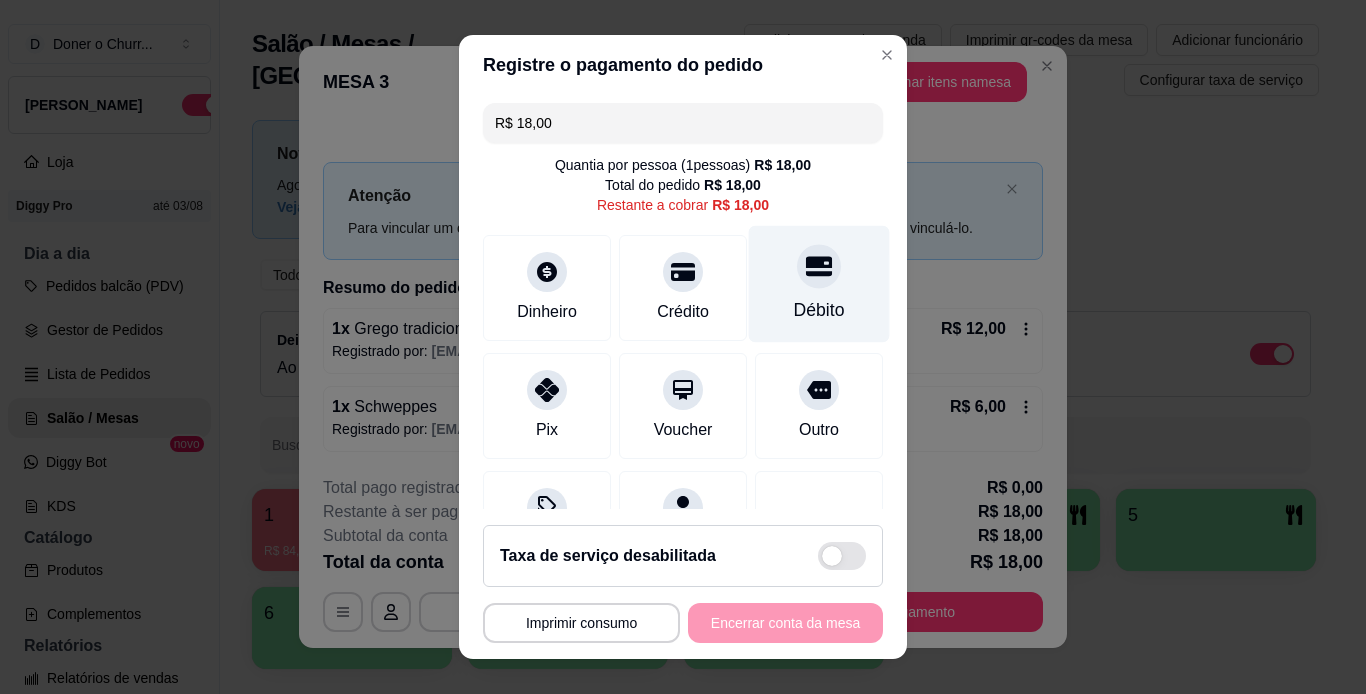 click on "Débito" at bounding box center [819, 283] 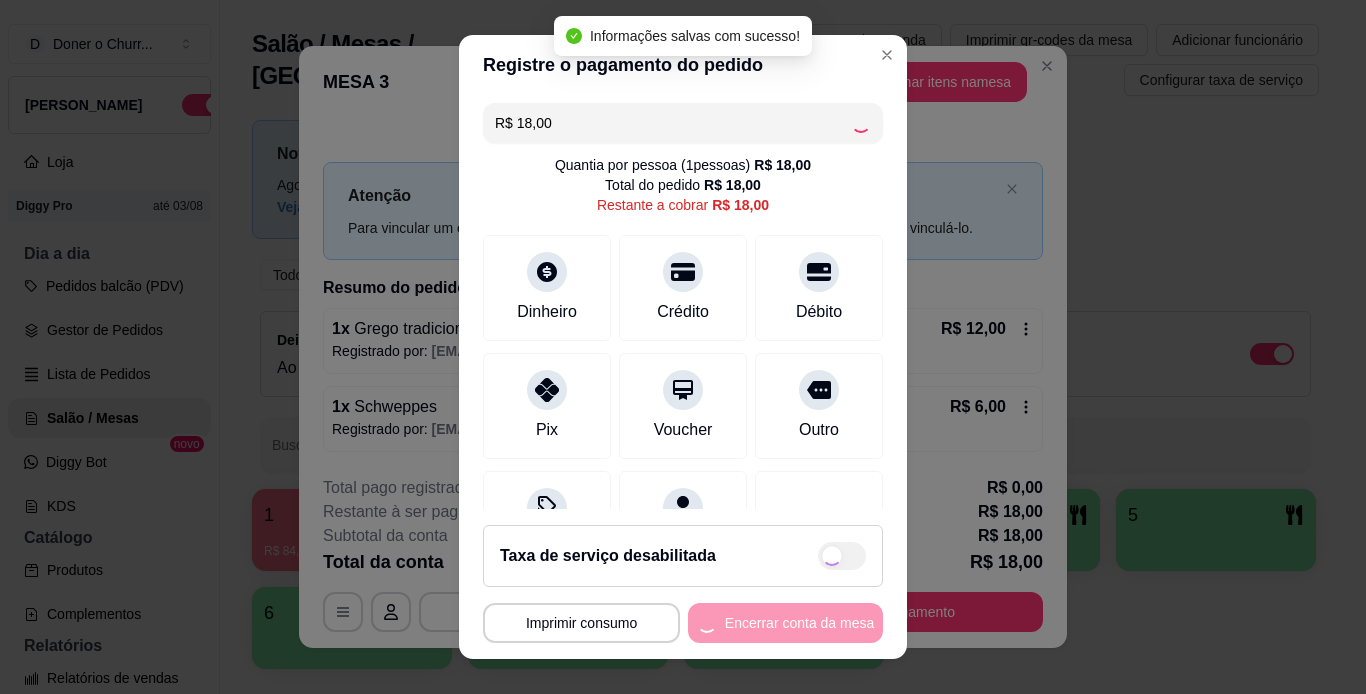 type on "R$ 0,00" 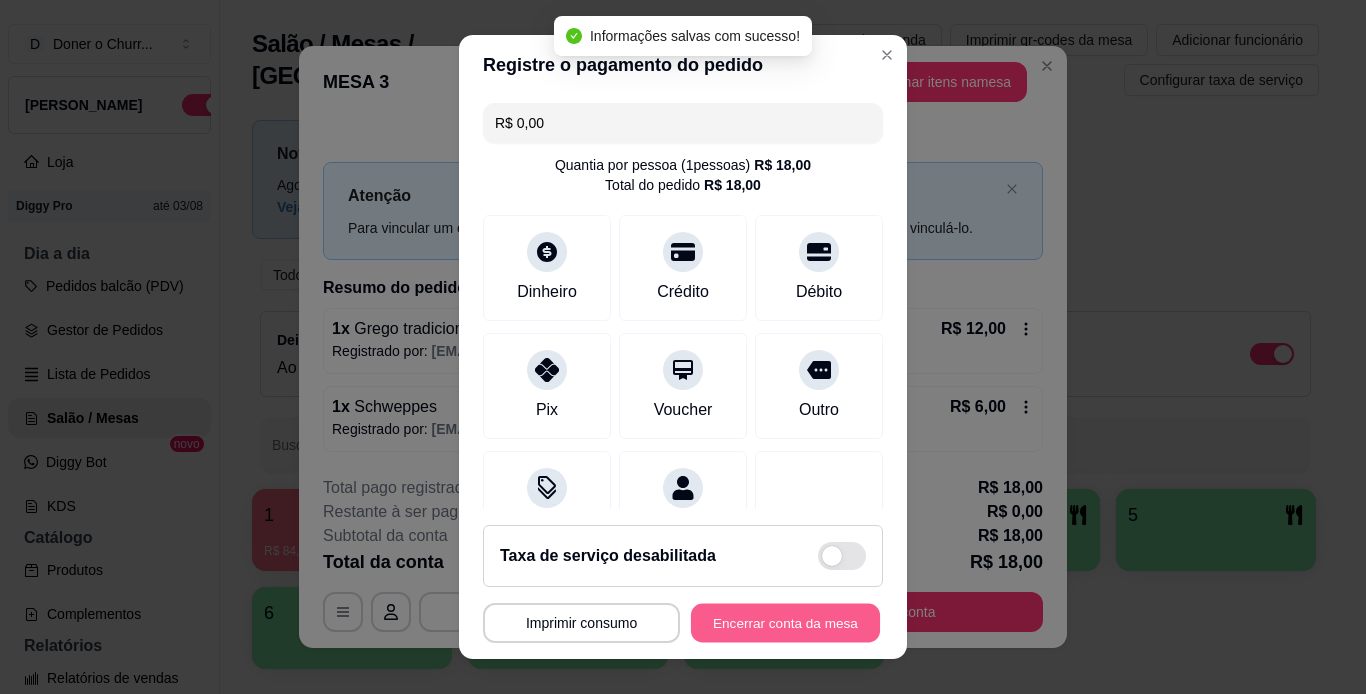 click on "Encerrar conta da mesa" at bounding box center (785, 623) 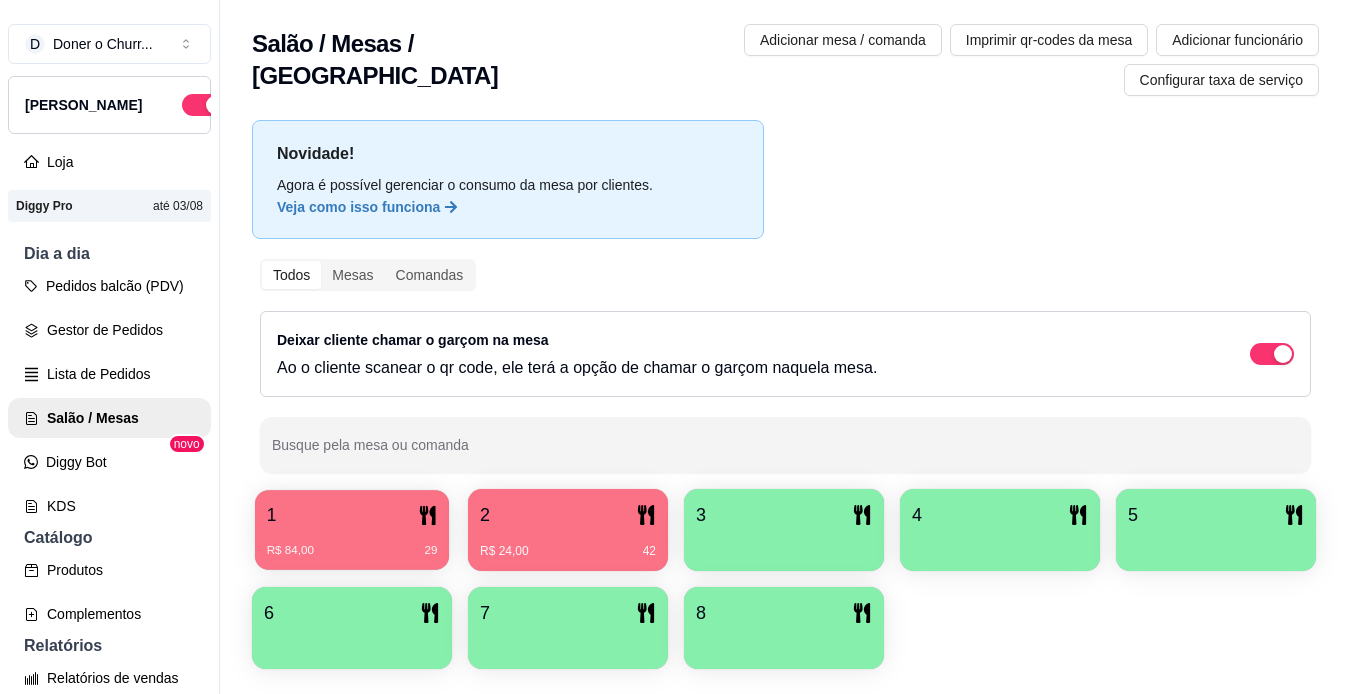 click on "R$ 84,00 29" at bounding box center (352, 543) 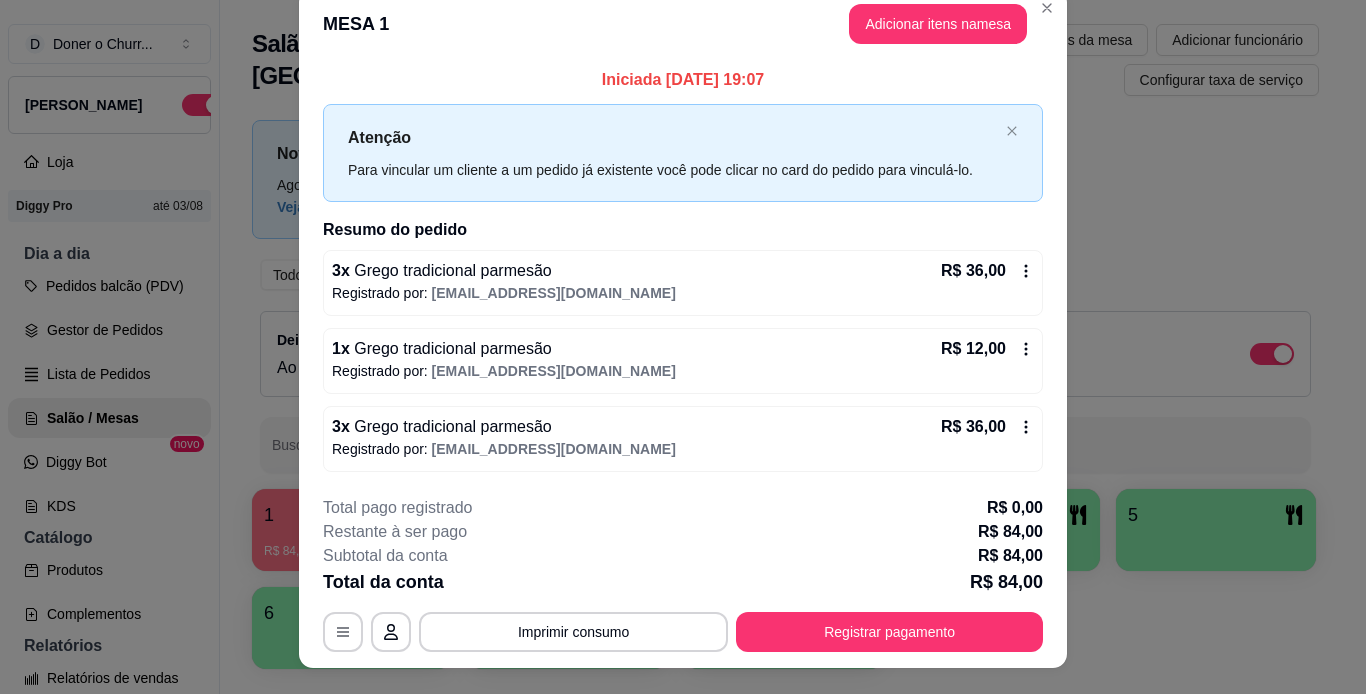 scroll, scrollTop: 0, scrollLeft: 0, axis: both 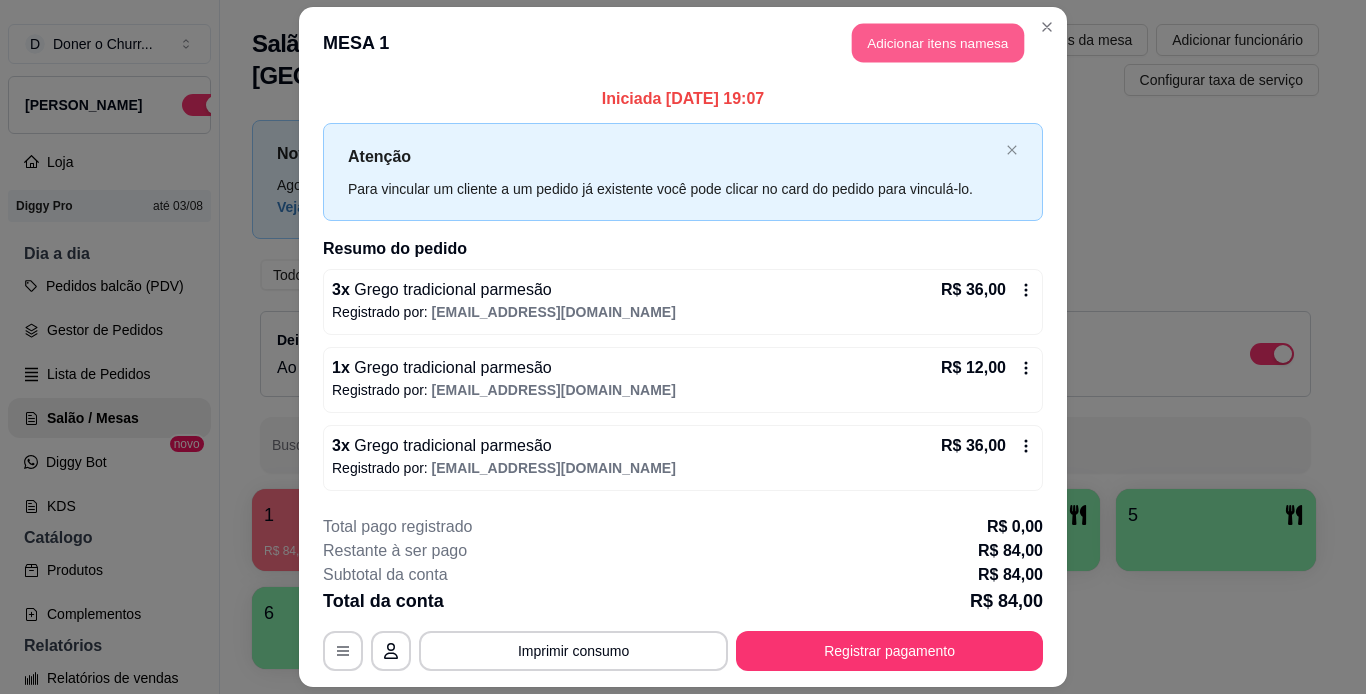 click on "Adicionar itens na  mesa" at bounding box center [938, 43] 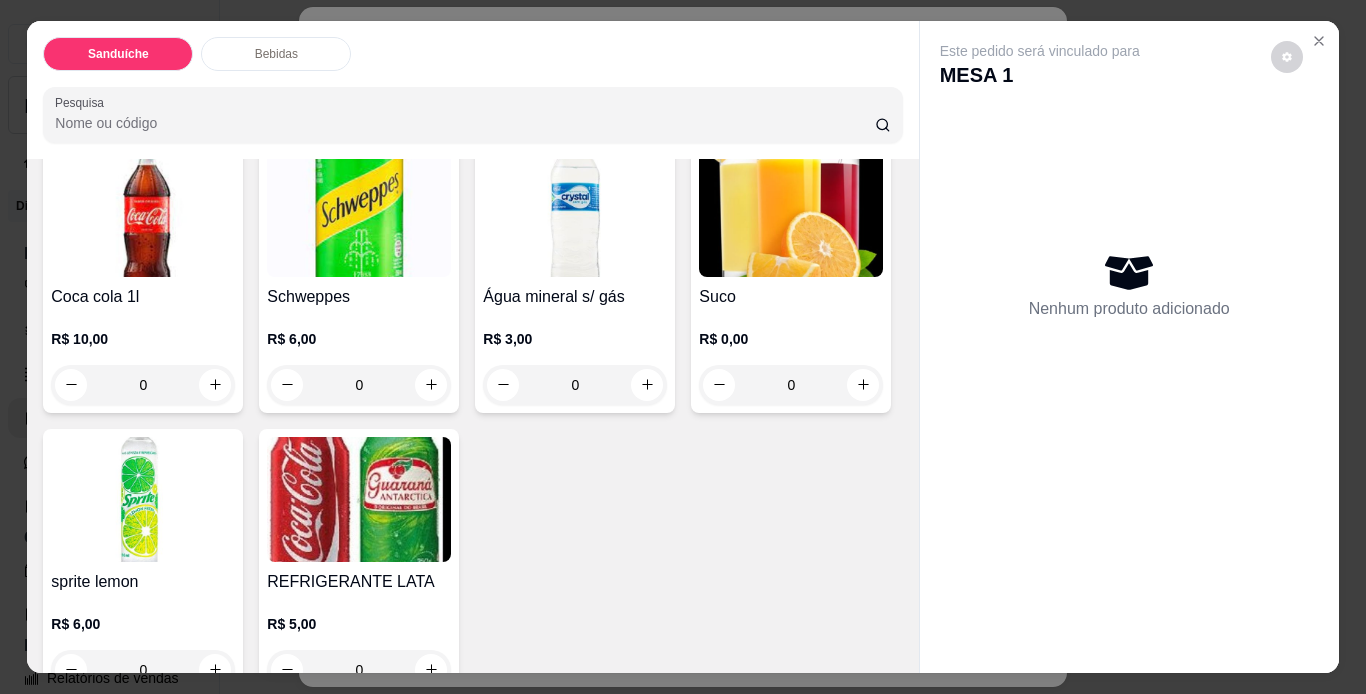 scroll, scrollTop: 900, scrollLeft: 0, axis: vertical 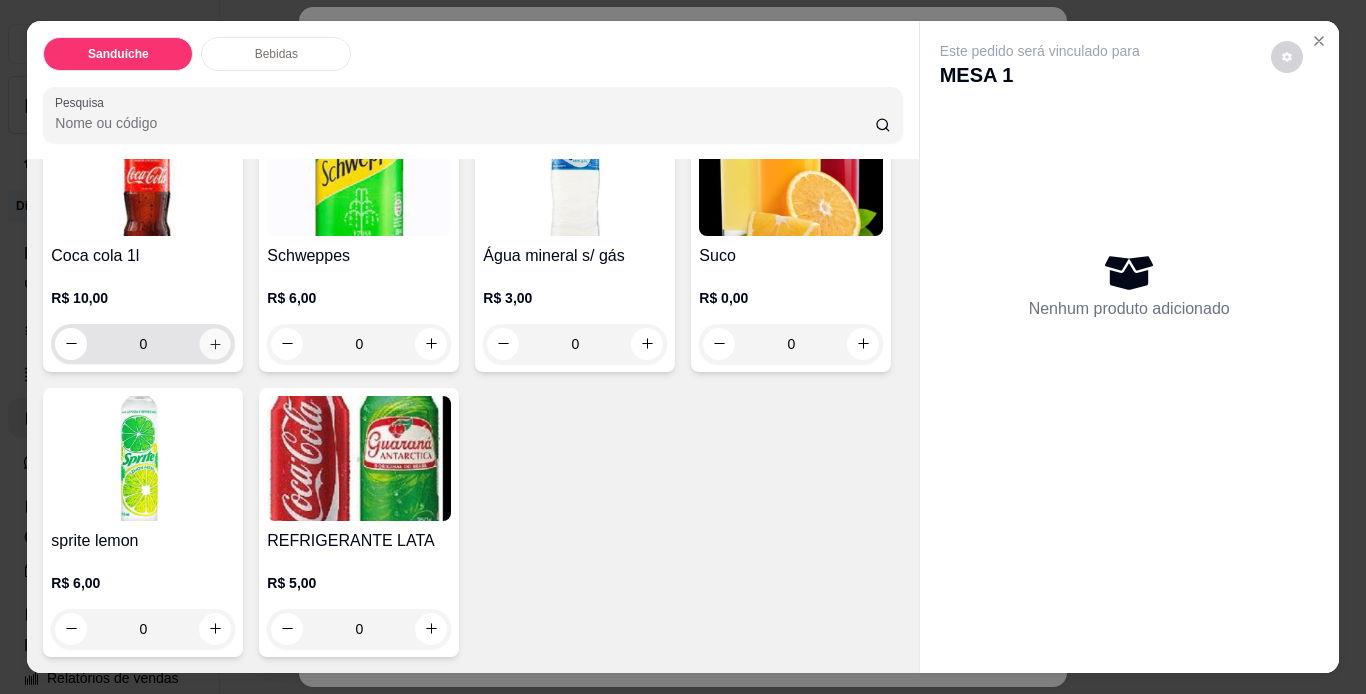 click 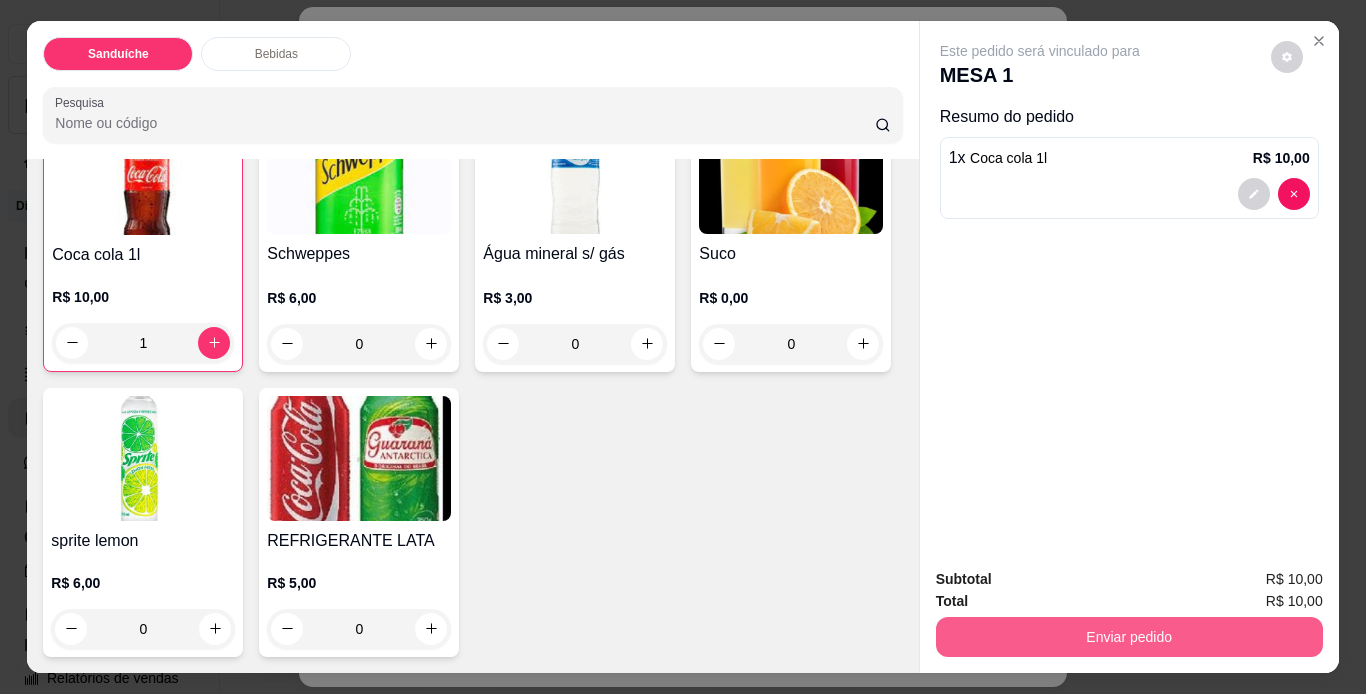 click on "Enviar pedido" at bounding box center (1129, 637) 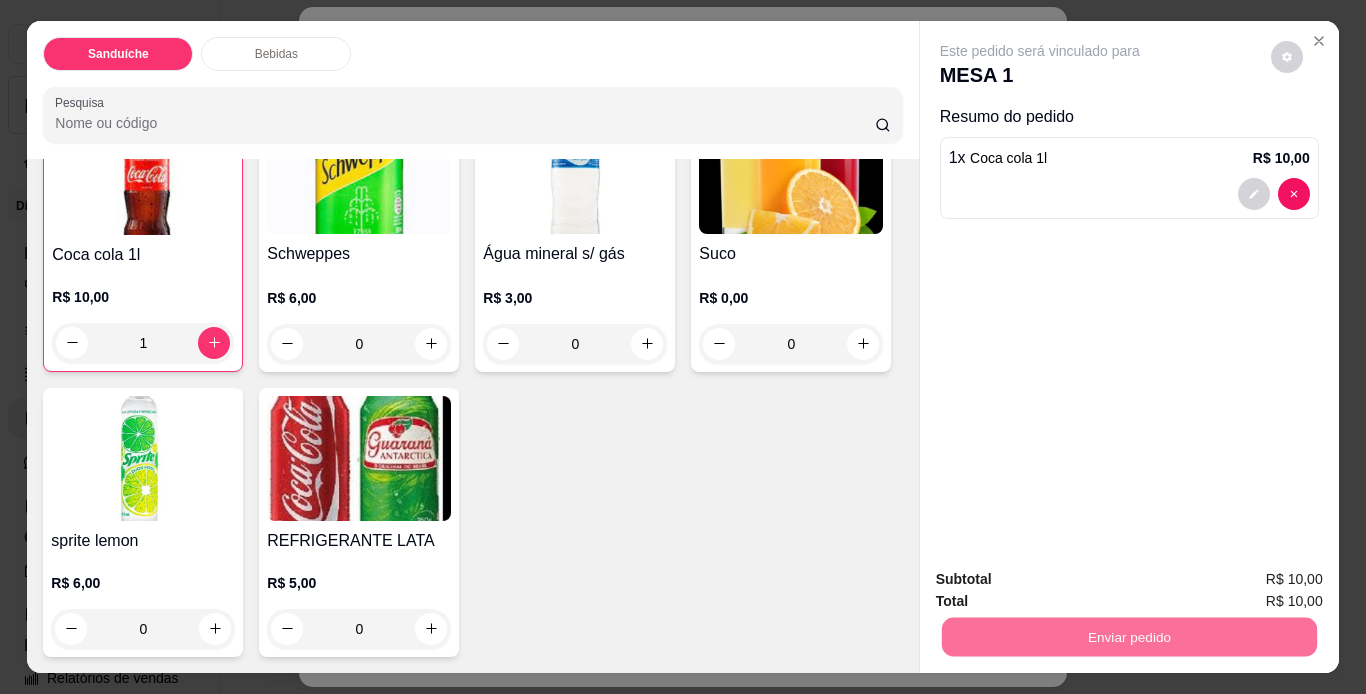 click on "Não registrar e enviar pedido" at bounding box center (1063, 581) 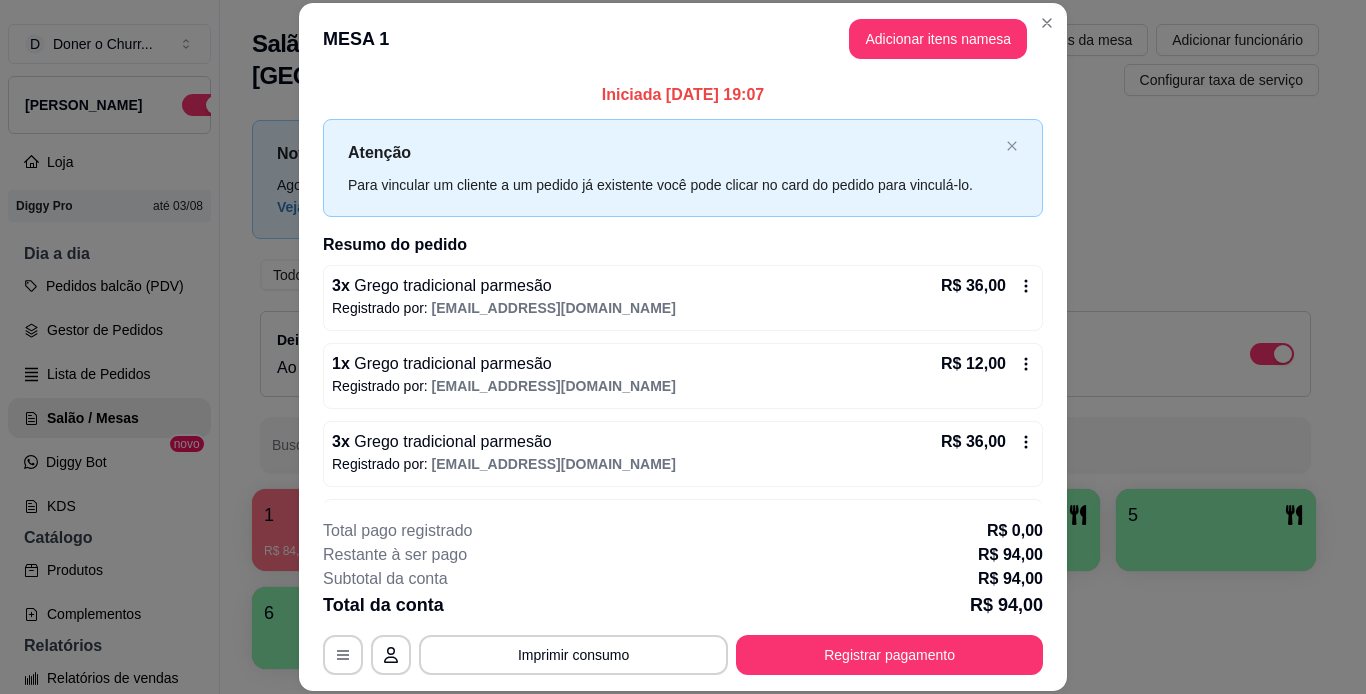 scroll, scrollTop: 70, scrollLeft: 0, axis: vertical 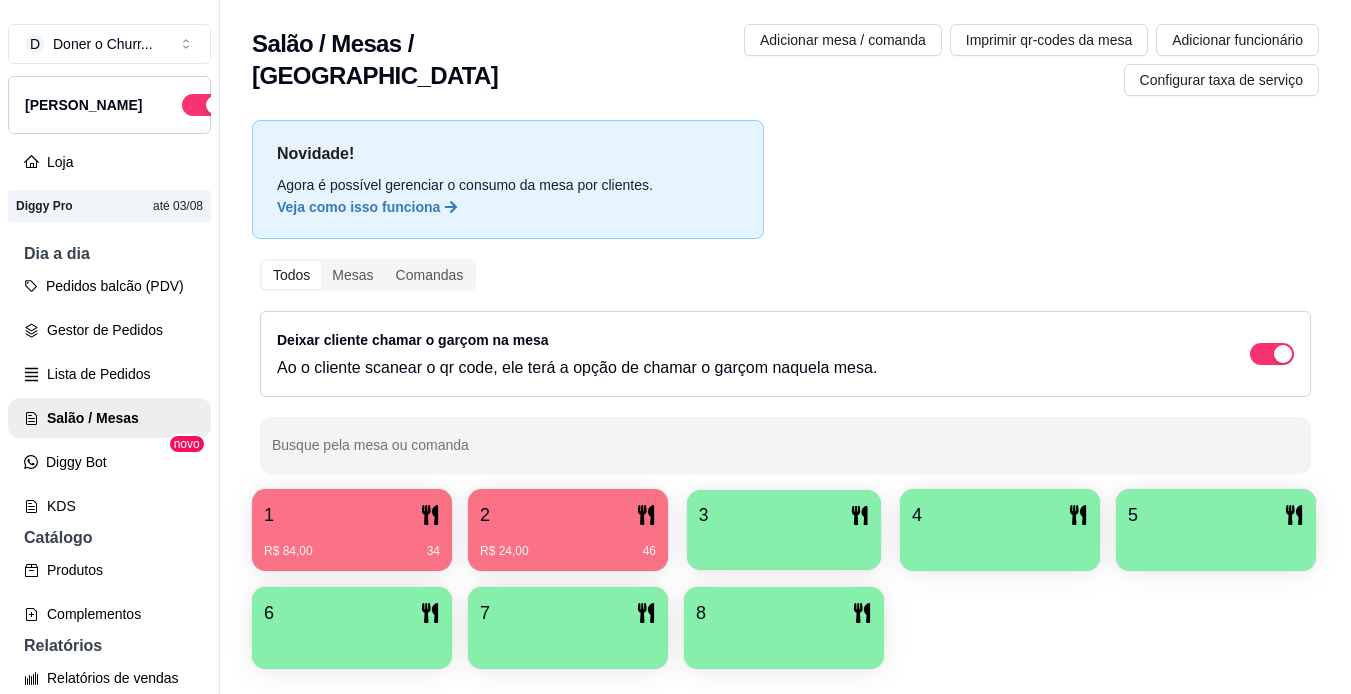 click on "3" at bounding box center [784, 515] 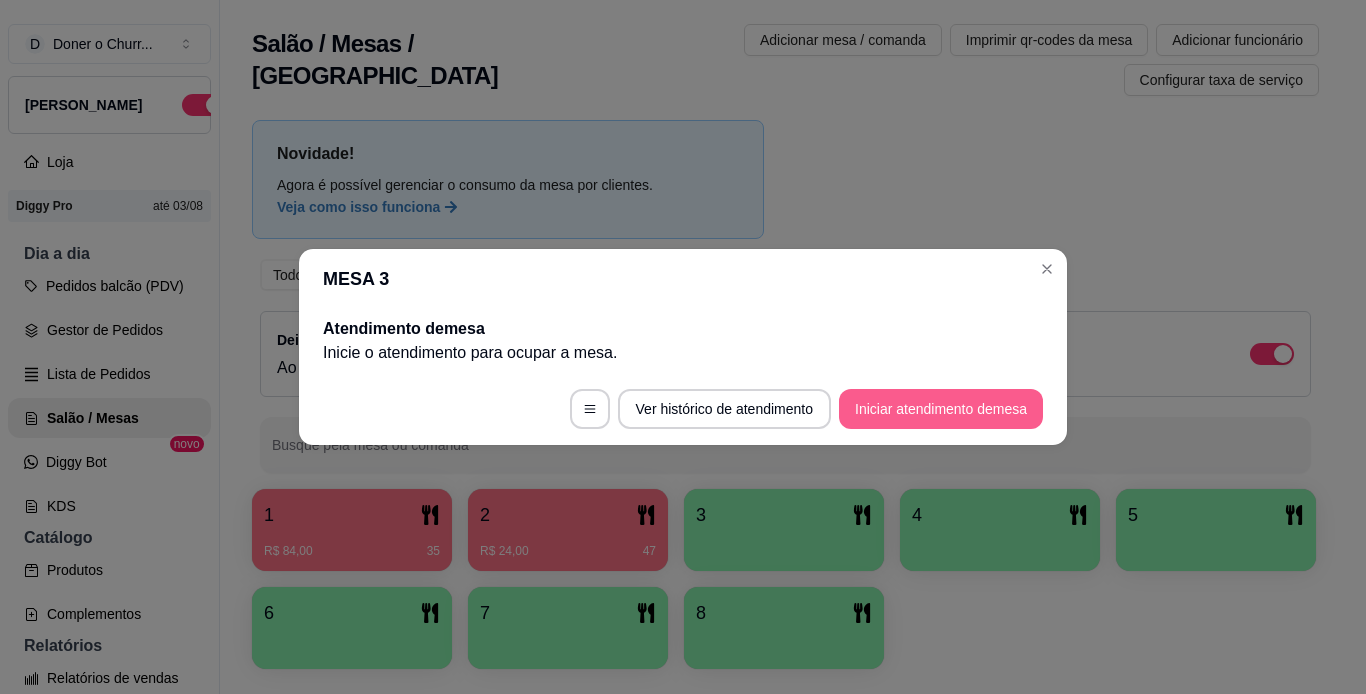 click on "Iniciar atendimento de  mesa" at bounding box center [941, 409] 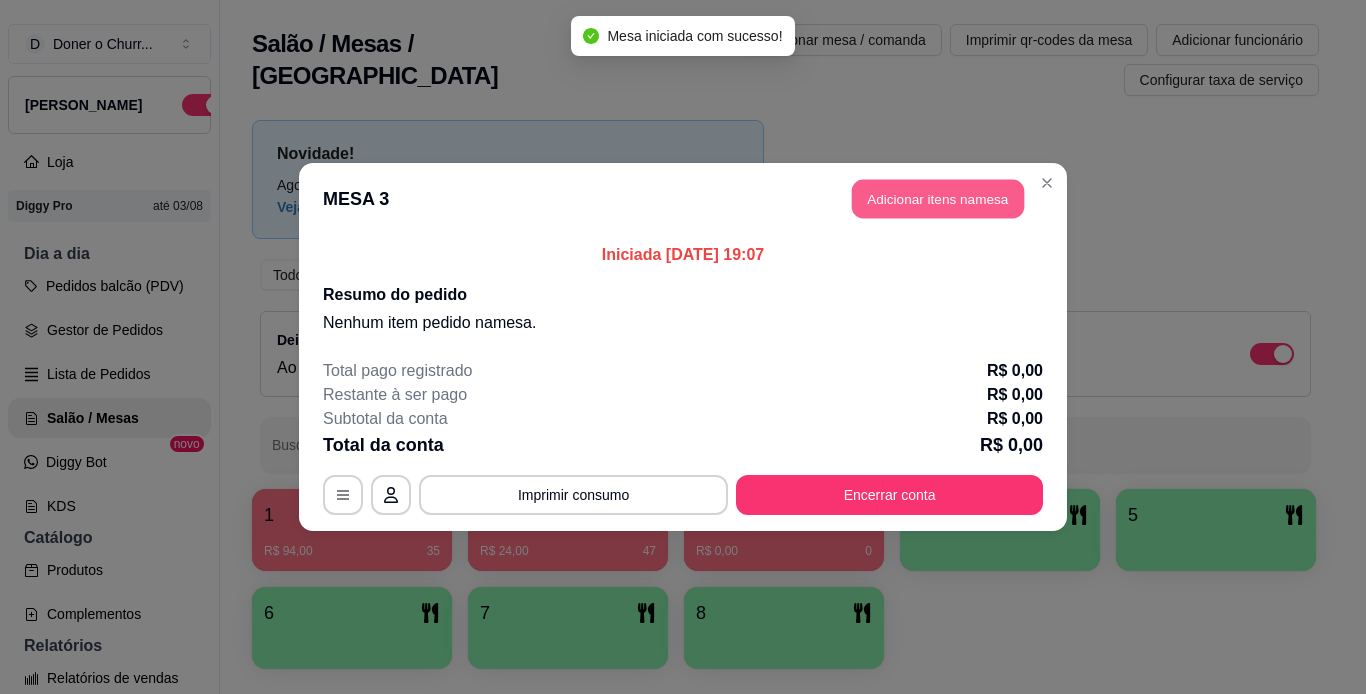 click on "Adicionar itens na  mesa" at bounding box center [938, 199] 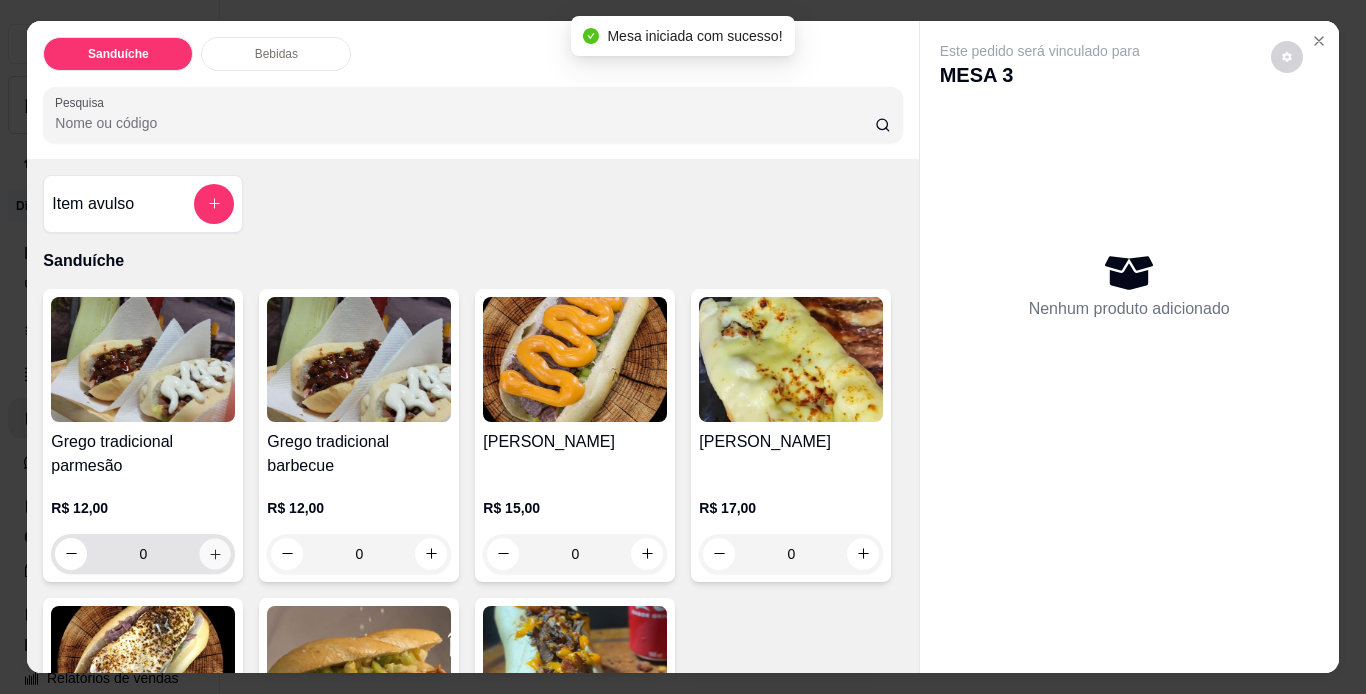 click at bounding box center (215, 553) 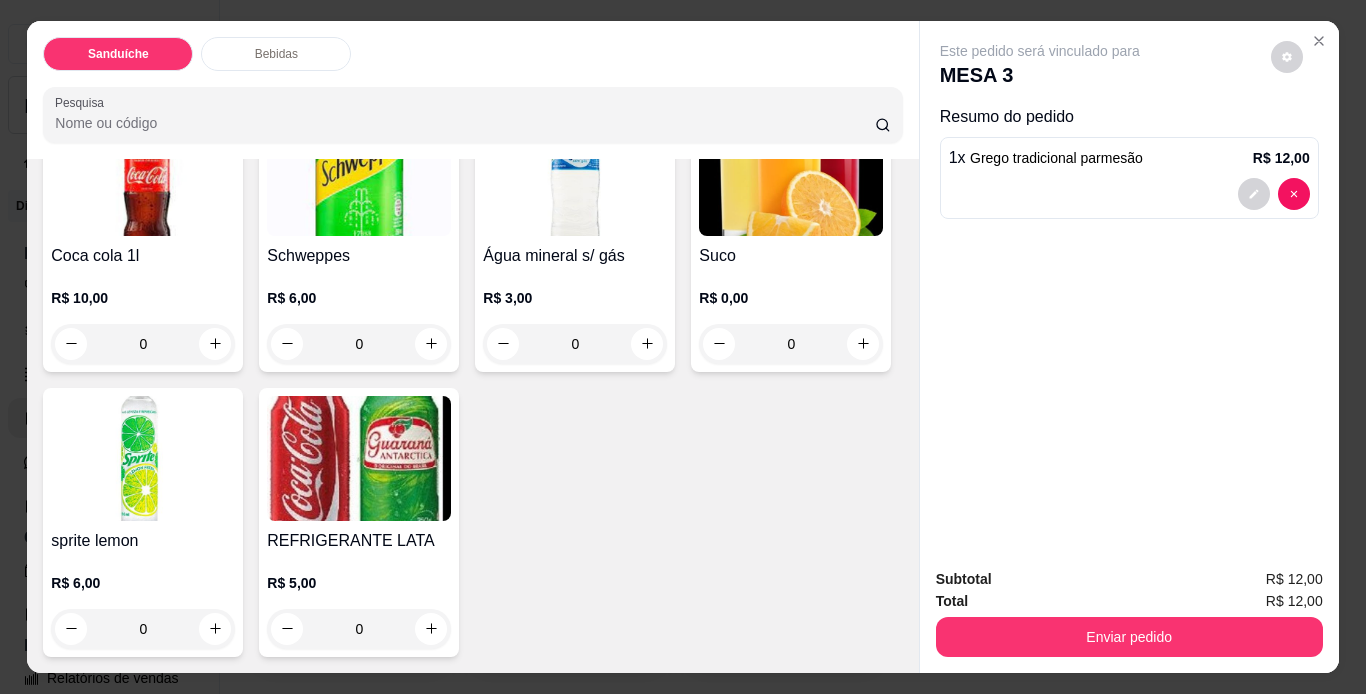 scroll, scrollTop: 1100, scrollLeft: 0, axis: vertical 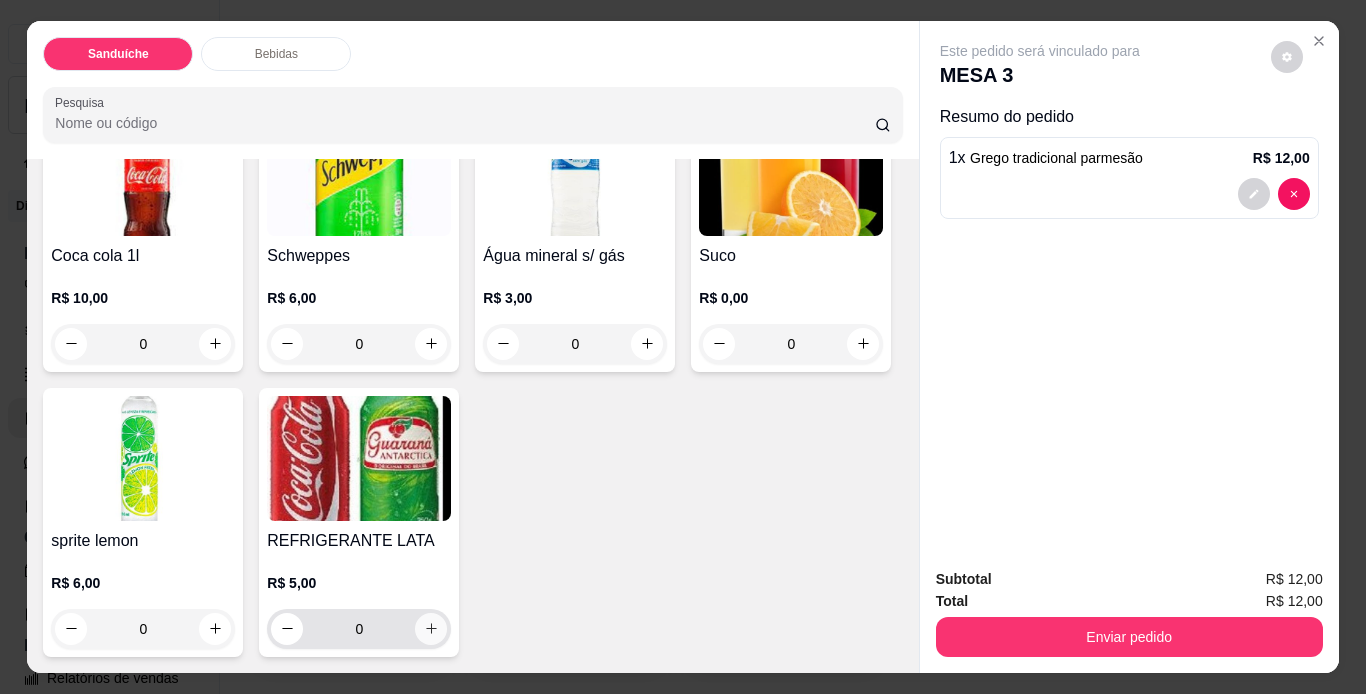 click at bounding box center (431, 629) 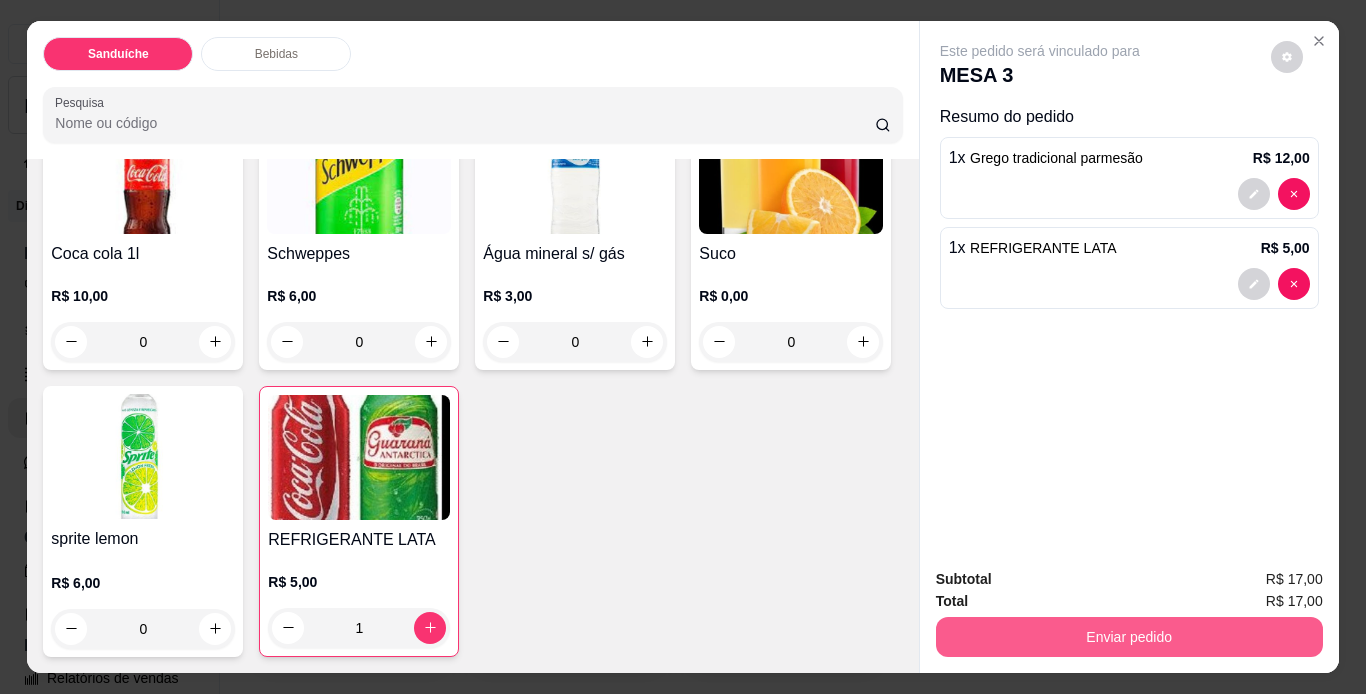 click on "Enviar pedido" at bounding box center (1129, 637) 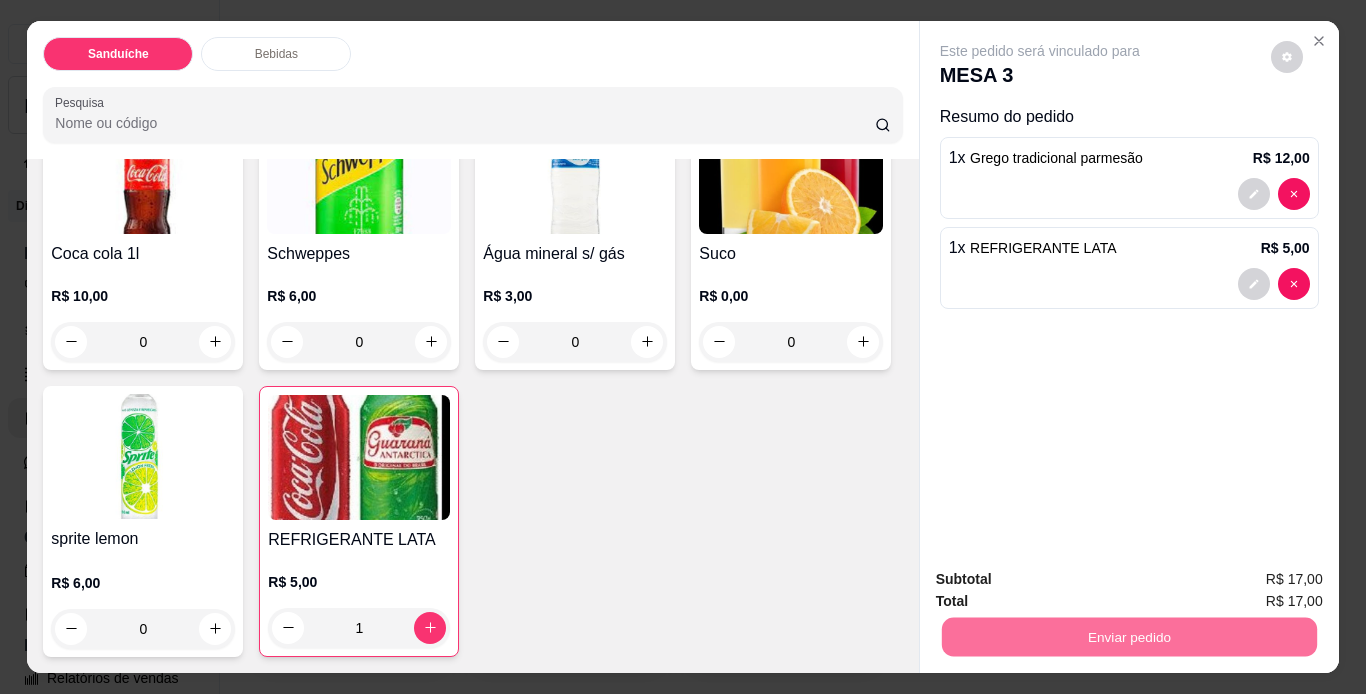 click on "Não registrar e enviar pedido" at bounding box center [1063, 581] 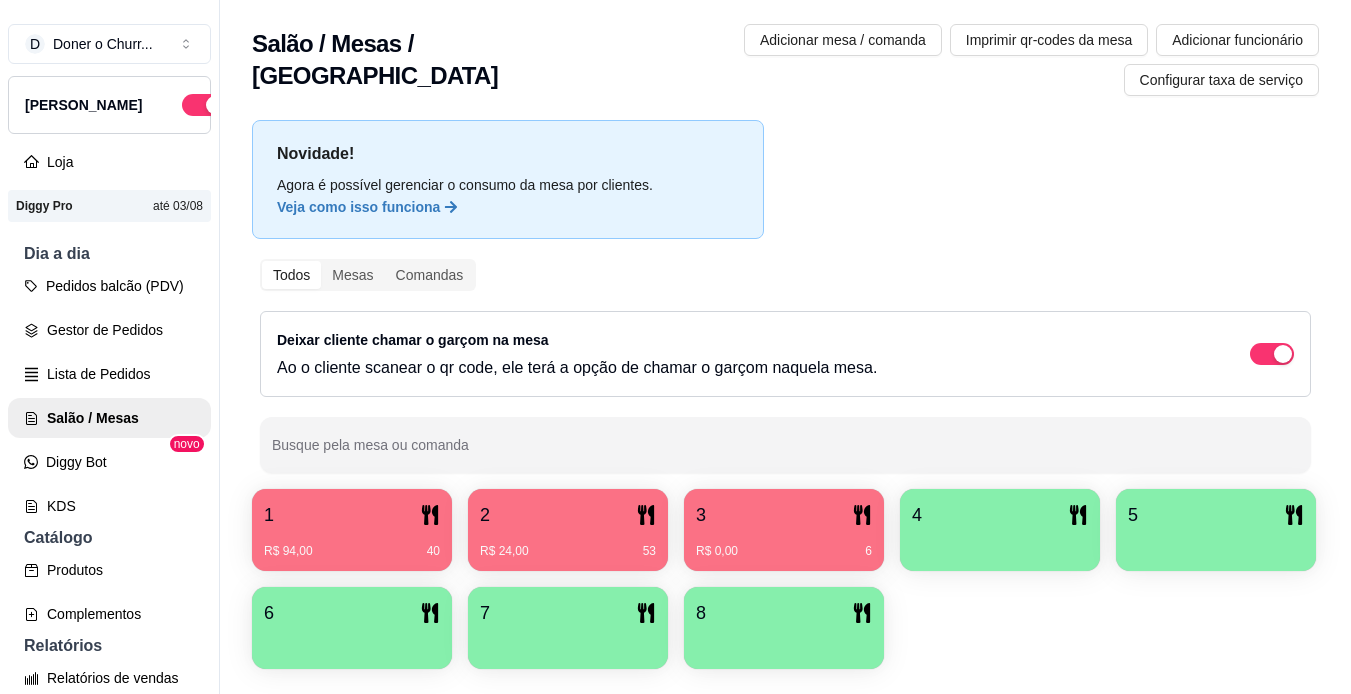 click at bounding box center (1000, 544) 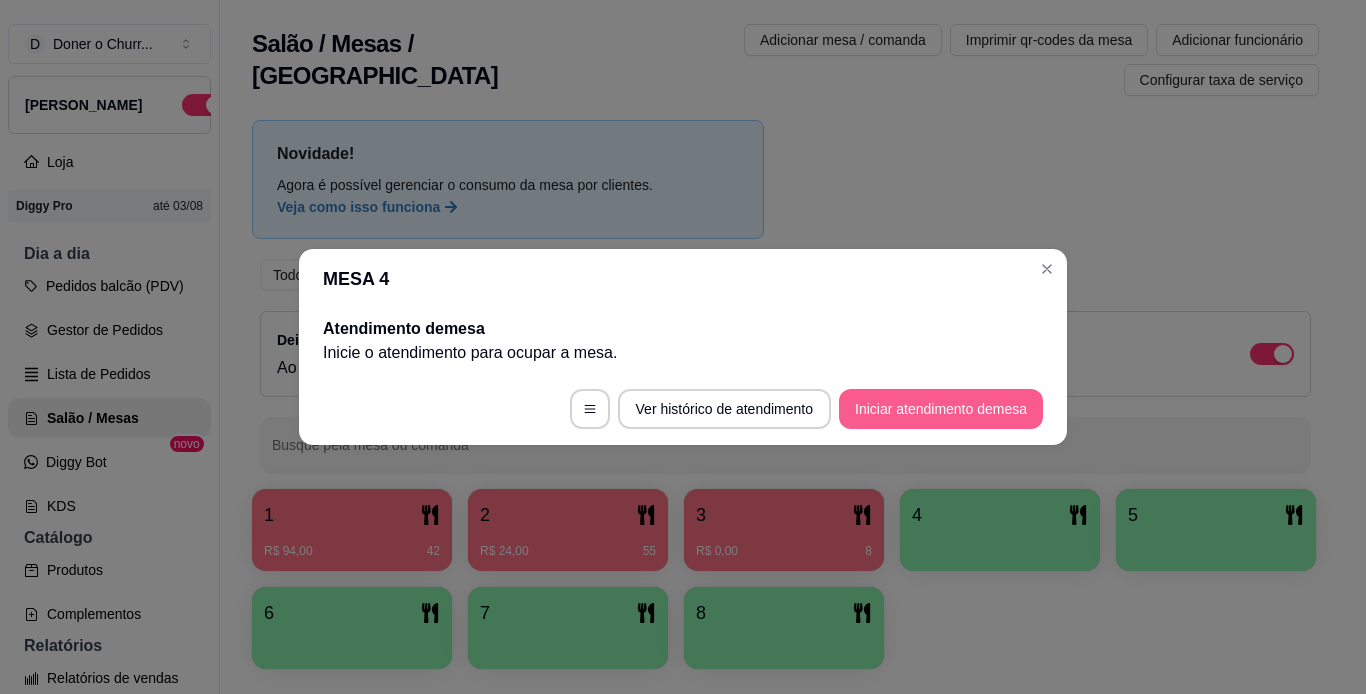 click on "Iniciar atendimento de  mesa" at bounding box center [941, 409] 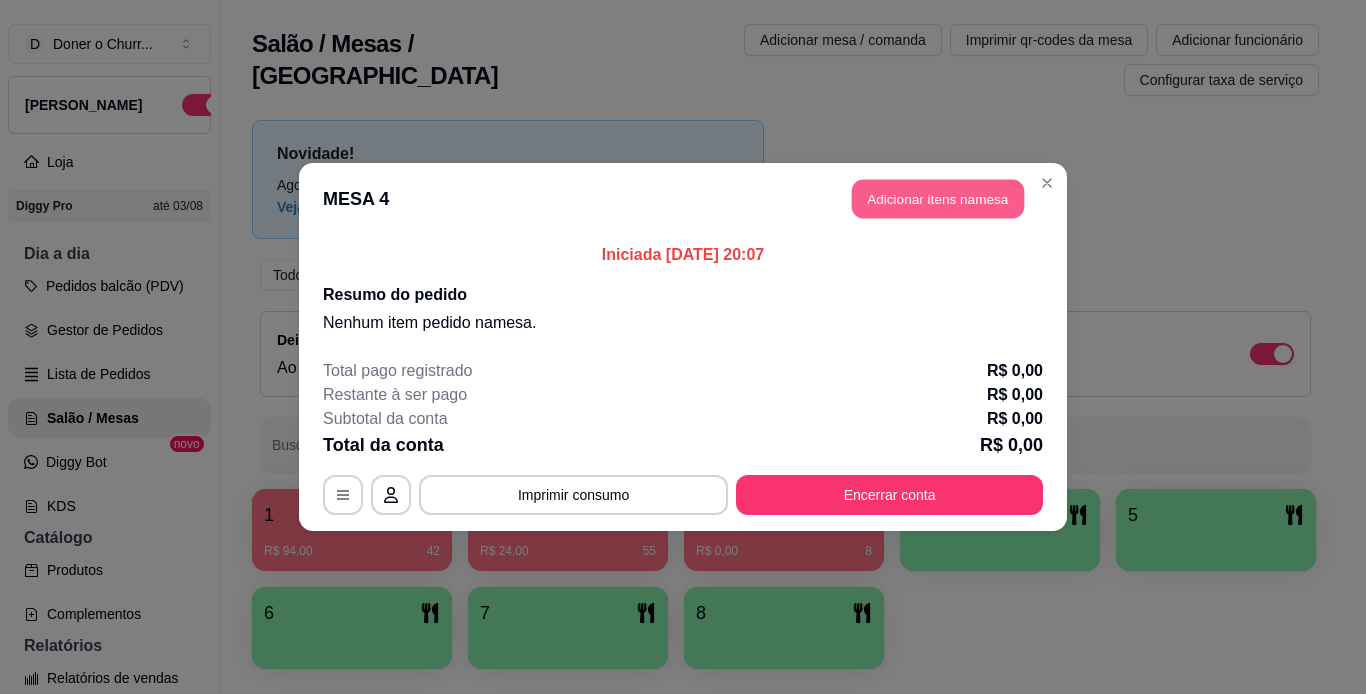 click on "Adicionar itens na  mesa" at bounding box center (938, 199) 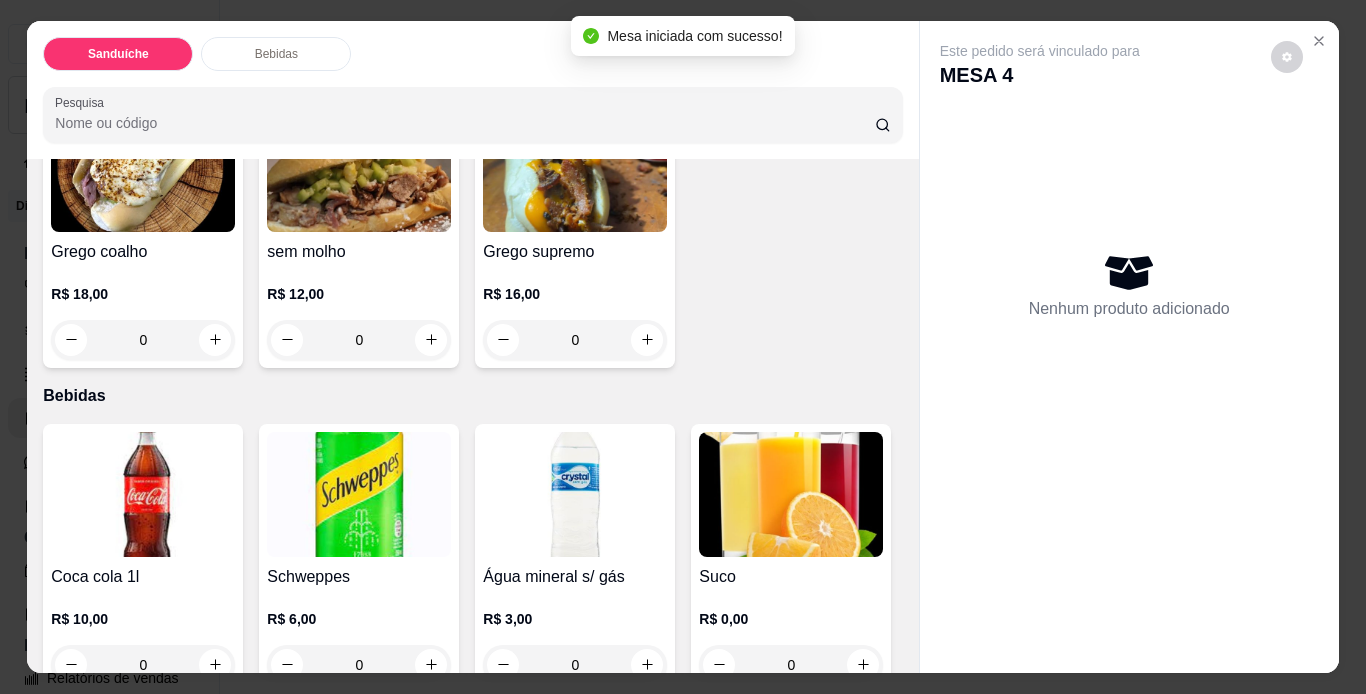 scroll, scrollTop: 500, scrollLeft: 0, axis: vertical 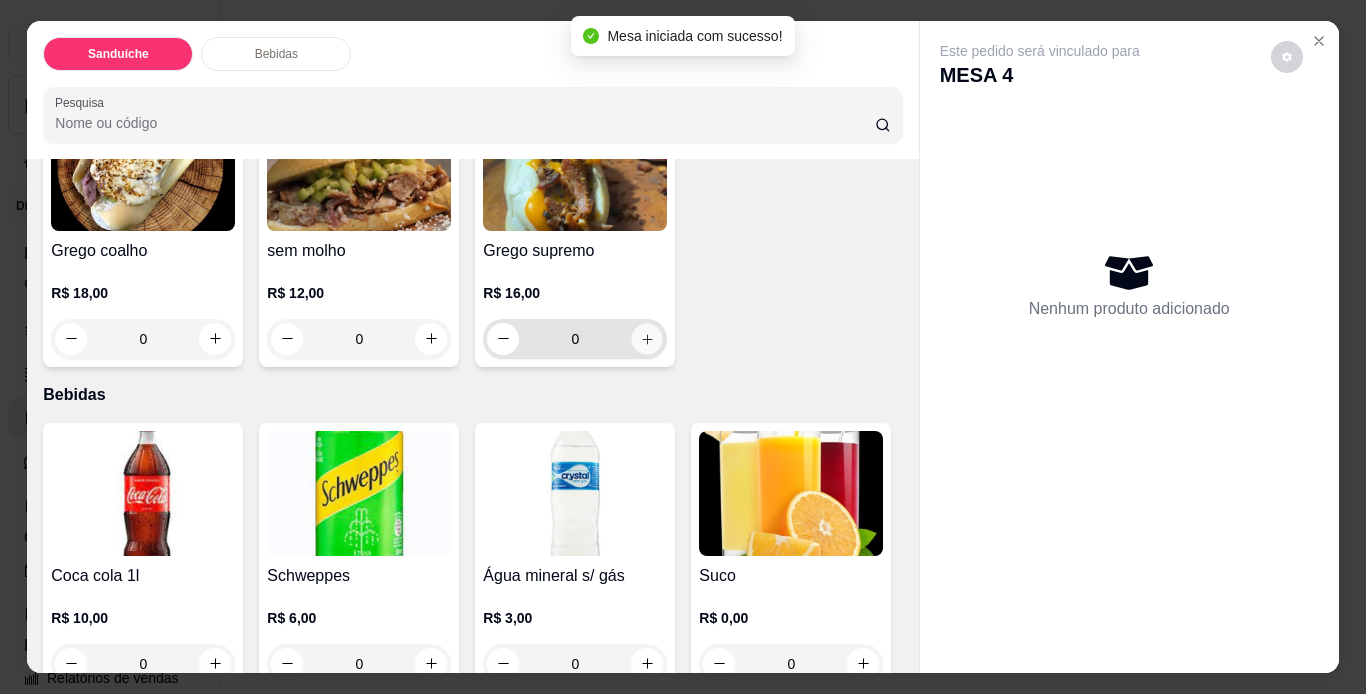 click 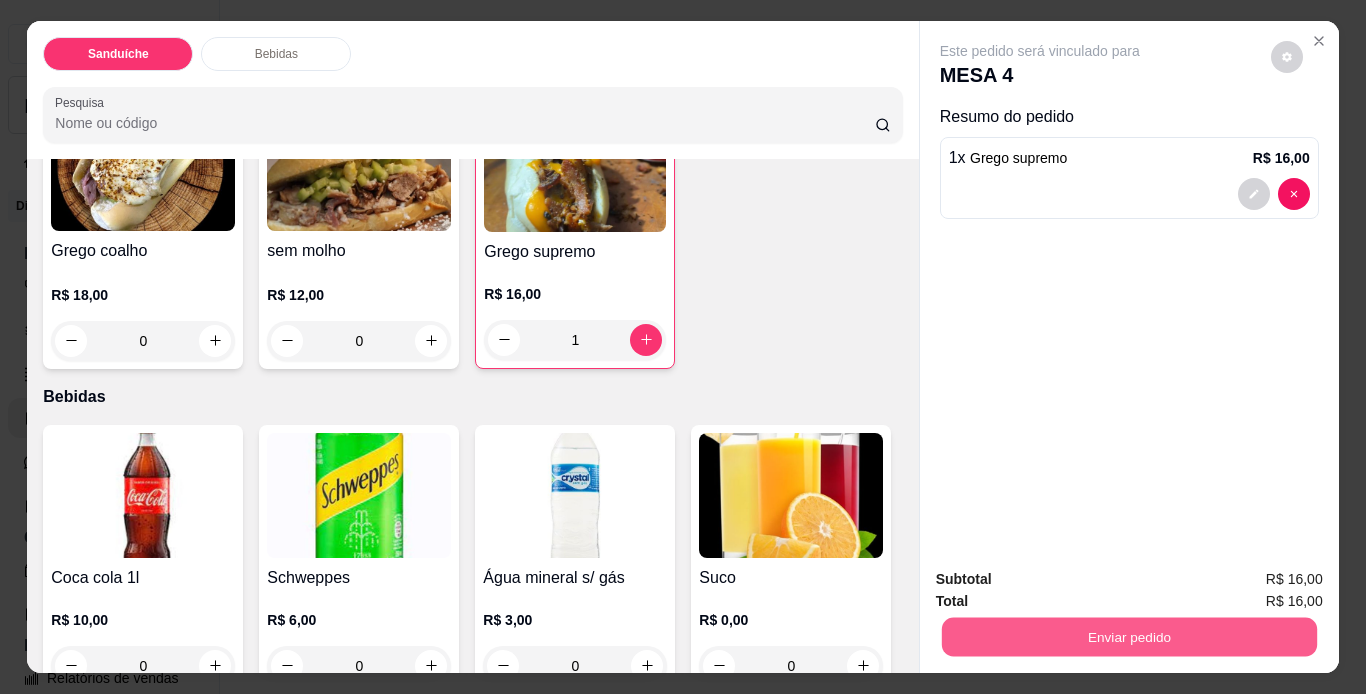 click on "Enviar pedido" at bounding box center (1128, 637) 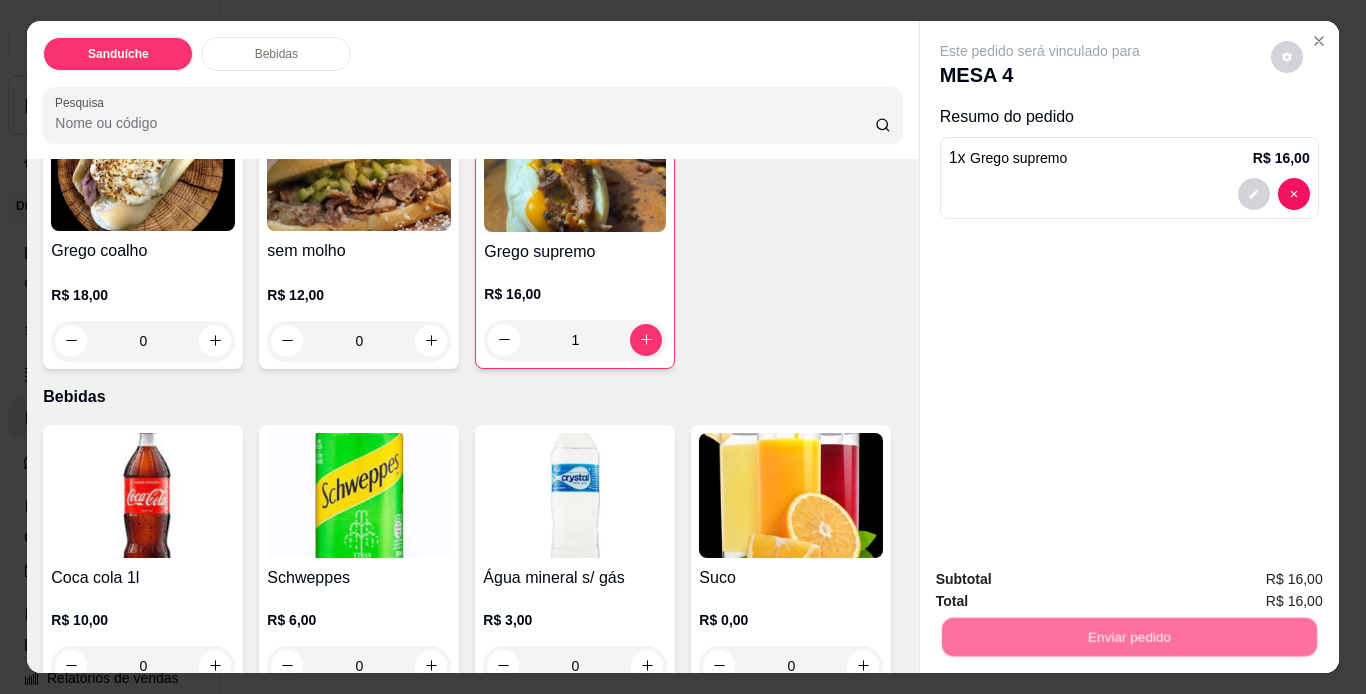 click on "Não registrar e enviar pedido" at bounding box center (1063, 580) 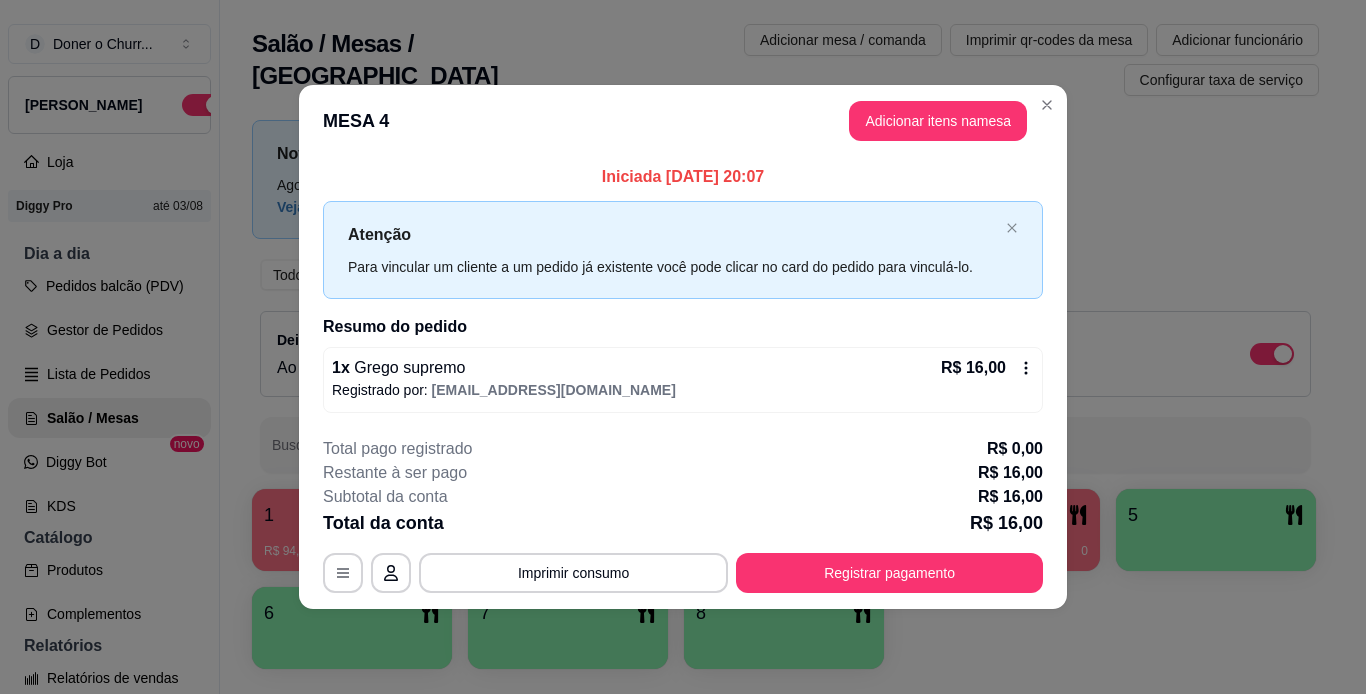 click on "Imprimir consumo" at bounding box center (573, 573) 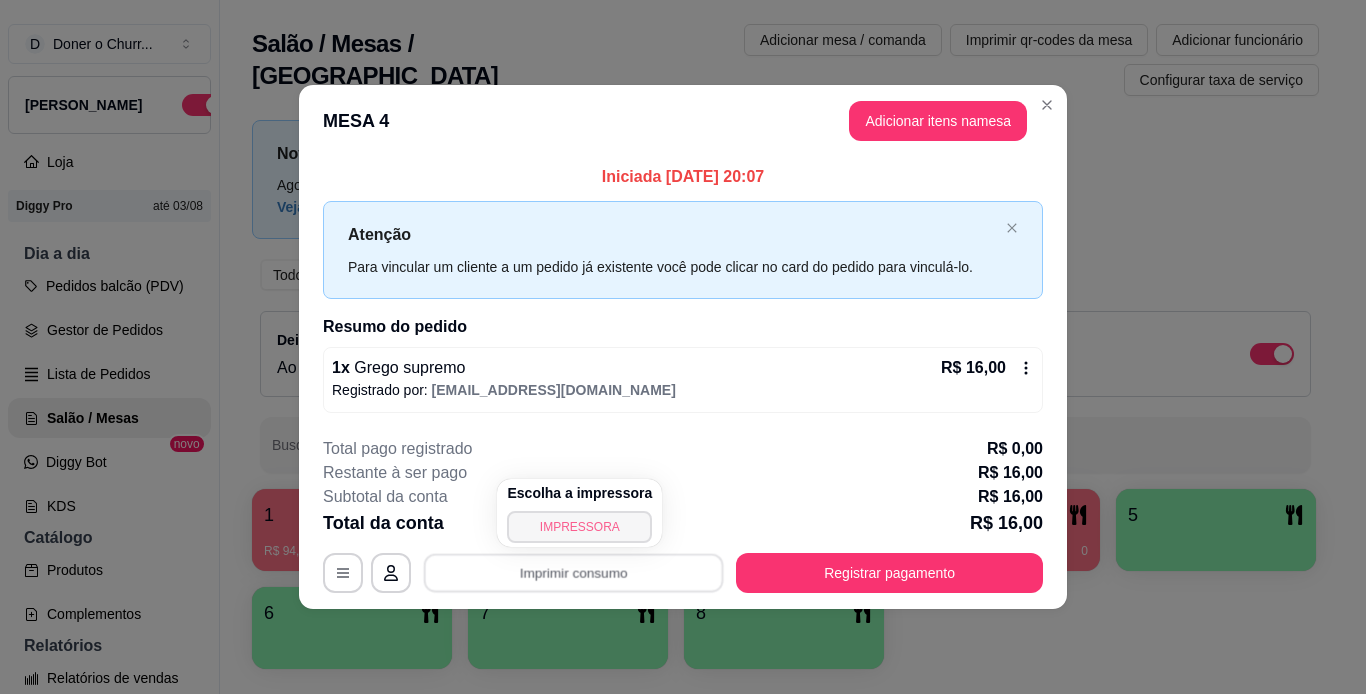 click on "IMPRESSORA" at bounding box center (579, 527) 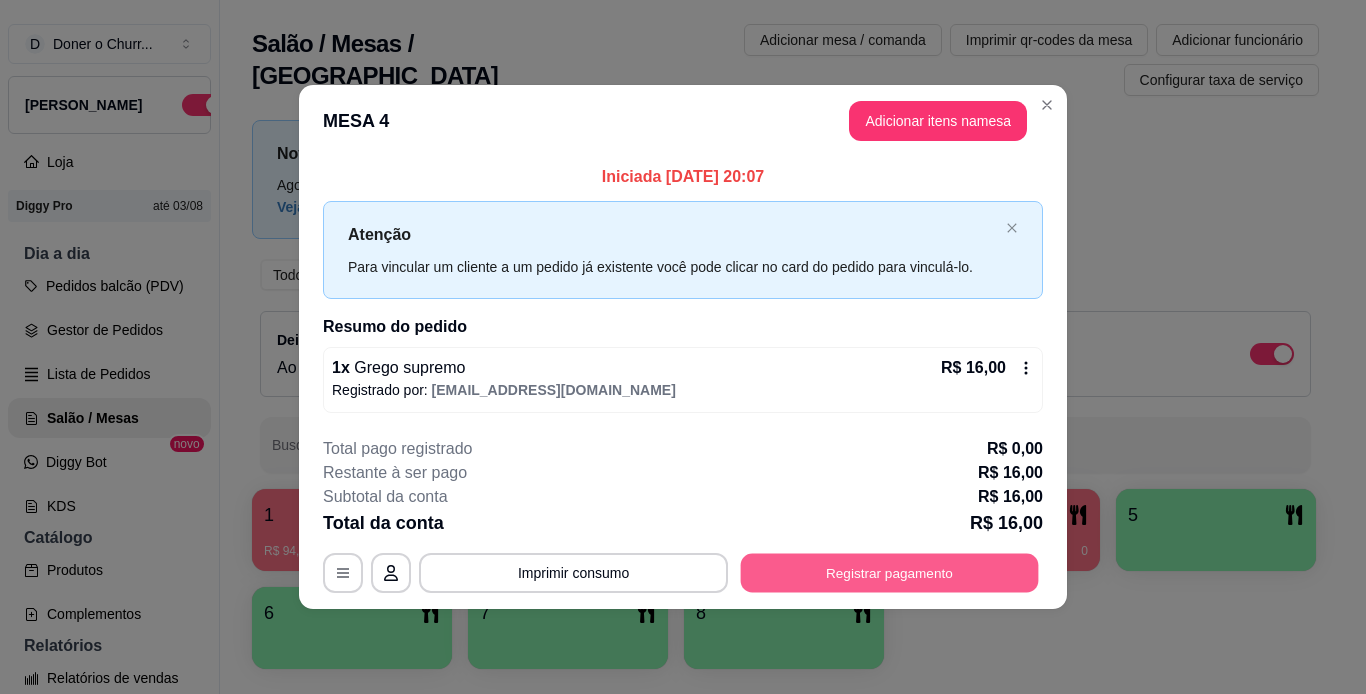 click on "Registrar pagamento" at bounding box center [890, 572] 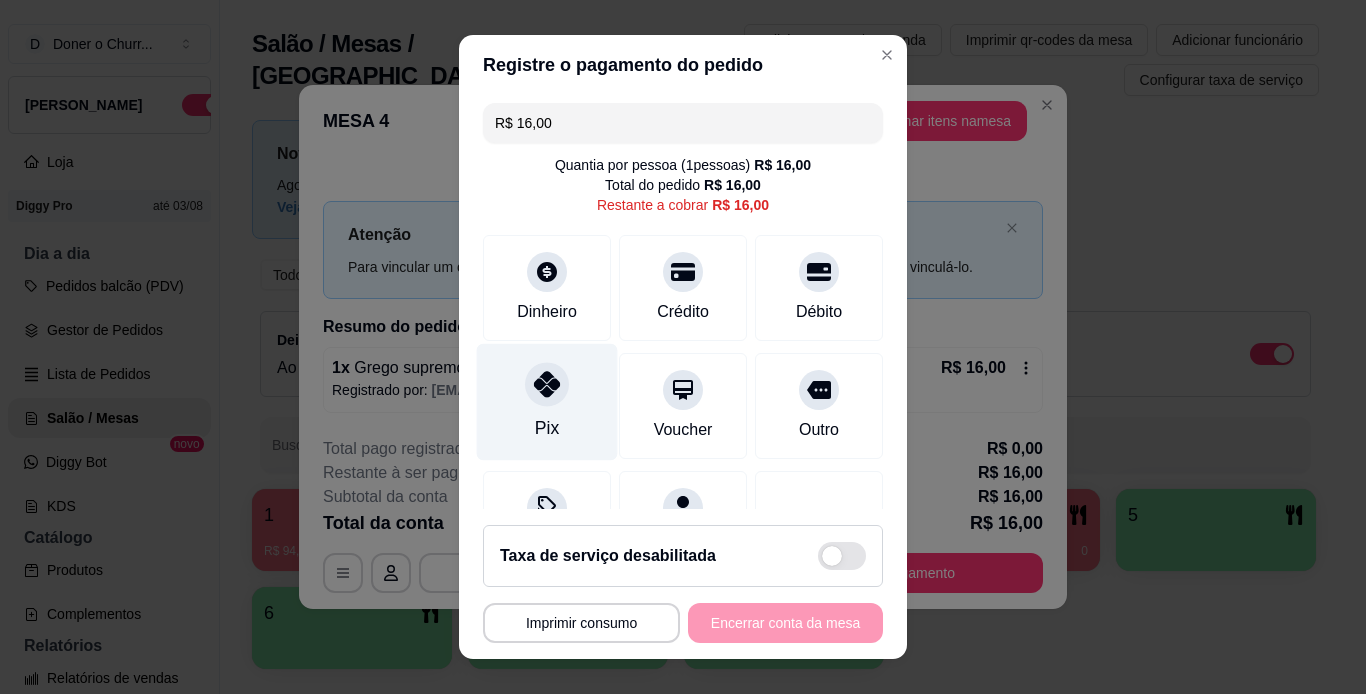 click at bounding box center (547, 384) 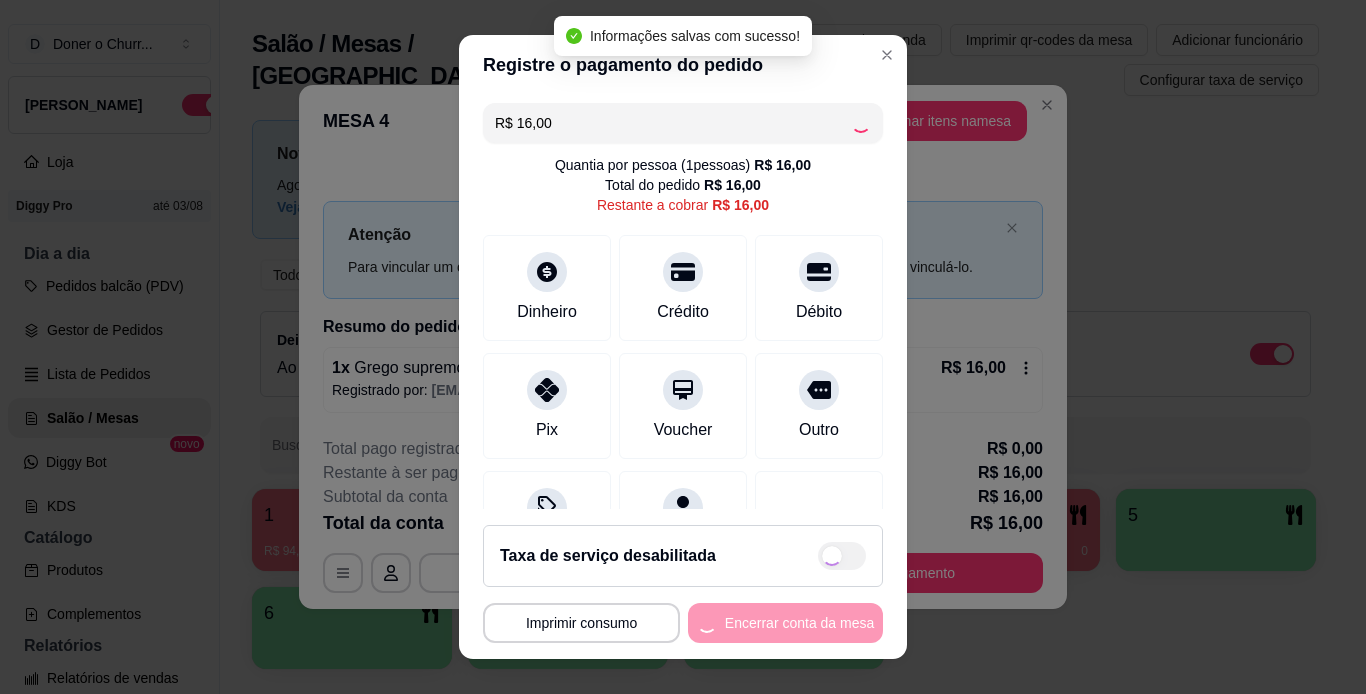 type on "R$ 0,00" 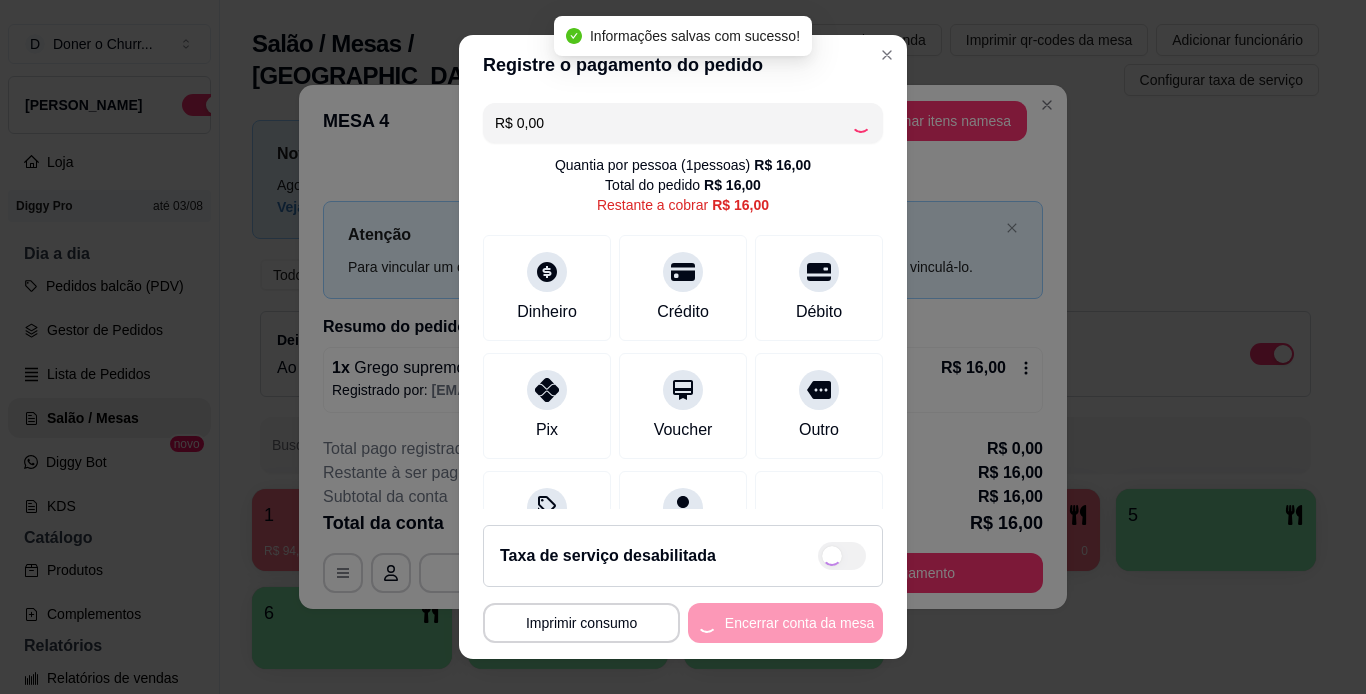 click on "**********" at bounding box center (683, 623) 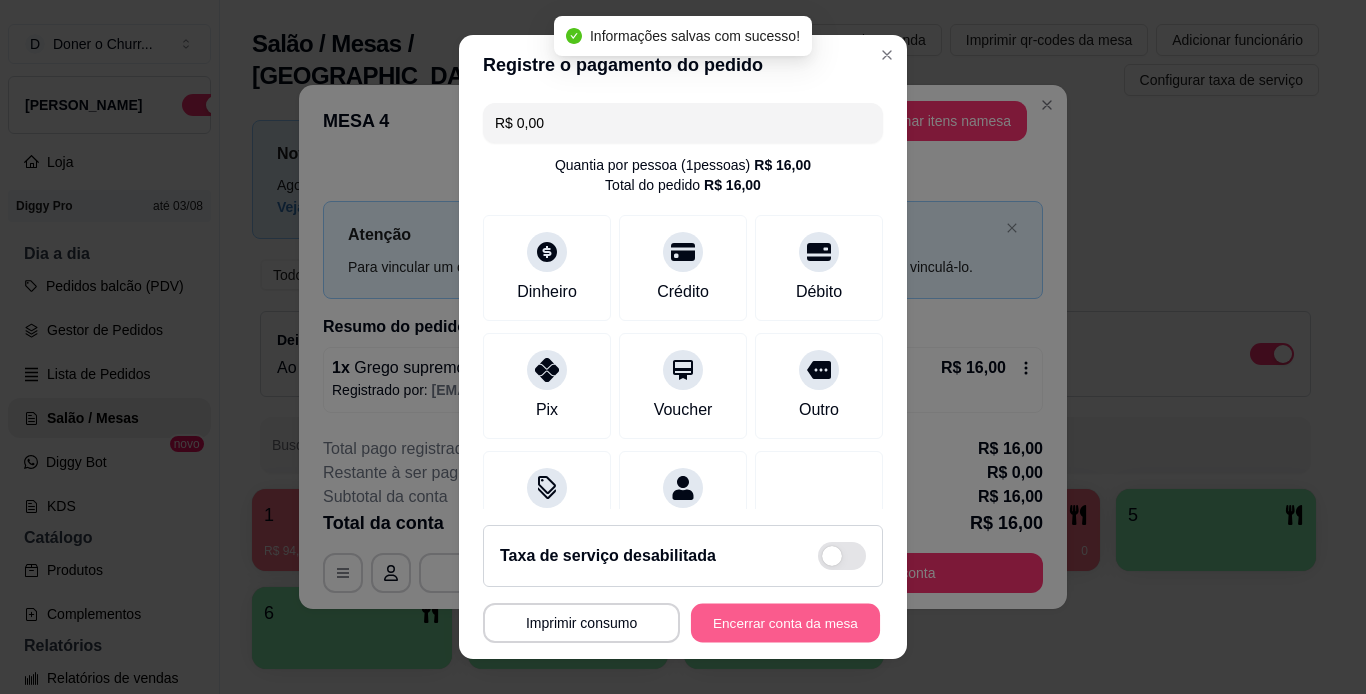 click on "Encerrar conta da mesa" at bounding box center (785, 623) 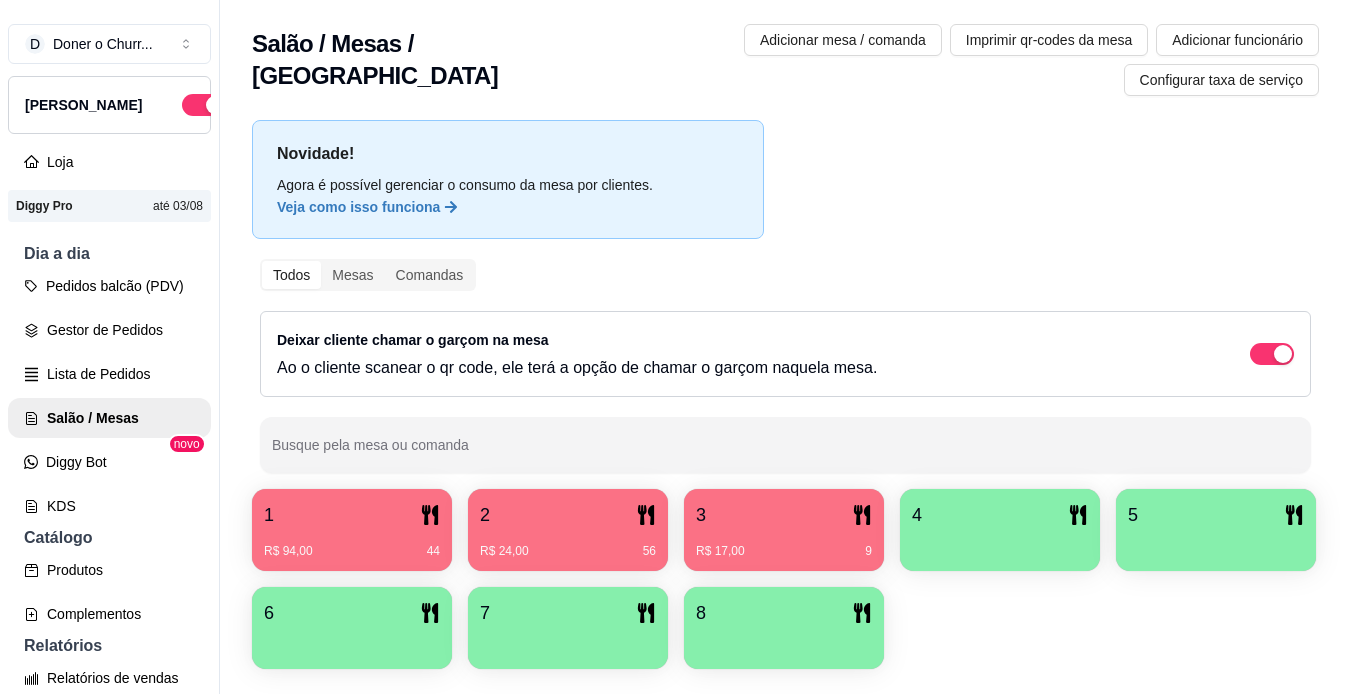 click on "3" at bounding box center (784, 515) 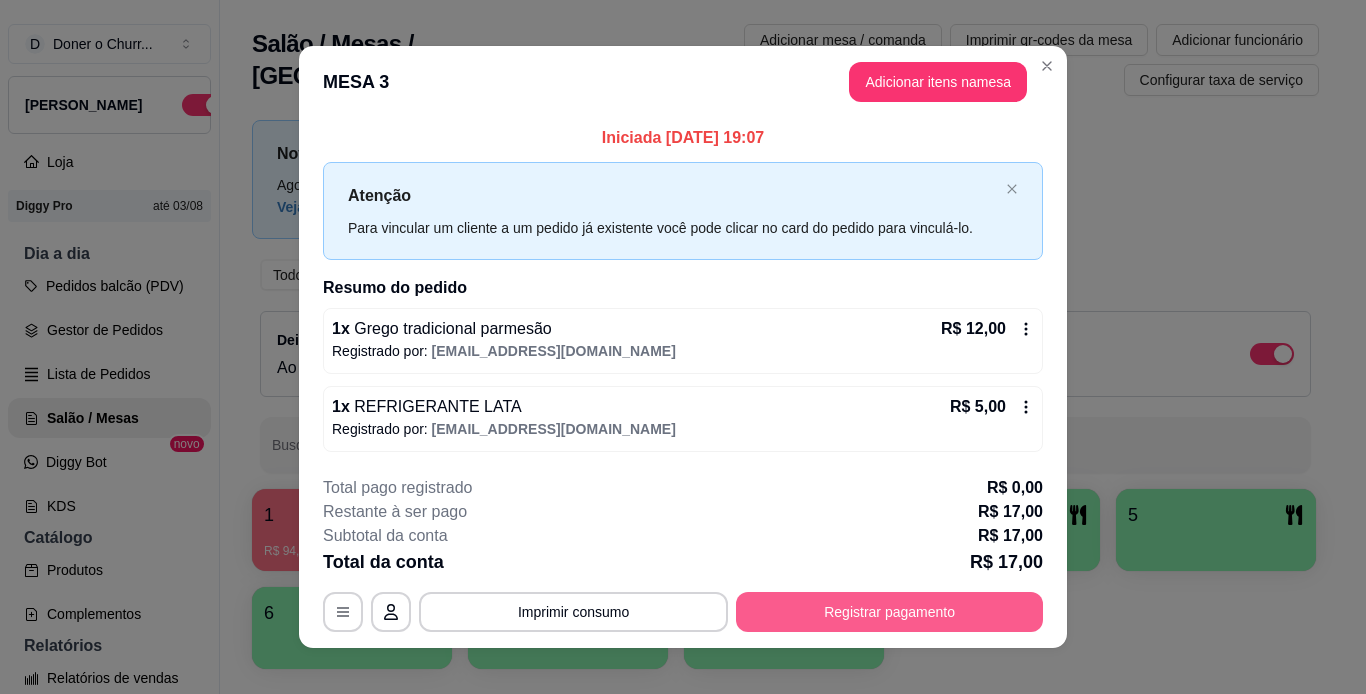 click on "Registrar pagamento" at bounding box center (889, 612) 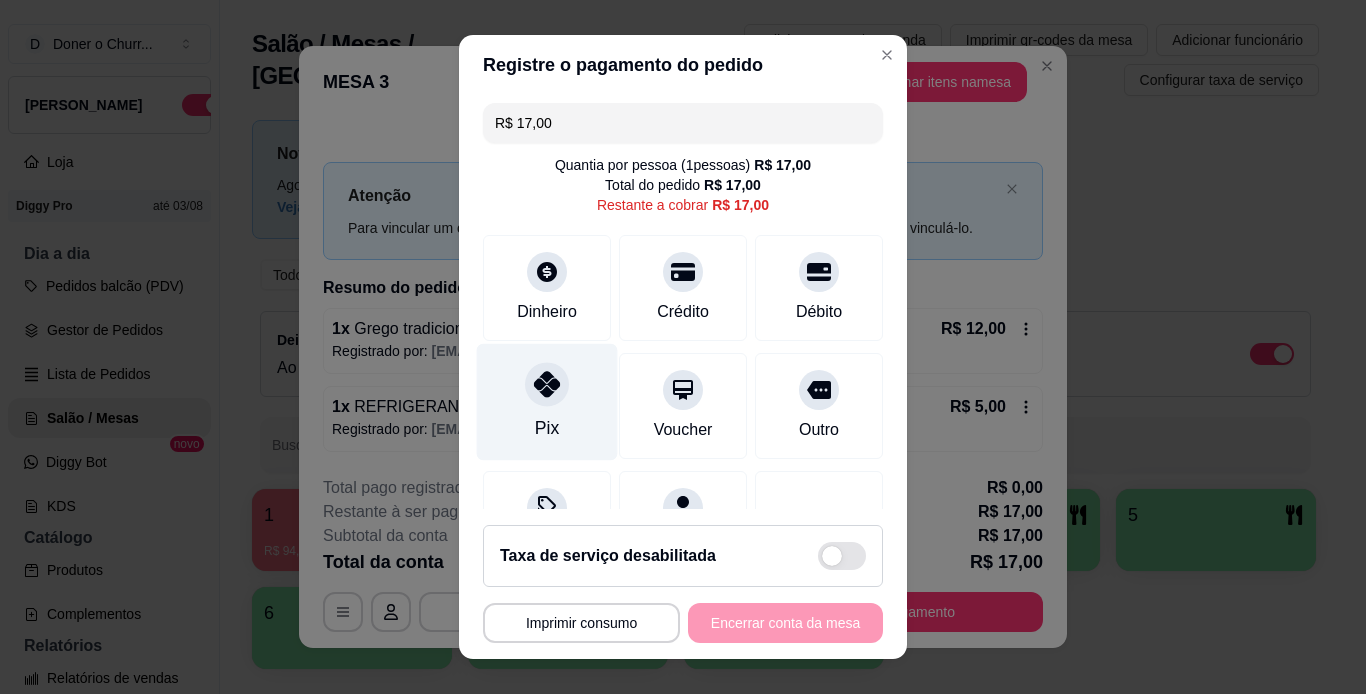 click on "Pix" at bounding box center (547, 401) 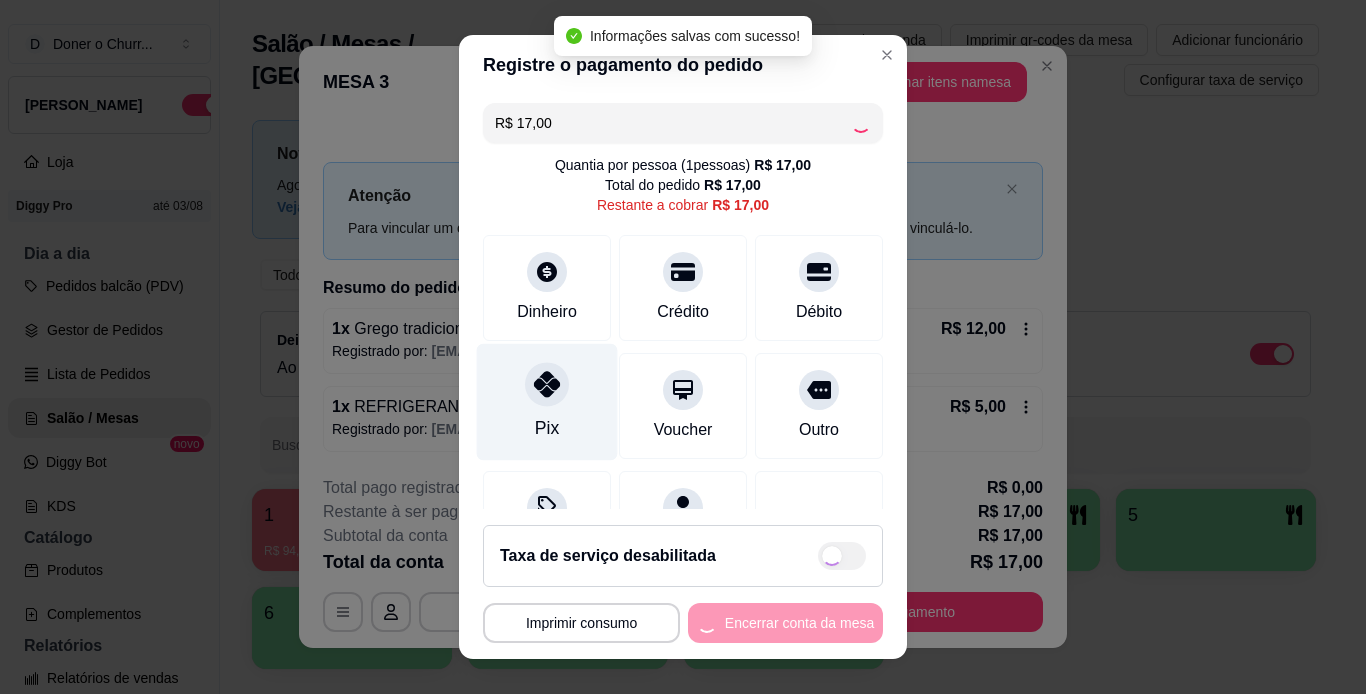 type on "R$ 0,00" 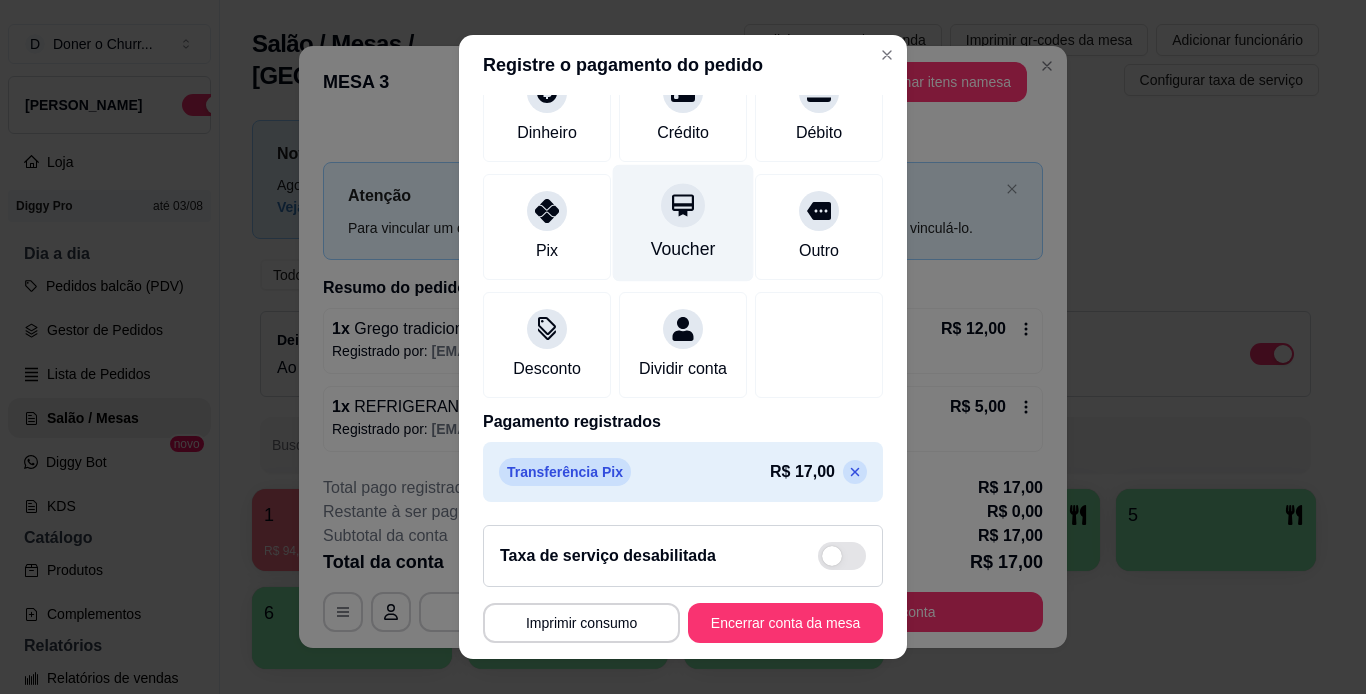 scroll, scrollTop: 183, scrollLeft: 0, axis: vertical 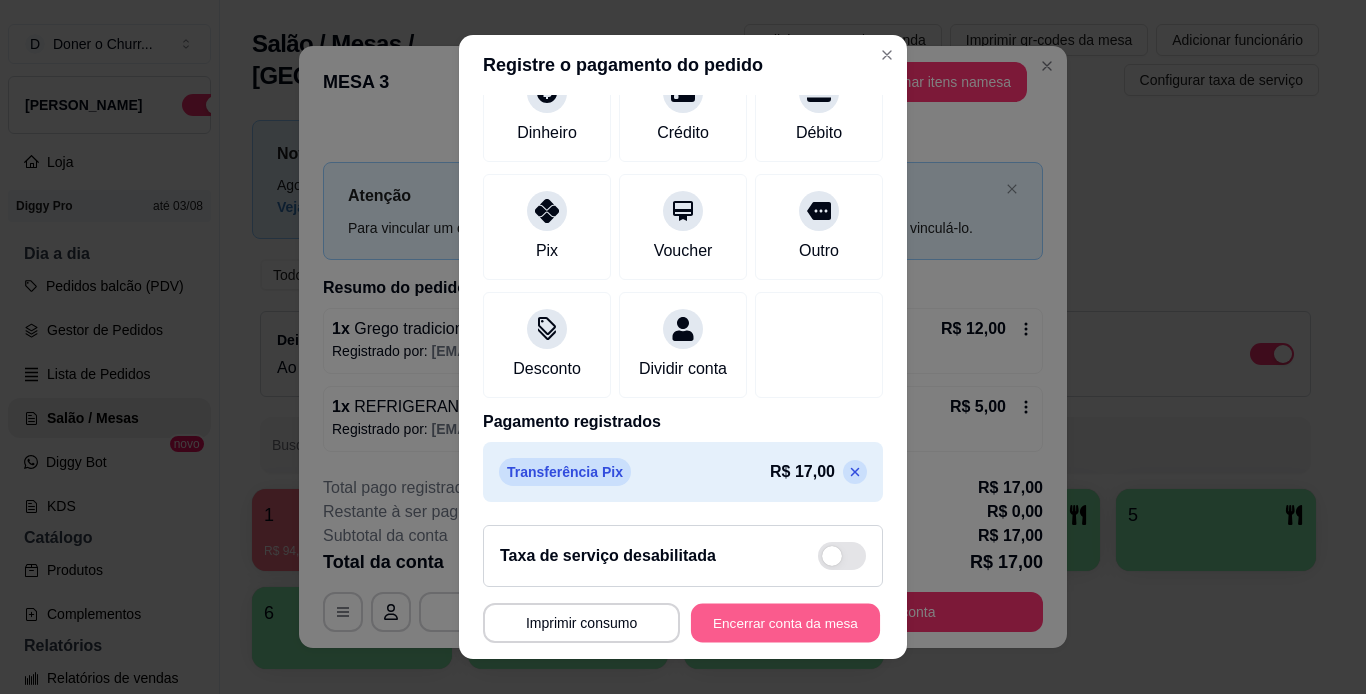 click on "Encerrar conta da mesa" at bounding box center (785, 623) 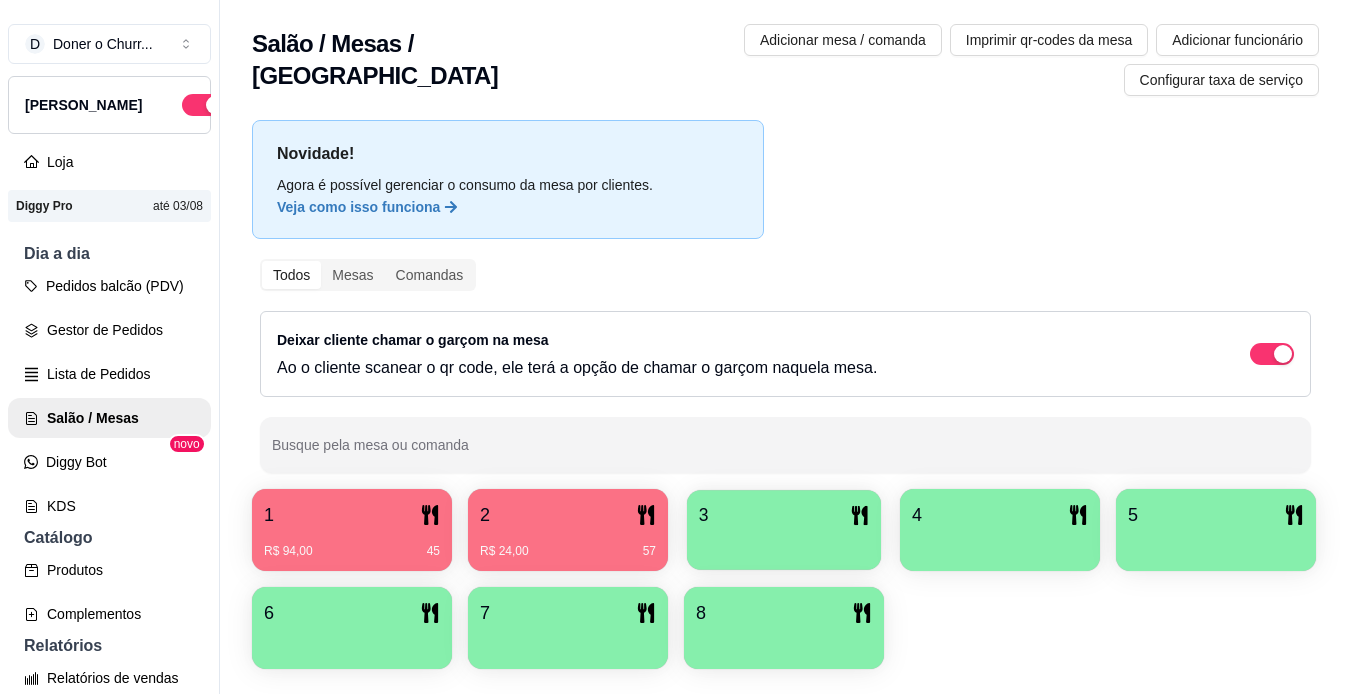 click on "3" at bounding box center [784, 515] 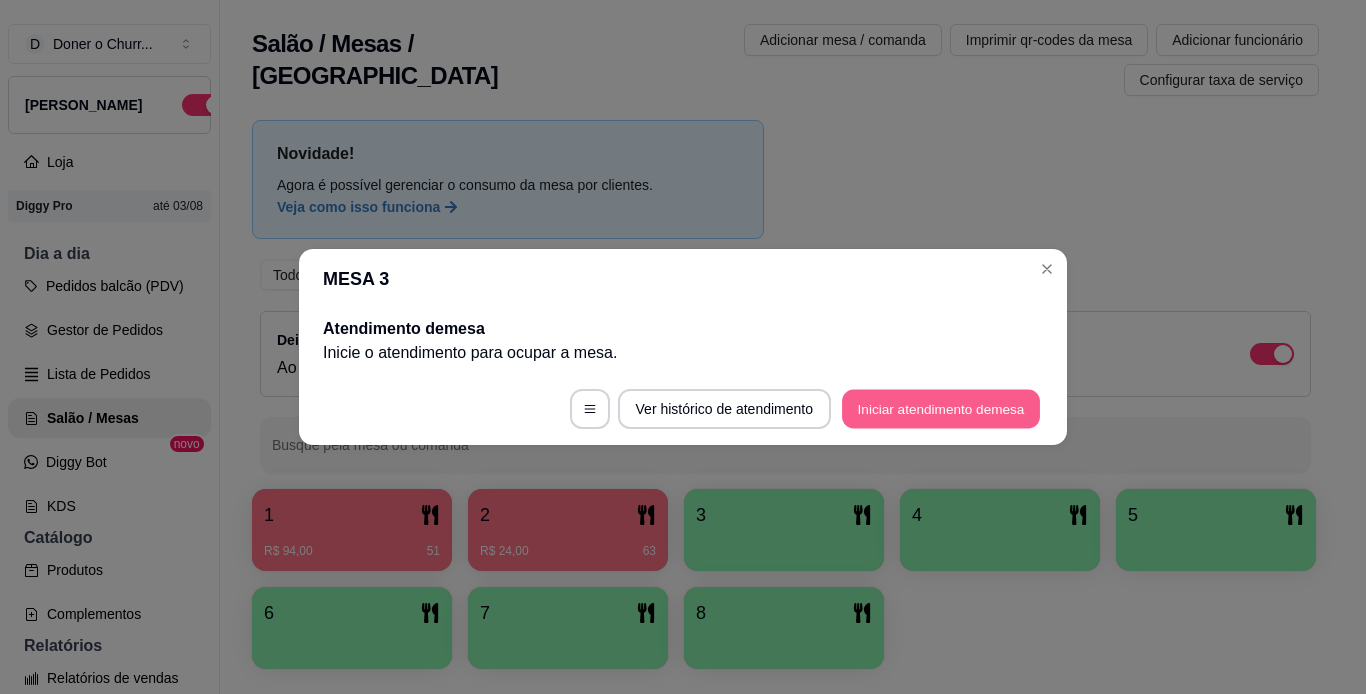 click on "Iniciar atendimento de  mesa" at bounding box center (941, 409) 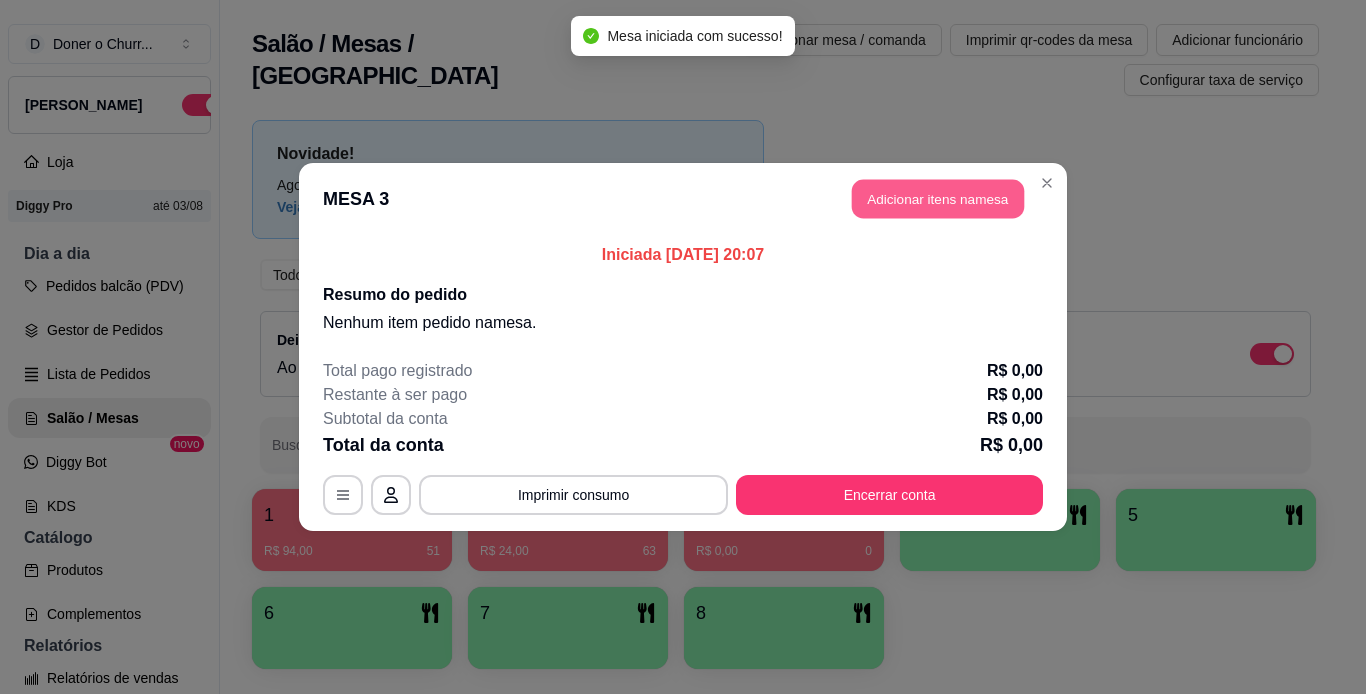 click on "Adicionar itens na  mesa" at bounding box center [938, 199] 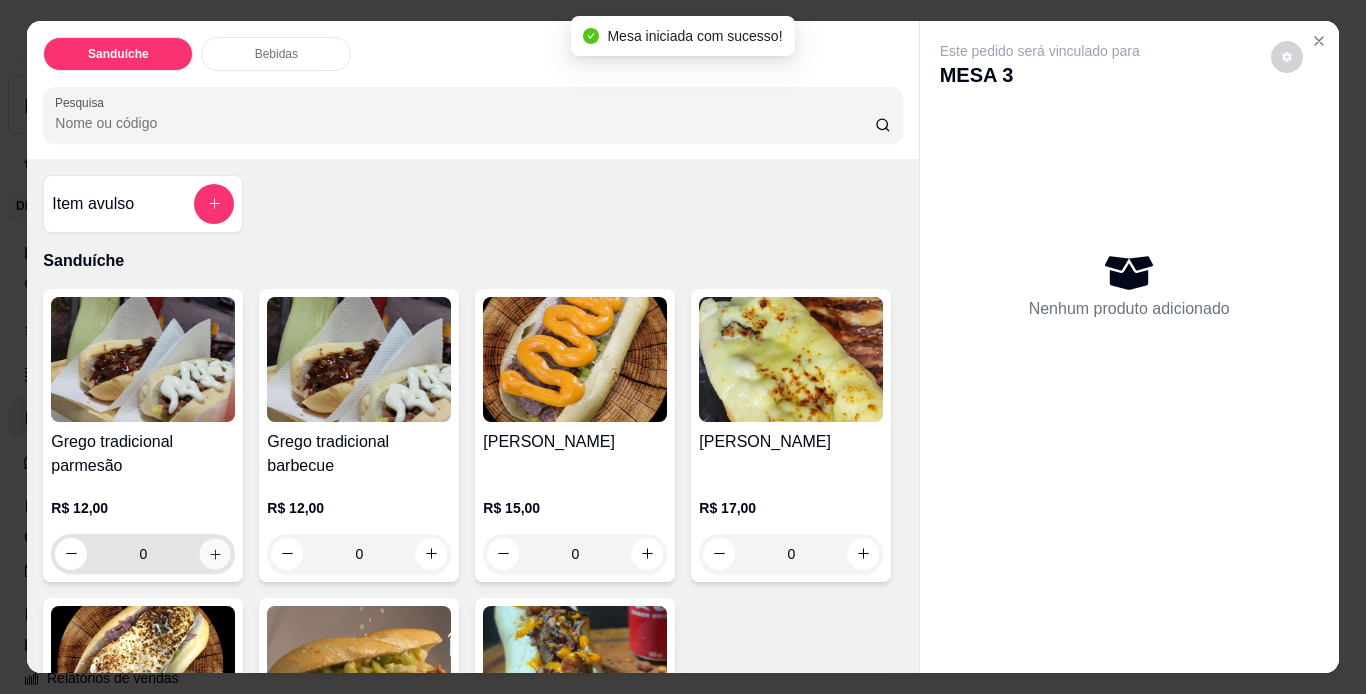 click 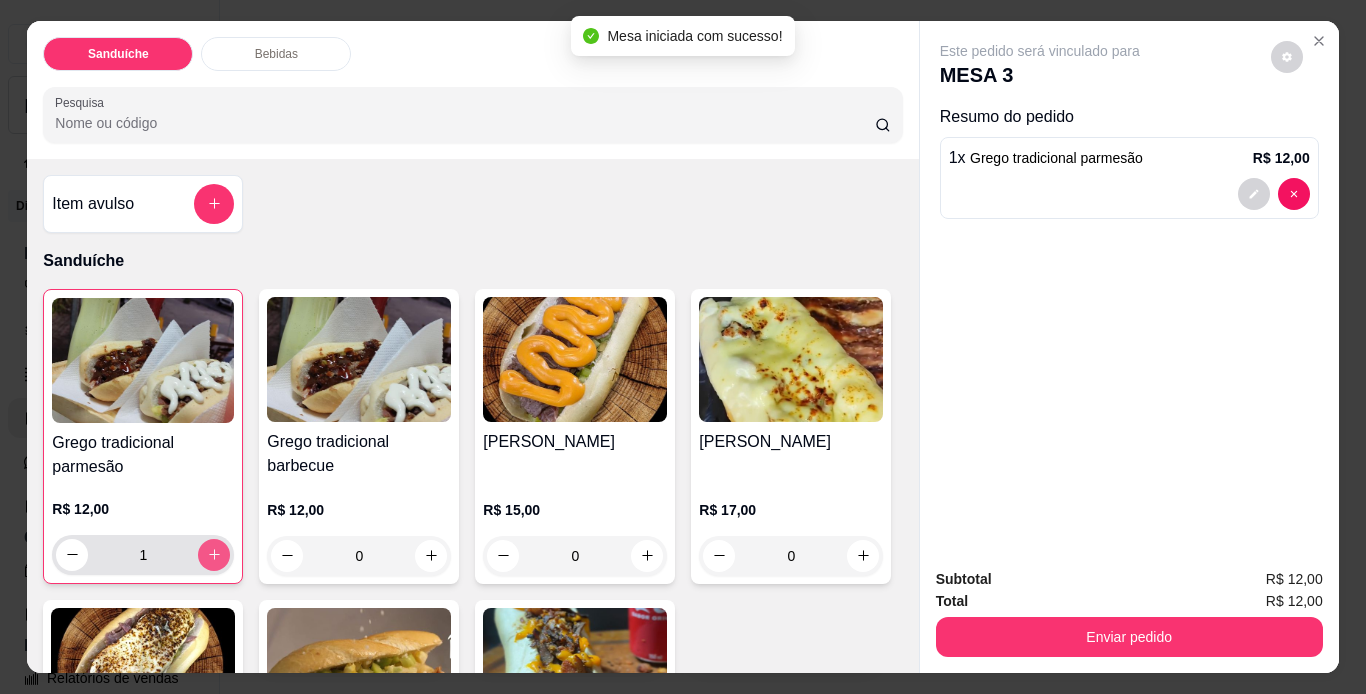 click 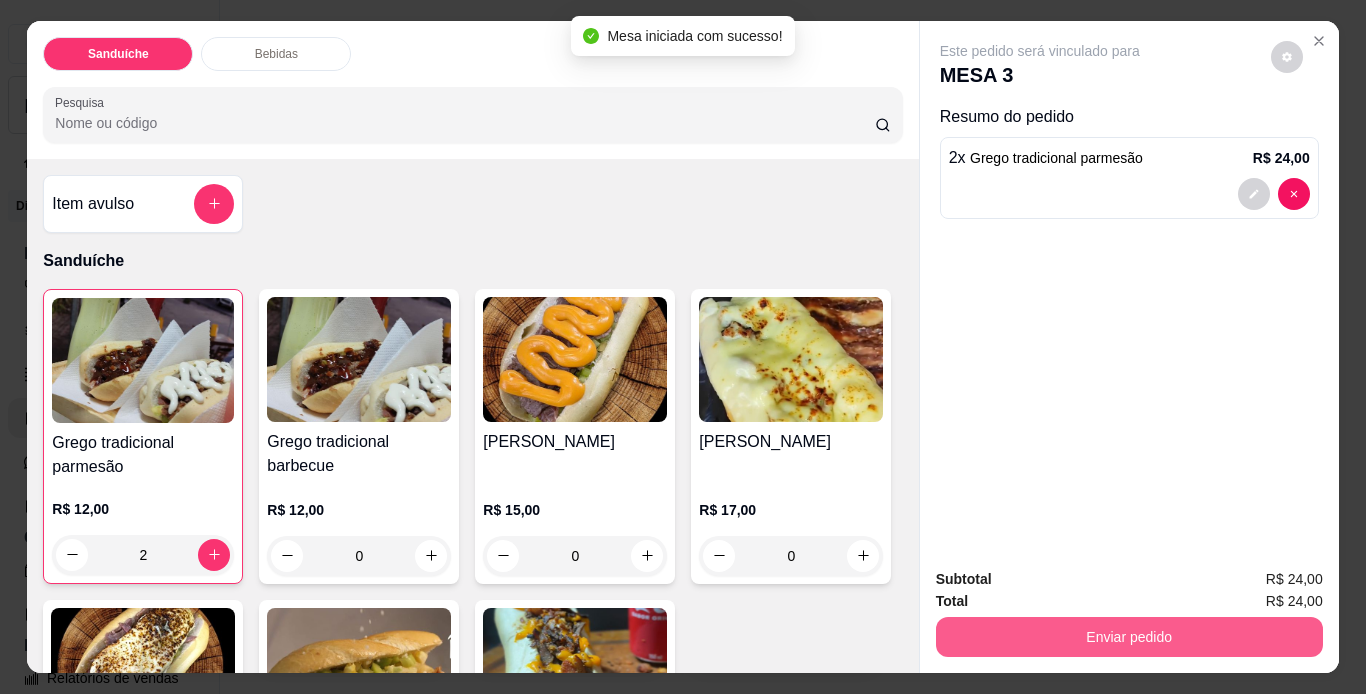 click on "Enviar pedido" at bounding box center (1129, 637) 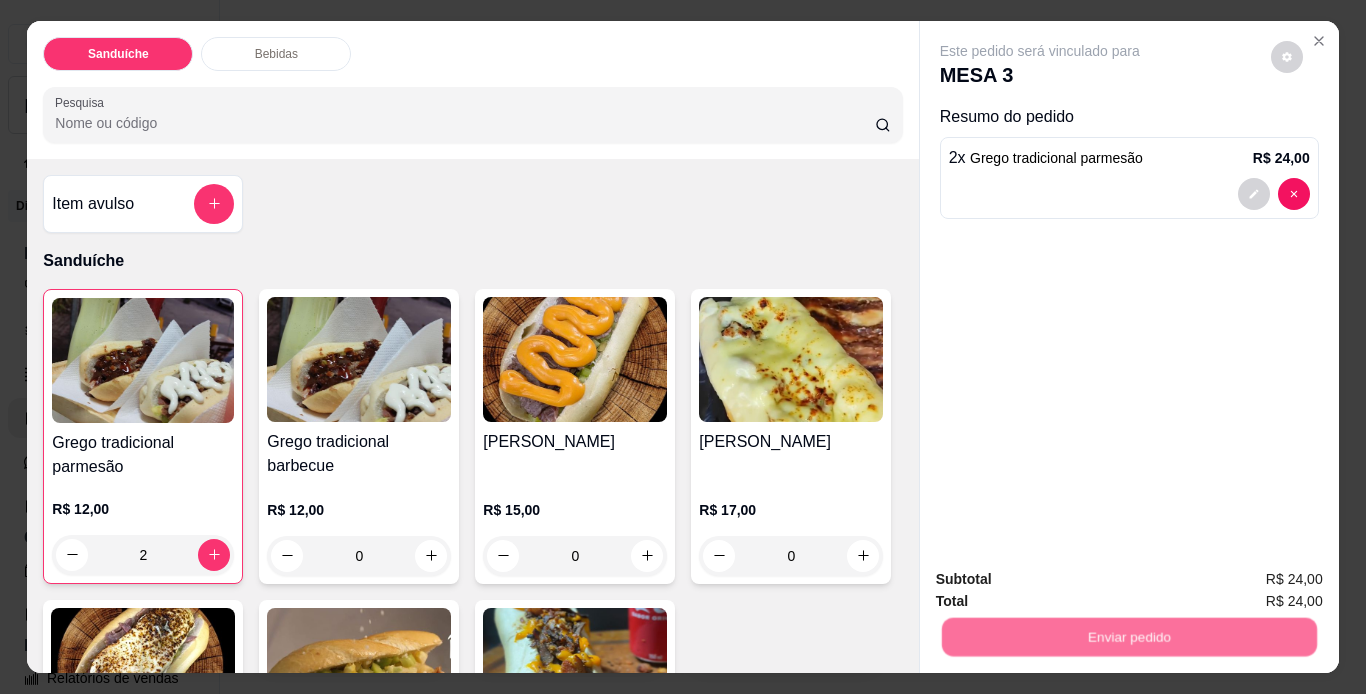 click on "Não registrar e enviar pedido" at bounding box center (1063, 579) 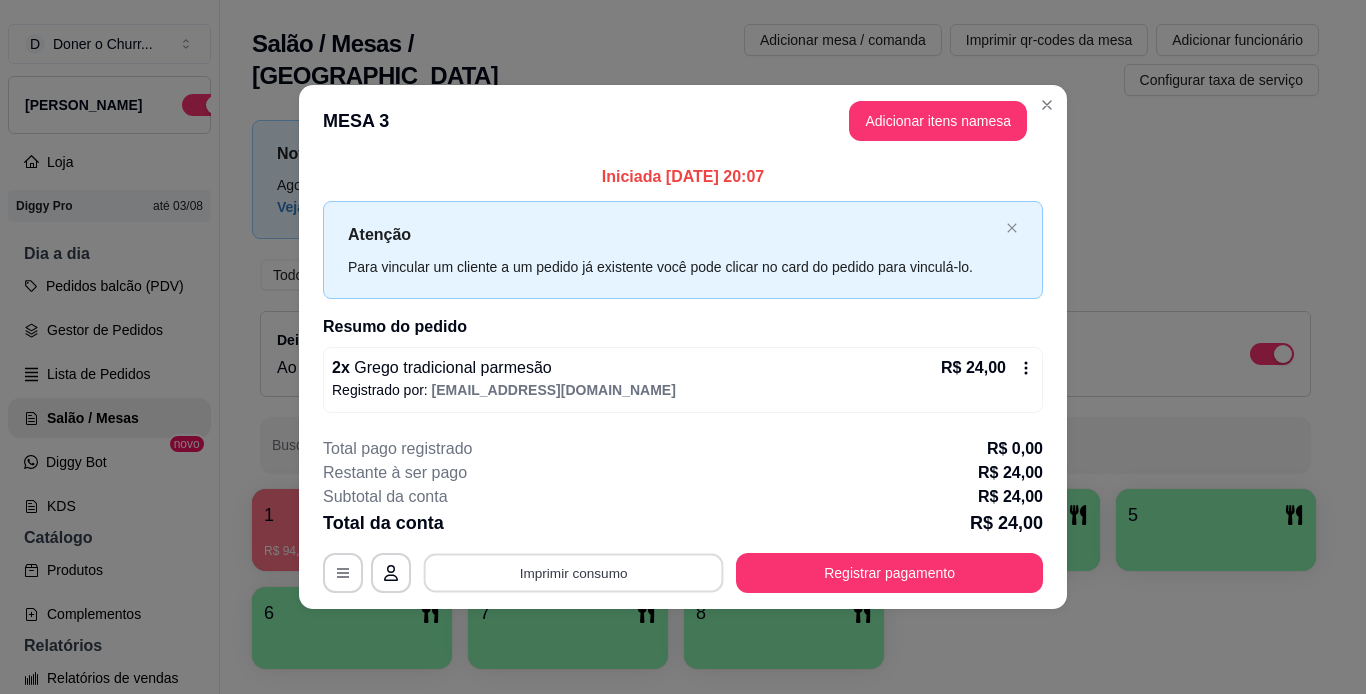 click on "Imprimir consumo" at bounding box center [574, 572] 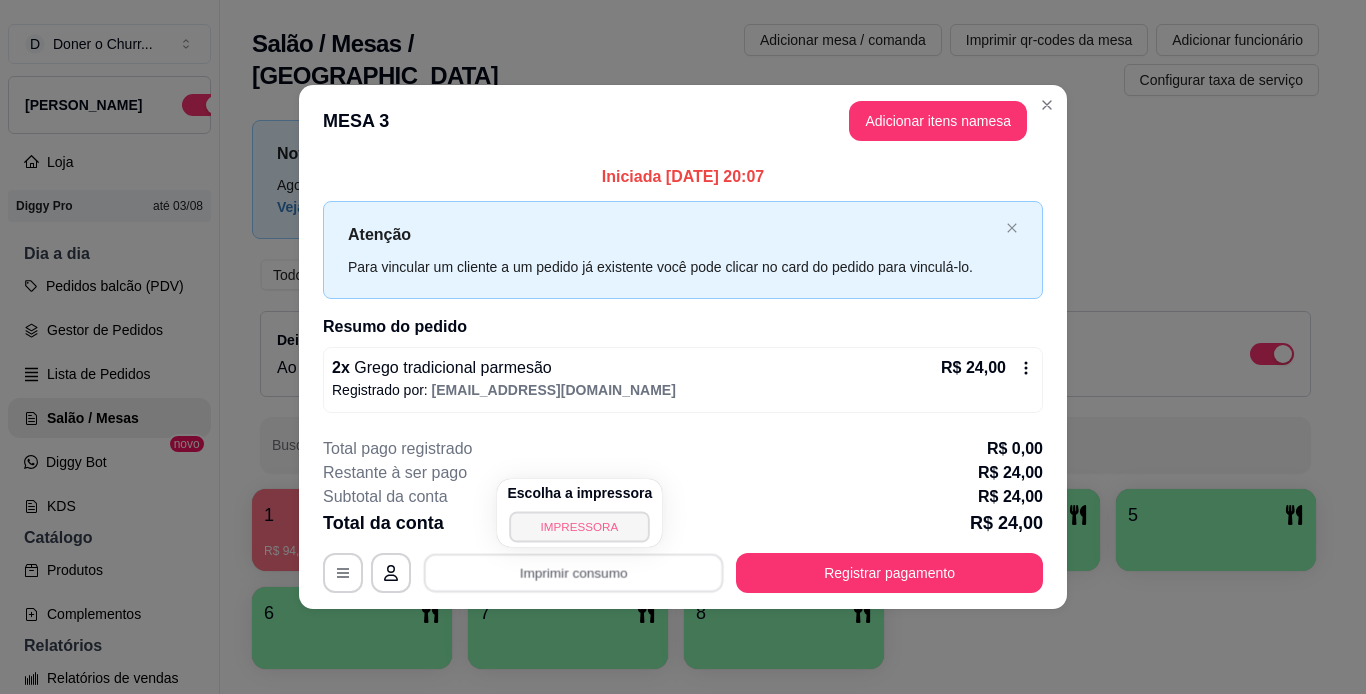 click on "IMPRESSORA" at bounding box center (580, 526) 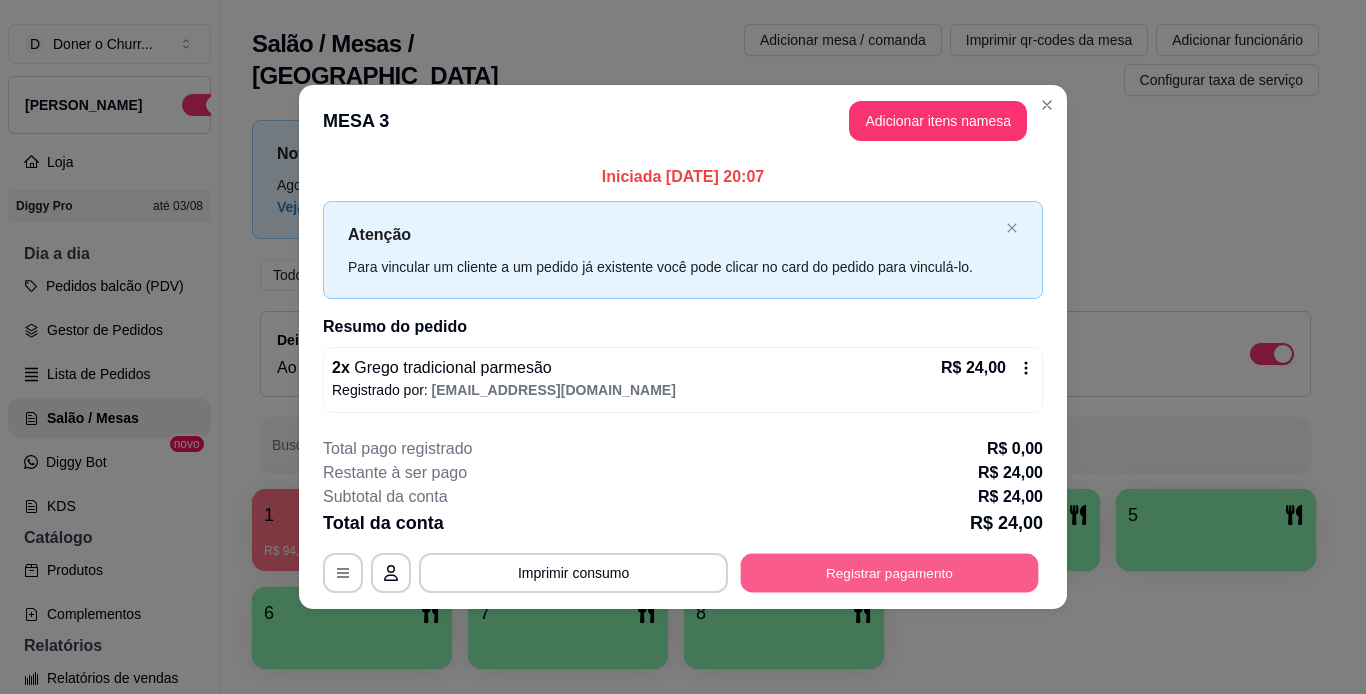 click on "Registrar pagamento" at bounding box center [890, 572] 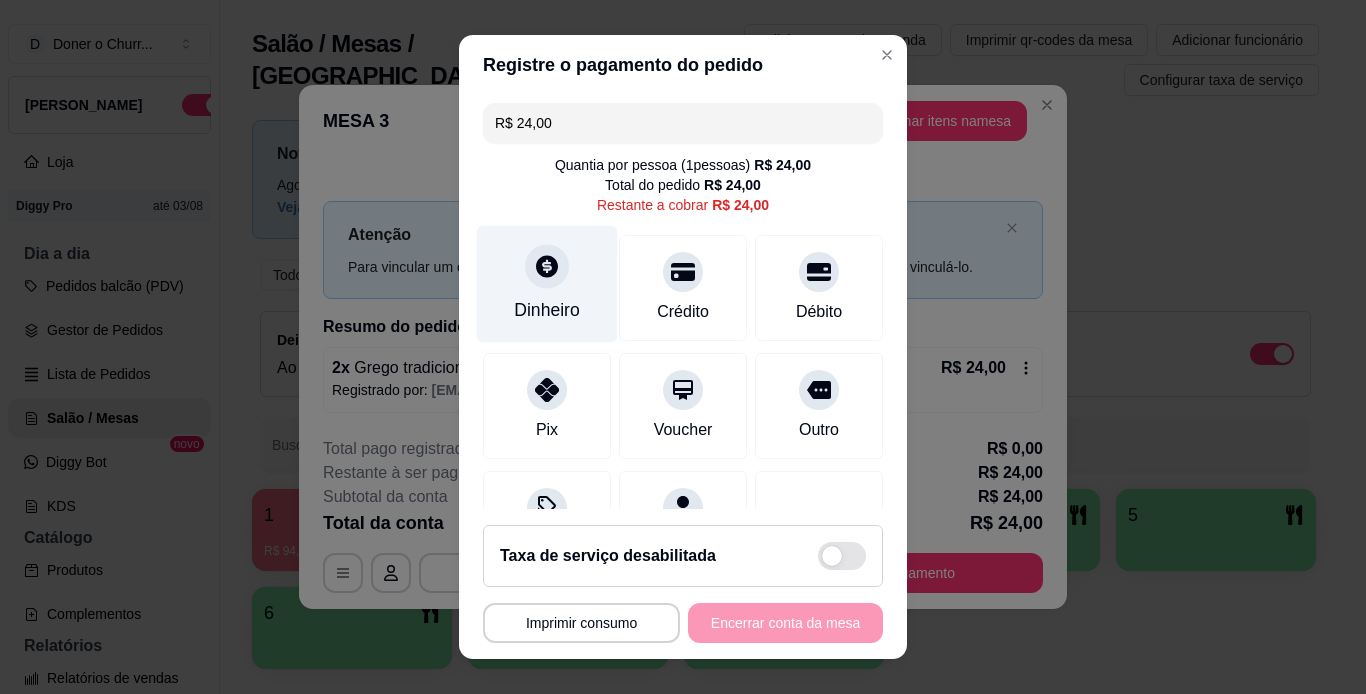 click at bounding box center (547, 266) 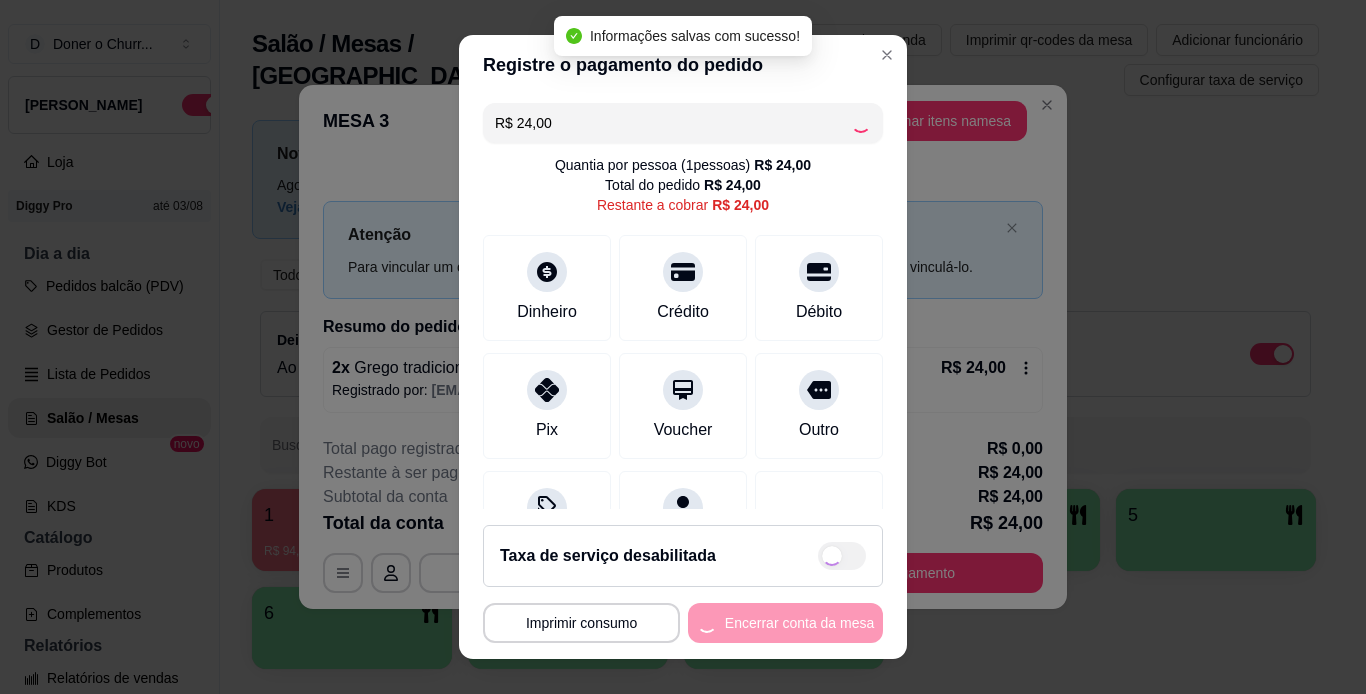 type on "R$ 0,00" 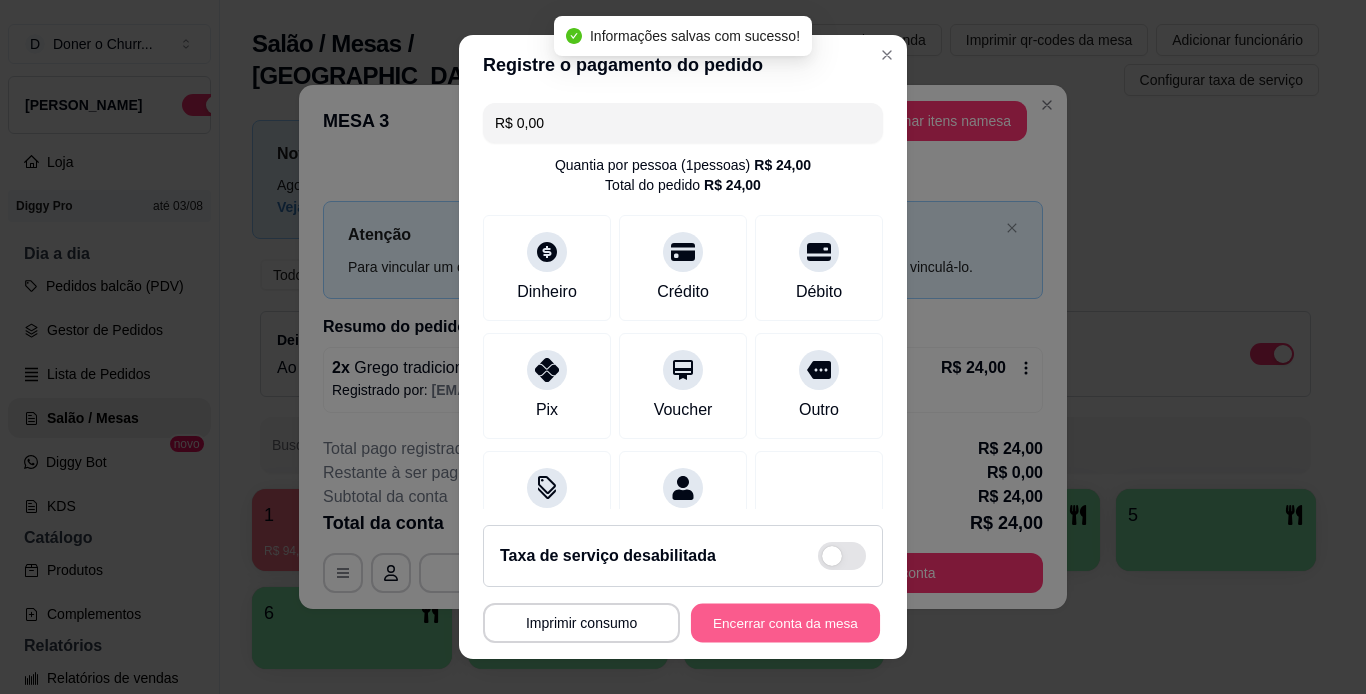 click on "Encerrar conta da mesa" at bounding box center (785, 623) 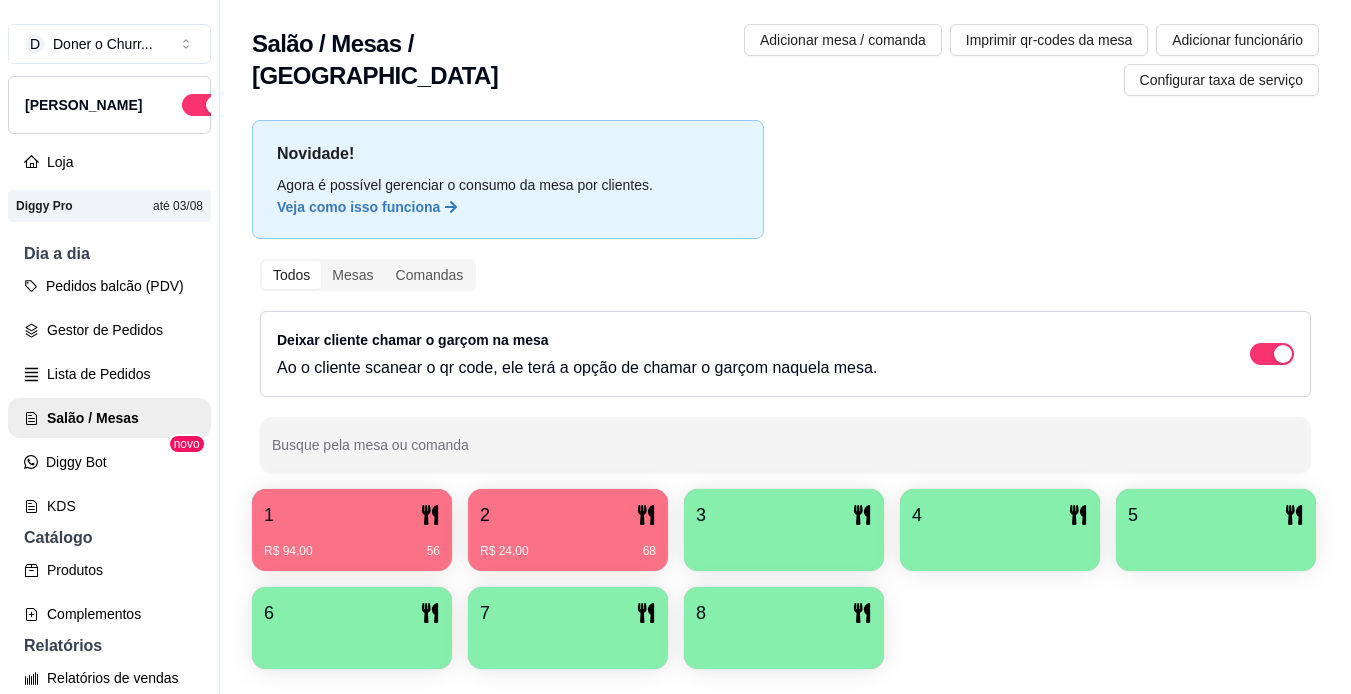 click on "R$ 94,00 56" at bounding box center (352, 544) 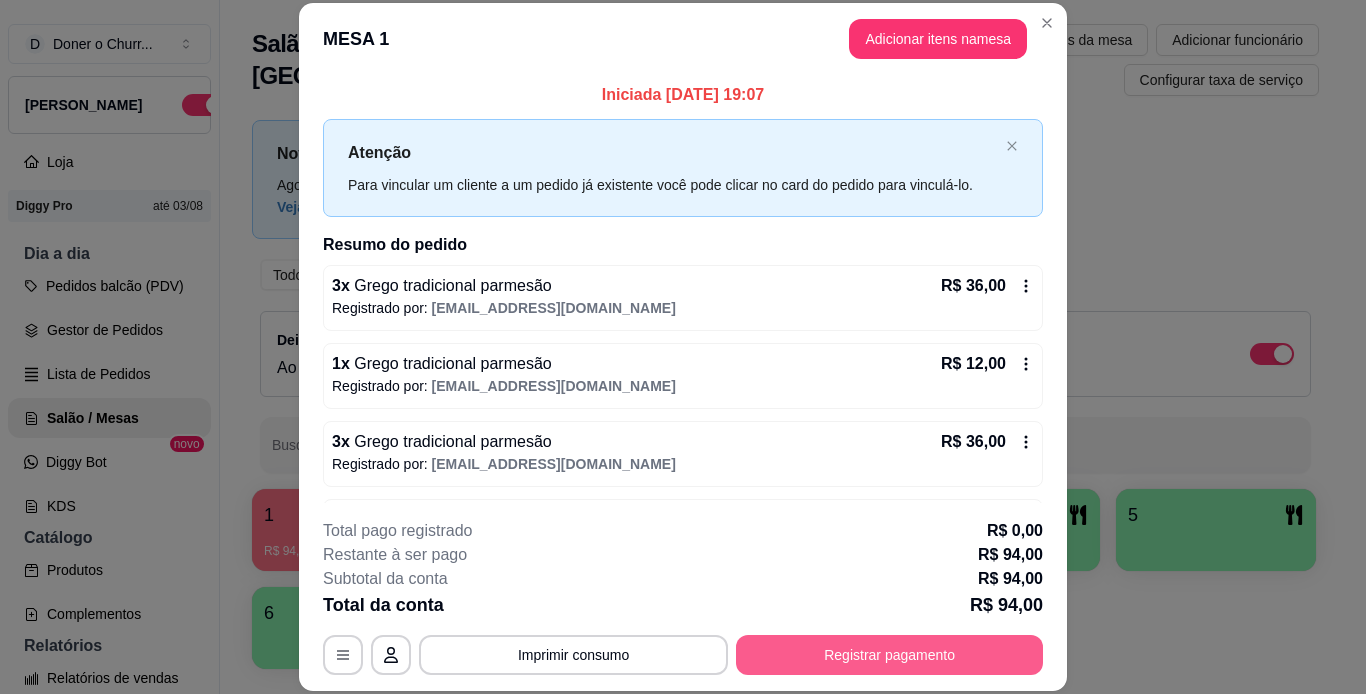 click on "Registrar pagamento" at bounding box center [889, 655] 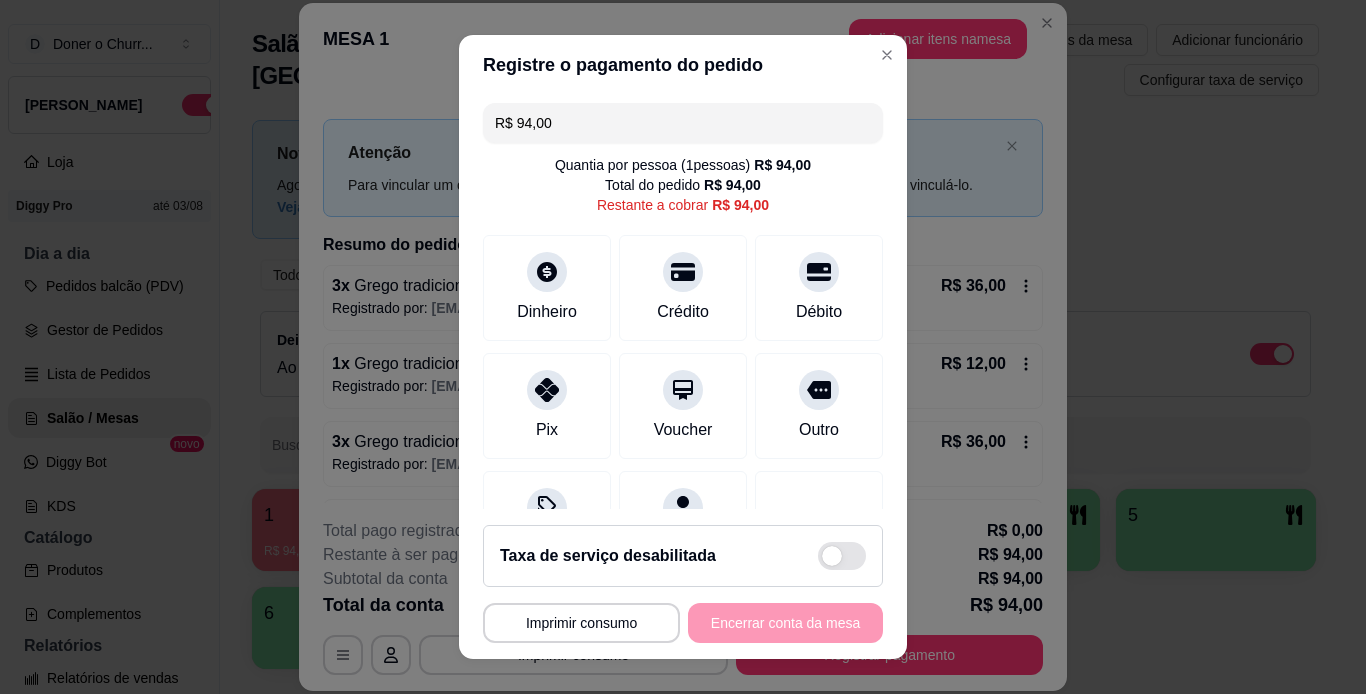 click on "R$ 94,00" at bounding box center (683, 123) 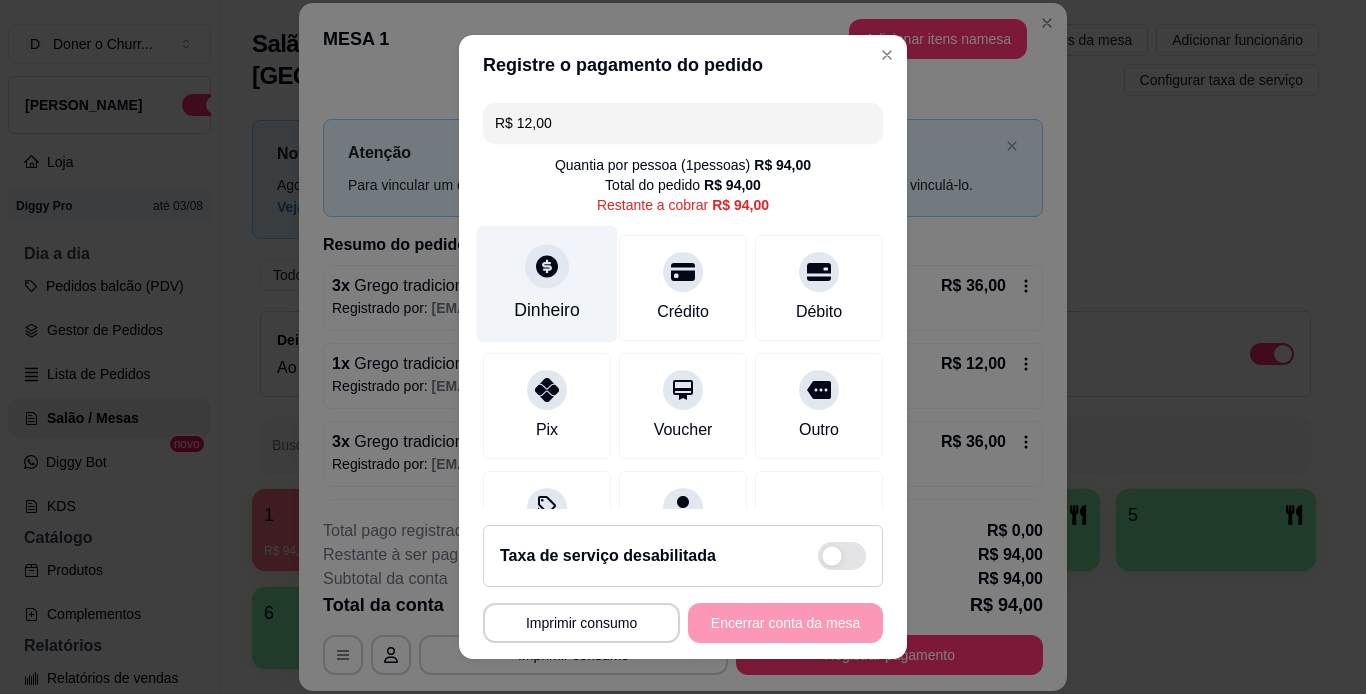 click at bounding box center (547, 266) 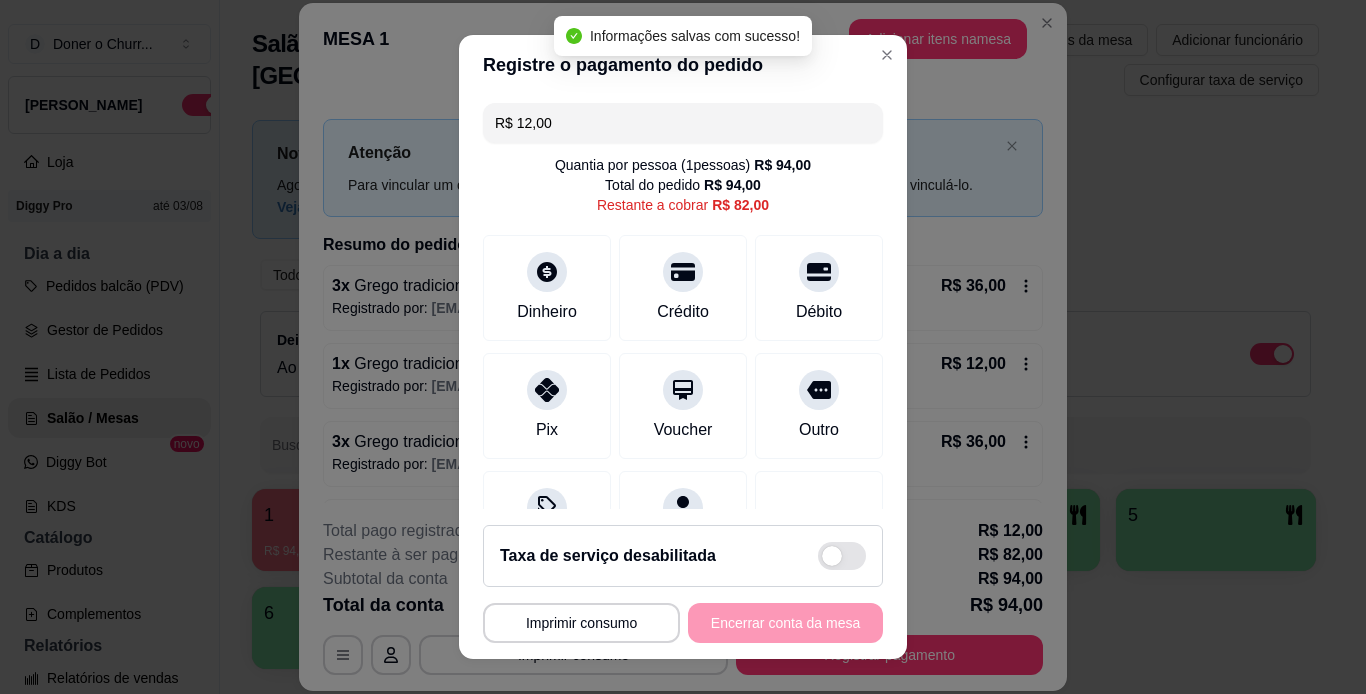 type on "R$ 82,00" 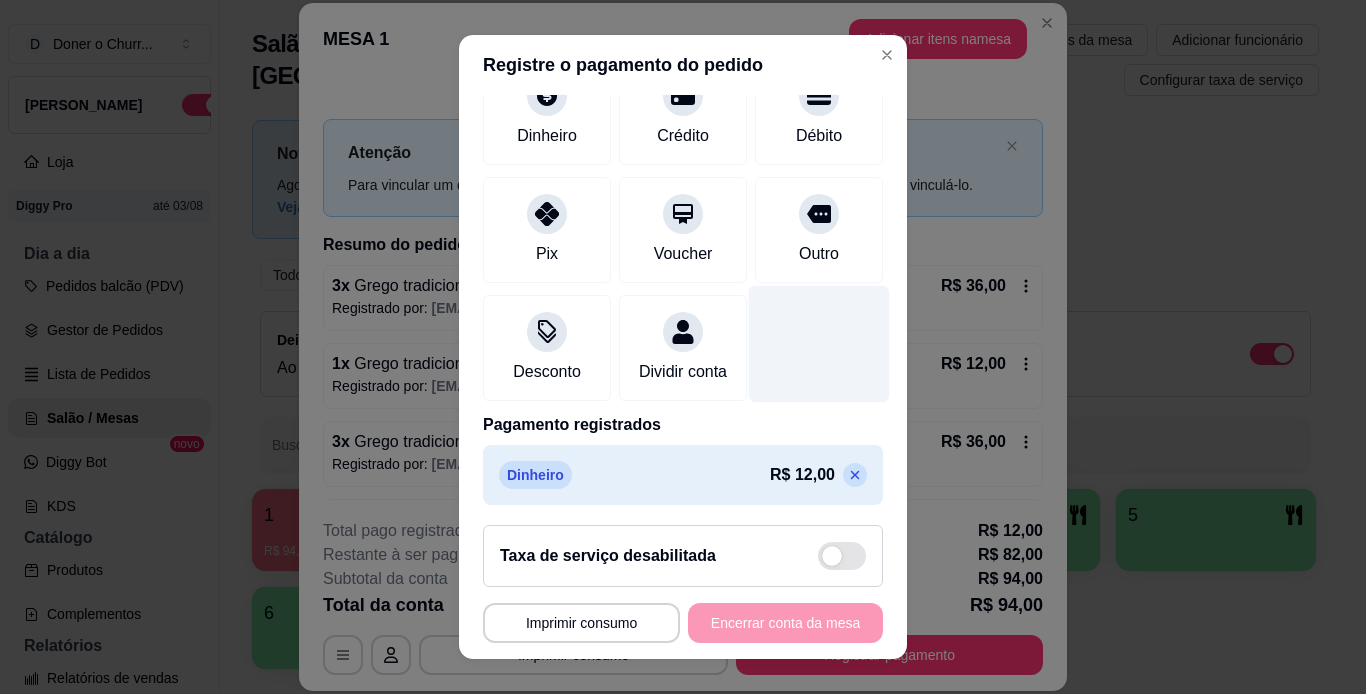 scroll, scrollTop: 203, scrollLeft: 0, axis: vertical 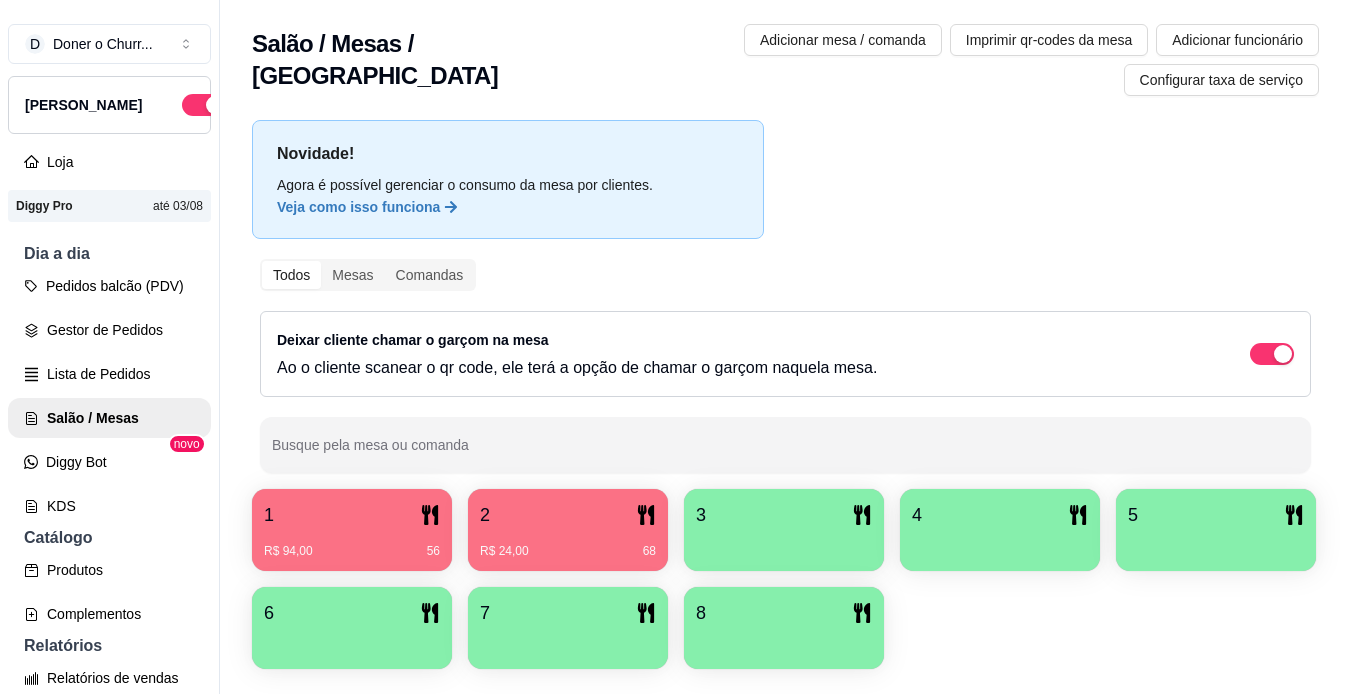 click on "1 R$ 94,00 56 2 R$ 24,00 68 3 4 5 6 7 8" at bounding box center (785, 579) 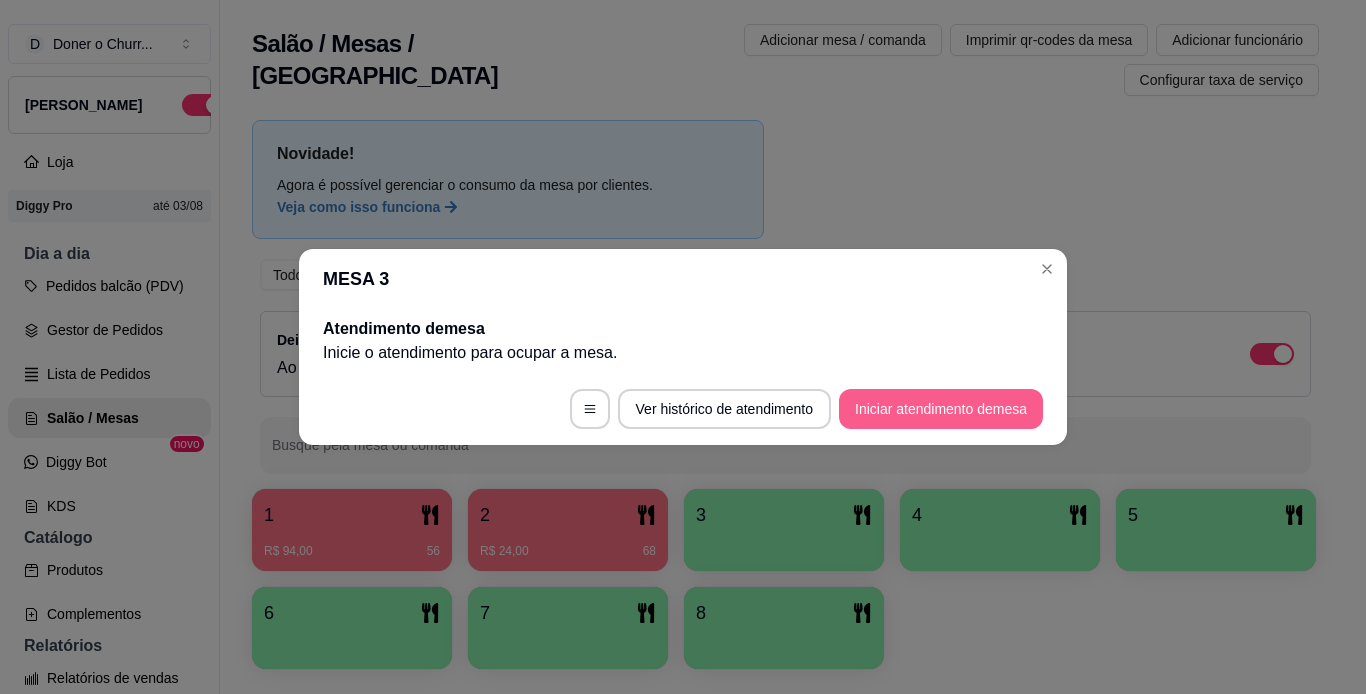 click on "Iniciar atendimento de  mesa" at bounding box center [941, 409] 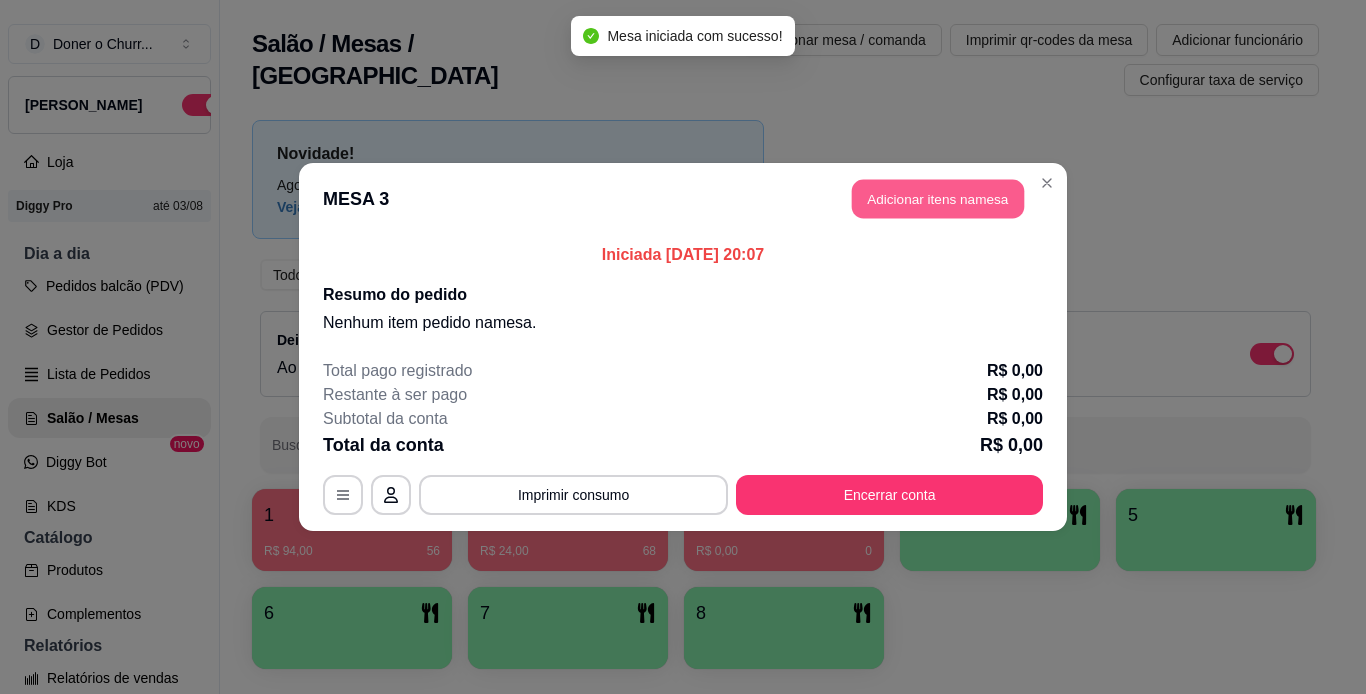 click on "Adicionar itens na  mesa" at bounding box center [938, 199] 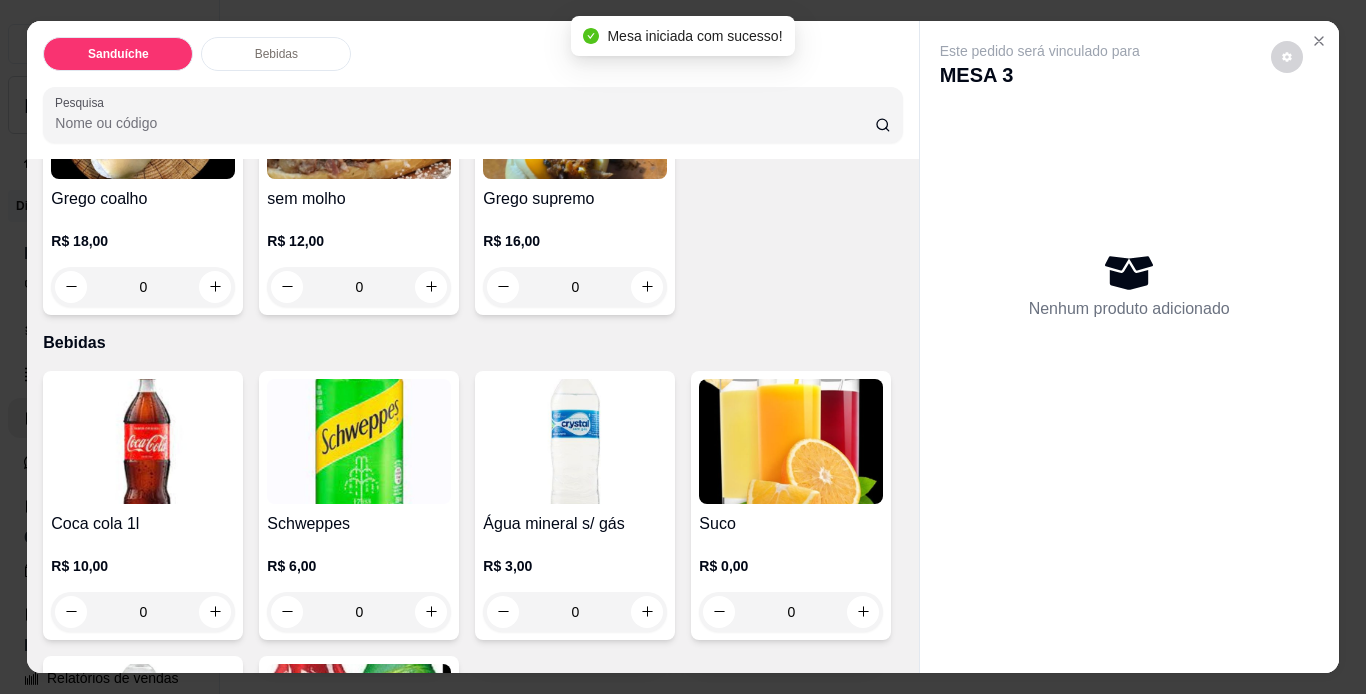 scroll, scrollTop: 600, scrollLeft: 0, axis: vertical 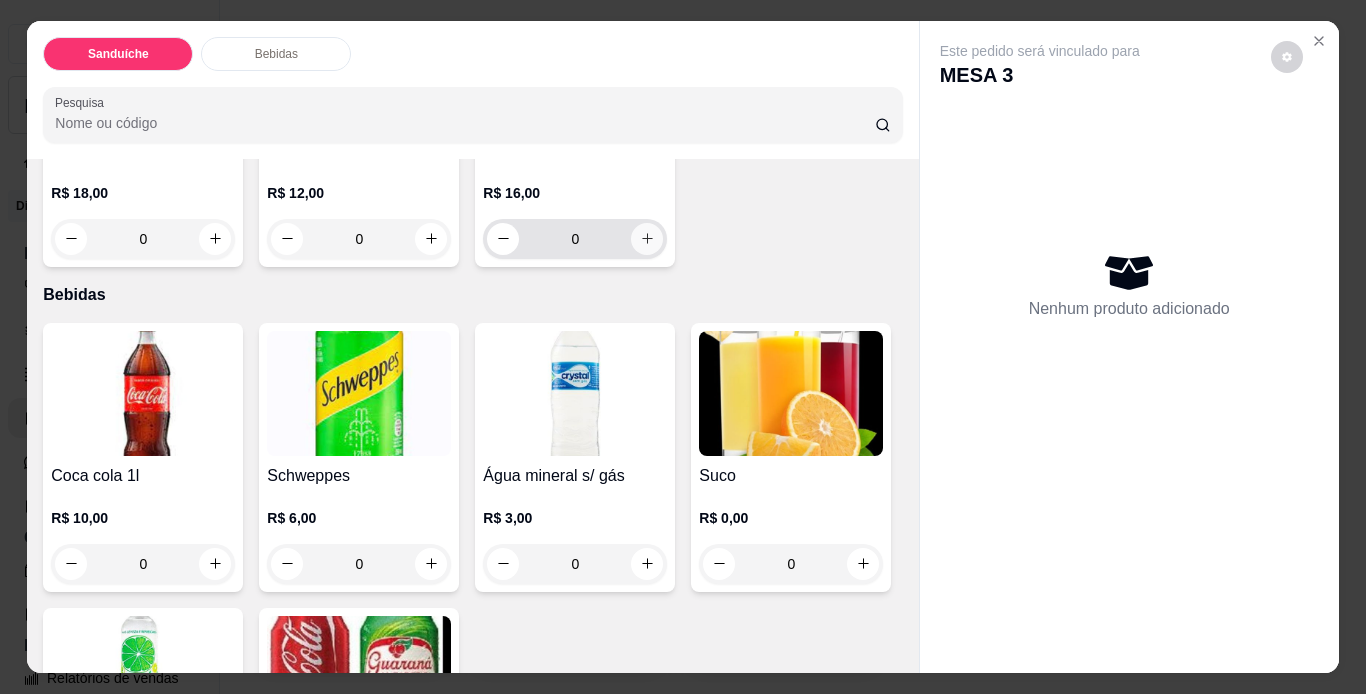 click at bounding box center (647, 239) 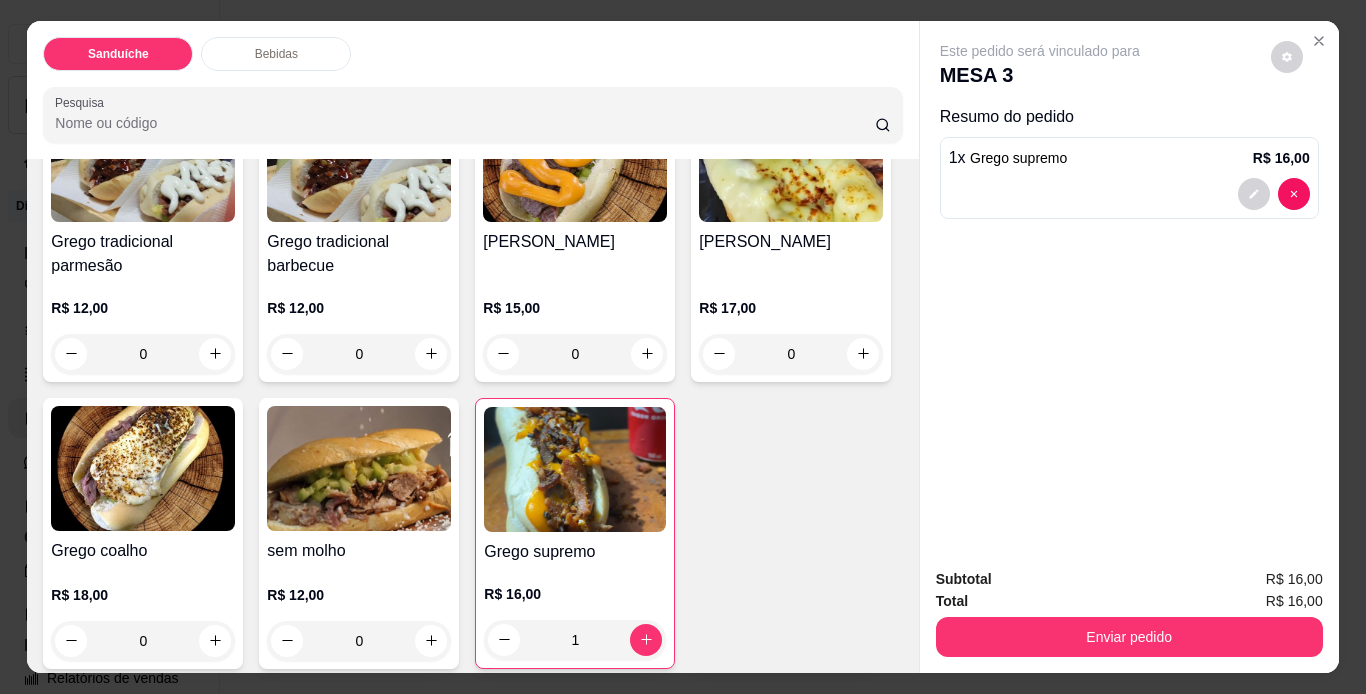 scroll, scrollTop: 0, scrollLeft: 0, axis: both 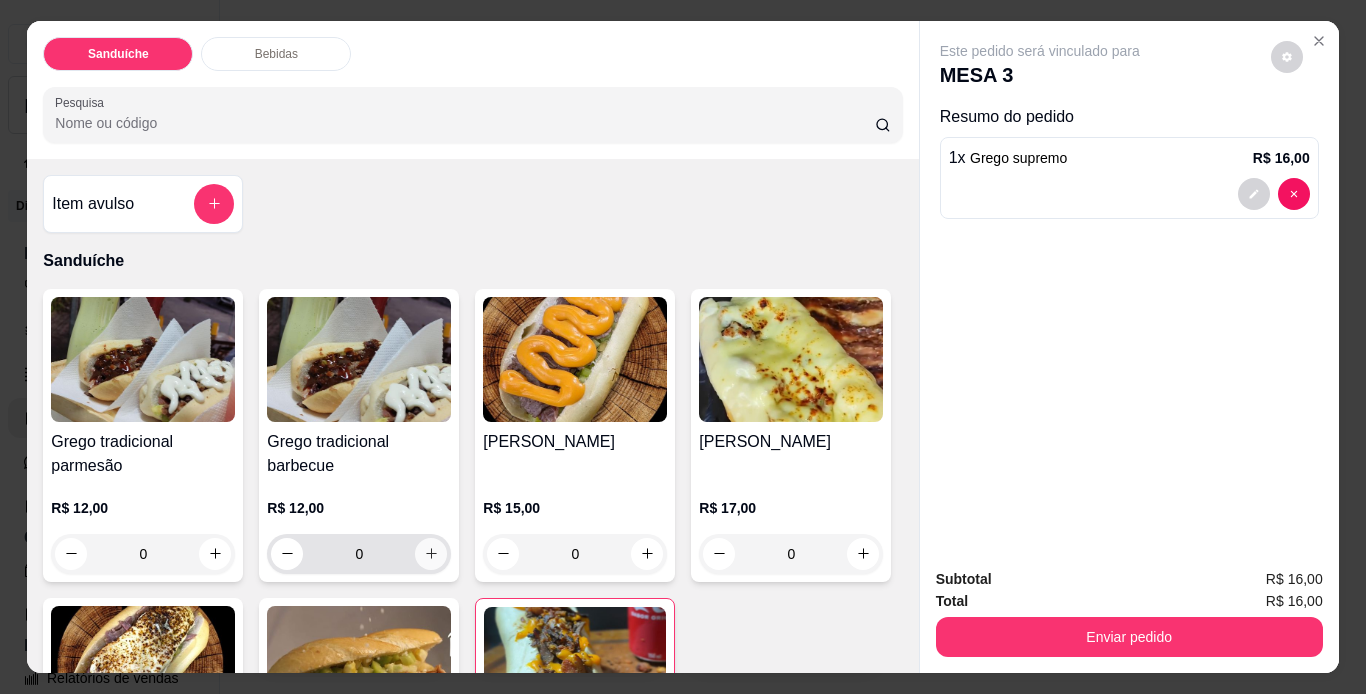 click 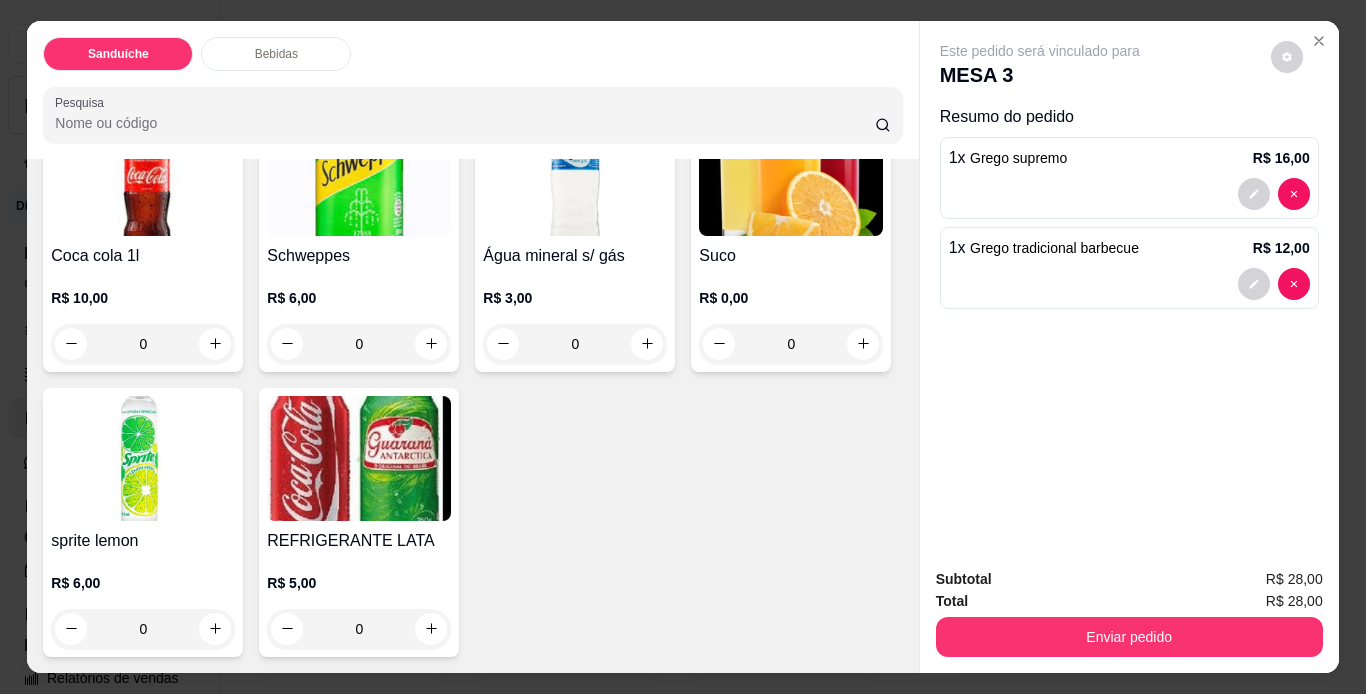 scroll, scrollTop: 1100, scrollLeft: 0, axis: vertical 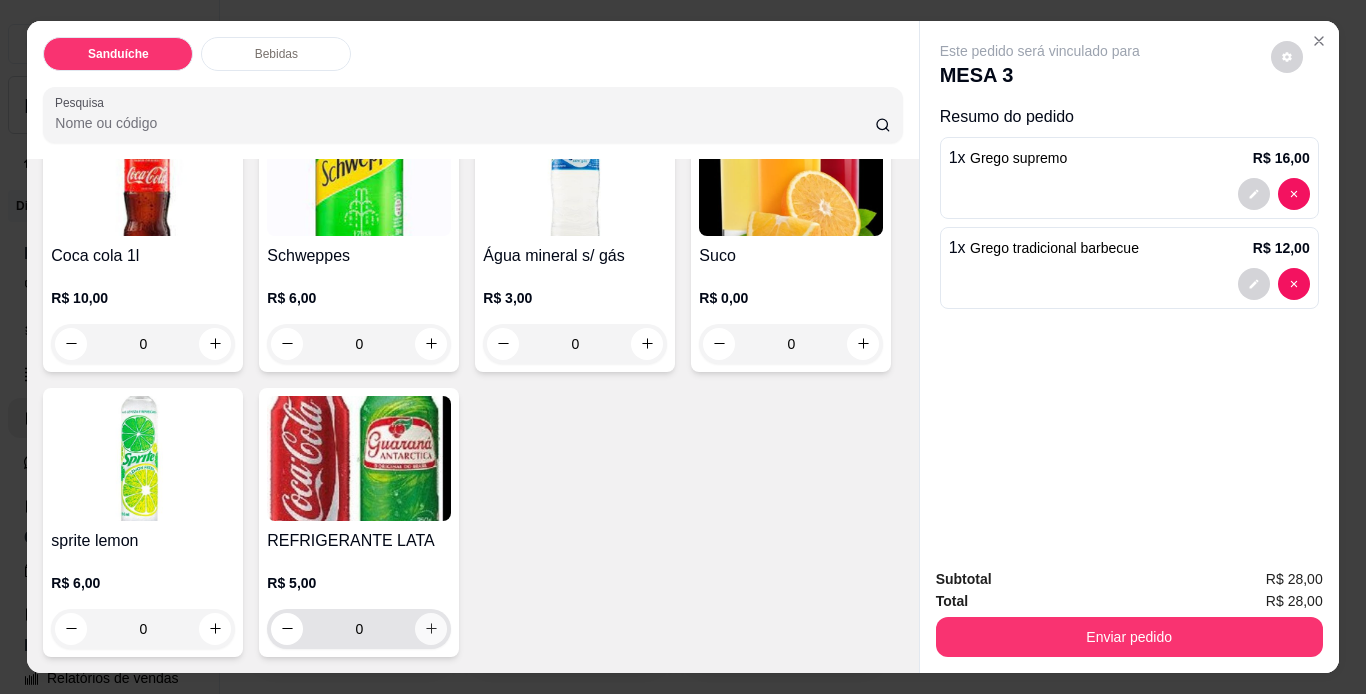 click 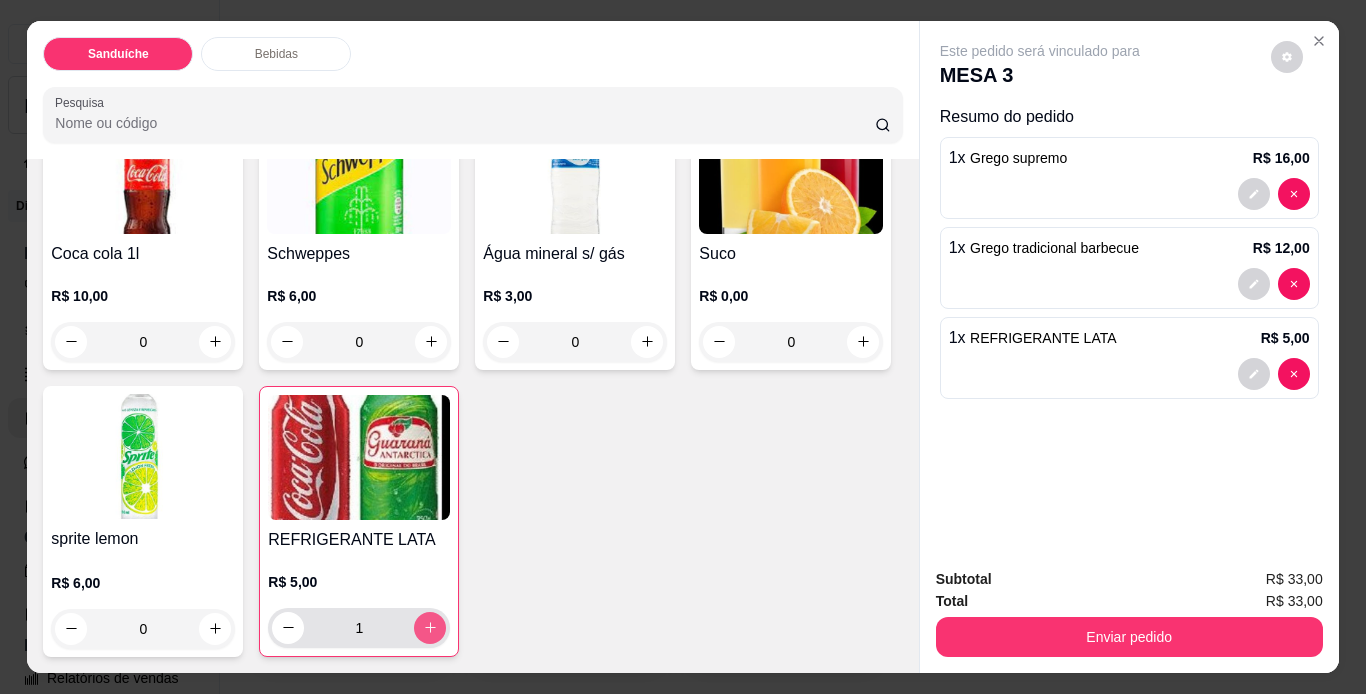 type on "1" 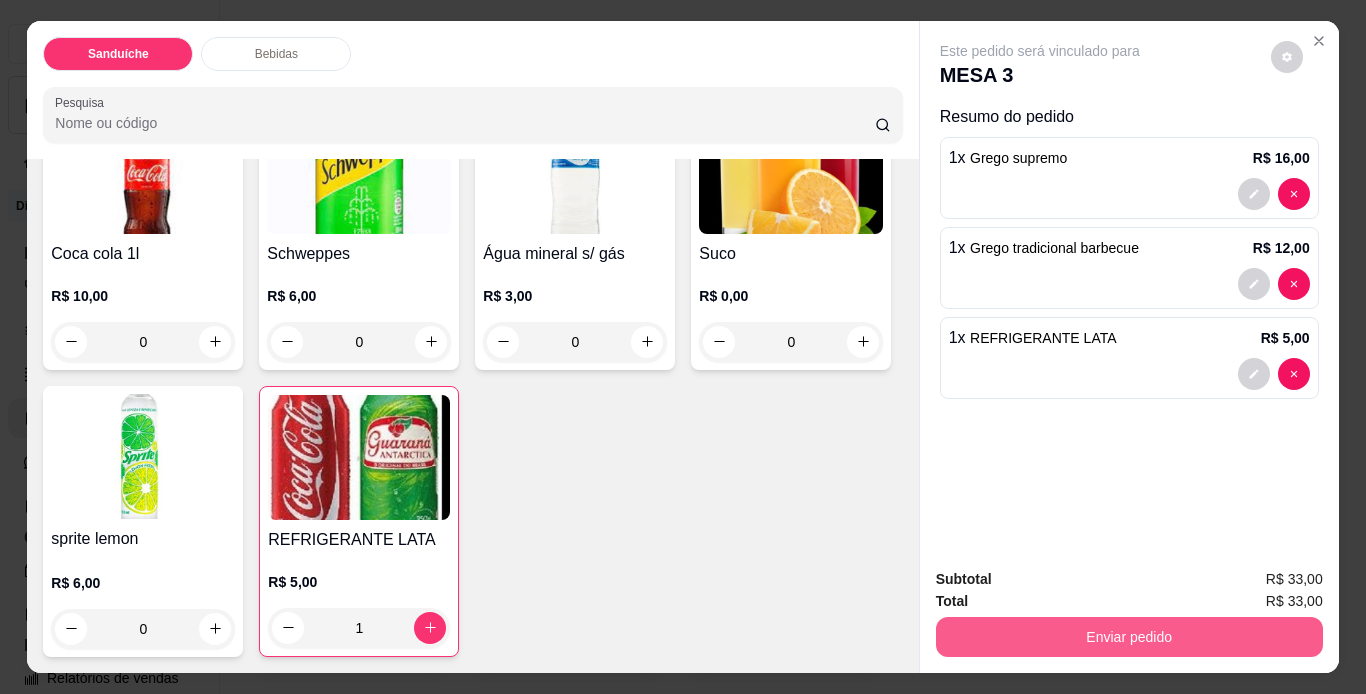click on "Enviar pedido" at bounding box center [1129, 637] 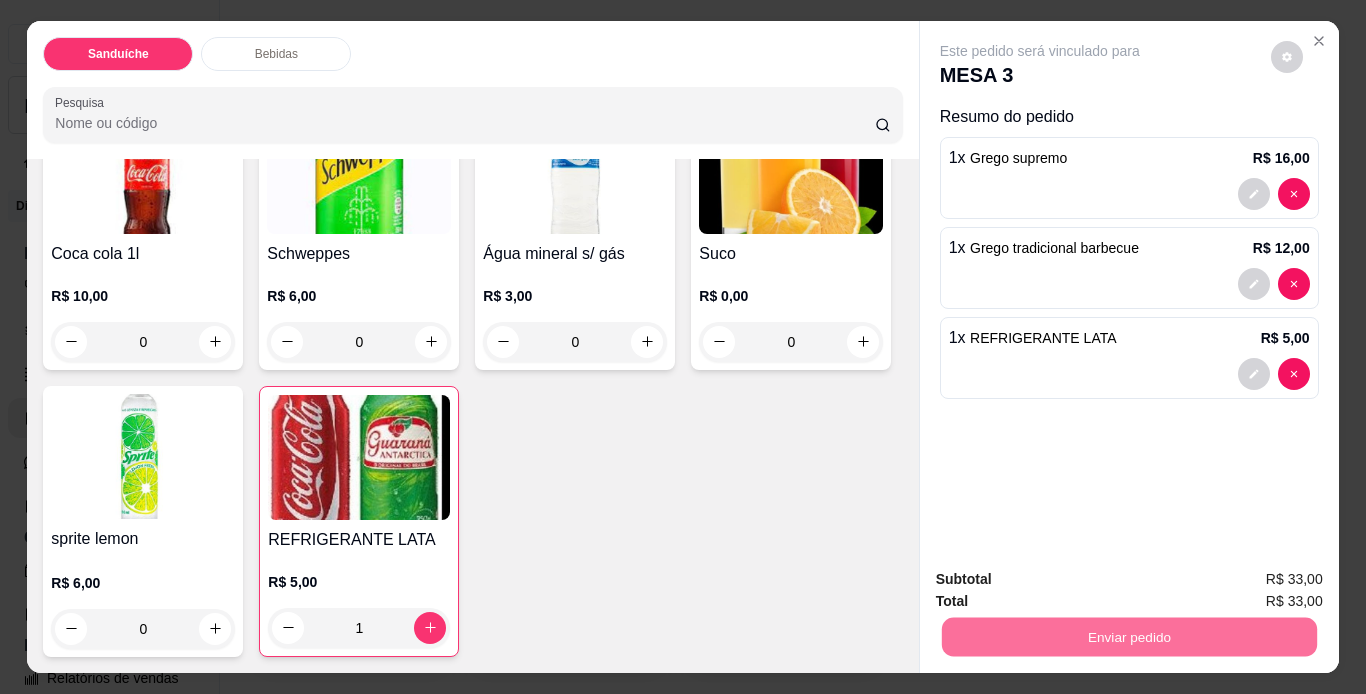 click on "Não registrar e enviar pedido" at bounding box center [1063, 580] 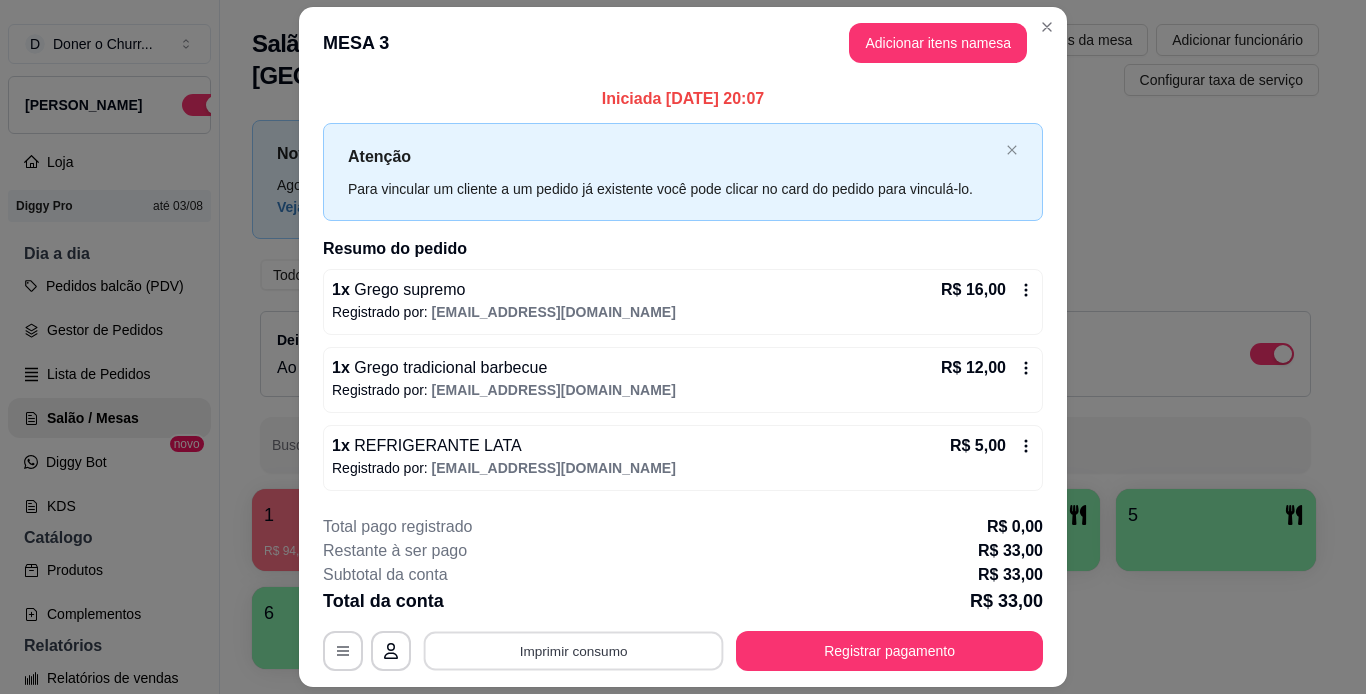 click on "Imprimir consumo" at bounding box center [574, 650] 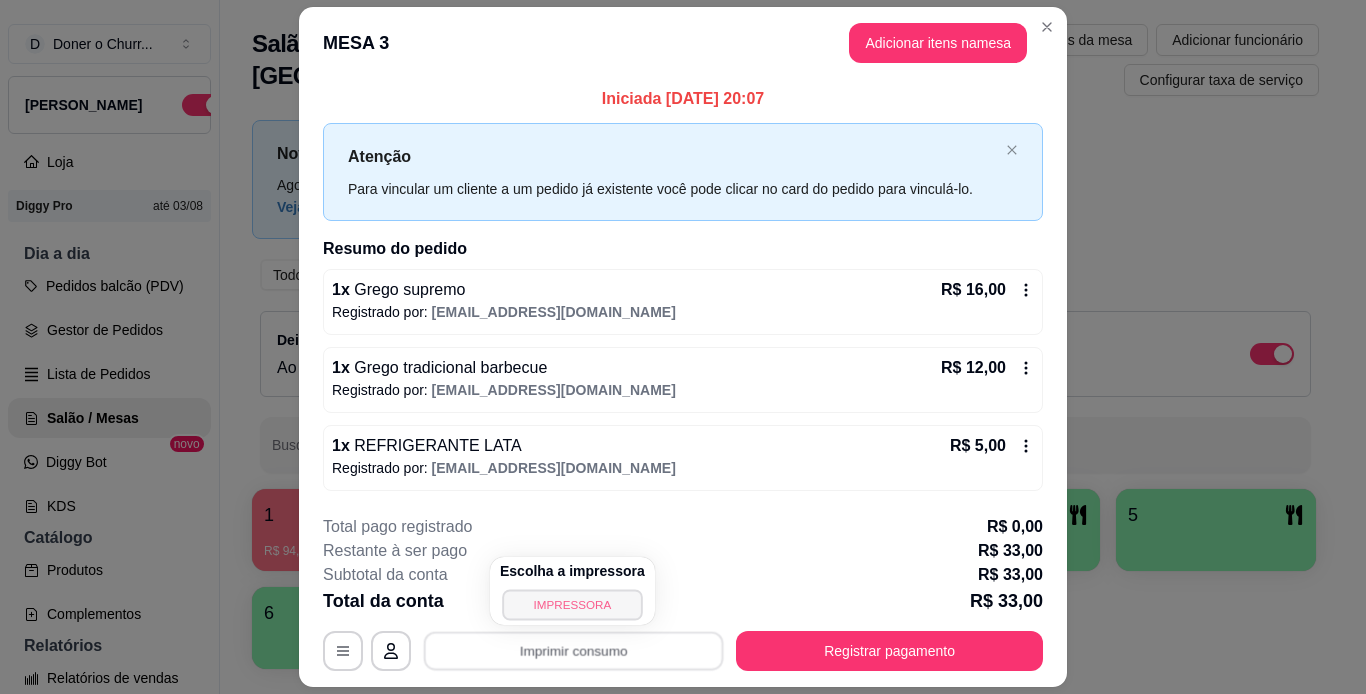 click on "IMPRESSORA" at bounding box center [572, 604] 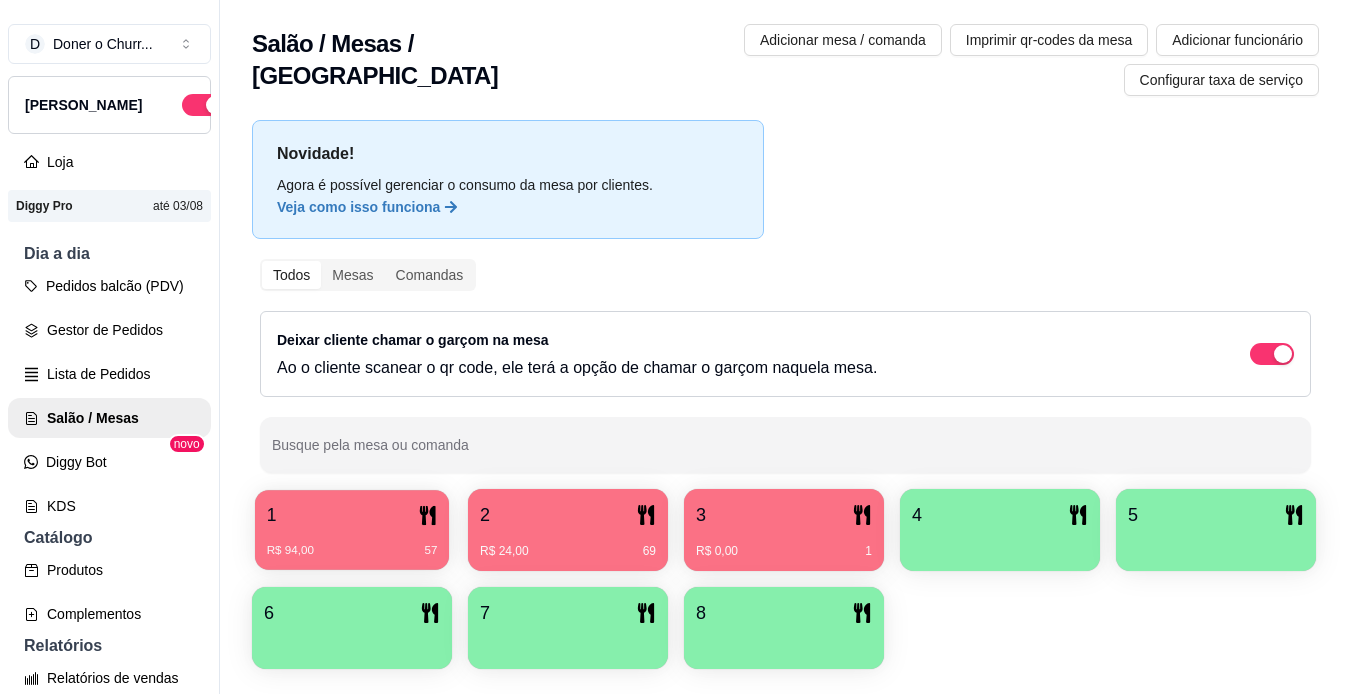 click on "R$ 94,00 57" at bounding box center [352, 543] 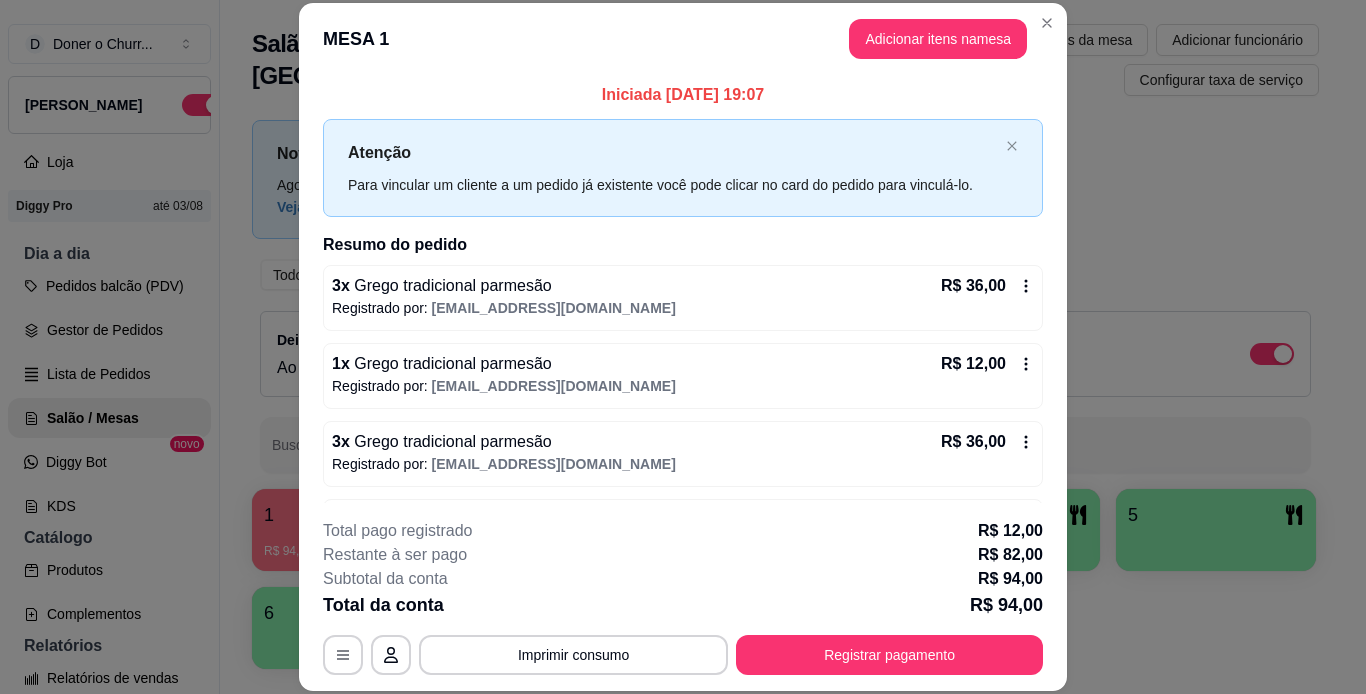 scroll, scrollTop: 70, scrollLeft: 0, axis: vertical 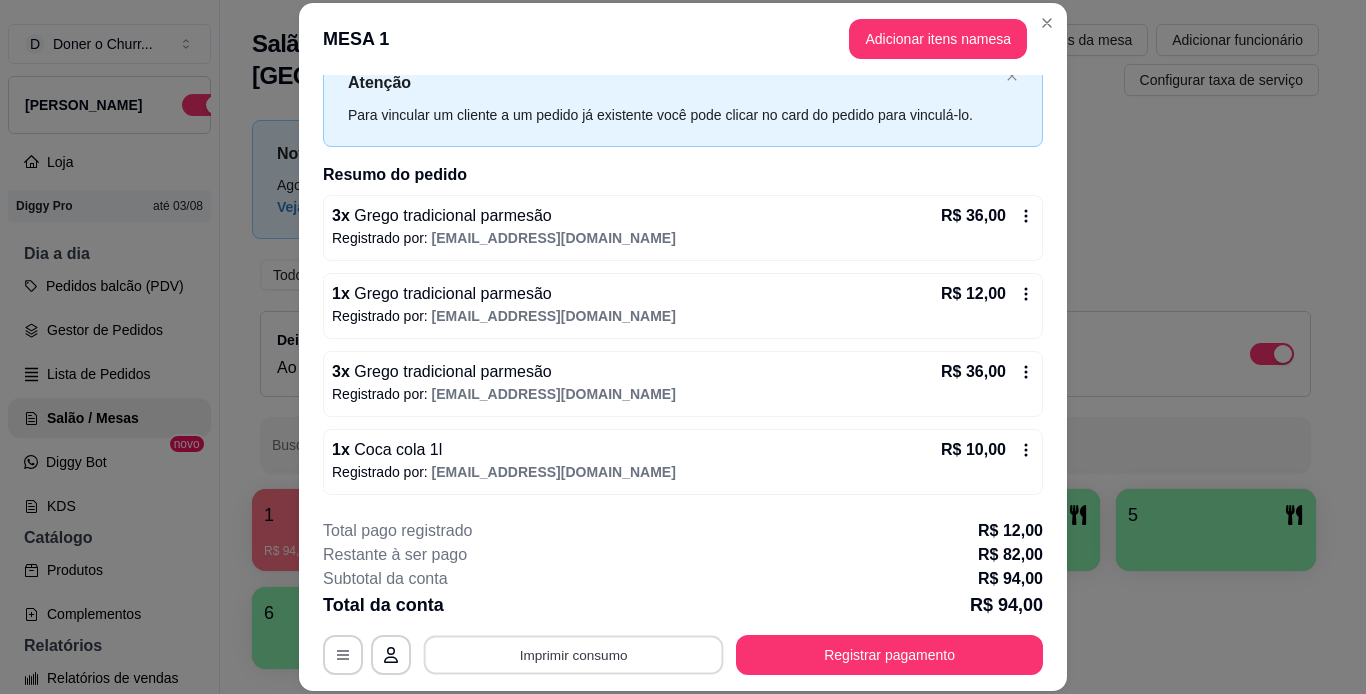click on "Imprimir consumo" at bounding box center [574, 654] 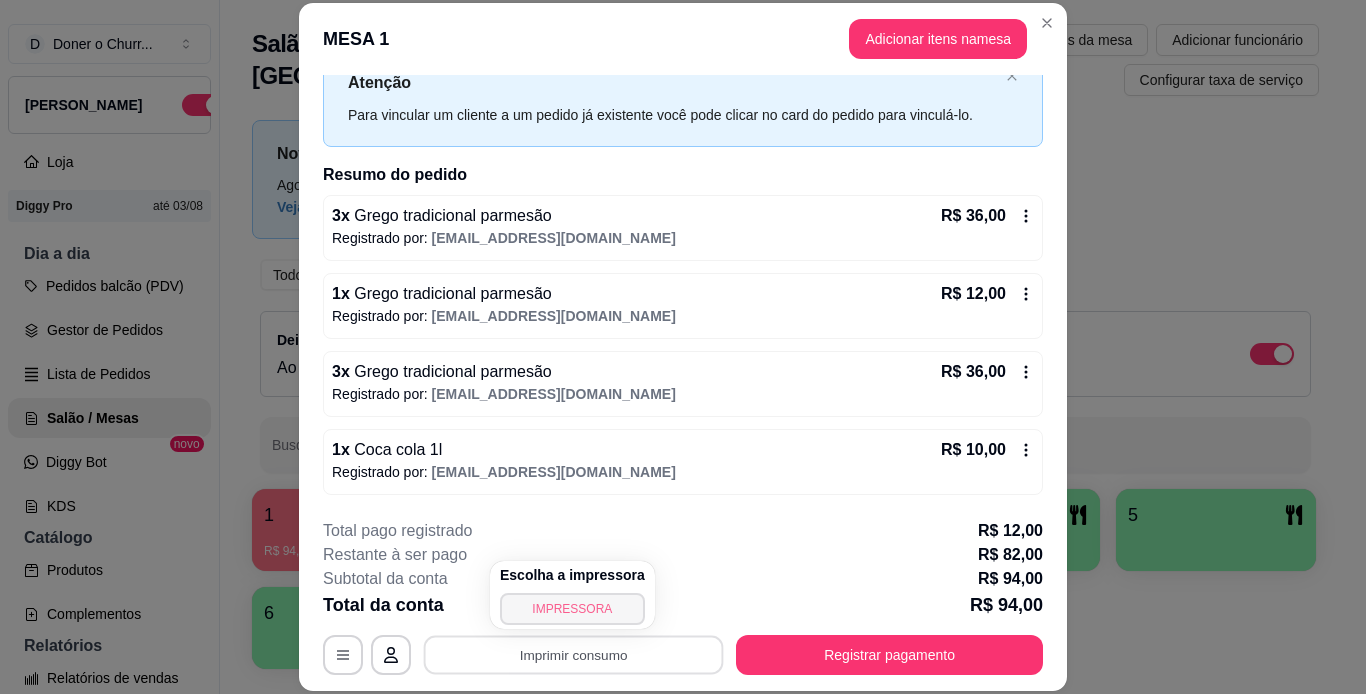 click on "IMPRESSORA" at bounding box center [572, 609] 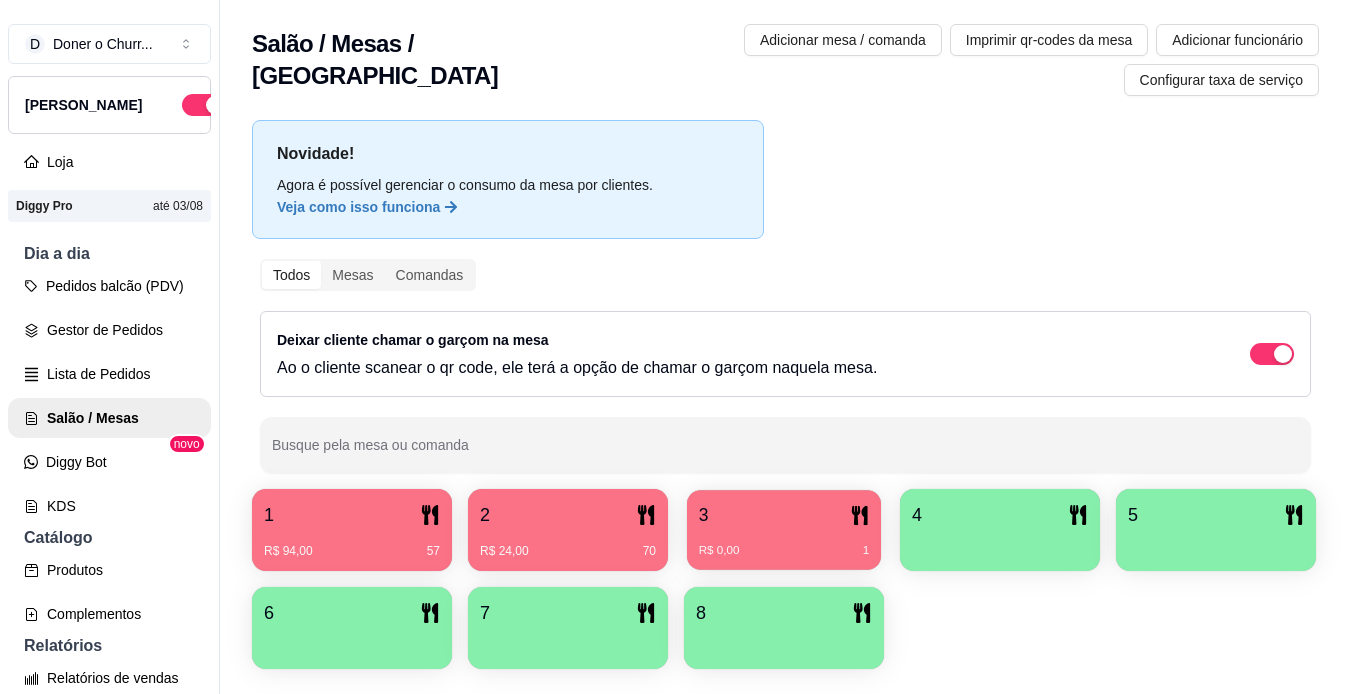 click on "3" at bounding box center [784, 515] 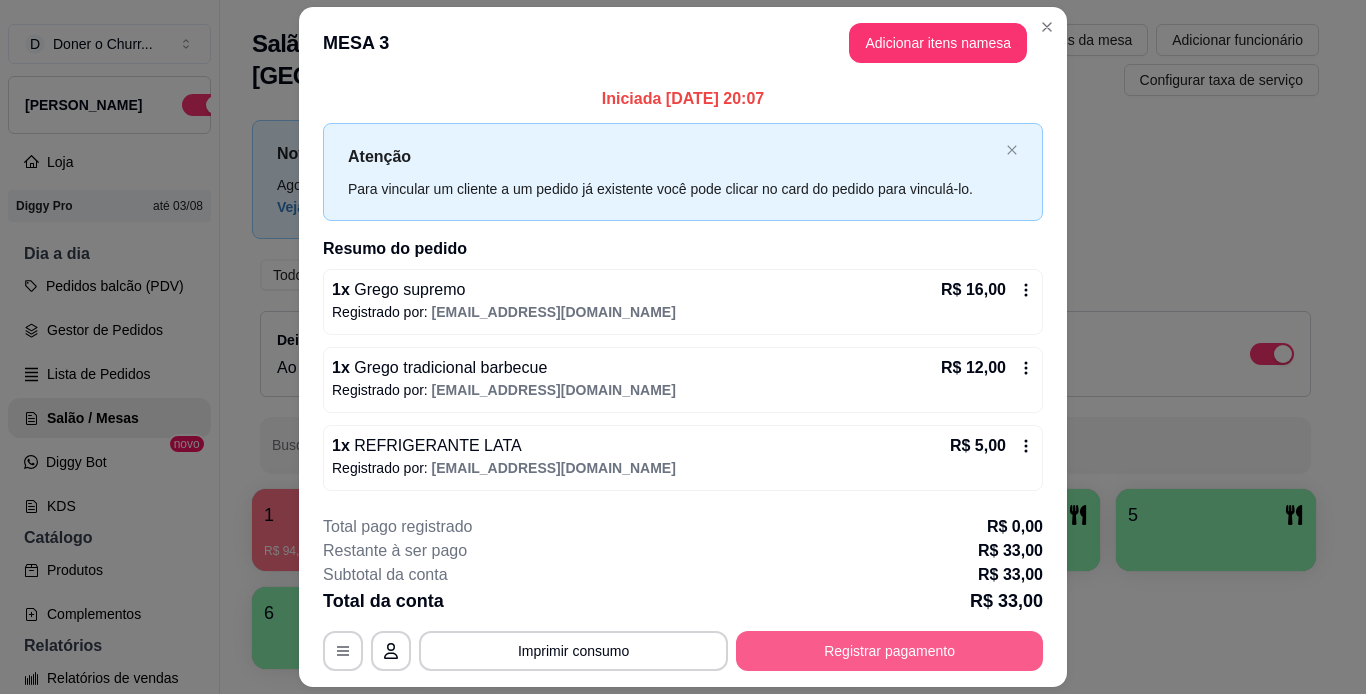 click on "Registrar pagamento" at bounding box center [889, 651] 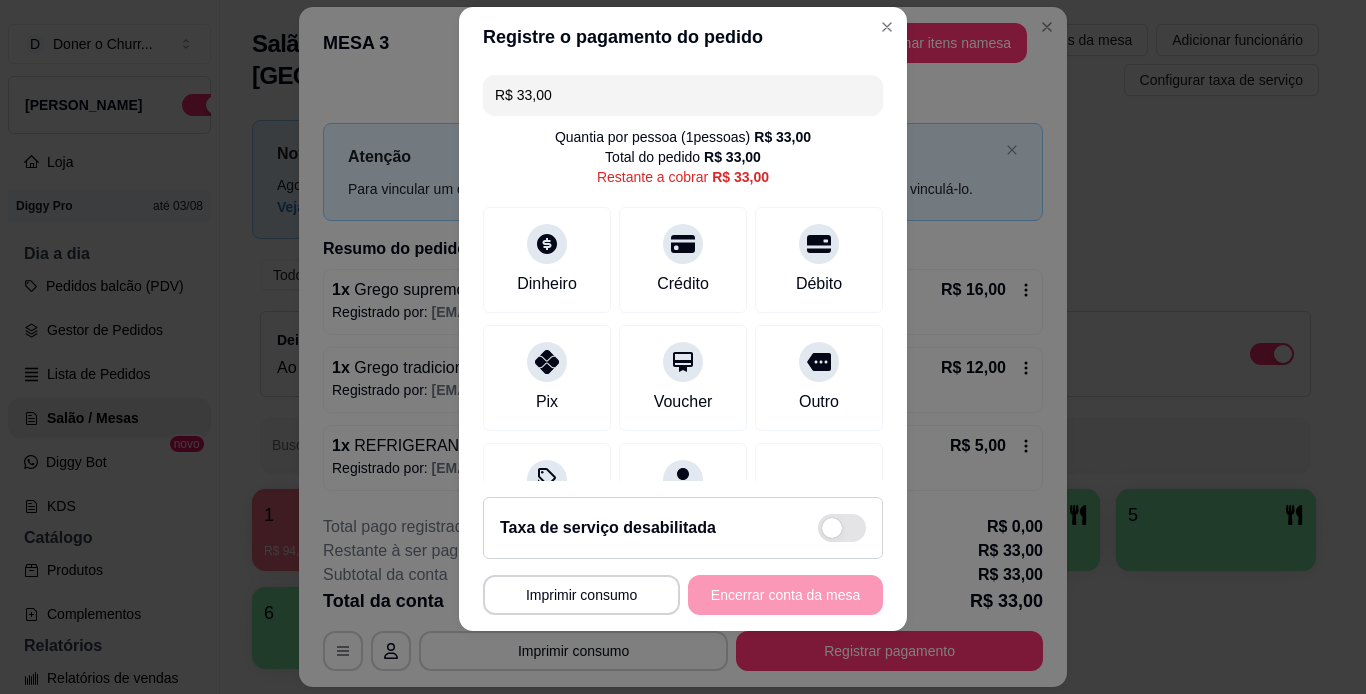 scroll, scrollTop: 29, scrollLeft: 0, axis: vertical 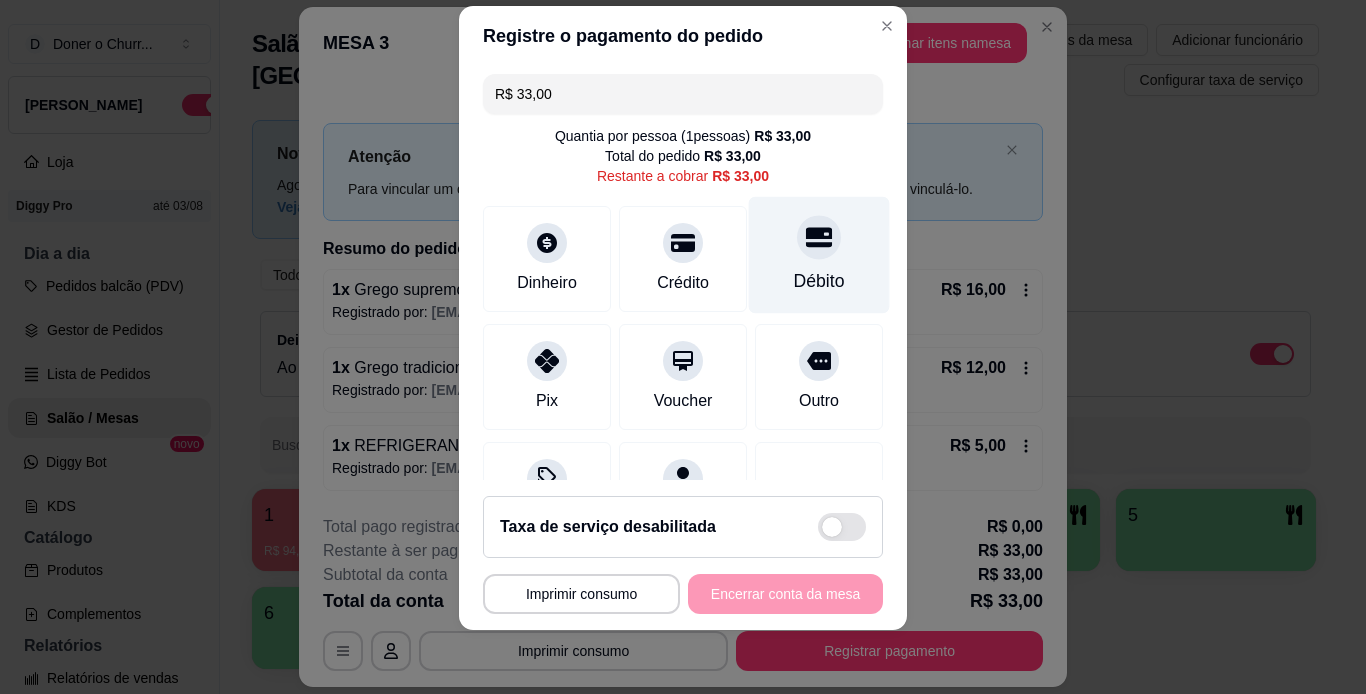 click on "Débito" at bounding box center [819, 281] 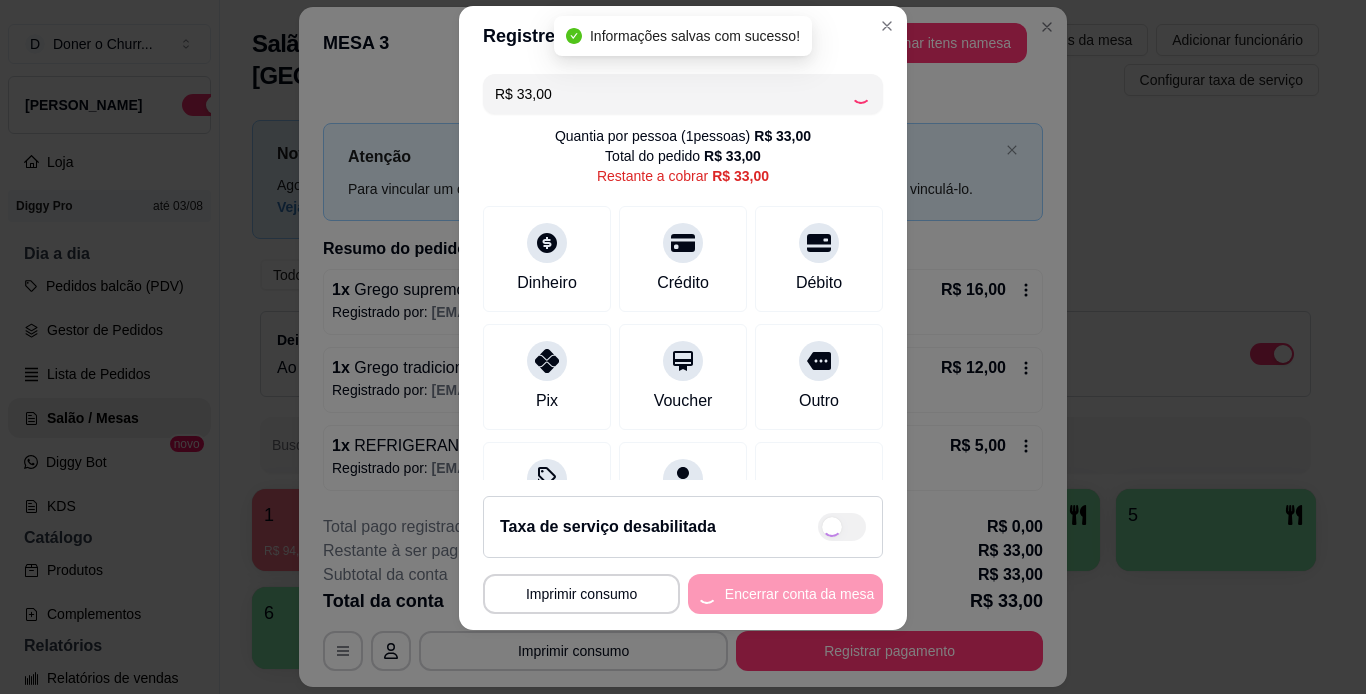 type on "R$ 0,00" 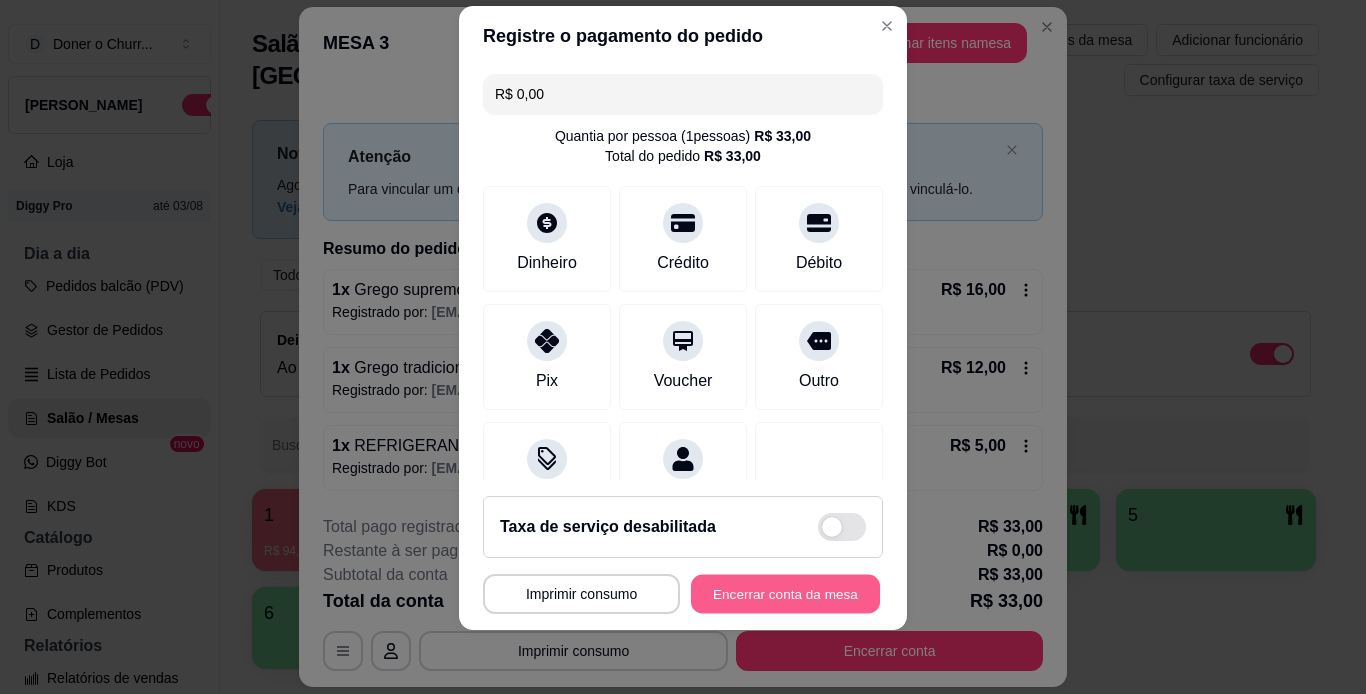 click on "Encerrar conta da mesa" at bounding box center (785, 594) 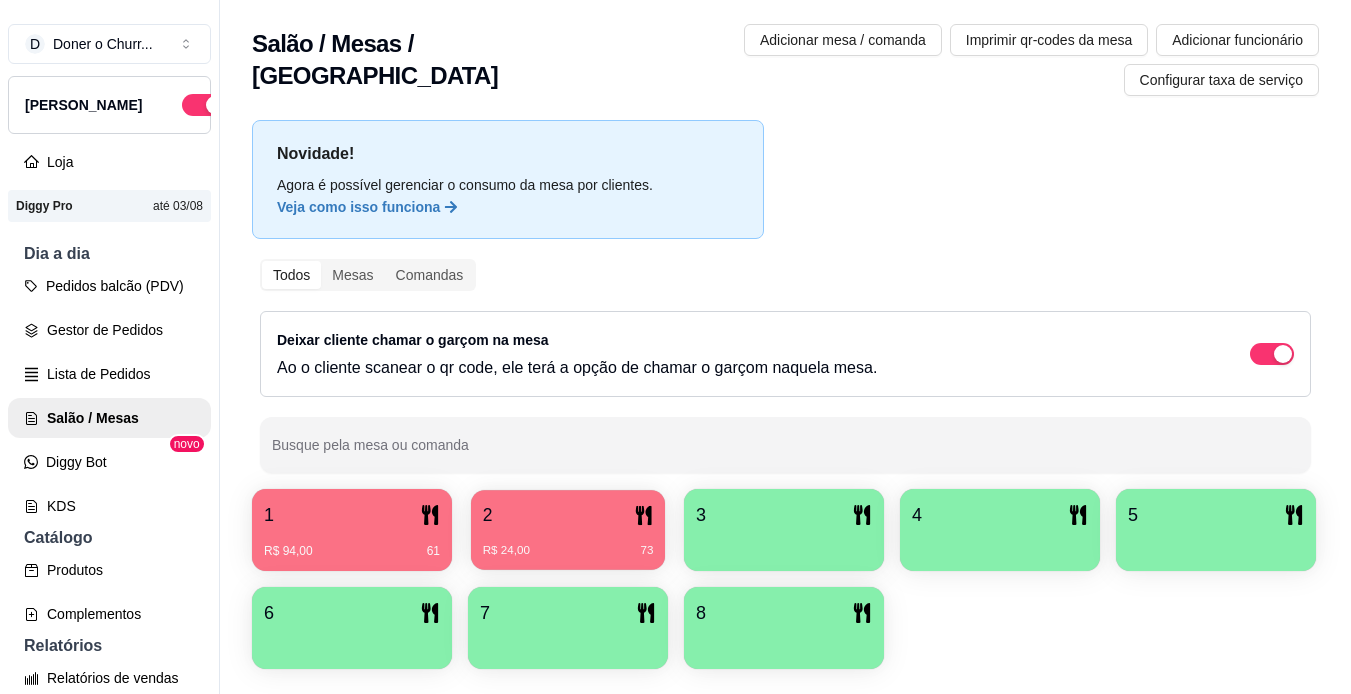 click on "2" at bounding box center [568, 515] 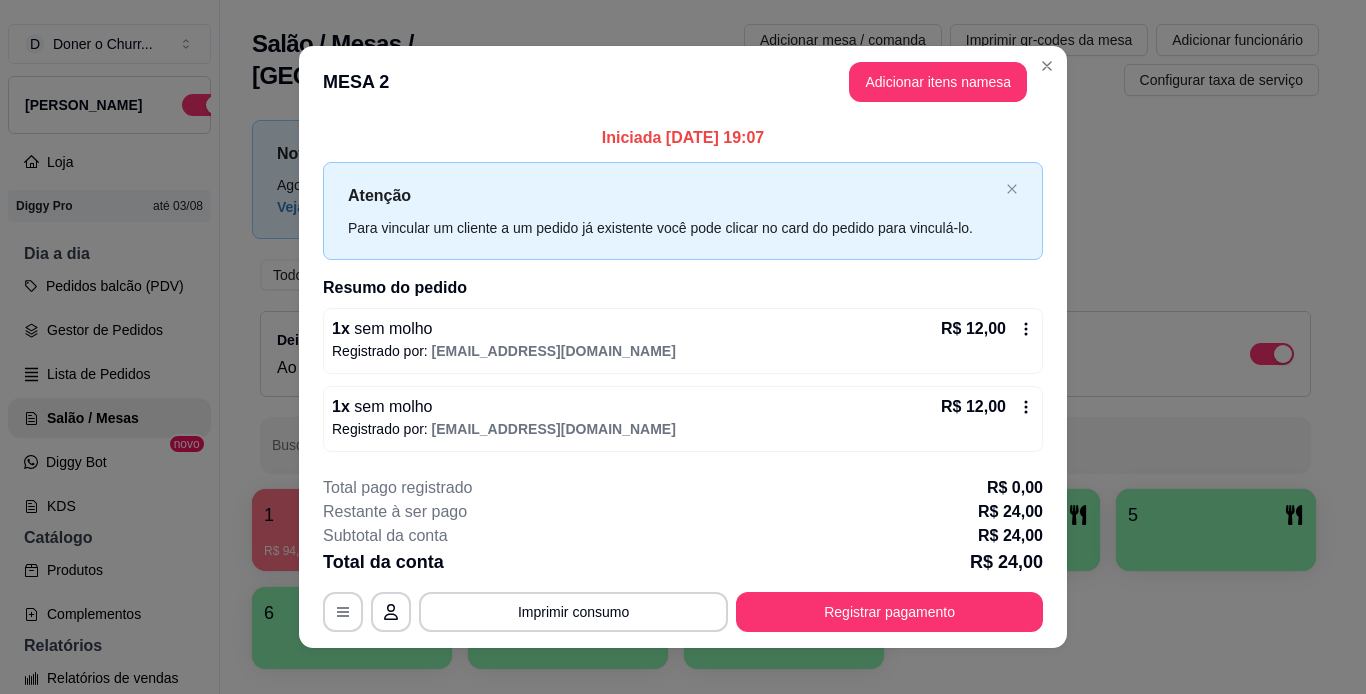scroll, scrollTop: 18, scrollLeft: 0, axis: vertical 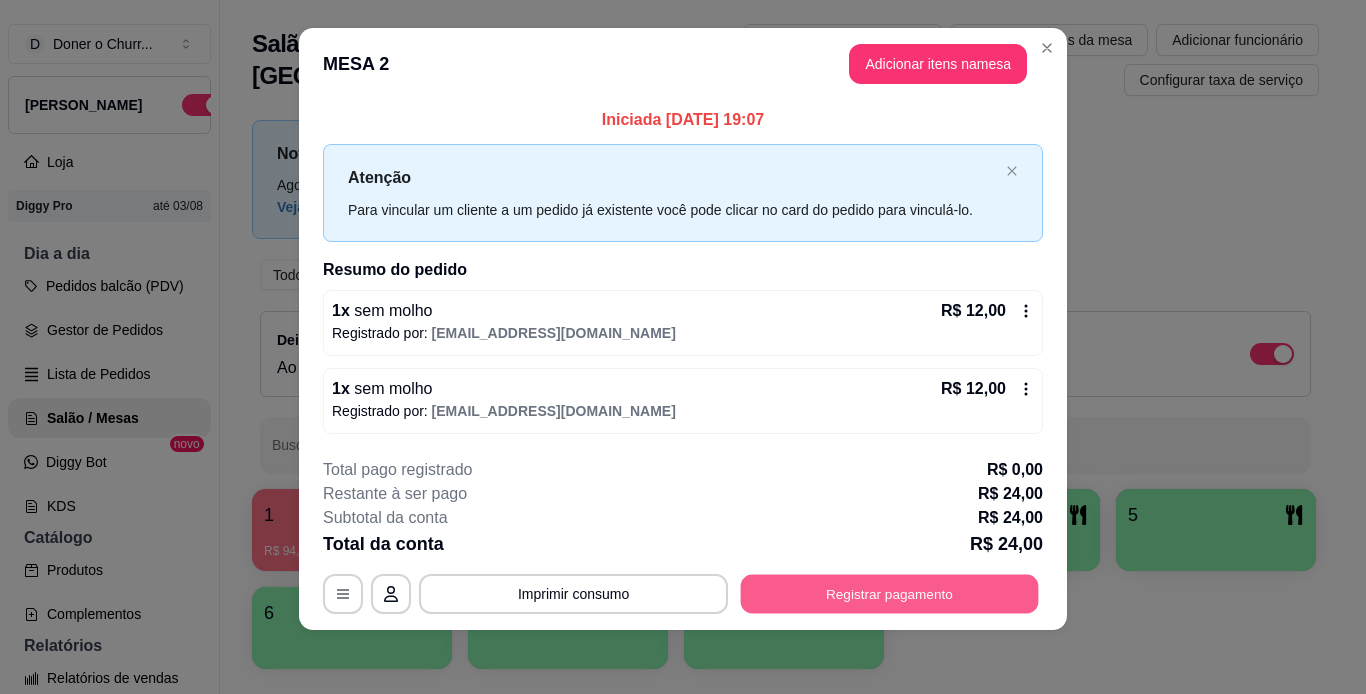 click on "Registrar pagamento" at bounding box center [890, 593] 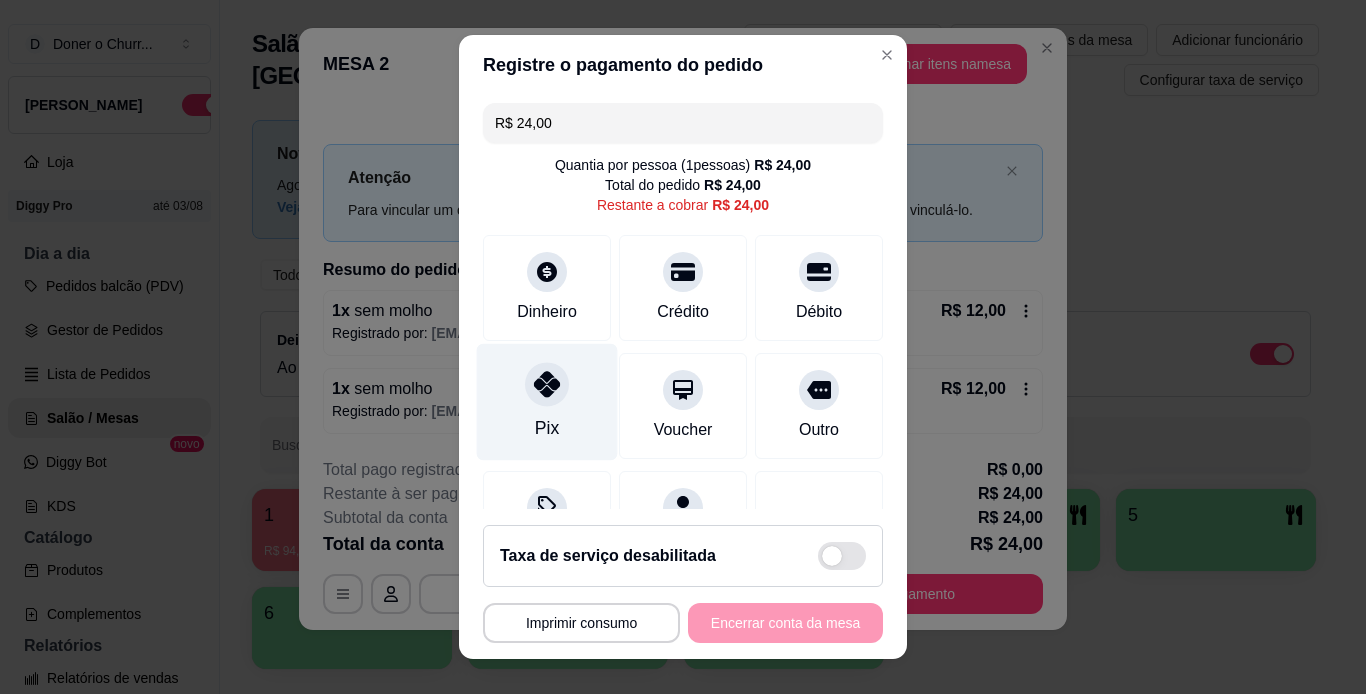 scroll, scrollTop: 99, scrollLeft: 0, axis: vertical 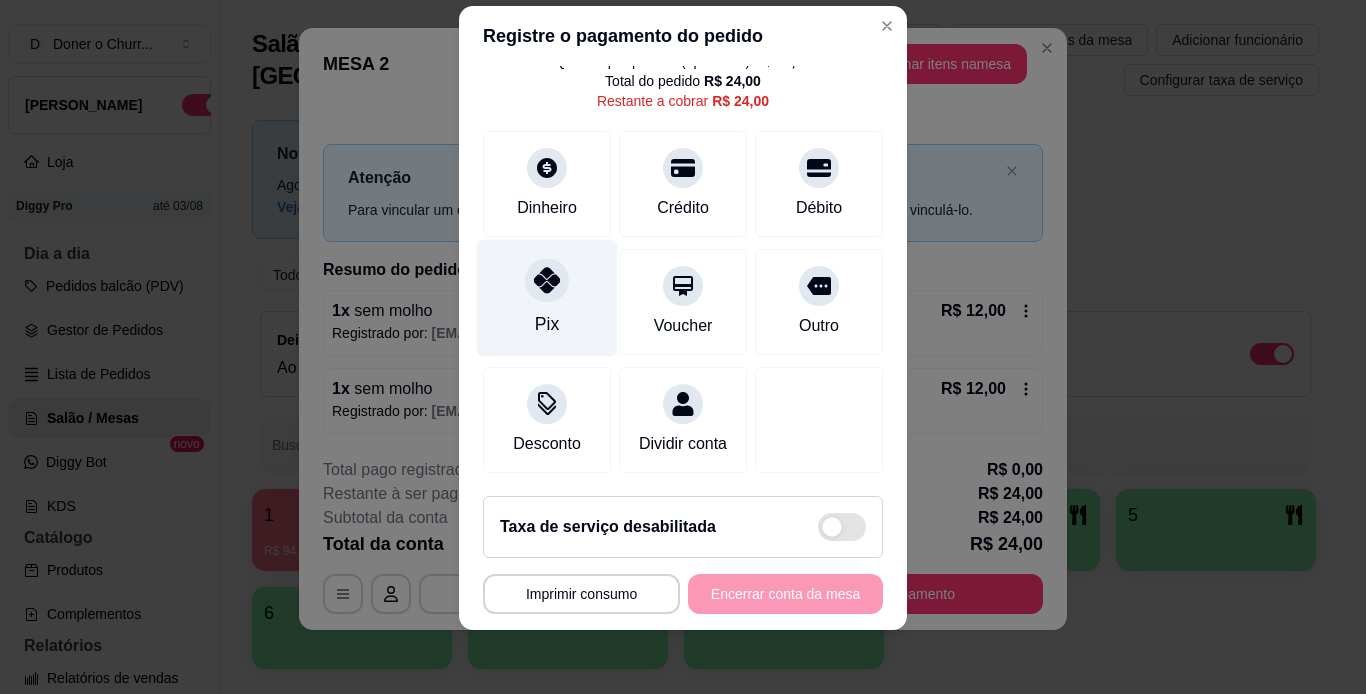 click at bounding box center [547, 280] 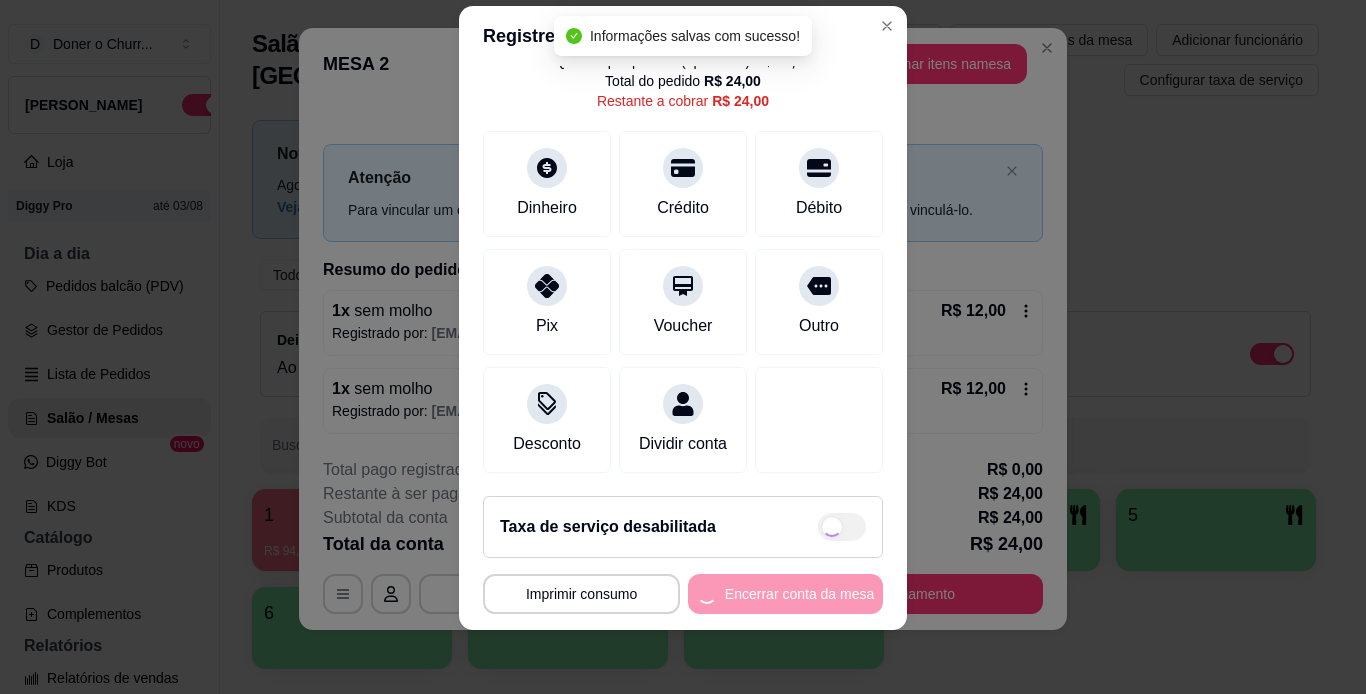 type on "R$ 0,00" 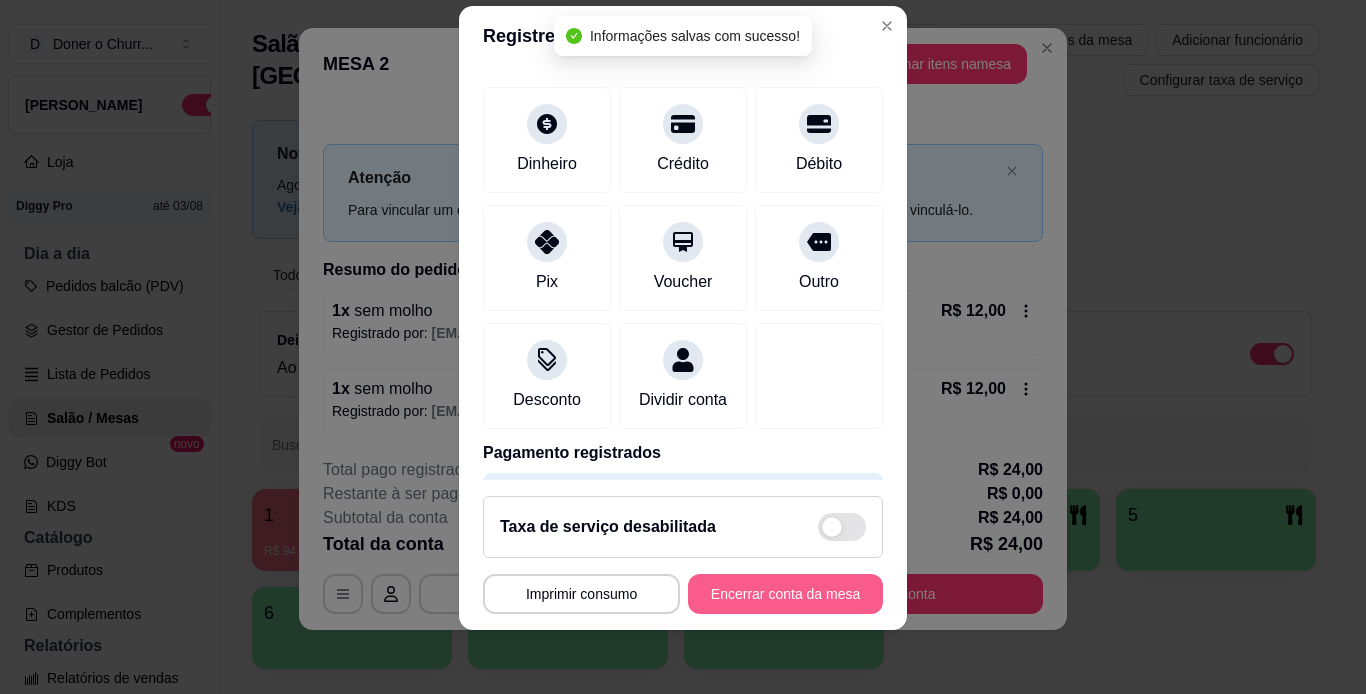 click on "Encerrar conta da mesa" at bounding box center [785, 594] 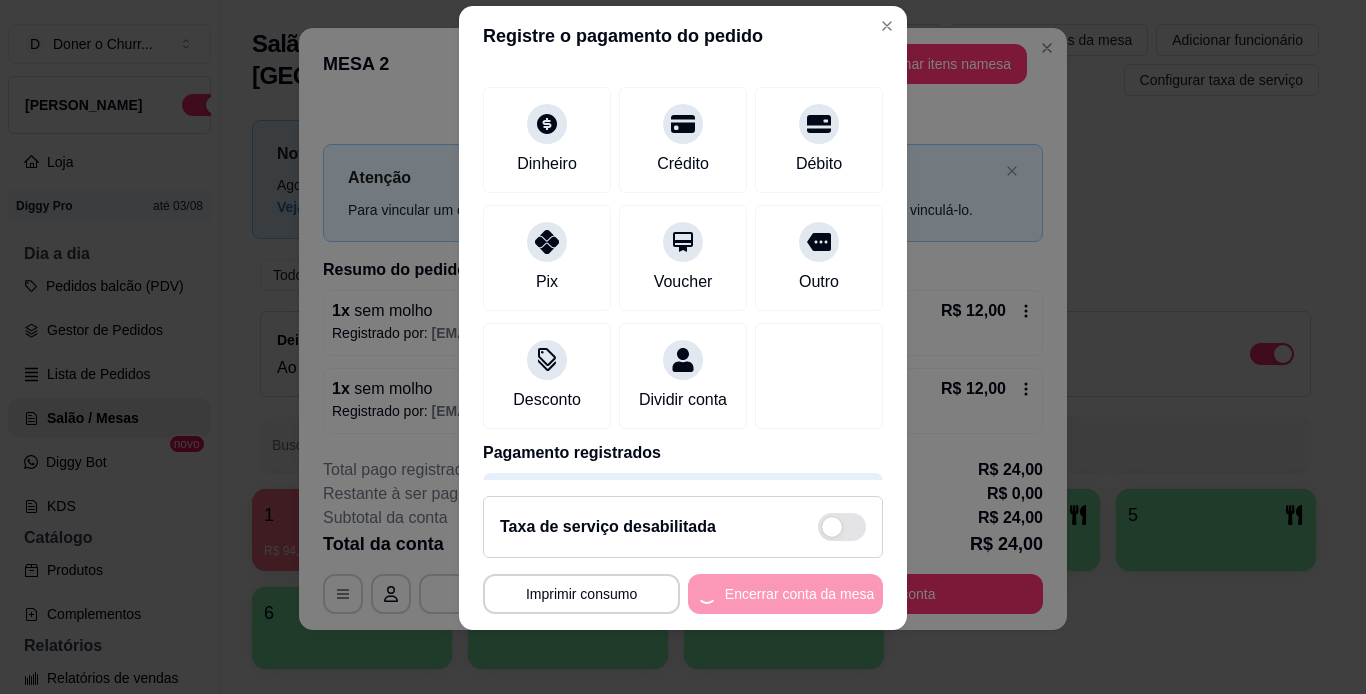 scroll, scrollTop: 0, scrollLeft: 0, axis: both 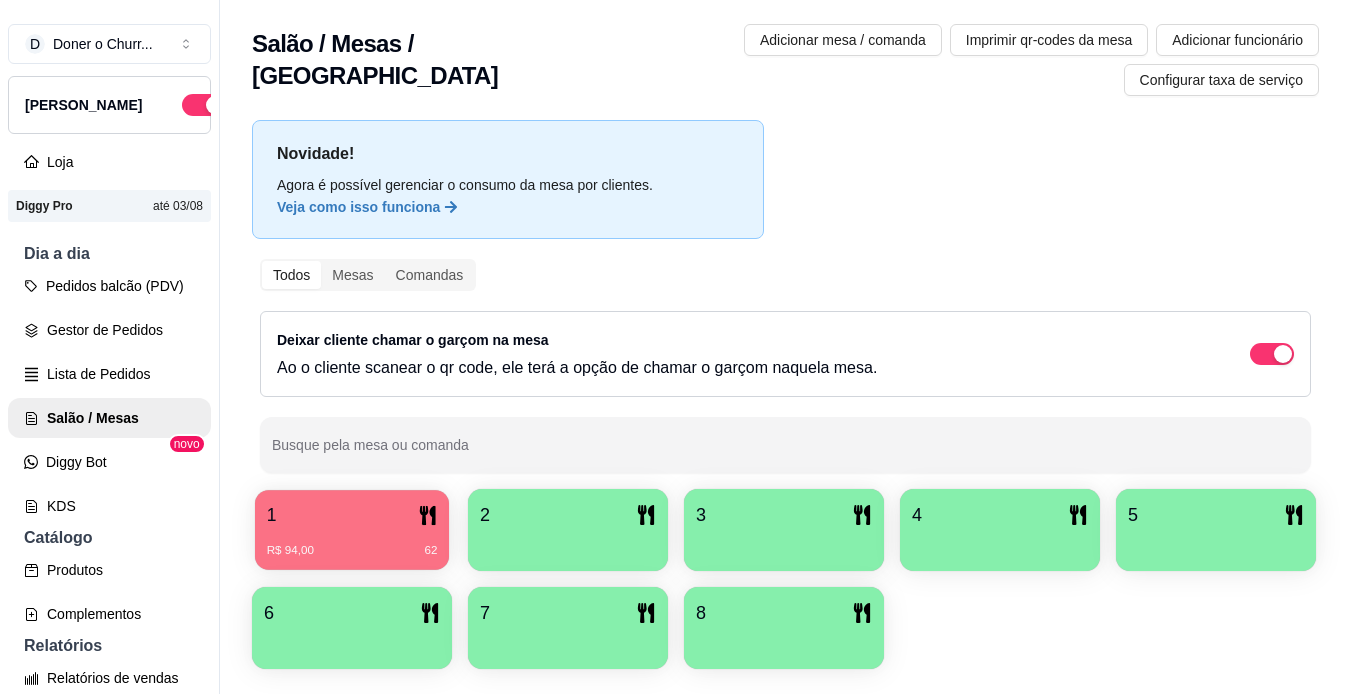 click on "R$ 94,00 62" at bounding box center (352, 543) 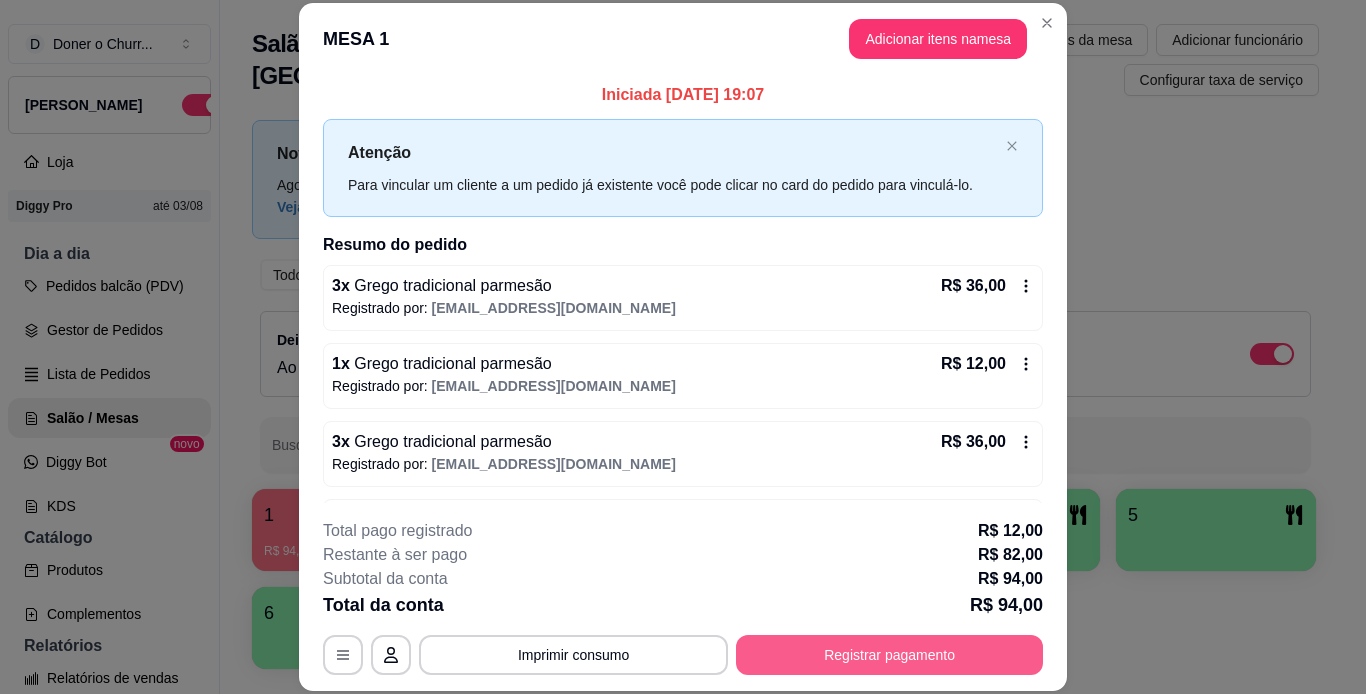click on "Registrar pagamento" at bounding box center [889, 655] 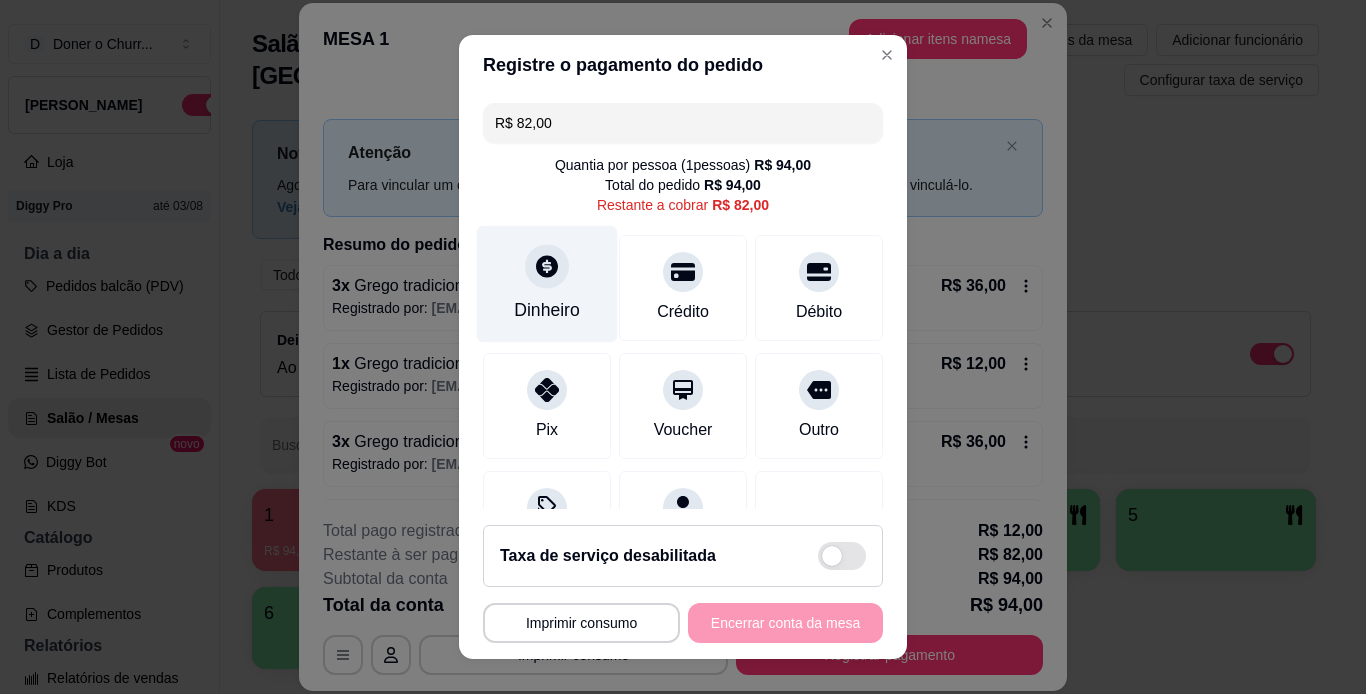 click on "Dinheiro" at bounding box center [547, 310] 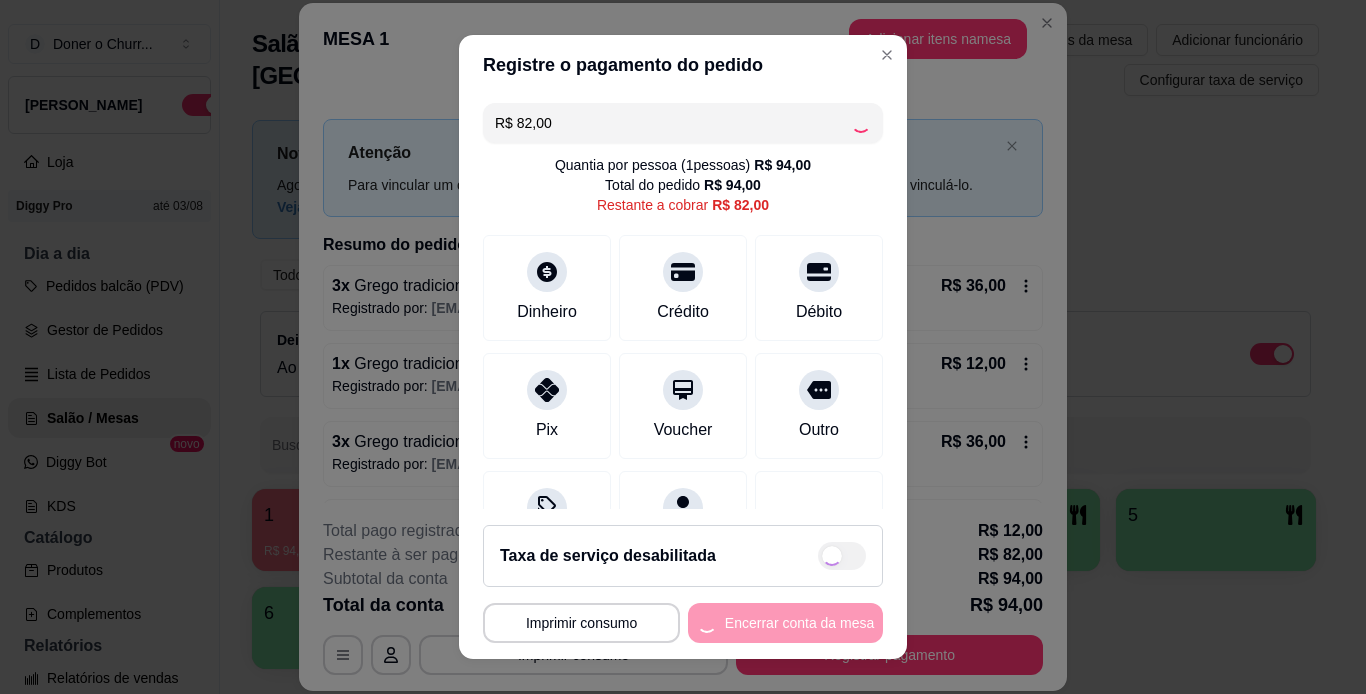 type on "R$ 0,00" 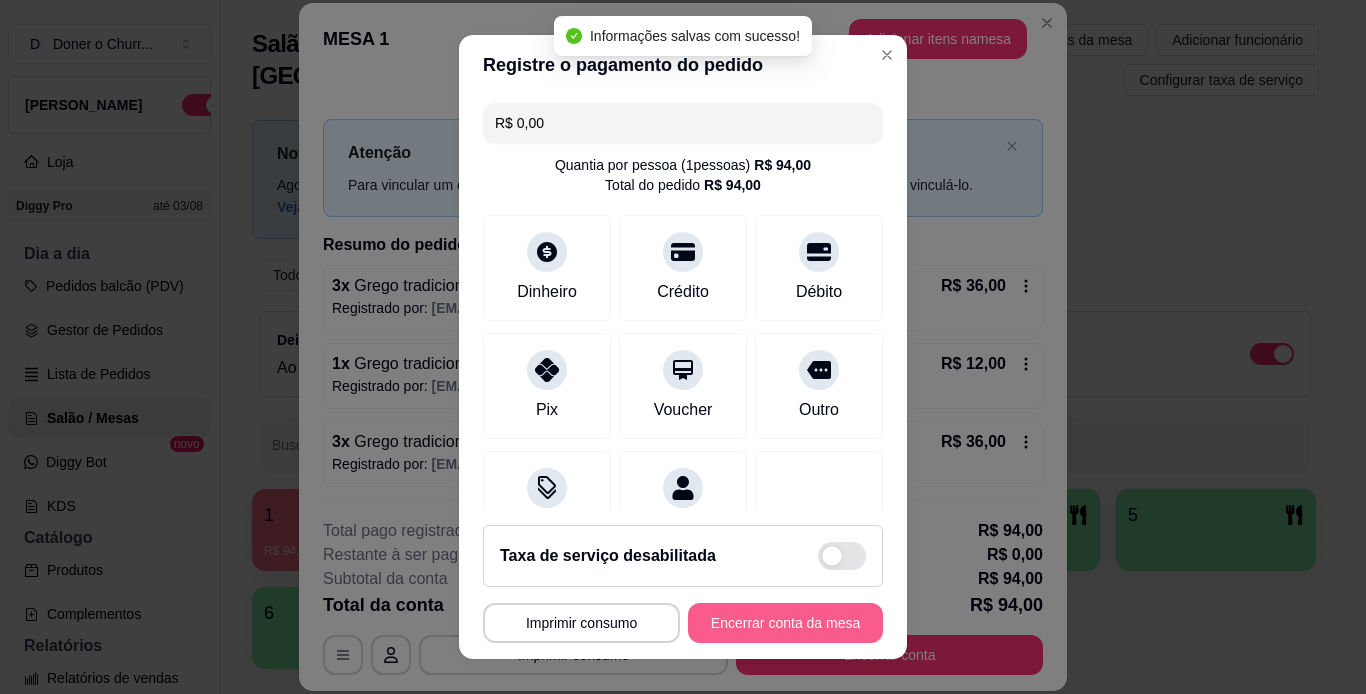 click on "Encerrar conta da mesa" at bounding box center [785, 623] 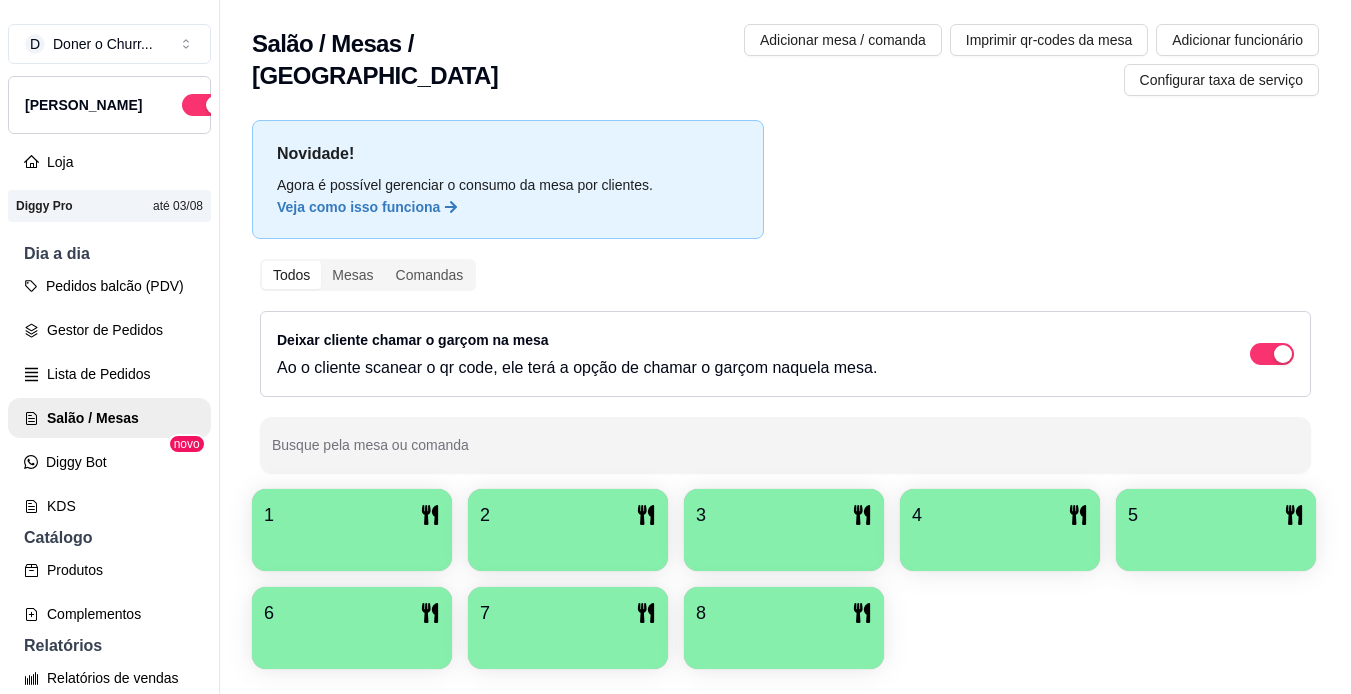 click at bounding box center [352, 544] 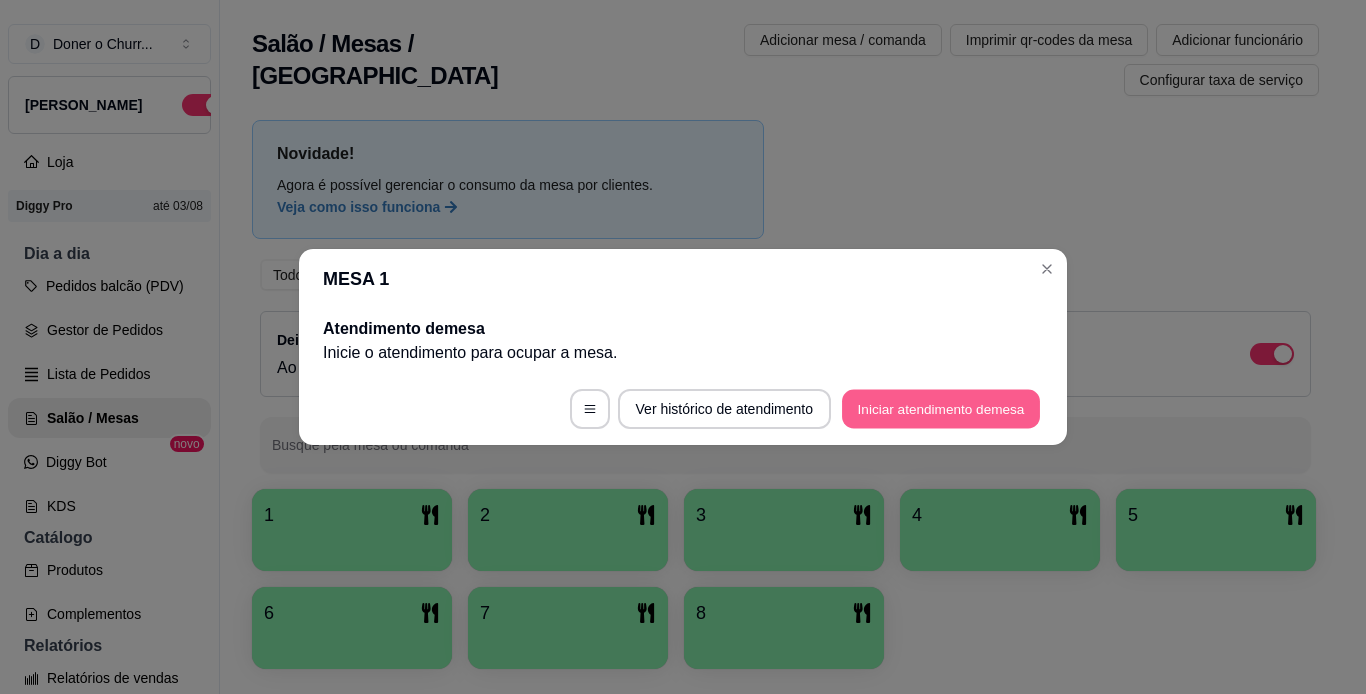 click on "Iniciar atendimento de  mesa" at bounding box center [941, 409] 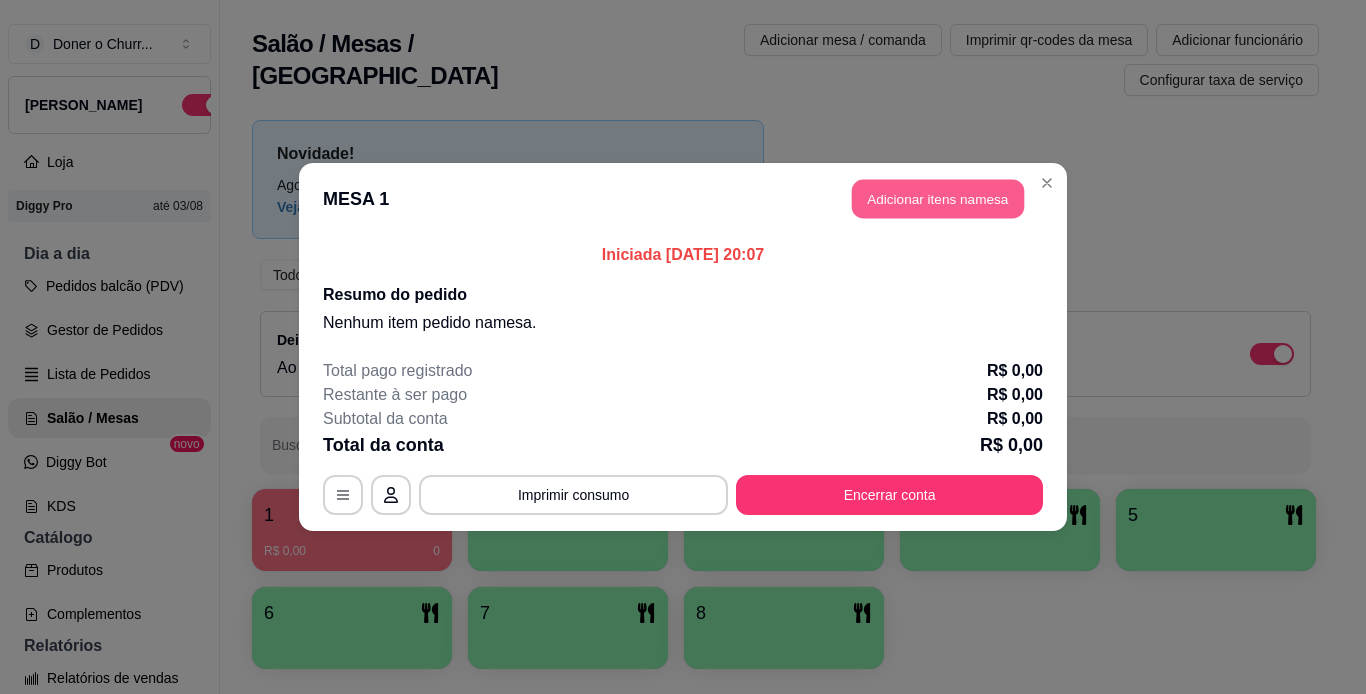 click on "Adicionar itens na  mesa" at bounding box center (938, 199) 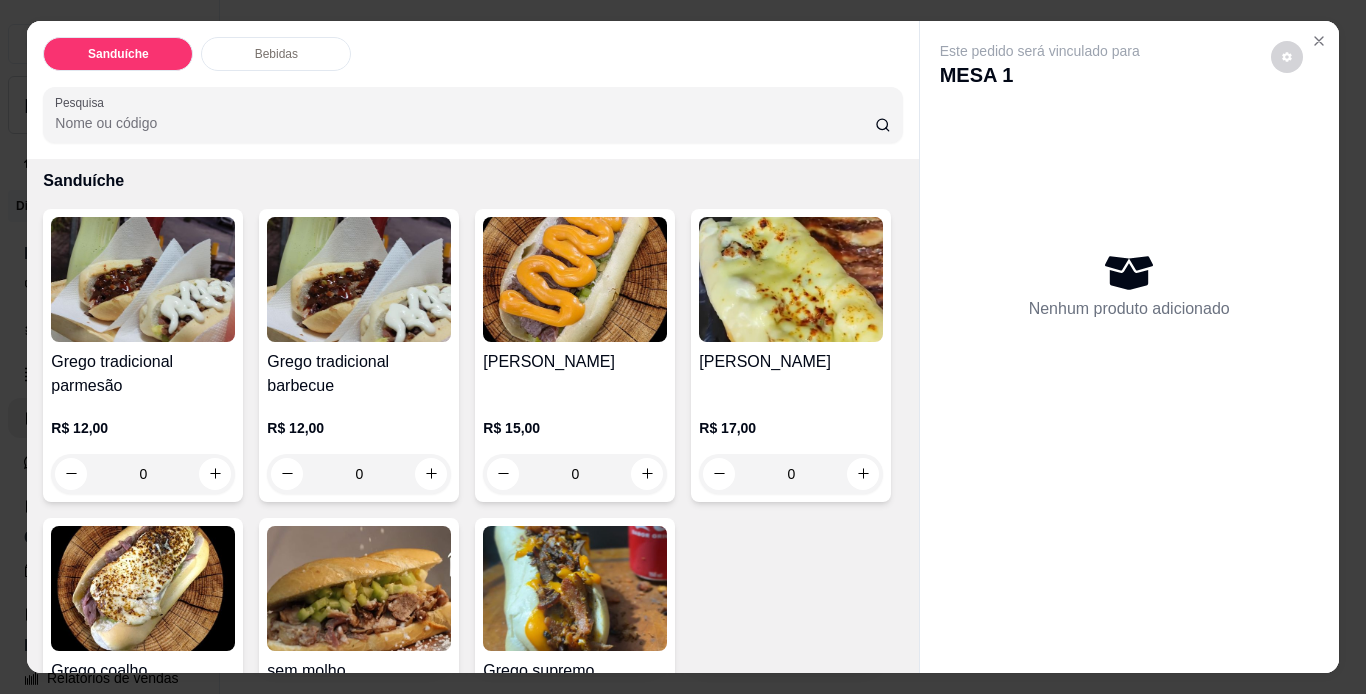 scroll, scrollTop: 300, scrollLeft: 0, axis: vertical 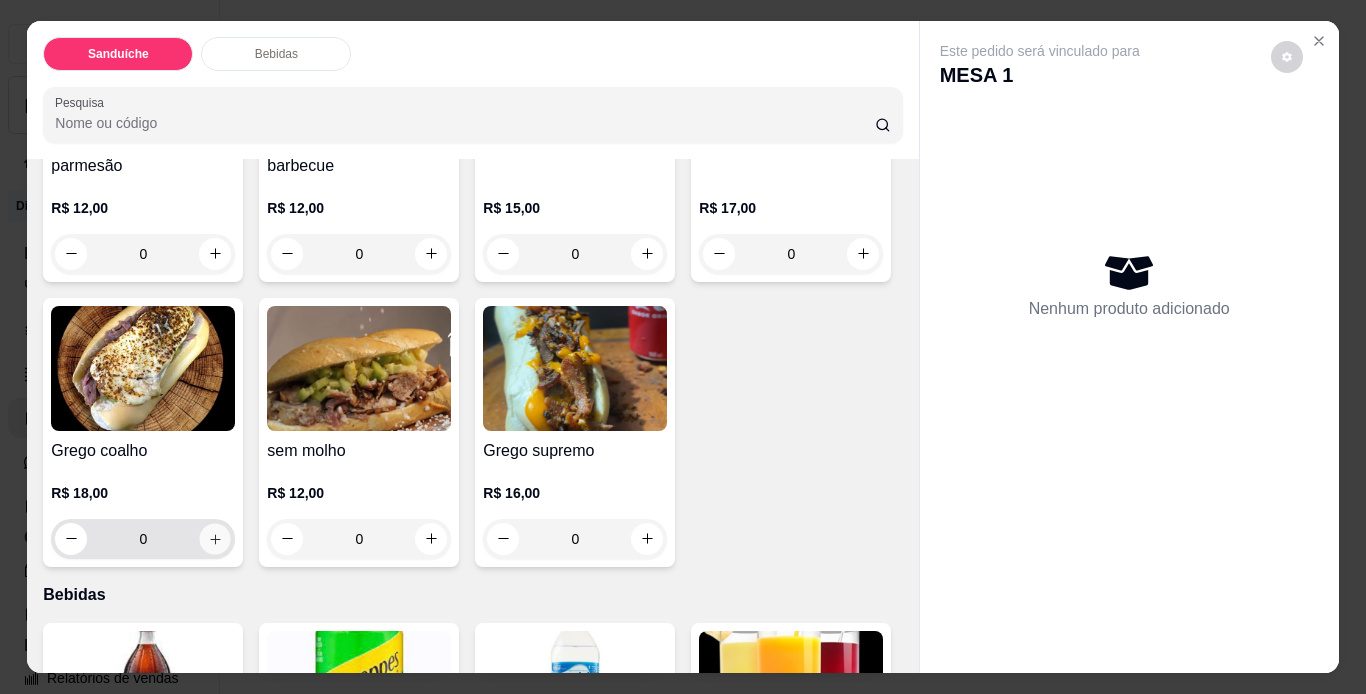 click 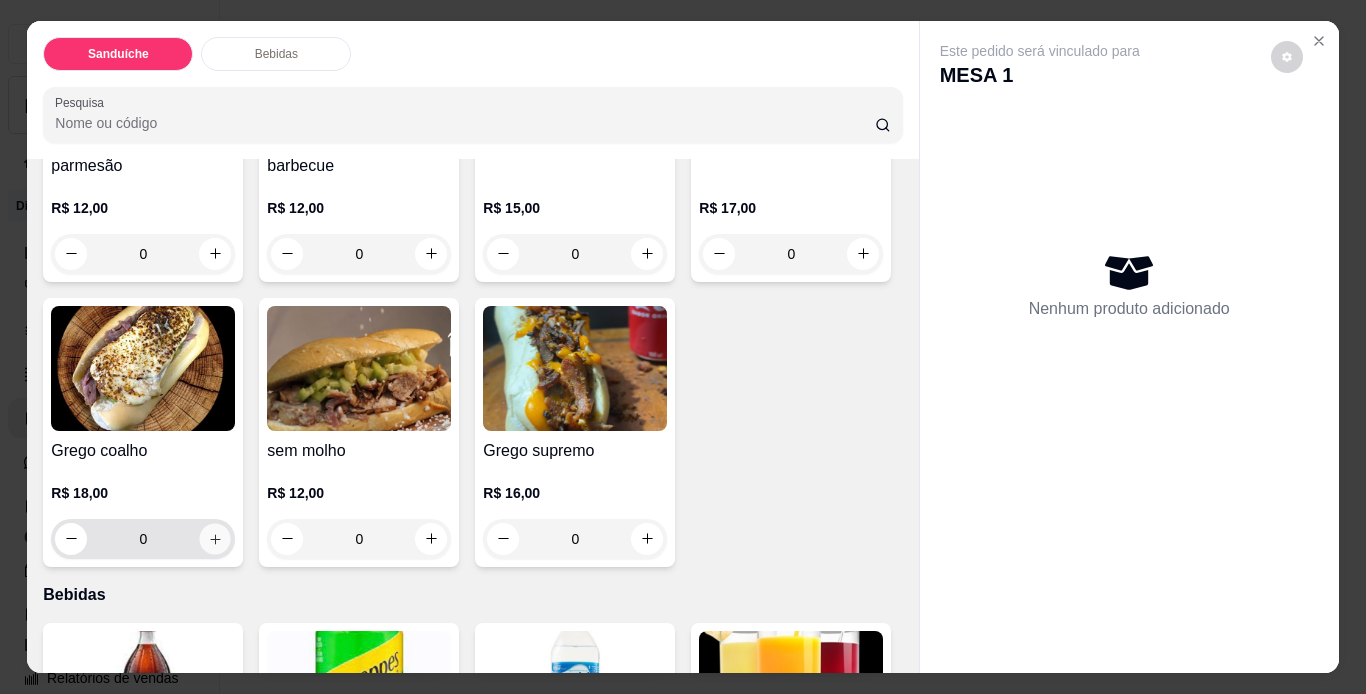 type on "1" 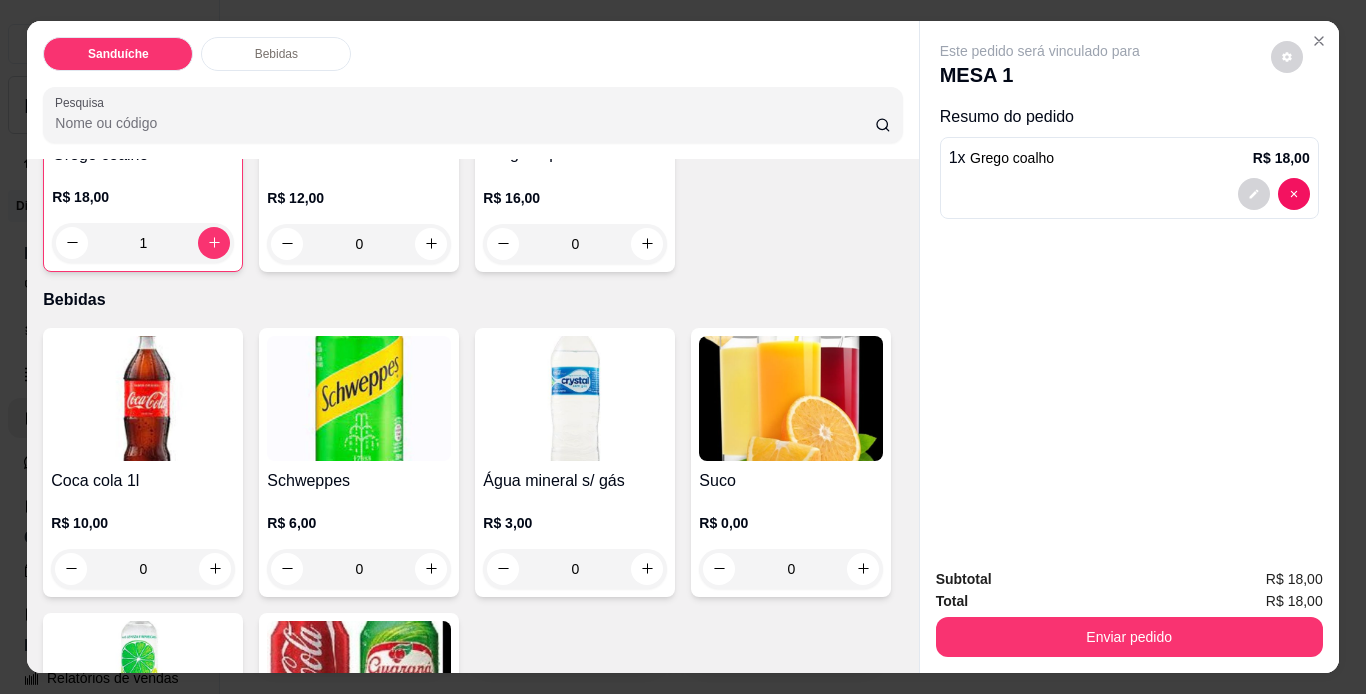 scroll, scrollTop: 600, scrollLeft: 0, axis: vertical 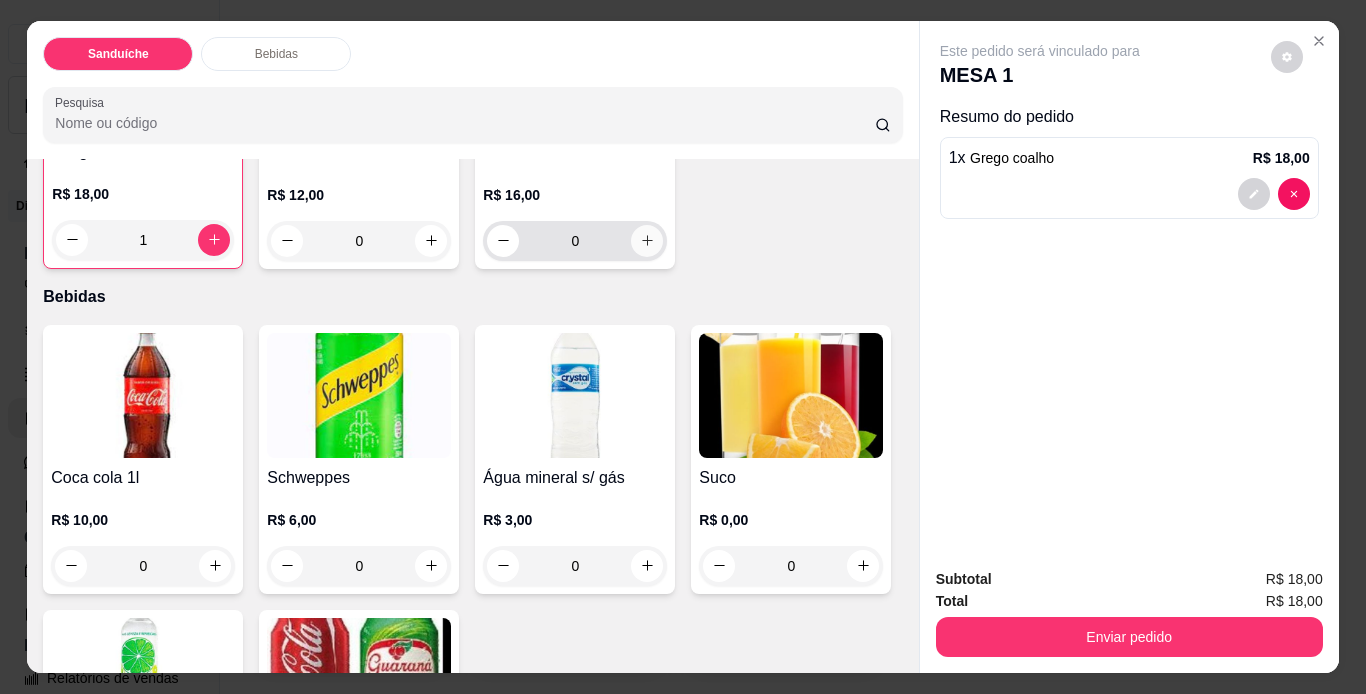 click 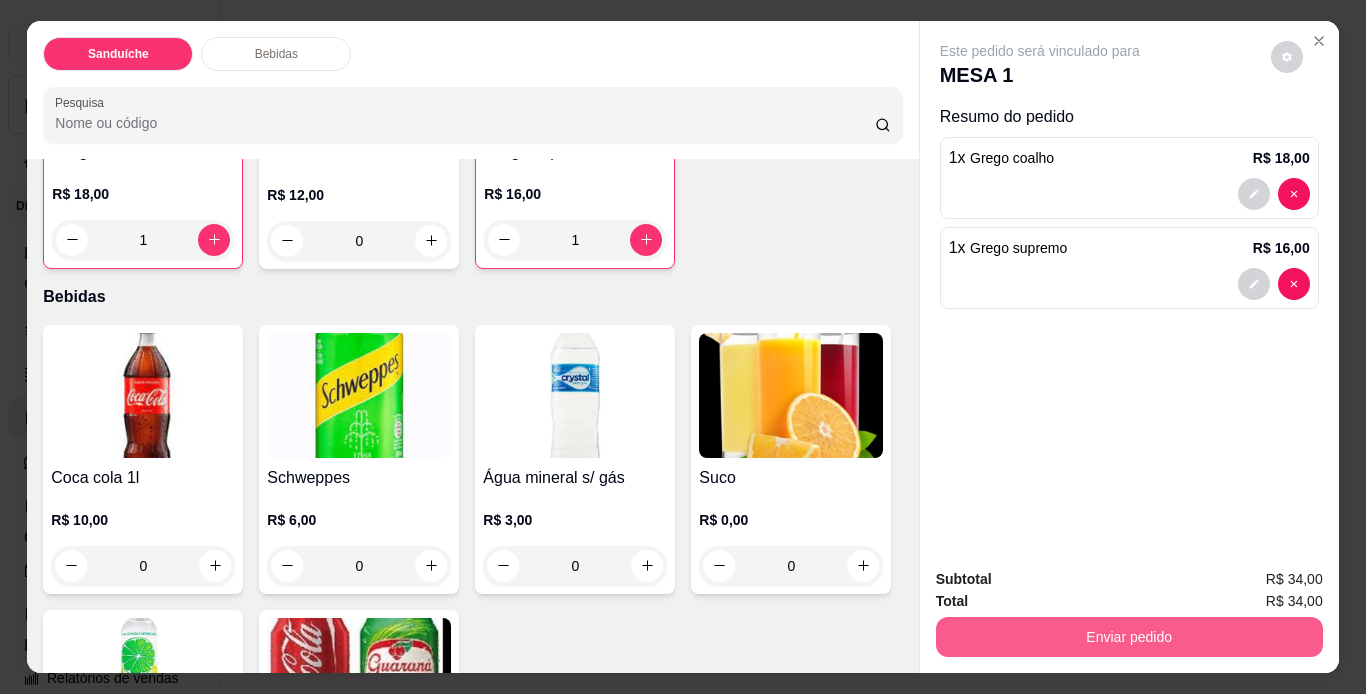click on "Enviar pedido" at bounding box center (1129, 637) 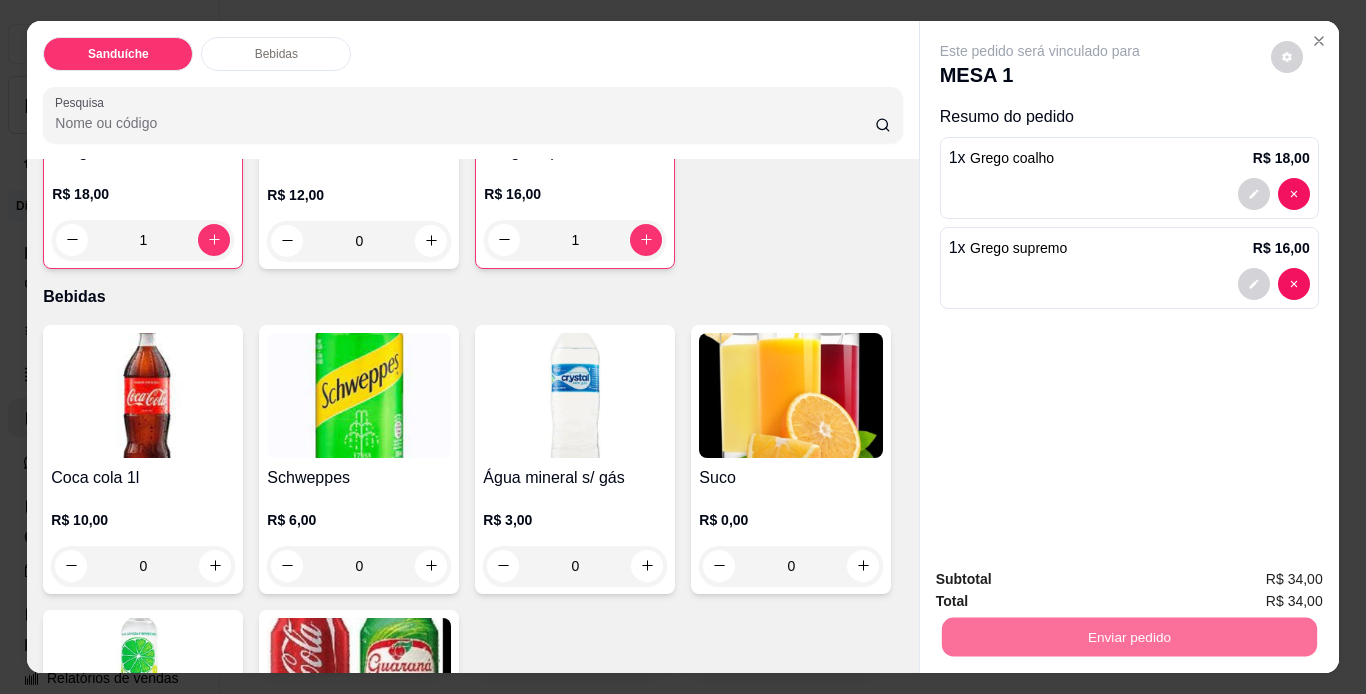 click on "Não registrar e enviar pedido" at bounding box center [1063, 580] 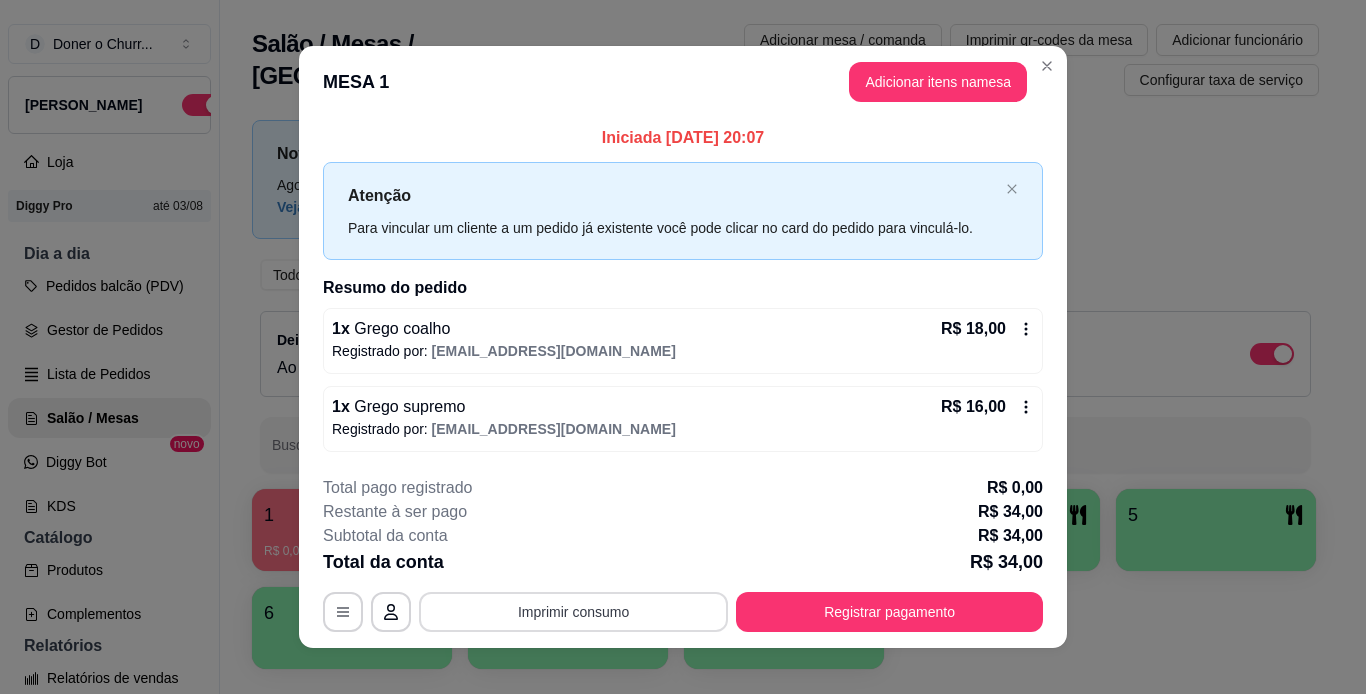 click on "Imprimir consumo" at bounding box center (573, 612) 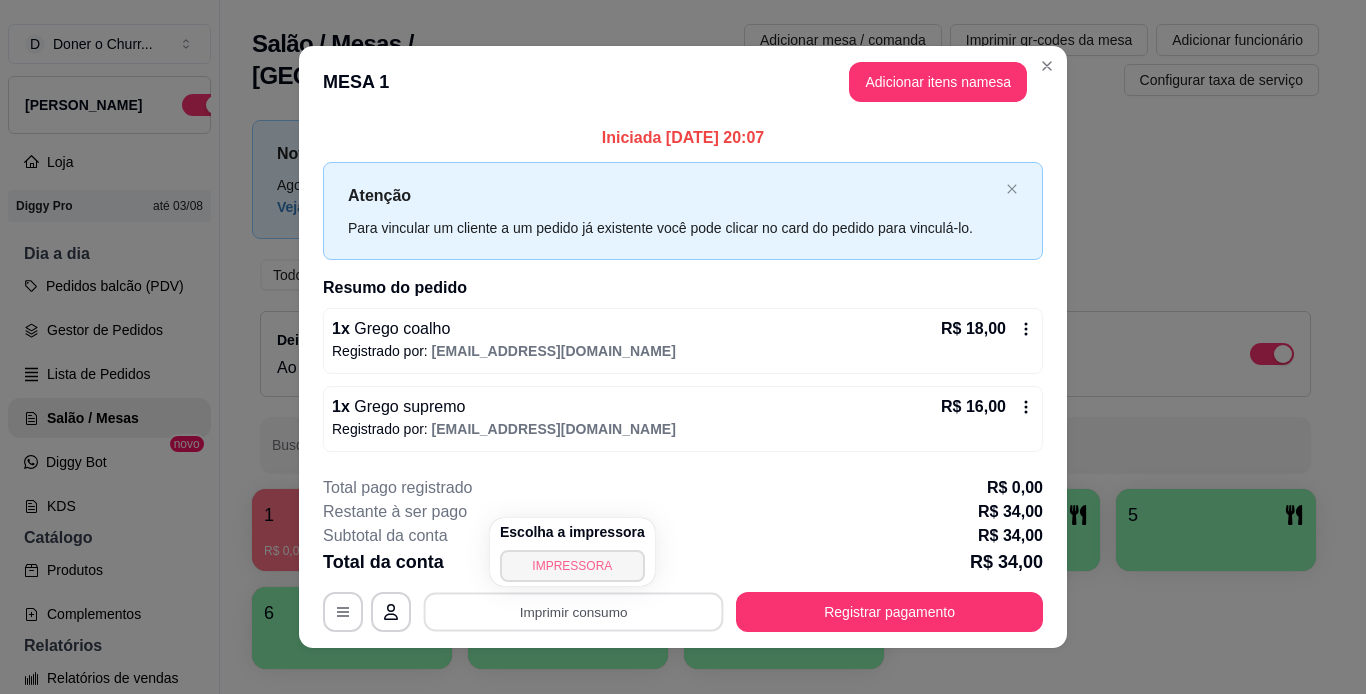 click on "IMPRESSORA" at bounding box center [572, 566] 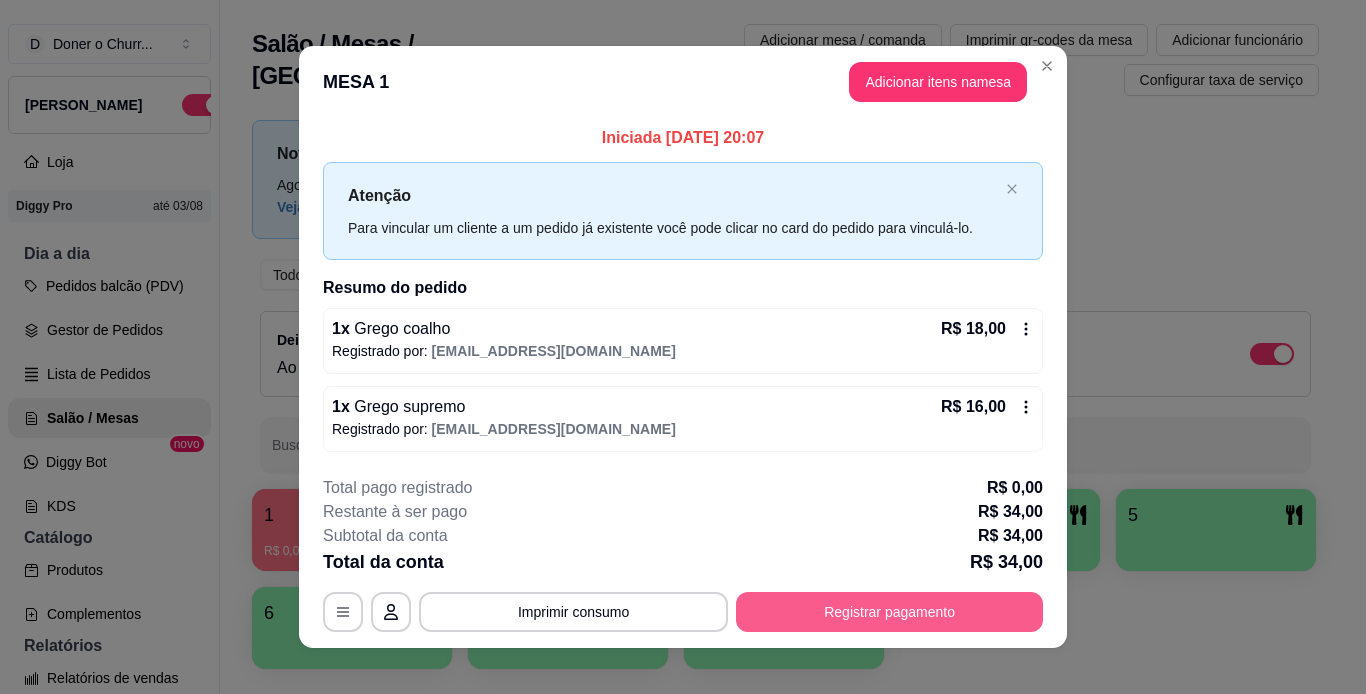 click on "Registrar pagamento" at bounding box center (889, 612) 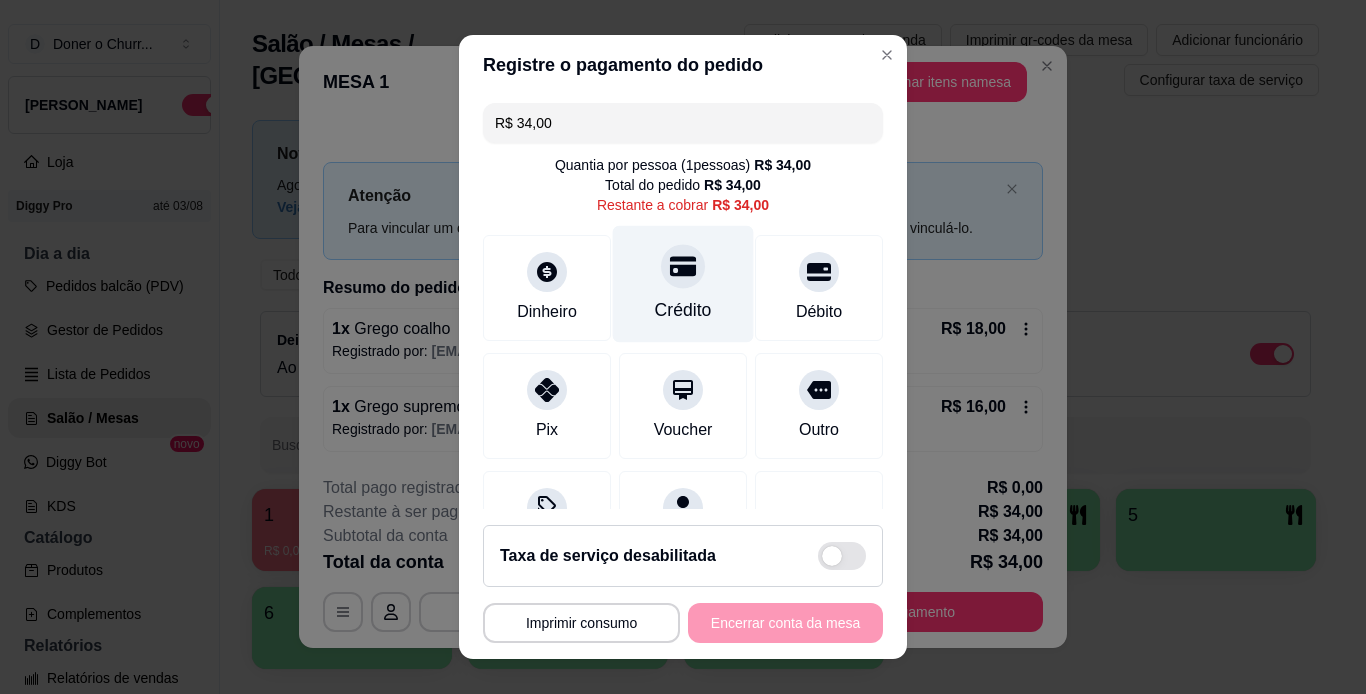 click on "Crédito" at bounding box center [683, 283] 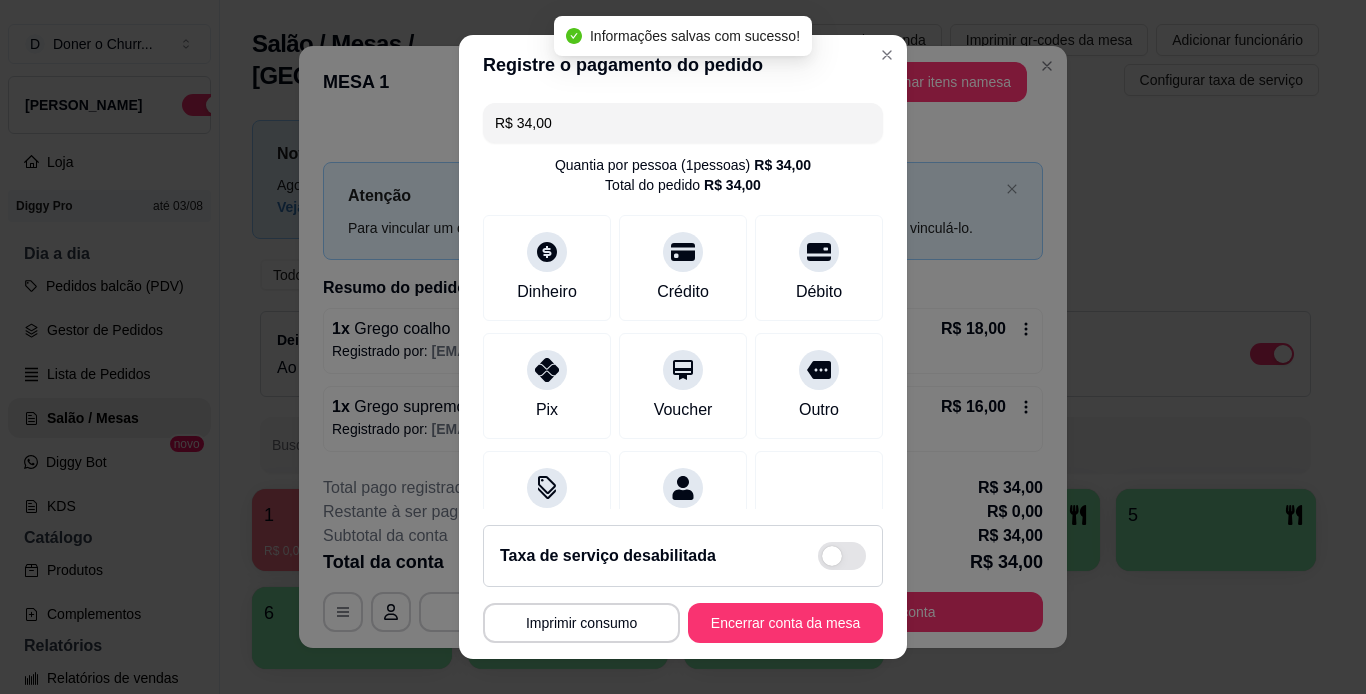 type on "R$ 0,00" 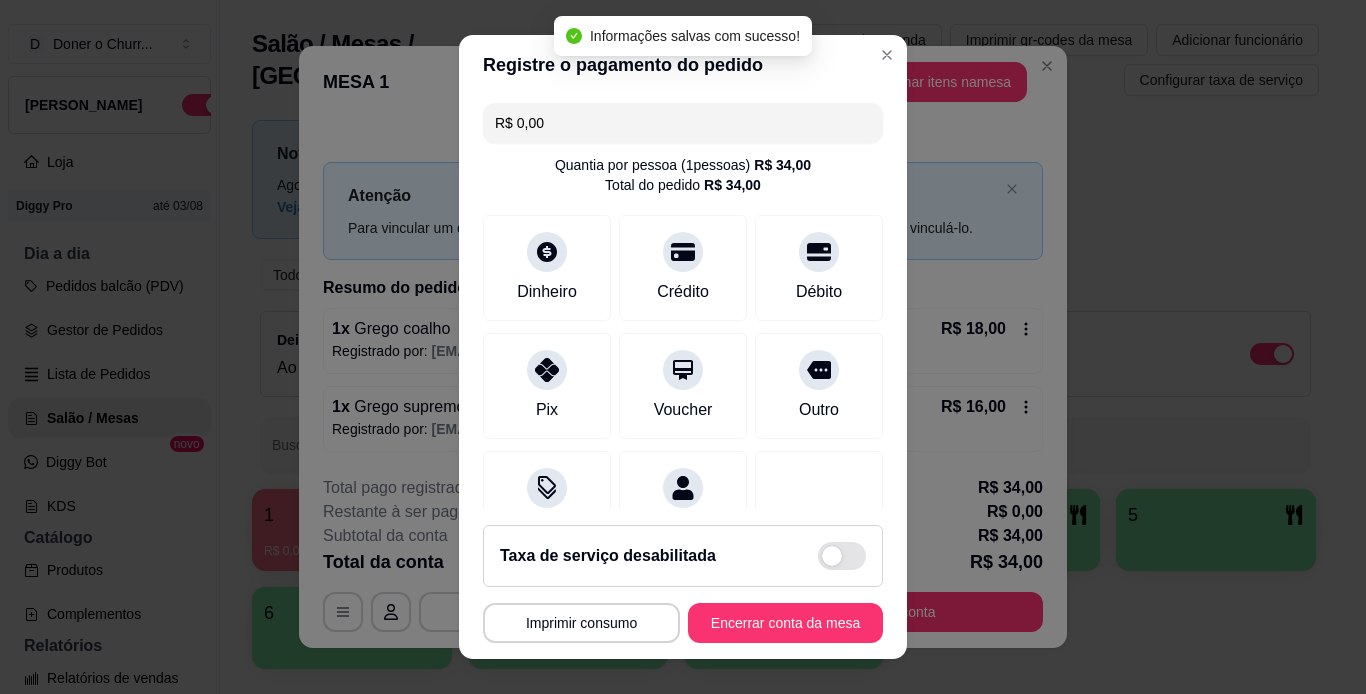 click on "Encerrar conta da mesa" at bounding box center [785, 623] 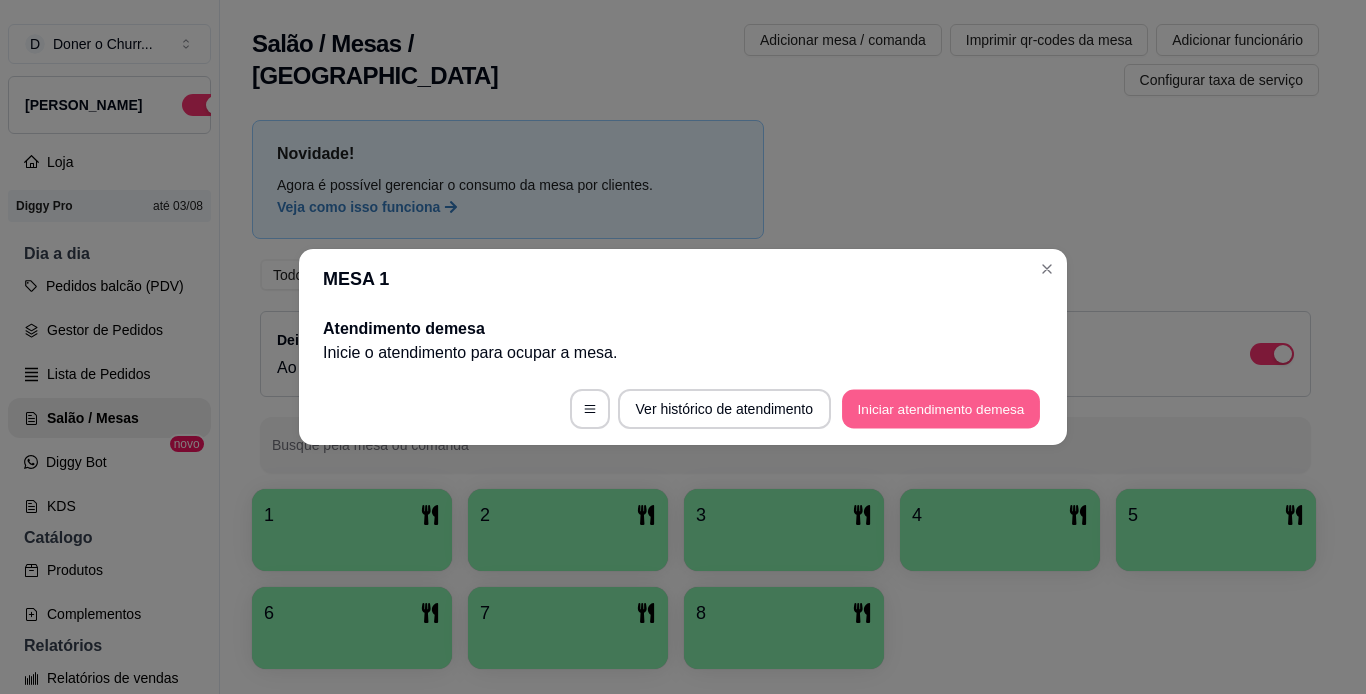 click on "Iniciar atendimento de  mesa" at bounding box center (941, 409) 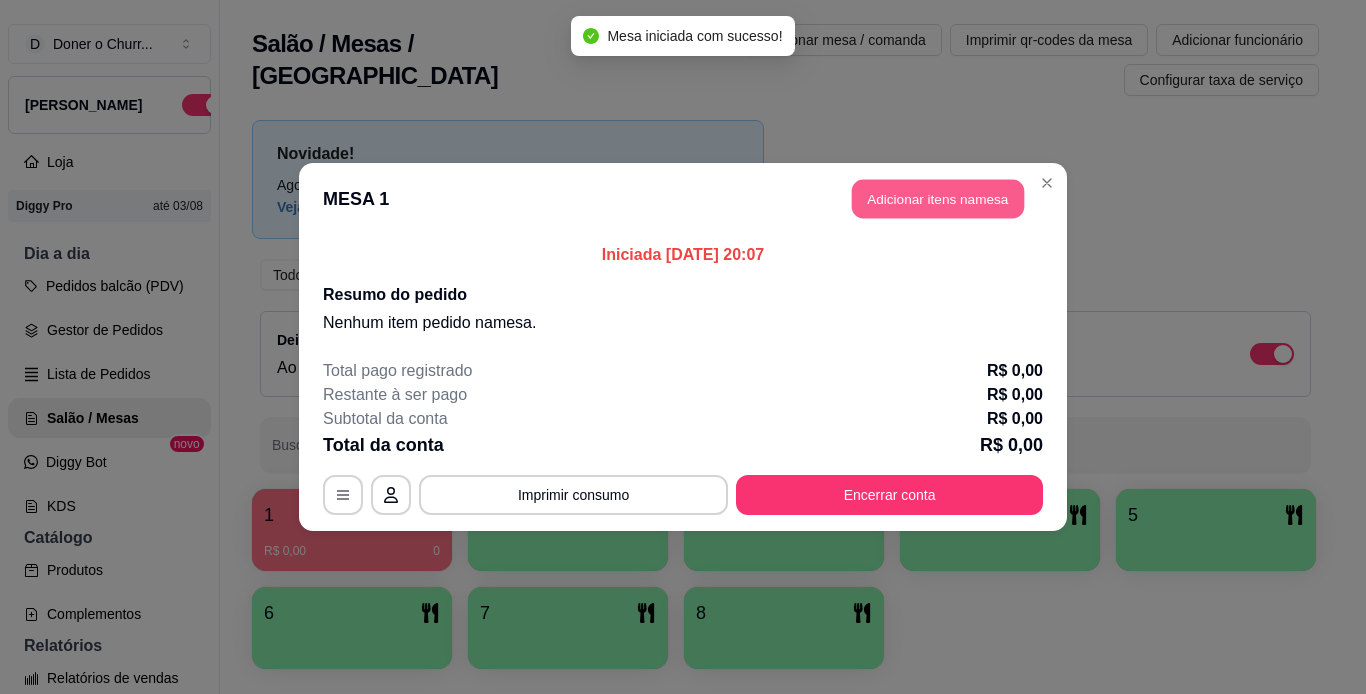 click on "Adicionar itens na  mesa" at bounding box center [938, 199] 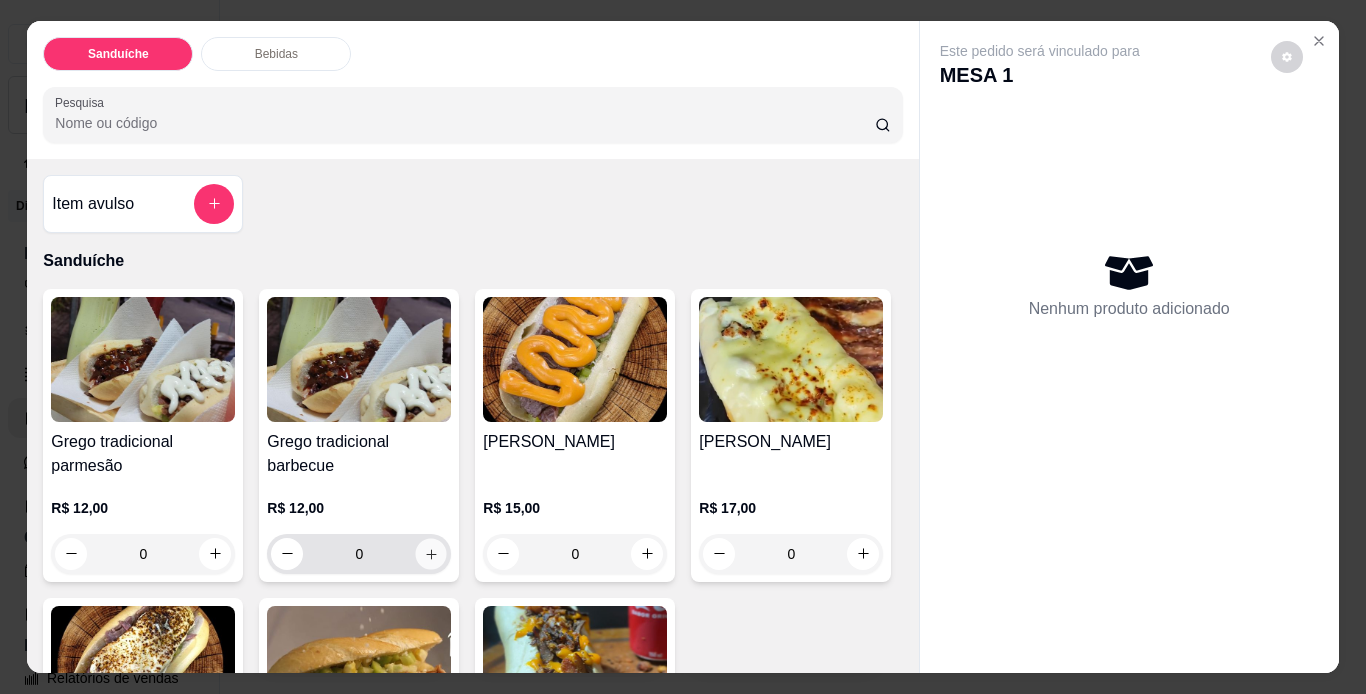 click 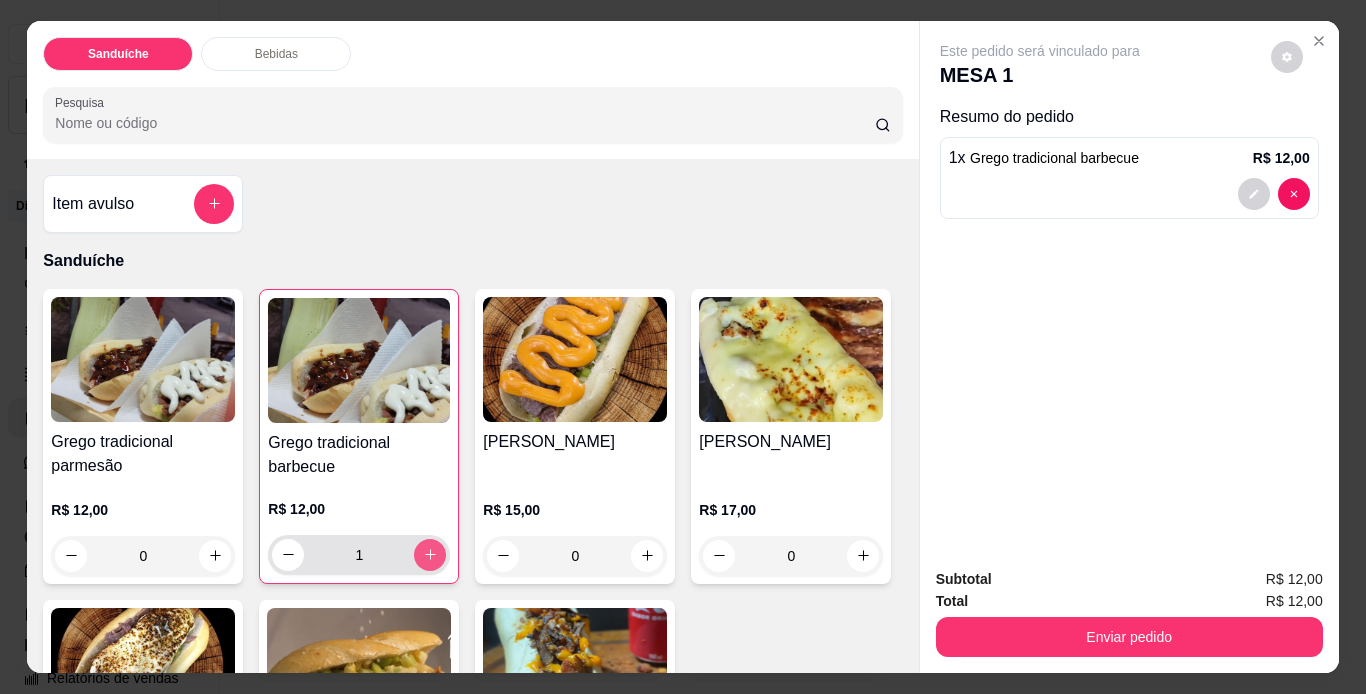 click 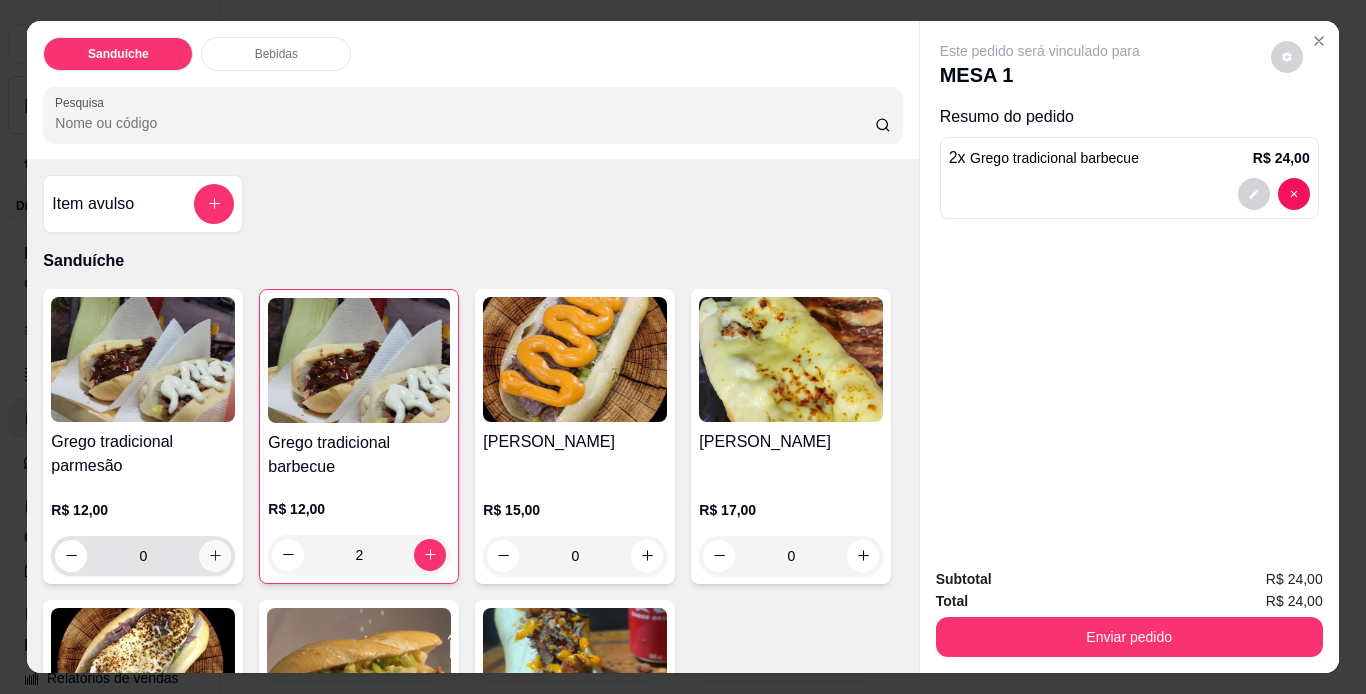click at bounding box center [215, 556] 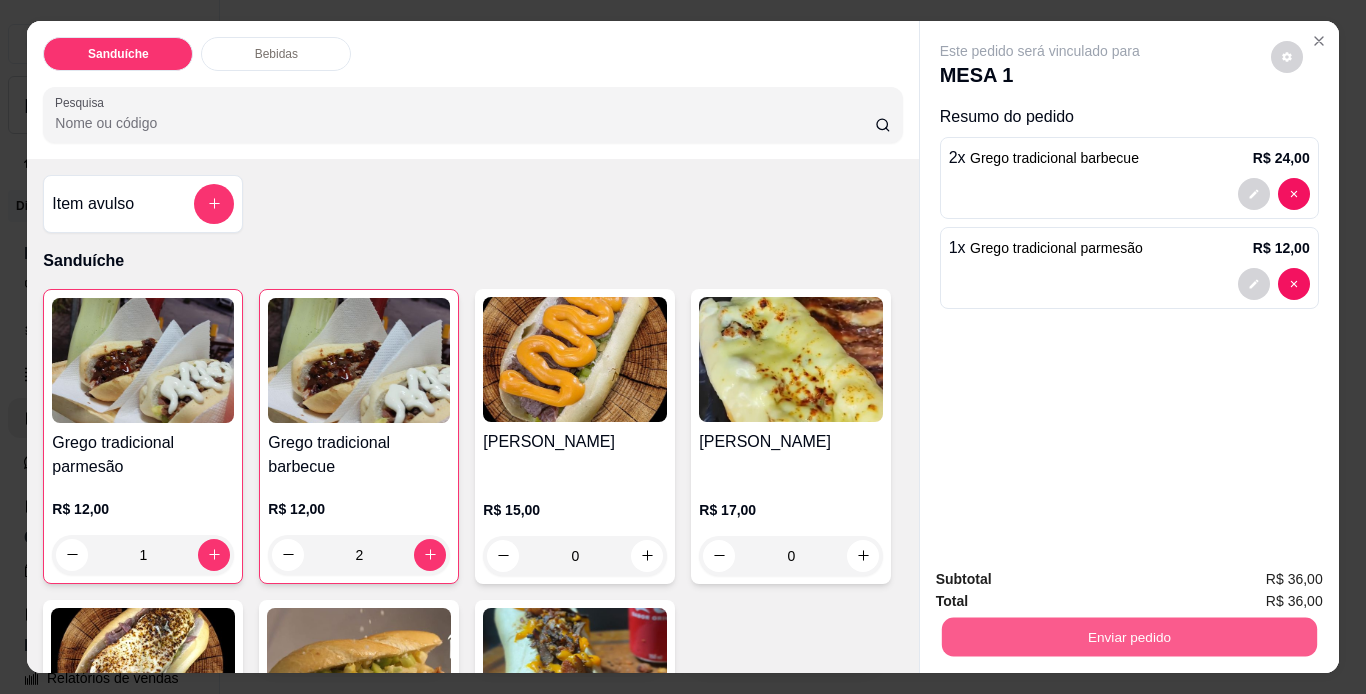 click on "Enviar pedido" at bounding box center (1128, 637) 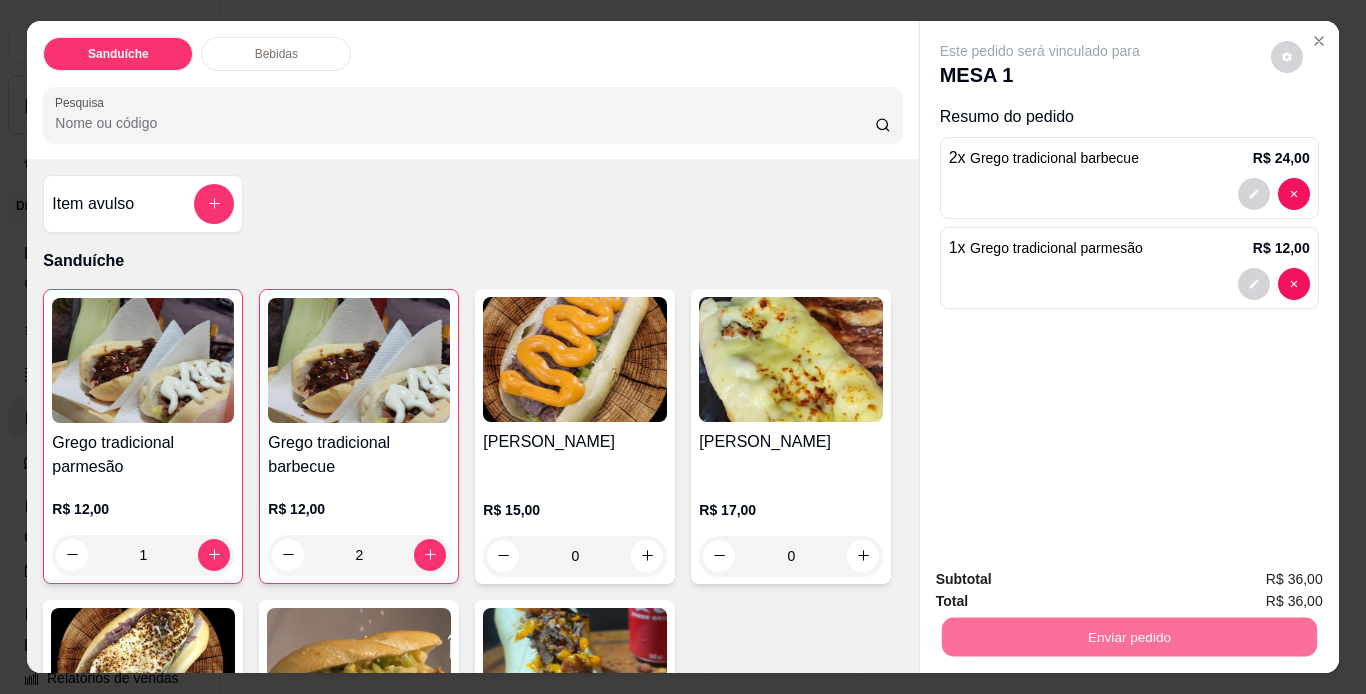 click on "Não registrar e enviar pedido" at bounding box center [1063, 580] 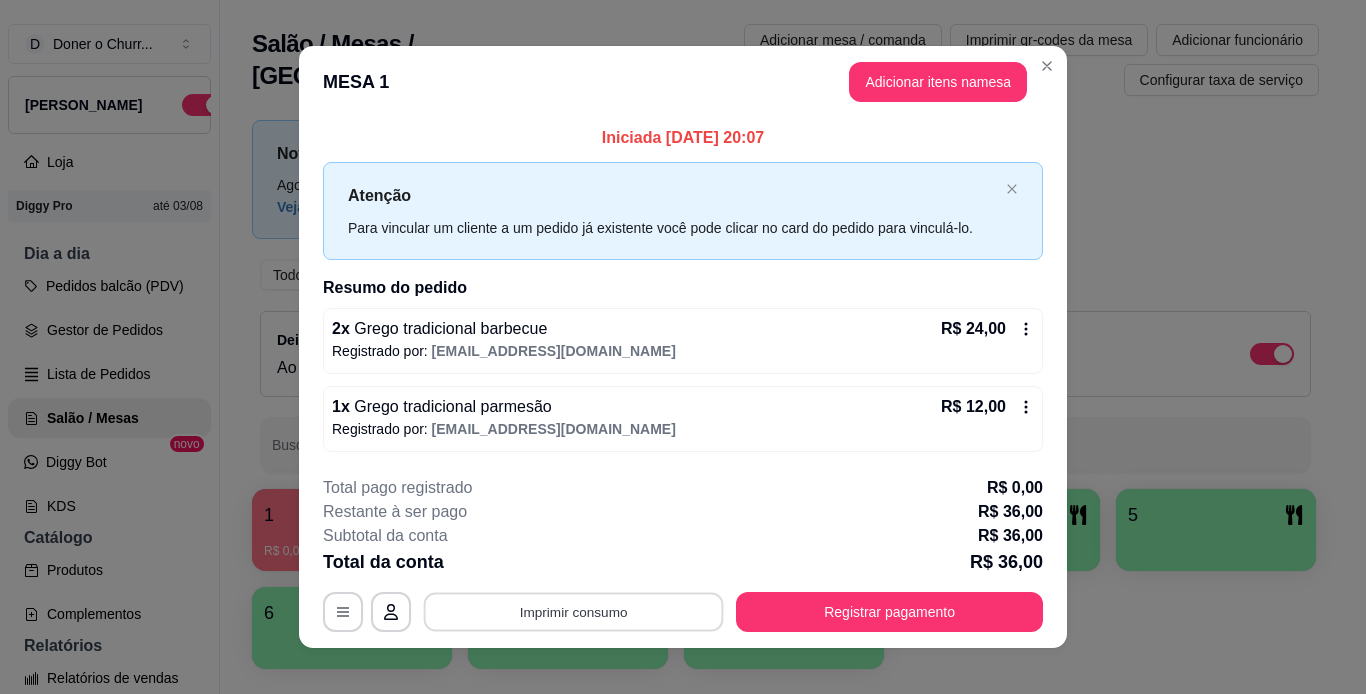 click on "Imprimir consumo" at bounding box center [574, 611] 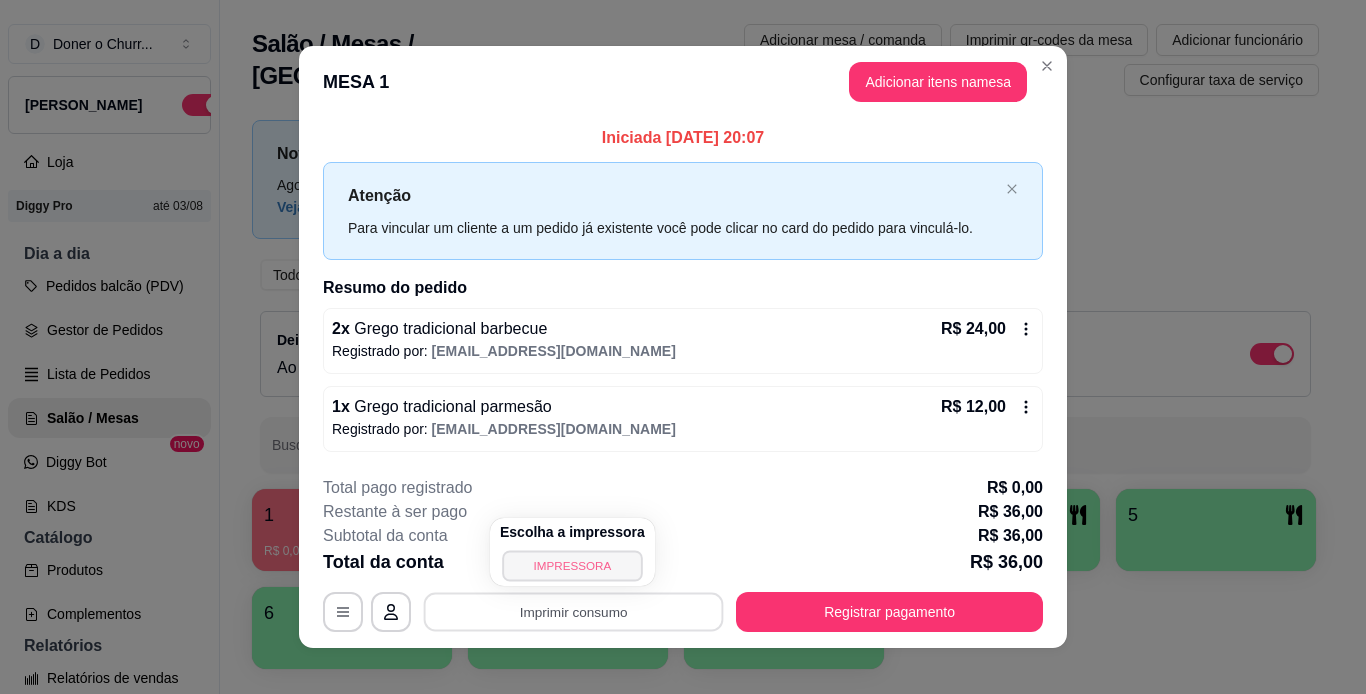 click on "IMPRESSORA" at bounding box center [572, 565] 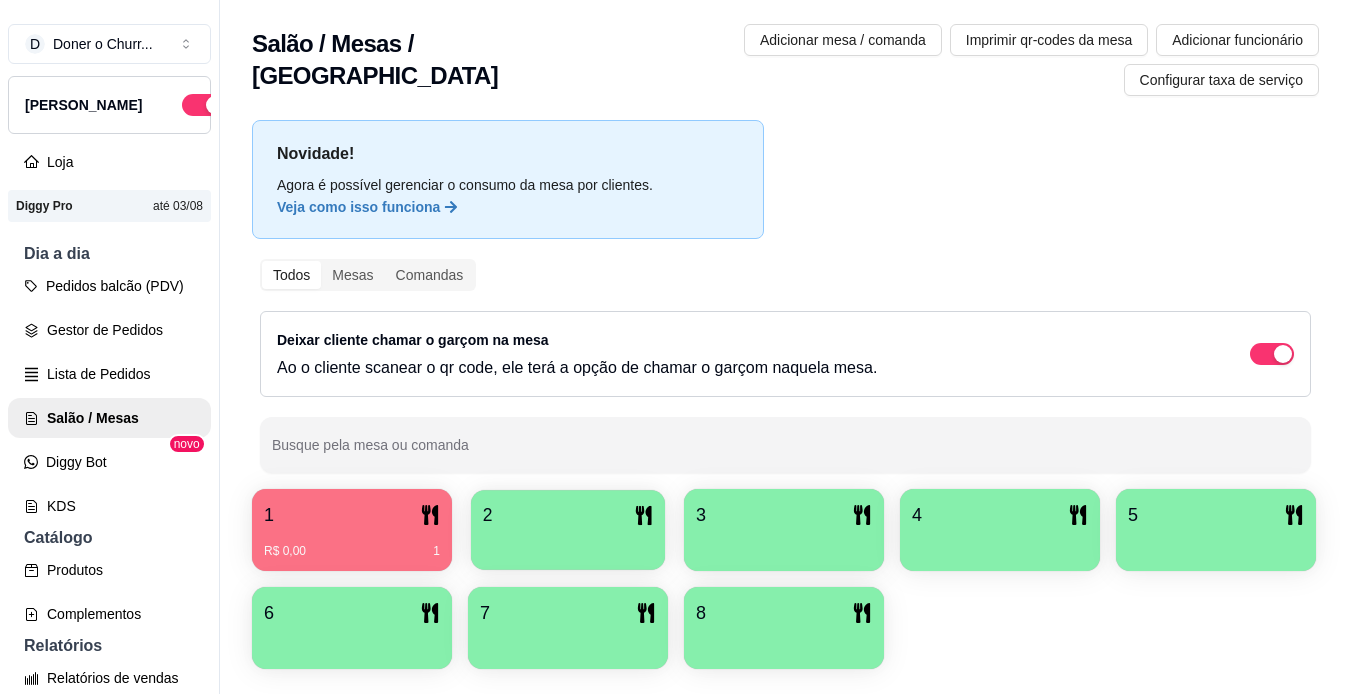 click at bounding box center (568, 543) 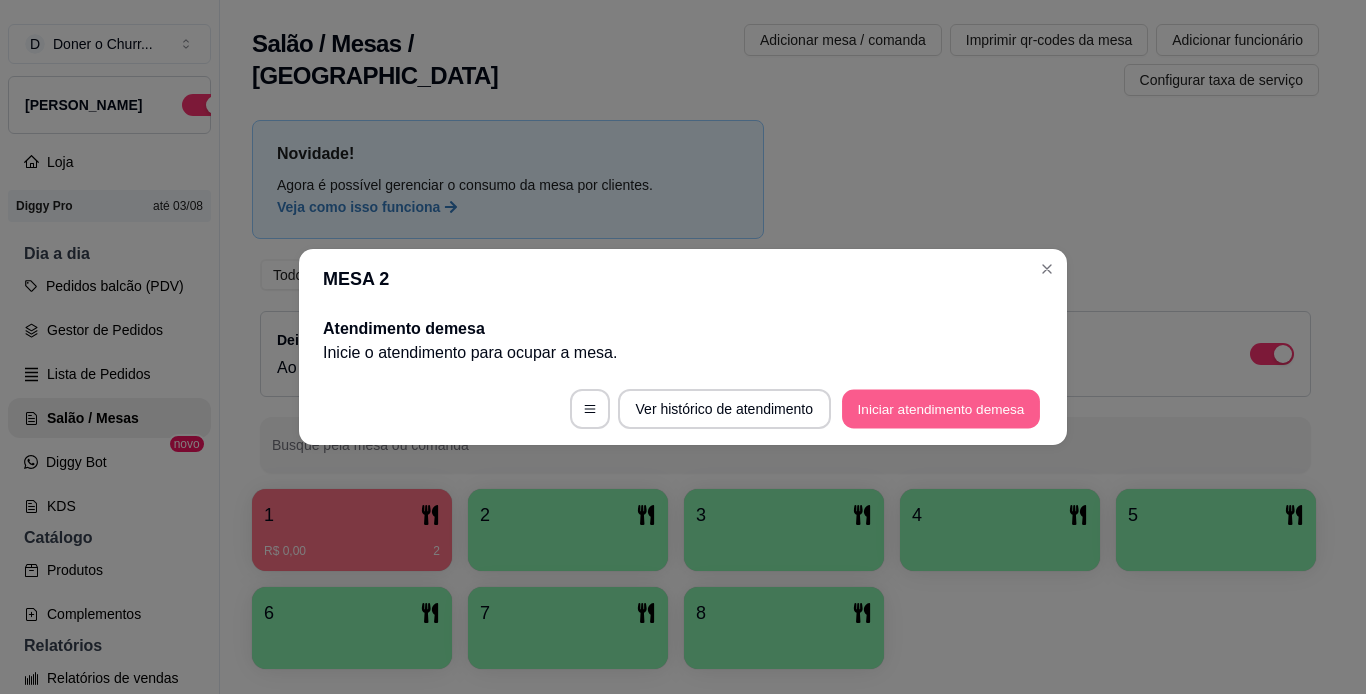 click on "Iniciar atendimento de  mesa" at bounding box center [941, 409] 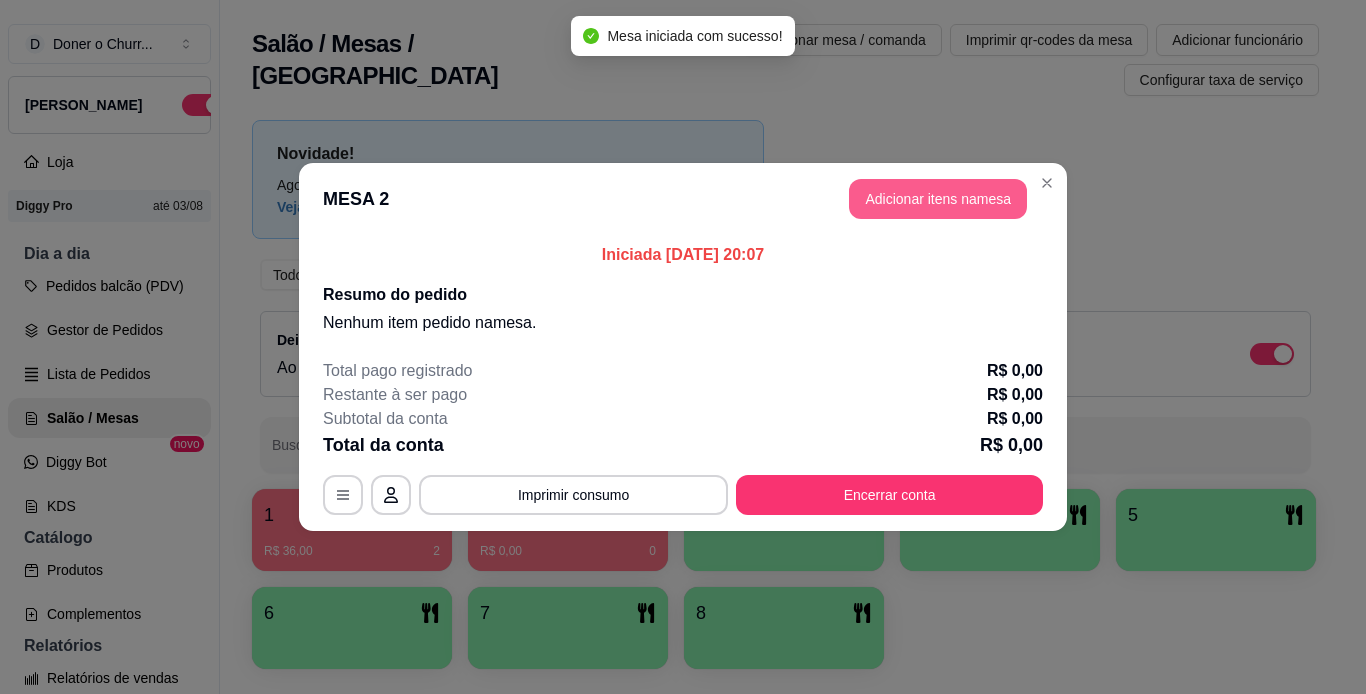 click on "Adicionar itens na  mesa" at bounding box center [938, 199] 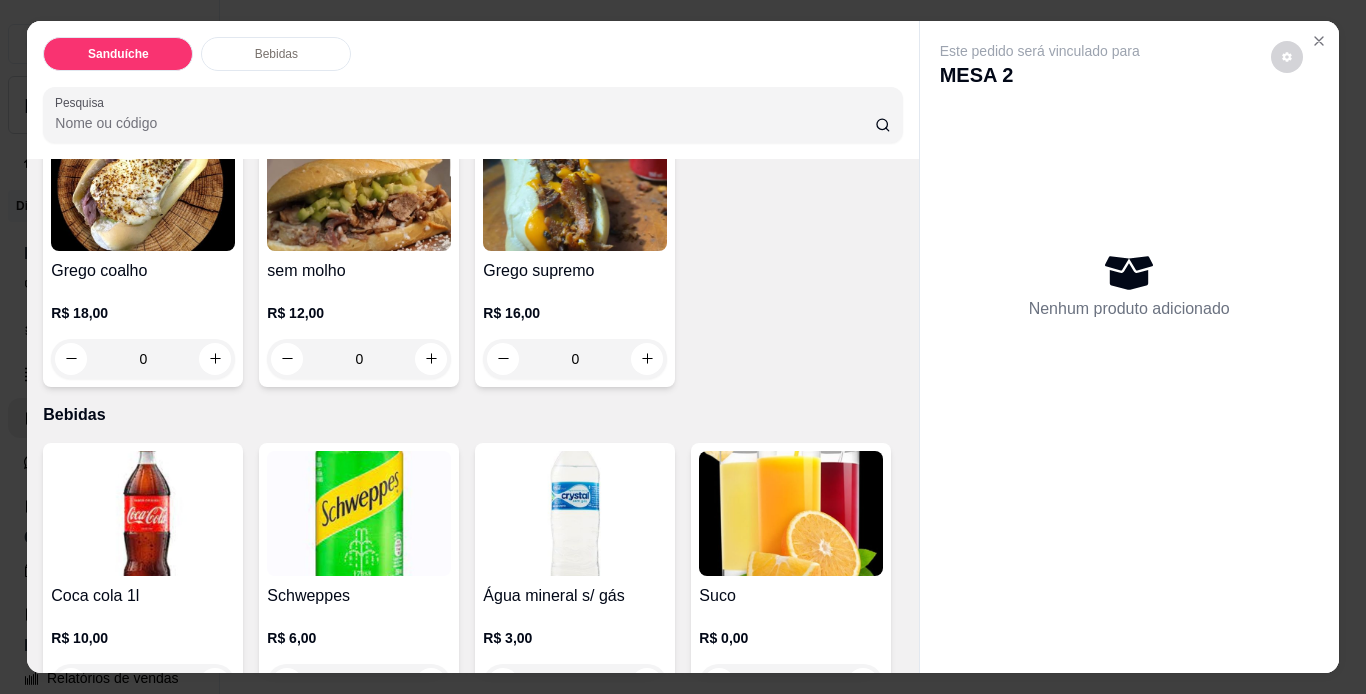 scroll, scrollTop: 500, scrollLeft: 0, axis: vertical 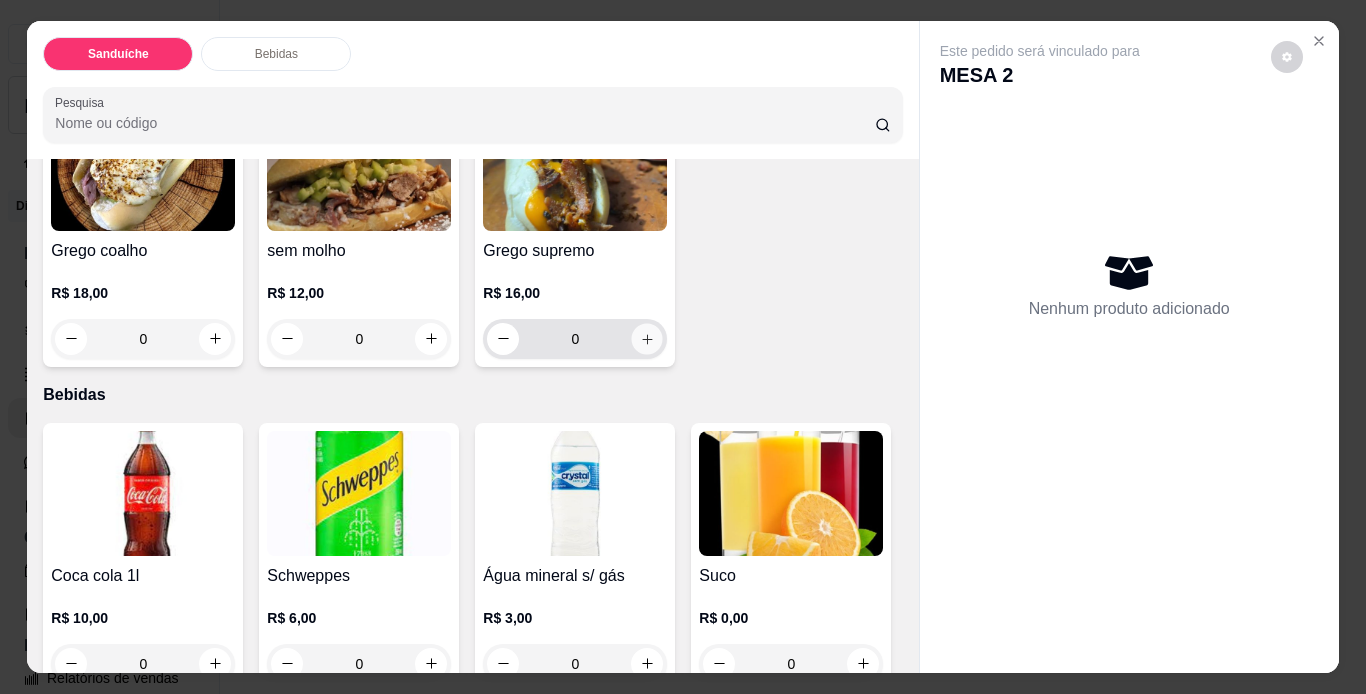 click 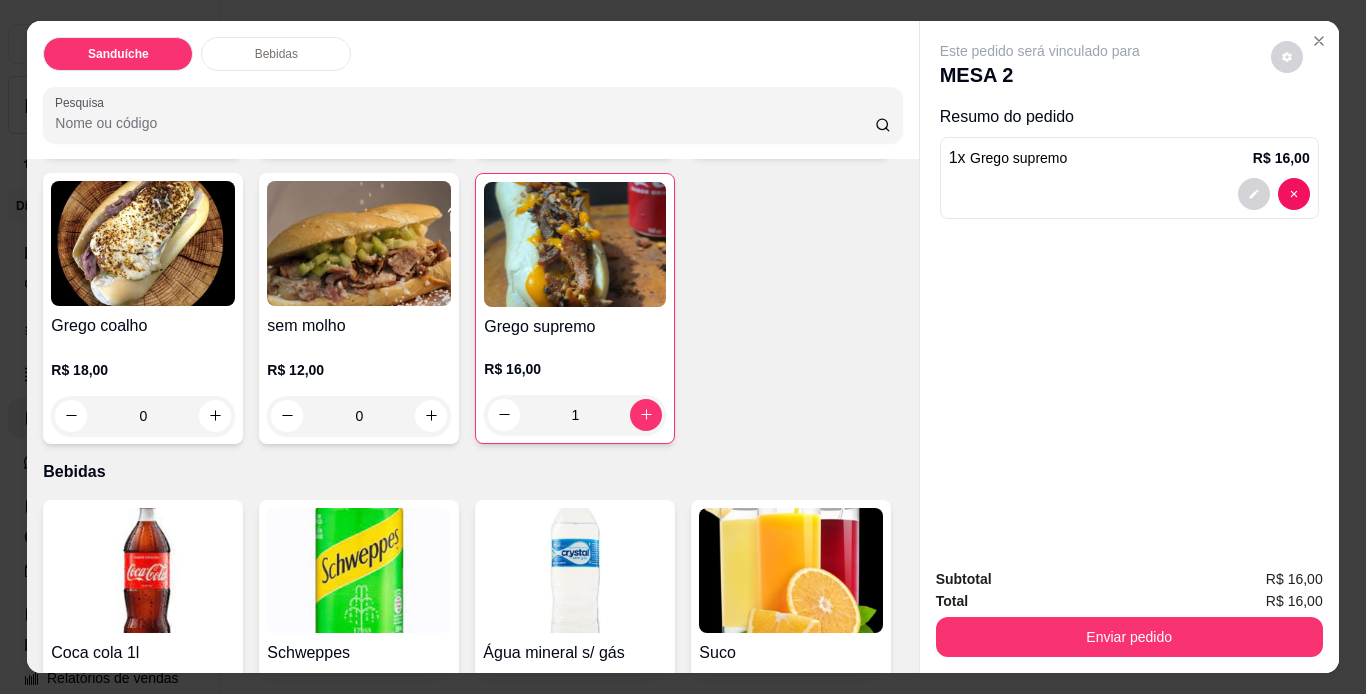 scroll, scrollTop: 300, scrollLeft: 0, axis: vertical 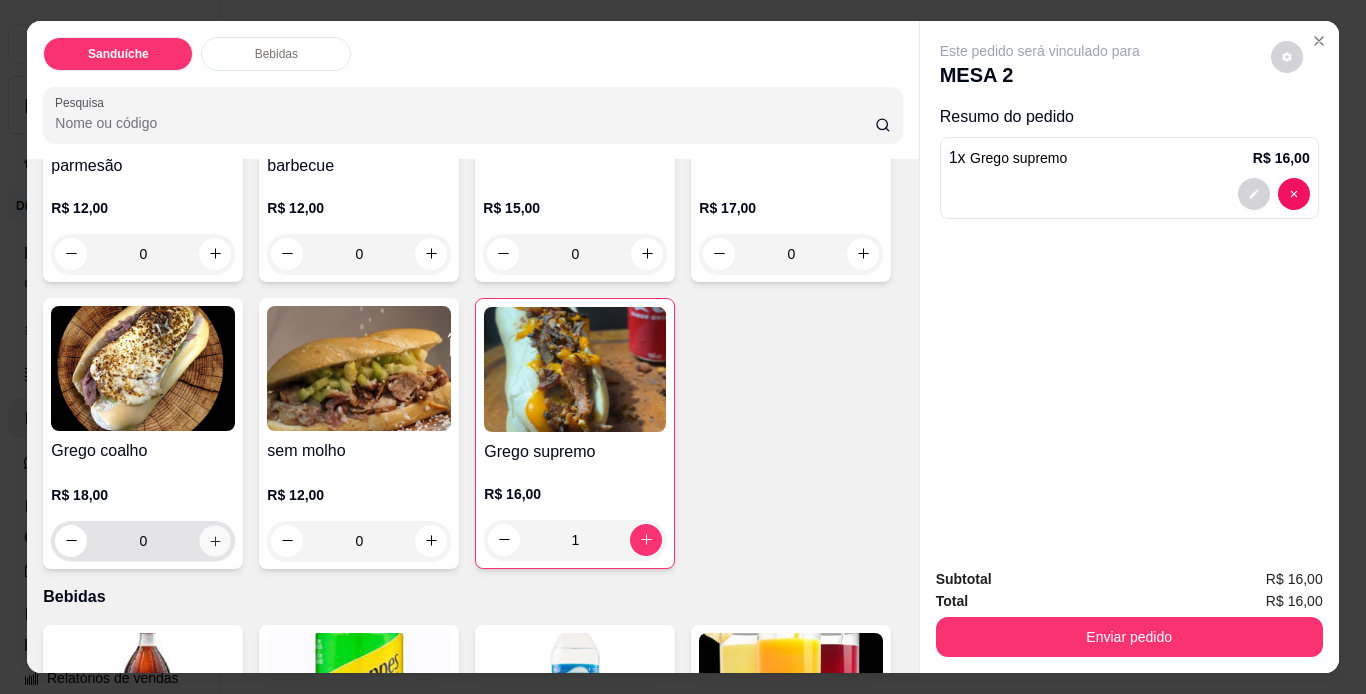 click 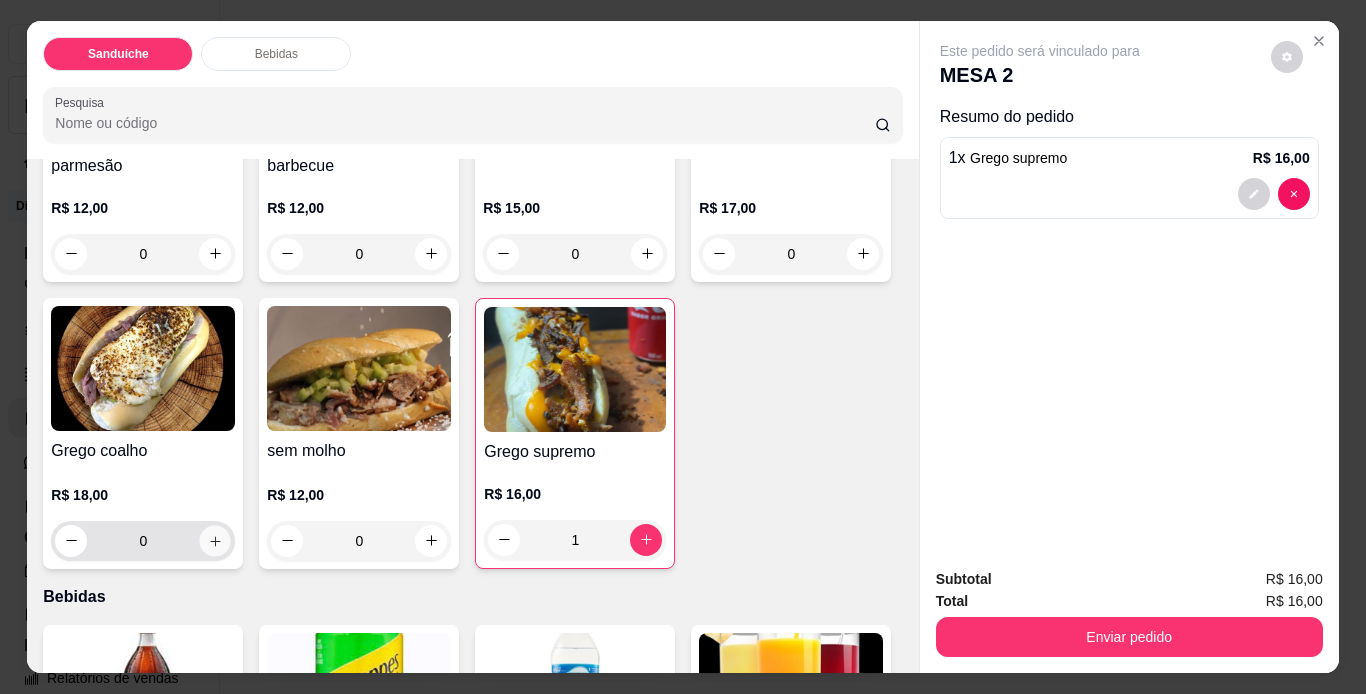 type on "1" 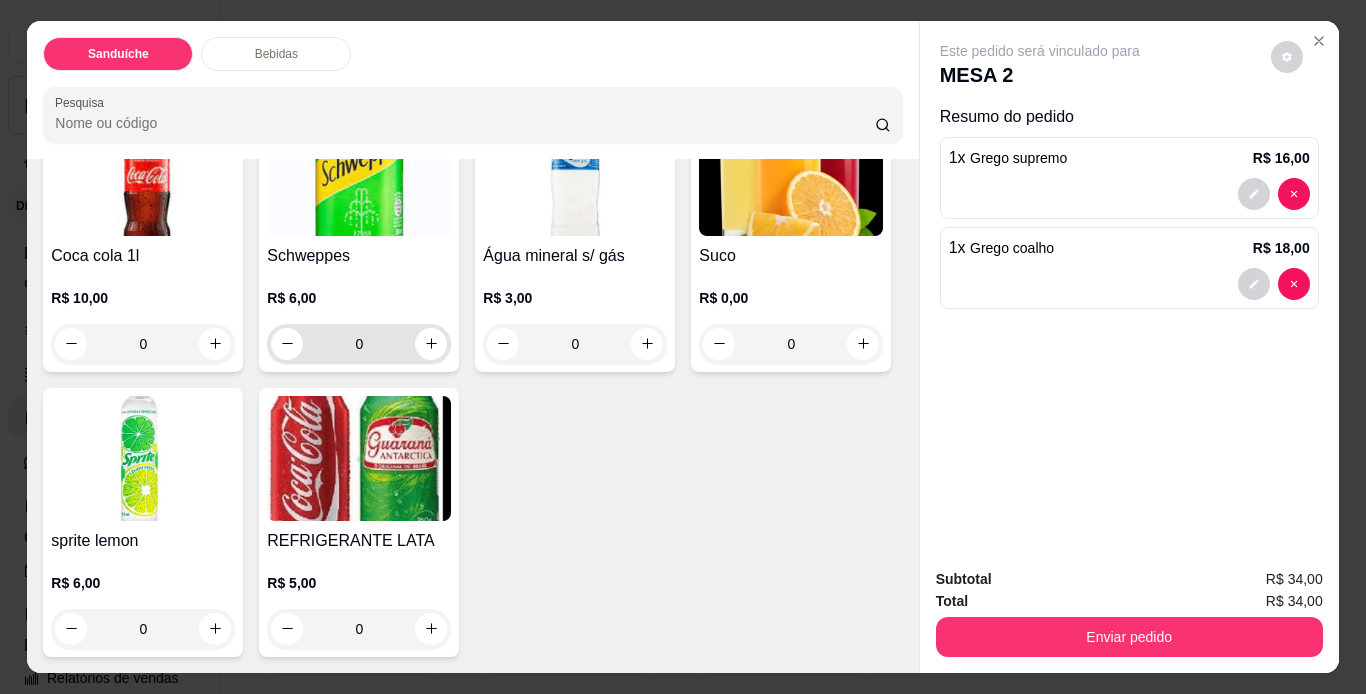 scroll, scrollTop: 1100, scrollLeft: 0, axis: vertical 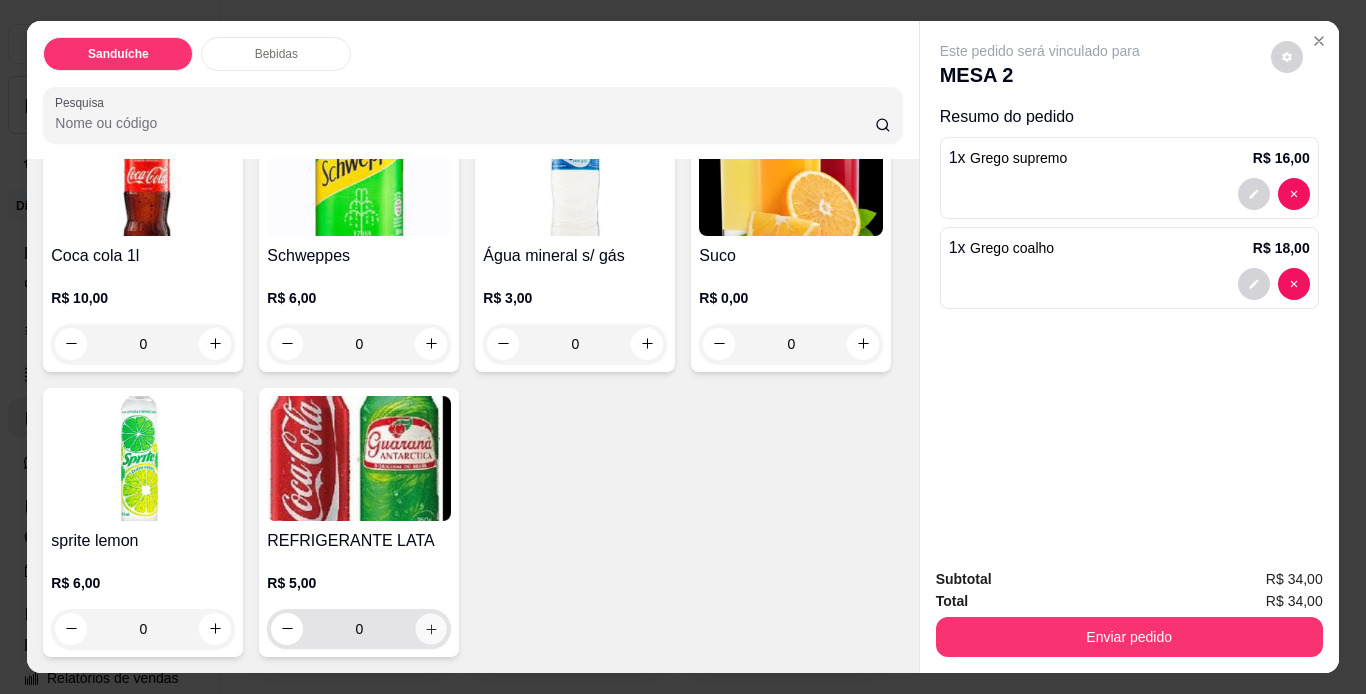 click at bounding box center (431, 628) 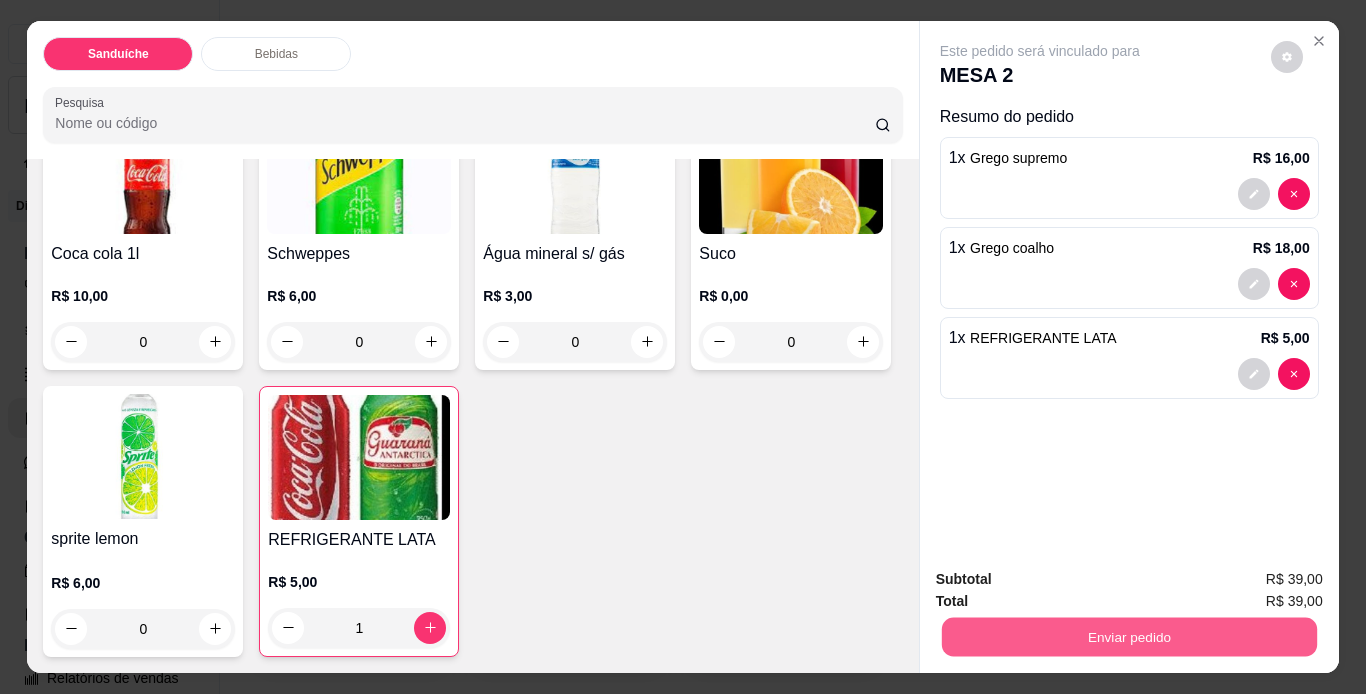 click on "Enviar pedido" at bounding box center [1128, 637] 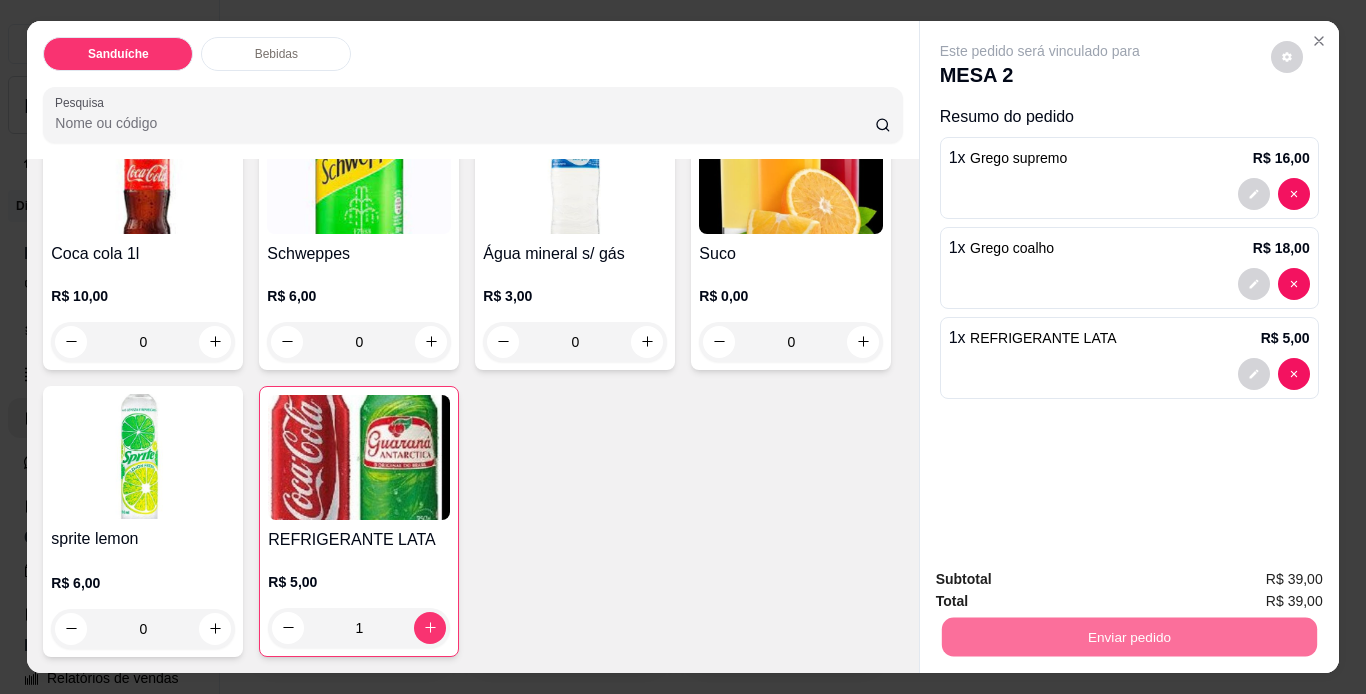 click on "Não registrar e enviar pedido" at bounding box center (1063, 580) 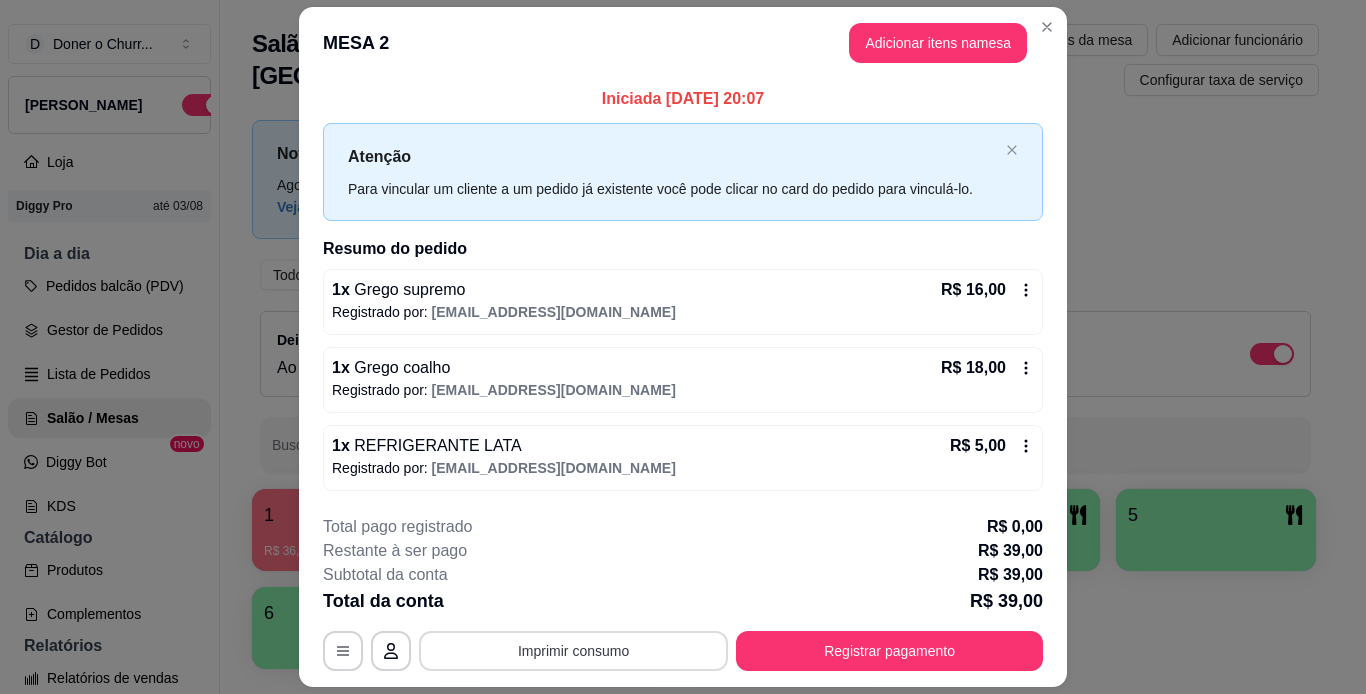 click on "Imprimir consumo" at bounding box center (573, 651) 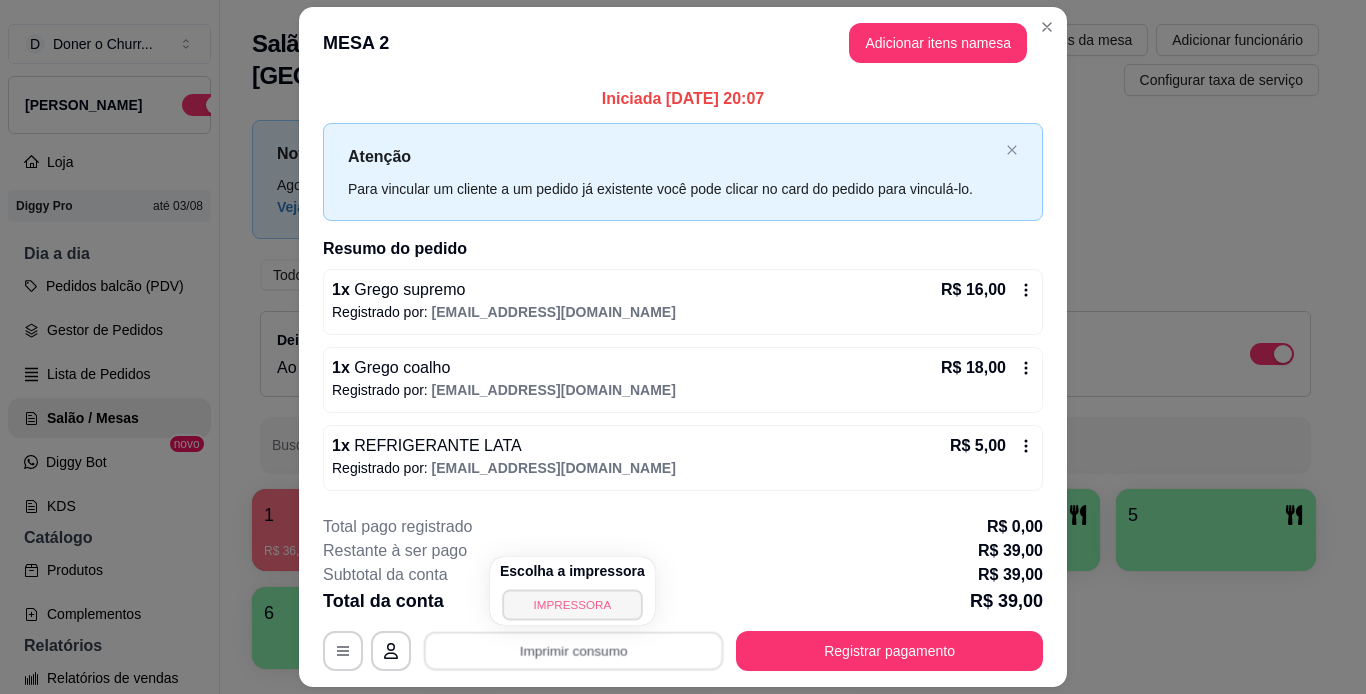 click on "IMPRESSORA" at bounding box center (572, 604) 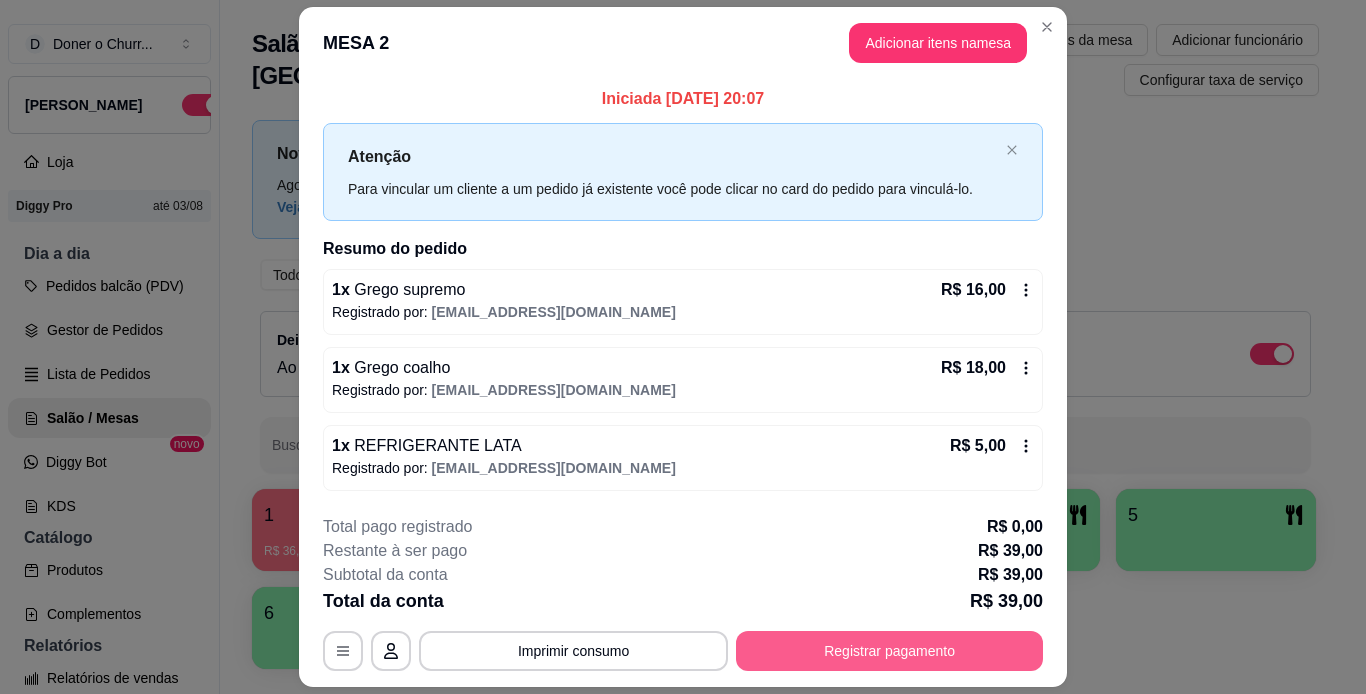 click on "Registrar pagamento" at bounding box center [889, 651] 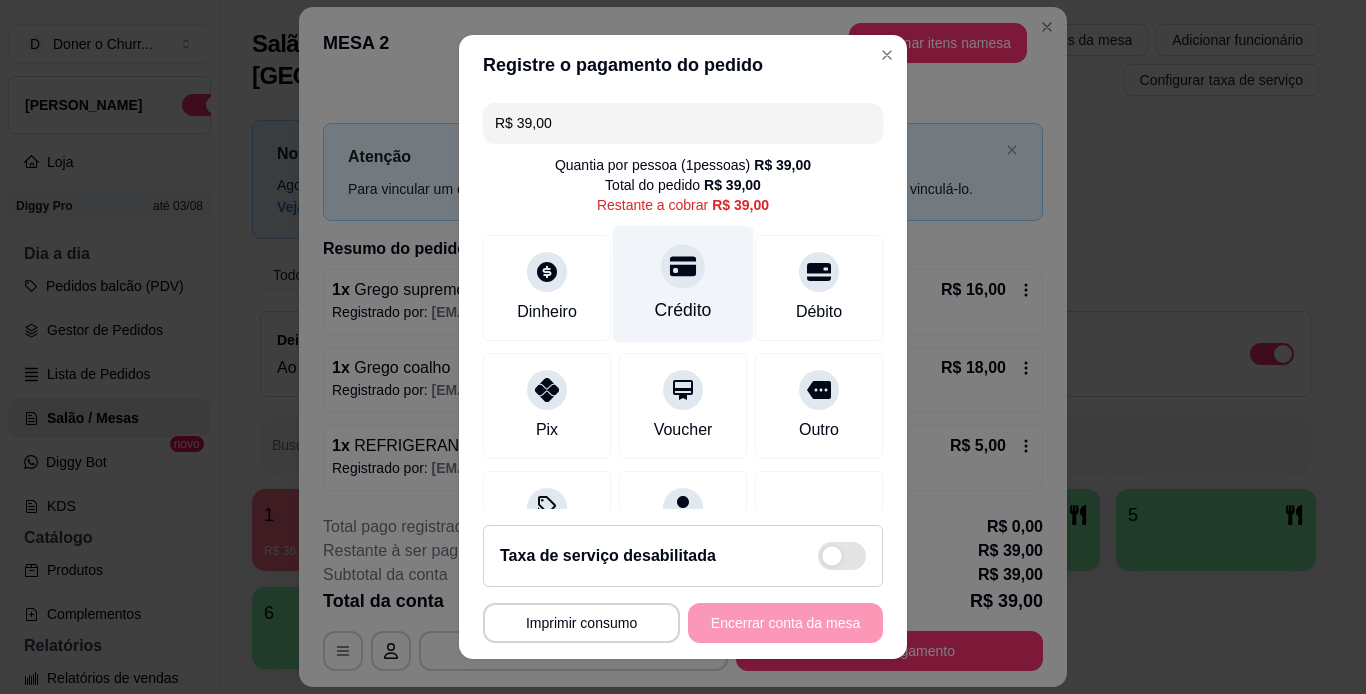 click on "Crédito" at bounding box center [683, 310] 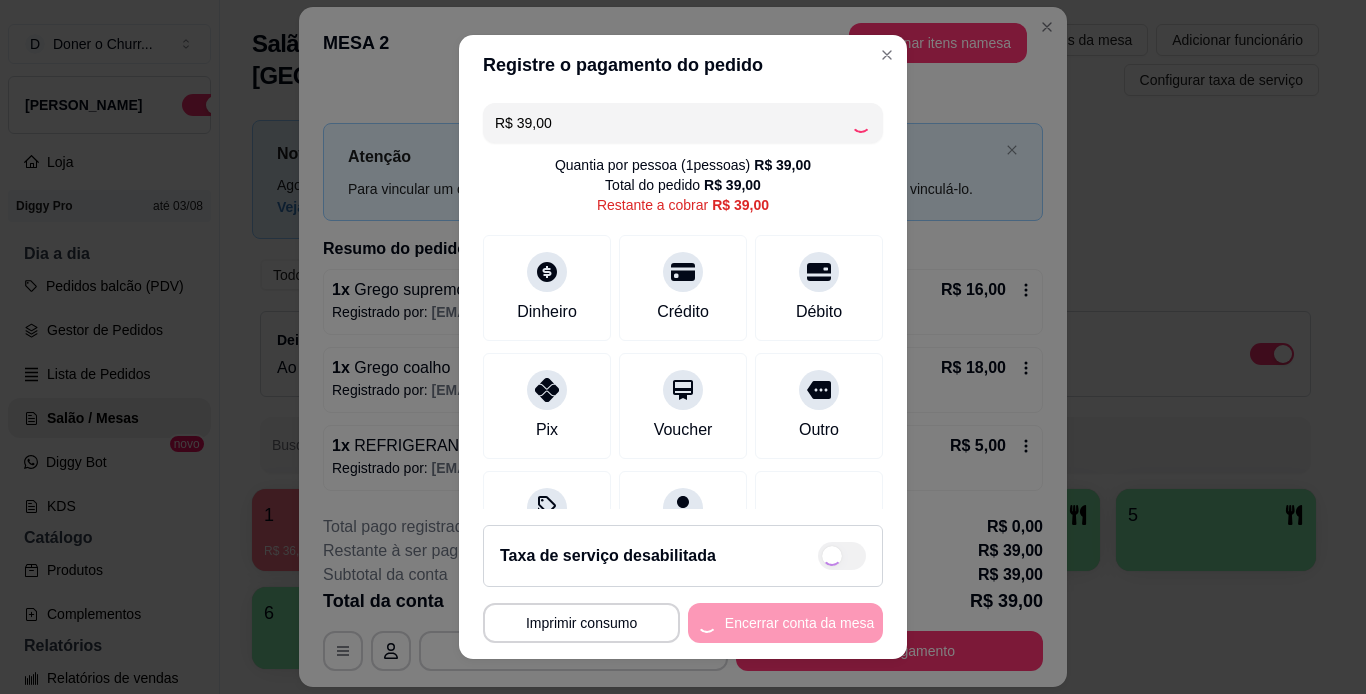 type on "R$ 0,00" 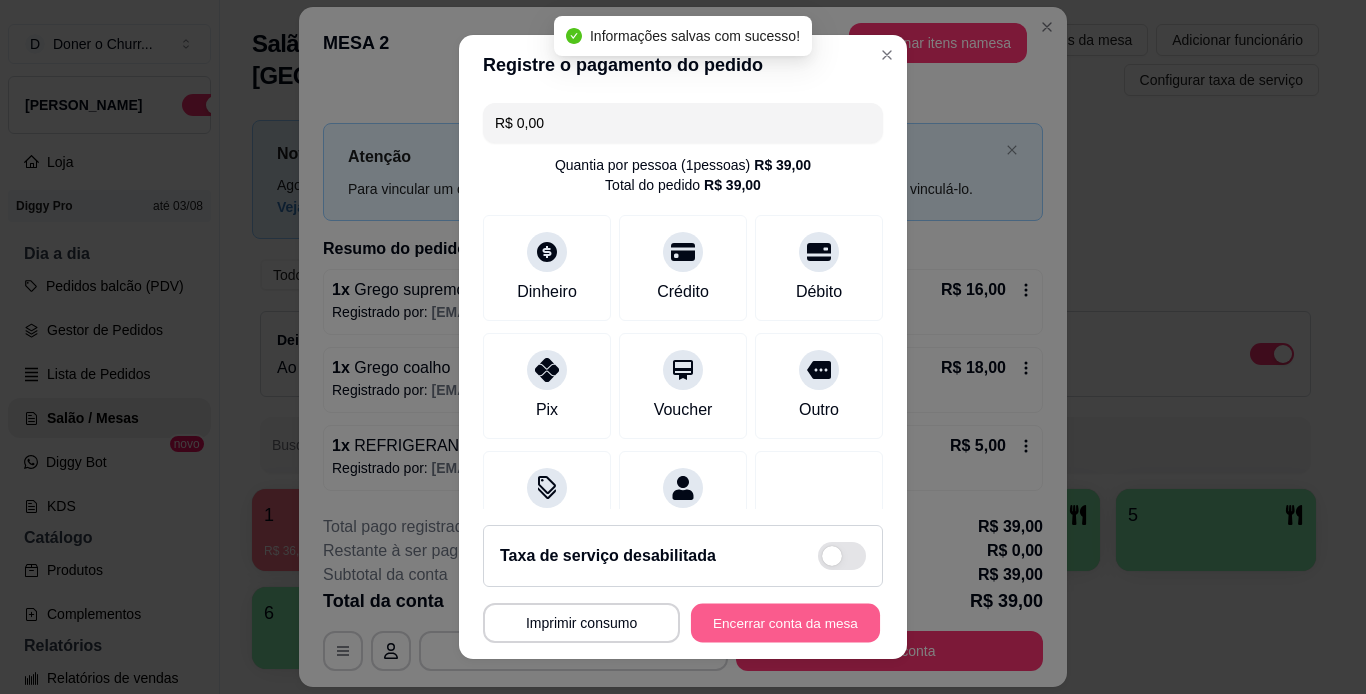 click on "Encerrar conta da mesa" at bounding box center (785, 623) 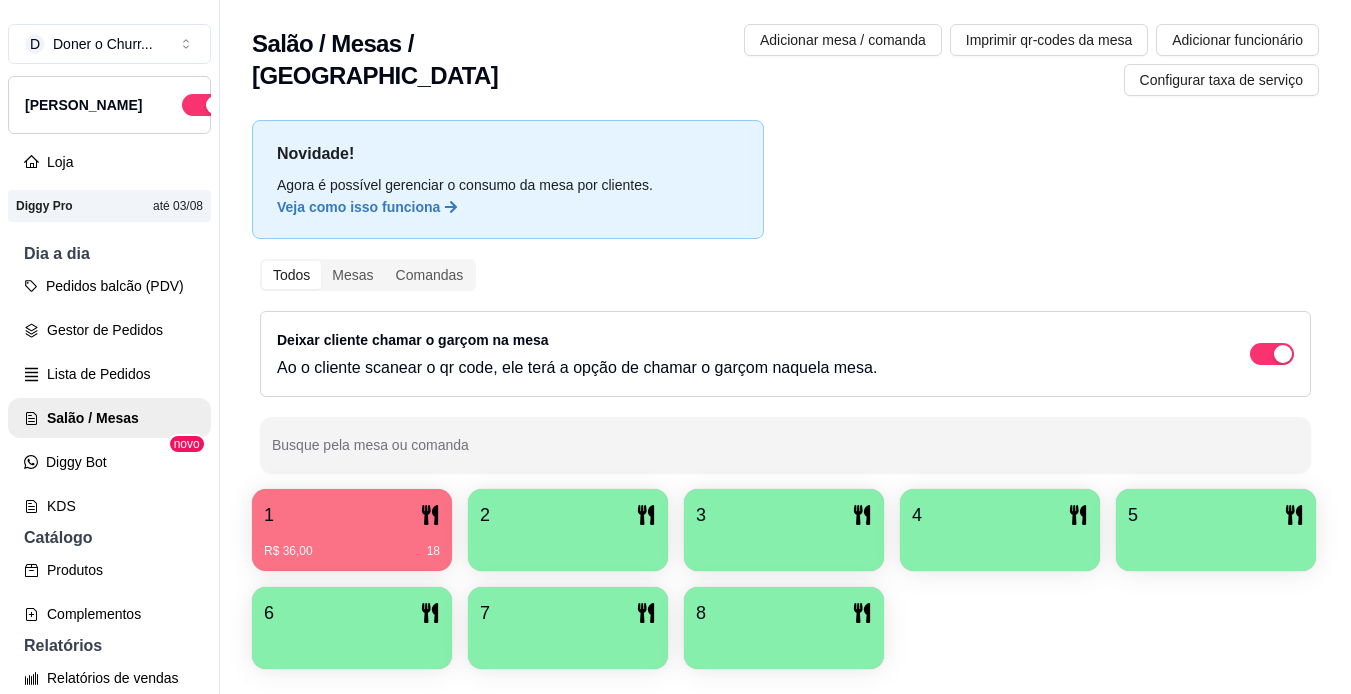 click on "1" at bounding box center (352, 515) 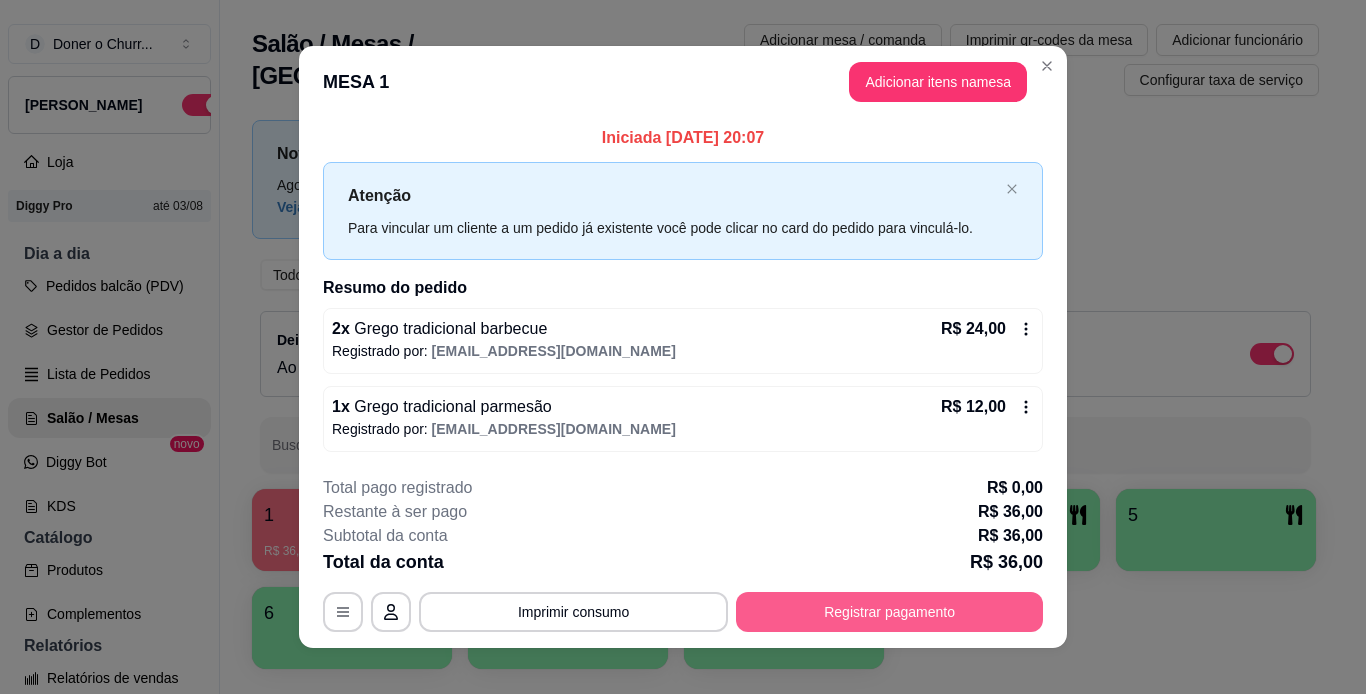 click on "Registrar pagamento" at bounding box center [889, 612] 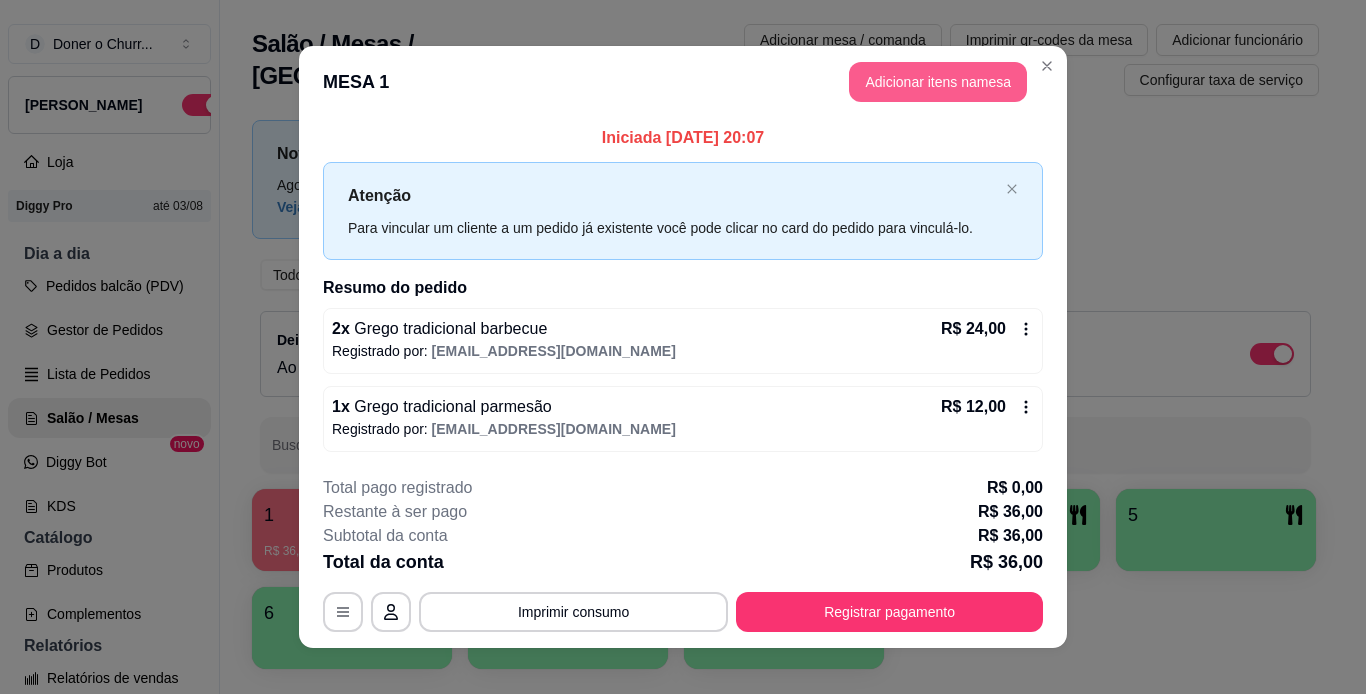 click on "Adicionar itens na  mesa" at bounding box center [938, 82] 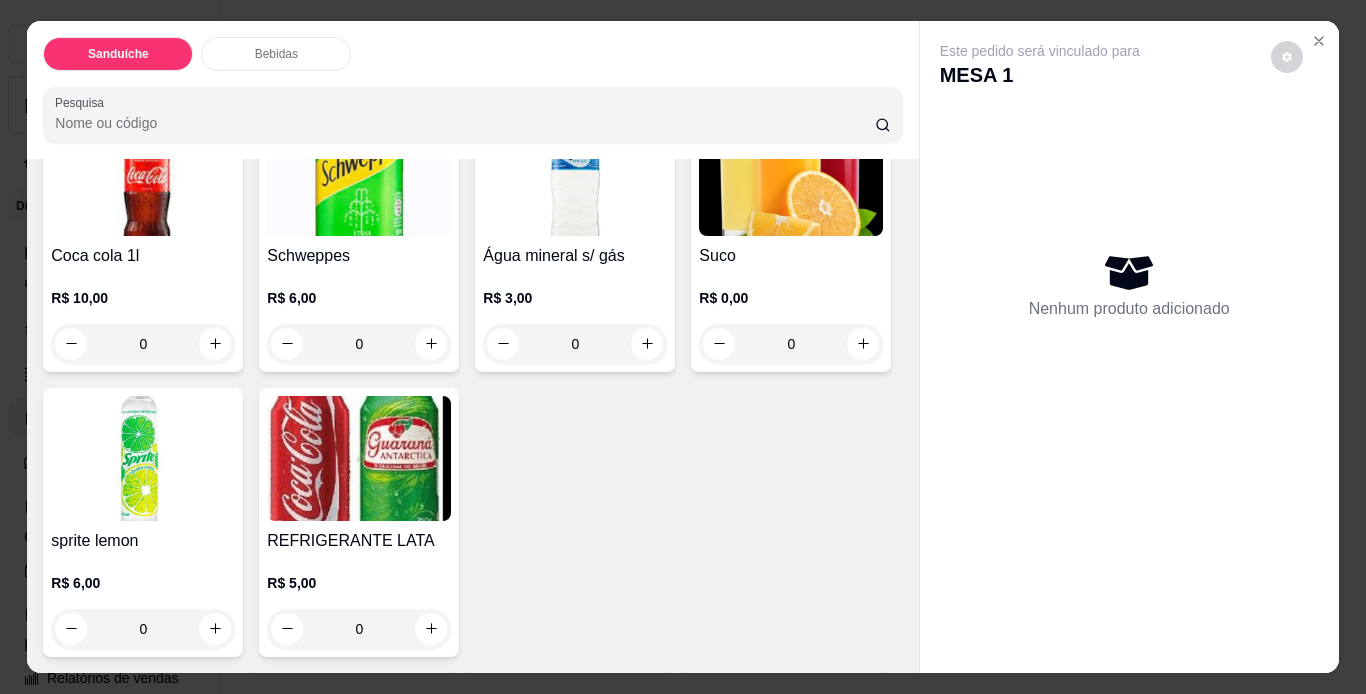 scroll, scrollTop: 1104, scrollLeft: 0, axis: vertical 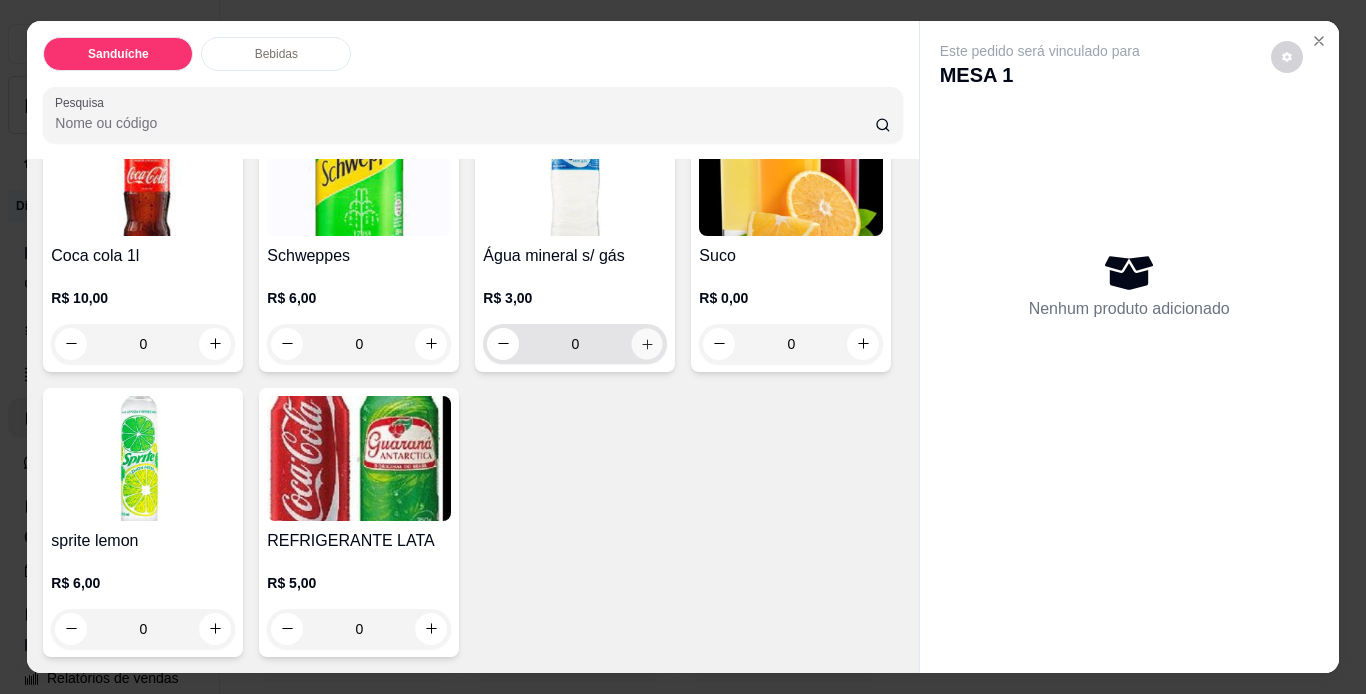 click 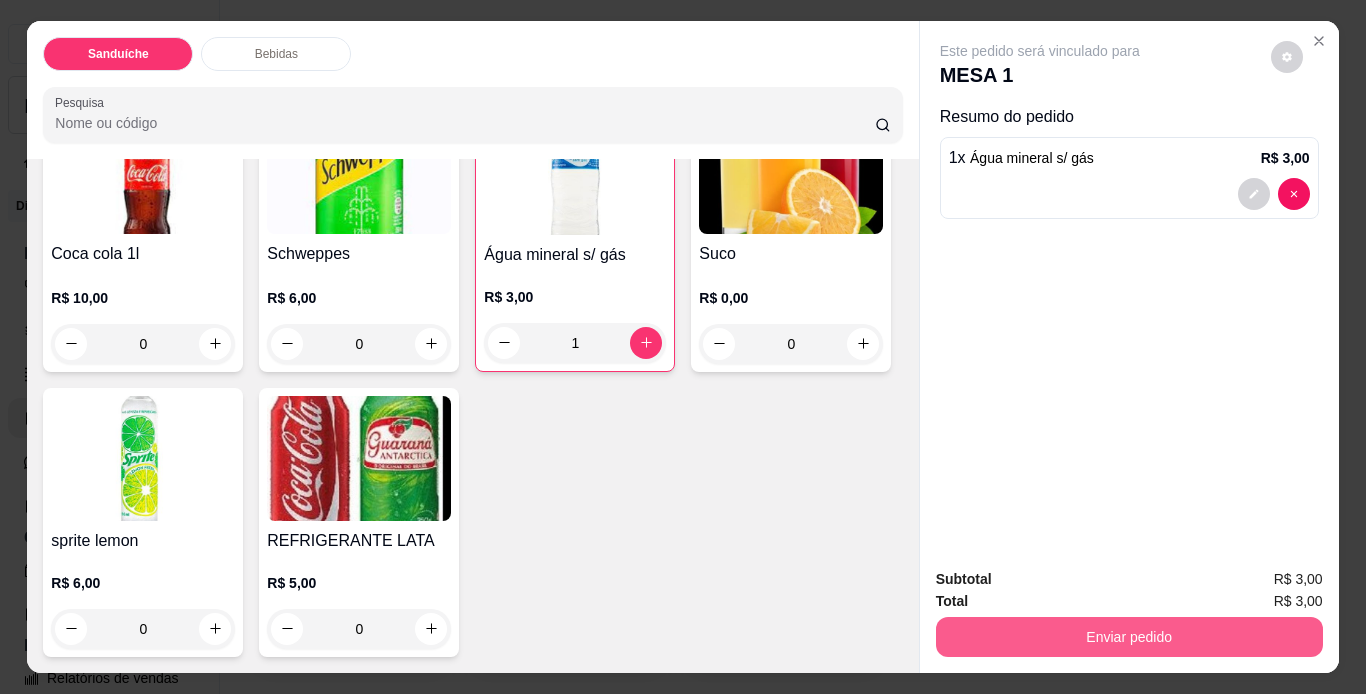 click on "Enviar pedido" at bounding box center [1129, 637] 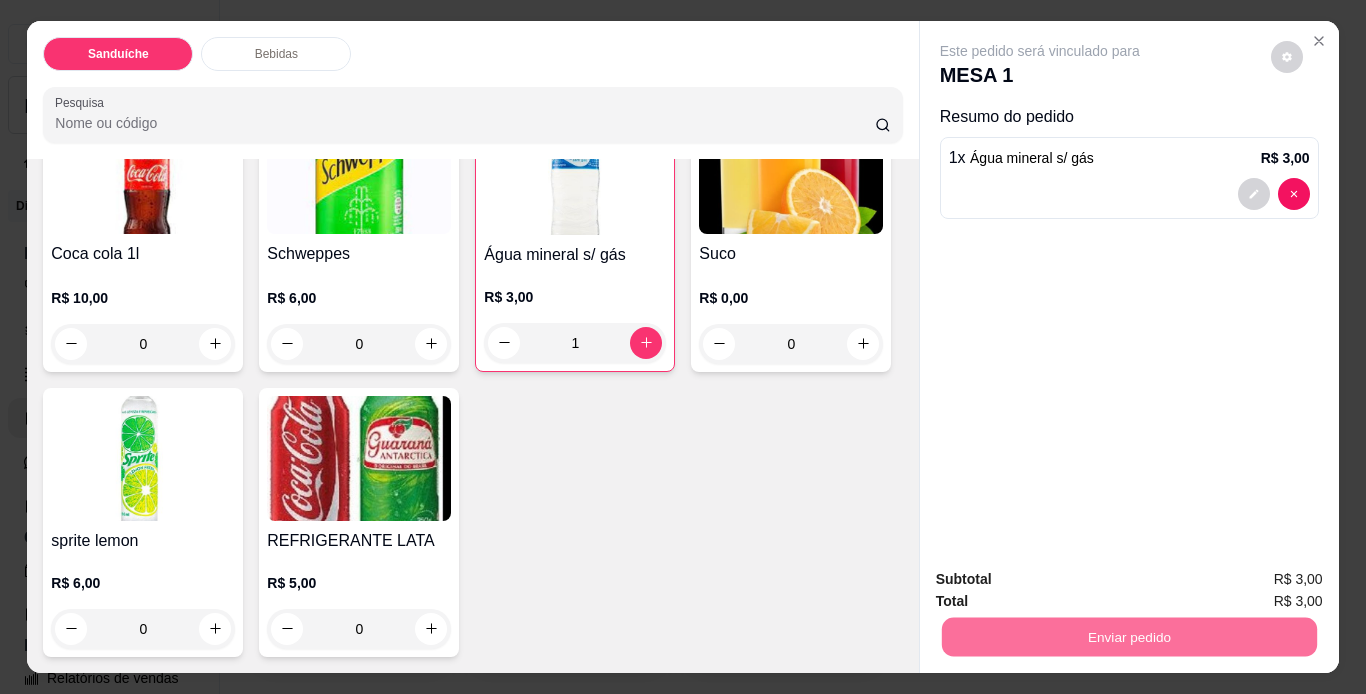 click on "Não registrar e enviar pedido" at bounding box center [1063, 580] 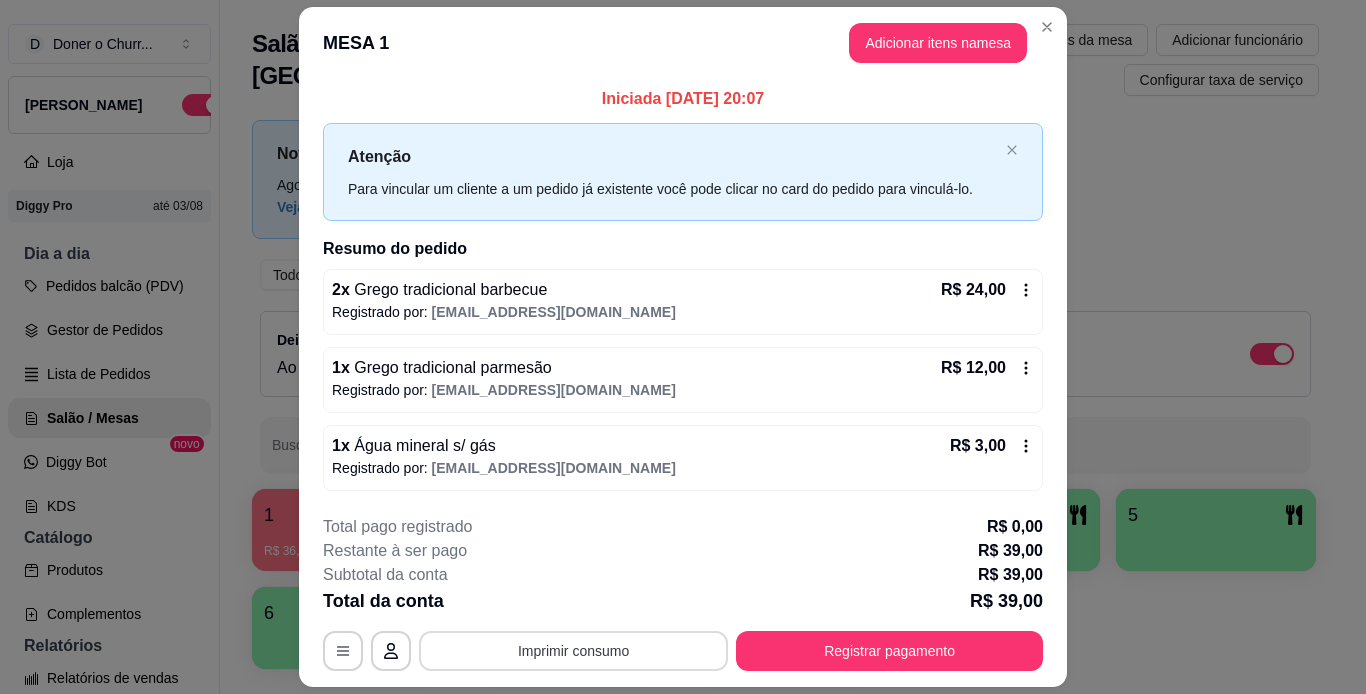 click on "Imprimir consumo" at bounding box center [573, 651] 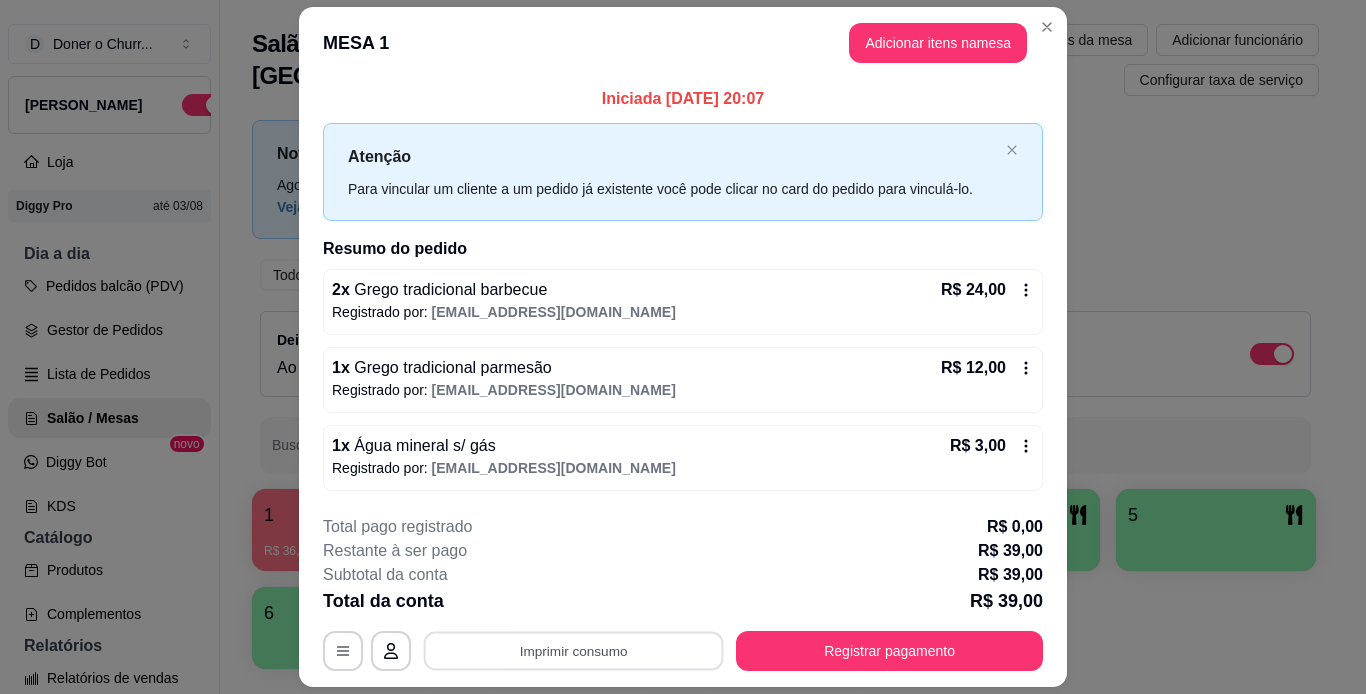 click on "**********" at bounding box center (683, 593) 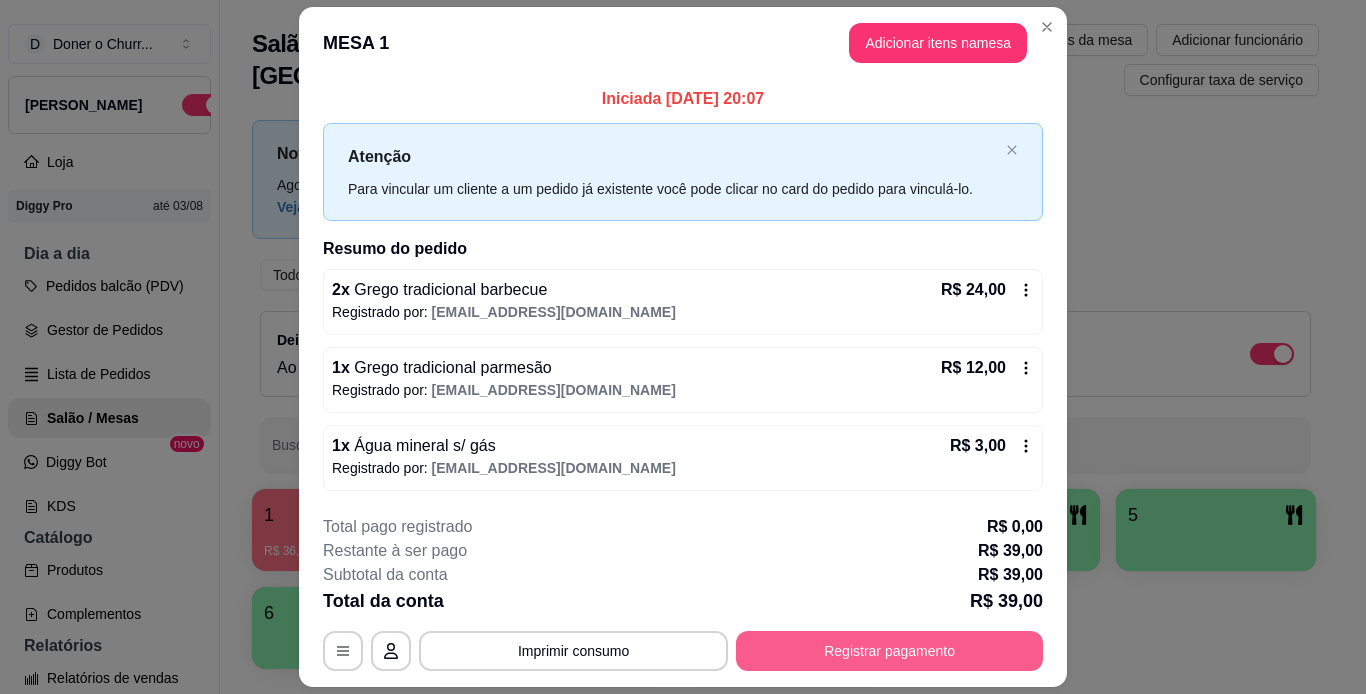 click on "Registrar pagamento" at bounding box center [889, 651] 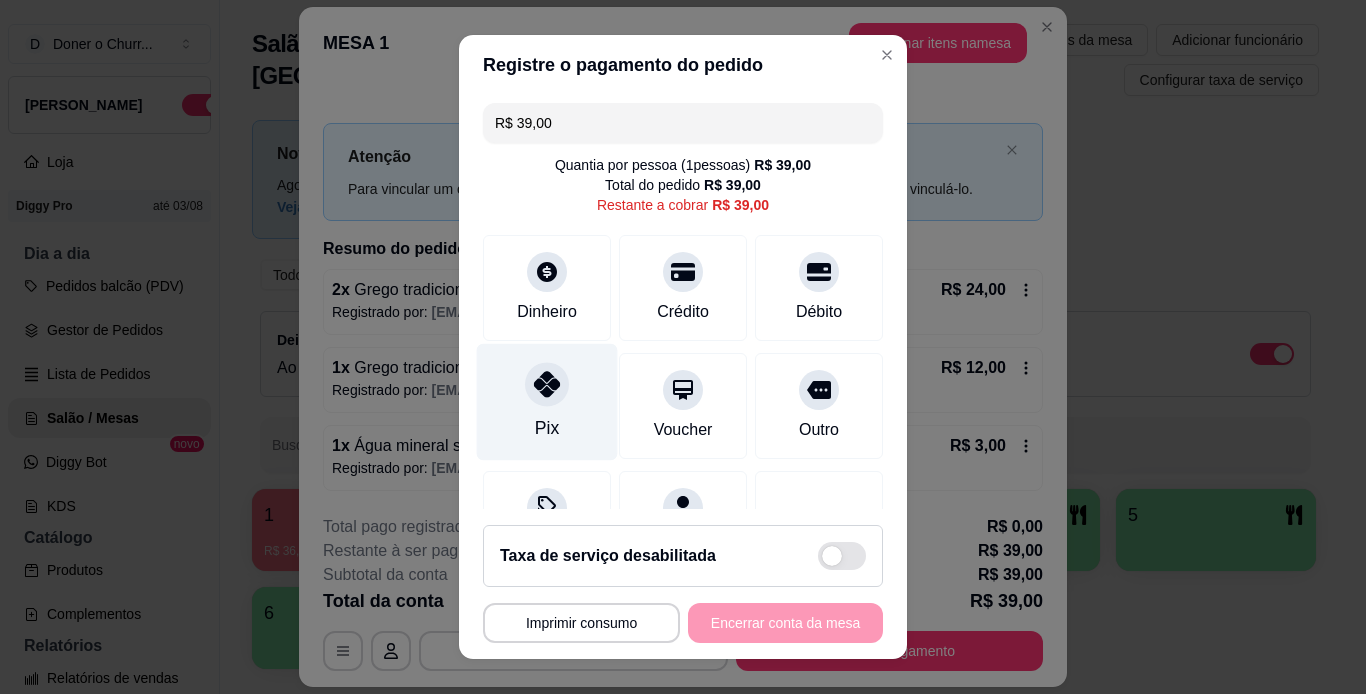 click 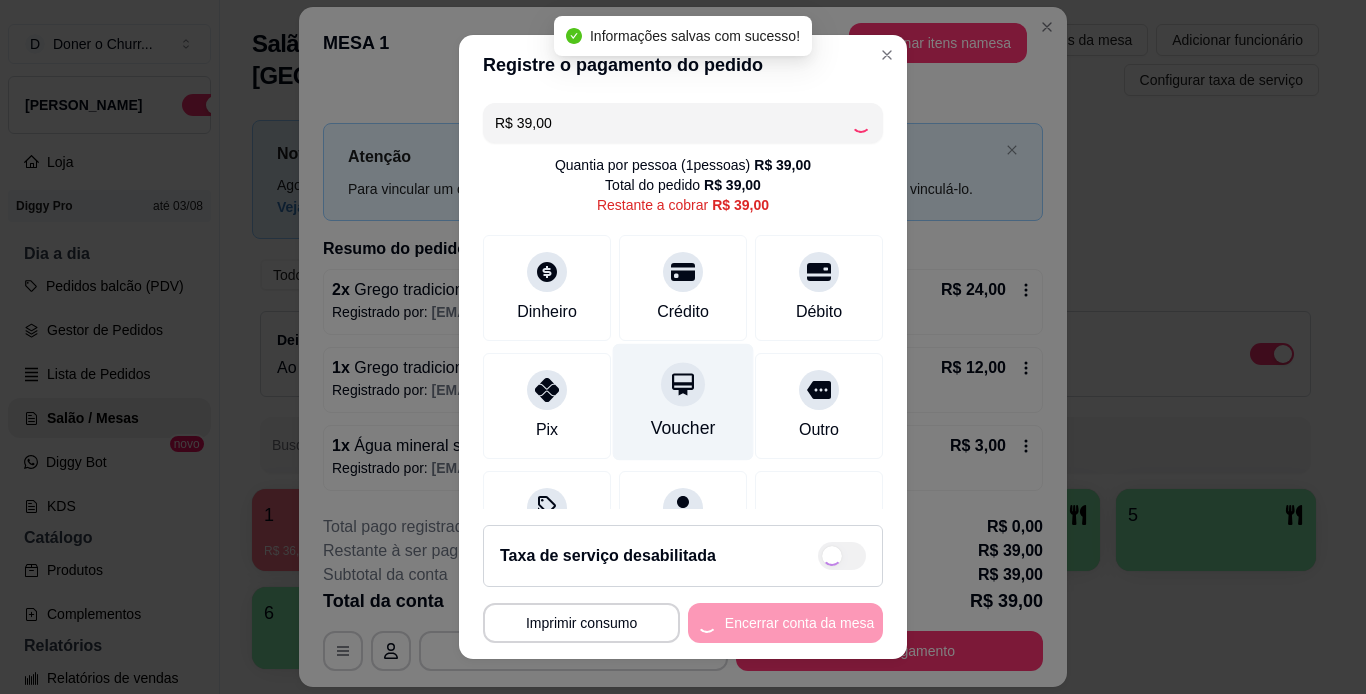 type on "R$ 0,00" 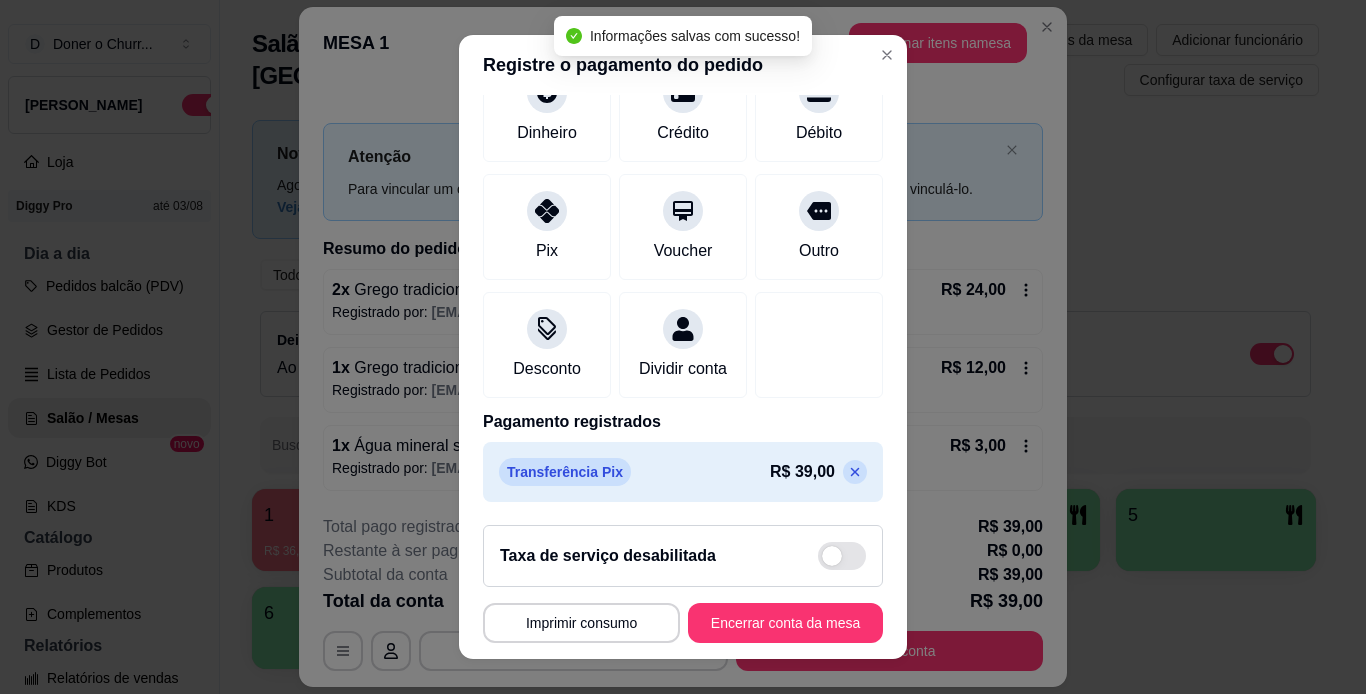 scroll, scrollTop: 183, scrollLeft: 0, axis: vertical 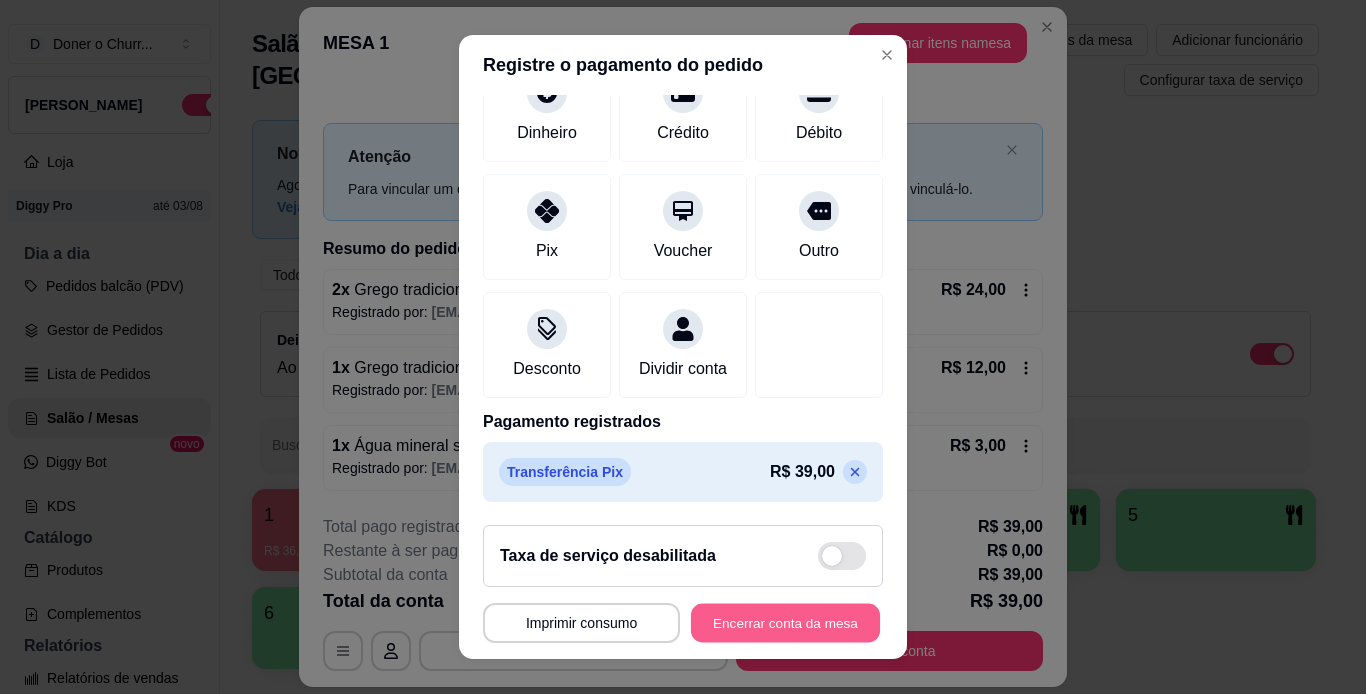 click on "Encerrar conta da mesa" at bounding box center (785, 623) 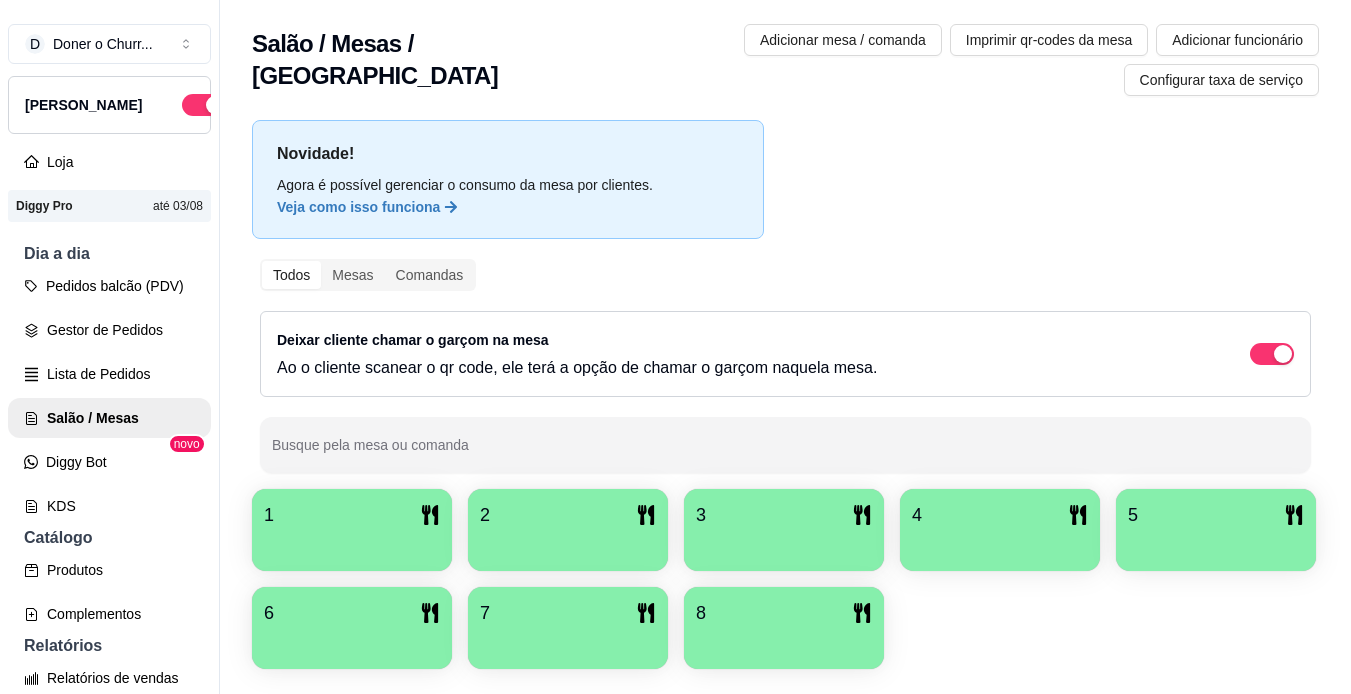 click on "Todos Mesas Comandas Deixar cliente chamar o garçom na mesa Ao o cliente scanear o qr code, ele terá a opção de chamar o garçom naquela mesa. Busque pela mesa ou comanda" at bounding box center (785, 366) 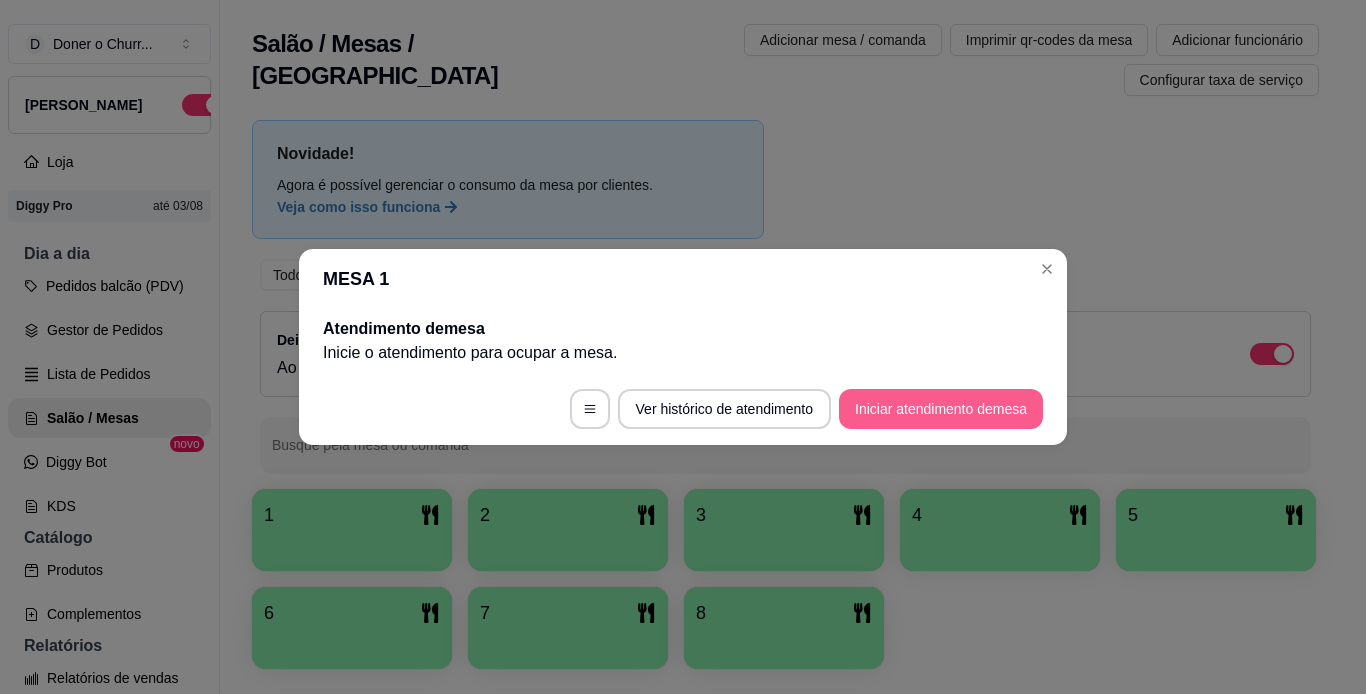 click on "Iniciar atendimento de  mesa" at bounding box center [941, 409] 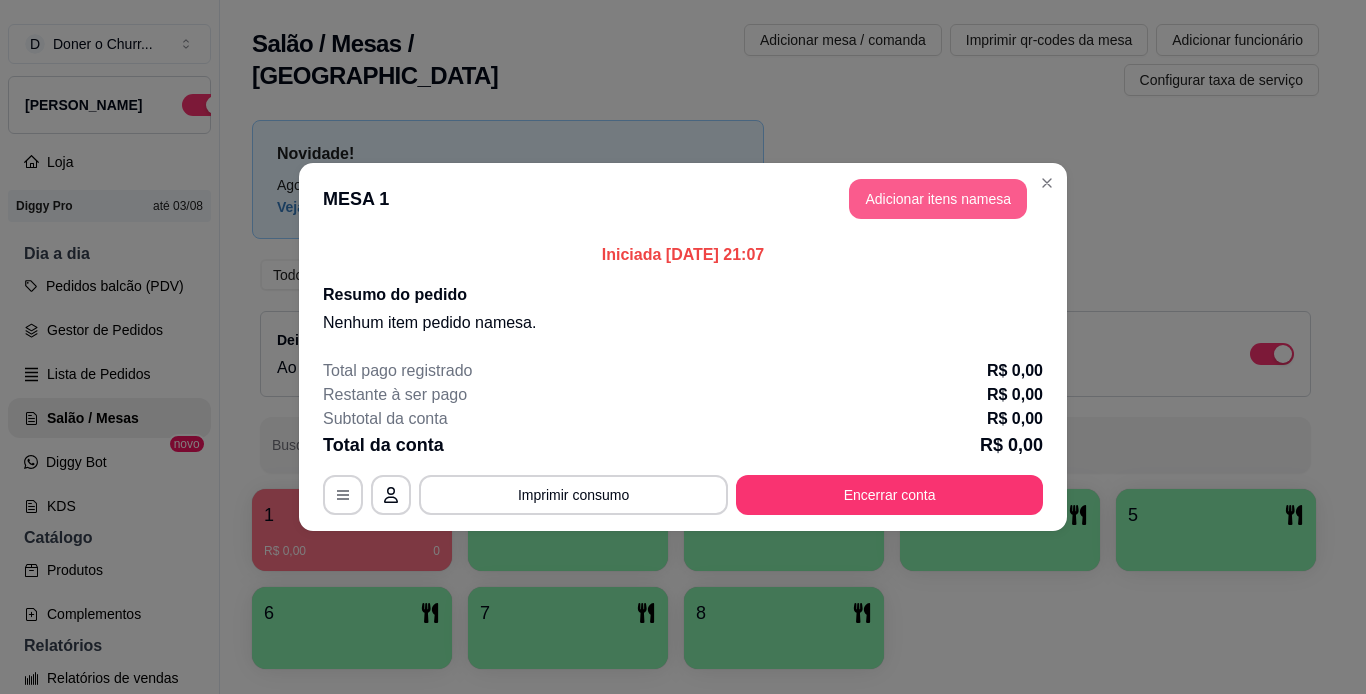 click on "Adicionar itens na  mesa" at bounding box center [938, 199] 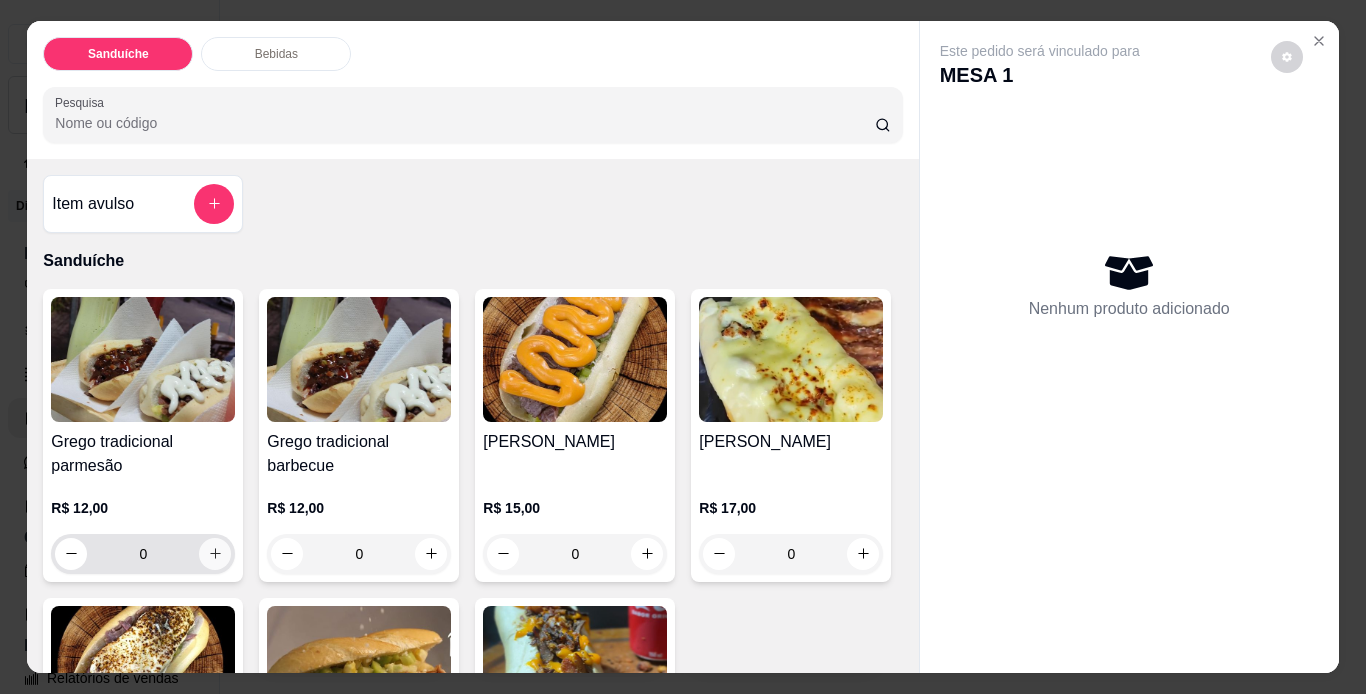 click at bounding box center [215, 554] 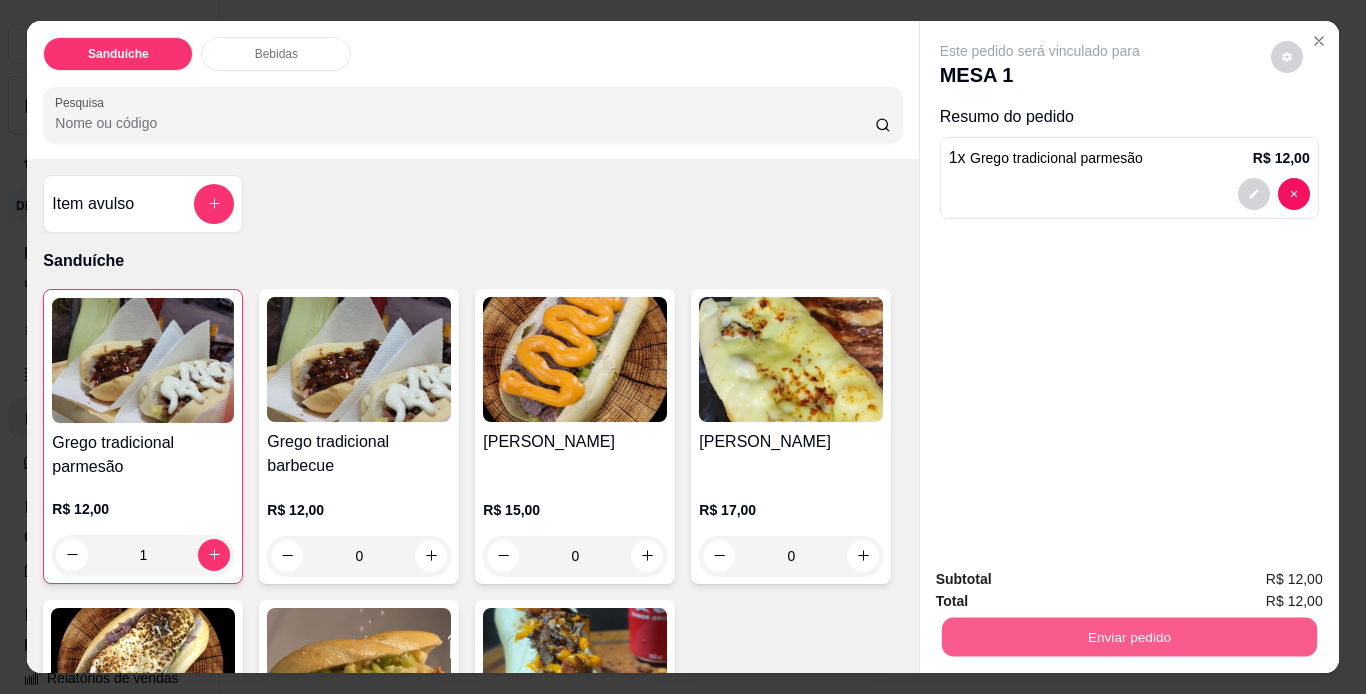 click on "Enviar pedido" at bounding box center [1128, 637] 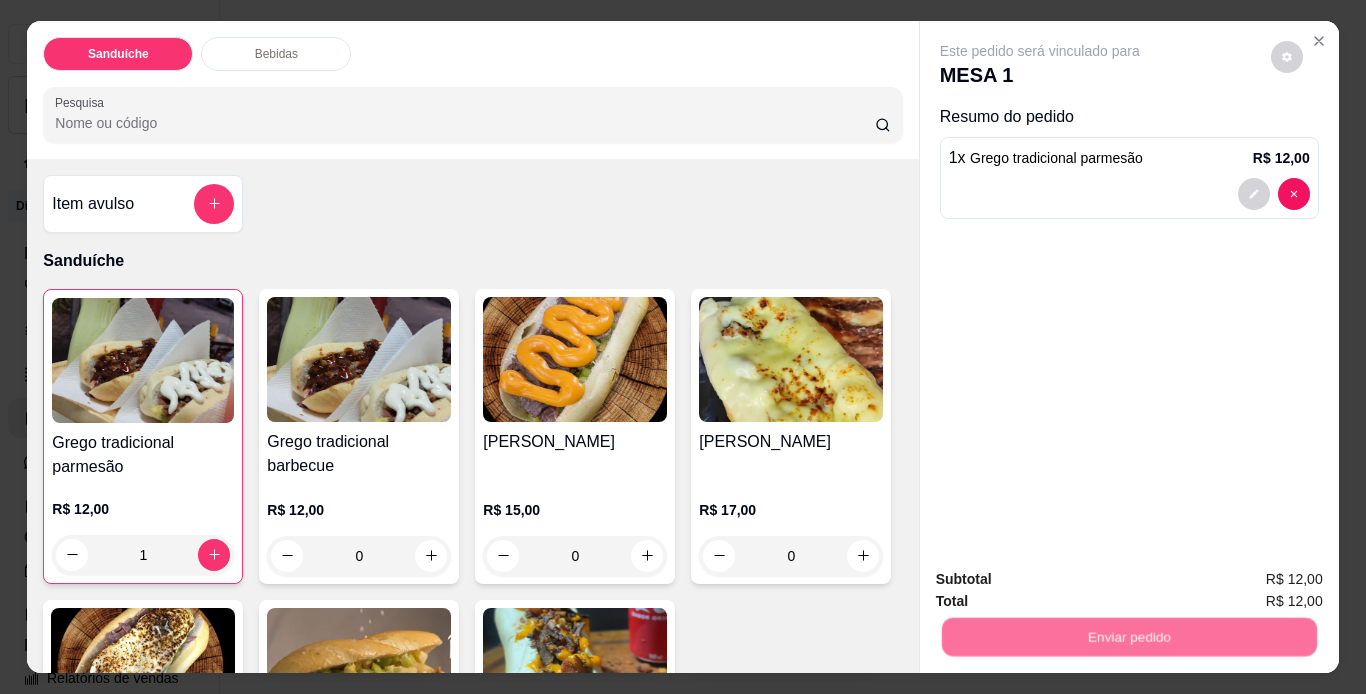 click on "Não registrar e enviar pedido" at bounding box center [1063, 581] 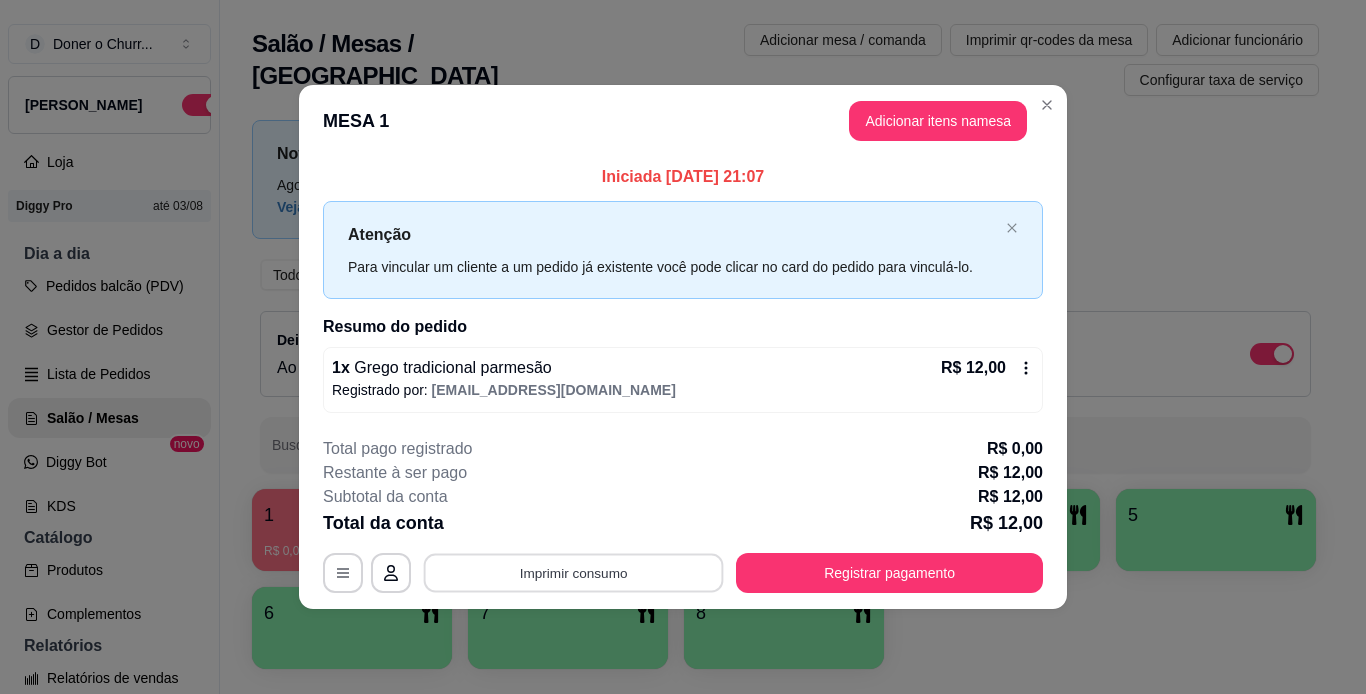 click on "Imprimir consumo" at bounding box center (574, 572) 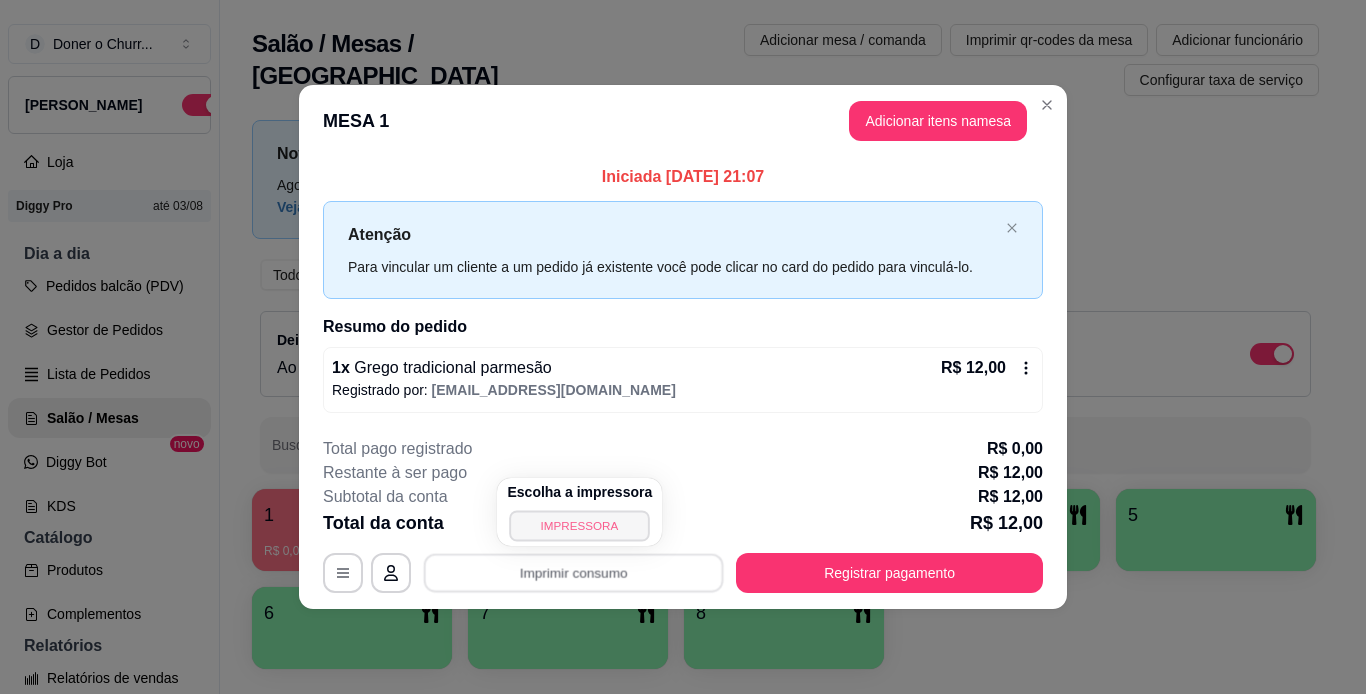 click on "IMPRESSORA" at bounding box center [580, 525] 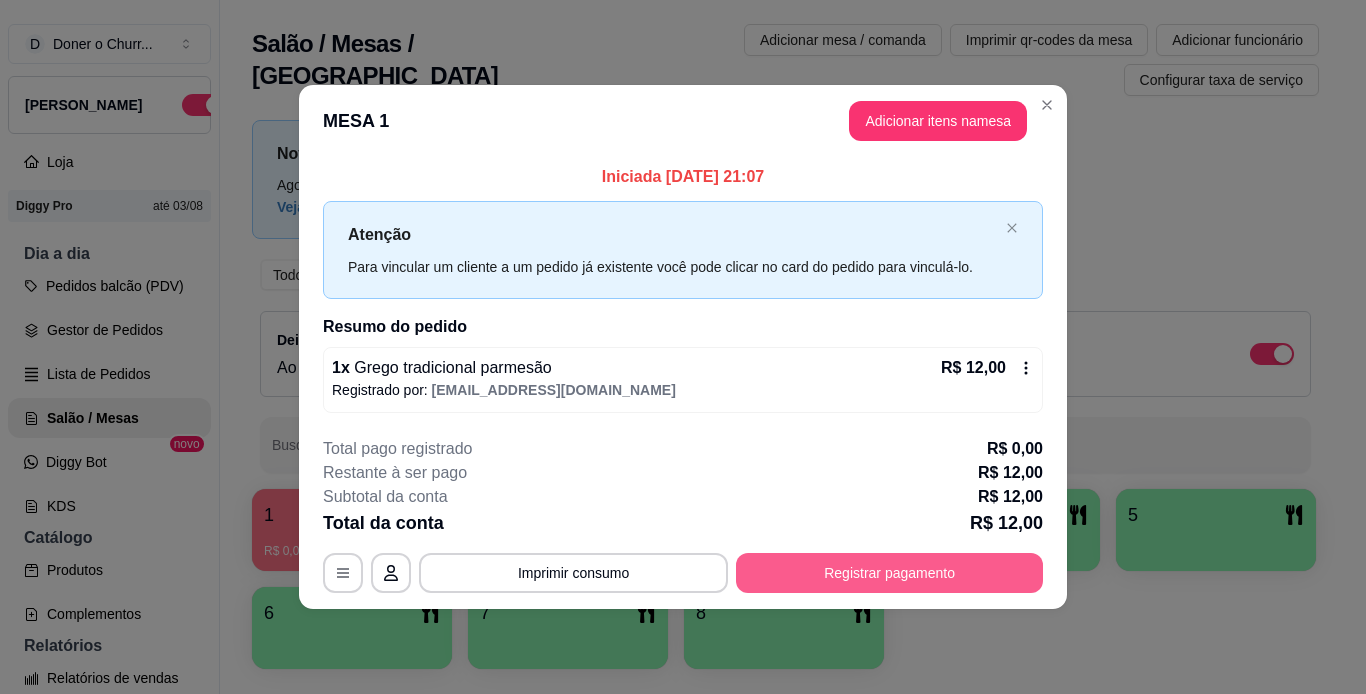 click on "Registrar pagamento" at bounding box center (889, 573) 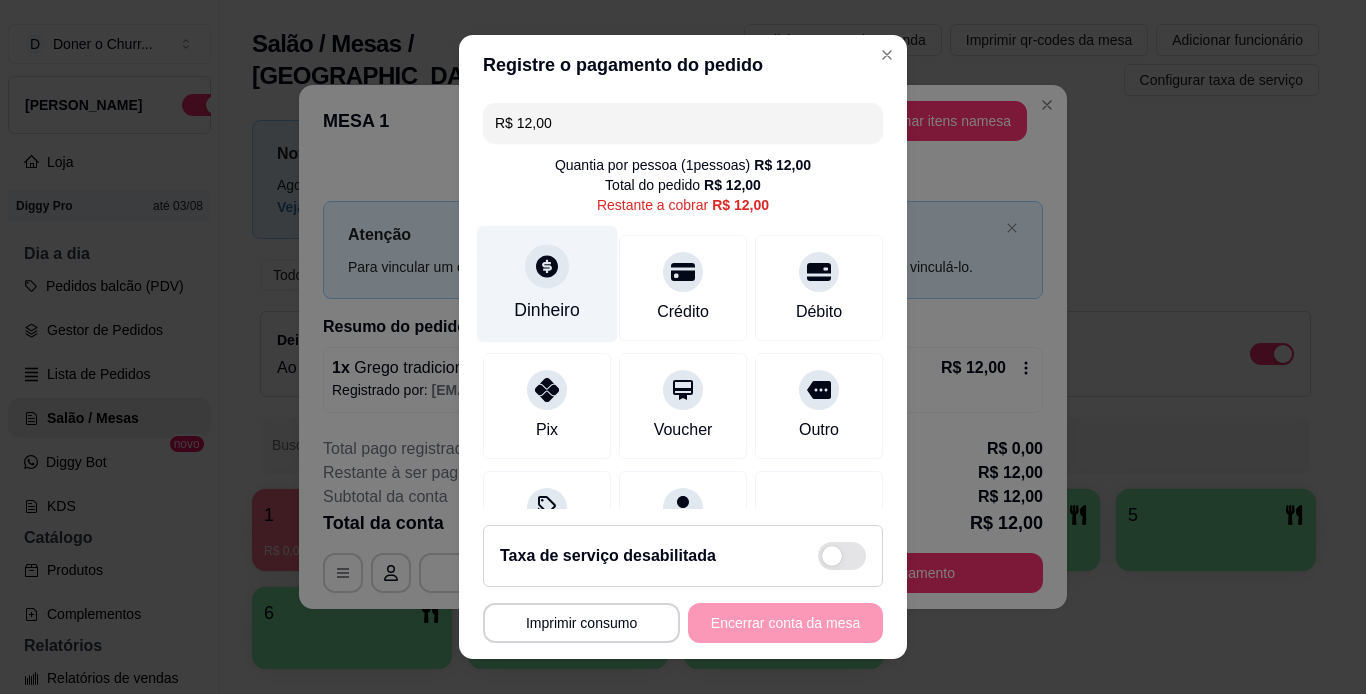 click at bounding box center [547, 266] 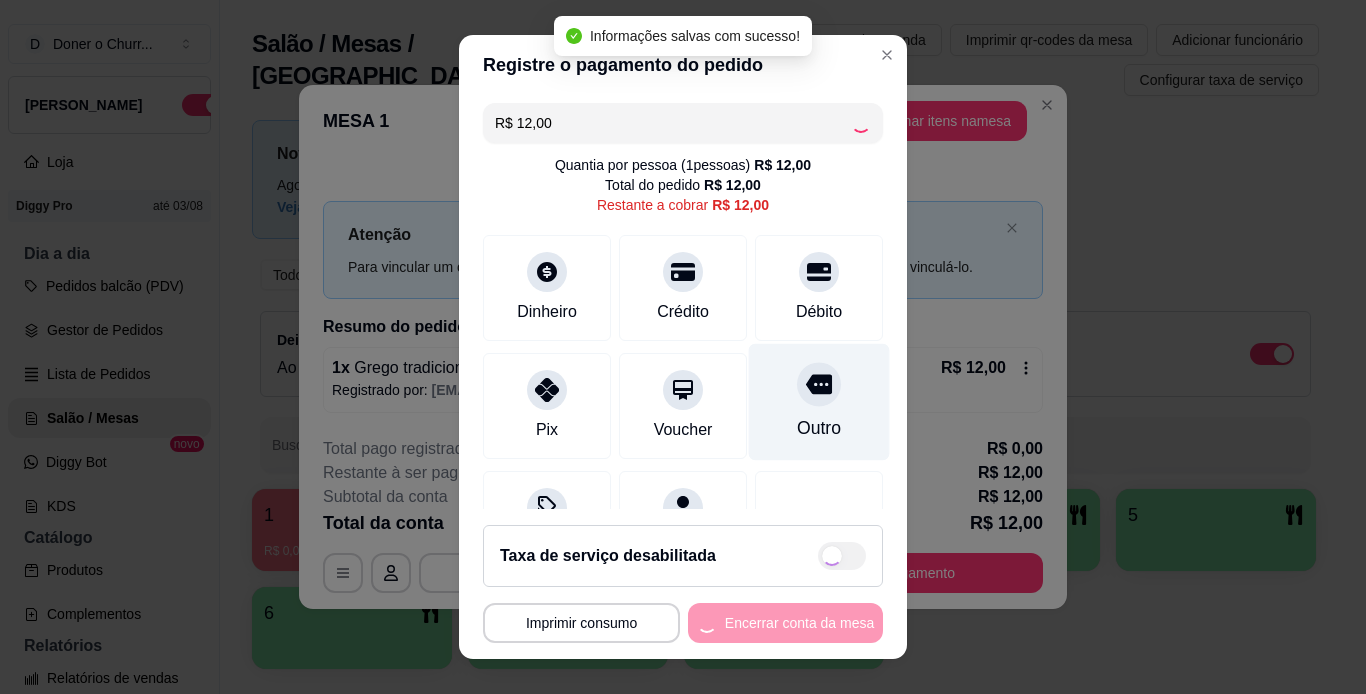 type on "R$ 0,00" 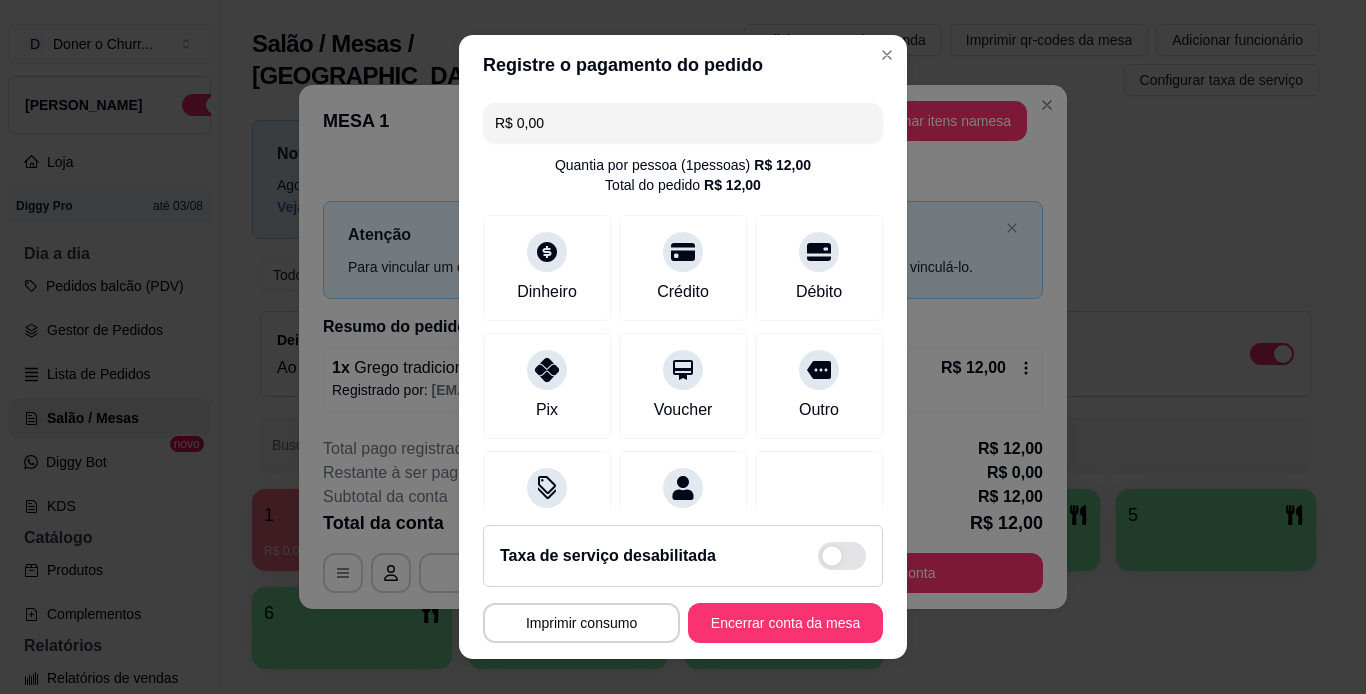 scroll, scrollTop: 183, scrollLeft: 0, axis: vertical 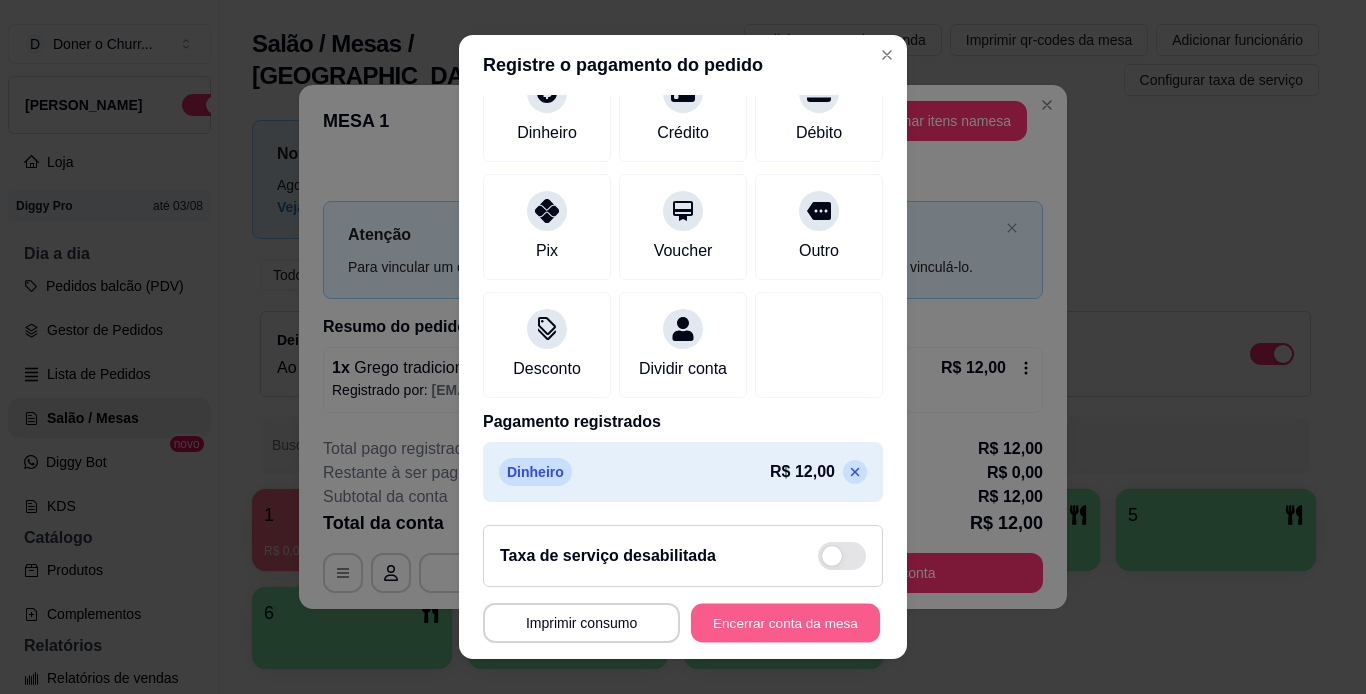 click on "Encerrar conta da mesa" at bounding box center [785, 623] 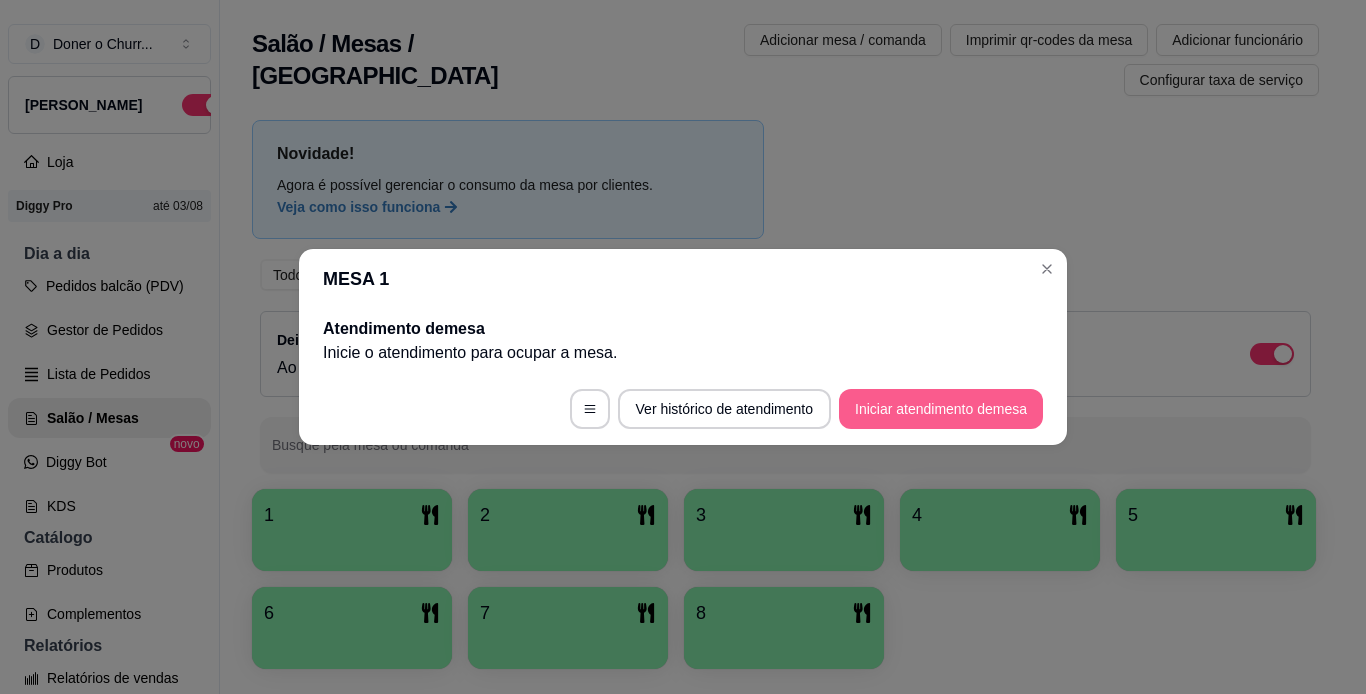 click on "Iniciar atendimento de  mesa" at bounding box center (941, 409) 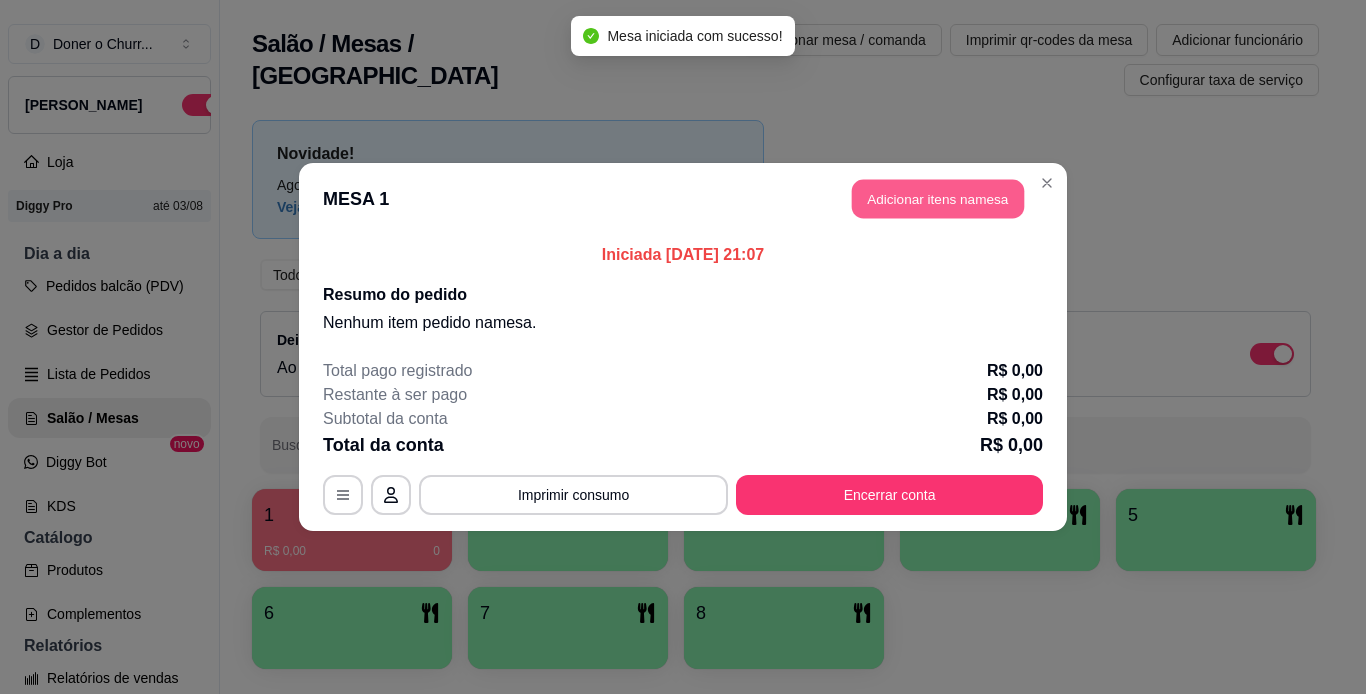 click on "Adicionar itens na  mesa" at bounding box center [938, 199] 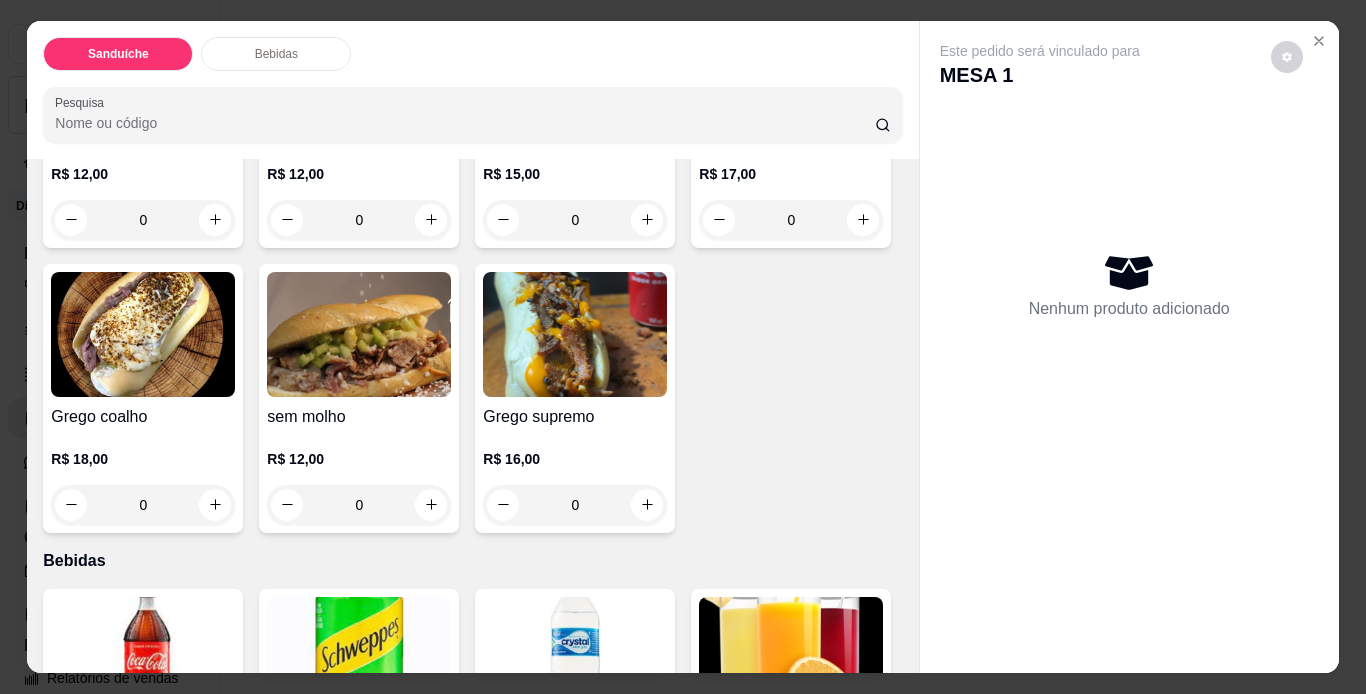 scroll, scrollTop: 400, scrollLeft: 0, axis: vertical 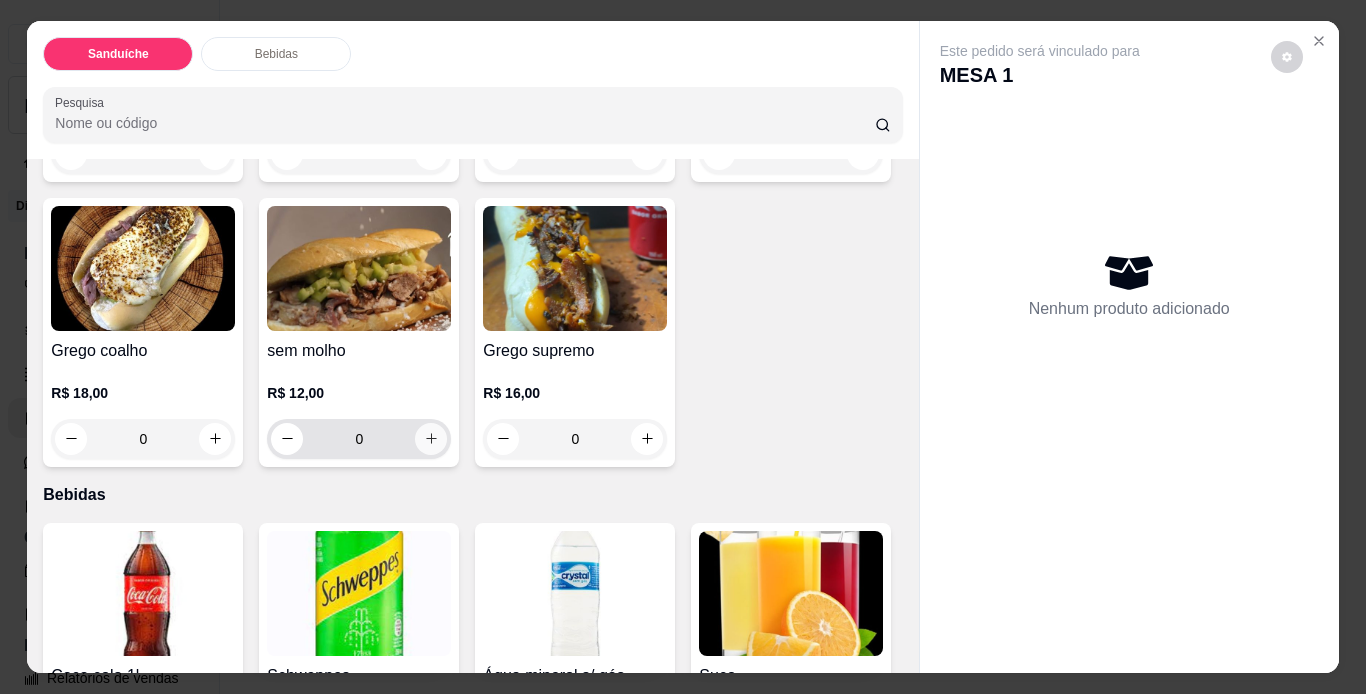 click 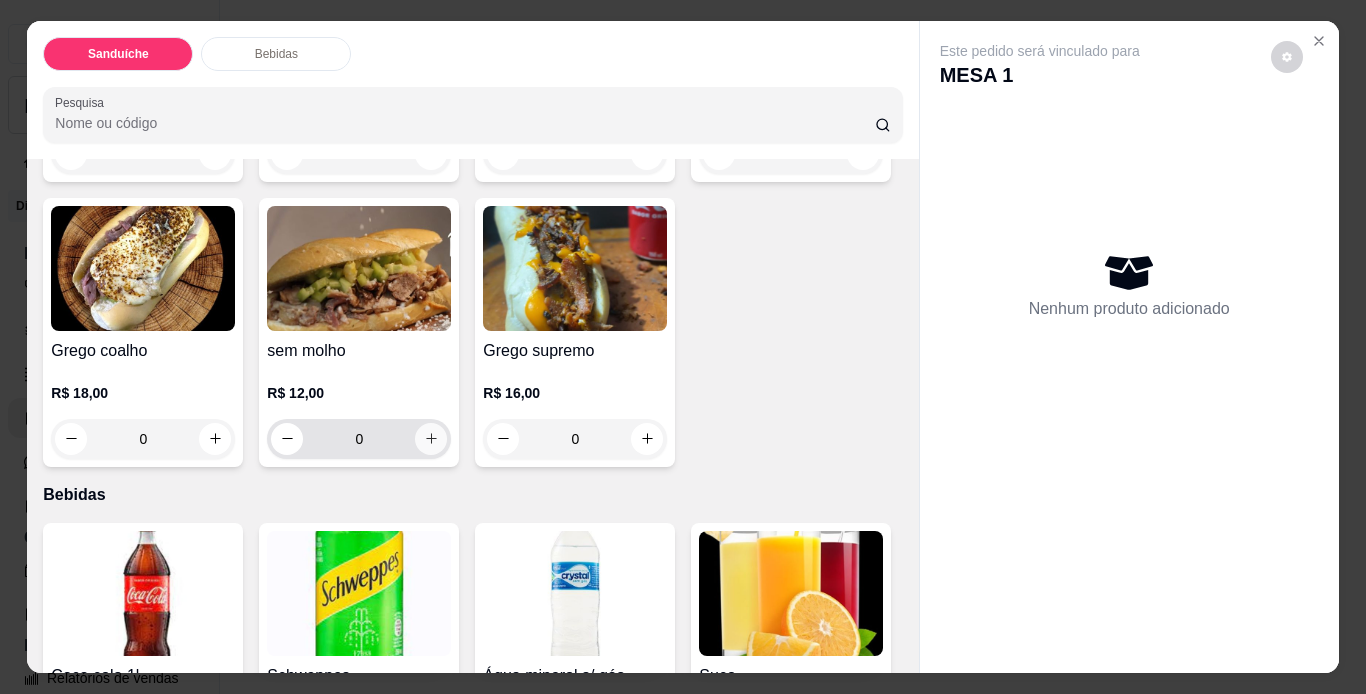 type on "1" 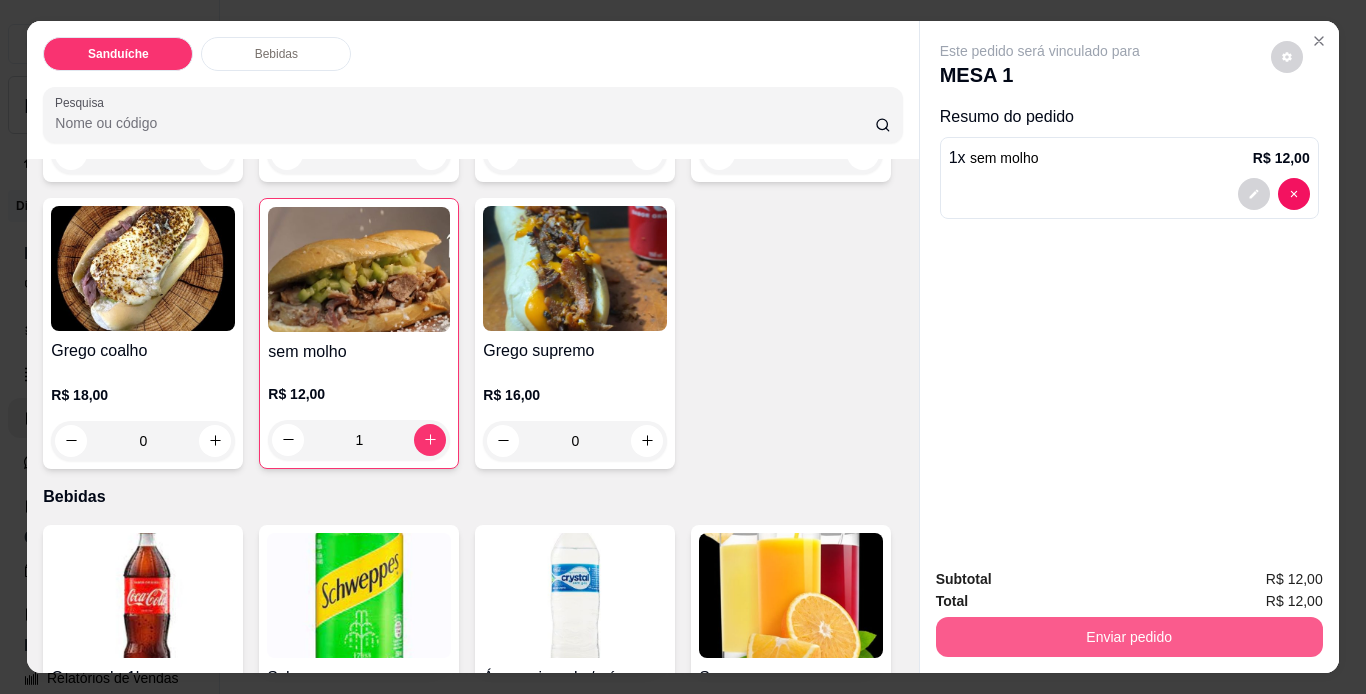 click on "Enviar pedido" at bounding box center [1129, 637] 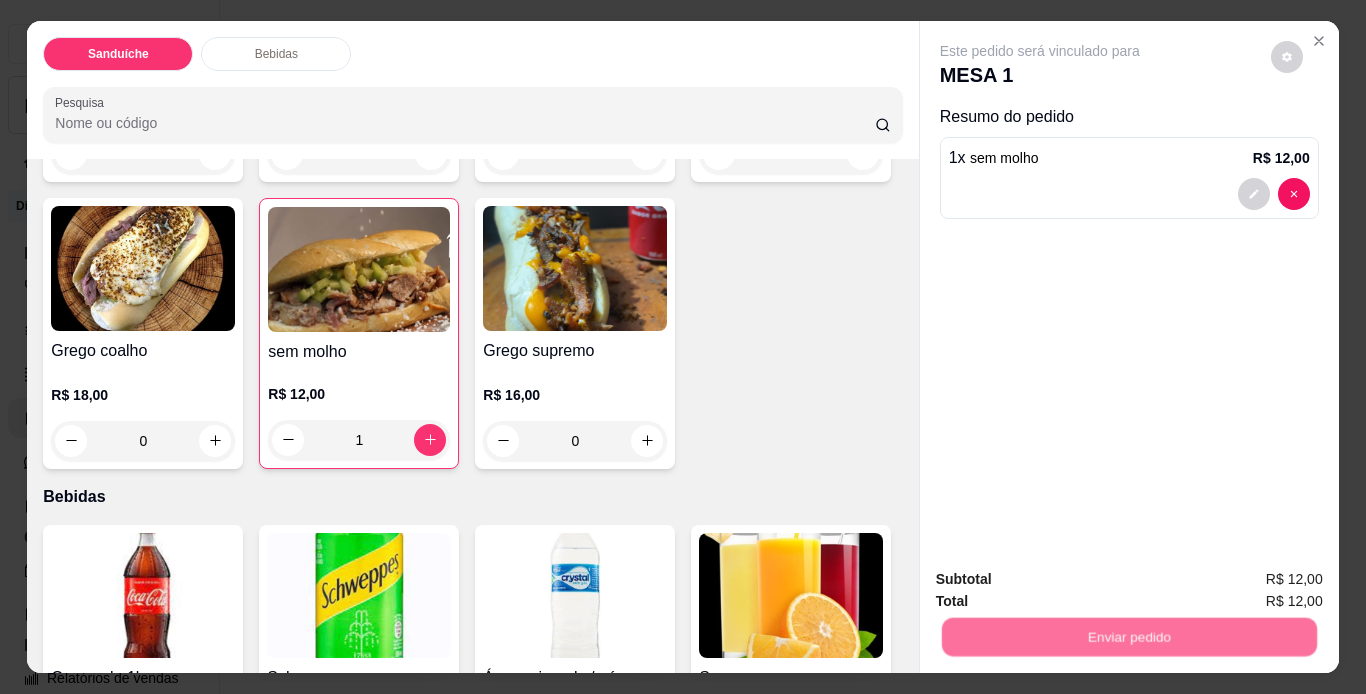 click on "Não registrar e enviar pedido" at bounding box center (1063, 580) 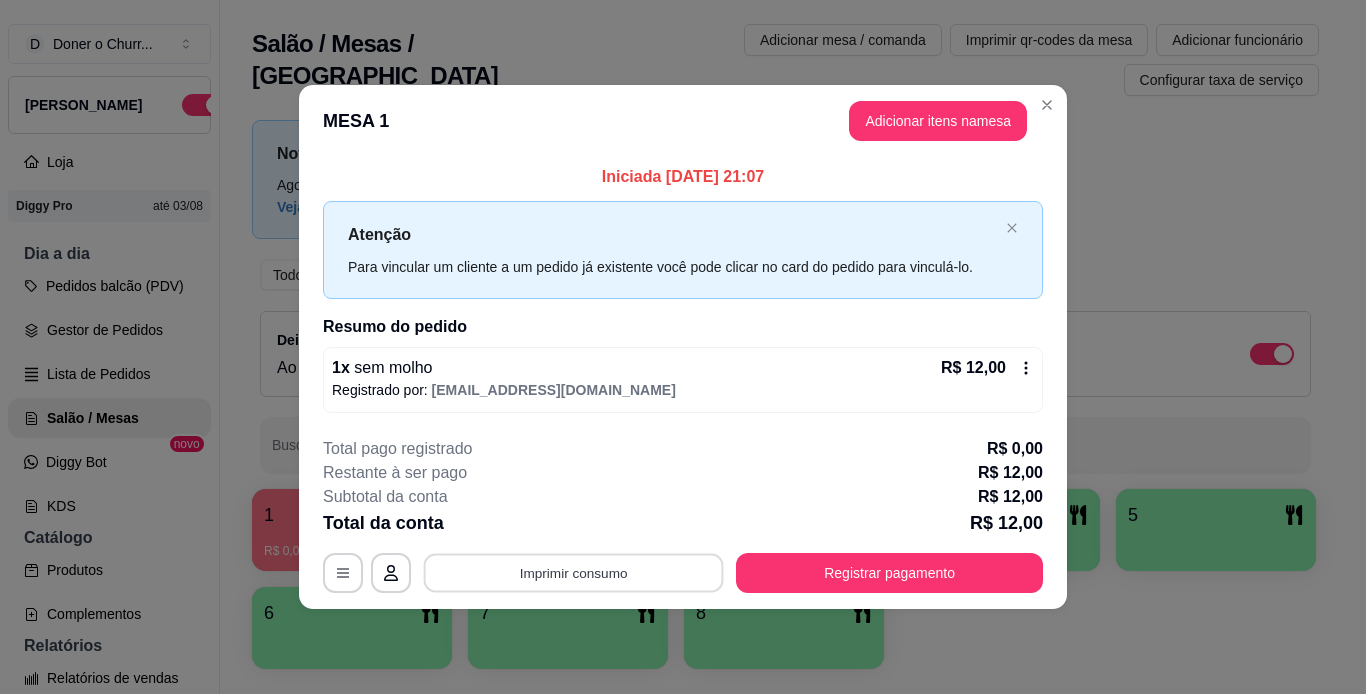 click on "Imprimir consumo" at bounding box center (574, 572) 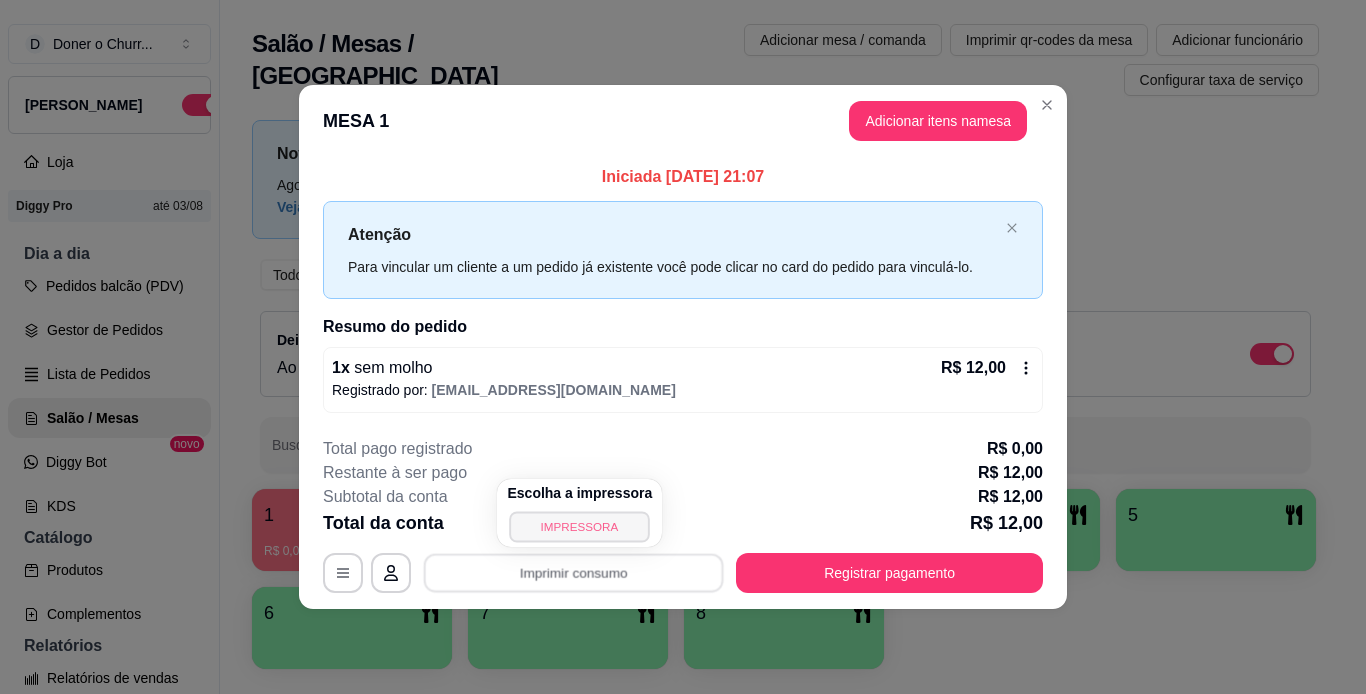 click on "IMPRESSORA" at bounding box center [580, 526] 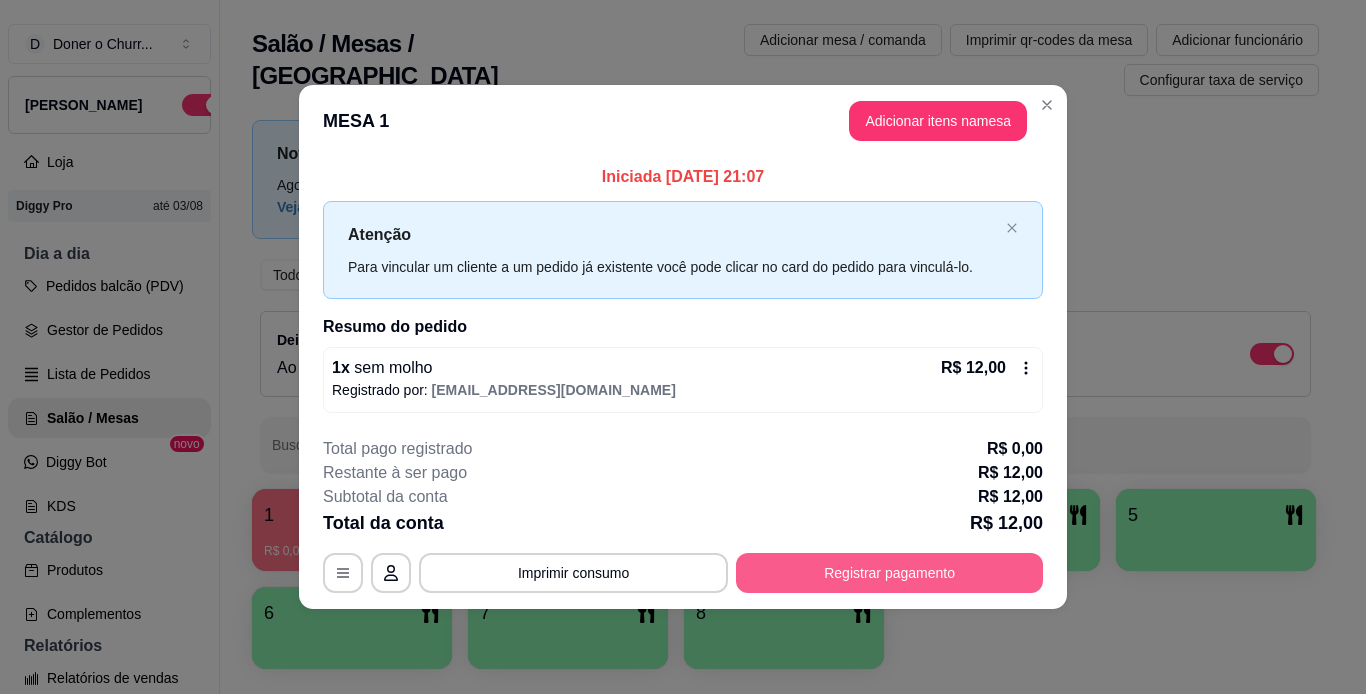 click on "Registrar pagamento" at bounding box center (889, 573) 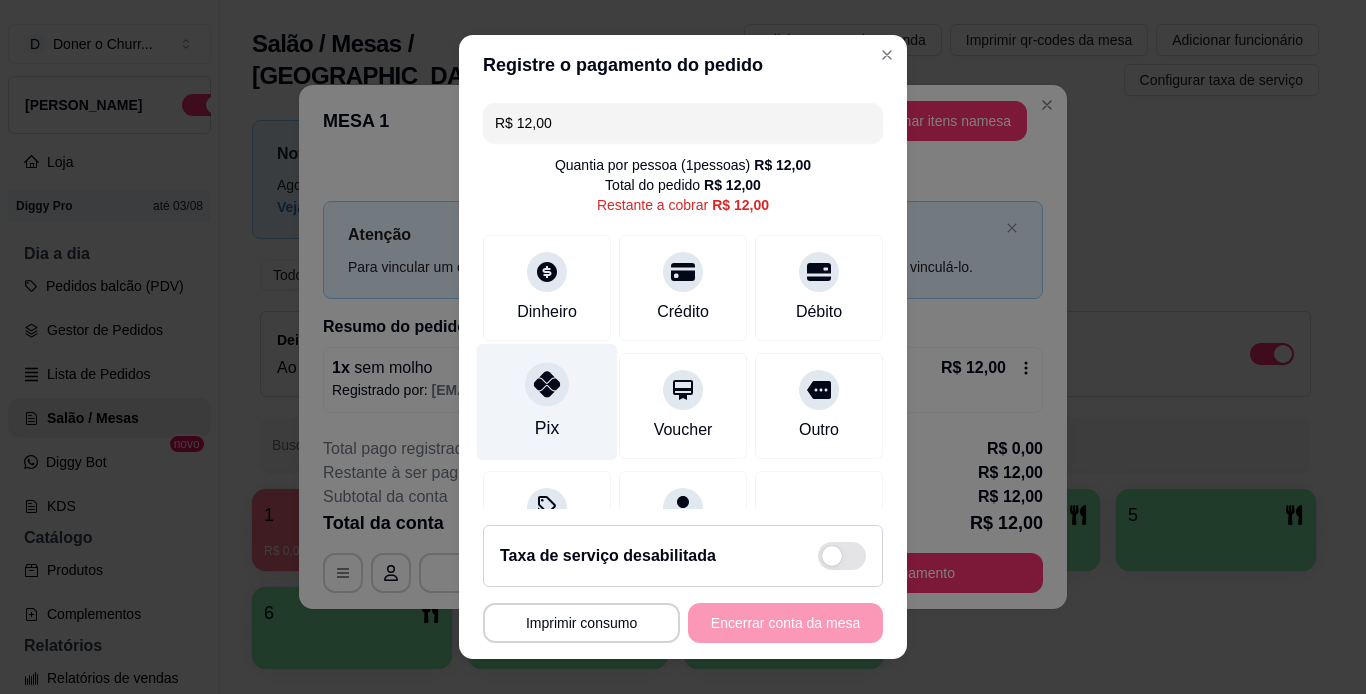 click on "Pix" at bounding box center [547, 401] 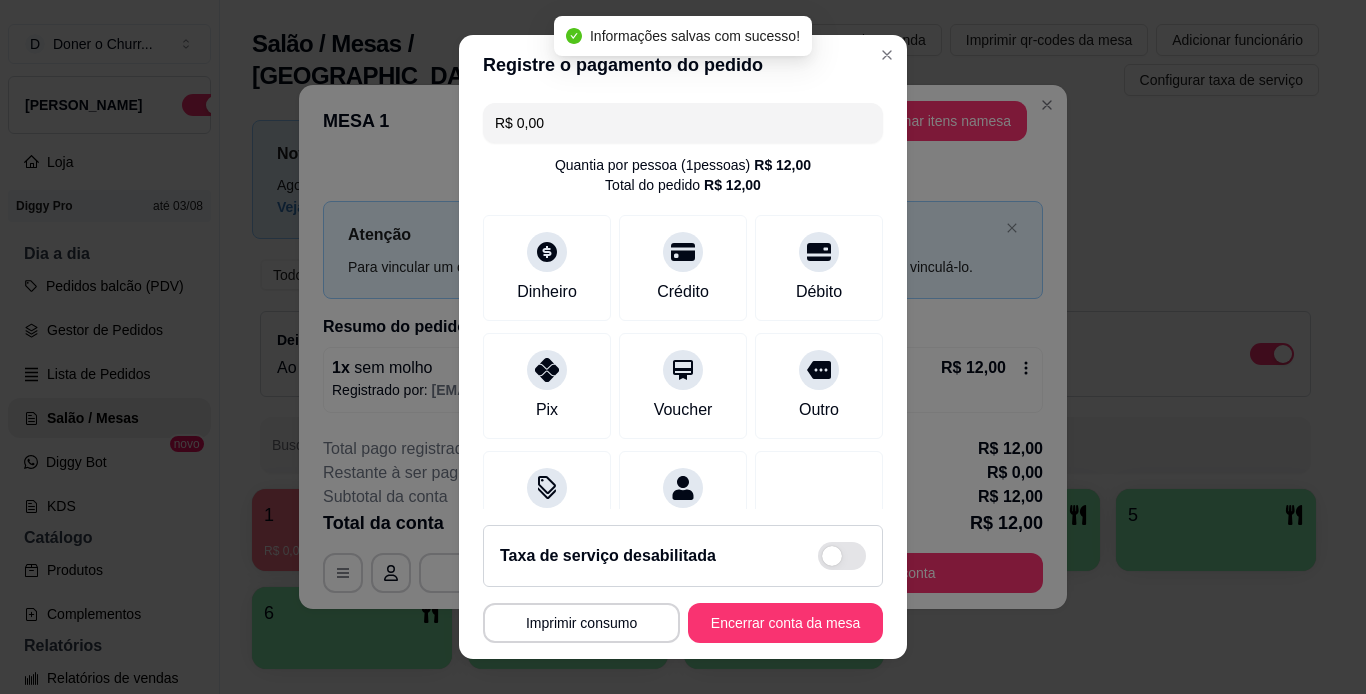 type on "R$ 0,00" 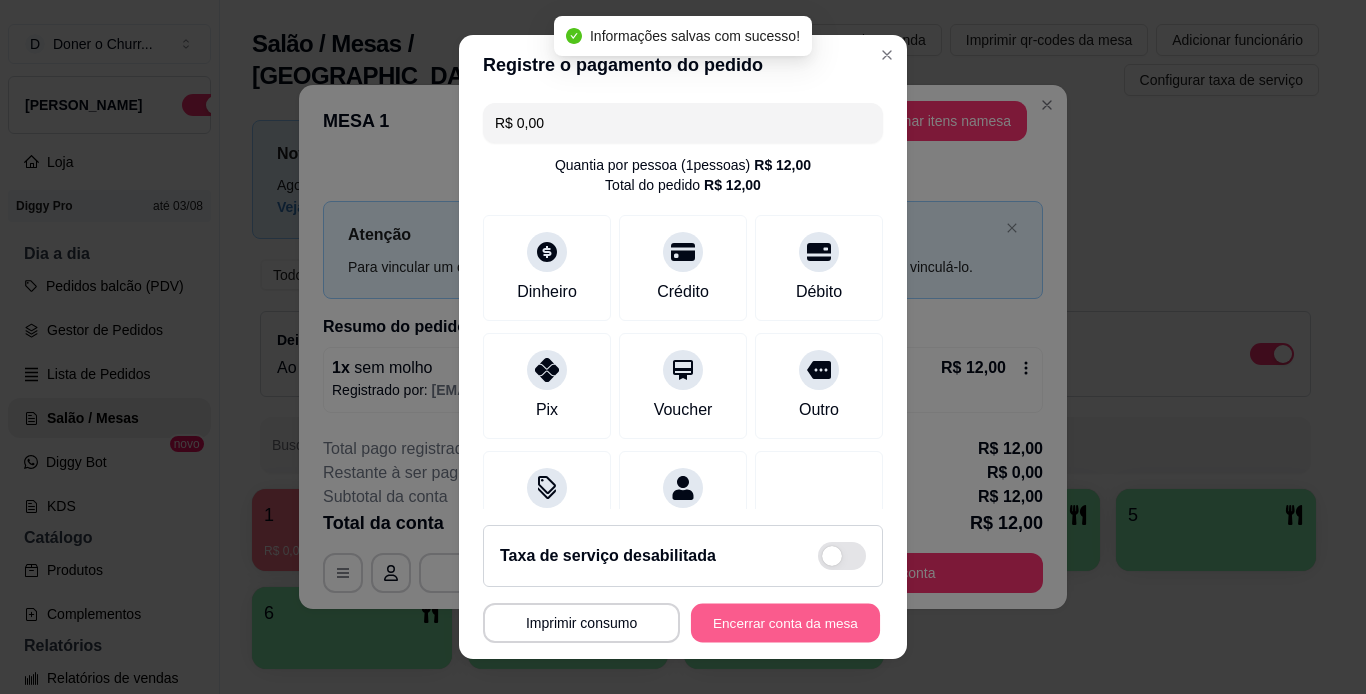 click on "Encerrar conta da mesa" at bounding box center [785, 623] 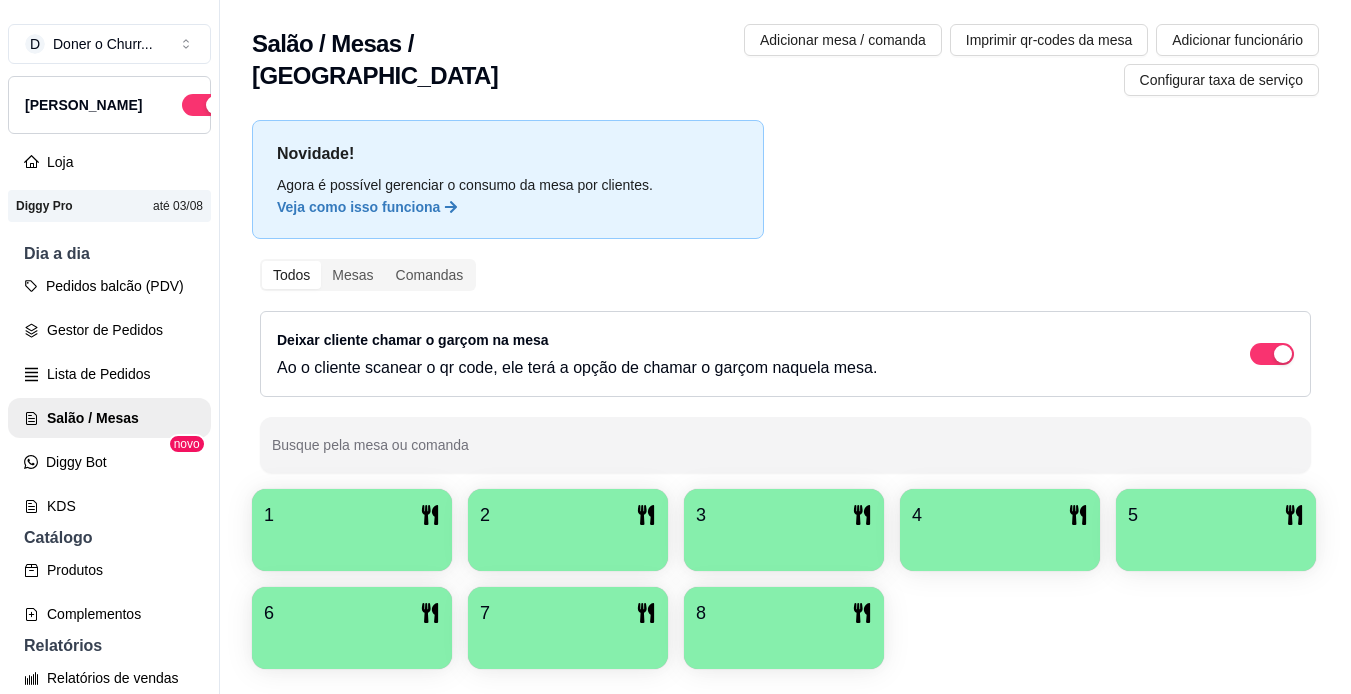 click on "1" at bounding box center (352, 515) 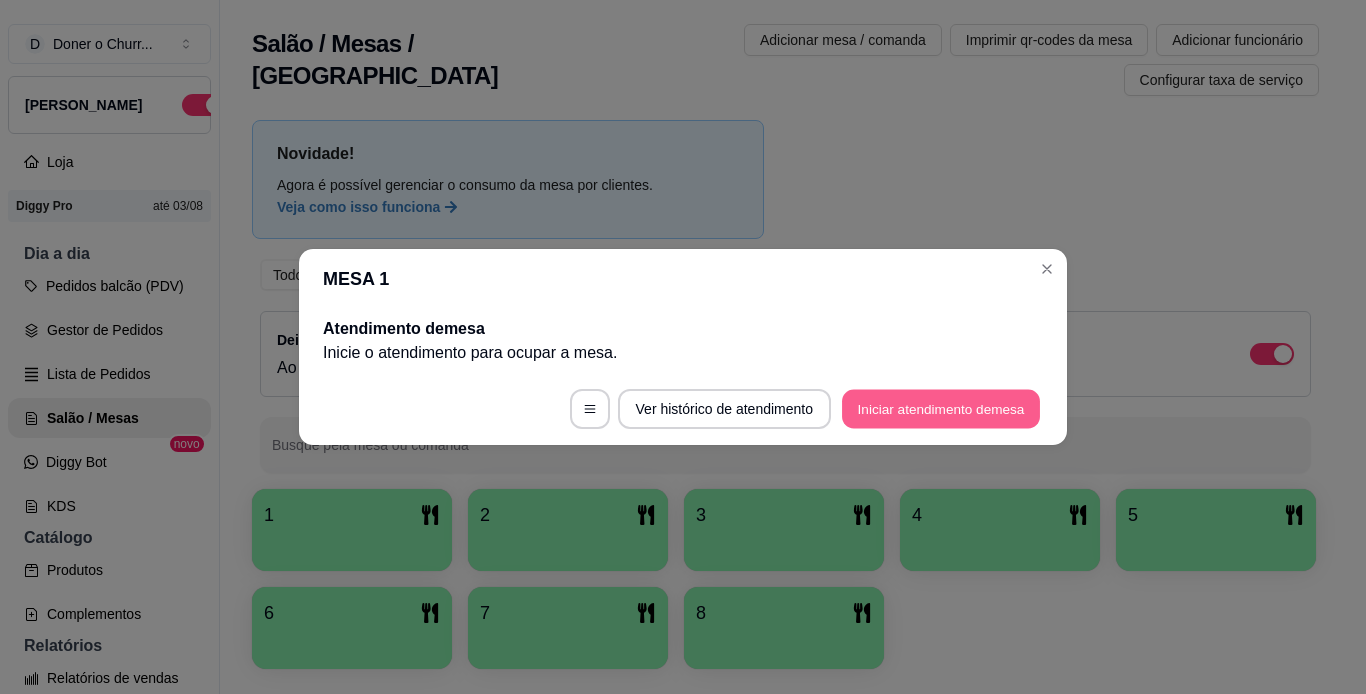 click on "Iniciar atendimento de  mesa" at bounding box center (941, 409) 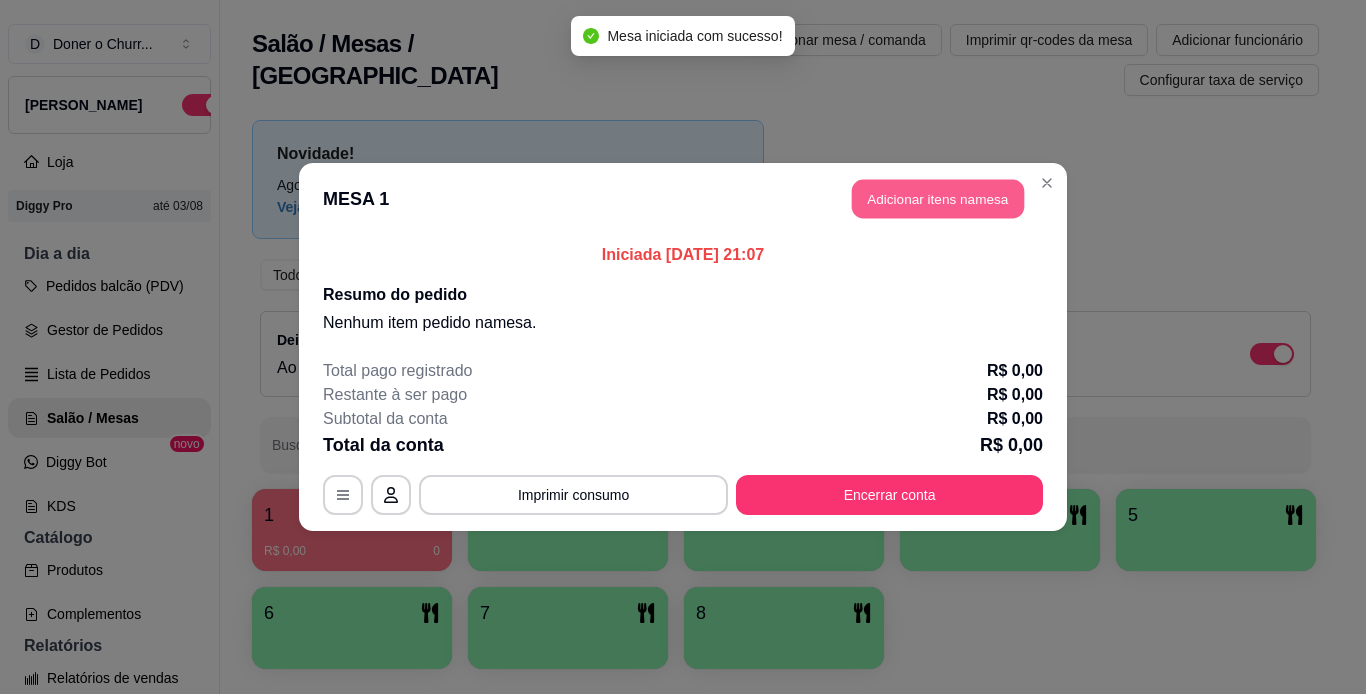 click on "Adicionar itens na  mesa" at bounding box center [938, 199] 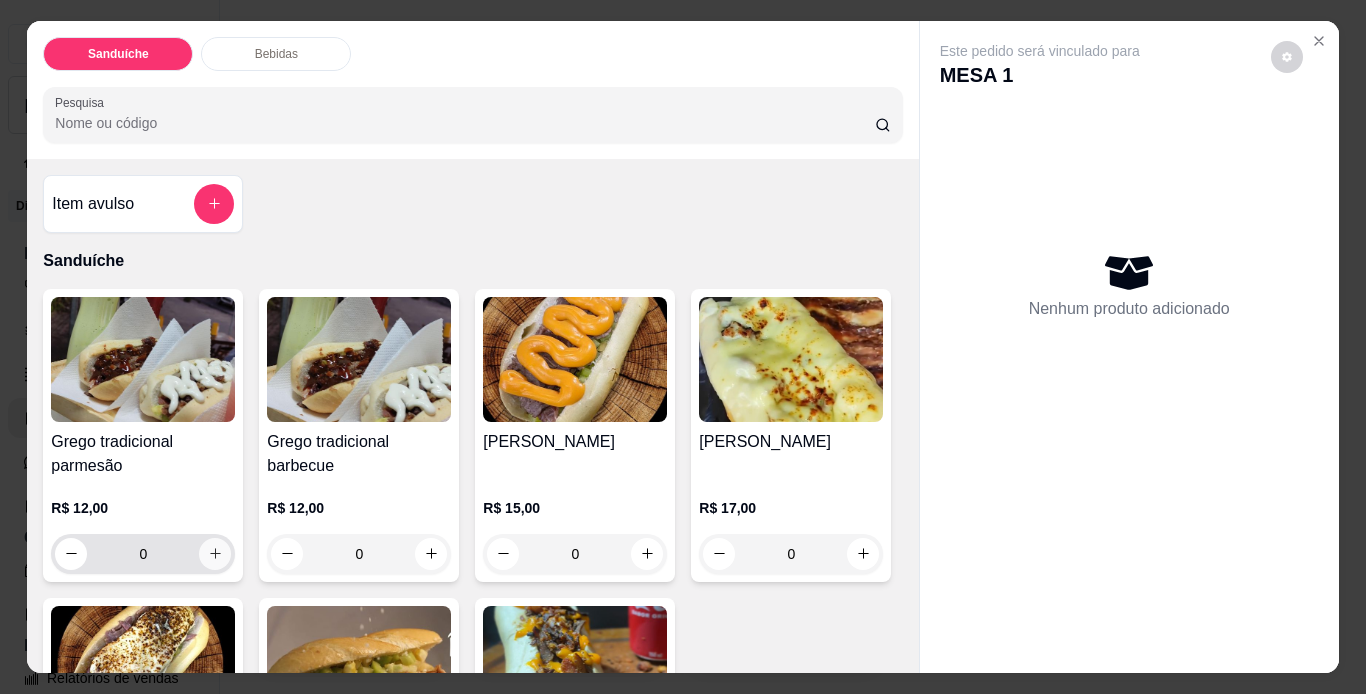 click 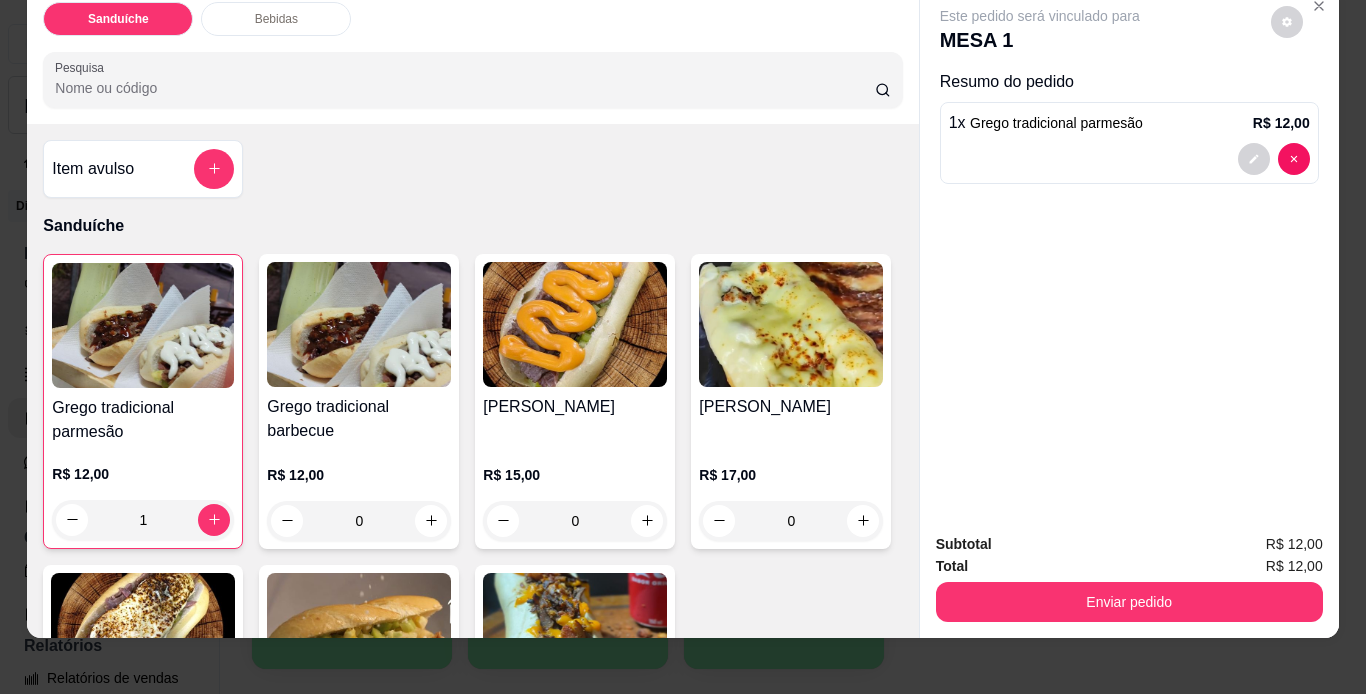 scroll, scrollTop: 51, scrollLeft: 0, axis: vertical 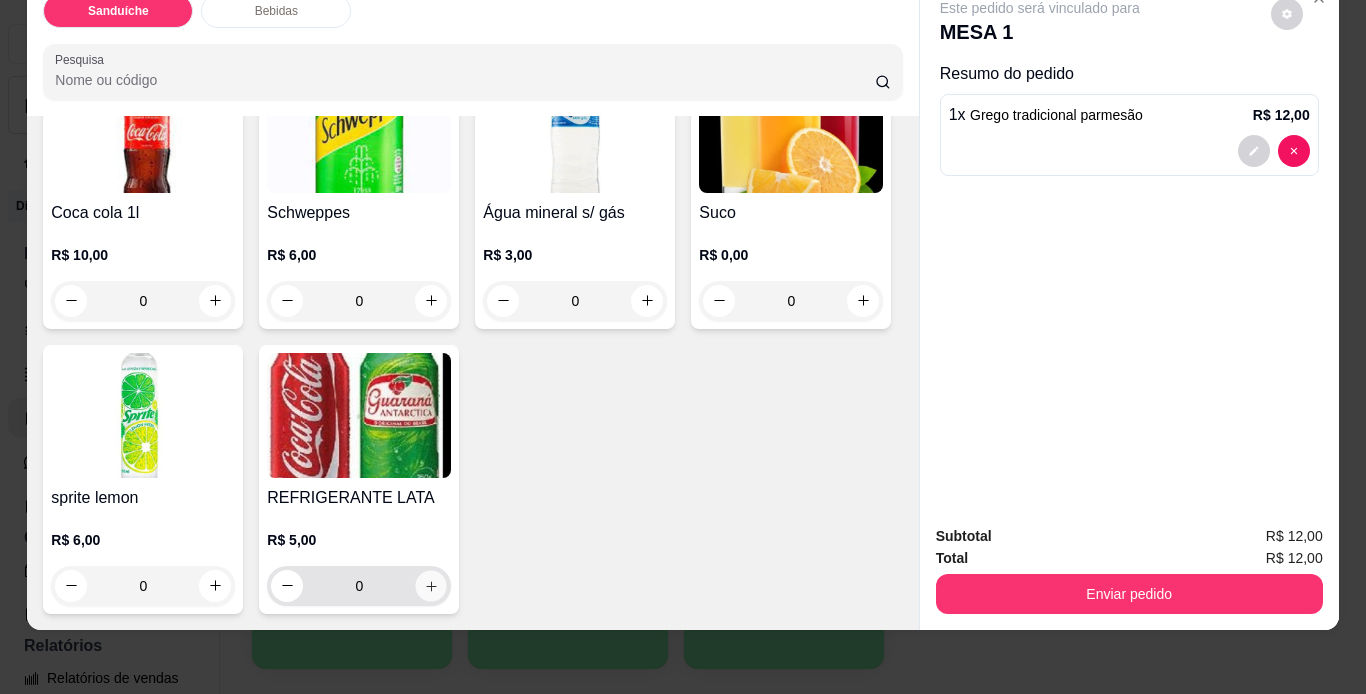 click 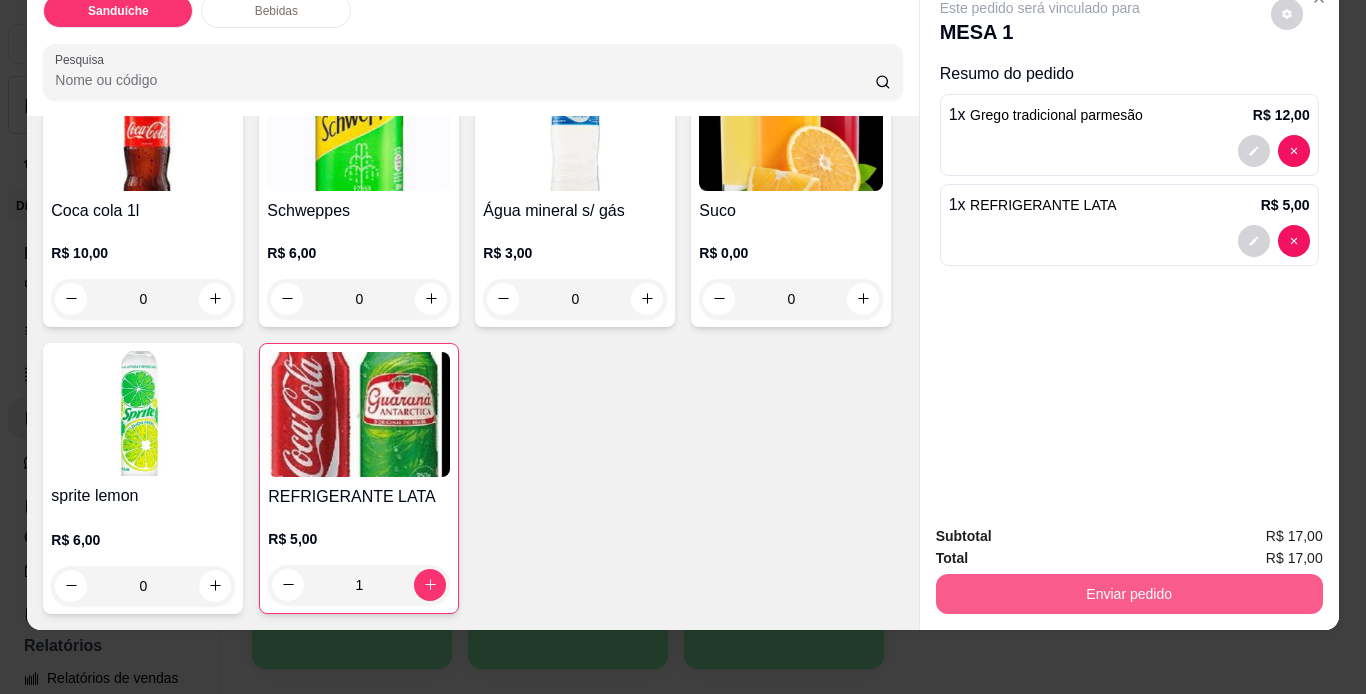click on "Enviar pedido" at bounding box center [1129, 594] 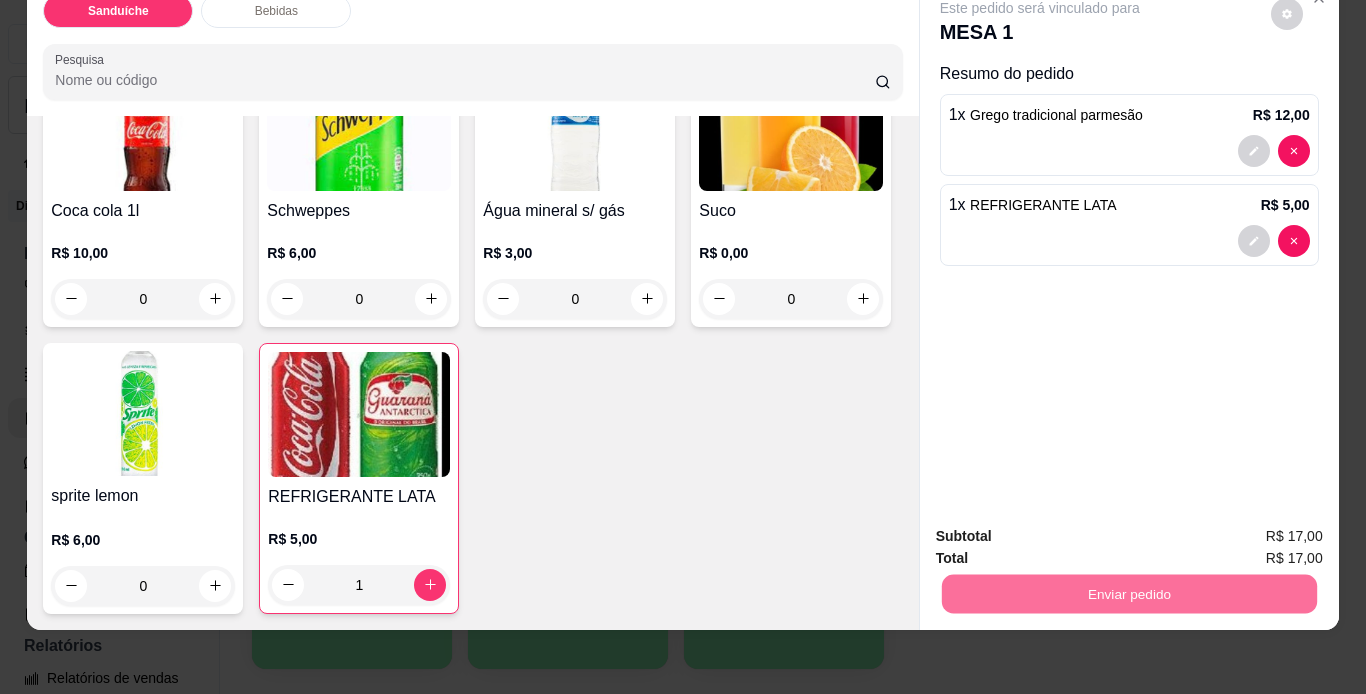 click on "Não registrar e enviar pedido" at bounding box center [1063, 529] 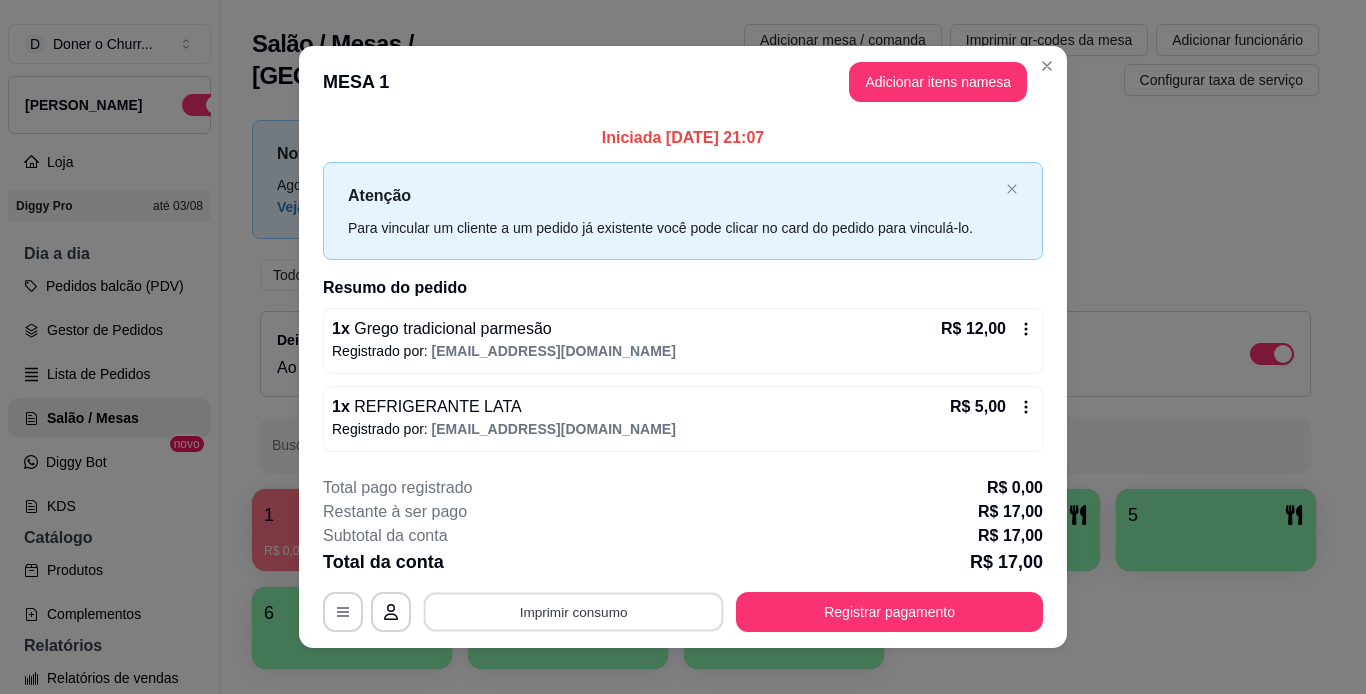 click on "Imprimir consumo" at bounding box center (574, 611) 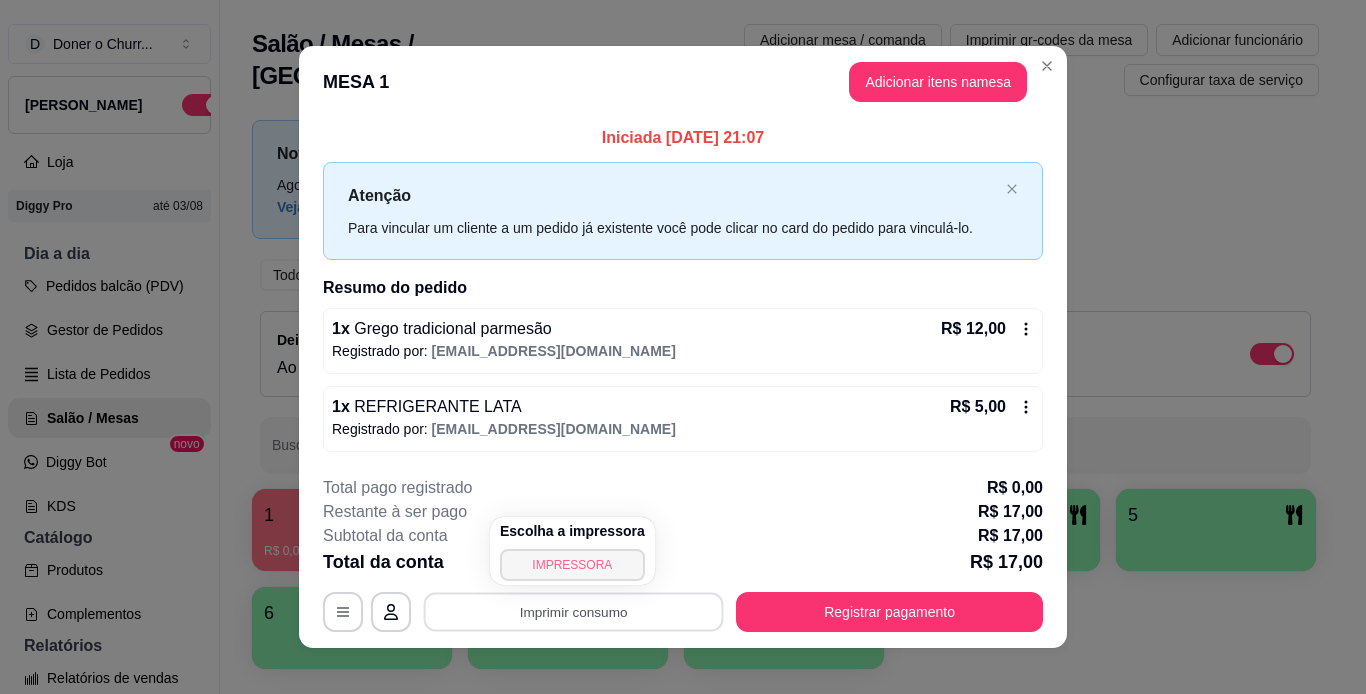 click on "IMPRESSORA" at bounding box center [572, 565] 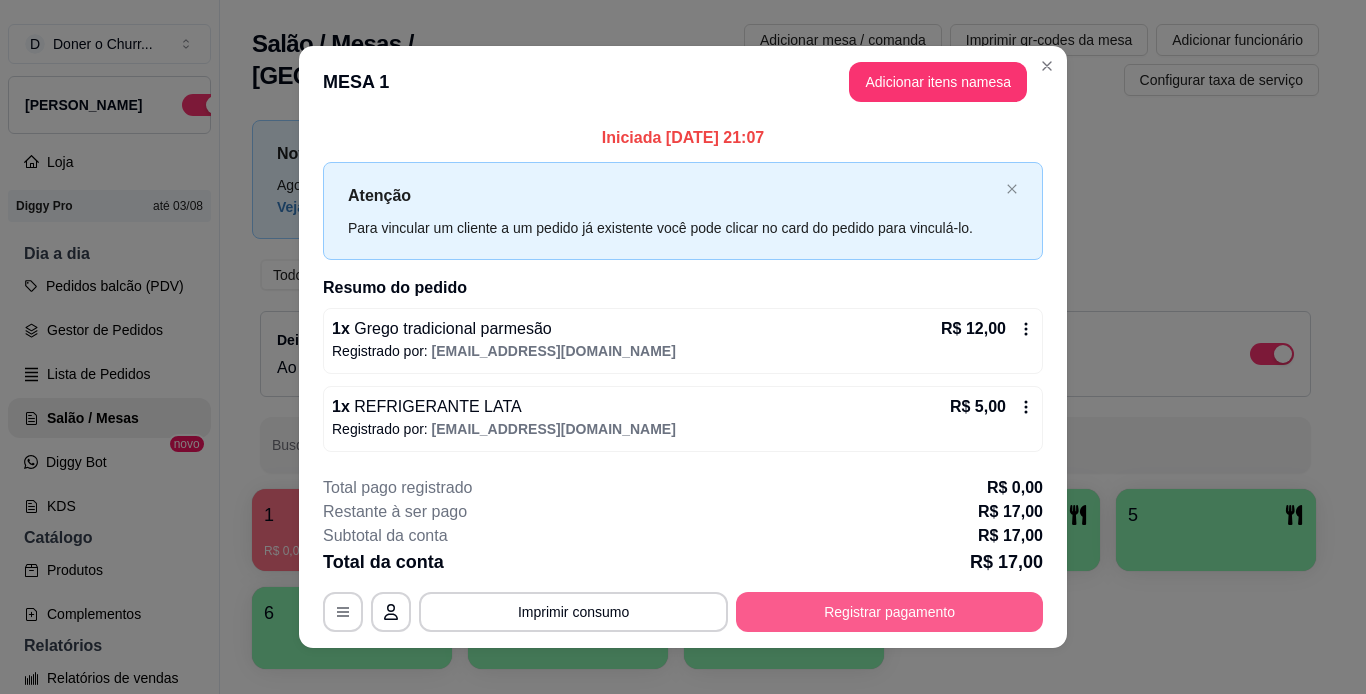 click on "Registrar pagamento" at bounding box center [889, 612] 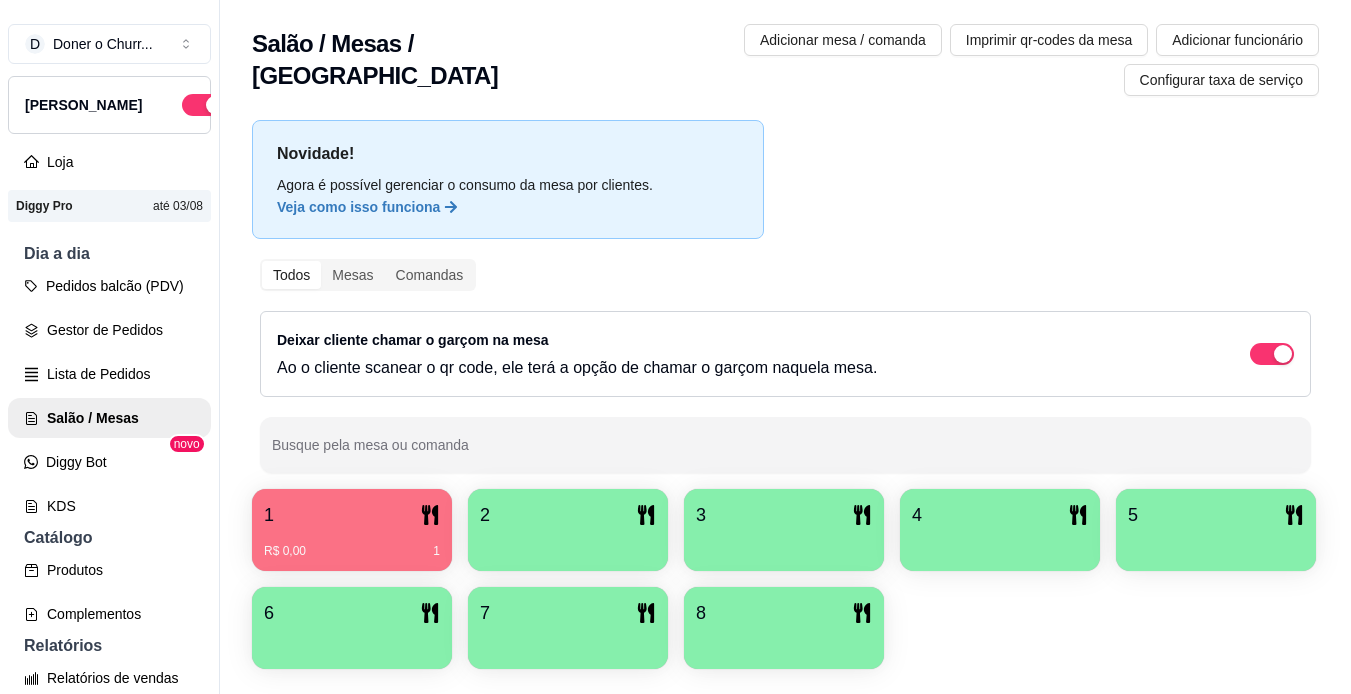 click on "2" at bounding box center [568, 515] 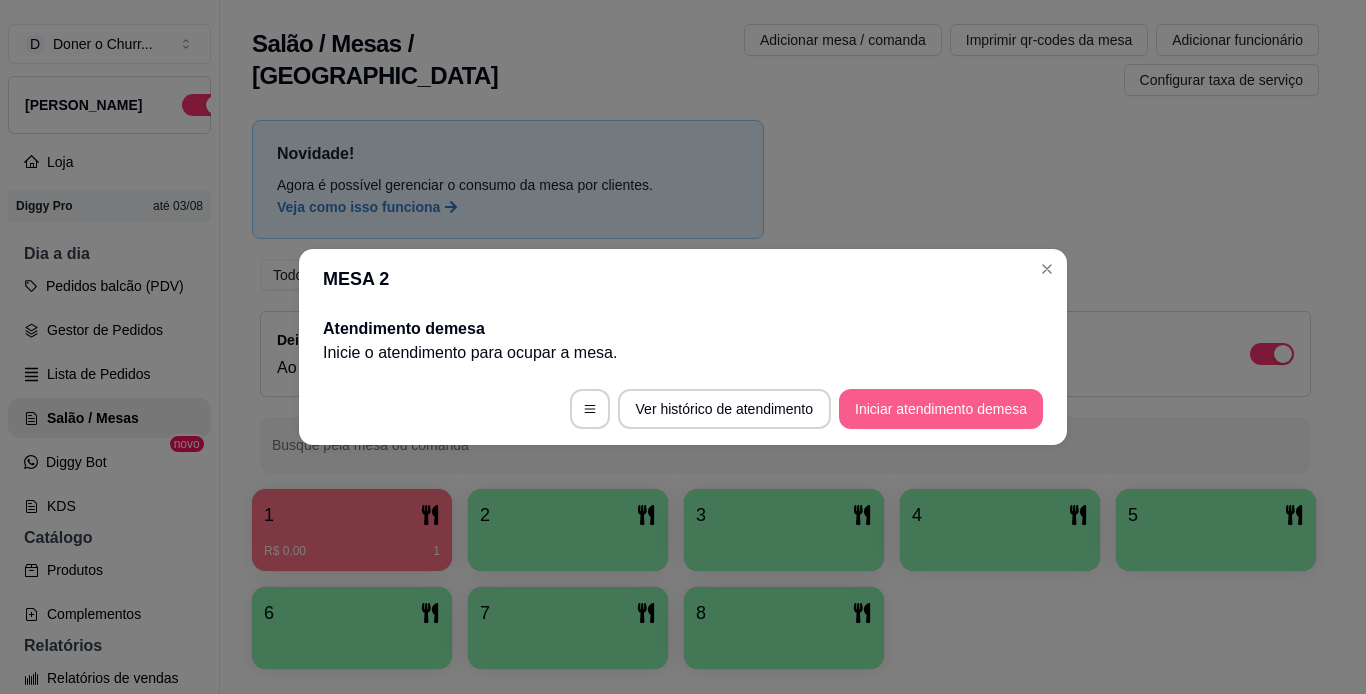 click on "Iniciar atendimento de  mesa" at bounding box center [941, 409] 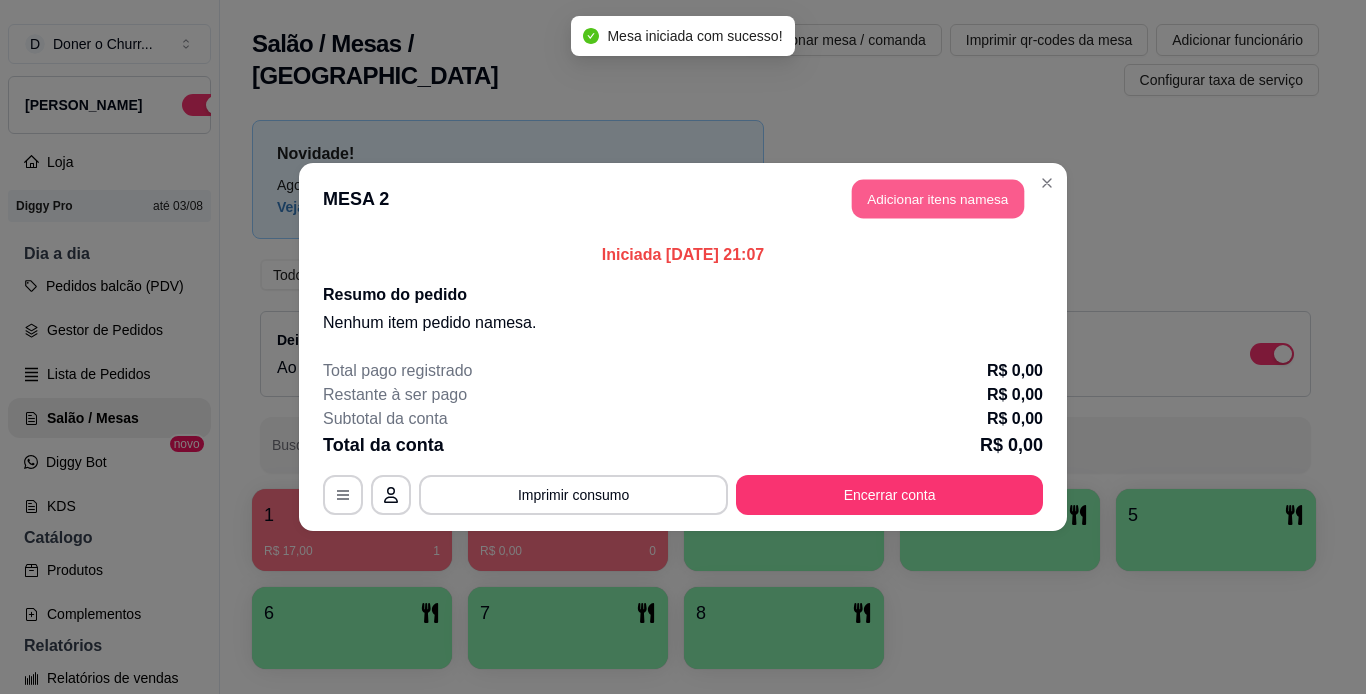 click on "Adicionar itens na  mesa" at bounding box center (938, 199) 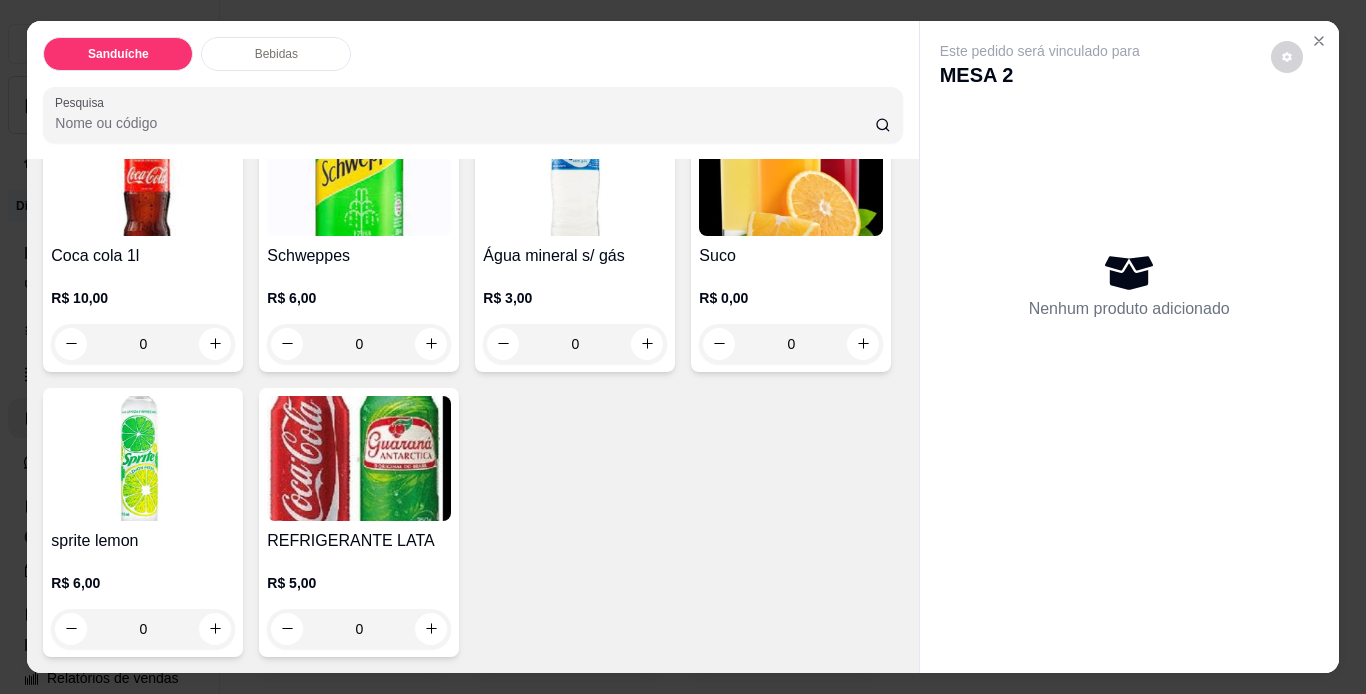 scroll, scrollTop: 1000, scrollLeft: 0, axis: vertical 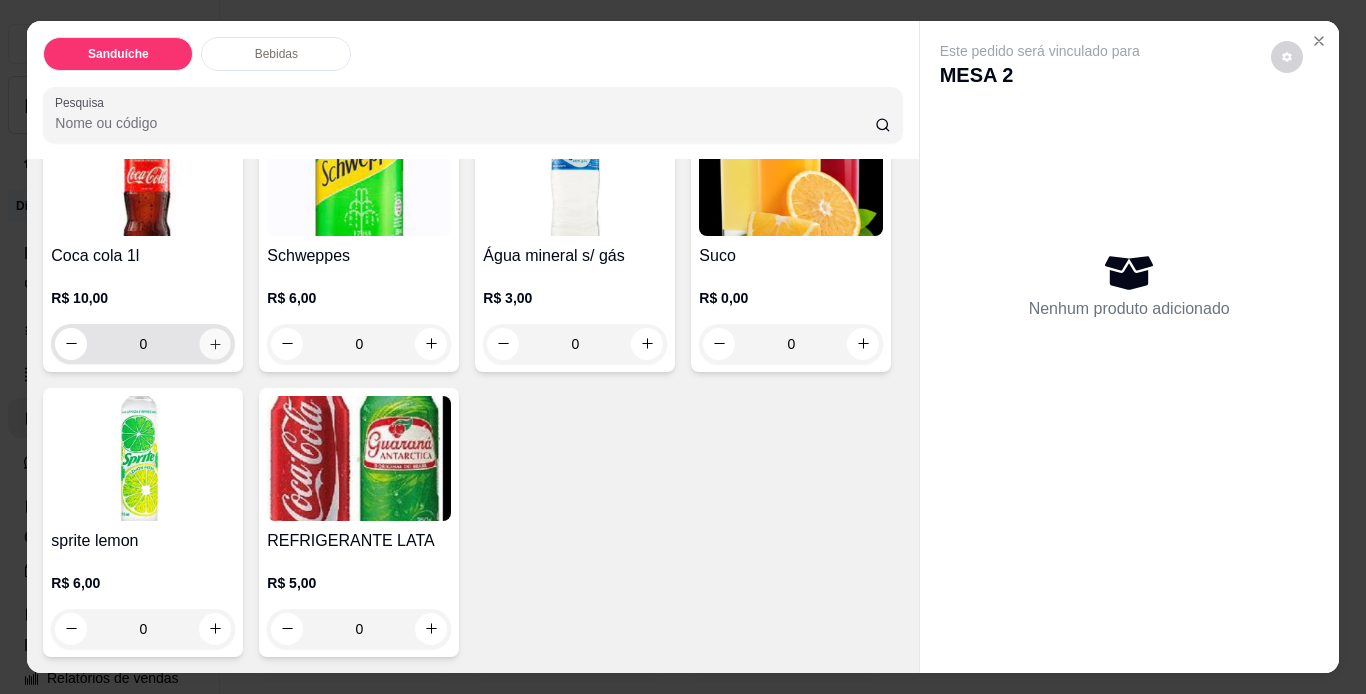click 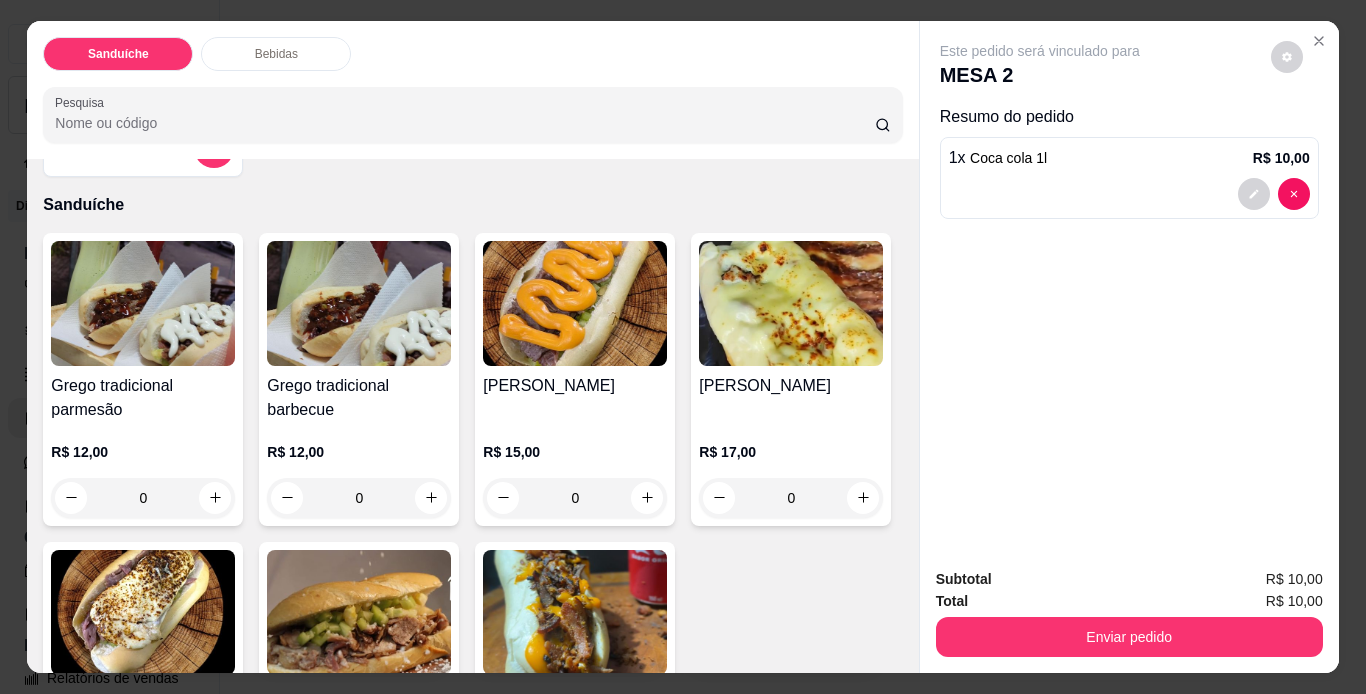 scroll, scrollTop: 0, scrollLeft: 0, axis: both 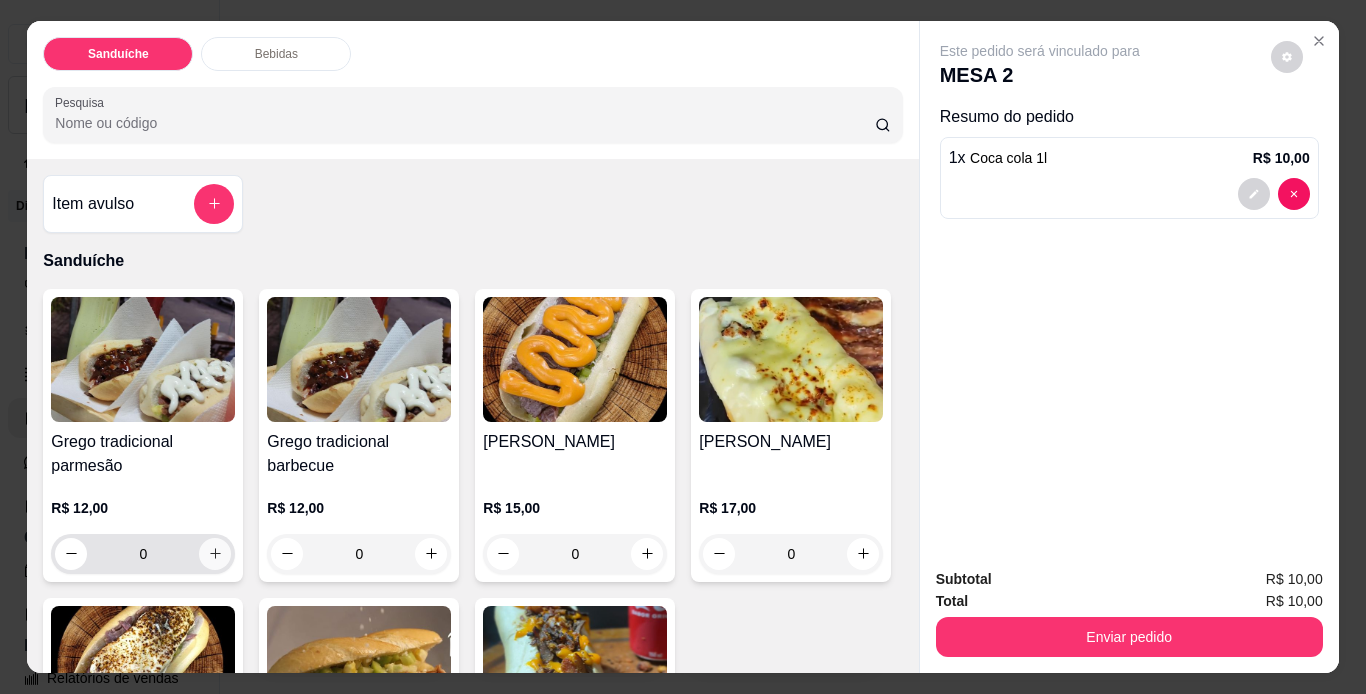 click 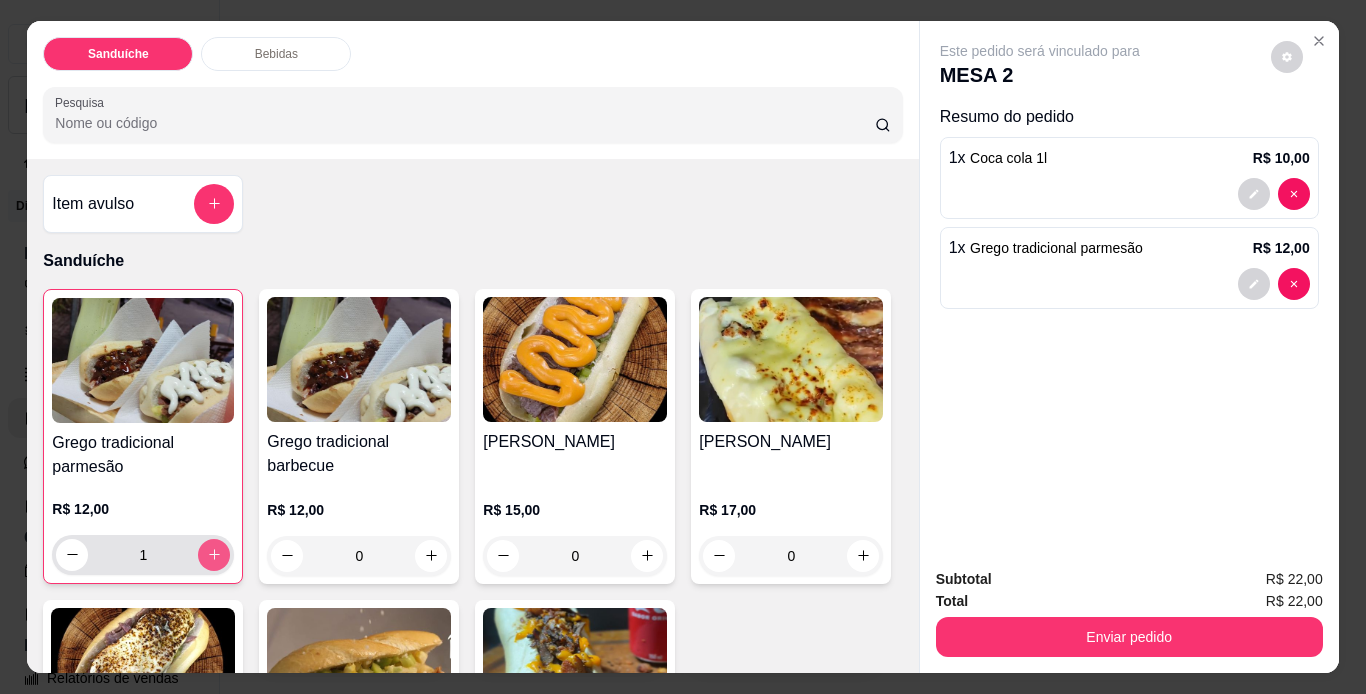 click 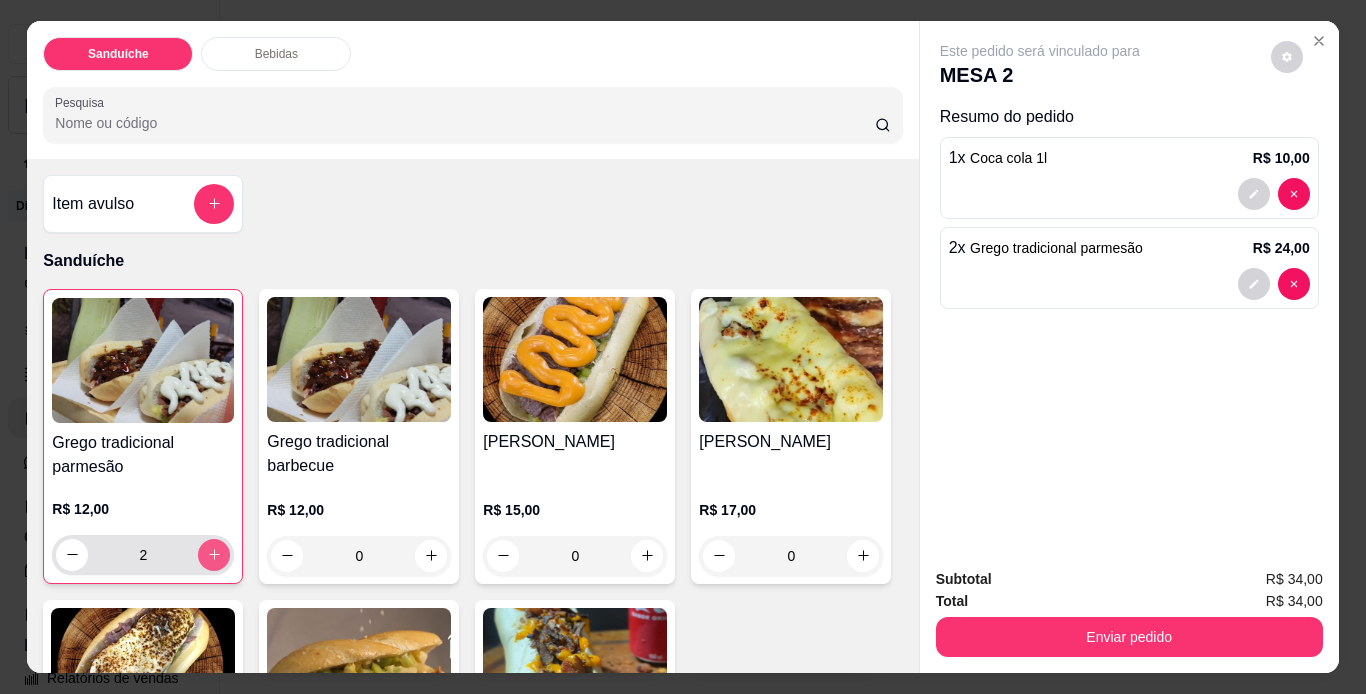 click 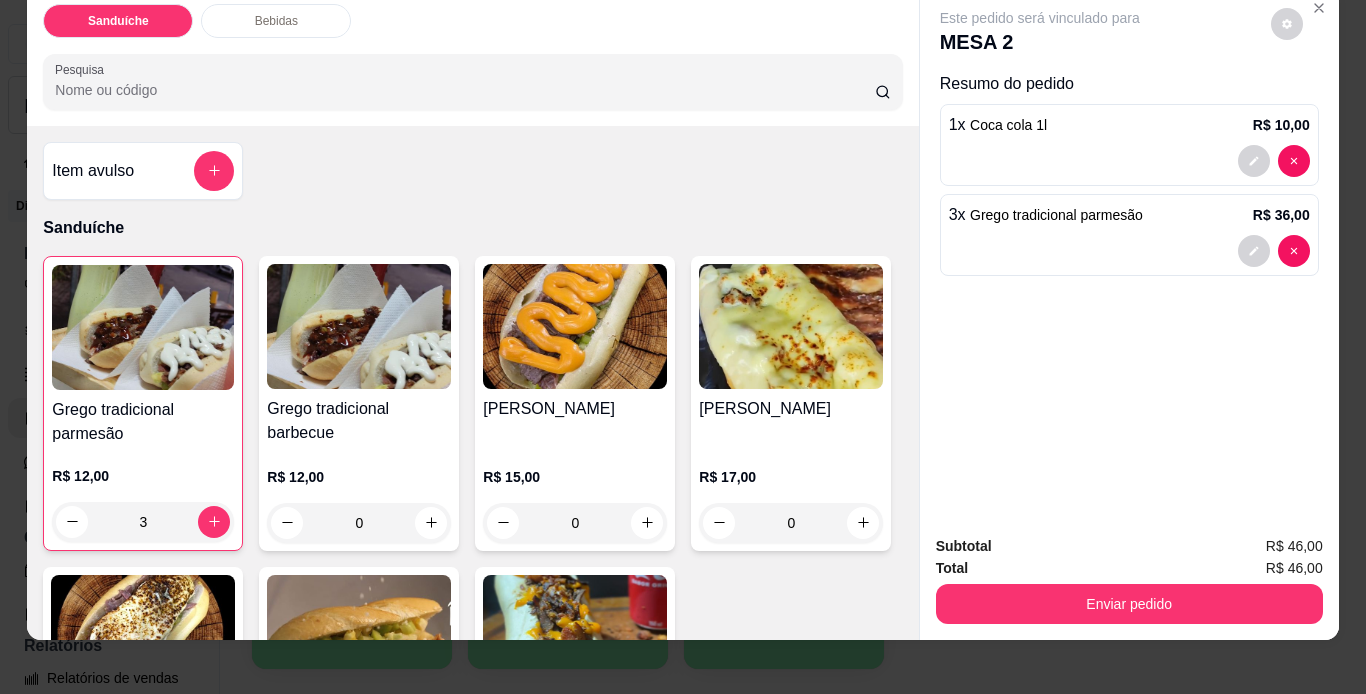 scroll, scrollTop: 51, scrollLeft: 0, axis: vertical 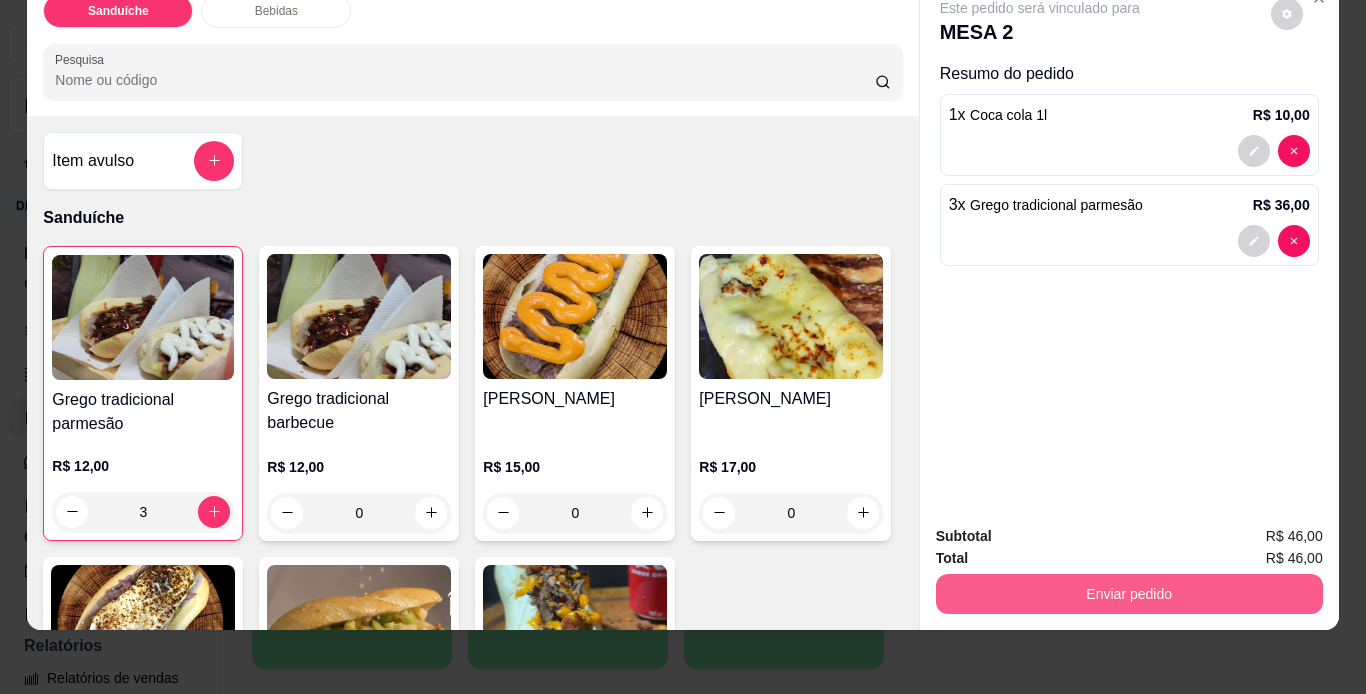 click on "Enviar pedido" at bounding box center (1129, 594) 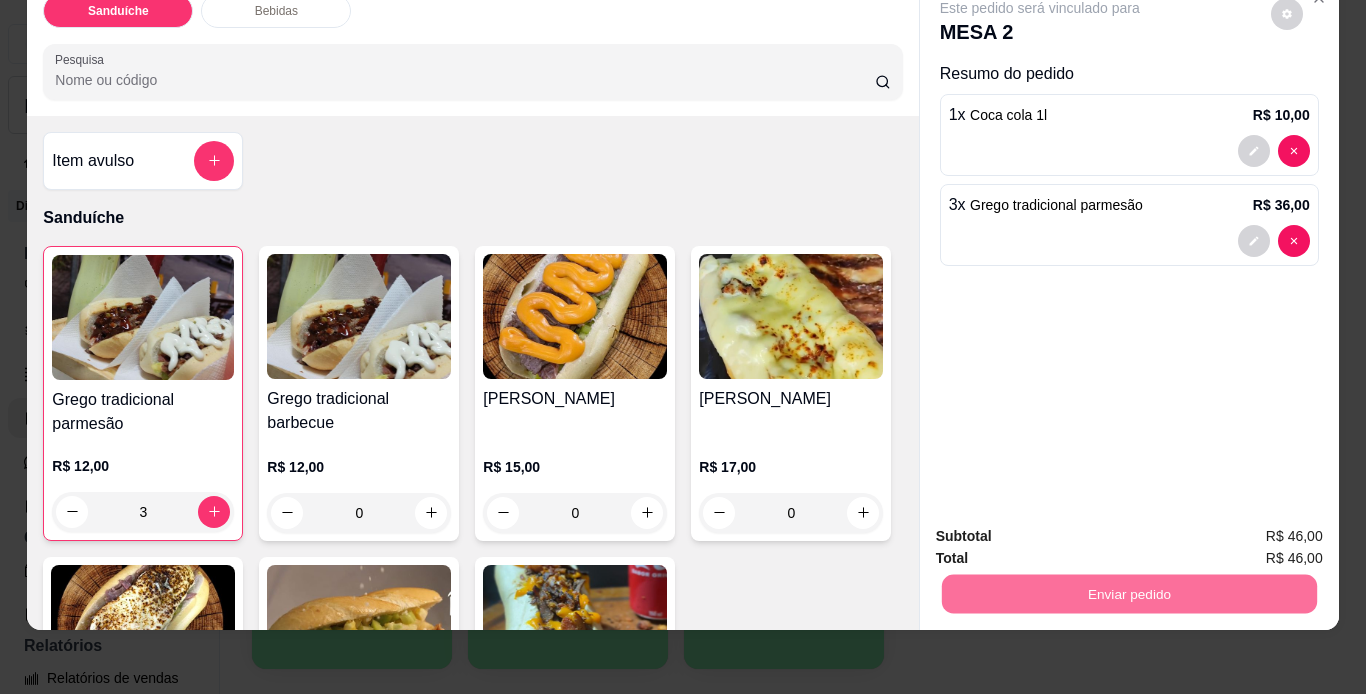 click on "Não registrar e enviar pedido" at bounding box center [1063, 530] 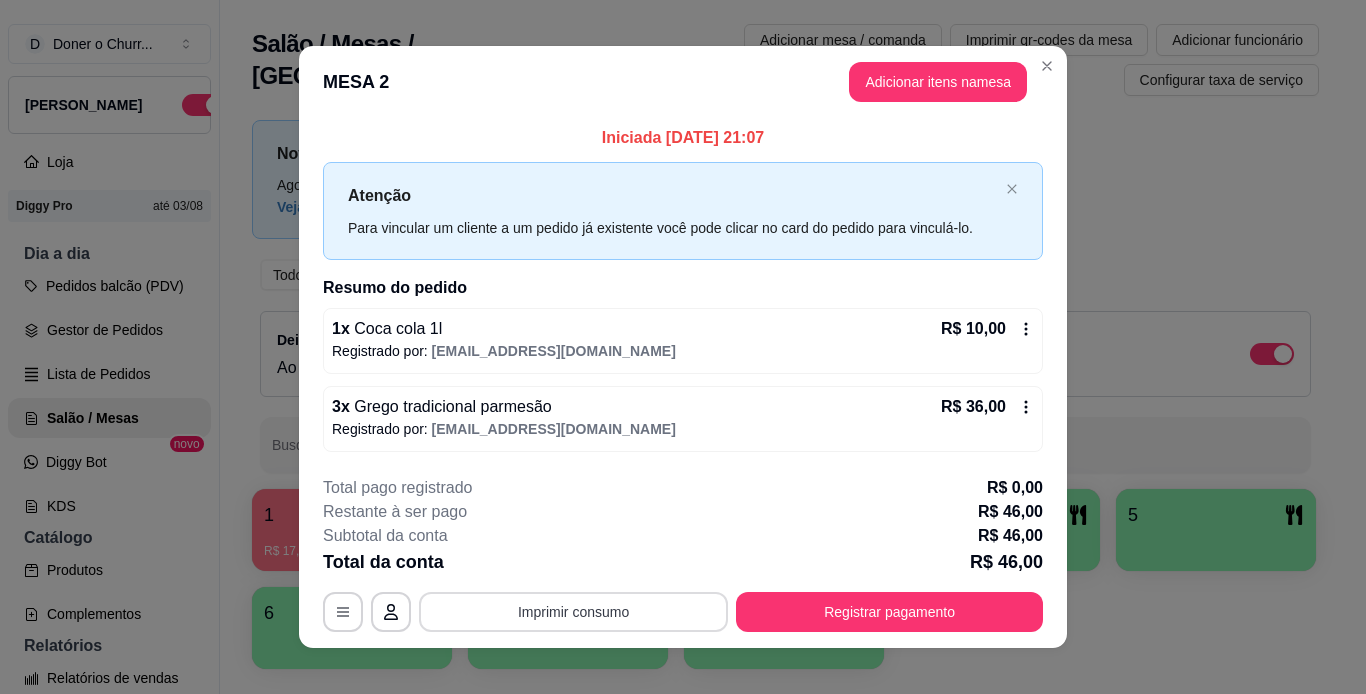 click on "Imprimir consumo" at bounding box center [573, 612] 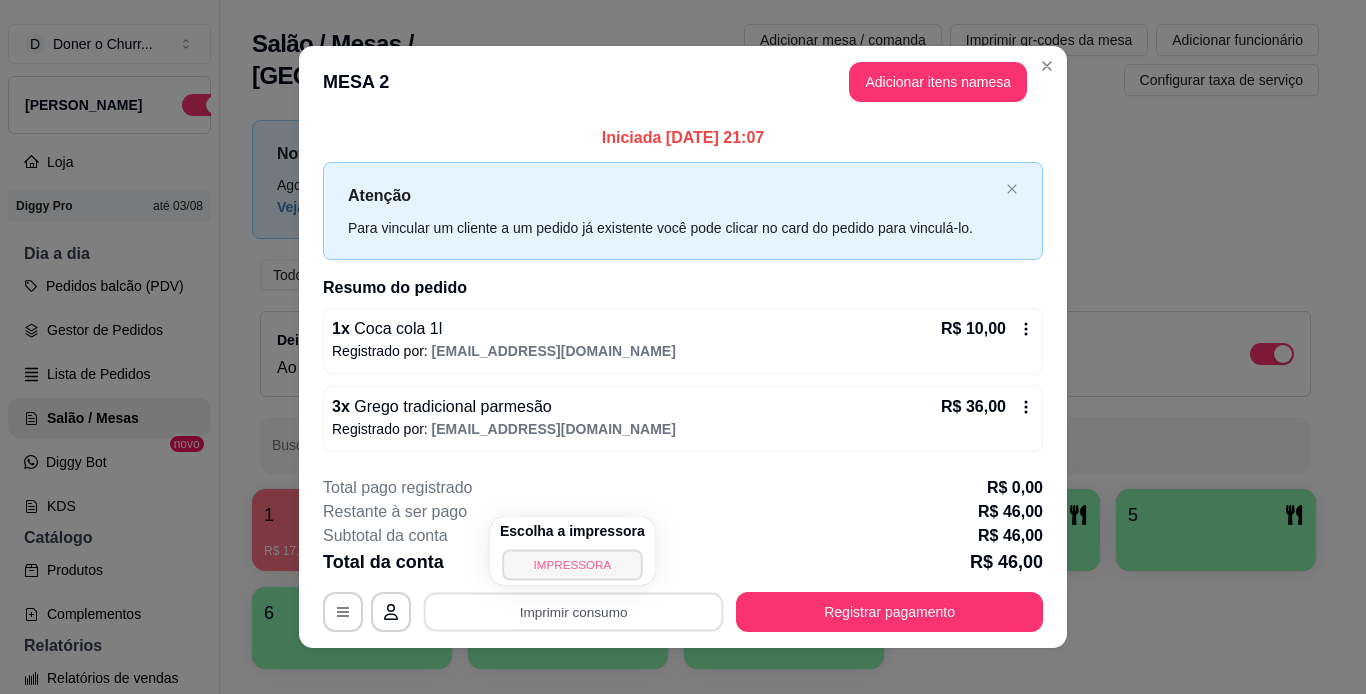 click on "IMPRESSORA" at bounding box center [572, 564] 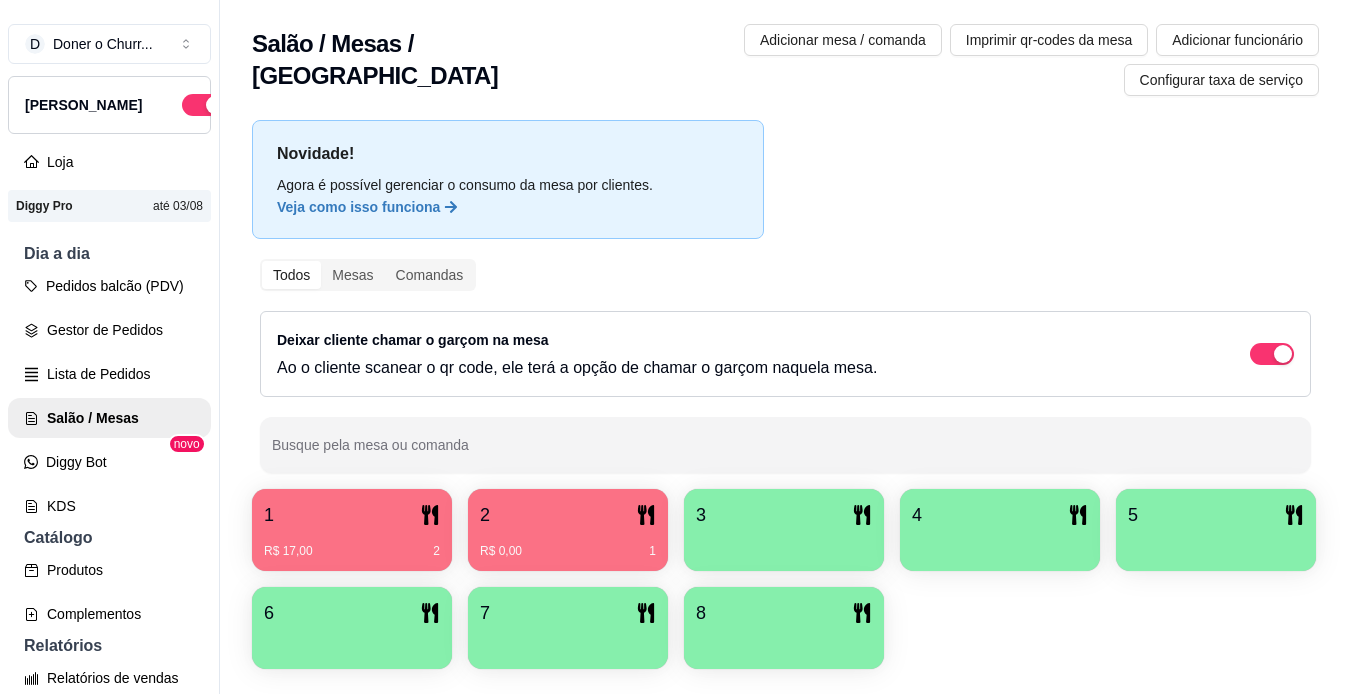 click on "1" at bounding box center (352, 515) 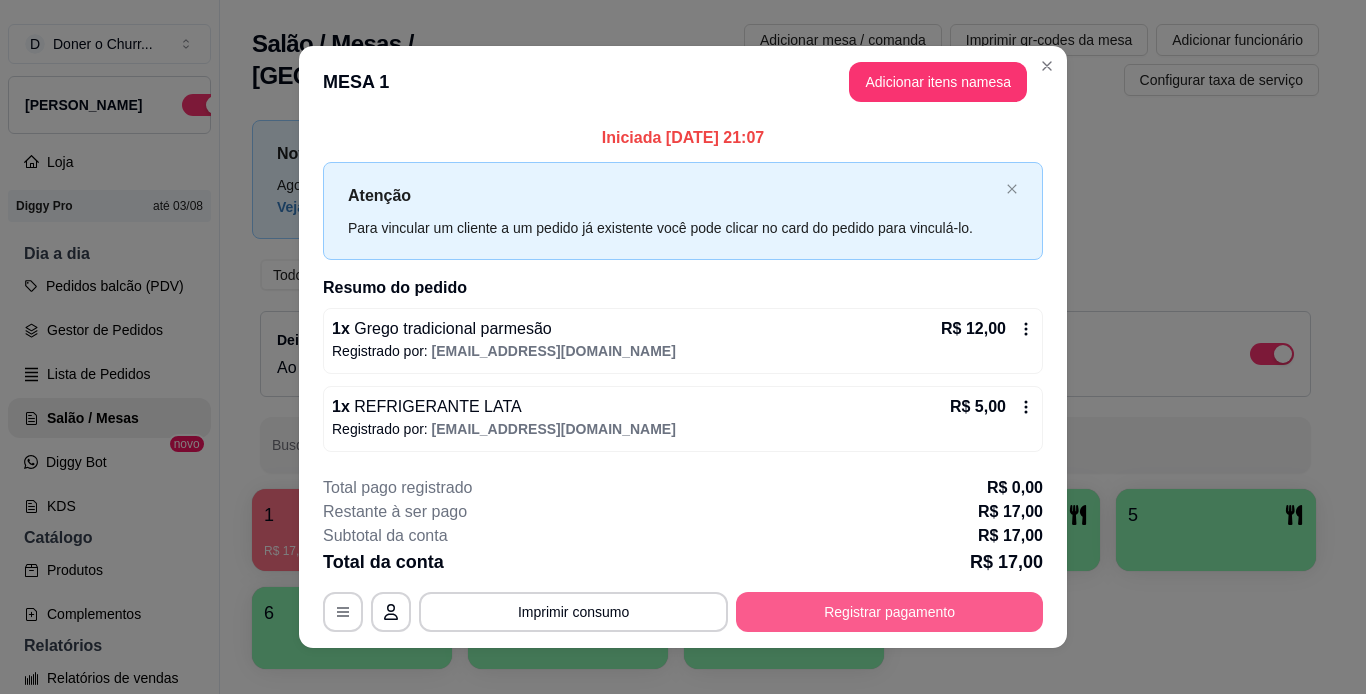 click on "Registrar pagamento" at bounding box center (889, 612) 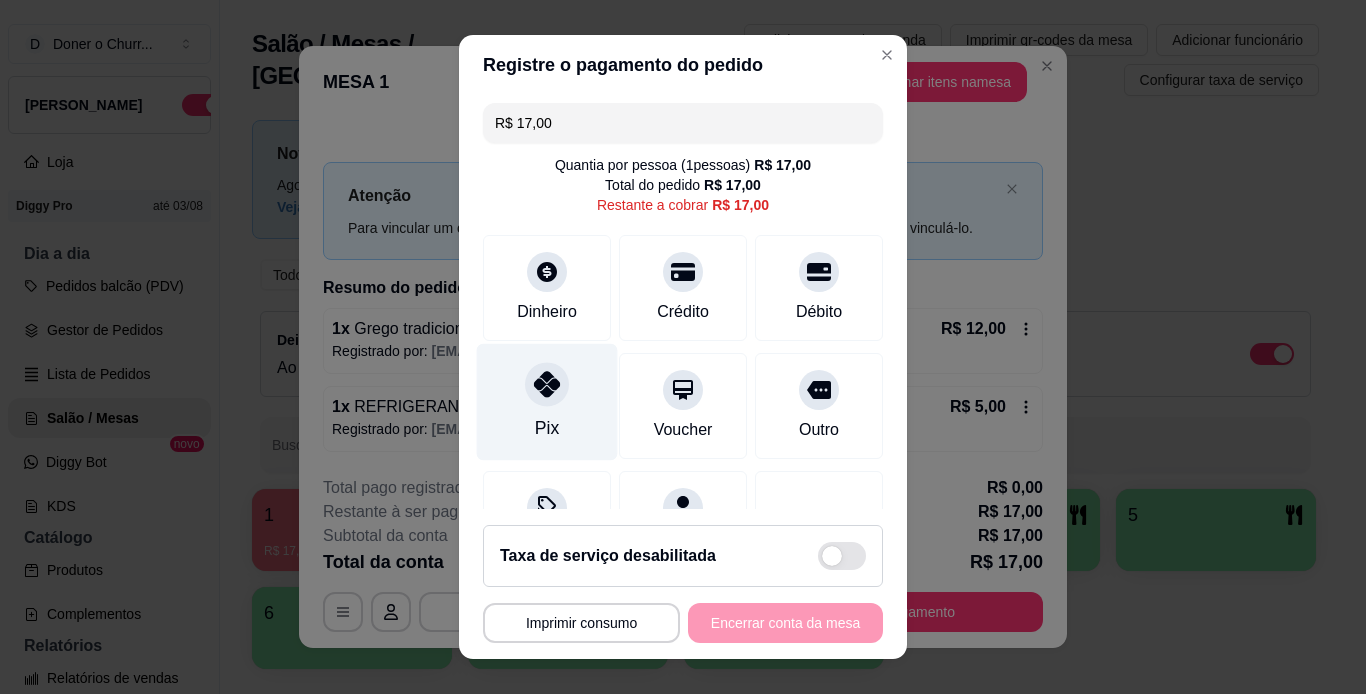 click at bounding box center (547, 384) 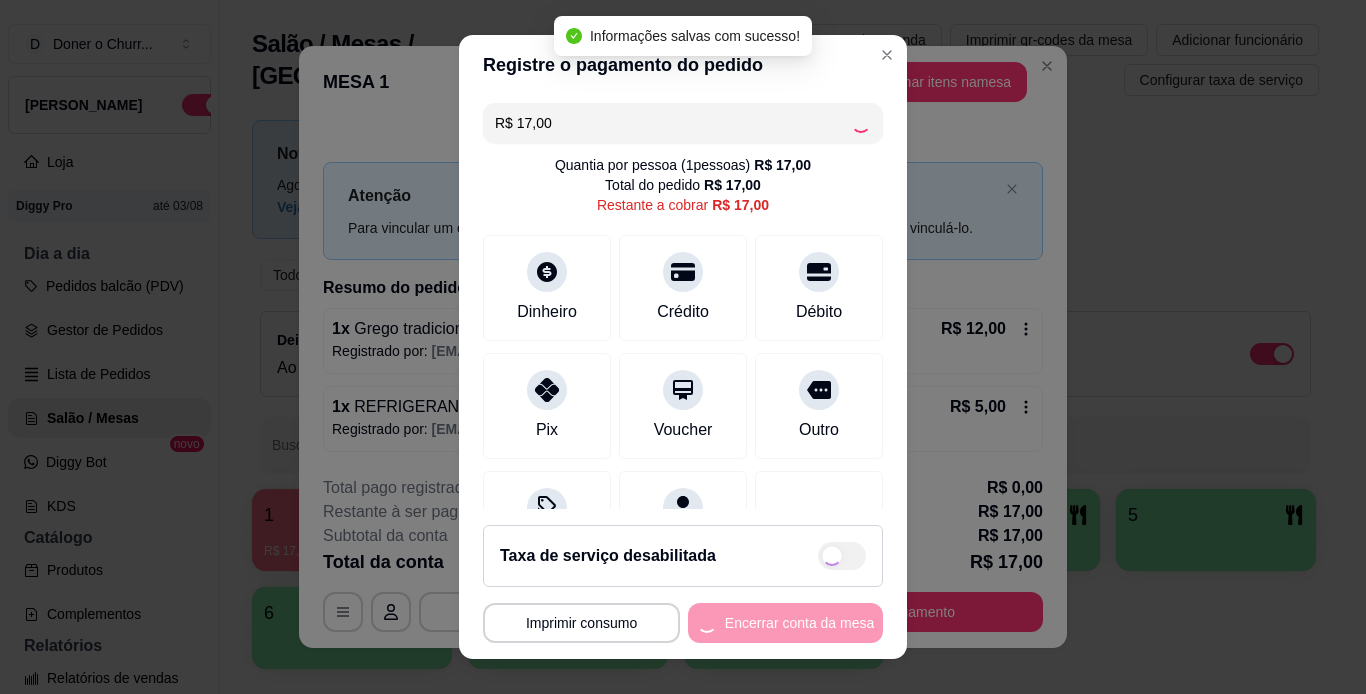 type on "R$ 0,00" 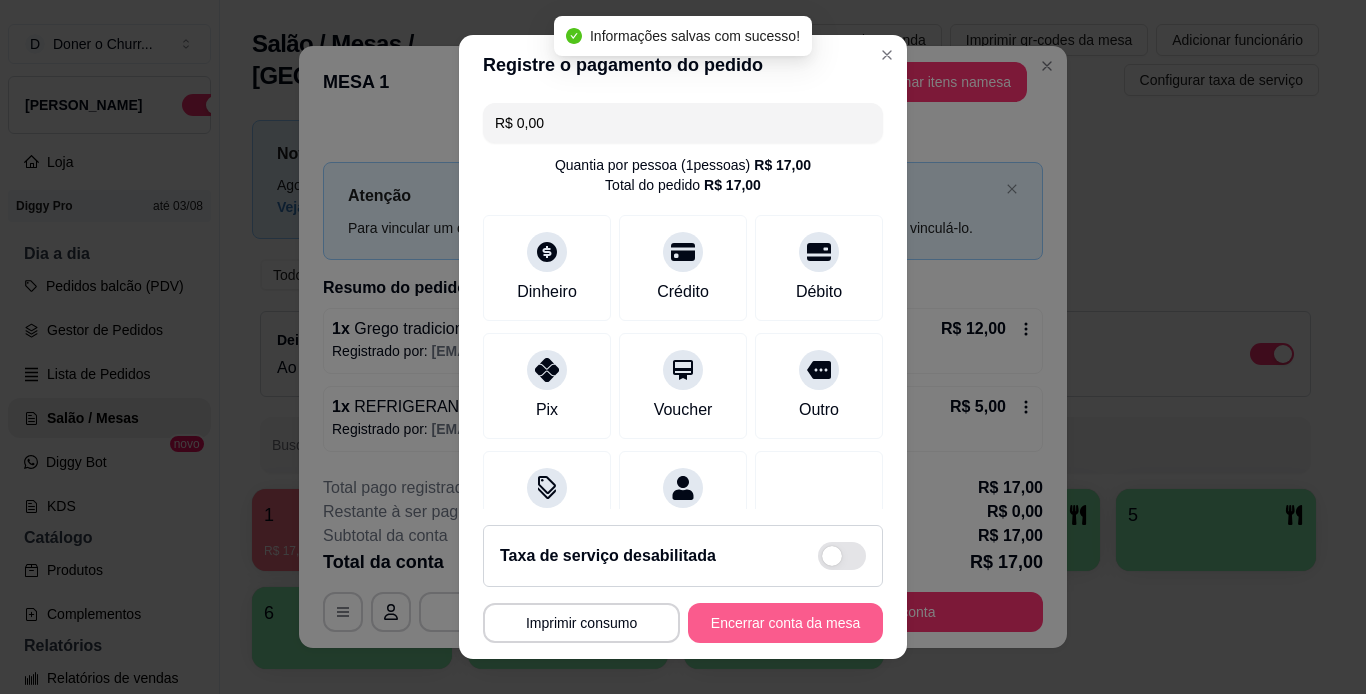 click on "Encerrar conta da mesa" at bounding box center [785, 623] 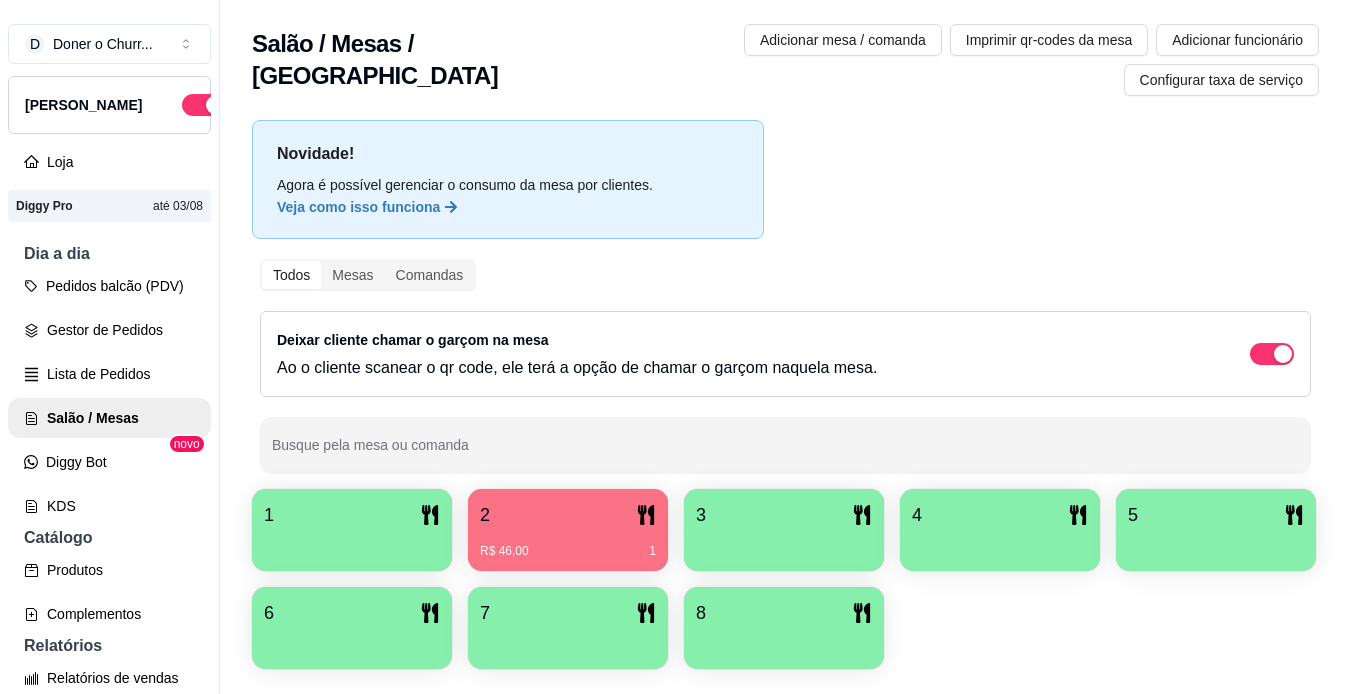 click on "2" at bounding box center [568, 515] 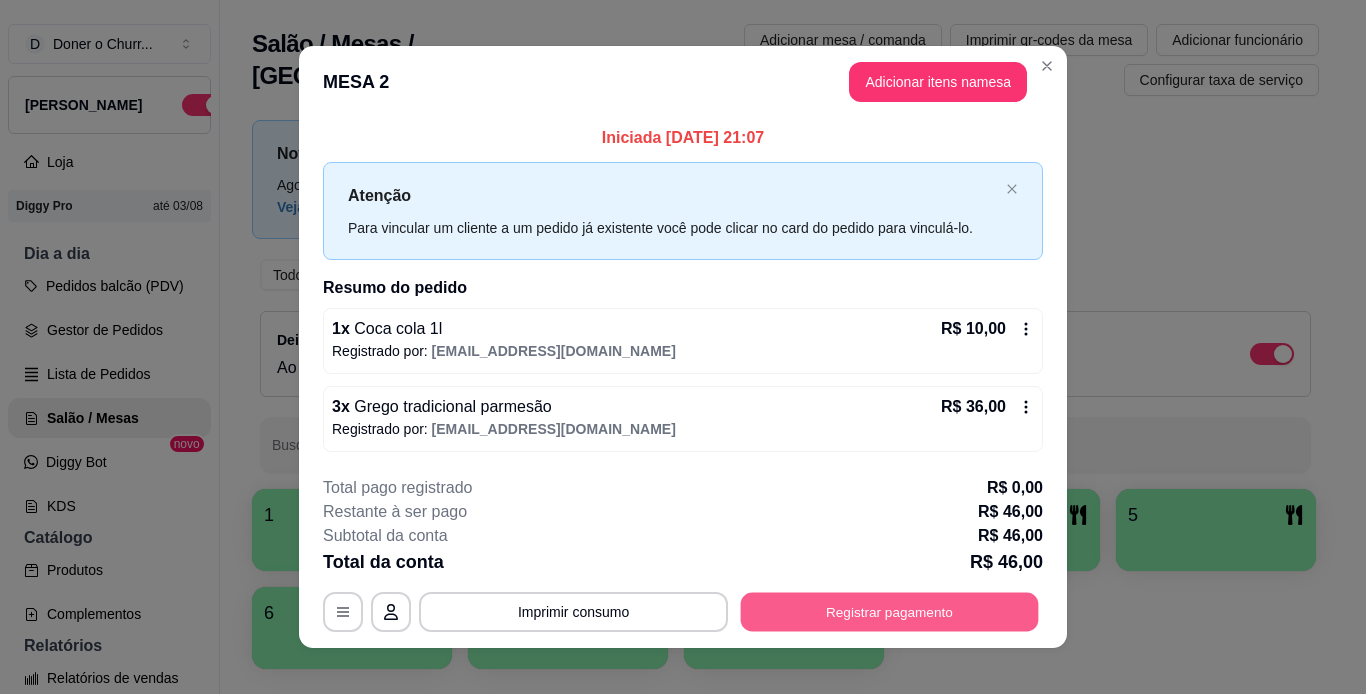 click on "Registrar pagamento" at bounding box center [890, 611] 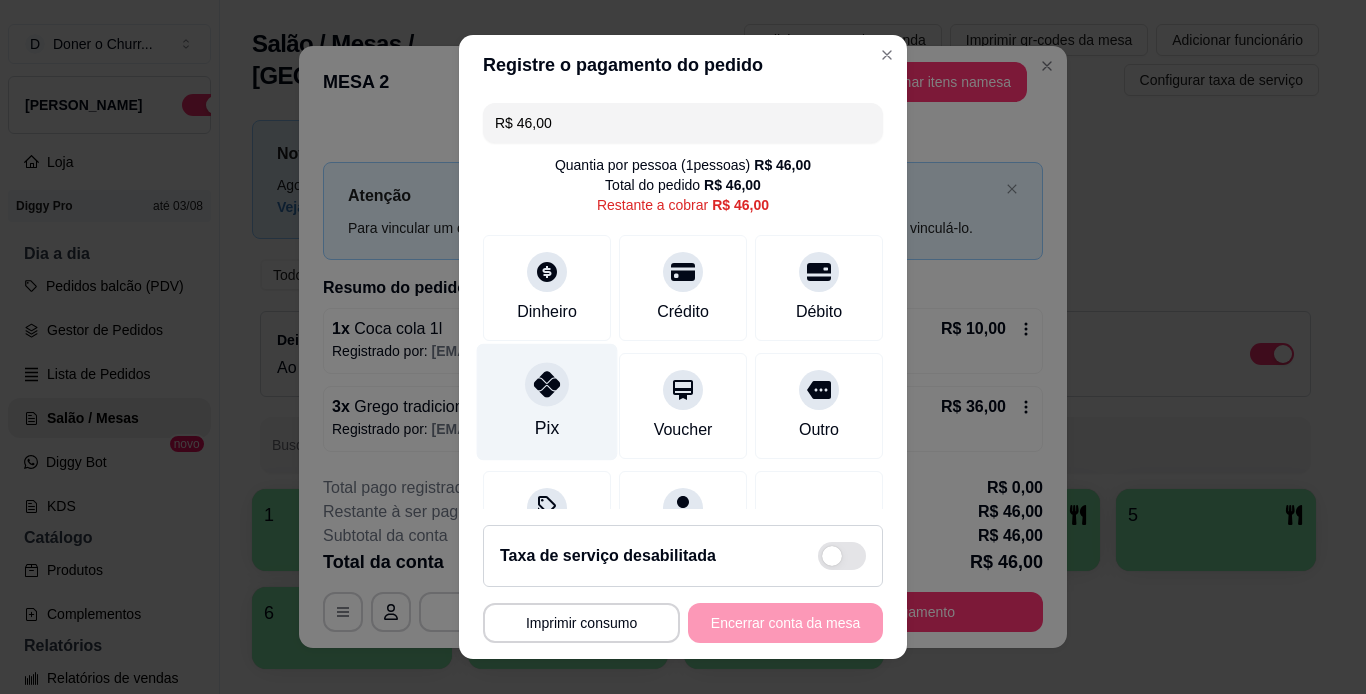 click at bounding box center [547, 384] 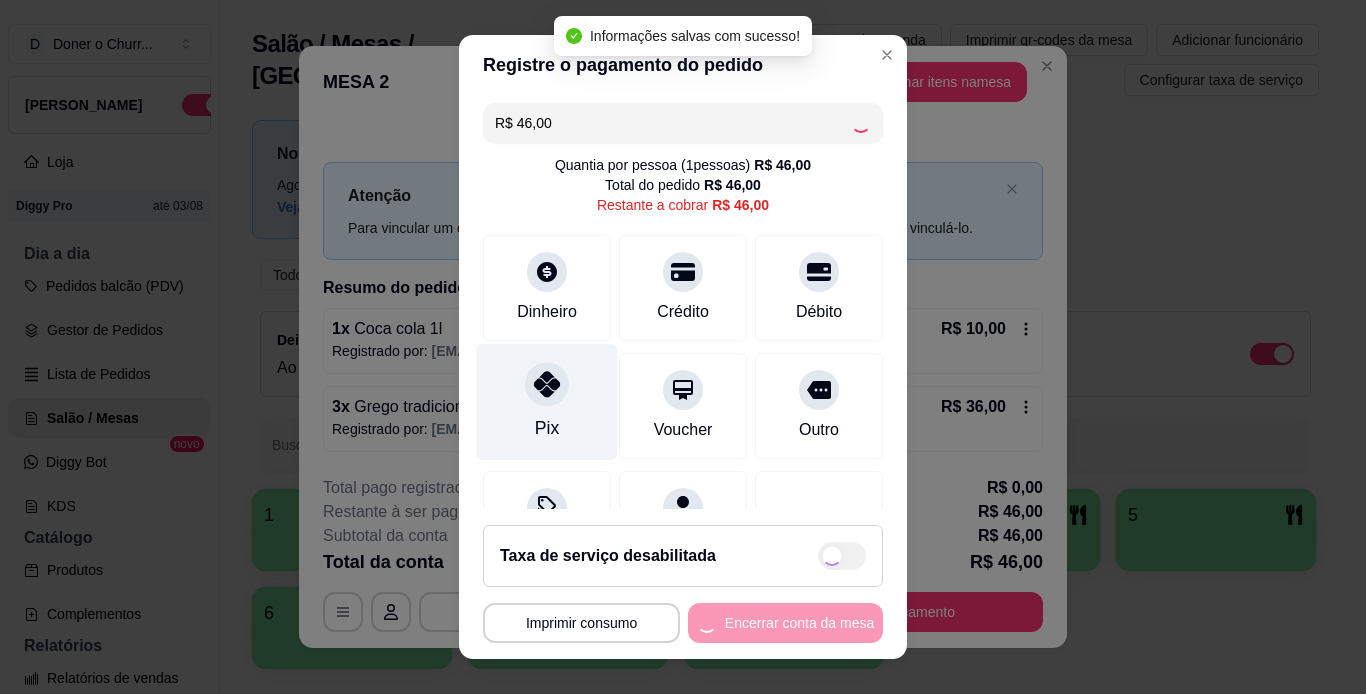type on "R$ 0,00" 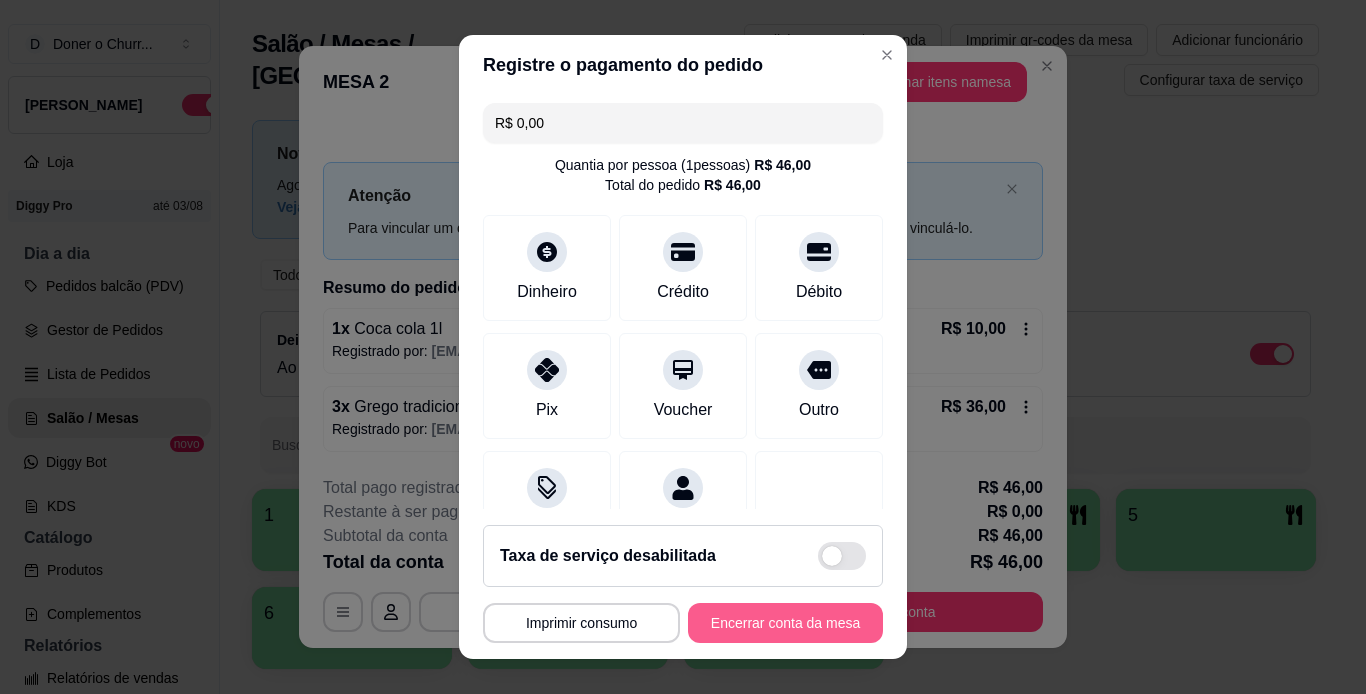 click on "Encerrar conta da mesa" at bounding box center (785, 623) 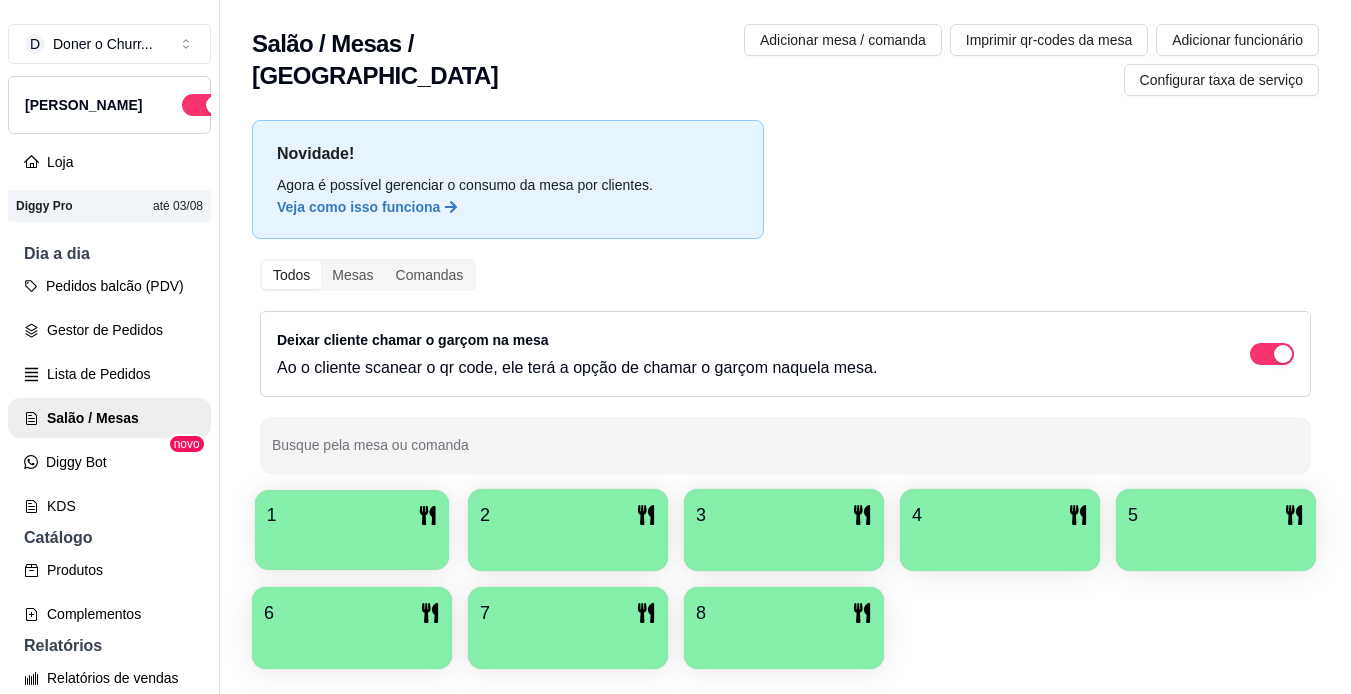 click at bounding box center (352, 543) 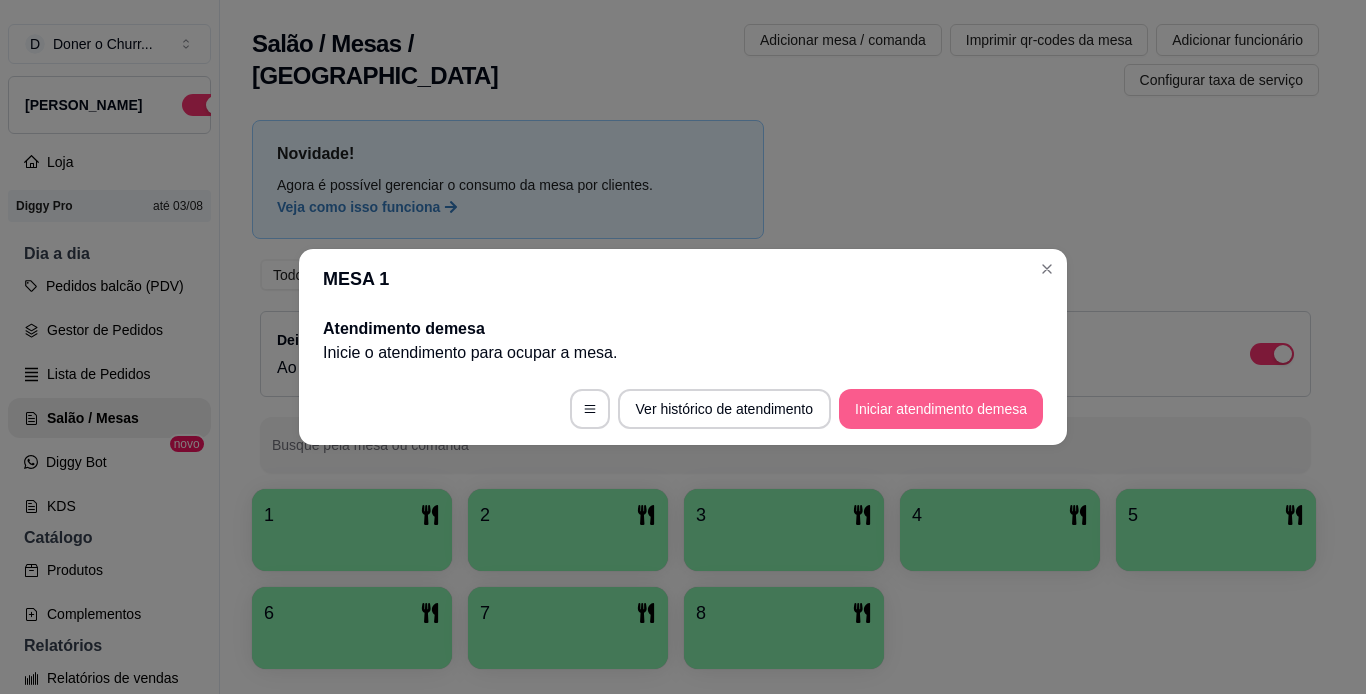 click on "Iniciar atendimento de  mesa" at bounding box center (941, 409) 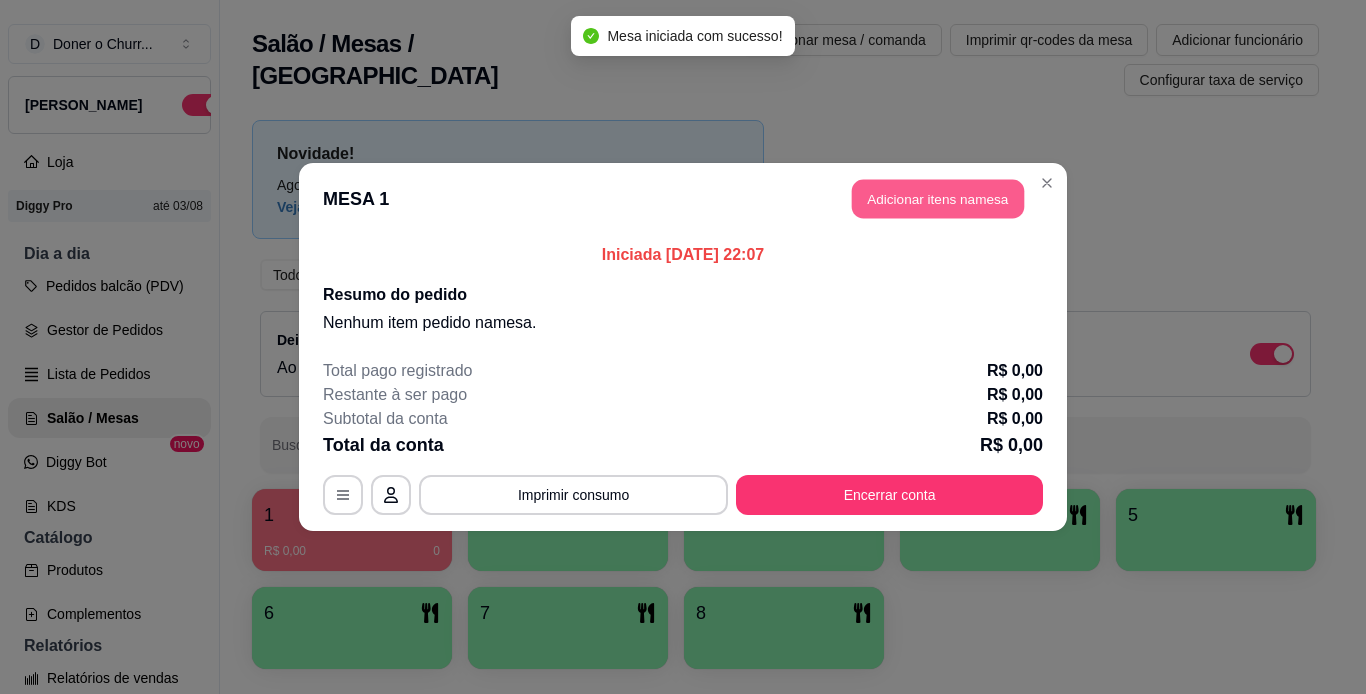 click on "Adicionar itens na  mesa" at bounding box center (938, 199) 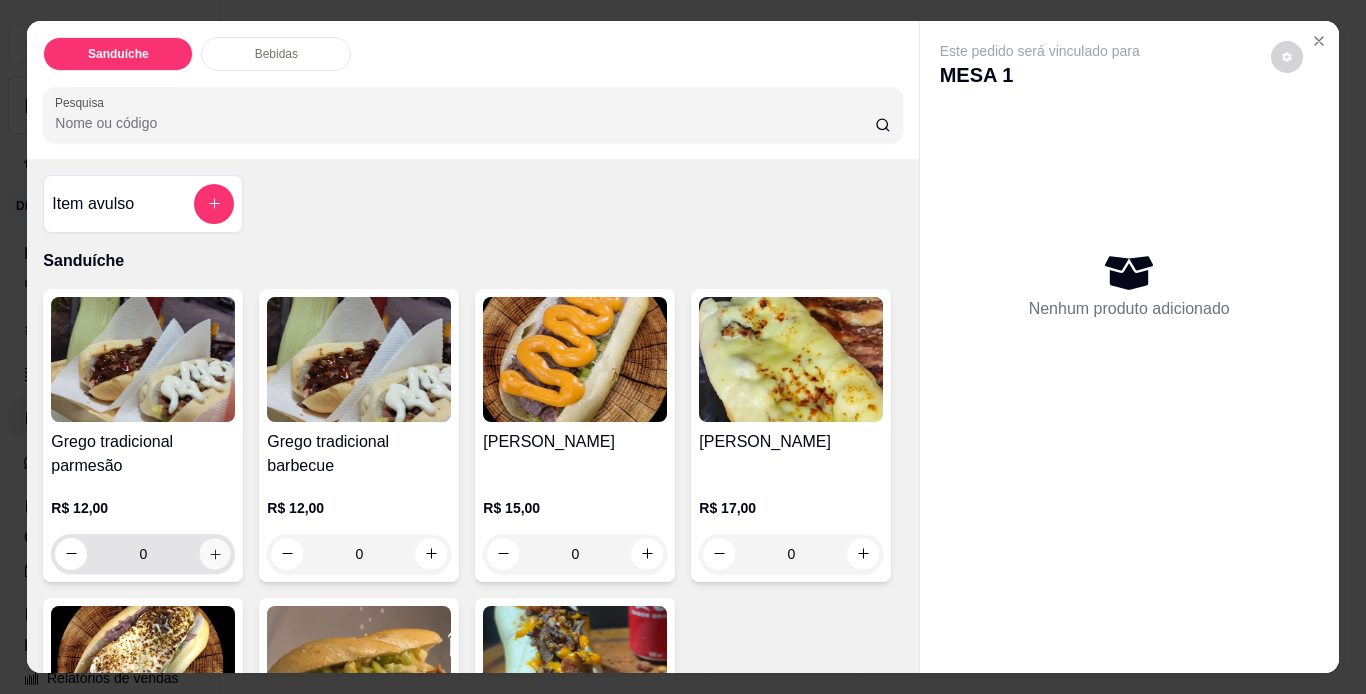 click 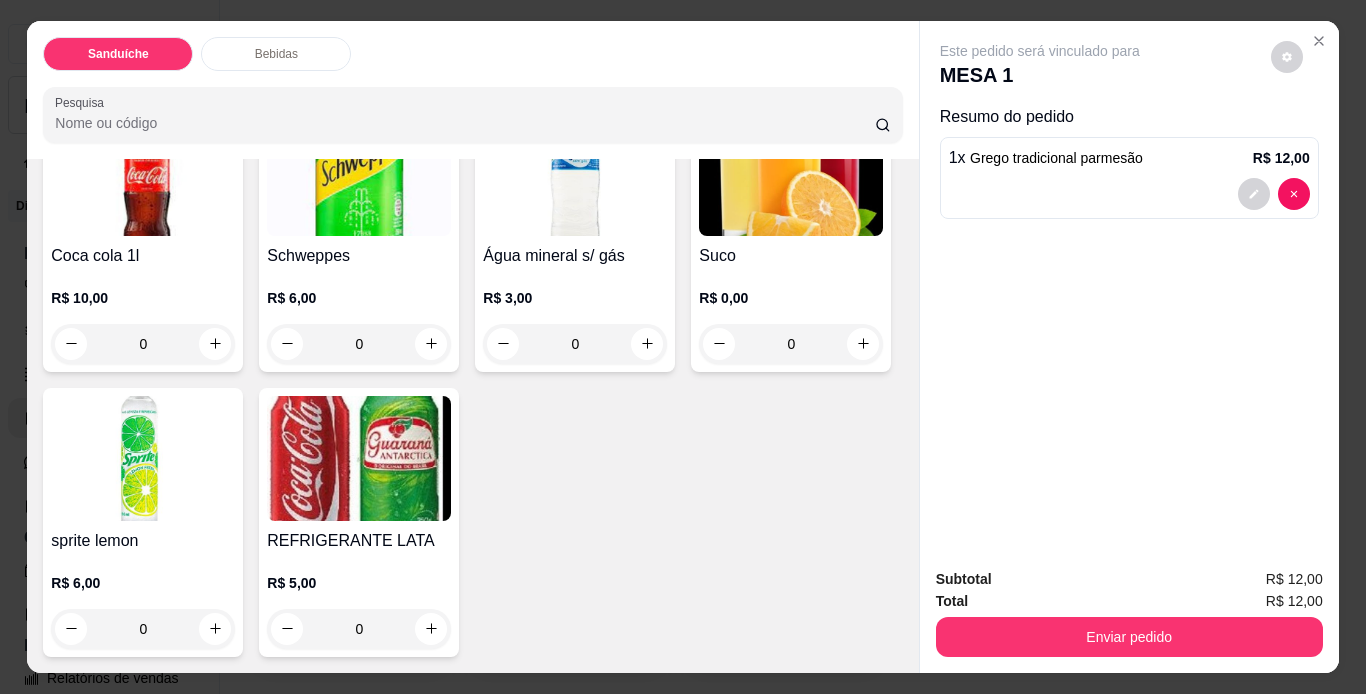 scroll, scrollTop: 1106, scrollLeft: 0, axis: vertical 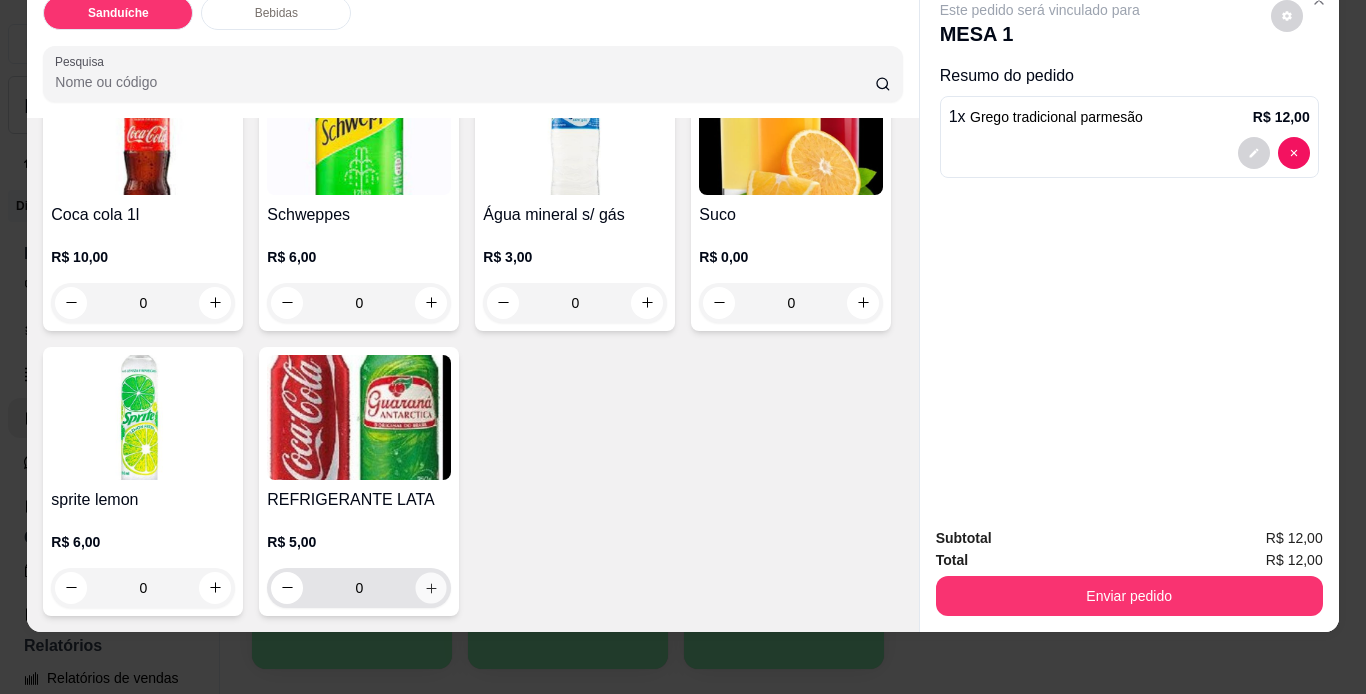 click 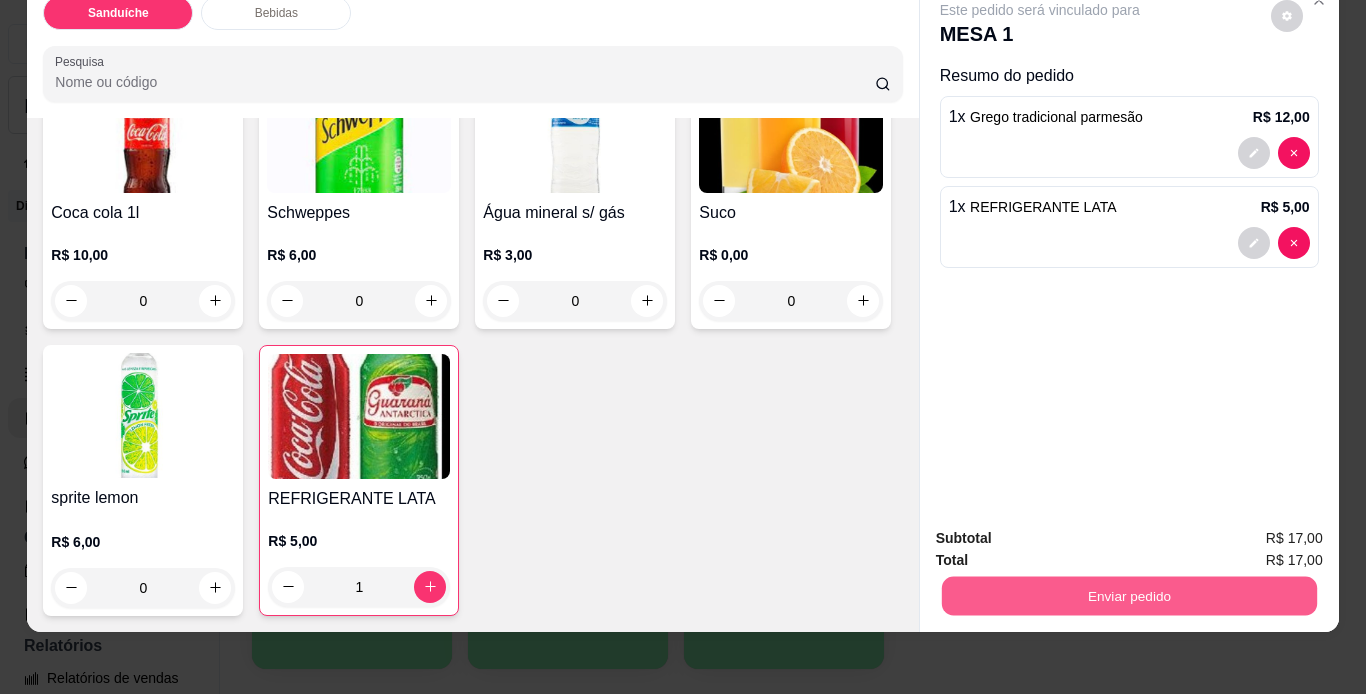 click on "Enviar pedido" at bounding box center [1128, 596] 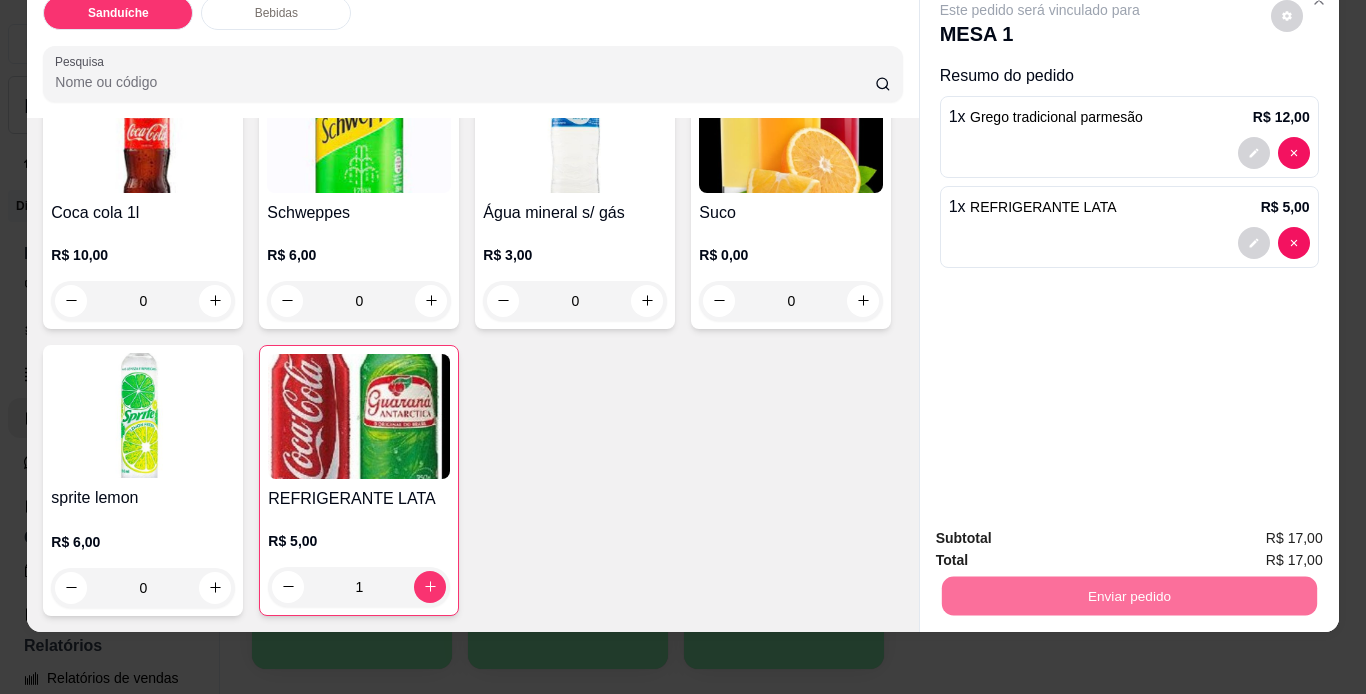 click on "Não registrar e enviar pedido" at bounding box center [1059, 539] 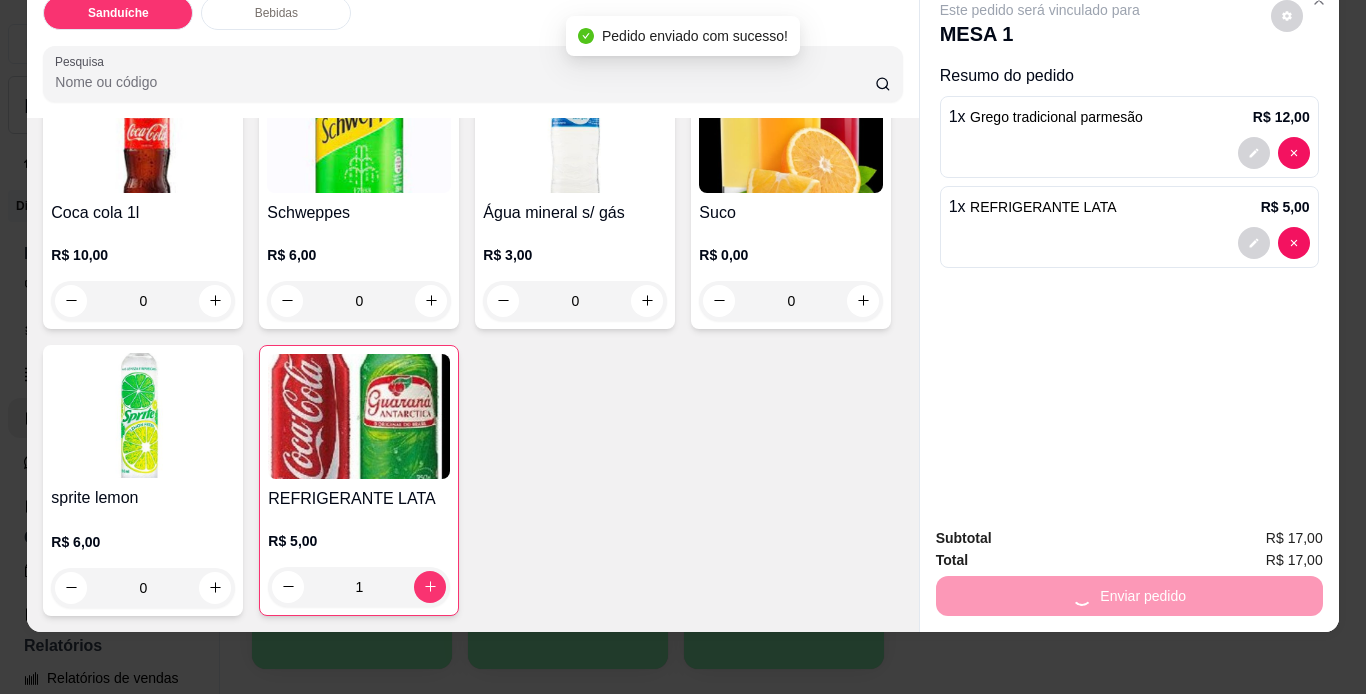 click on "Subtotal R$ 17,00" at bounding box center [1129, 538] 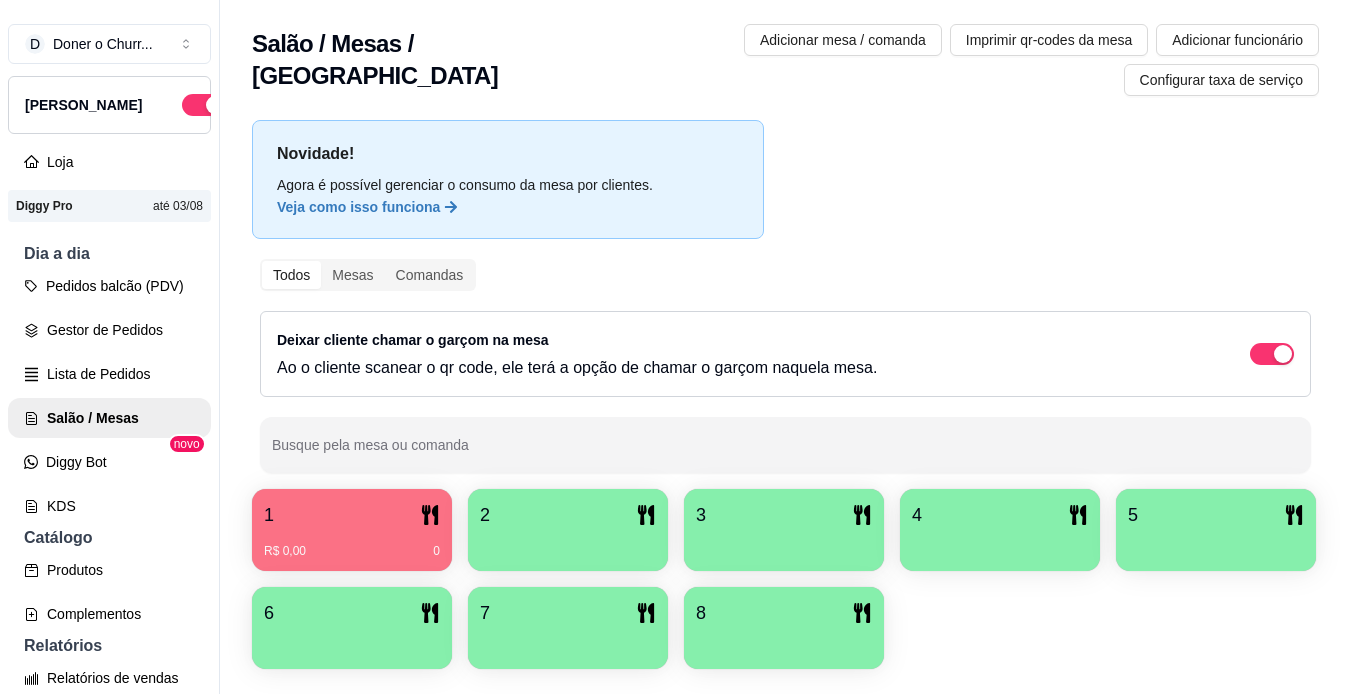 click on "Novidade! Agora é possível gerenciar o consumo da mesa por clientes.   Veja como isso funciona Todos Mesas Comandas Deixar cliente chamar o garçom na mesa Ao o cliente scanear o qr code, ele terá a opção de chamar o garçom naquela mesa. Busque pela mesa ou comanda
1 R$ 0,00 0 2 3 4 5 6 7 8" at bounding box center [785, 400] 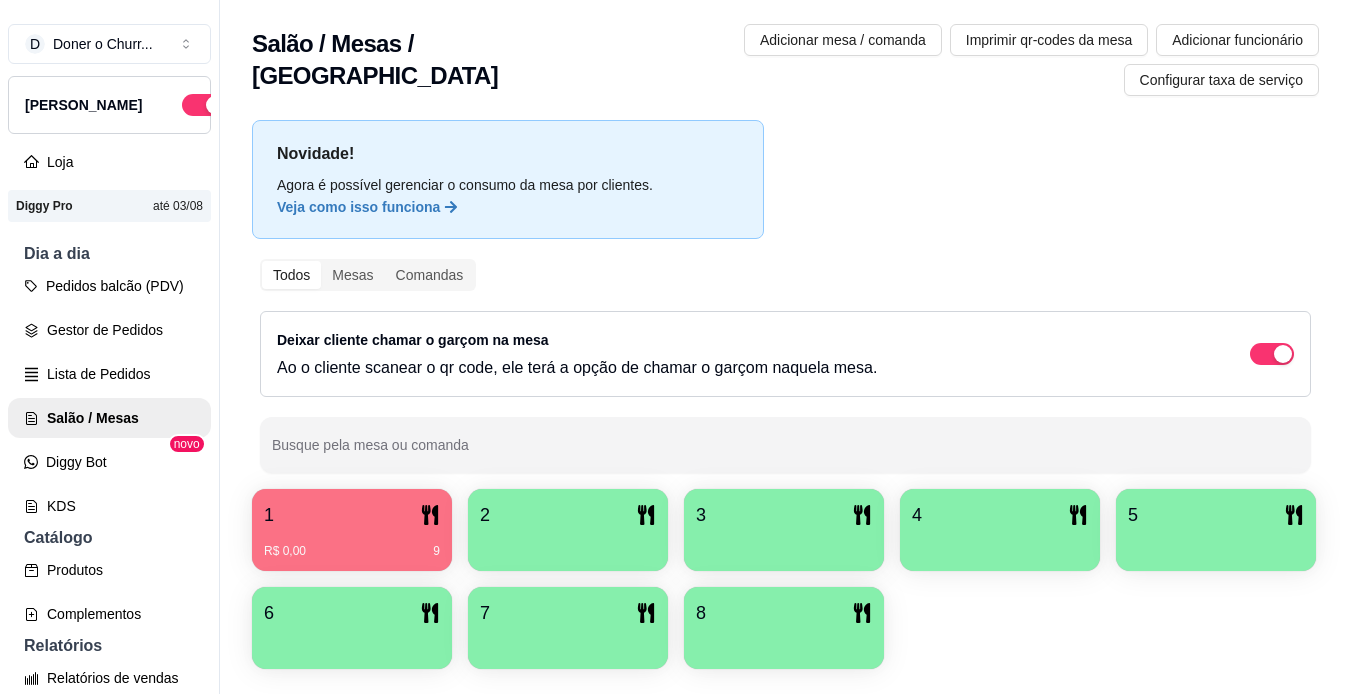 click at bounding box center (568, 544) 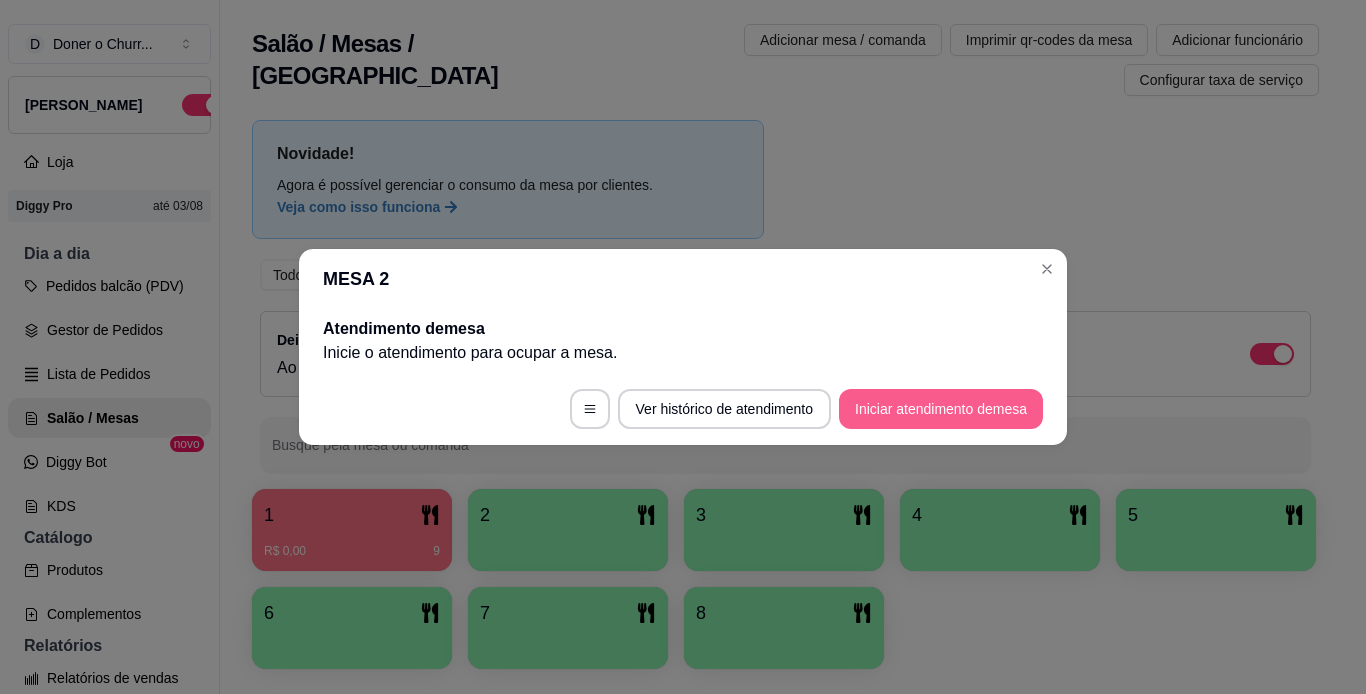 click on "Iniciar atendimento de  mesa" at bounding box center (941, 409) 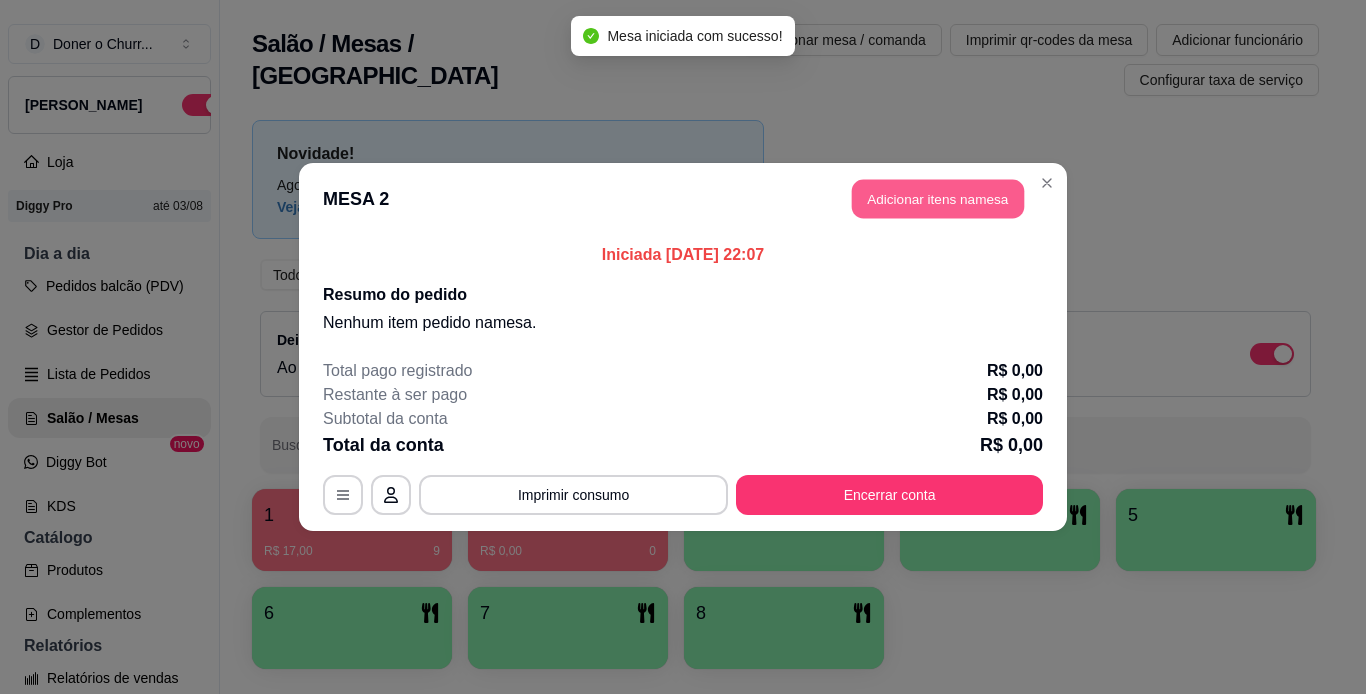 click on "Adicionar itens na  mesa" at bounding box center (938, 199) 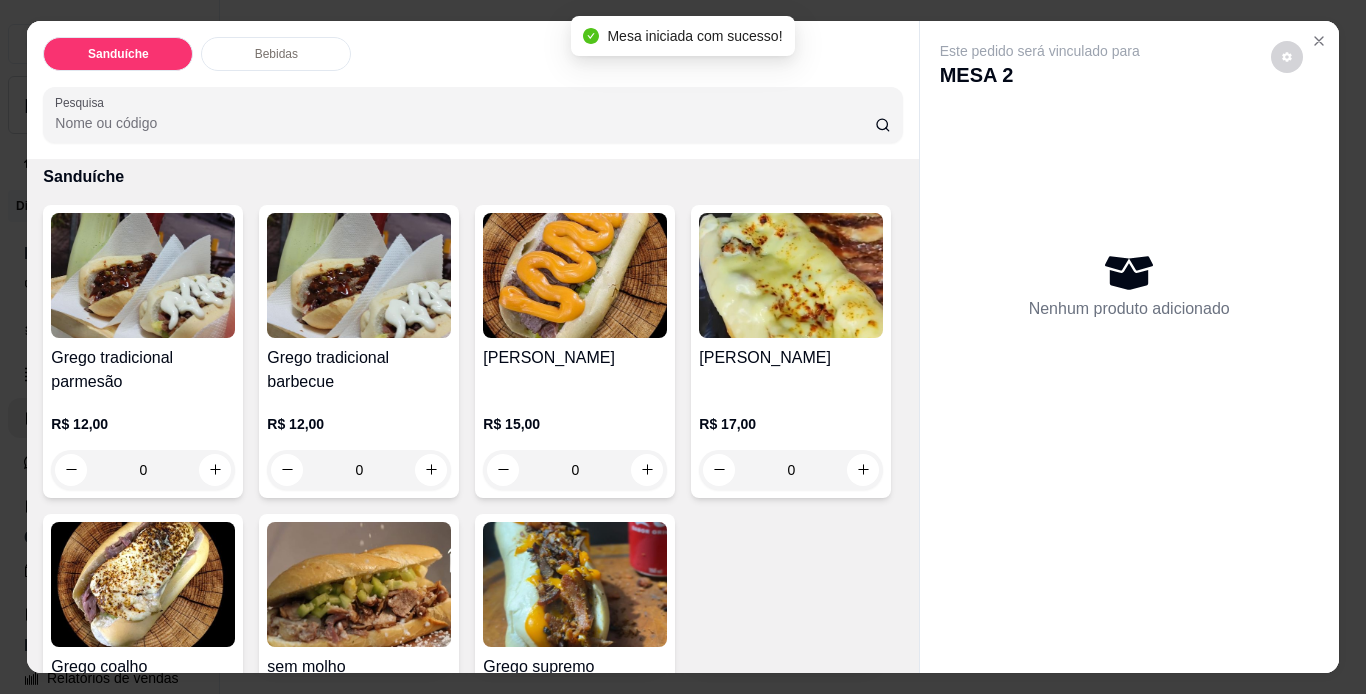 scroll, scrollTop: 100, scrollLeft: 0, axis: vertical 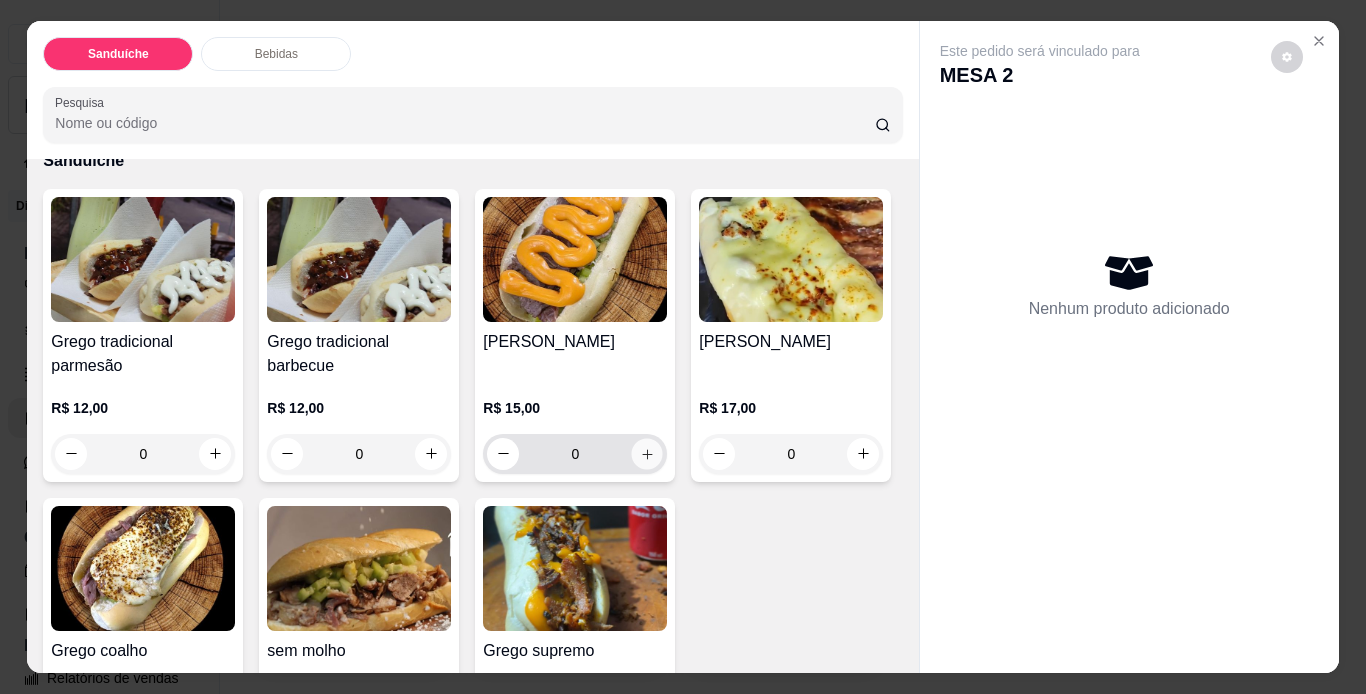 click 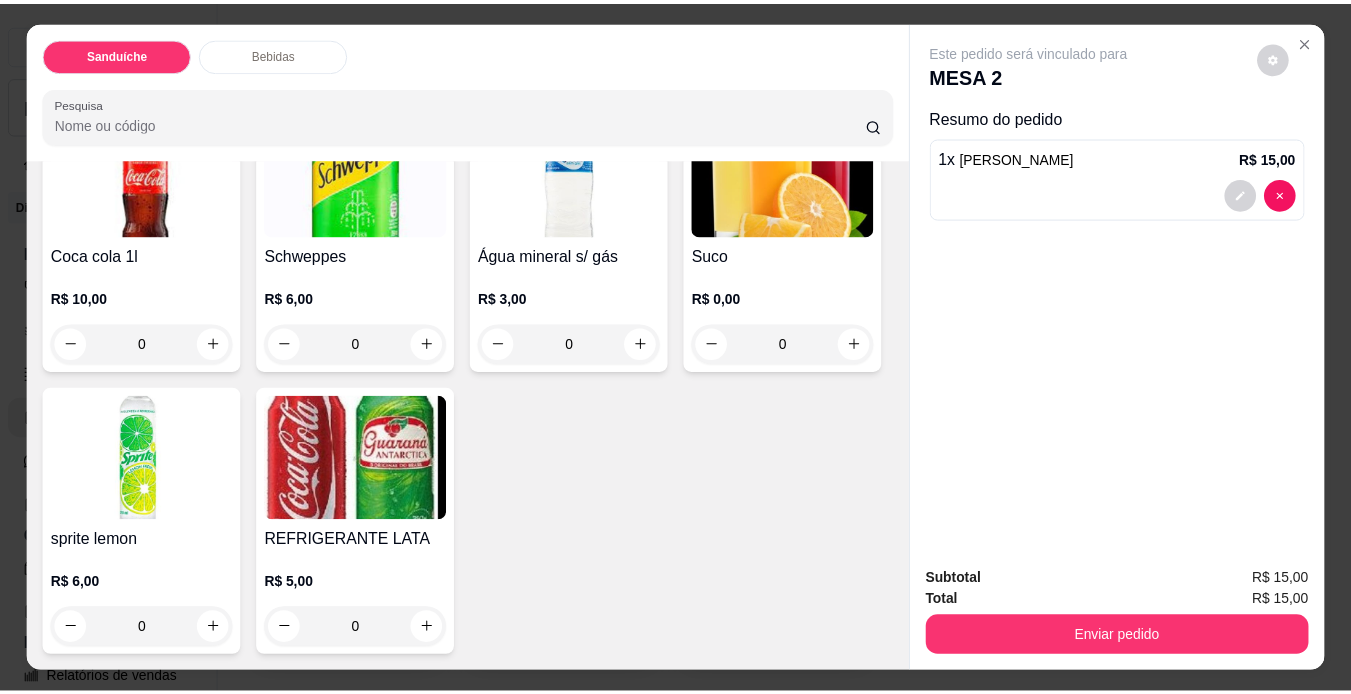 scroll, scrollTop: 1100, scrollLeft: 0, axis: vertical 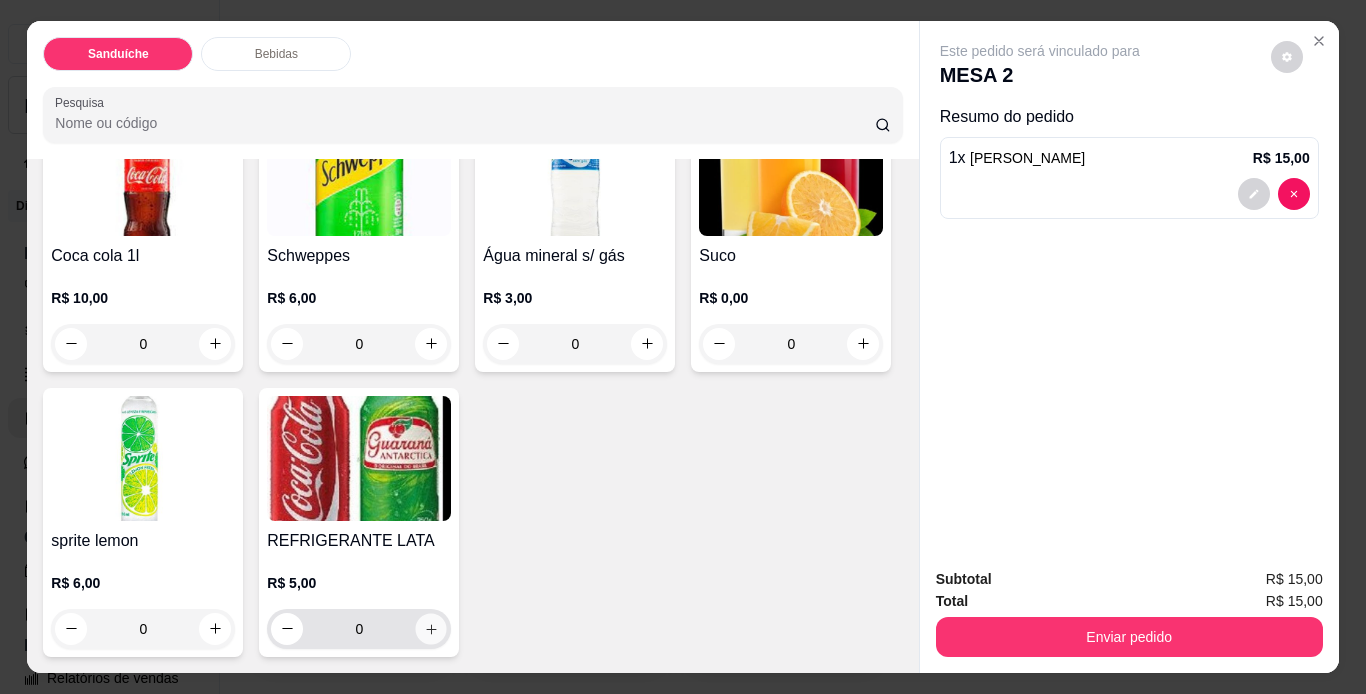 click 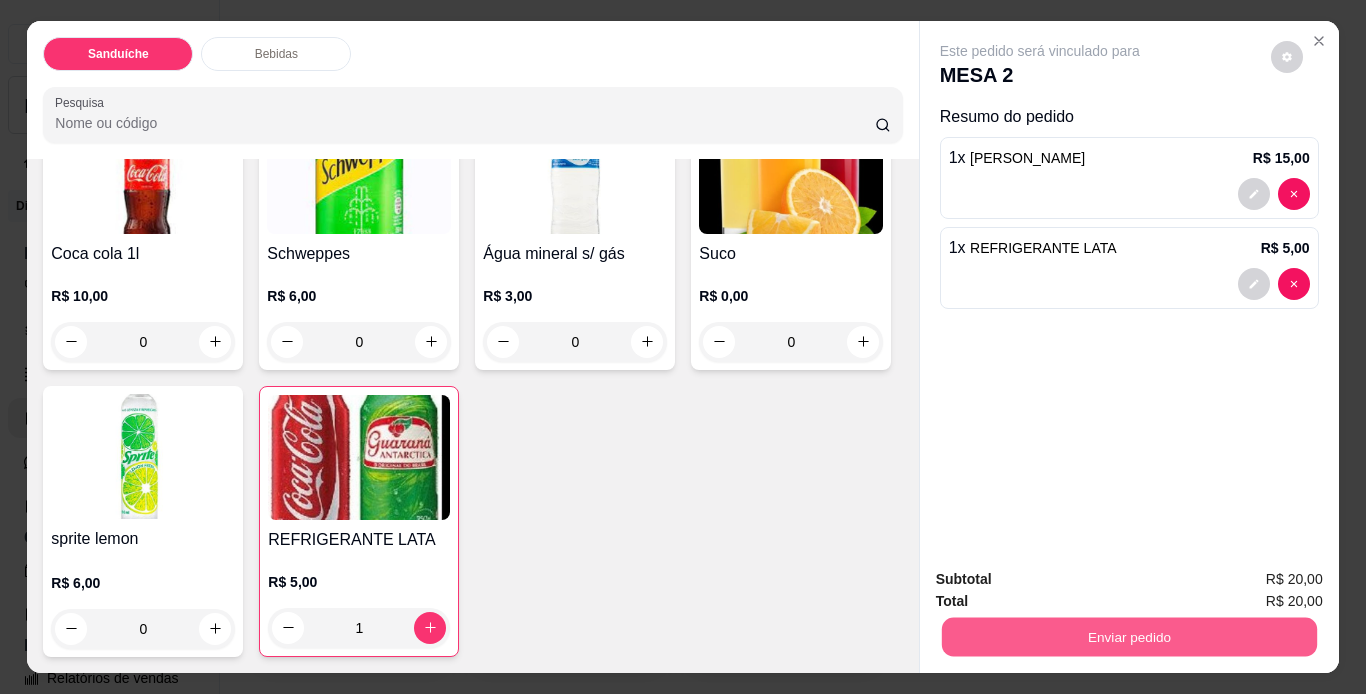 click on "Enviar pedido" at bounding box center [1128, 637] 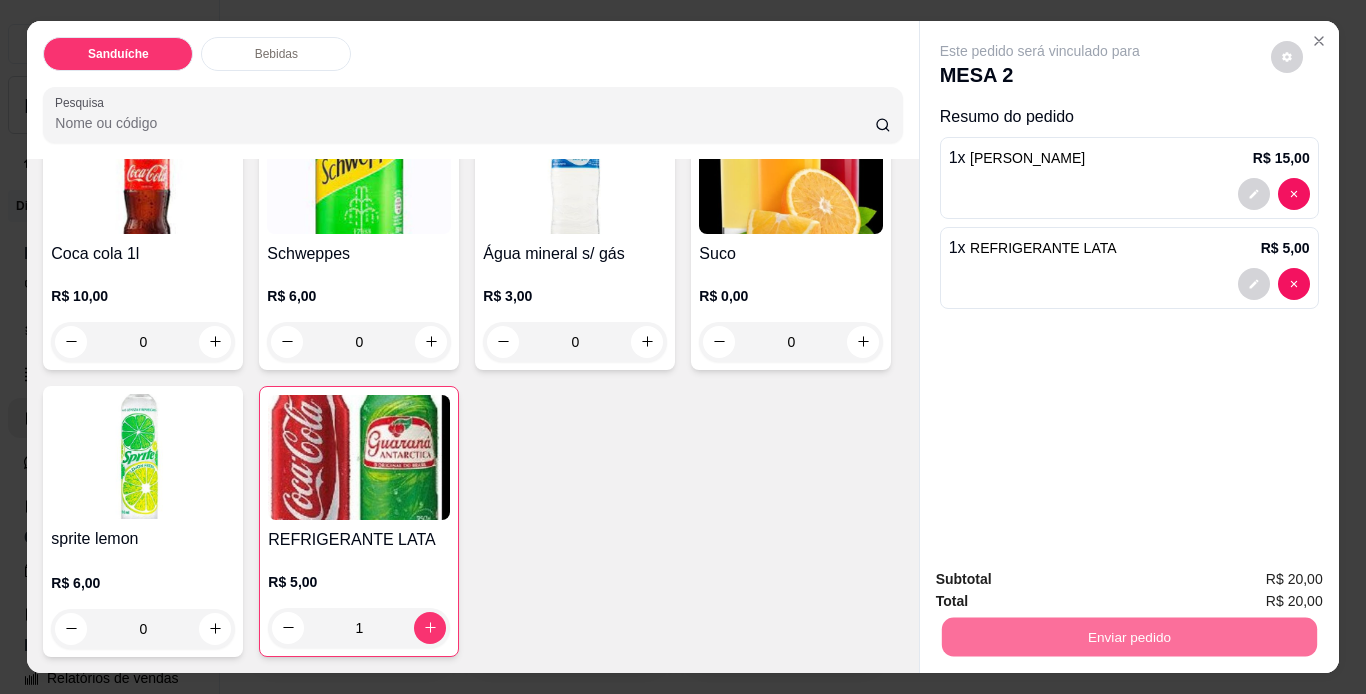 click on "Não registrar e enviar pedido" at bounding box center (1063, 581) 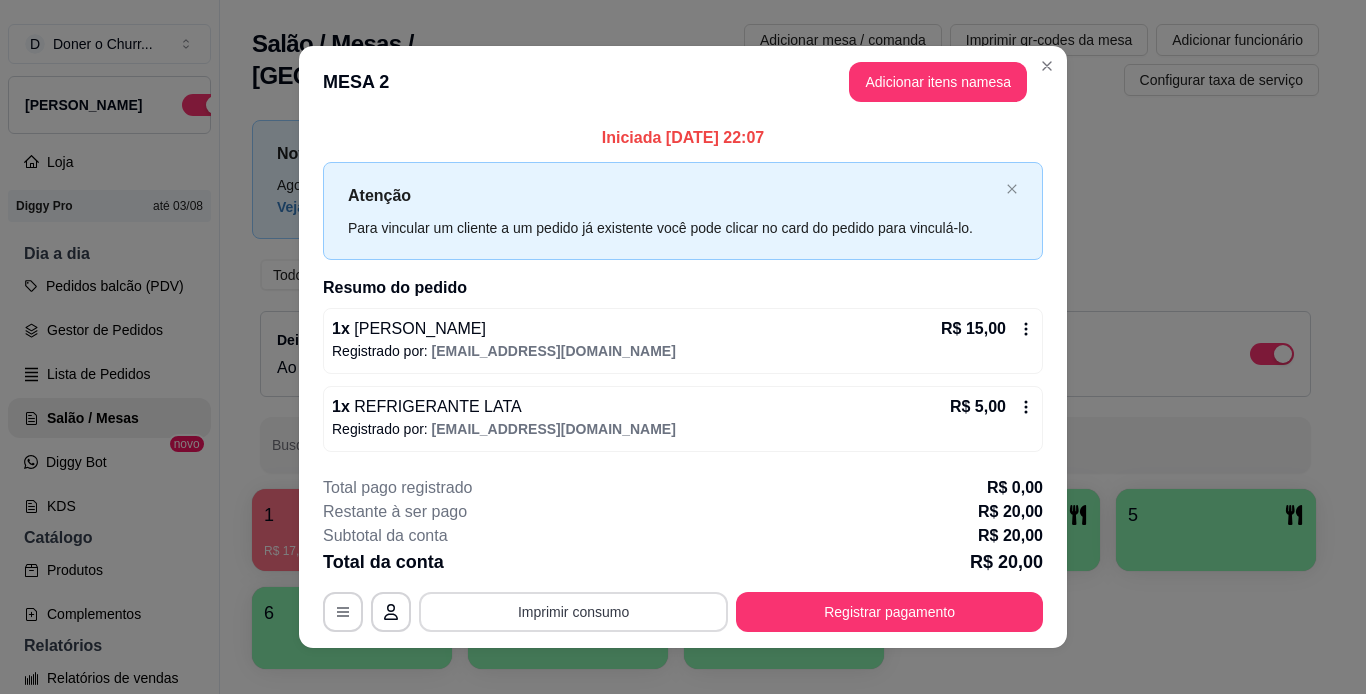 click on "Imprimir consumo" at bounding box center [573, 612] 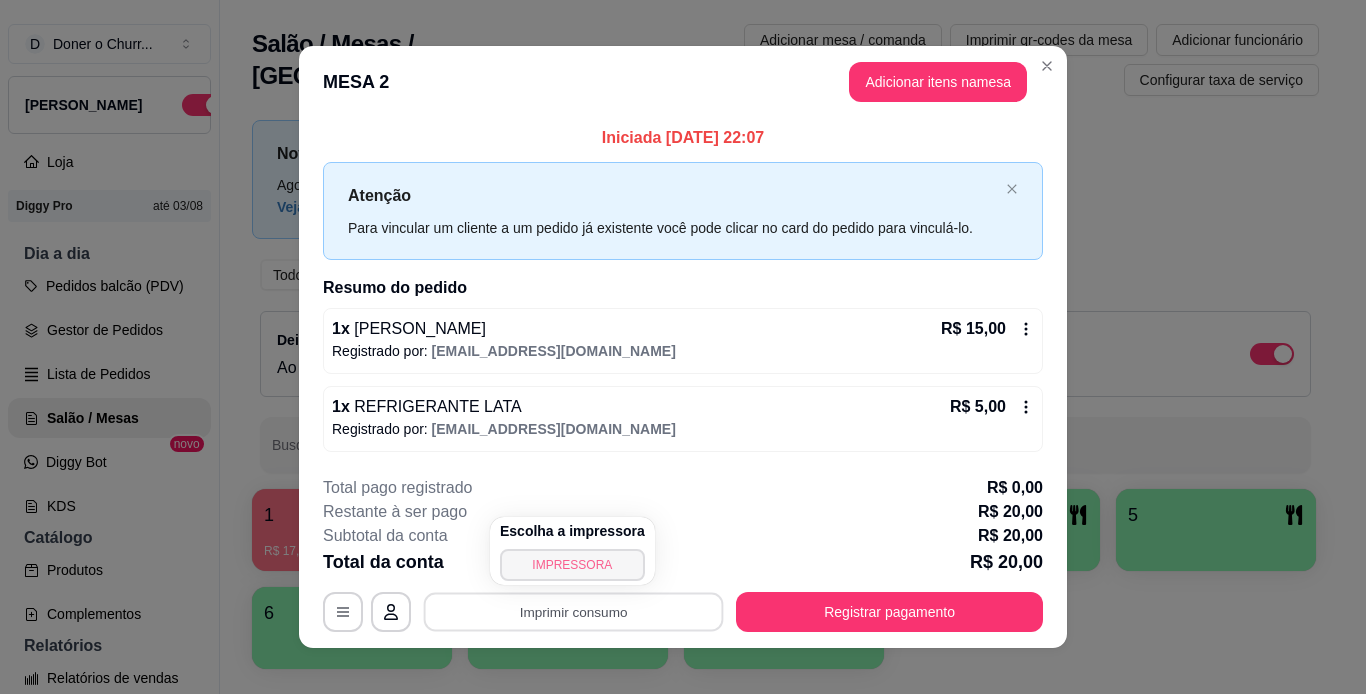 click on "IMPRESSORA" at bounding box center (572, 565) 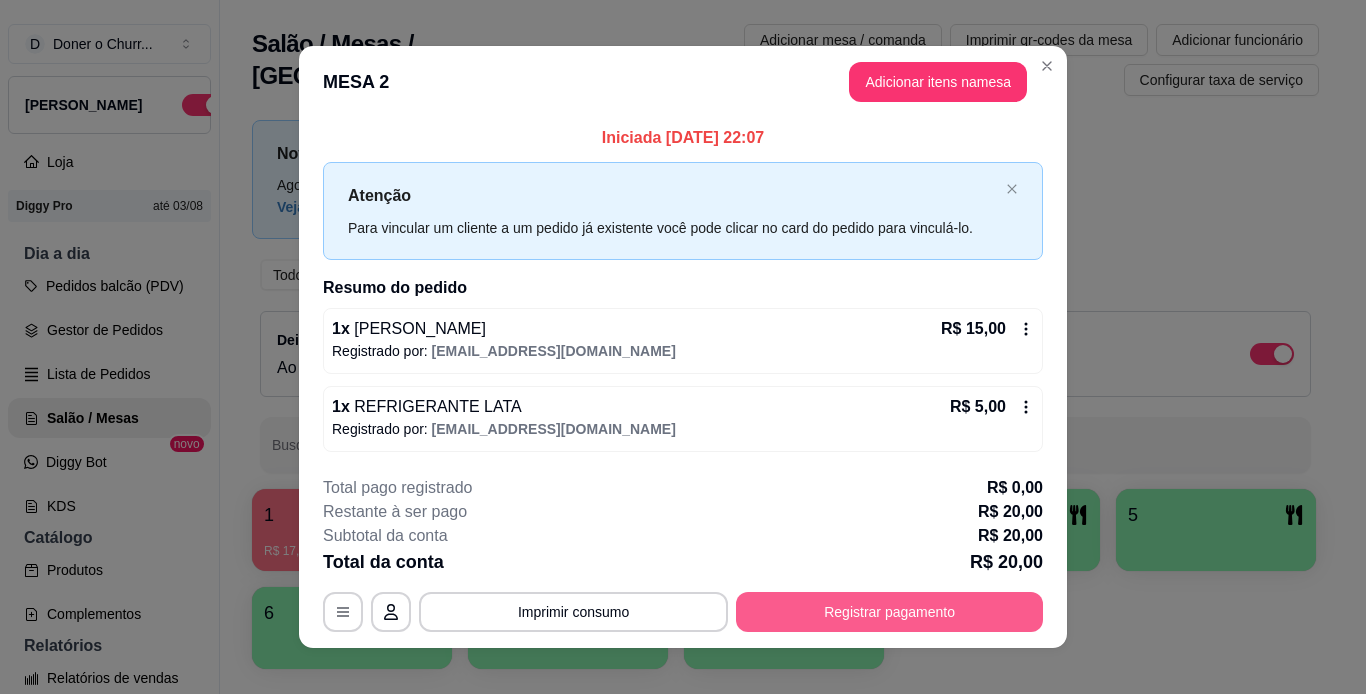 click on "Registrar pagamento" at bounding box center (889, 612) 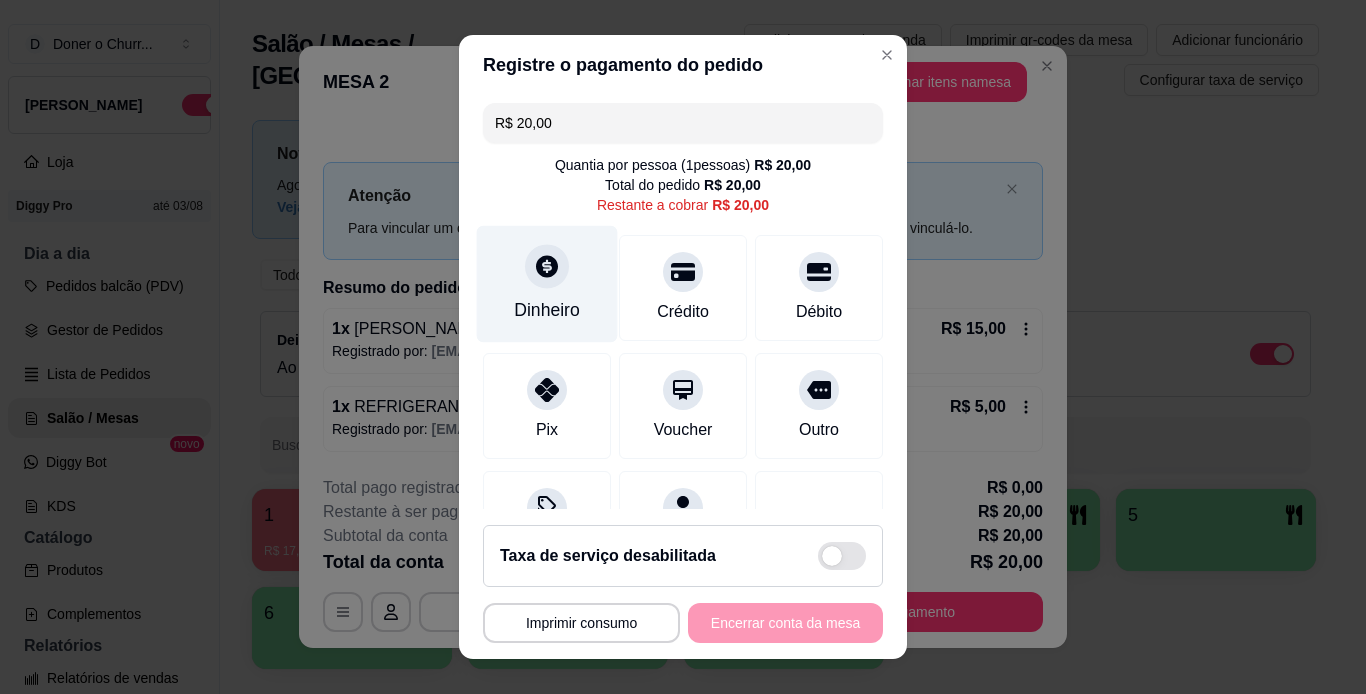 click on "Dinheiro" at bounding box center (547, 283) 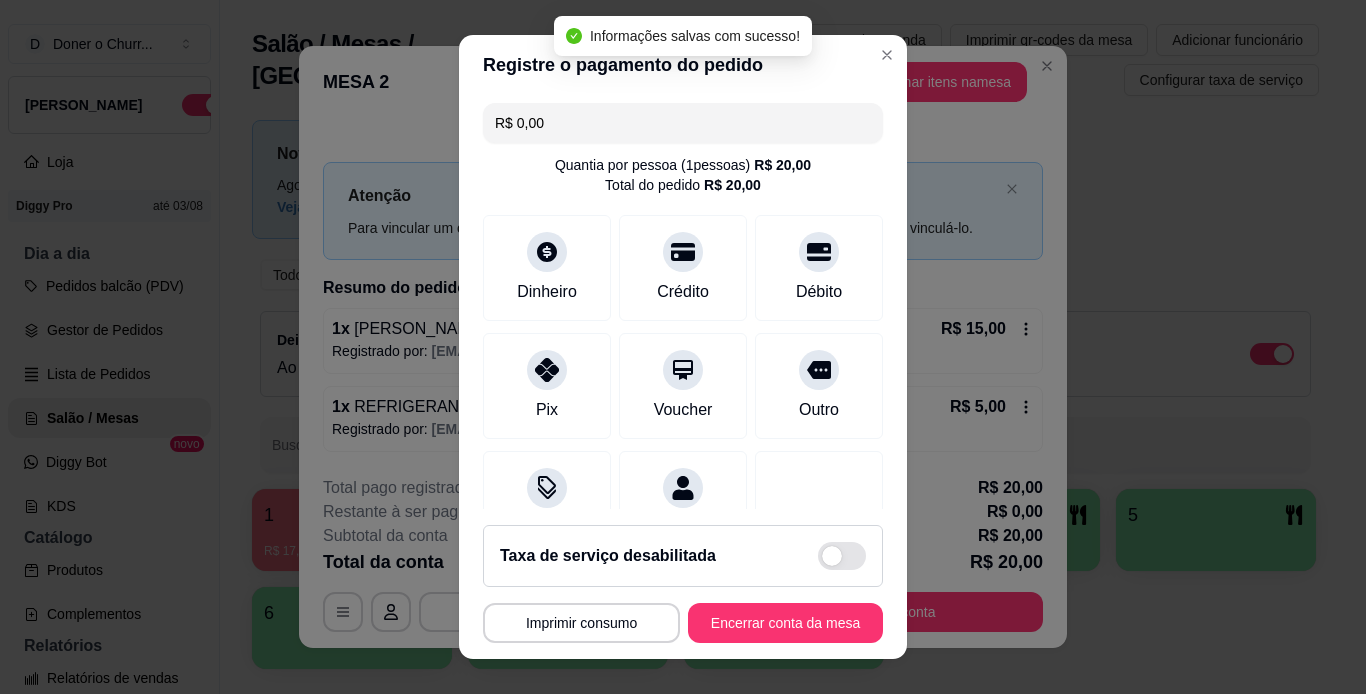 type on "R$ 0,00" 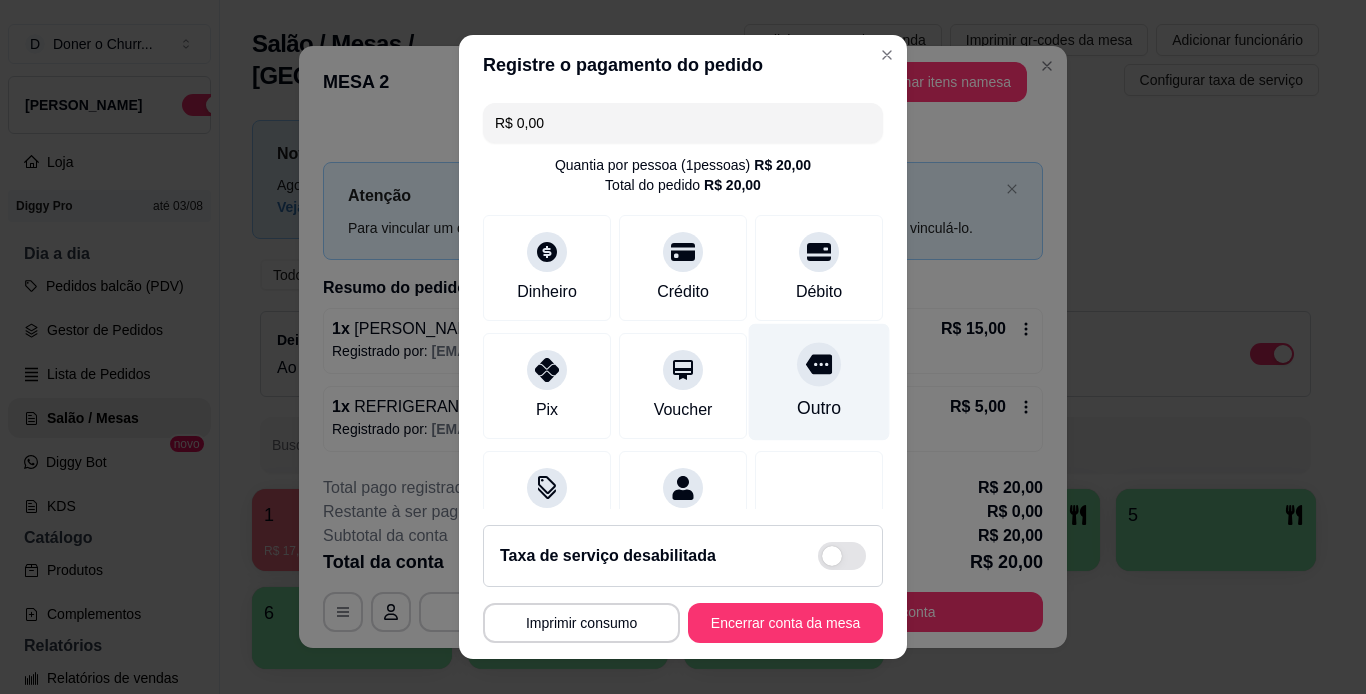 click on "Outro" at bounding box center [819, 381] 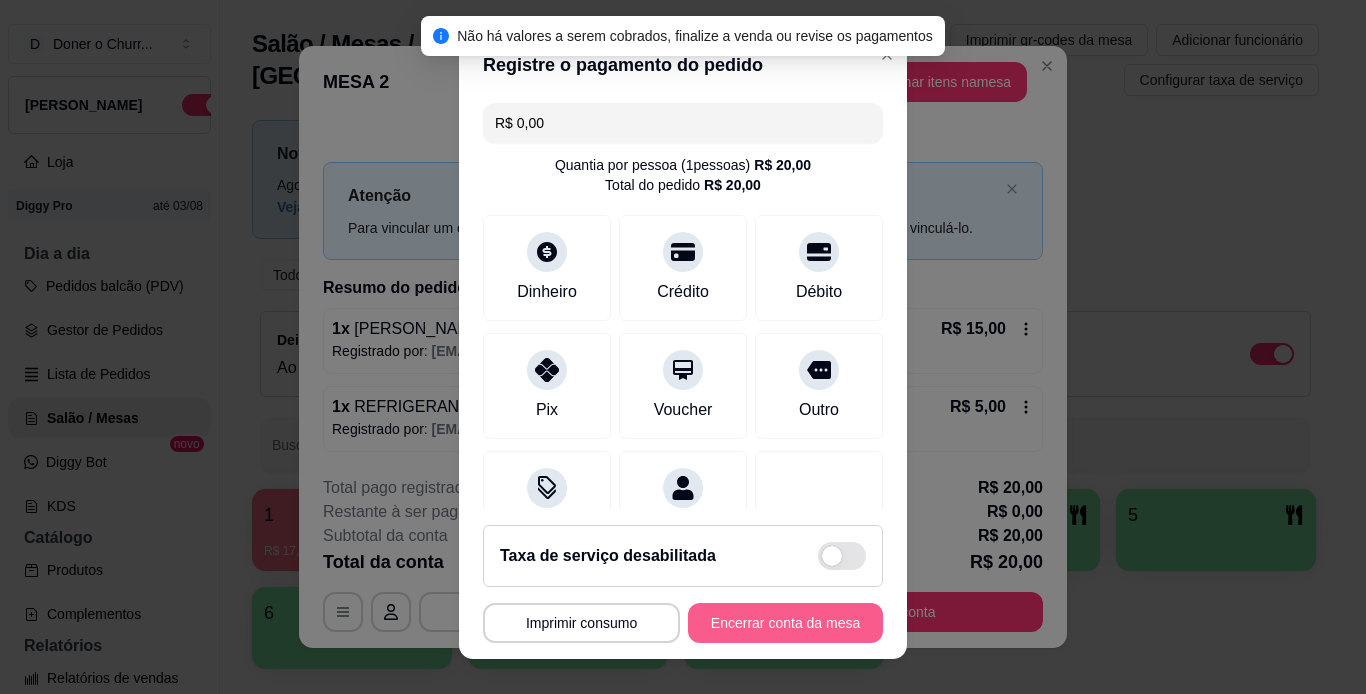 click on "Encerrar conta da mesa" at bounding box center [785, 623] 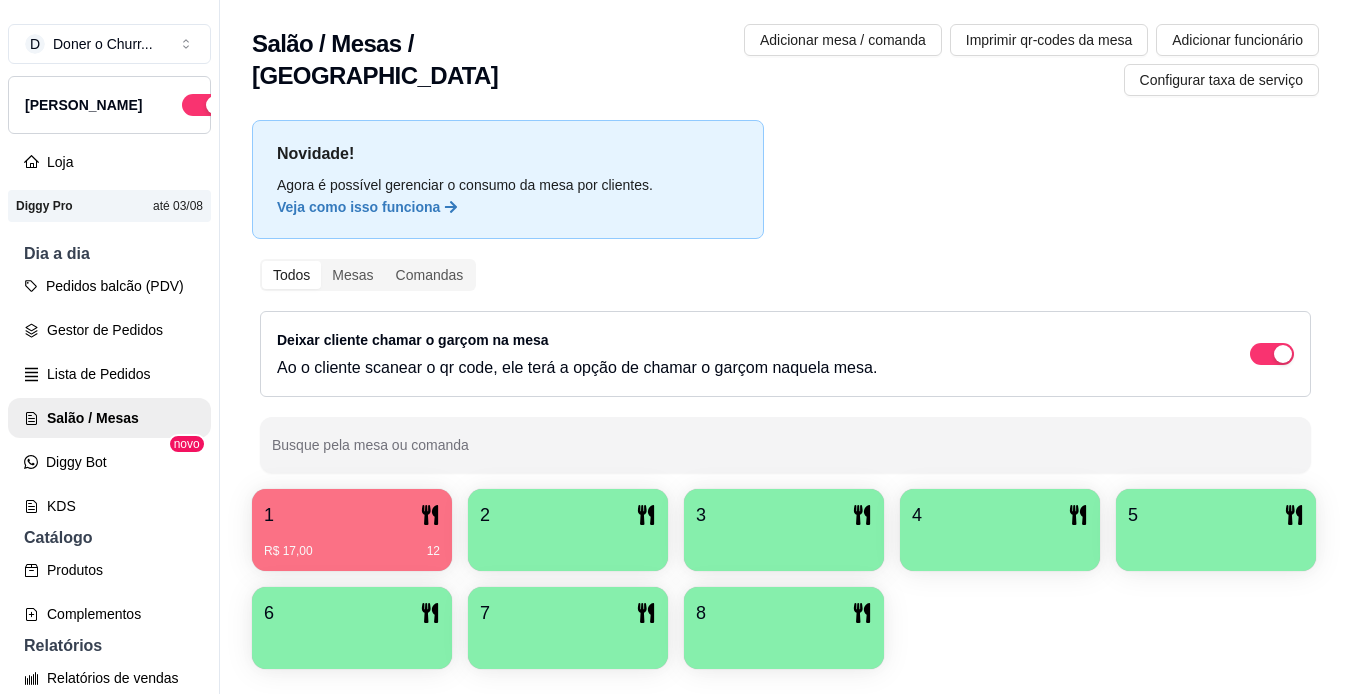 click on "R$ 17,00 12" at bounding box center (352, 544) 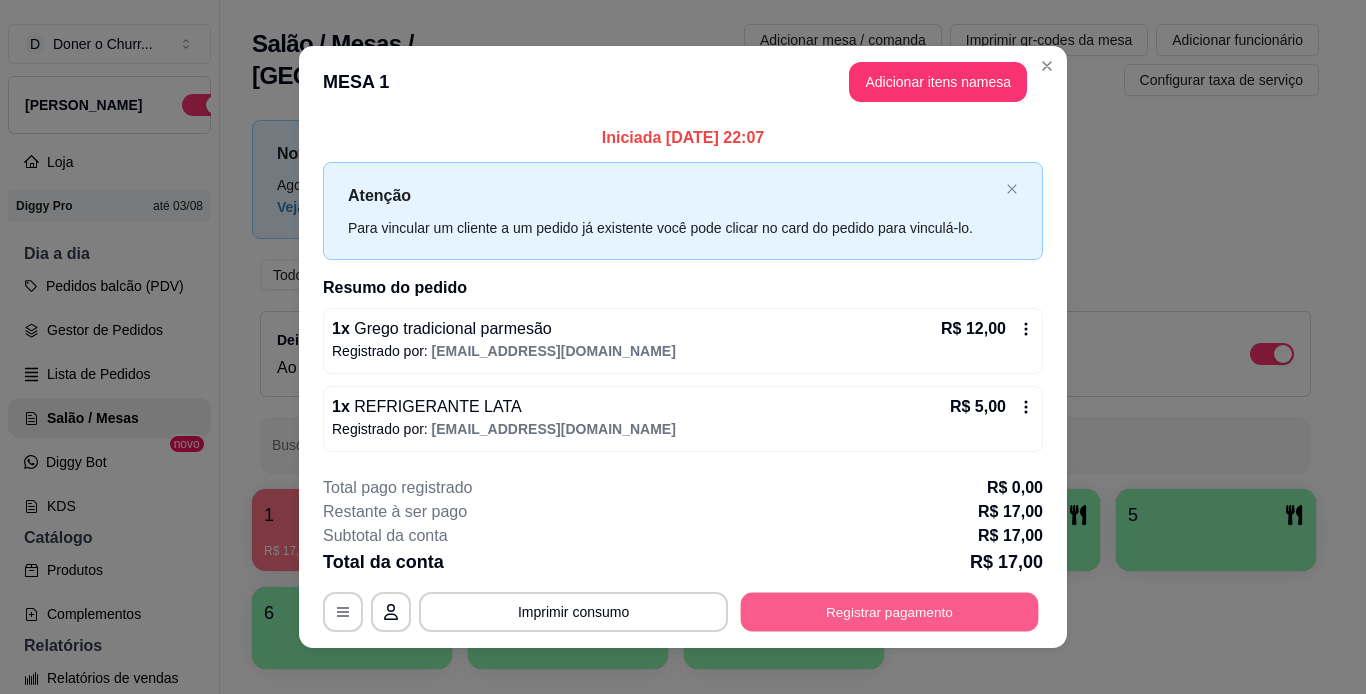 click on "Registrar pagamento" at bounding box center [890, 611] 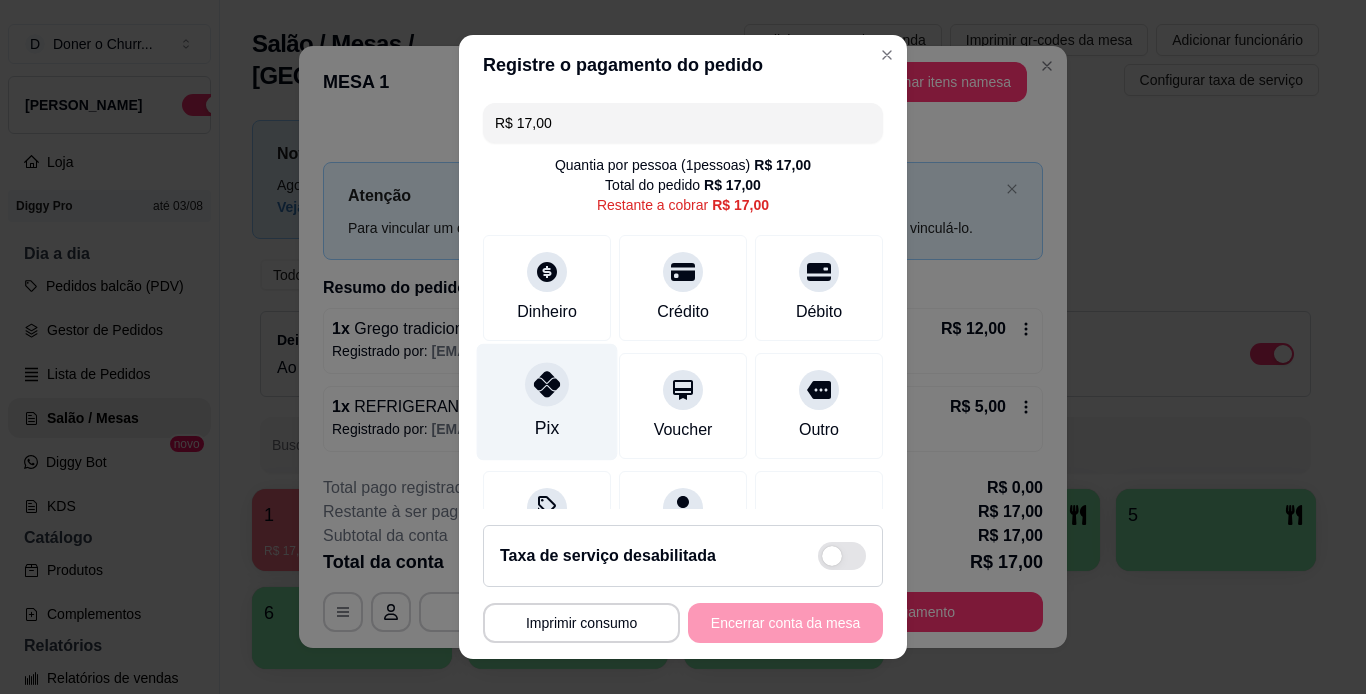 click 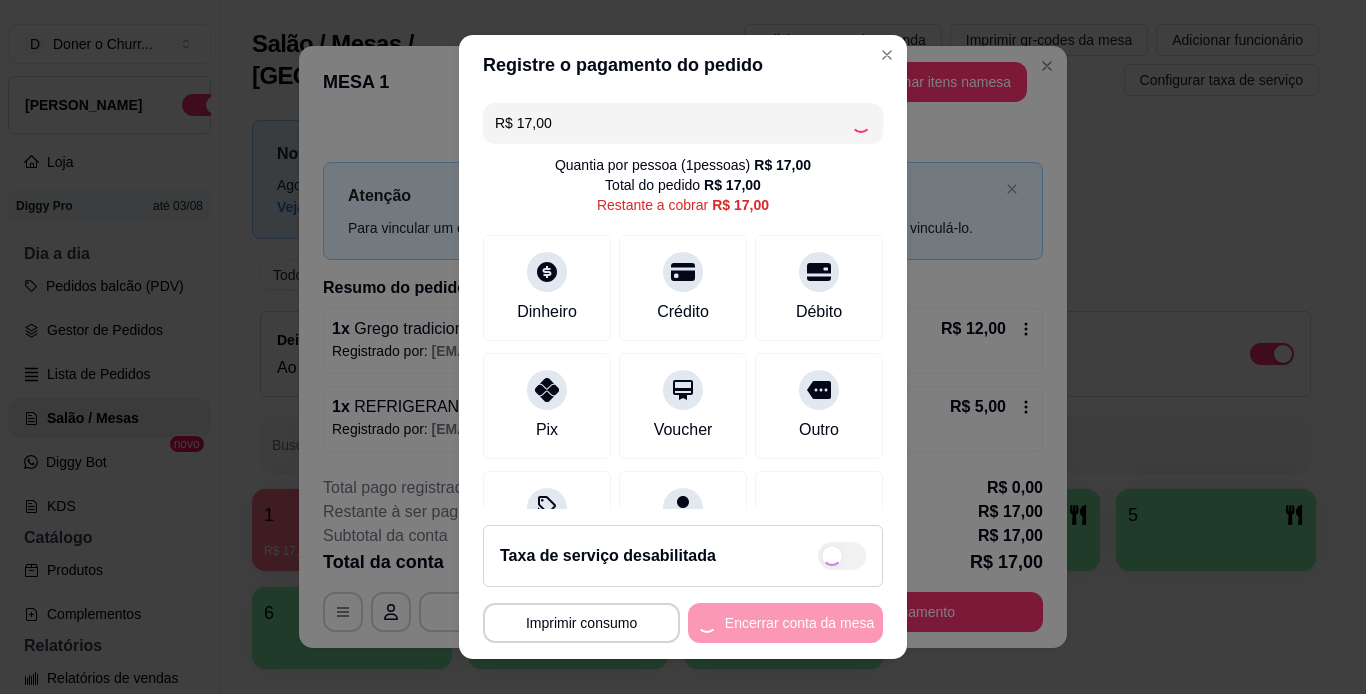 type on "R$ 0,00" 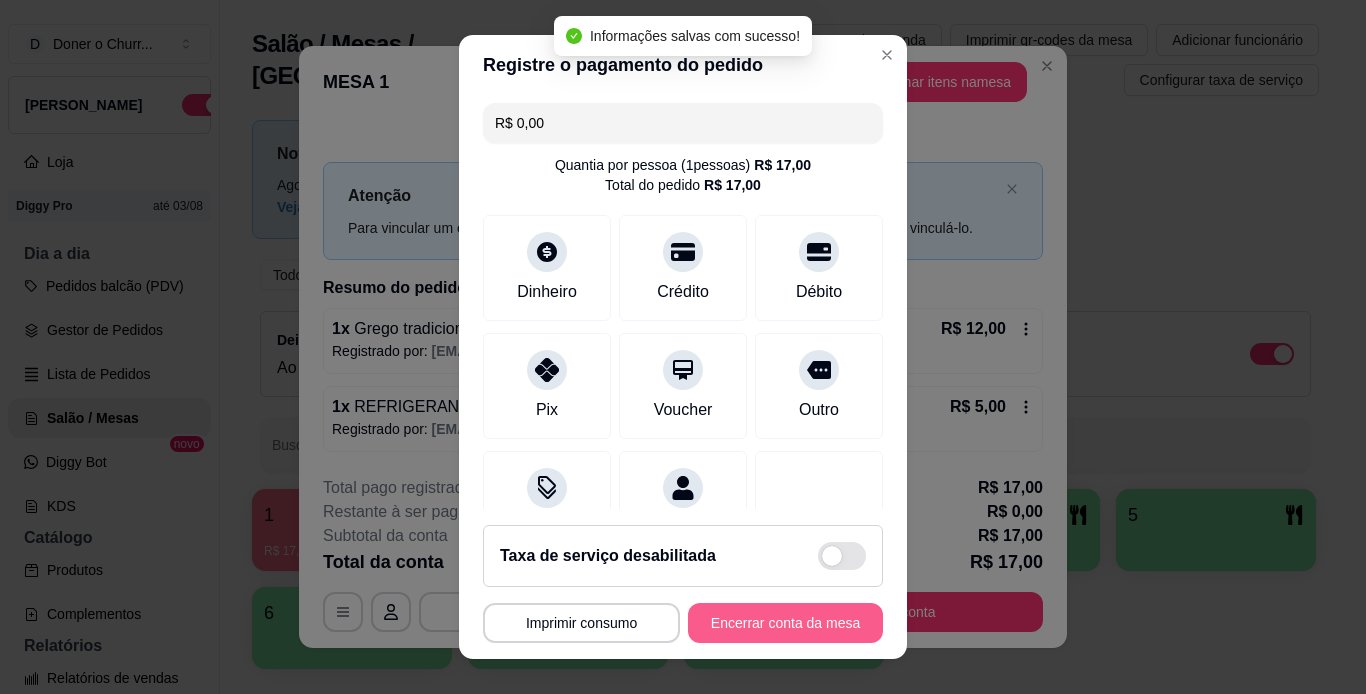 click on "Encerrar conta da mesa" at bounding box center [785, 623] 